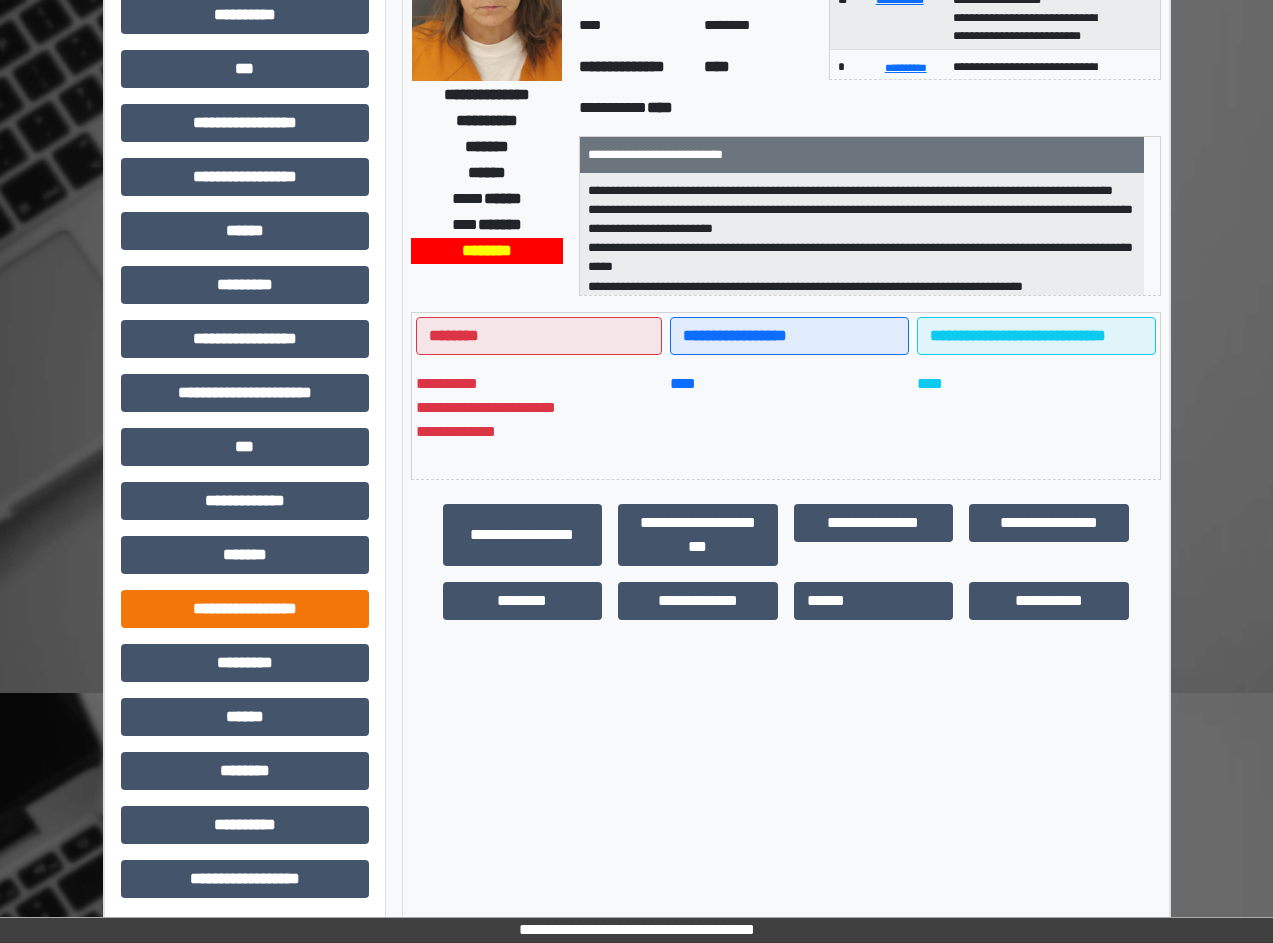 scroll, scrollTop: 255, scrollLeft: 0, axis: vertical 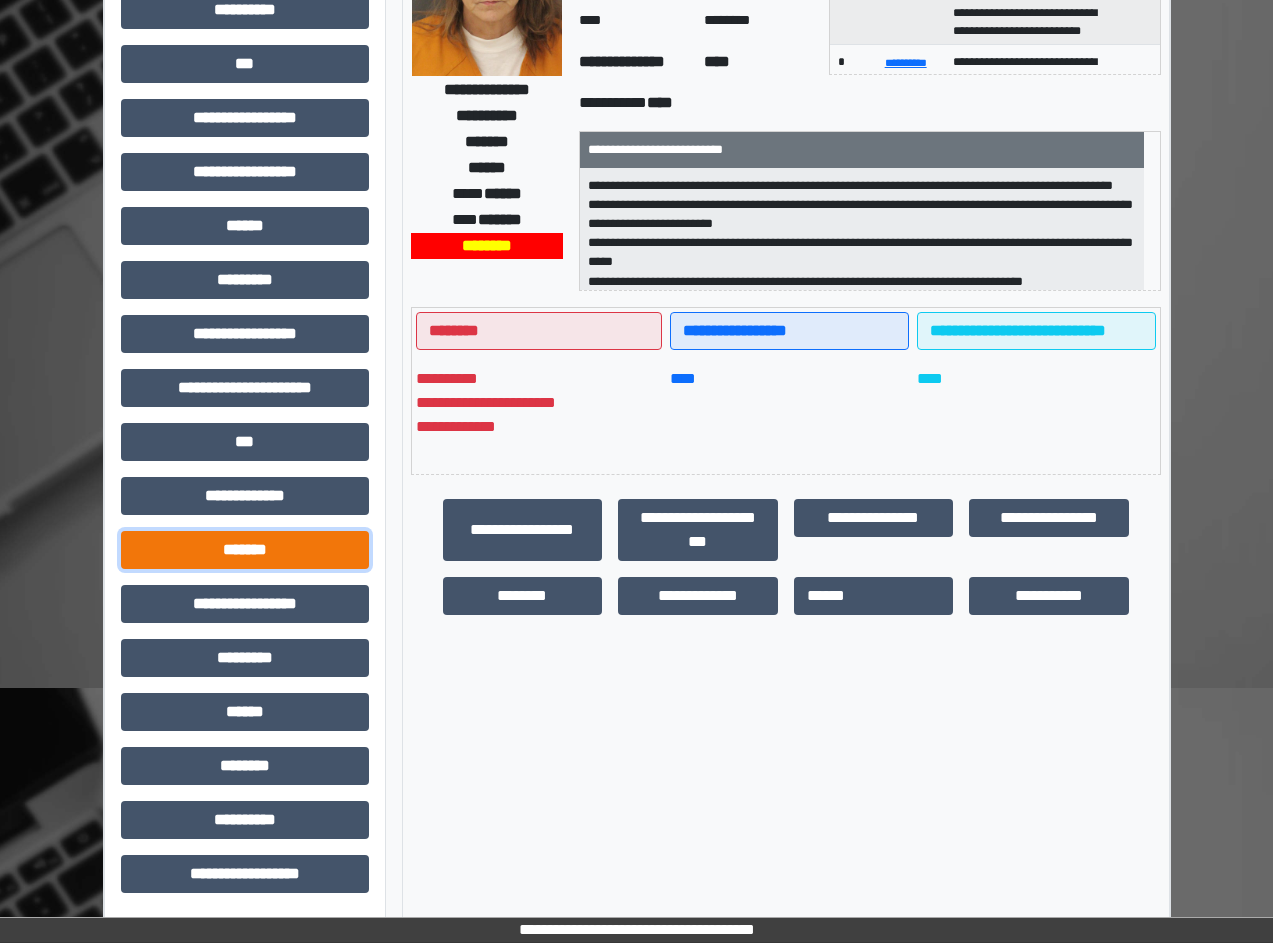 click on "*******" at bounding box center (245, 550) 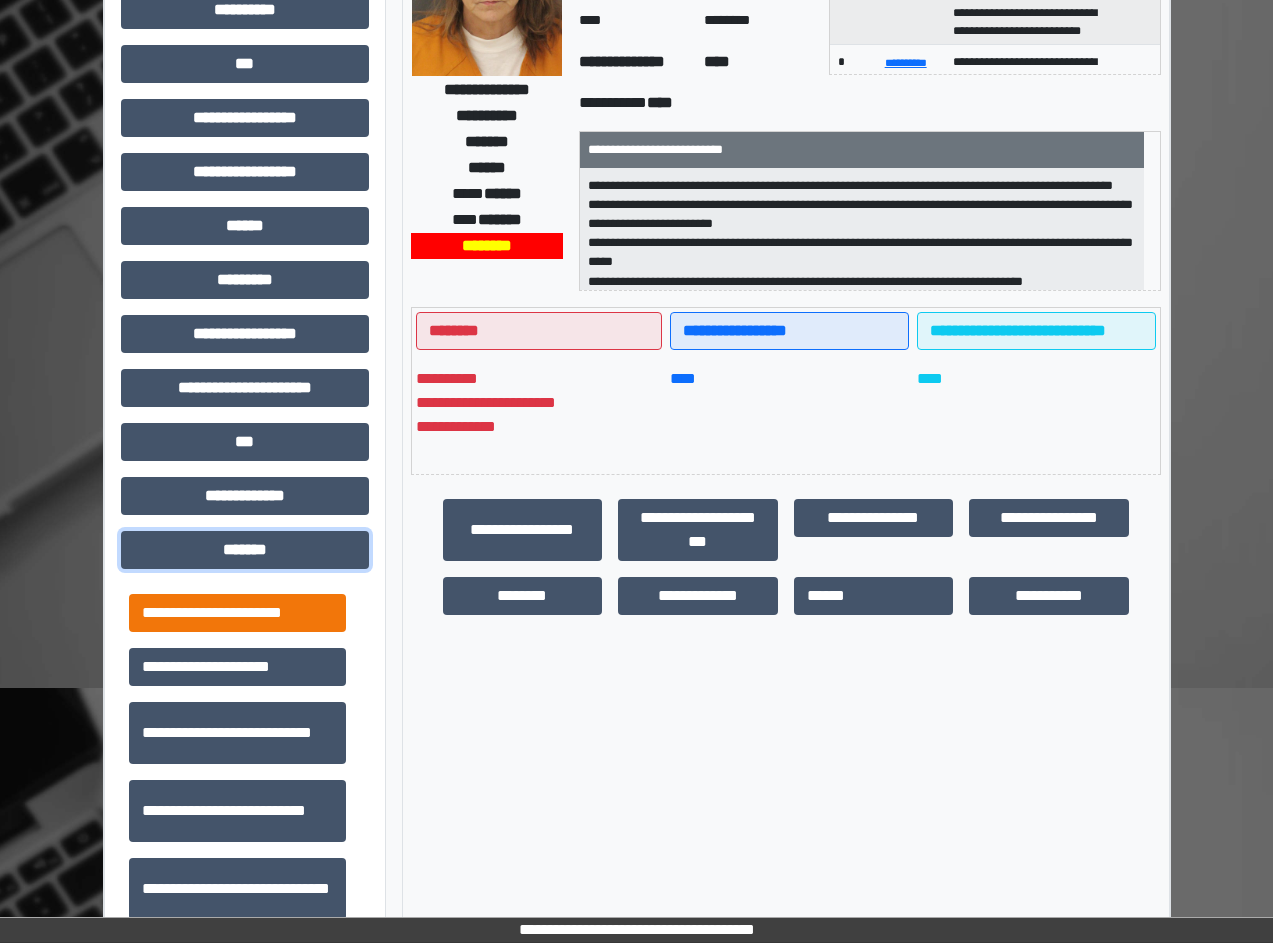 scroll, scrollTop: 600, scrollLeft: 0, axis: vertical 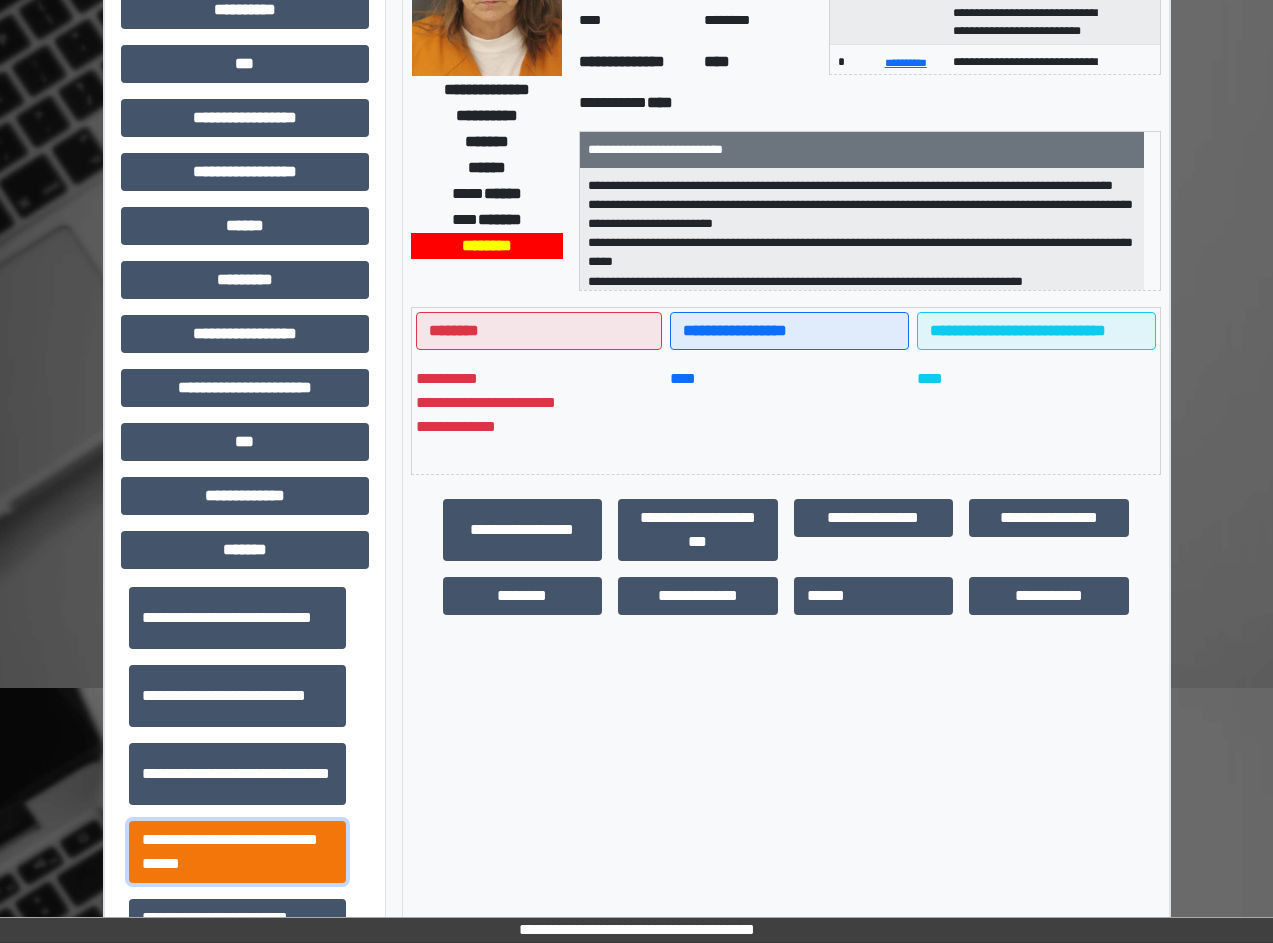 click on "**********" at bounding box center (237, 852) 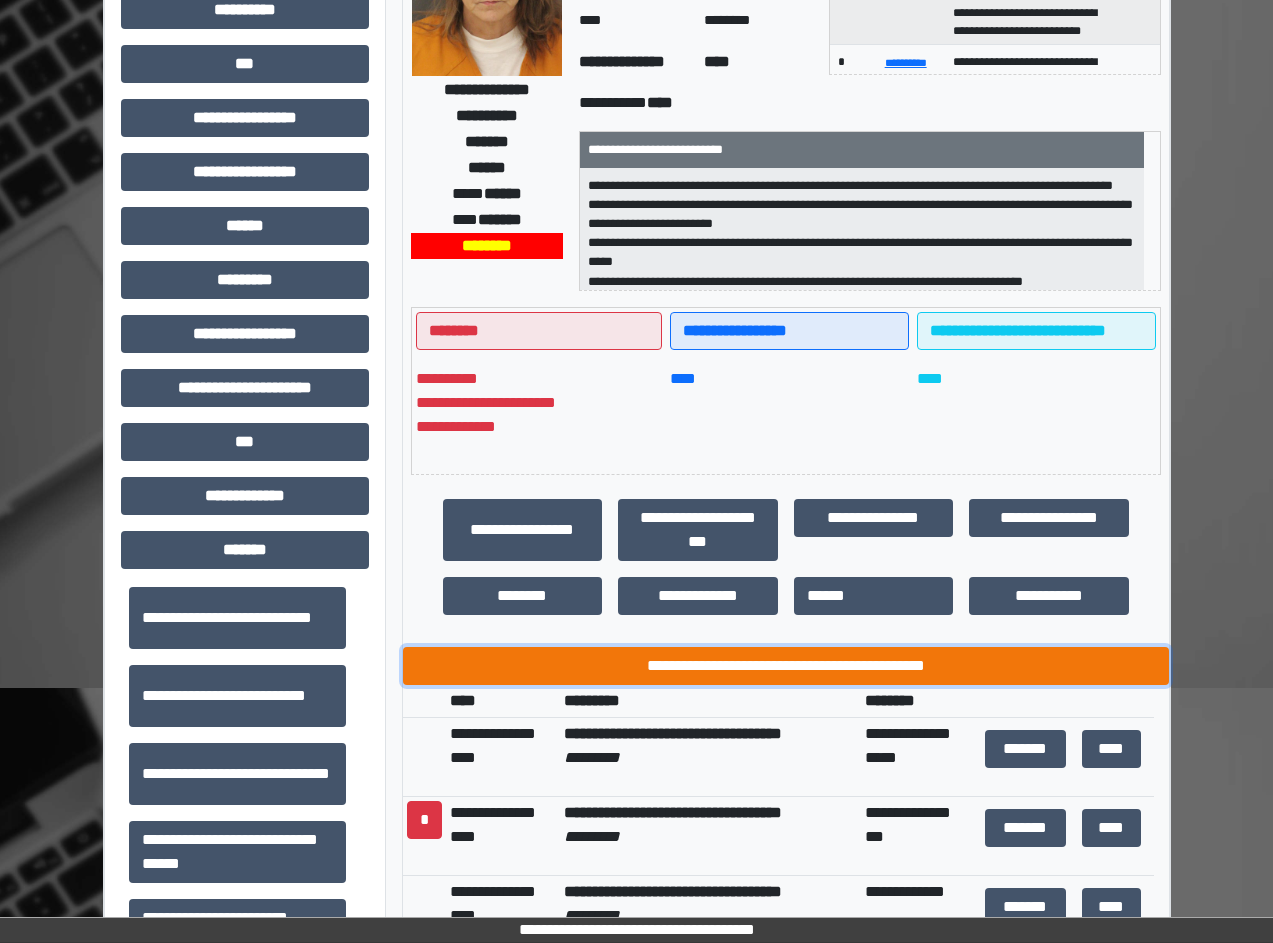click on "**********" at bounding box center [786, 666] 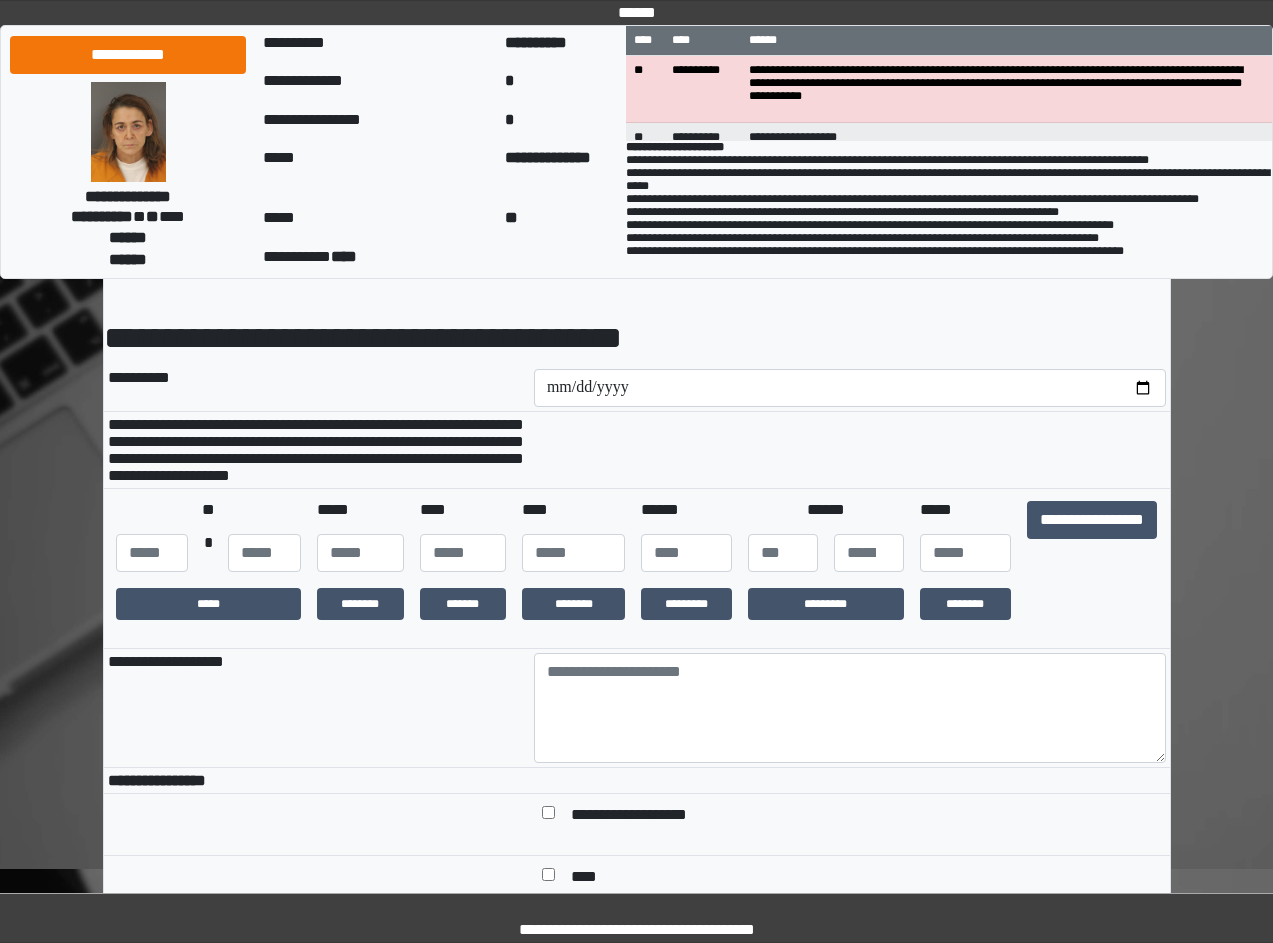 scroll, scrollTop: 300, scrollLeft: 0, axis: vertical 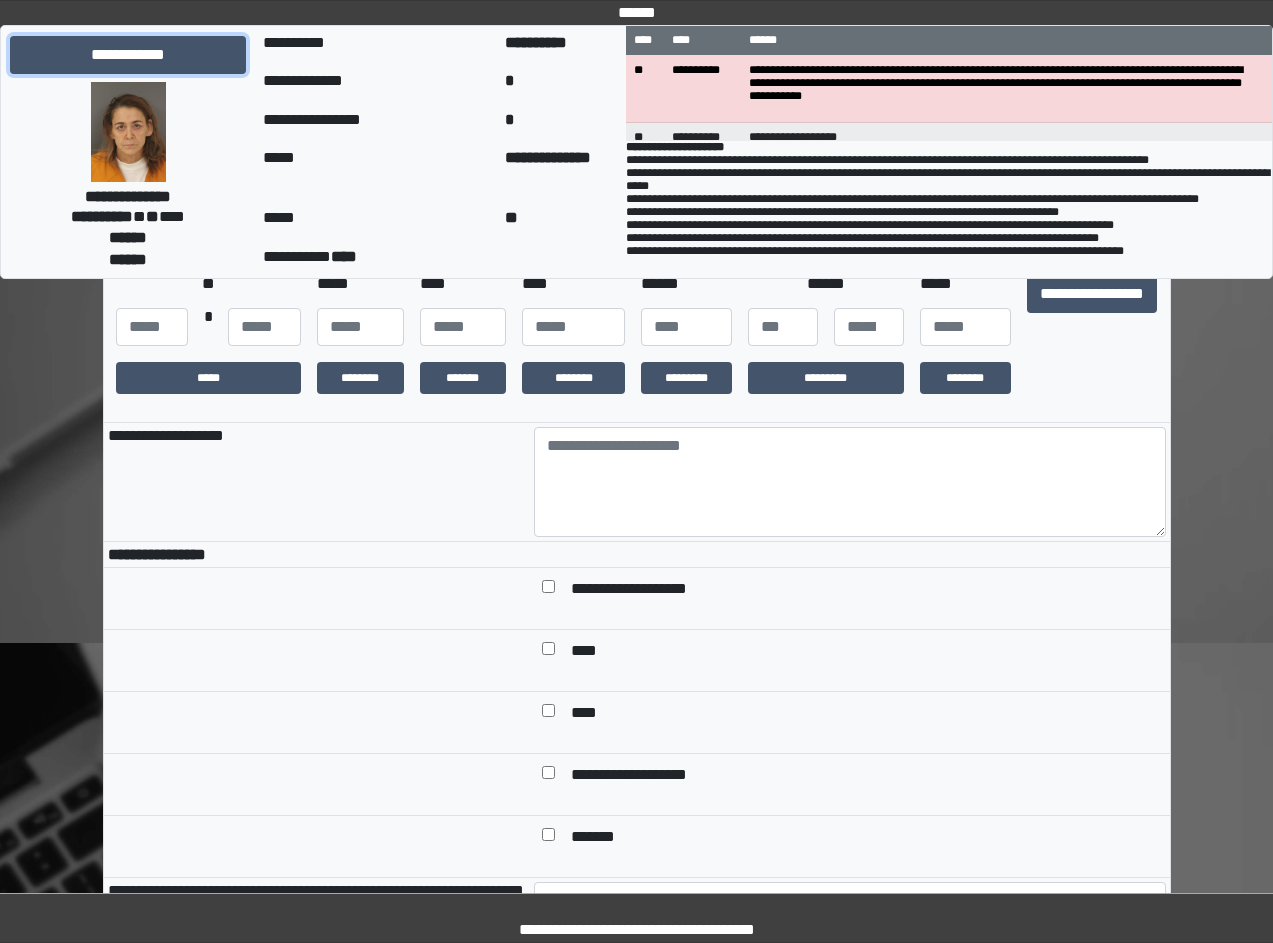 click on "**********" at bounding box center [128, 55] 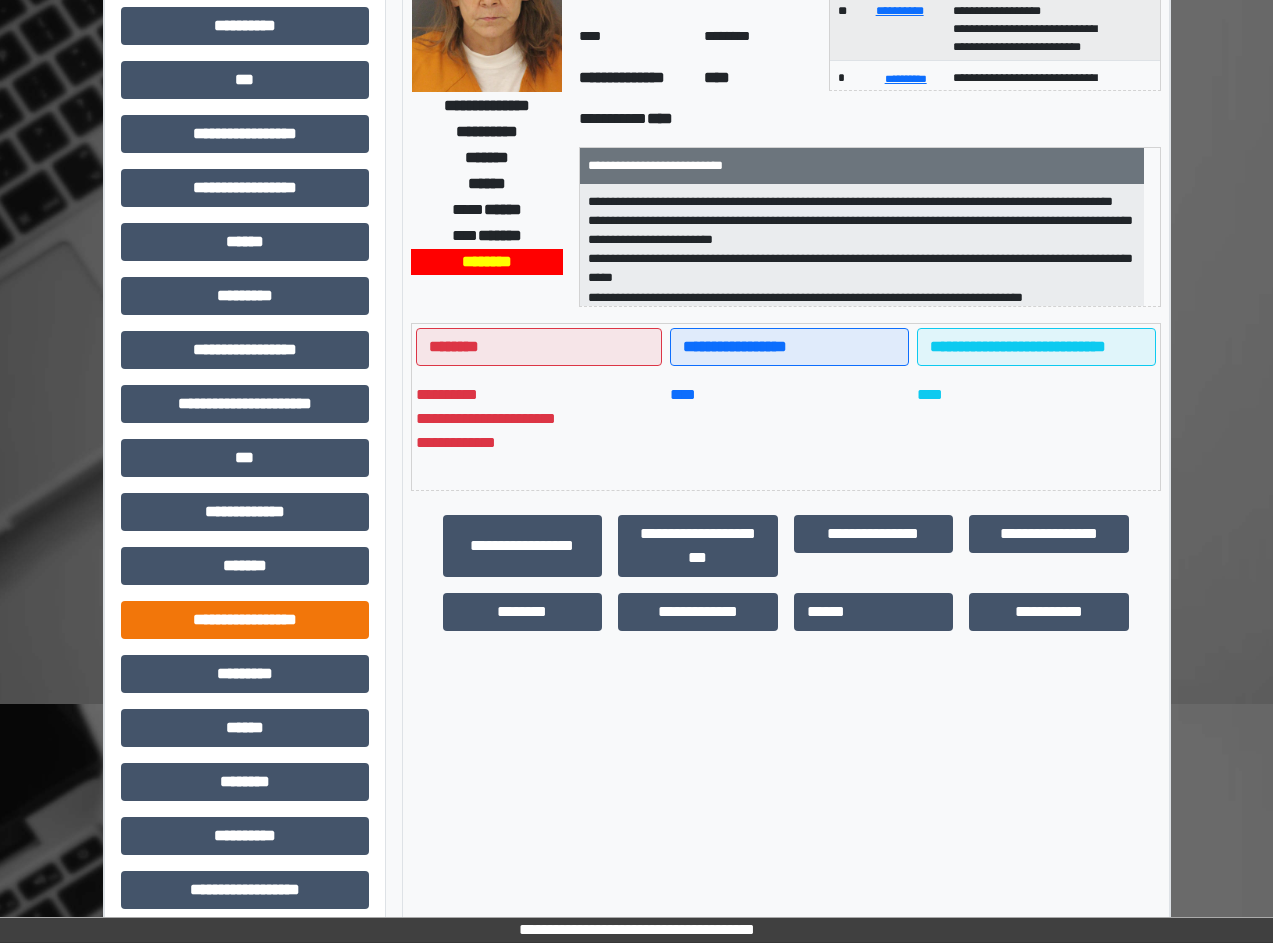 scroll, scrollTop: 255, scrollLeft: 0, axis: vertical 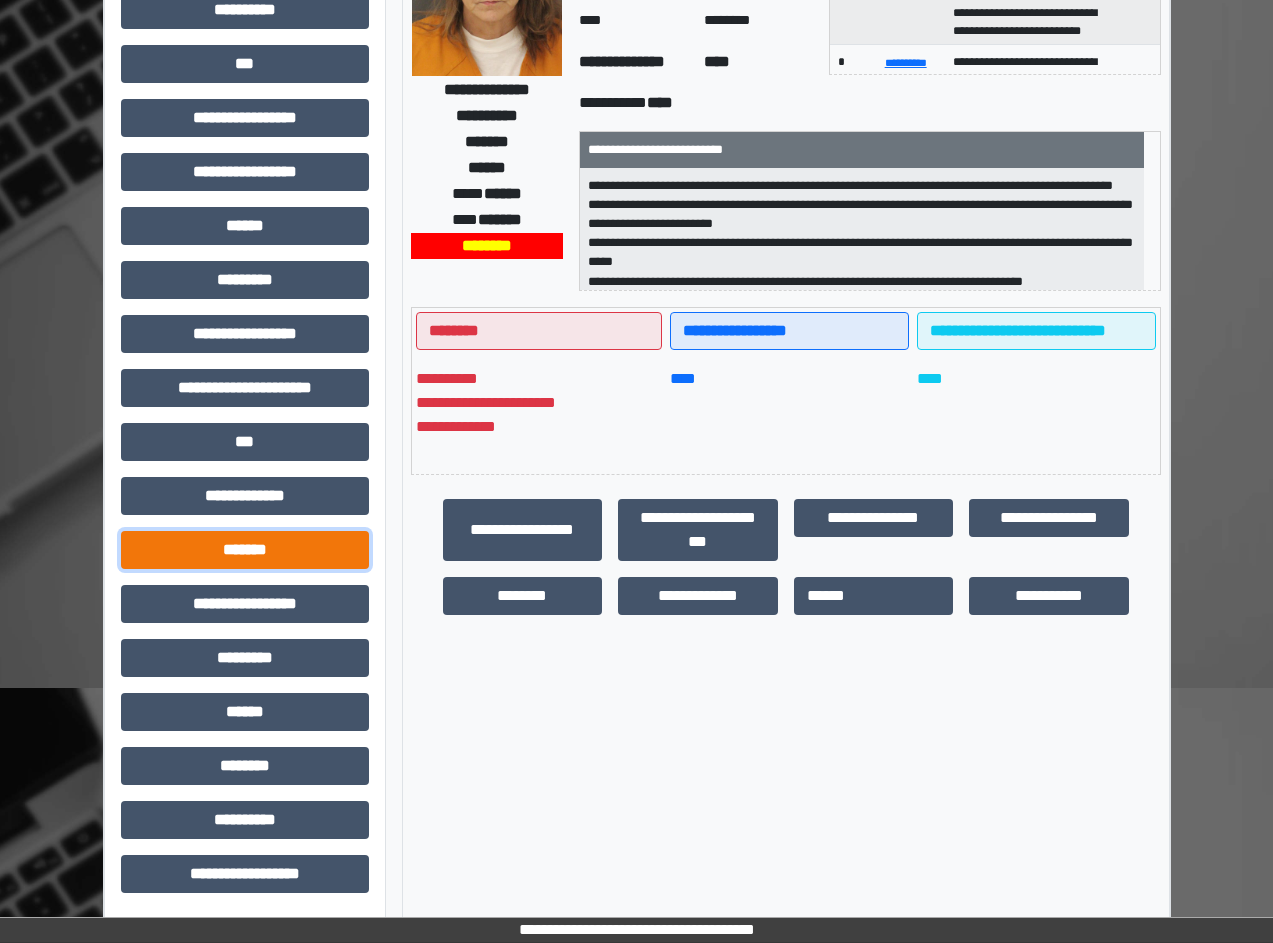click on "*******" at bounding box center [245, 550] 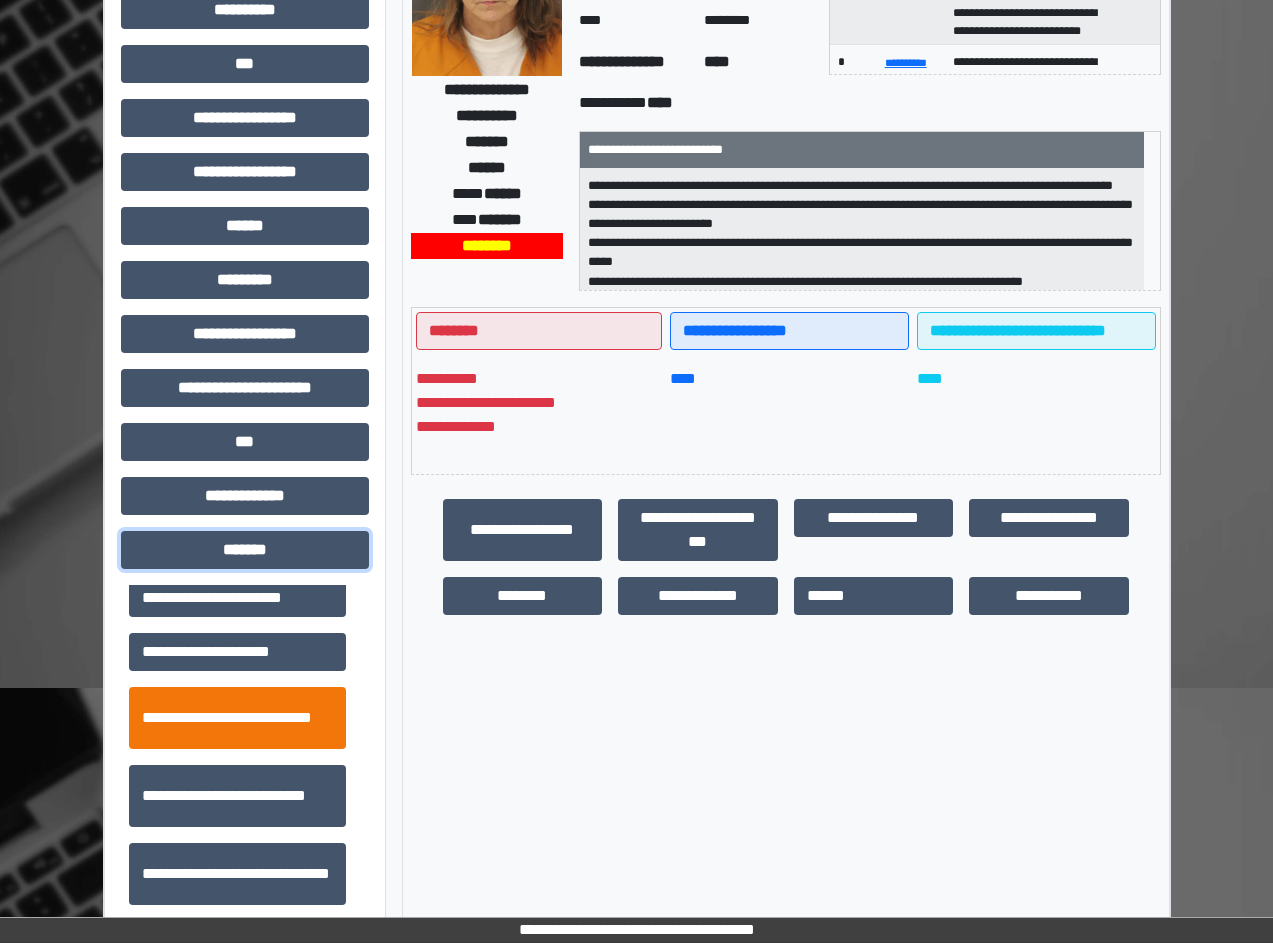 scroll, scrollTop: 600, scrollLeft: 0, axis: vertical 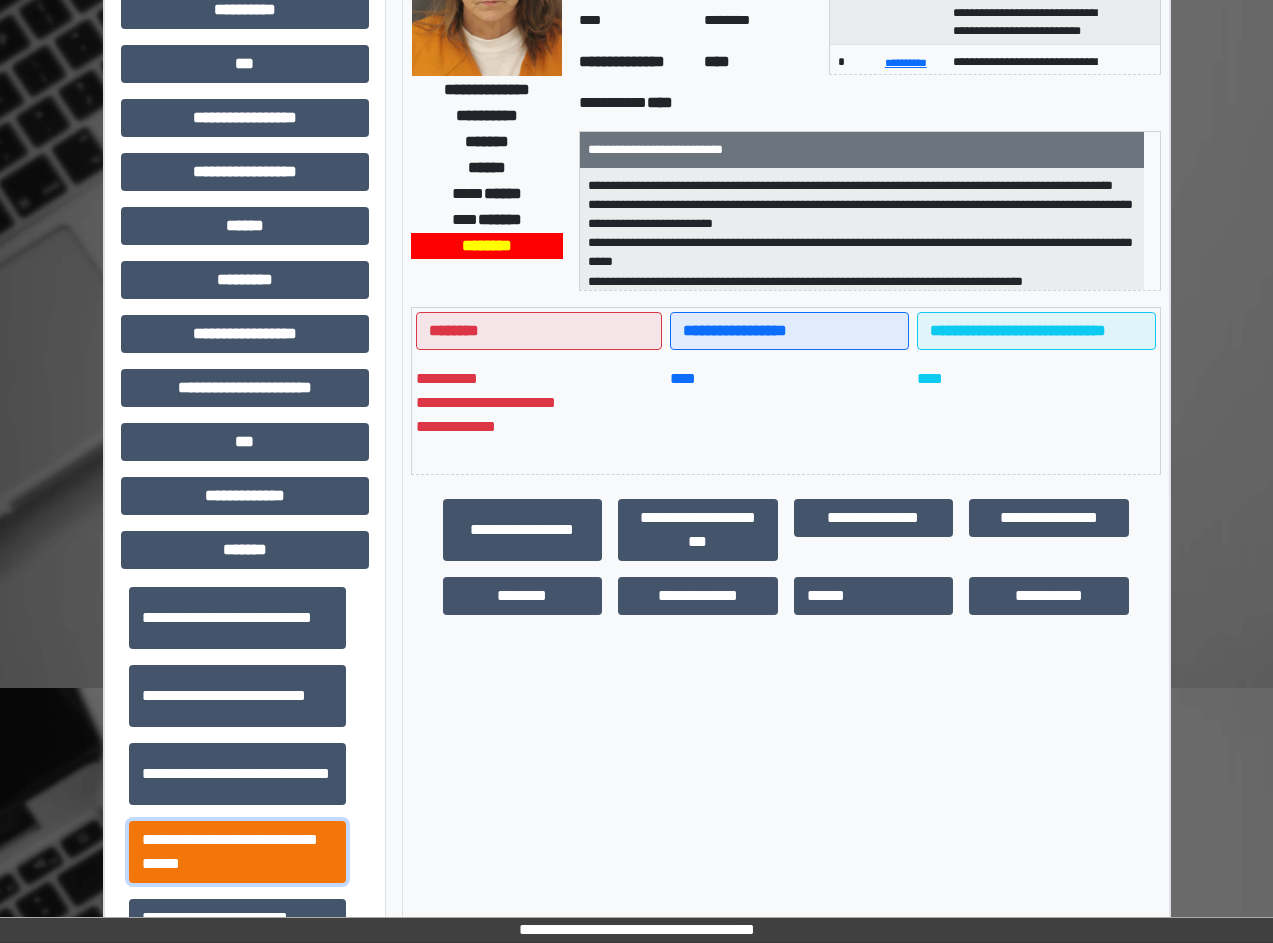 click on "**********" at bounding box center (237, 852) 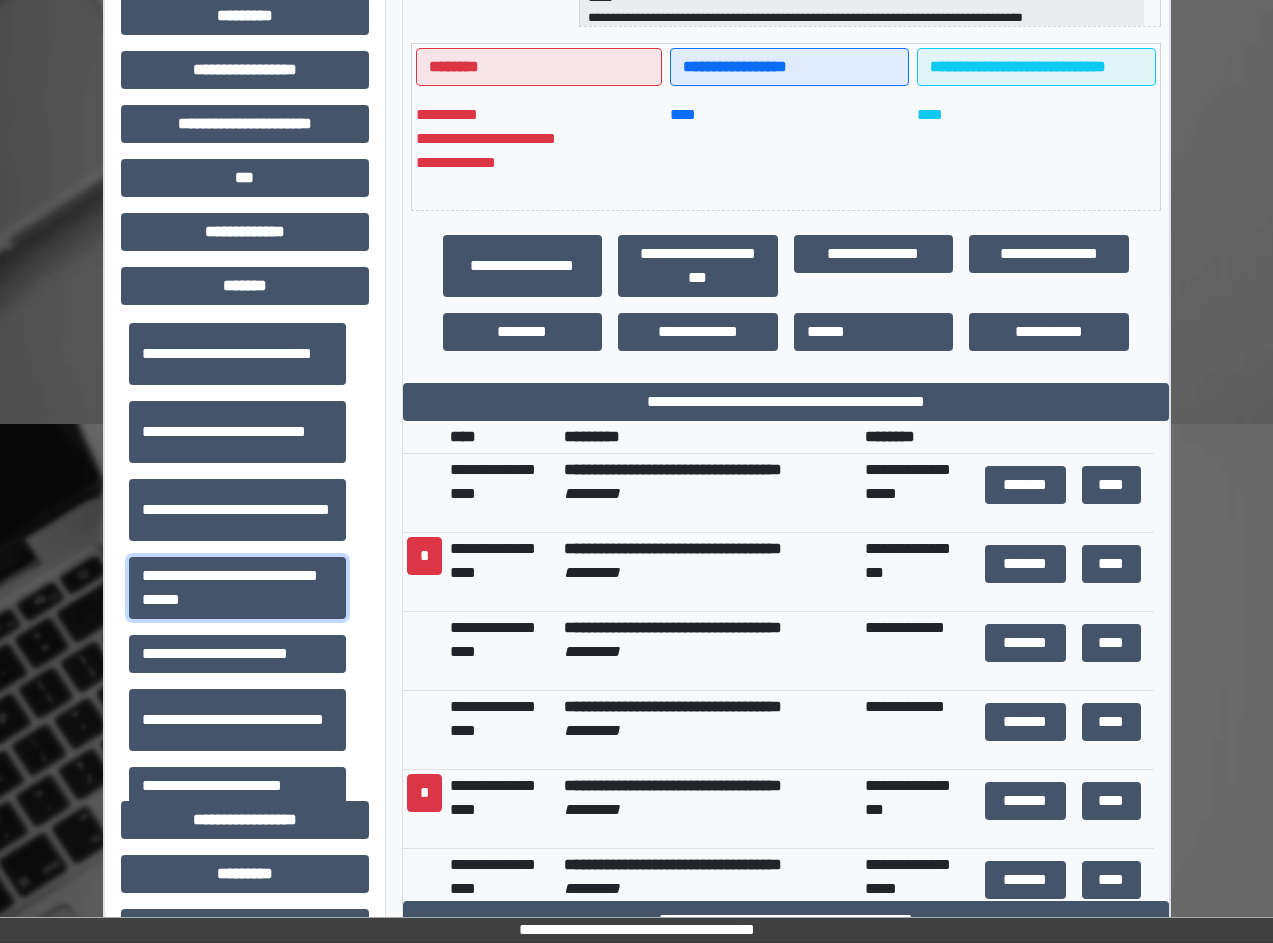 scroll, scrollTop: 555, scrollLeft: 0, axis: vertical 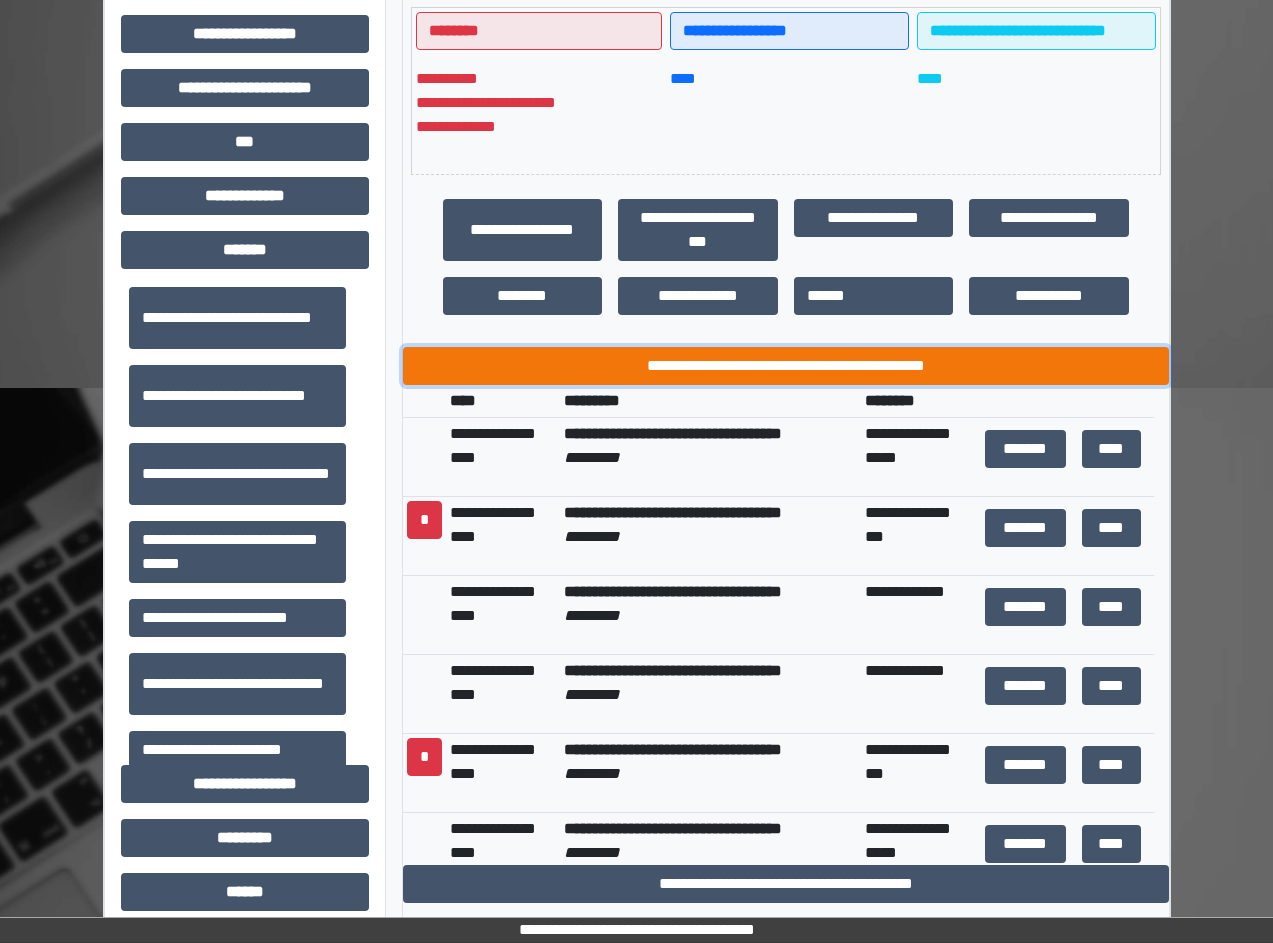 click on "**********" at bounding box center (786, 366) 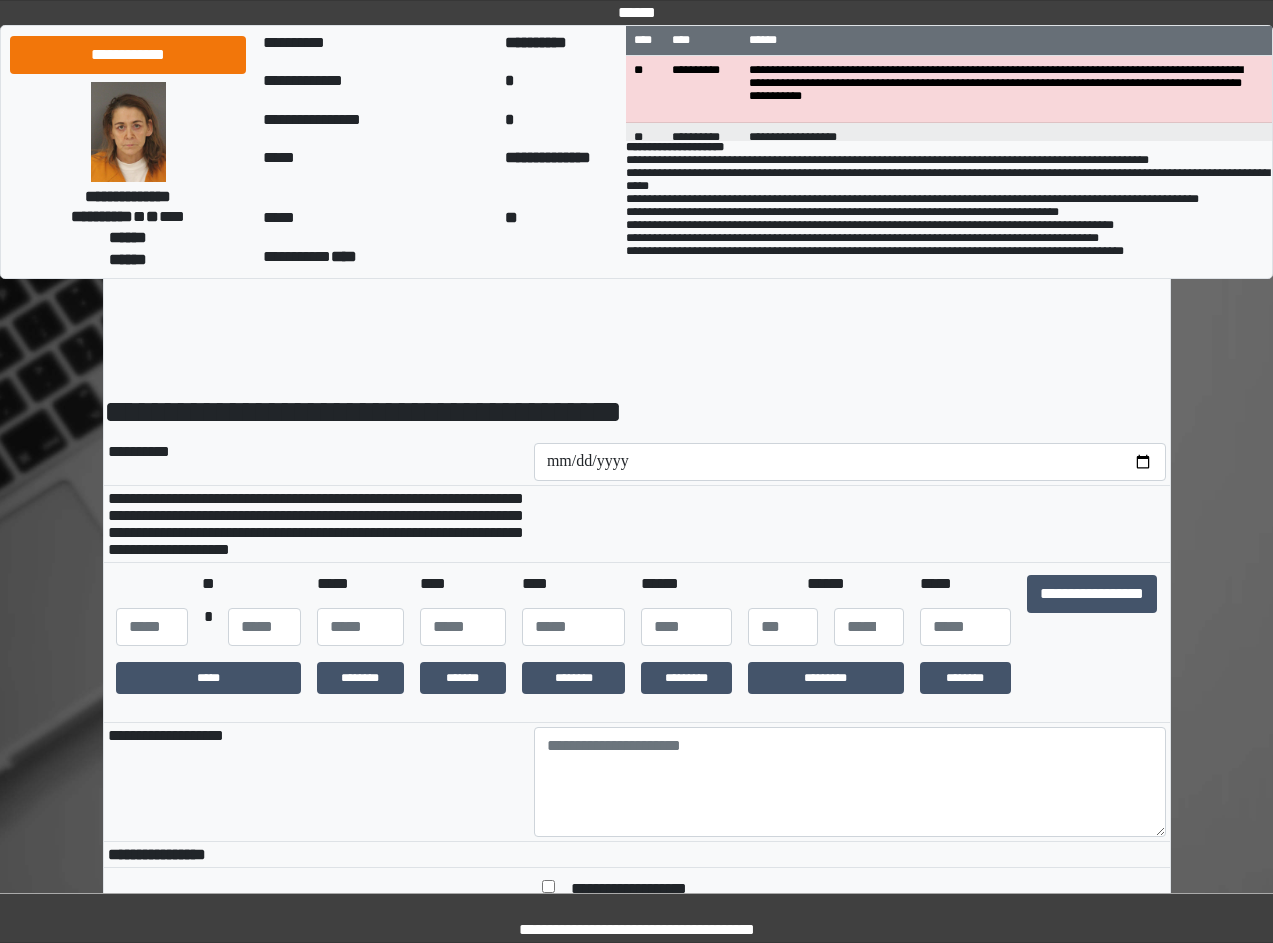 scroll, scrollTop: 0, scrollLeft: 0, axis: both 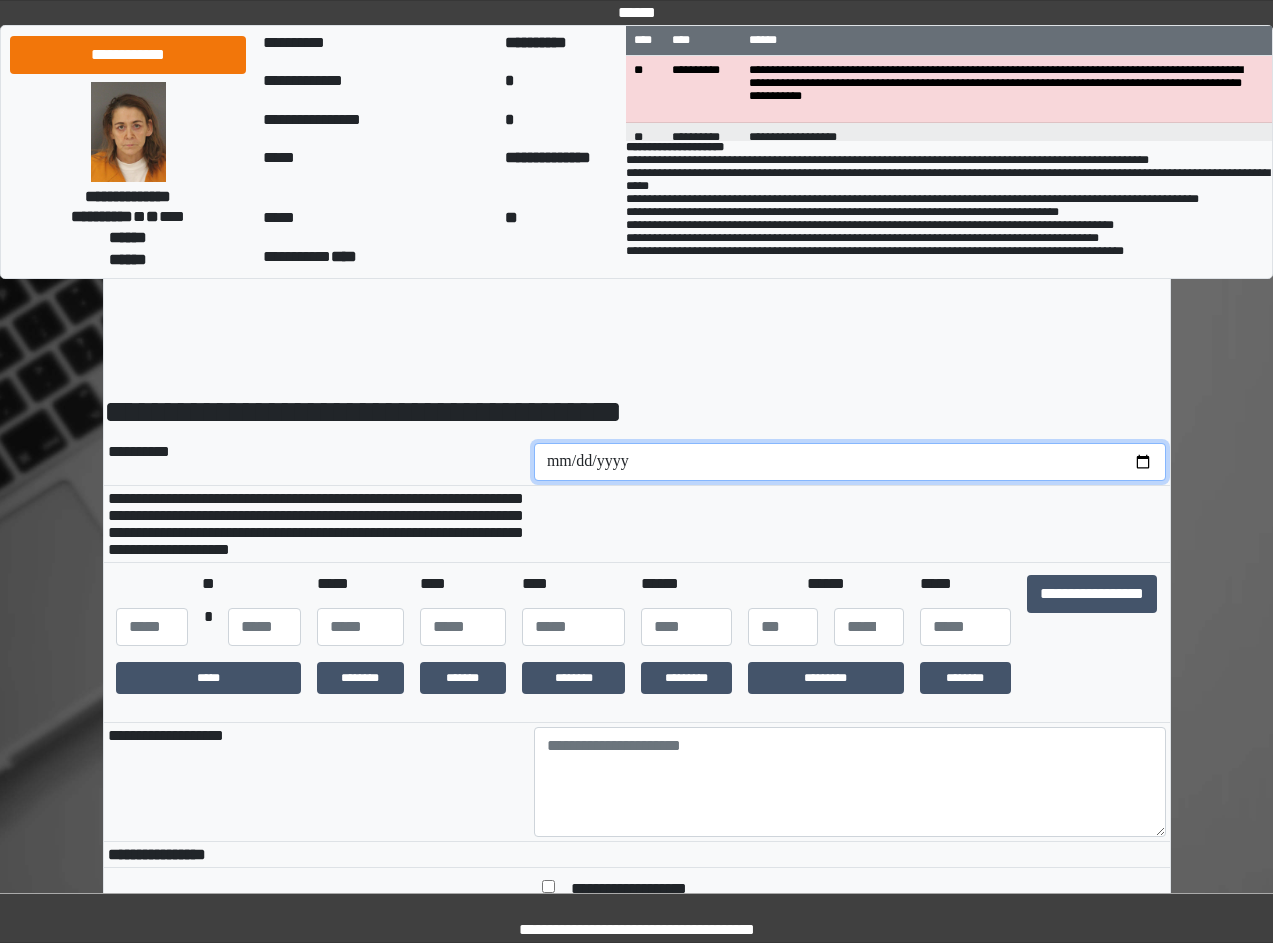 click at bounding box center (850, 462) 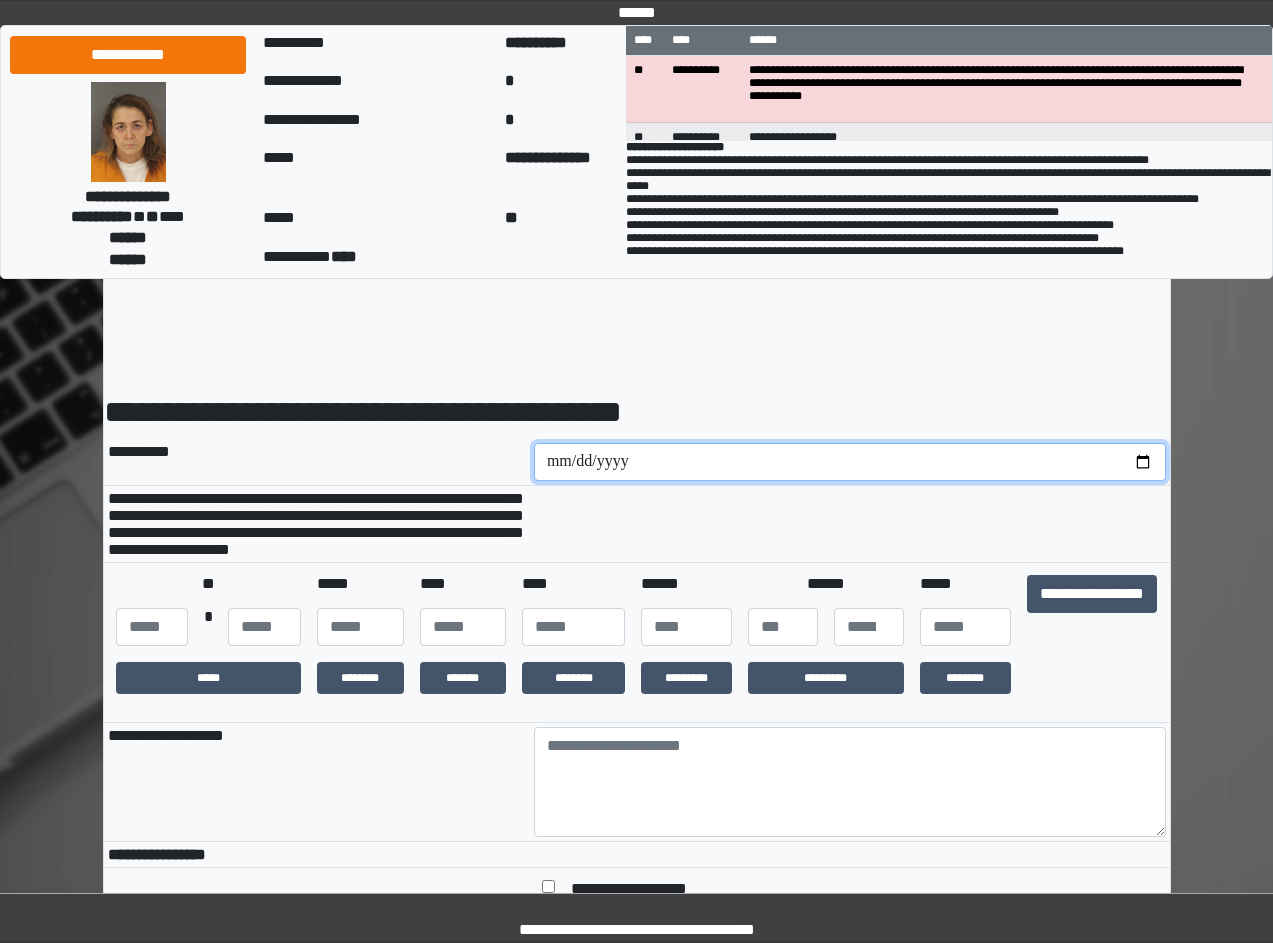 type on "**********" 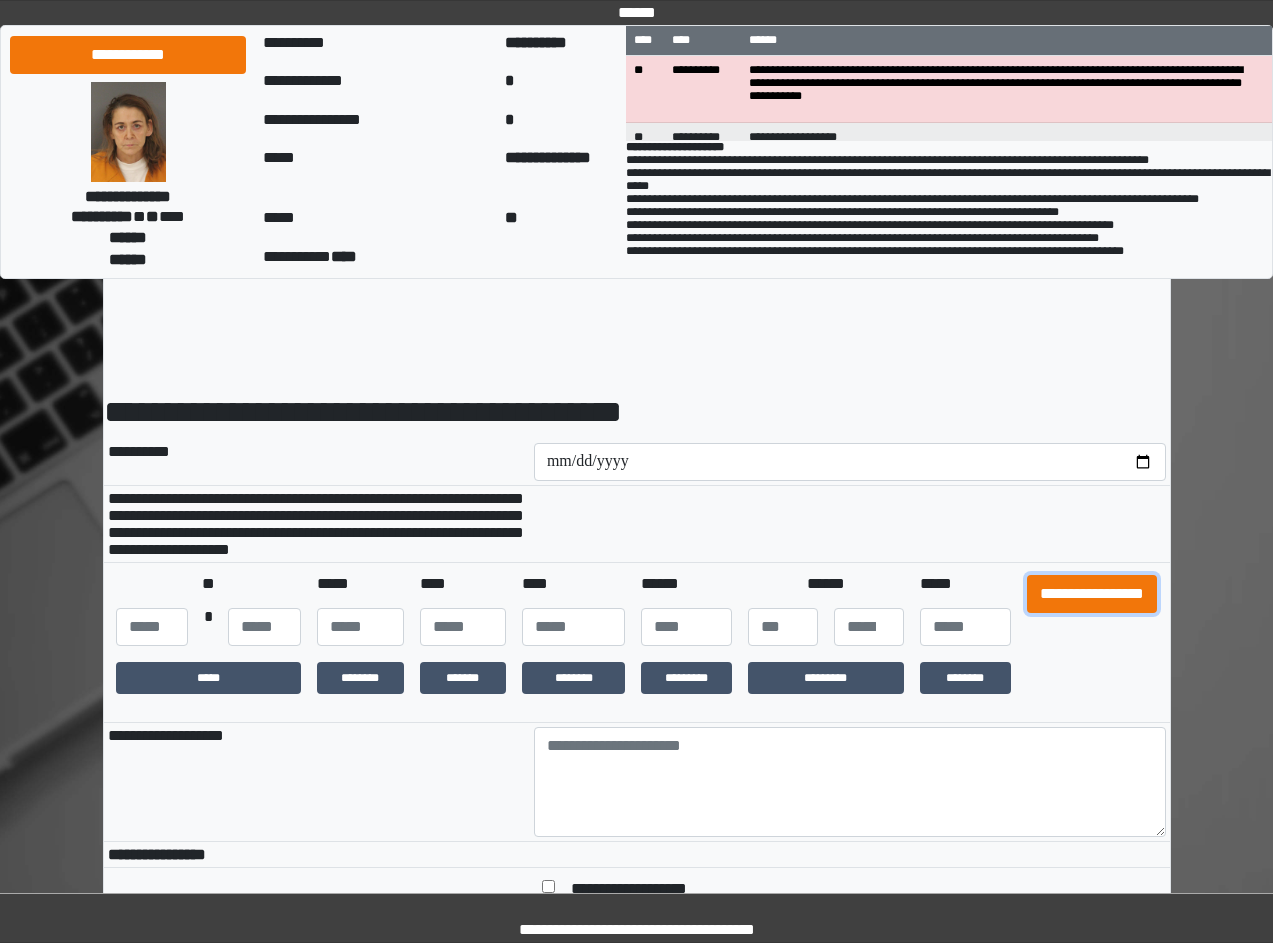 click on "**********" at bounding box center [1092, 594] 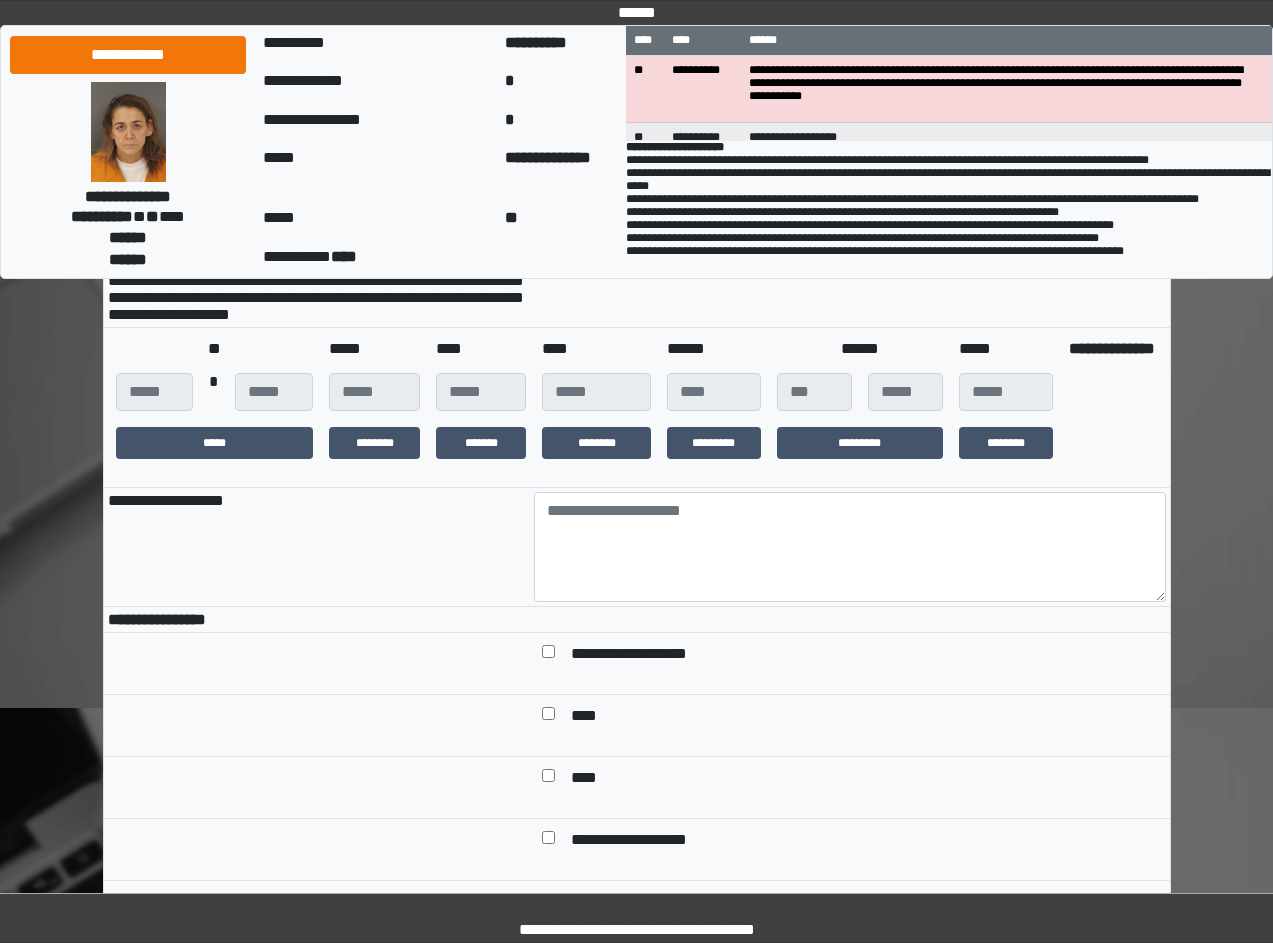 scroll, scrollTop: 300, scrollLeft: 0, axis: vertical 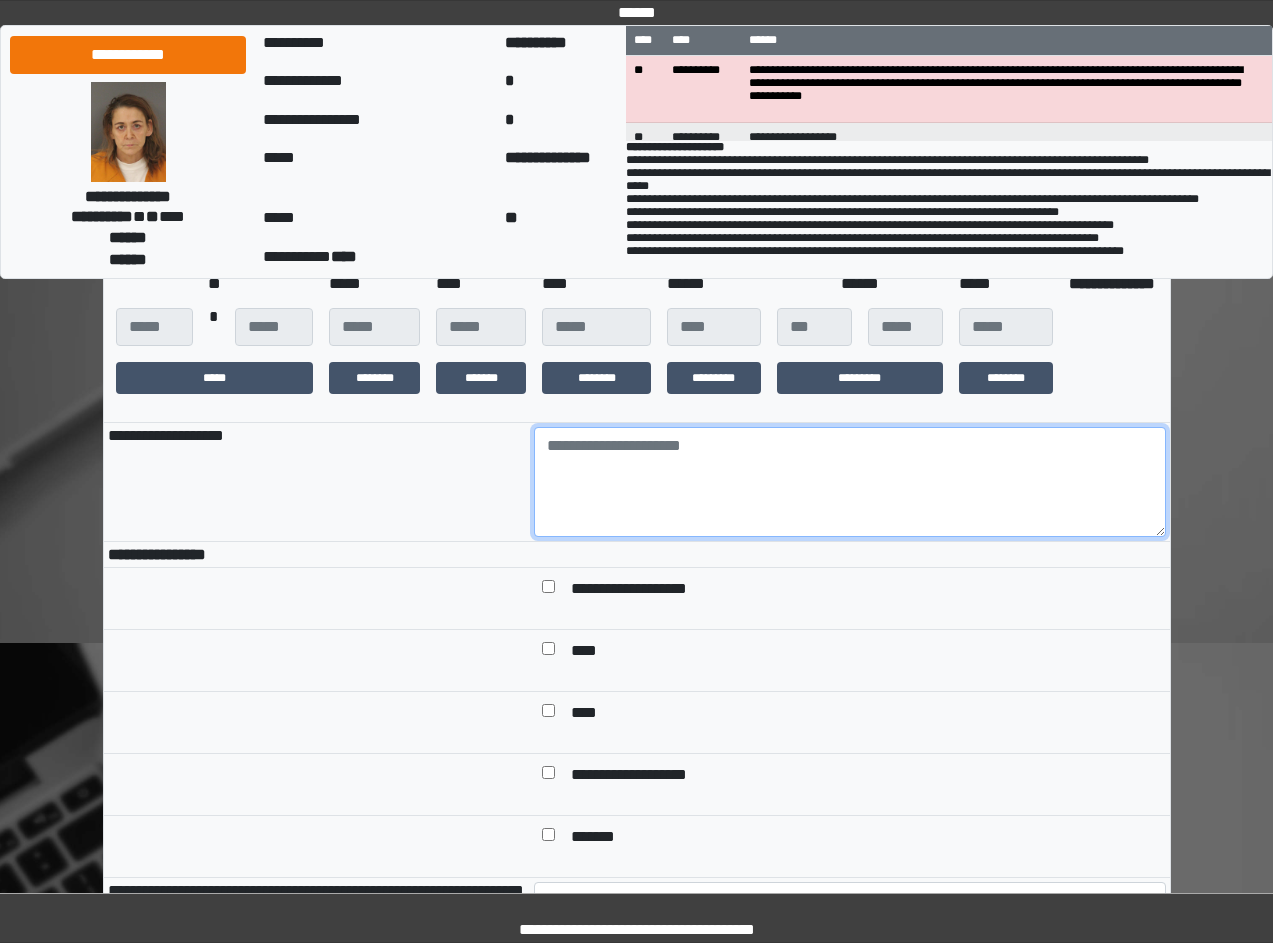 click at bounding box center [850, 482] 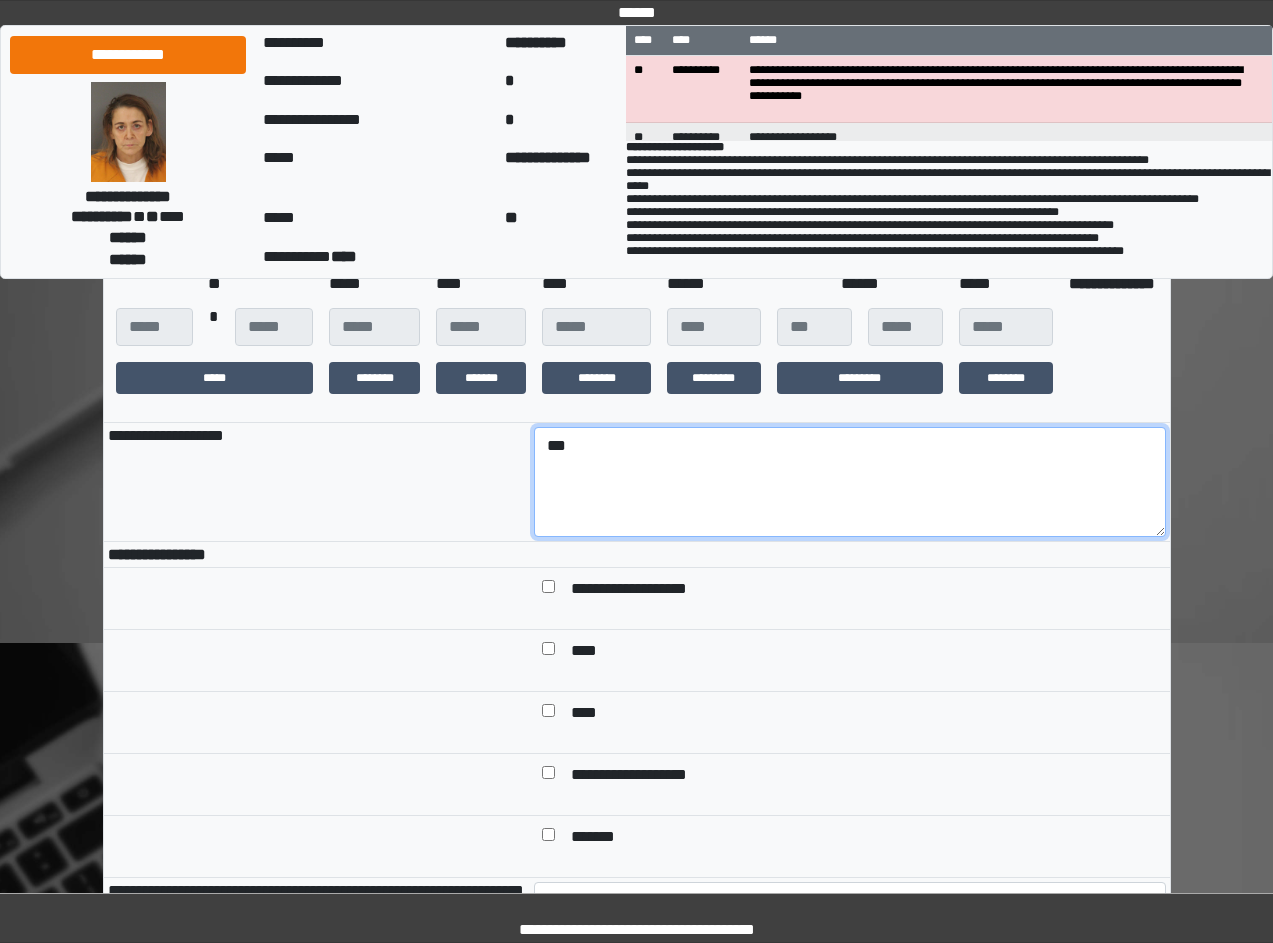 type on "***" 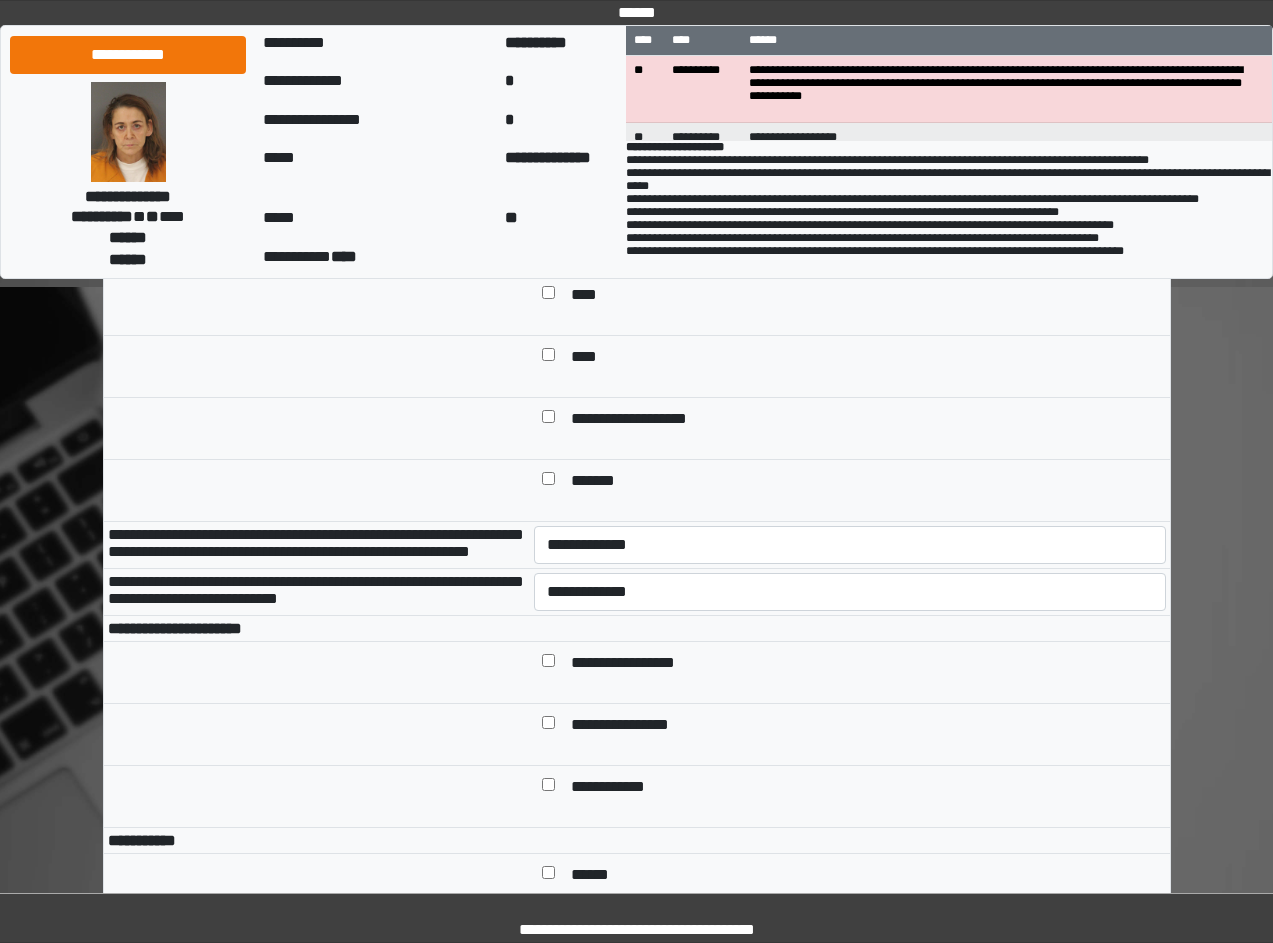 scroll, scrollTop: 700, scrollLeft: 0, axis: vertical 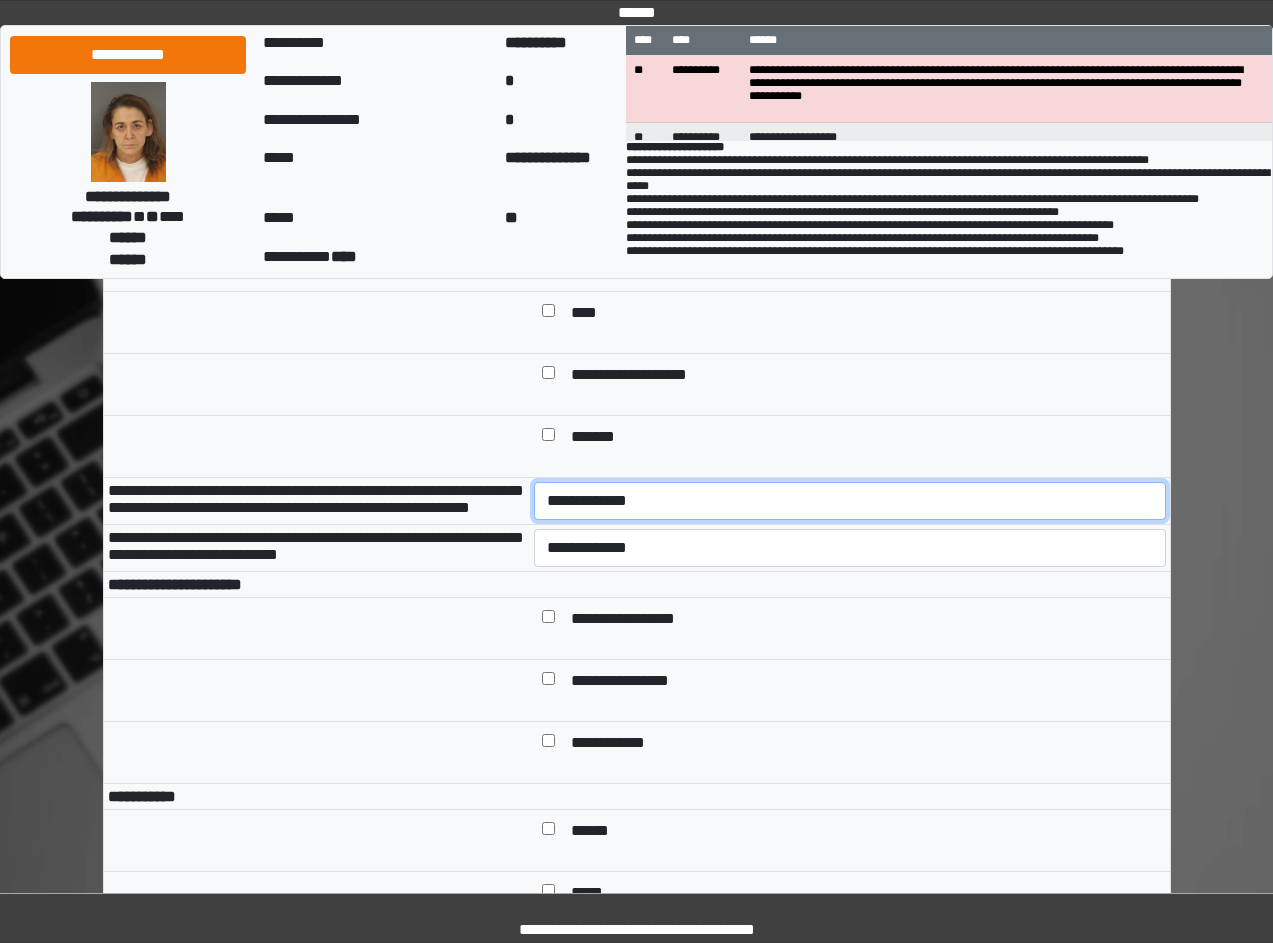 click on "**********" at bounding box center [850, 501] 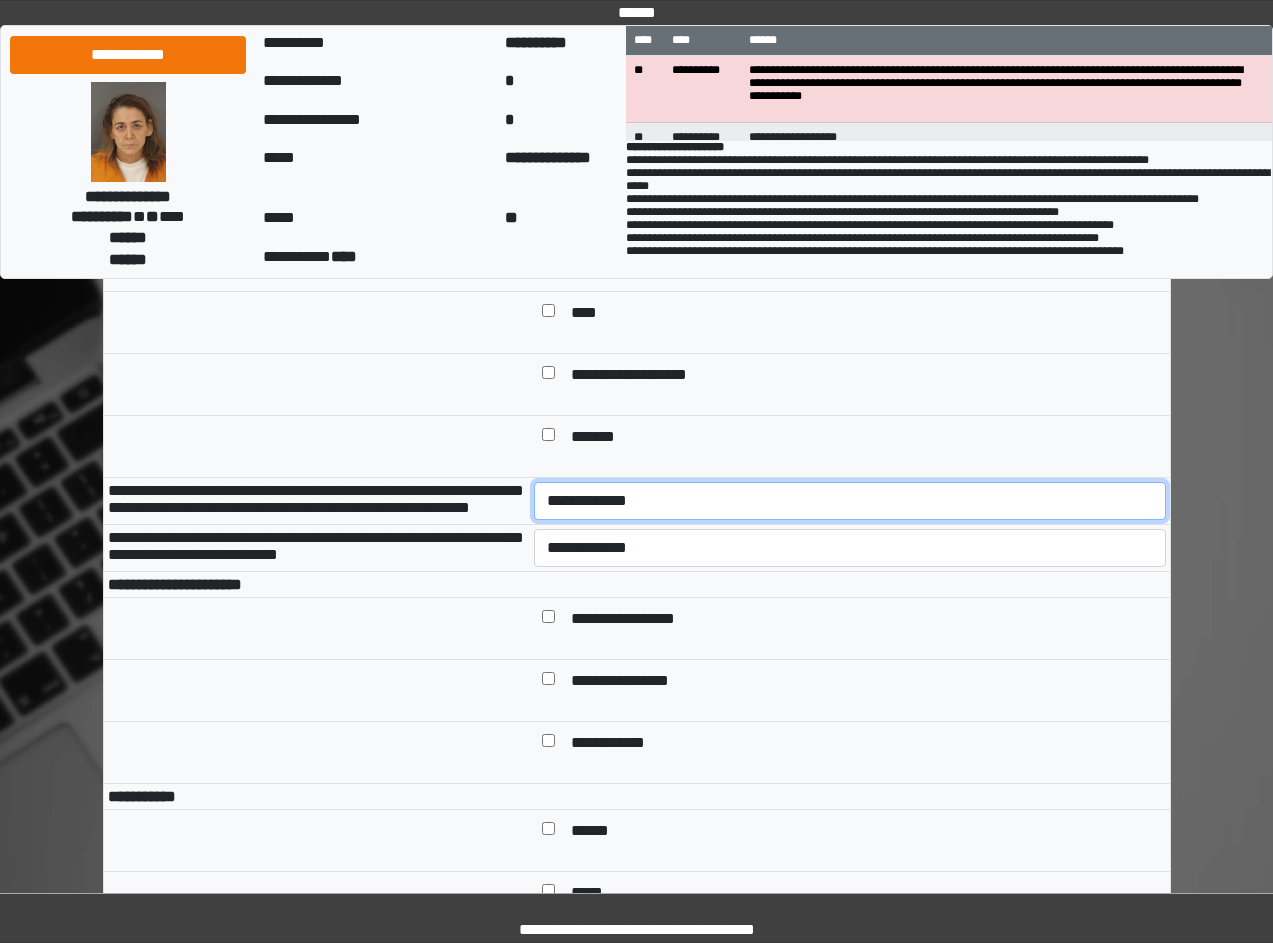 select on "*" 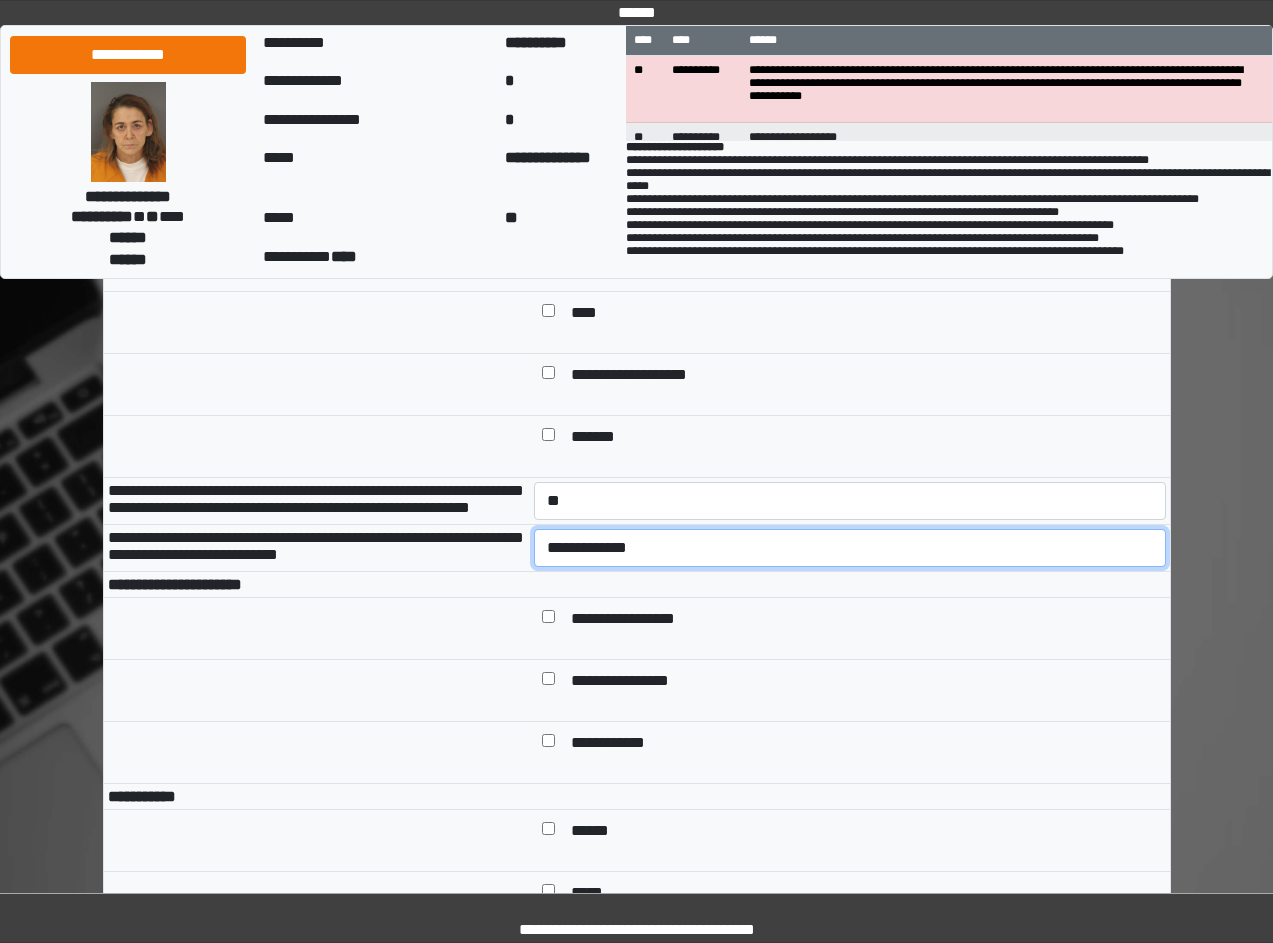 drag, startPoint x: 648, startPoint y: 607, endPoint x: 648, endPoint y: 628, distance: 21 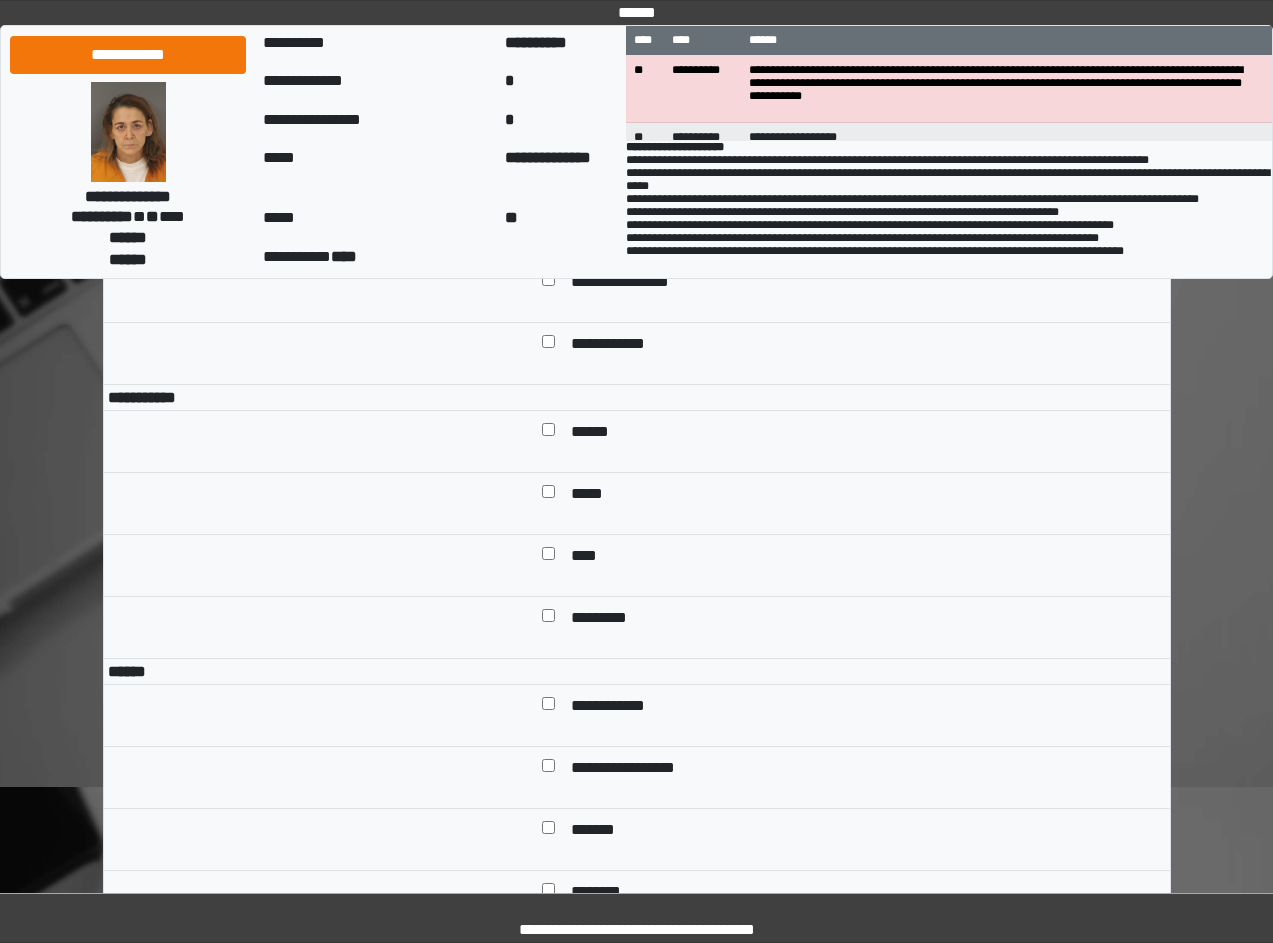 scroll, scrollTop: 1200, scrollLeft: 0, axis: vertical 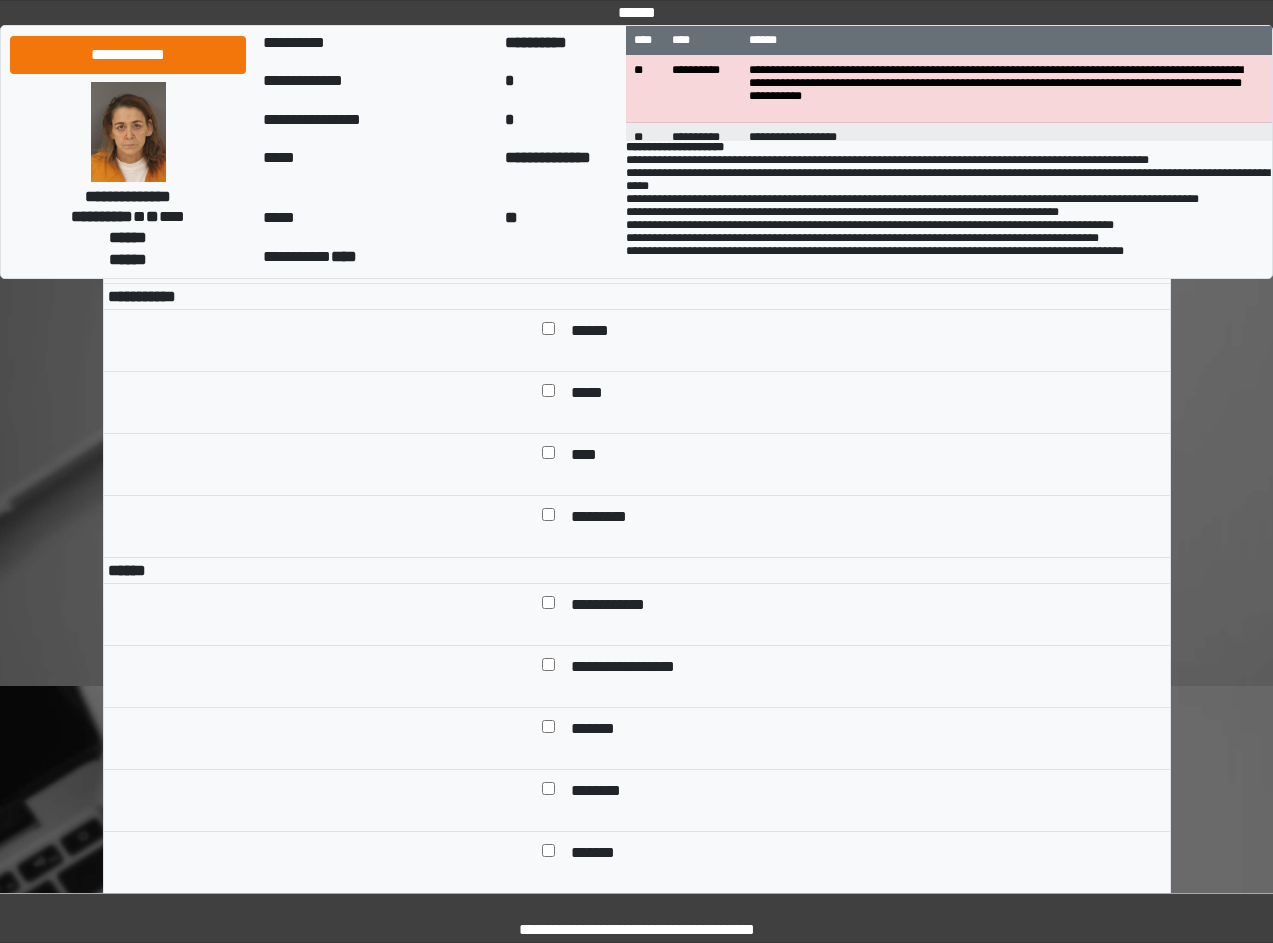 click on "******" at bounding box center (850, 341) 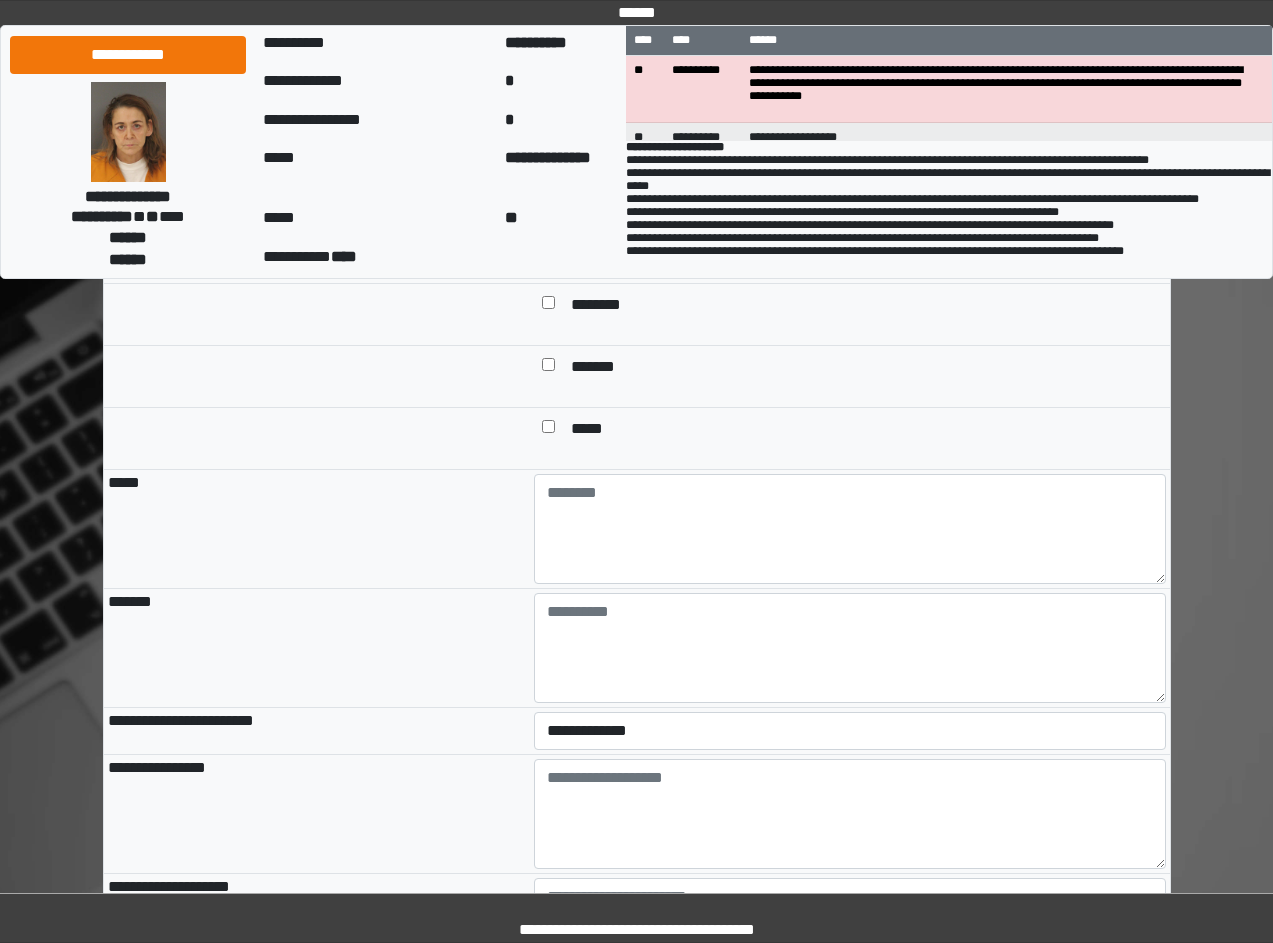 scroll, scrollTop: 1800, scrollLeft: 0, axis: vertical 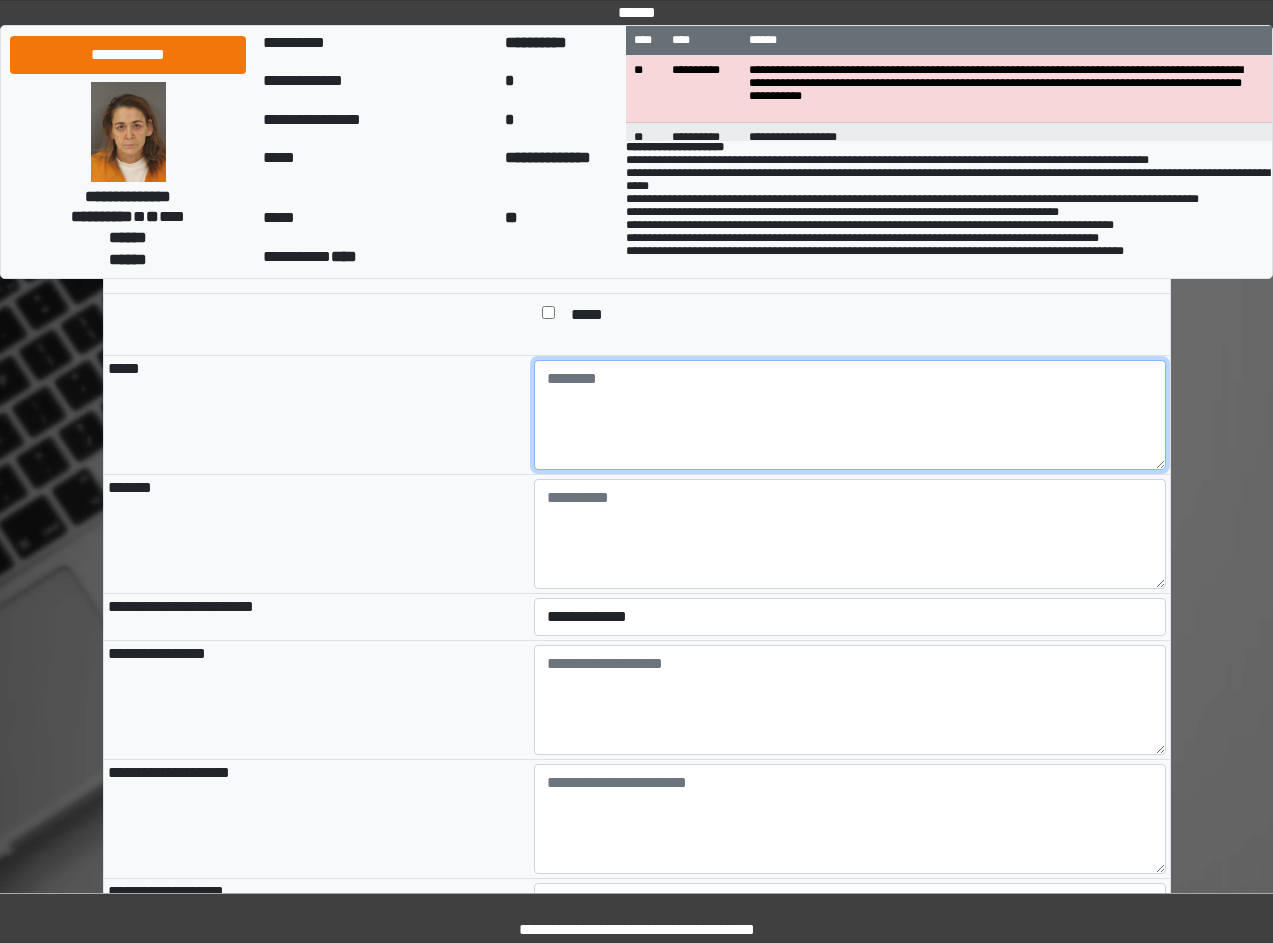 click at bounding box center (850, 415) 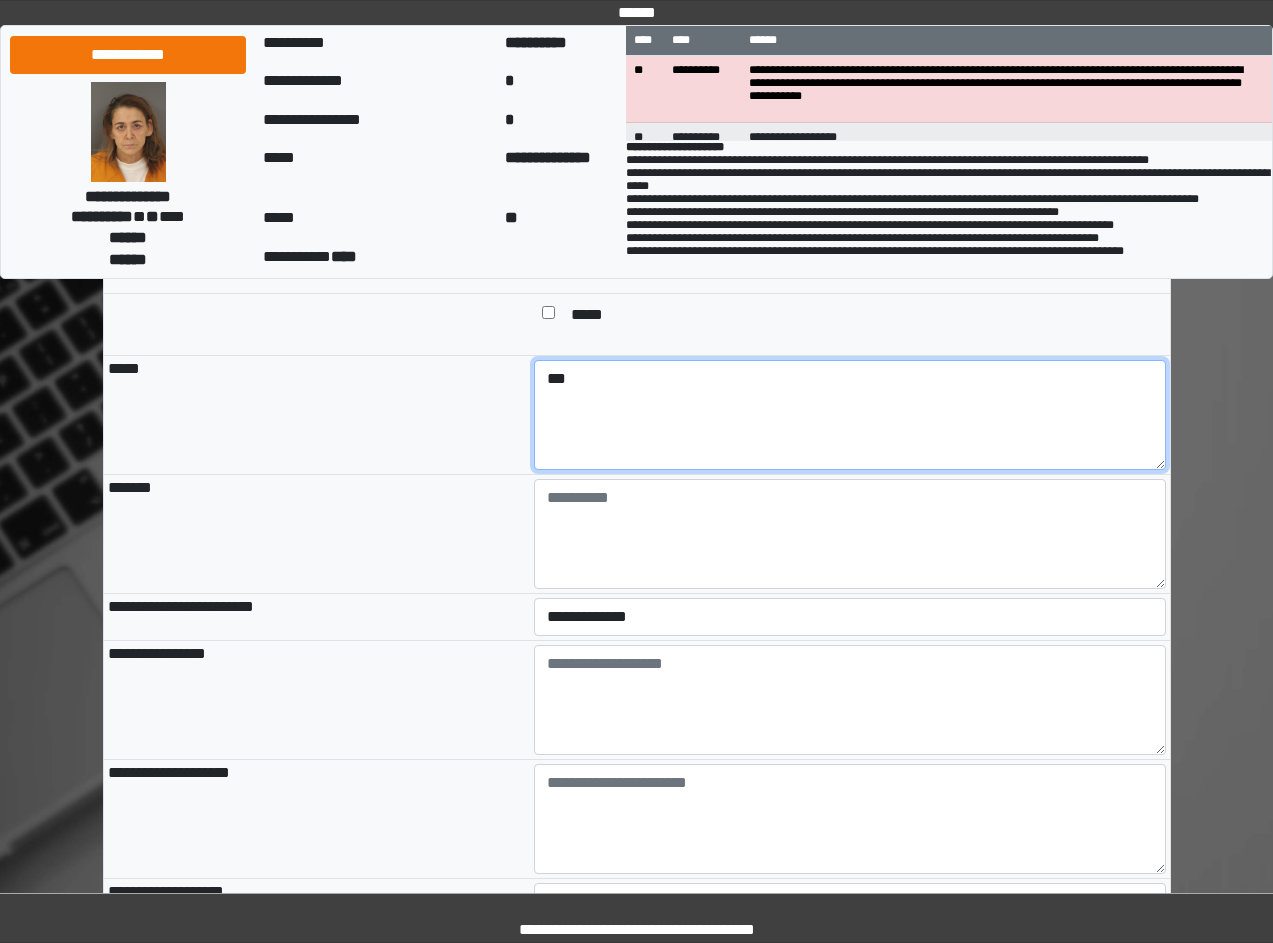 type on "***" 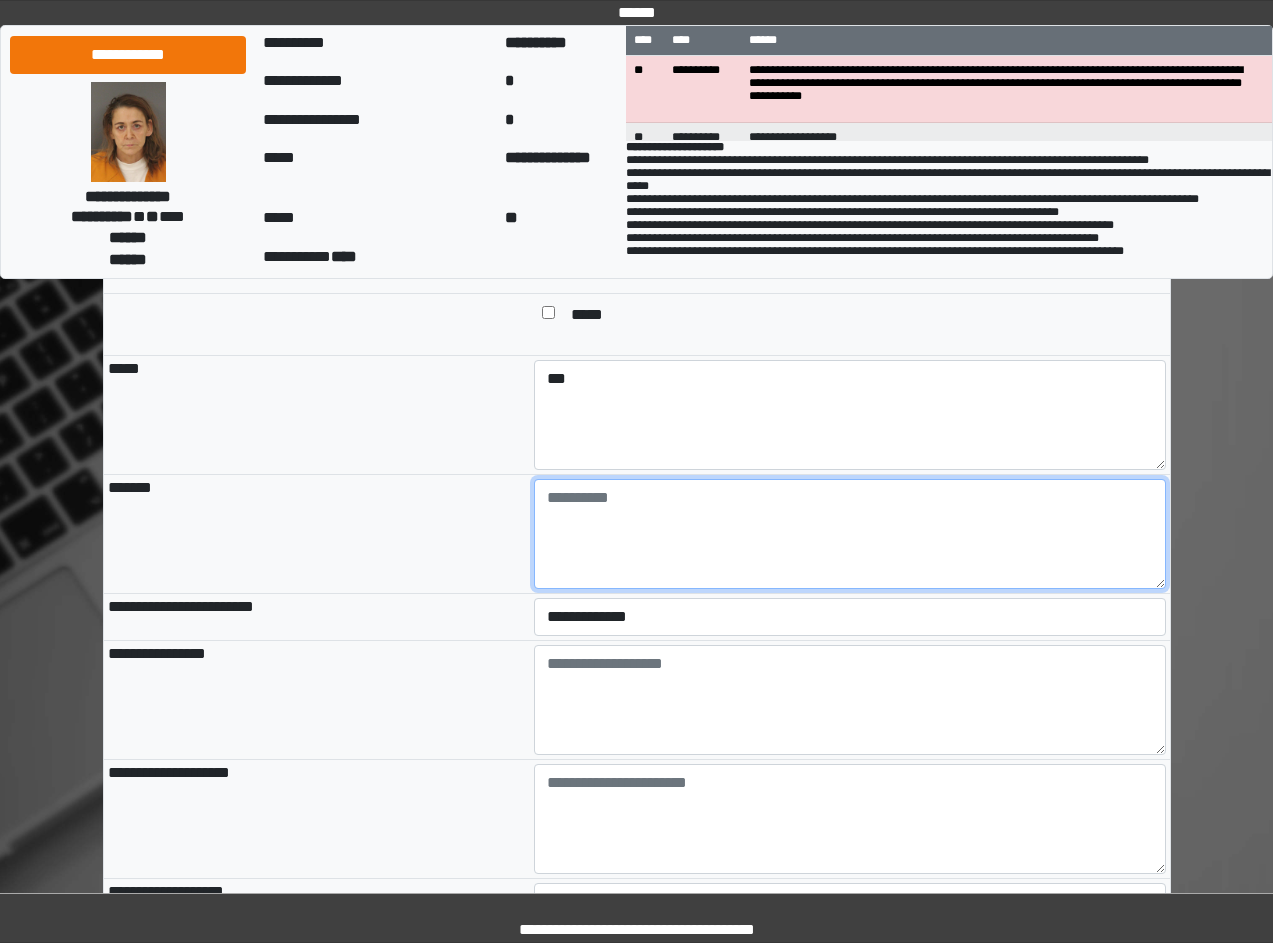 click at bounding box center (850, 534) 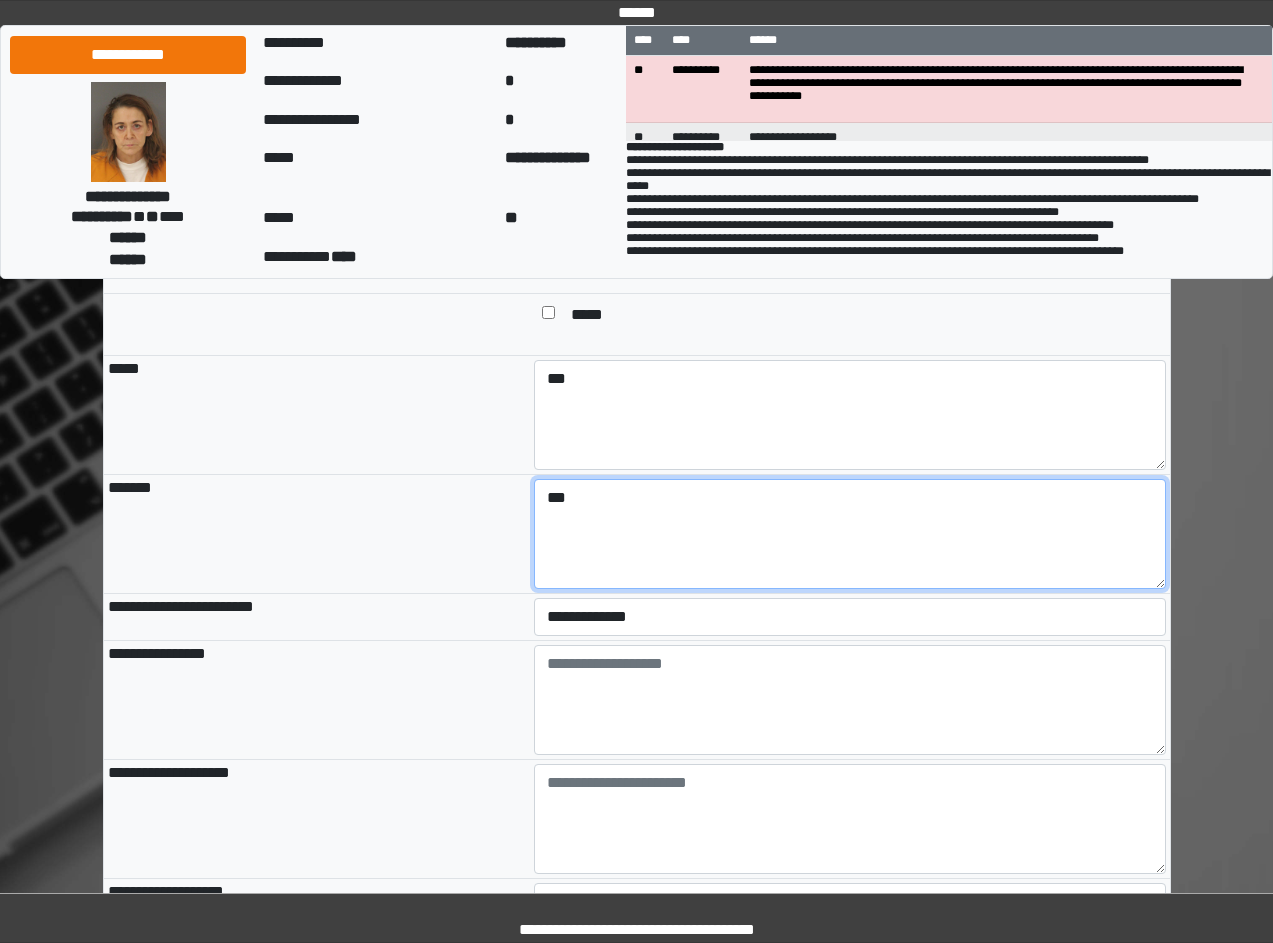 type on "***" 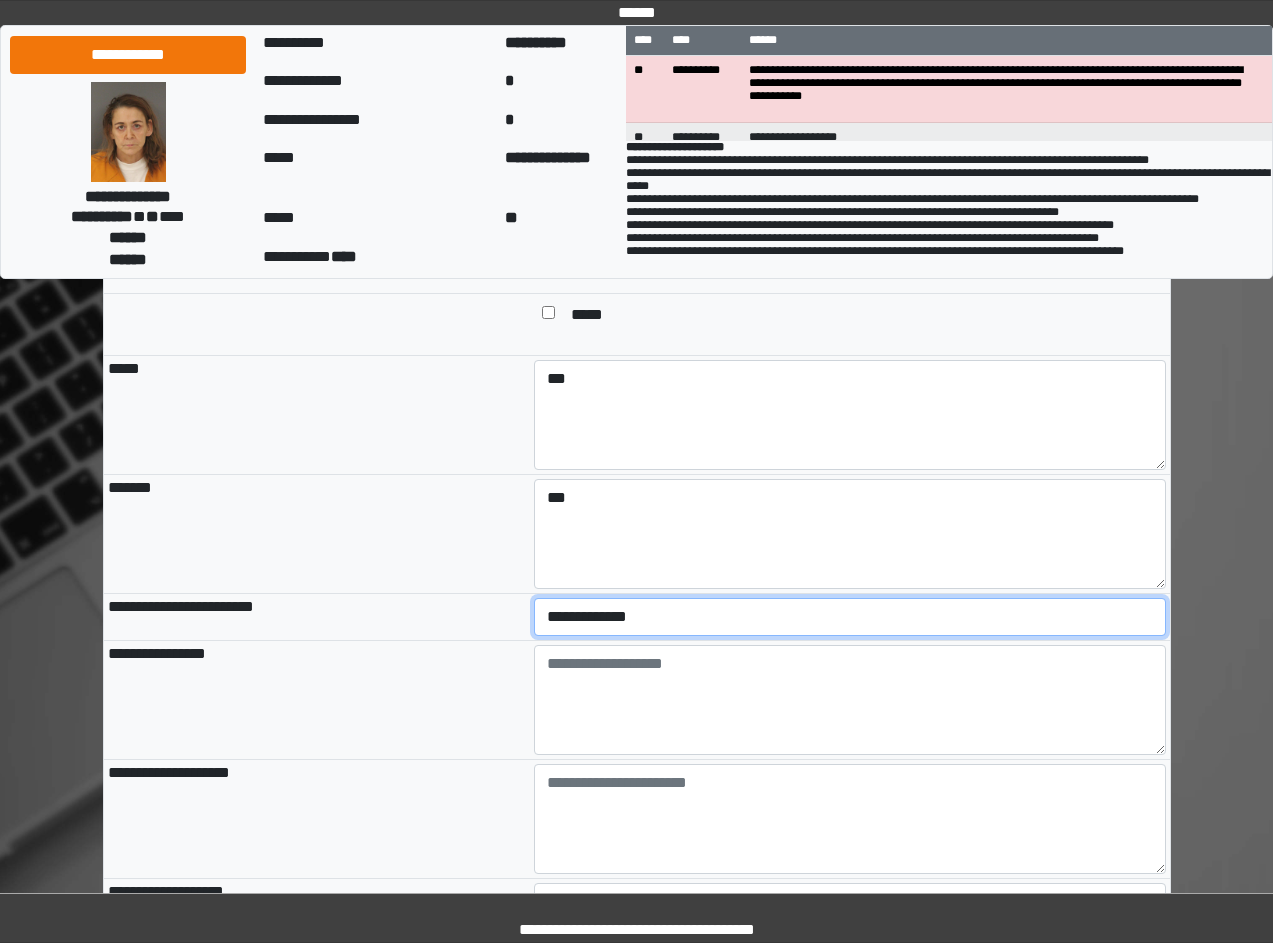 click on "**********" at bounding box center [850, 617] 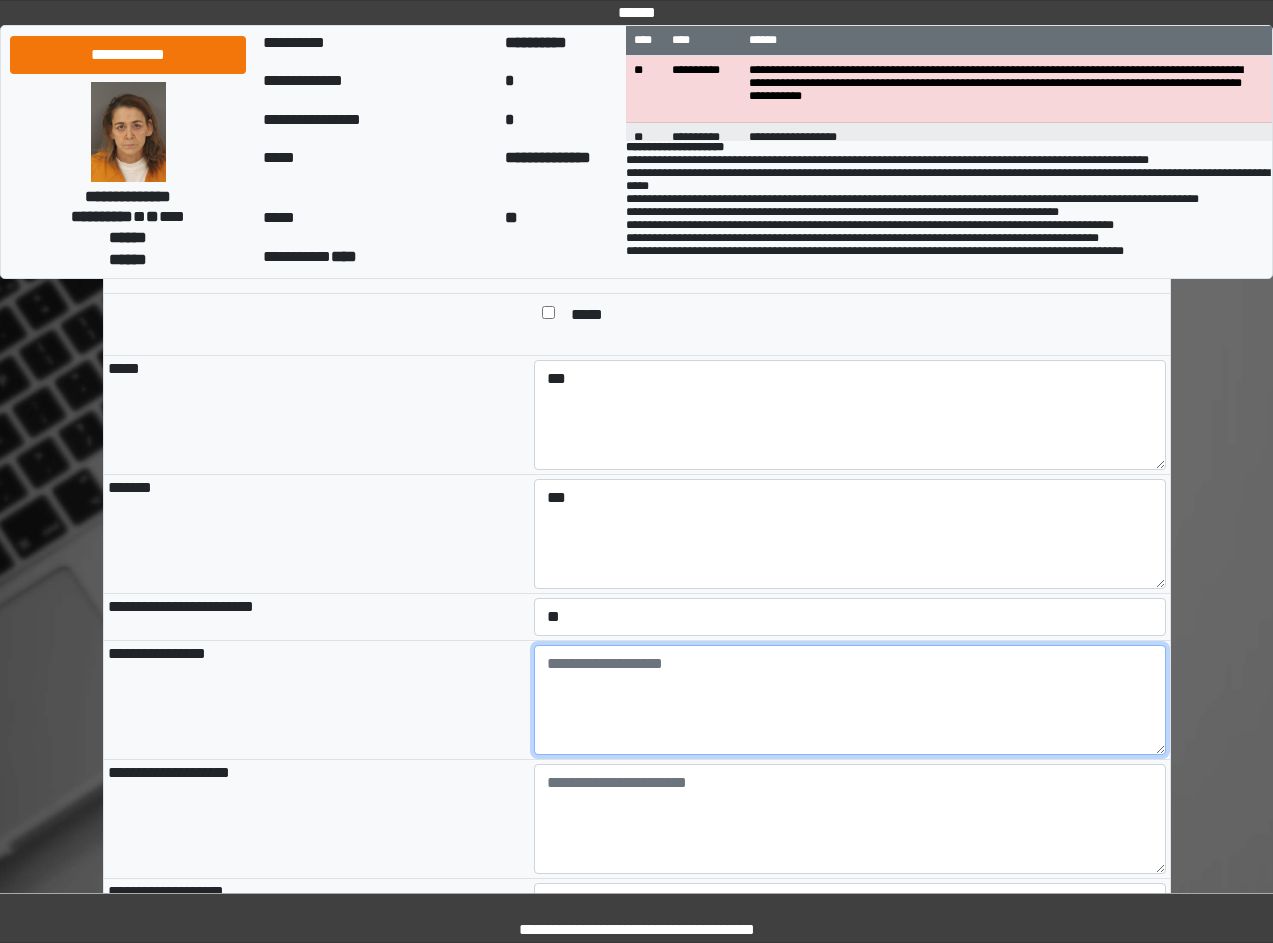 click at bounding box center [850, 700] 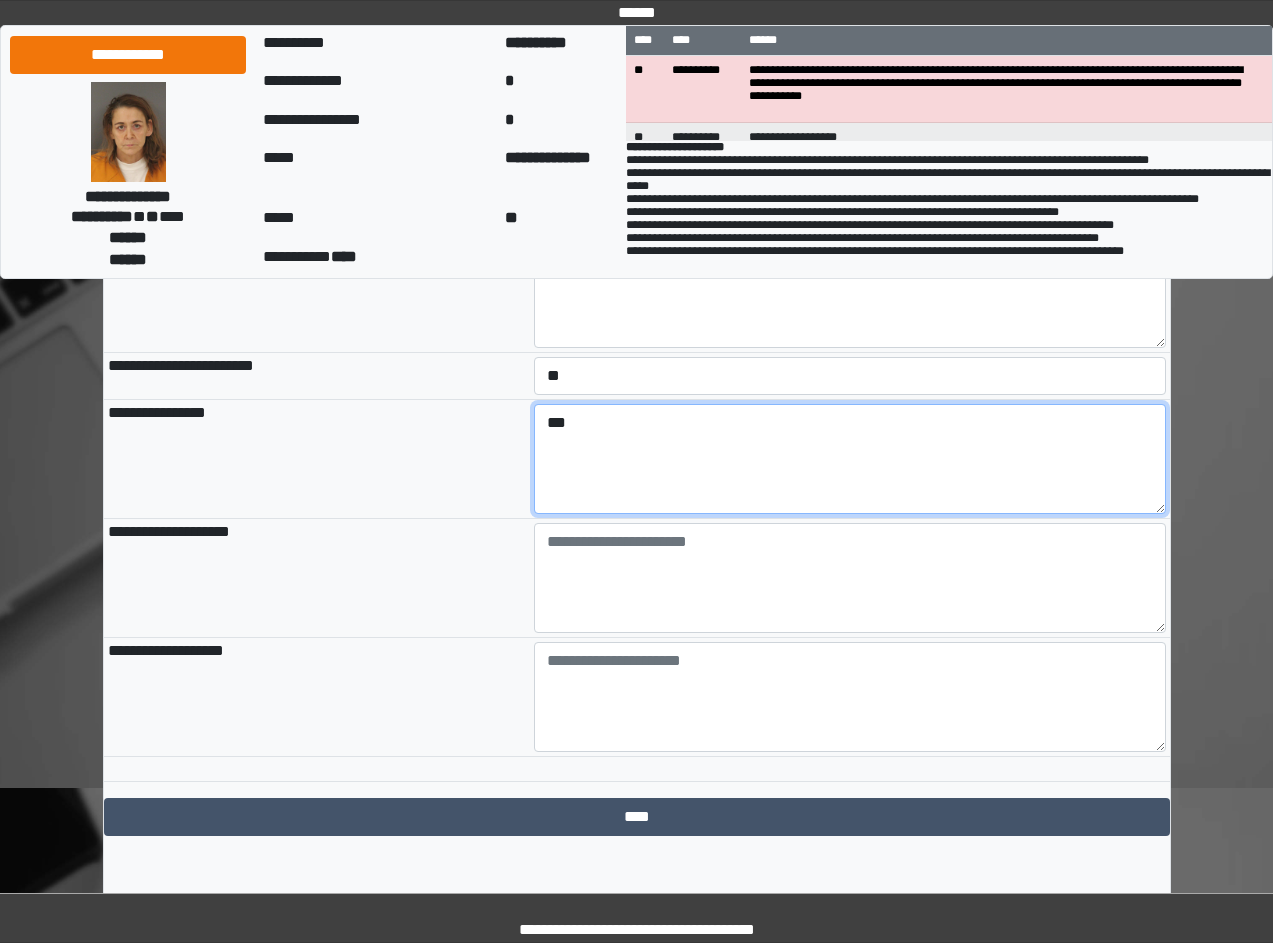 scroll, scrollTop: 2100, scrollLeft: 0, axis: vertical 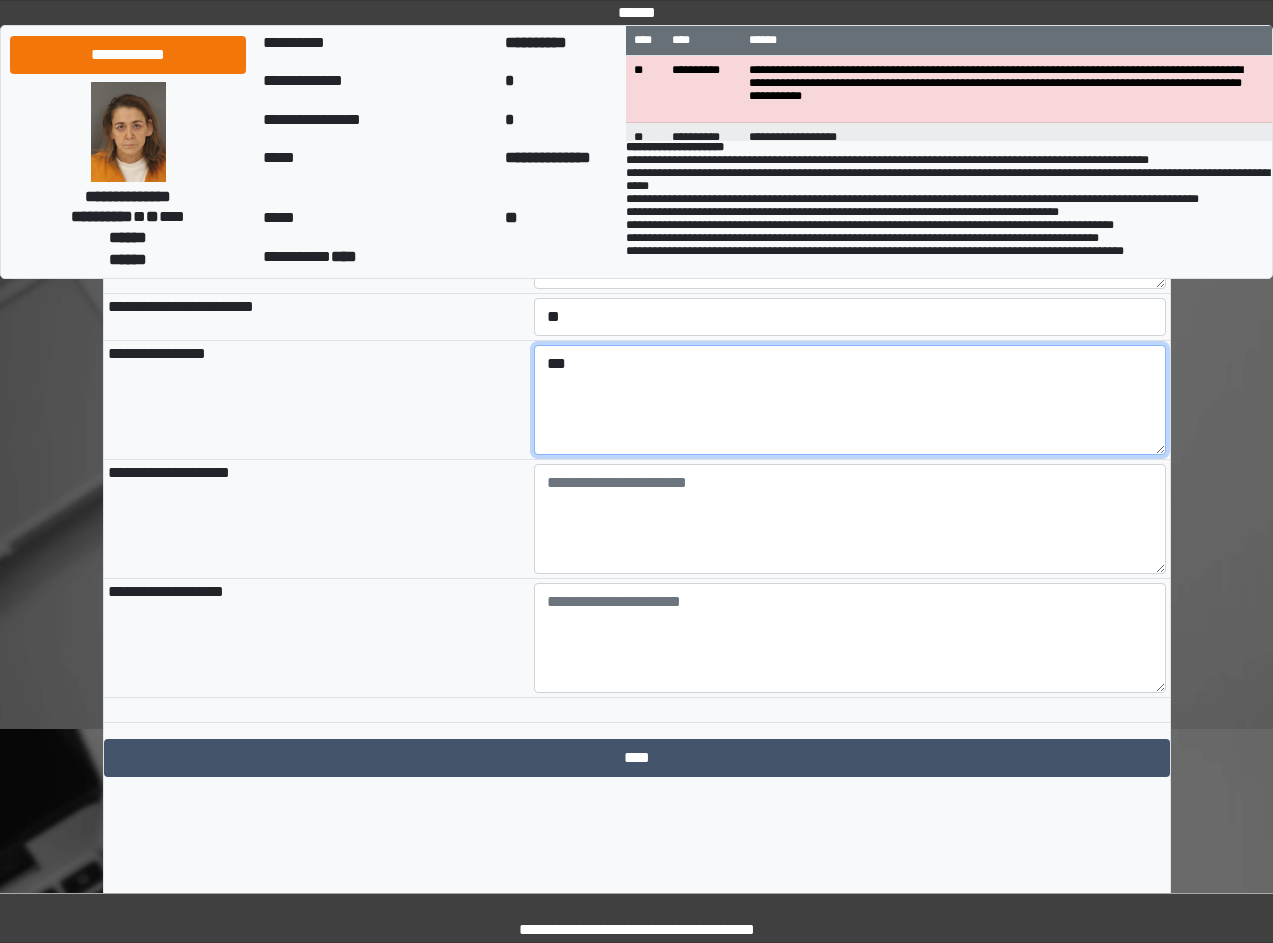 type on "***" 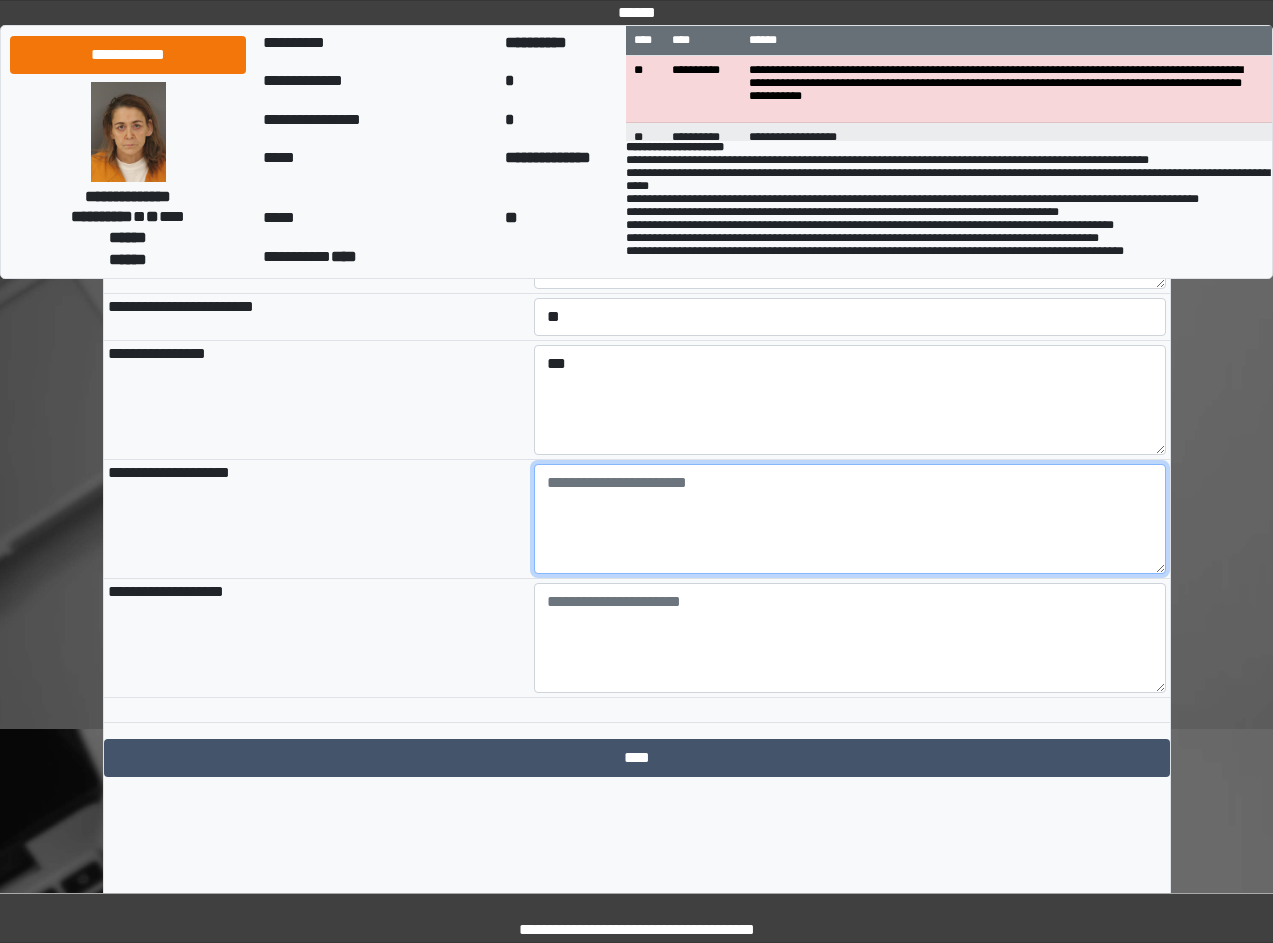 click at bounding box center [850, 519] 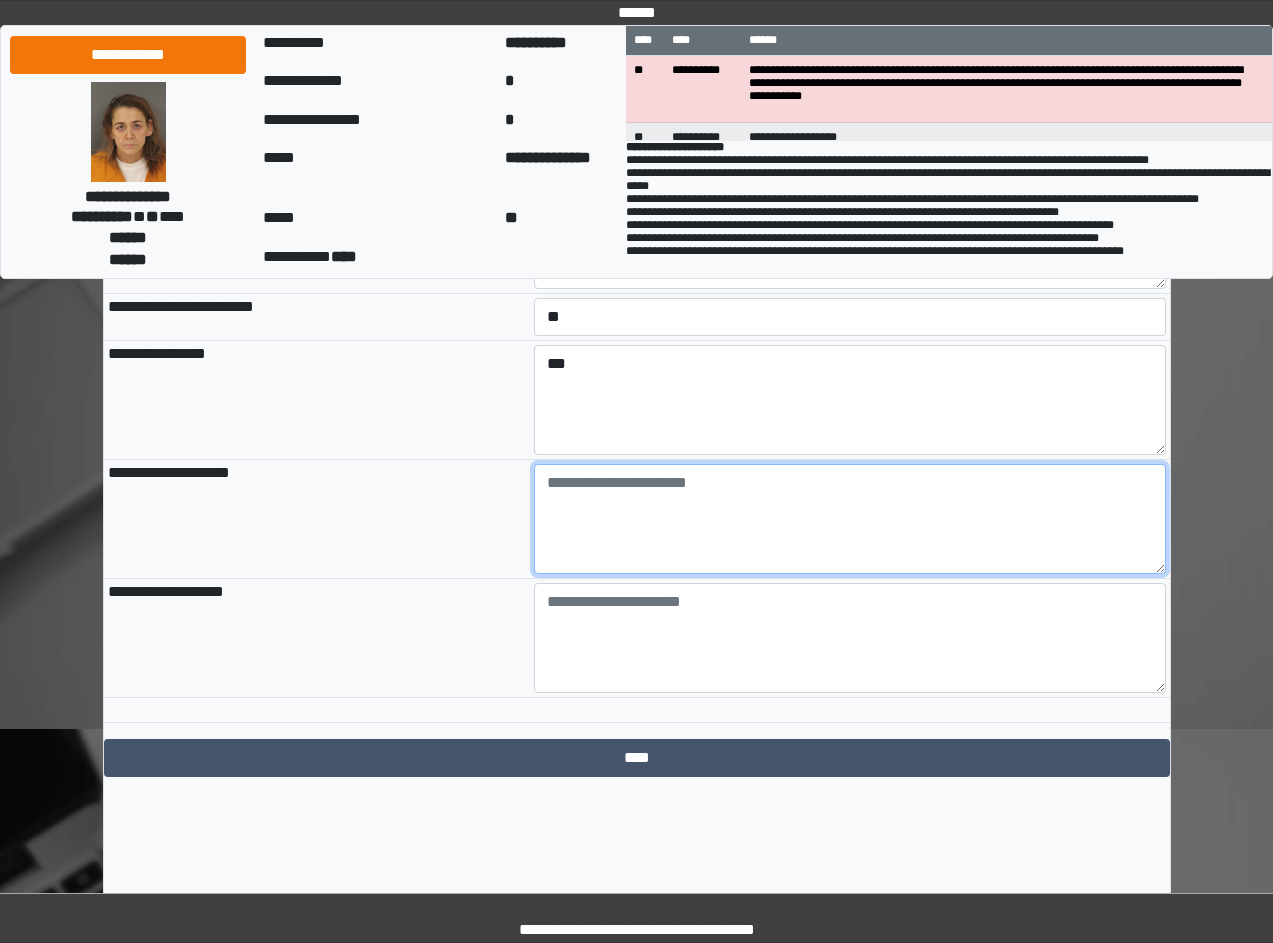 paste on "**********" 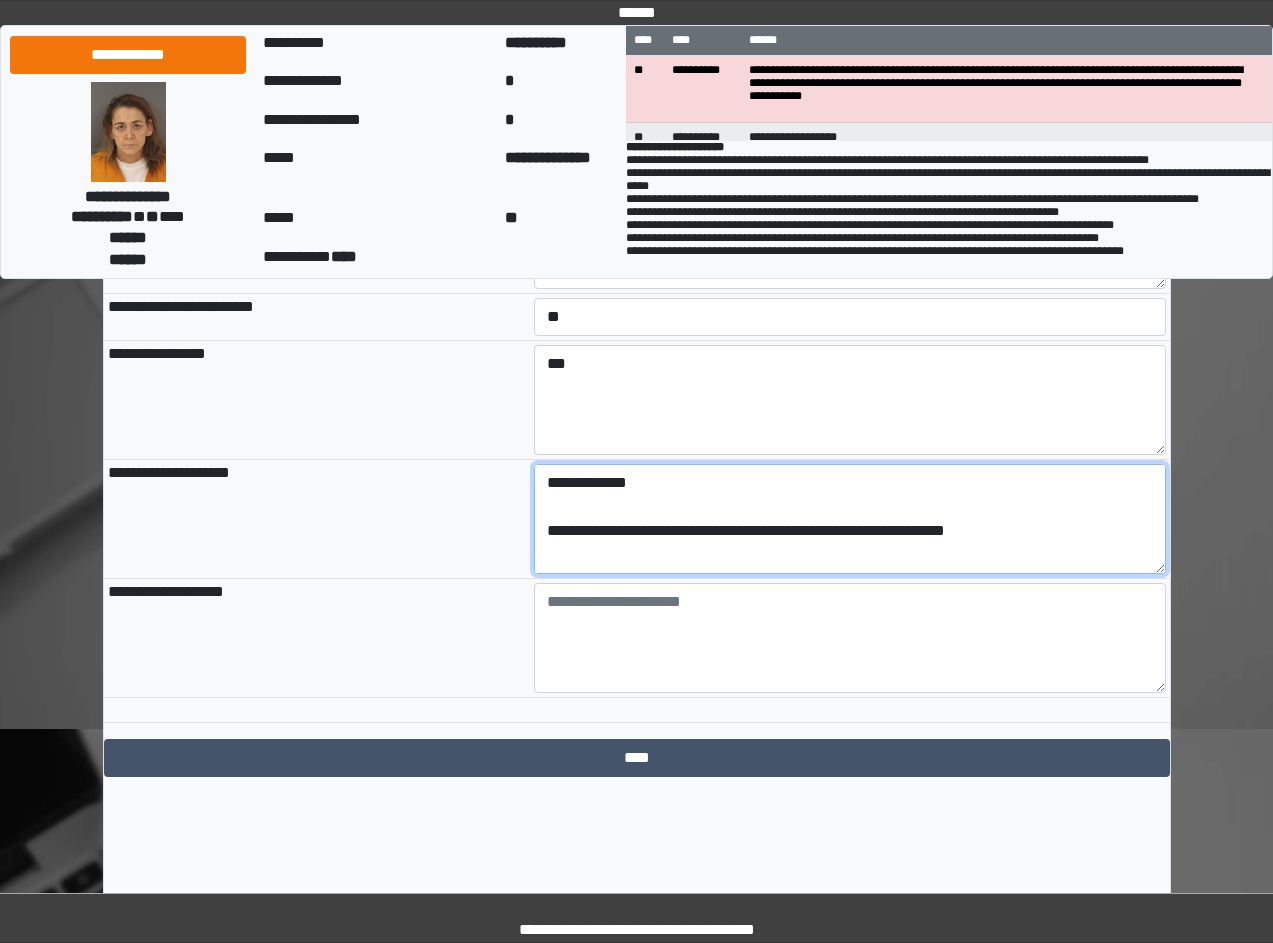 scroll, scrollTop: 209, scrollLeft: 0, axis: vertical 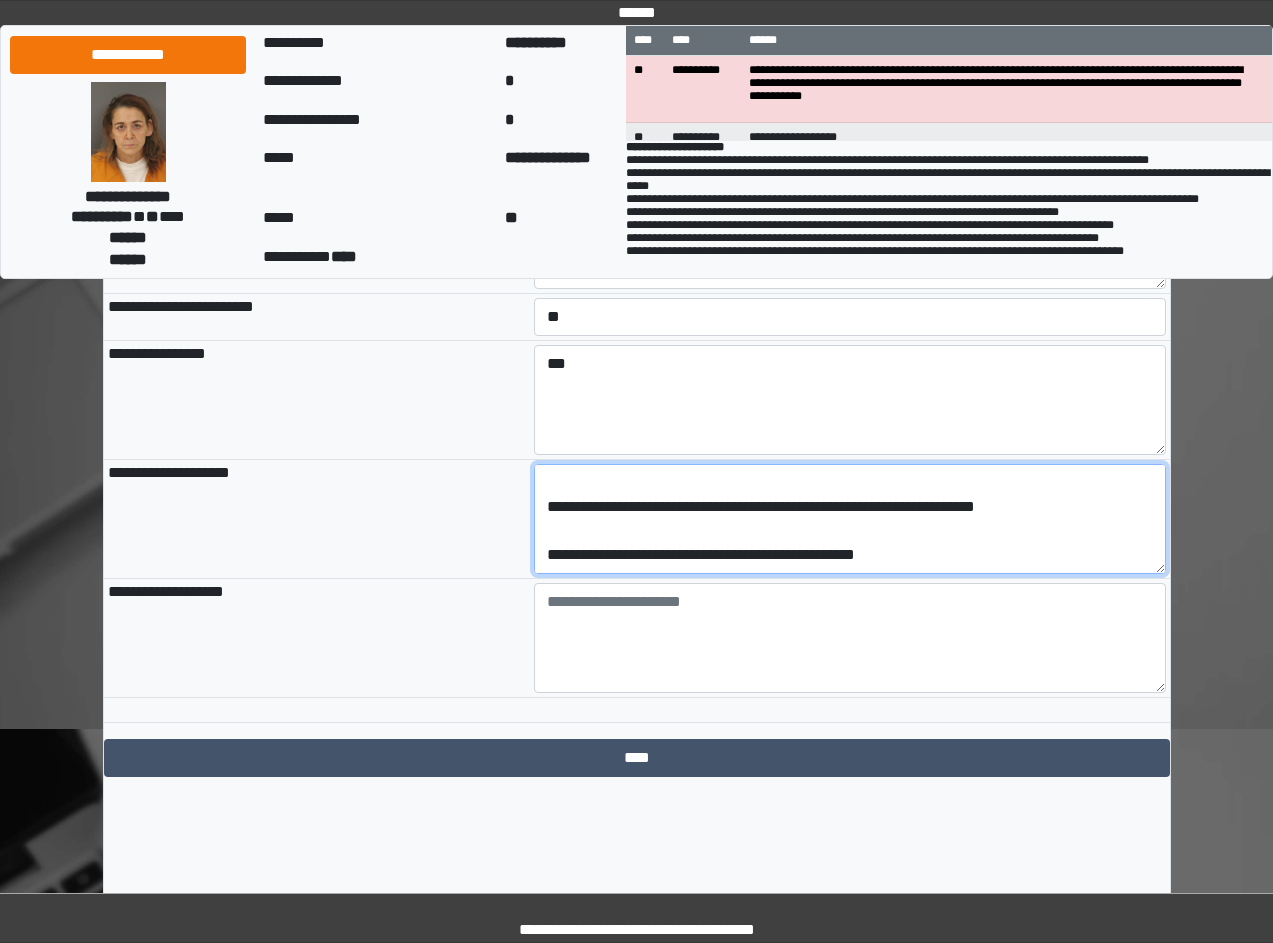 click on "**********" at bounding box center (850, 519) 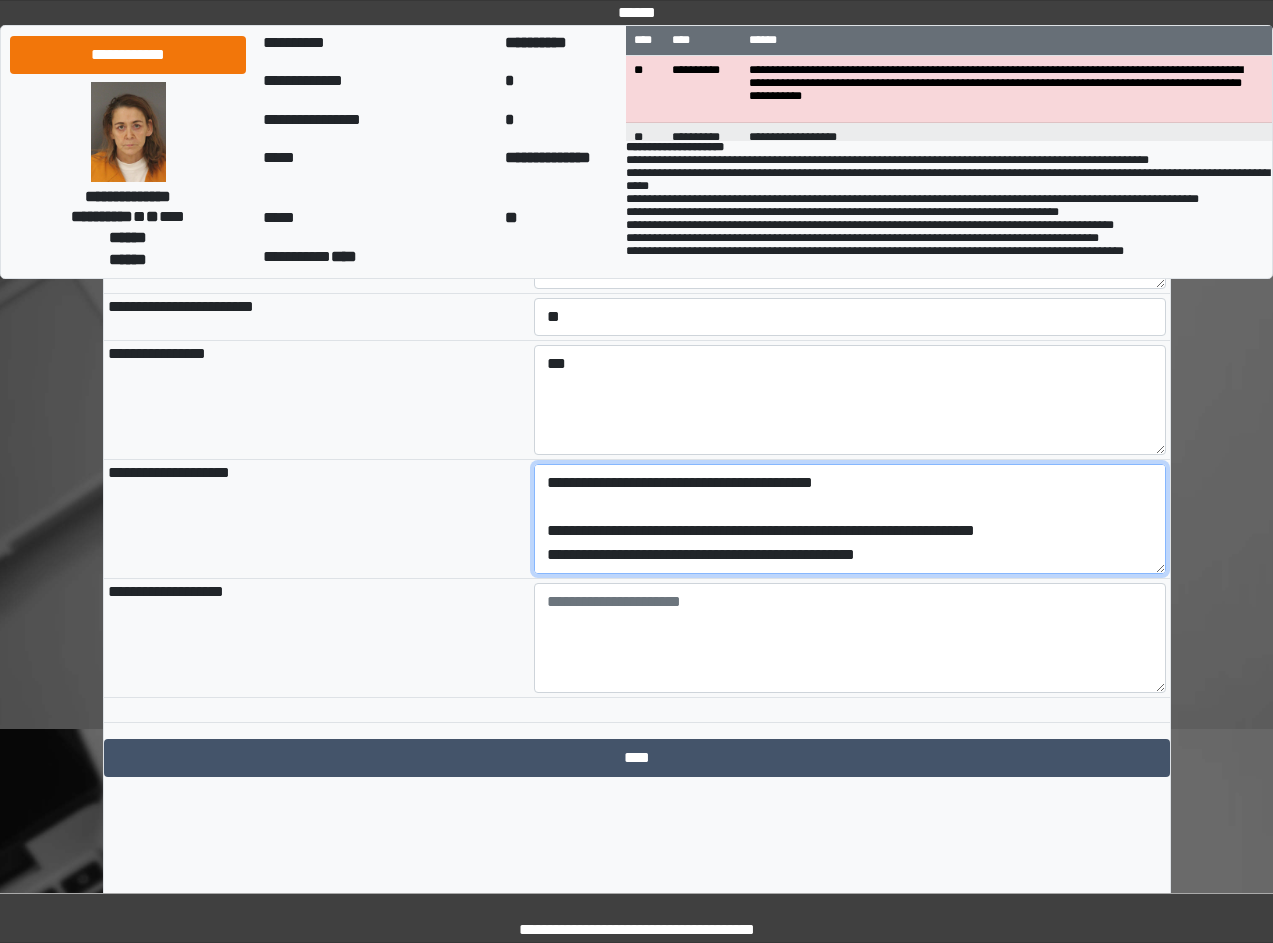 scroll, scrollTop: 185, scrollLeft: 0, axis: vertical 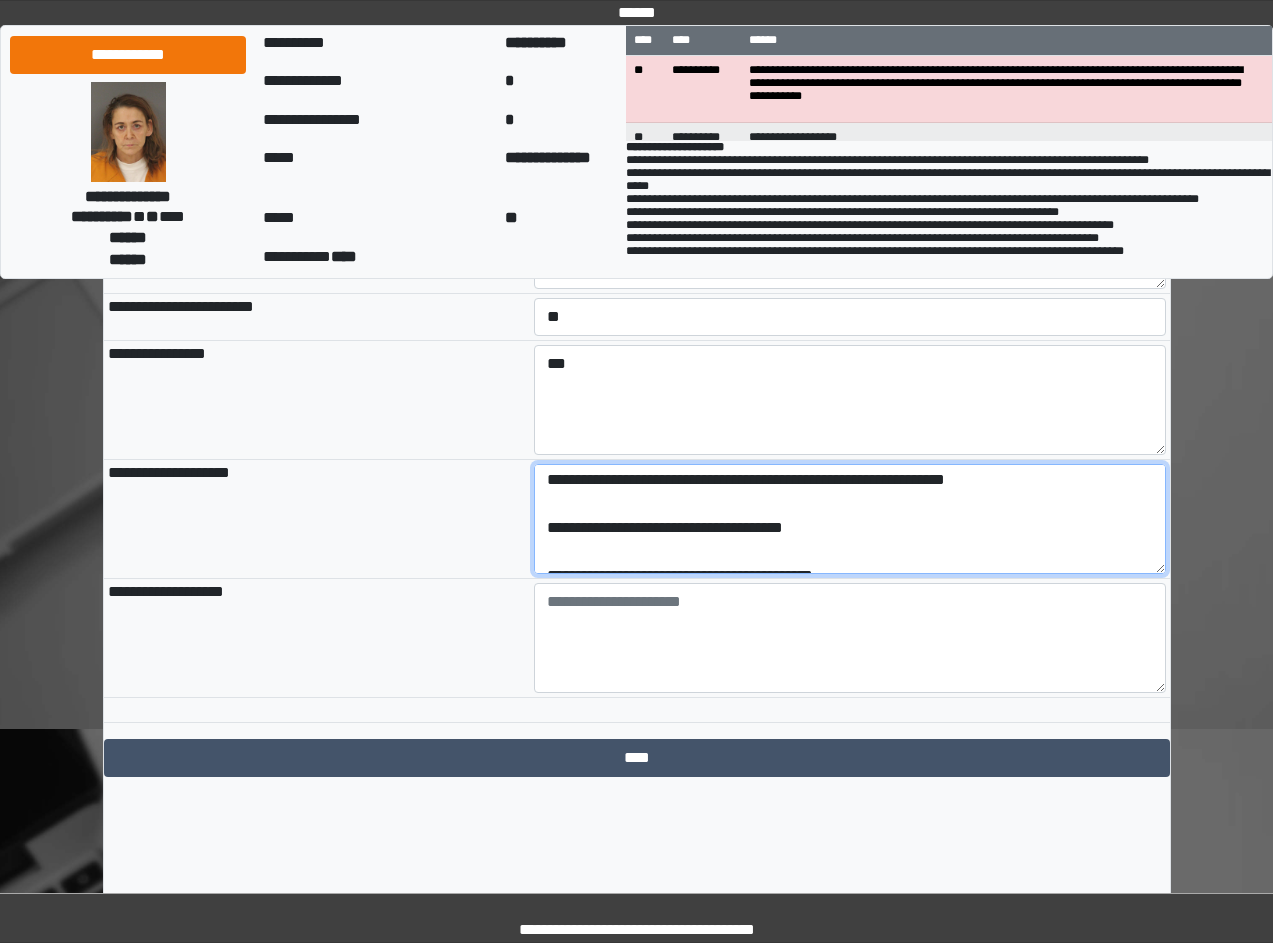 click on "**********" at bounding box center (850, 519) 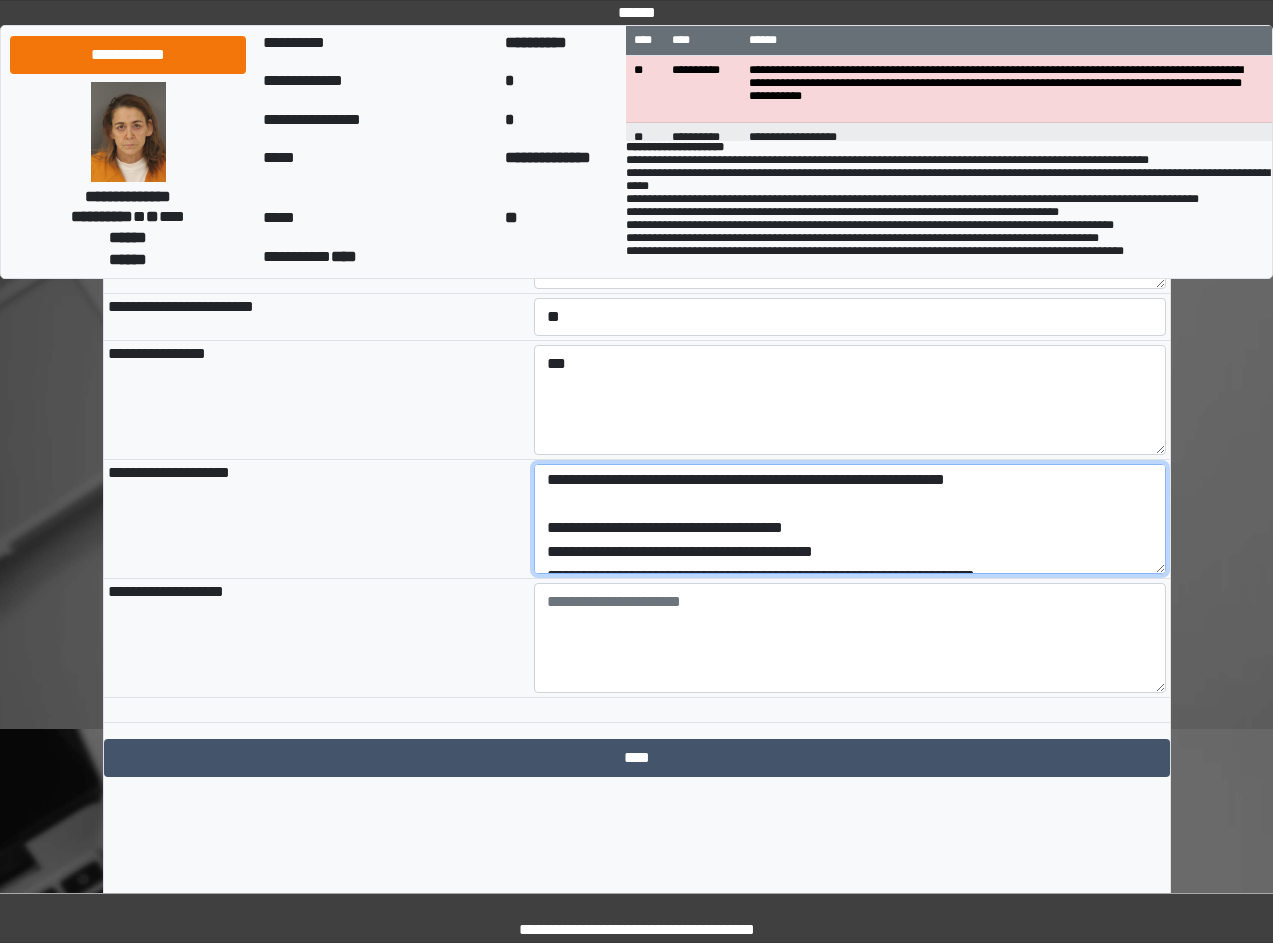 click on "**********" at bounding box center (850, 519) 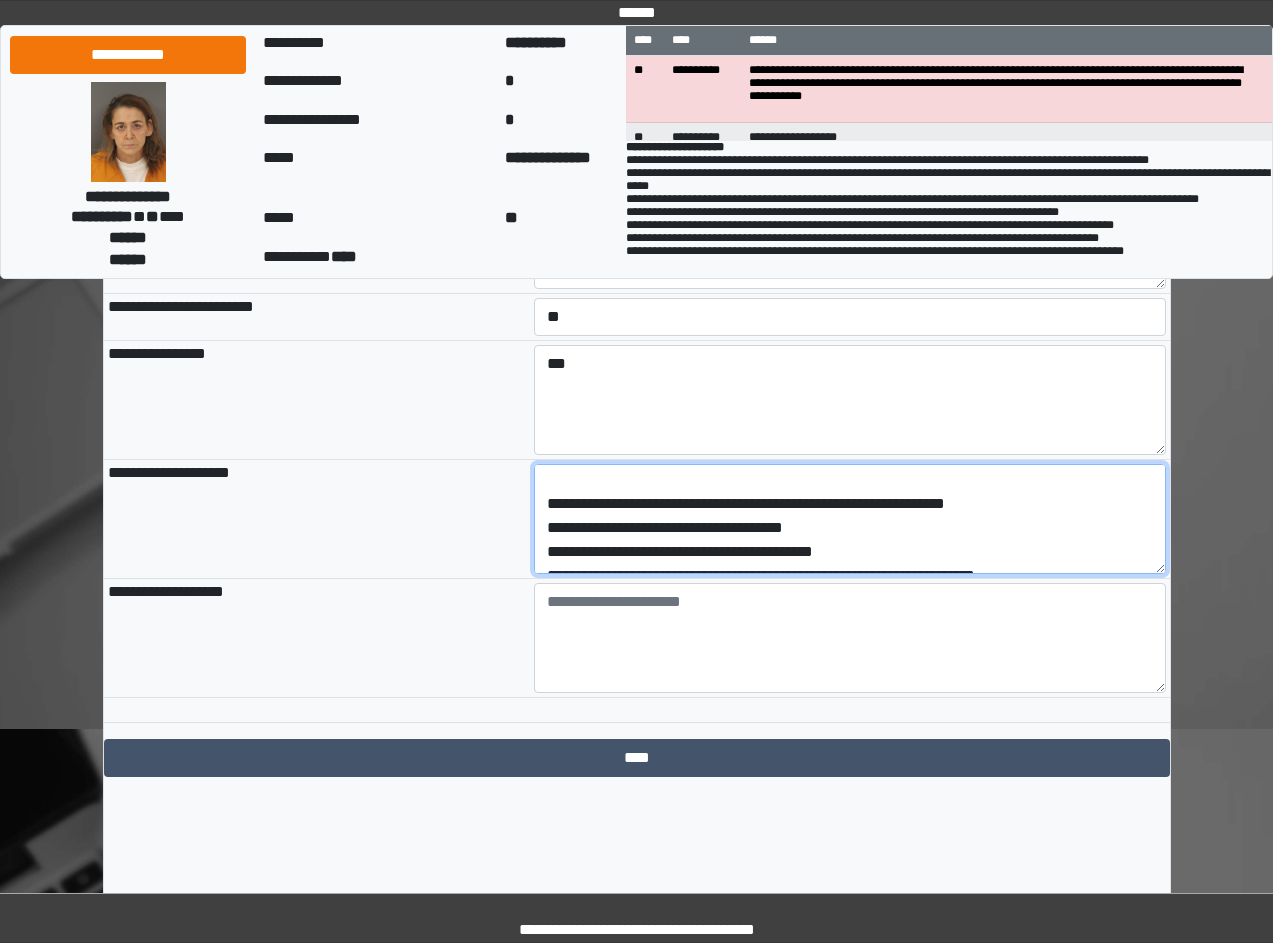 click on "**********" at bounding box center (850, 519) 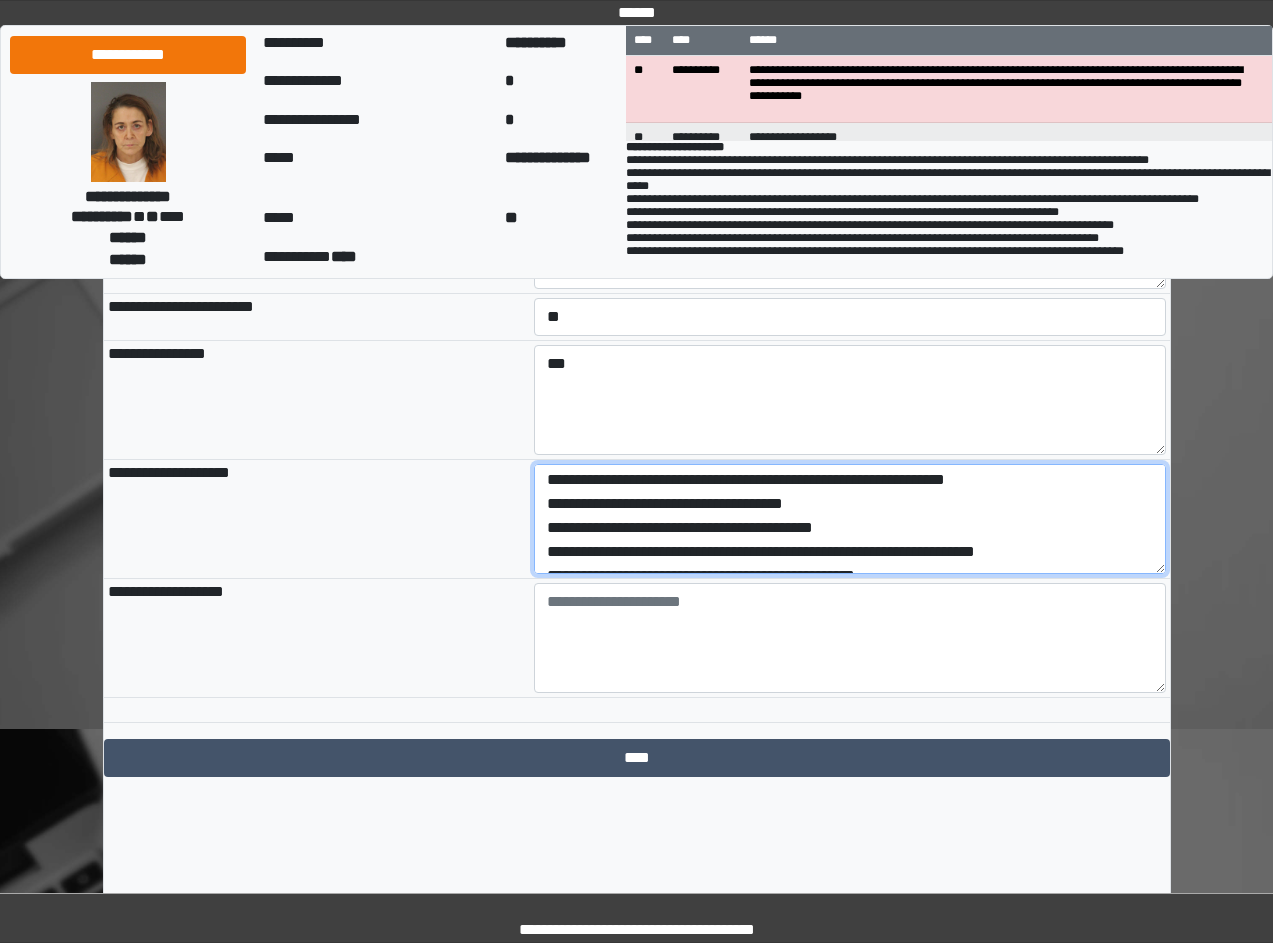 scroll, scrollTop: 3, scrollLeft: 0, axis: vertical 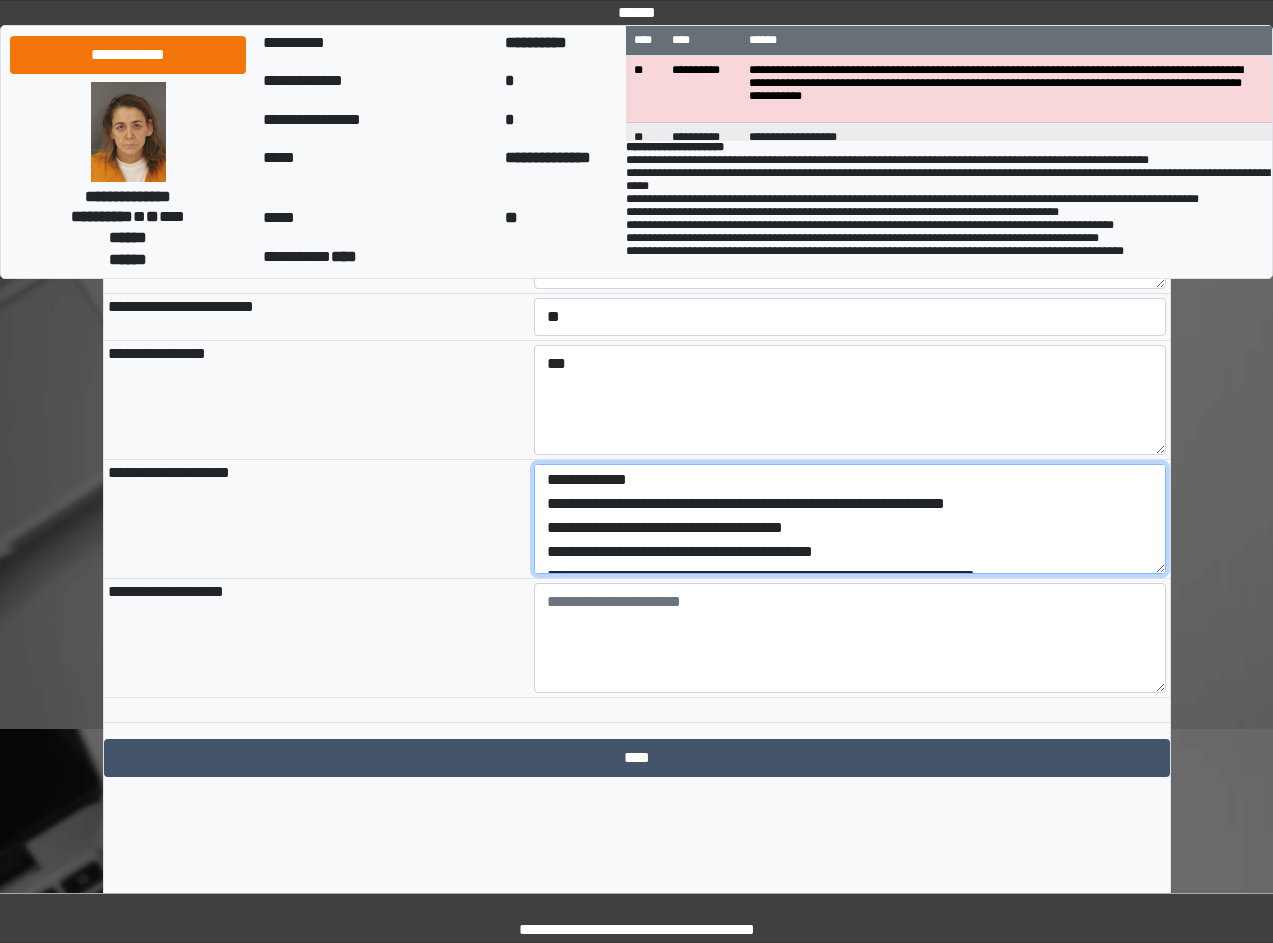 click on "**********" at bounding box center [850, 519] 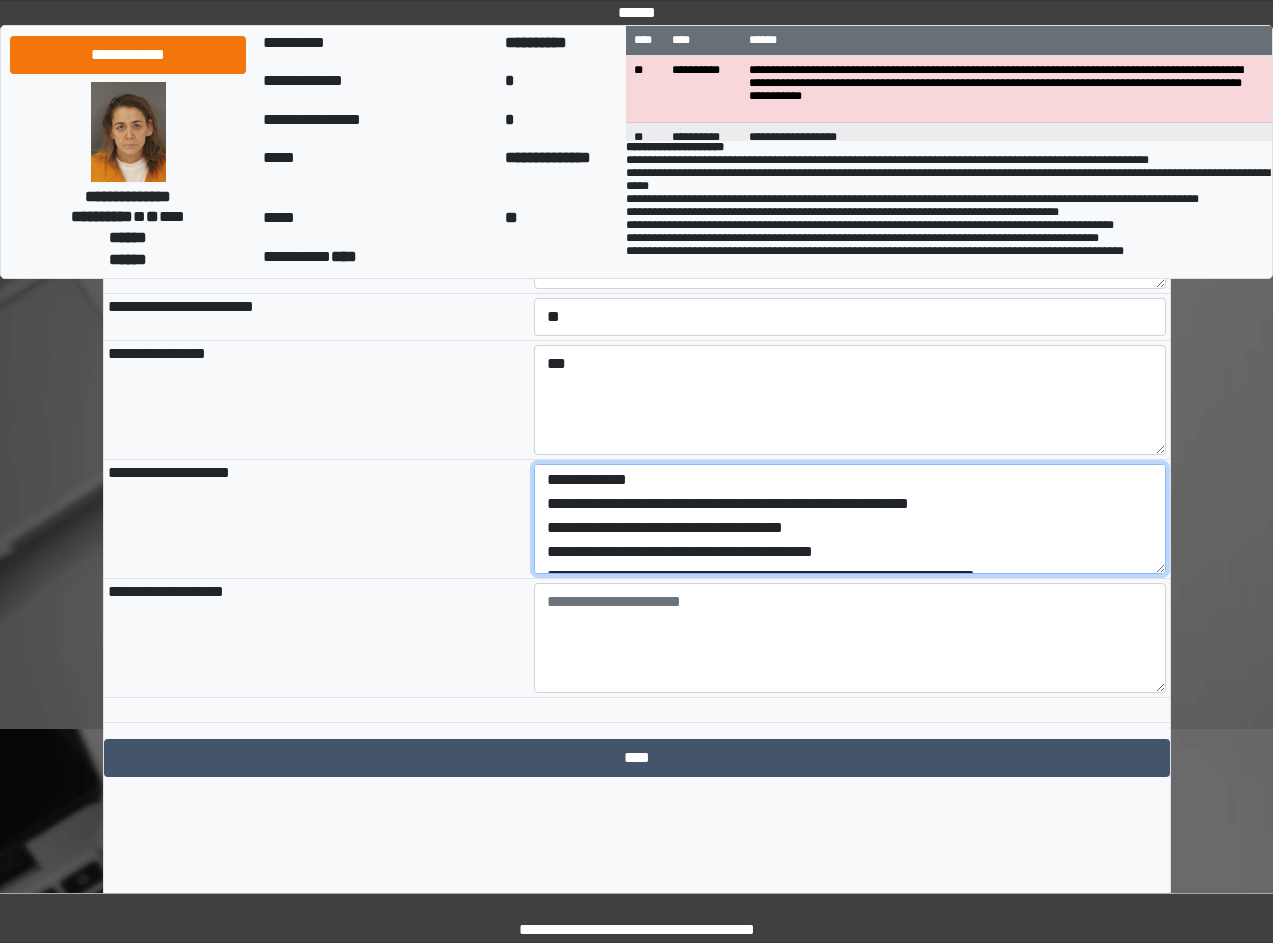 click on "**********" at bounding box center [850, 519] 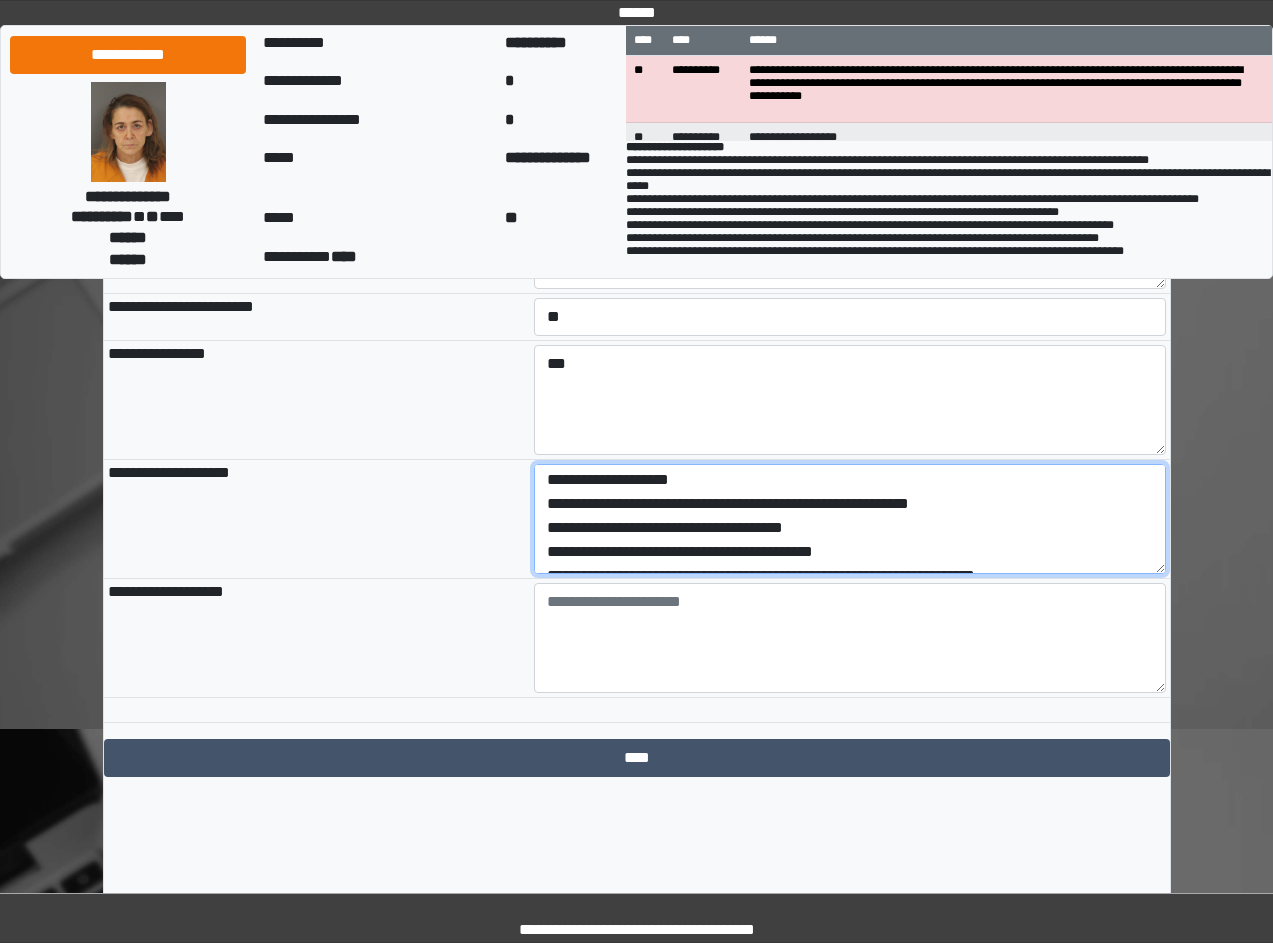 drag, startPoint x: 835, startPoint y: 614, endPoint x: 548, endPoint y: 624, distance: 287.17416 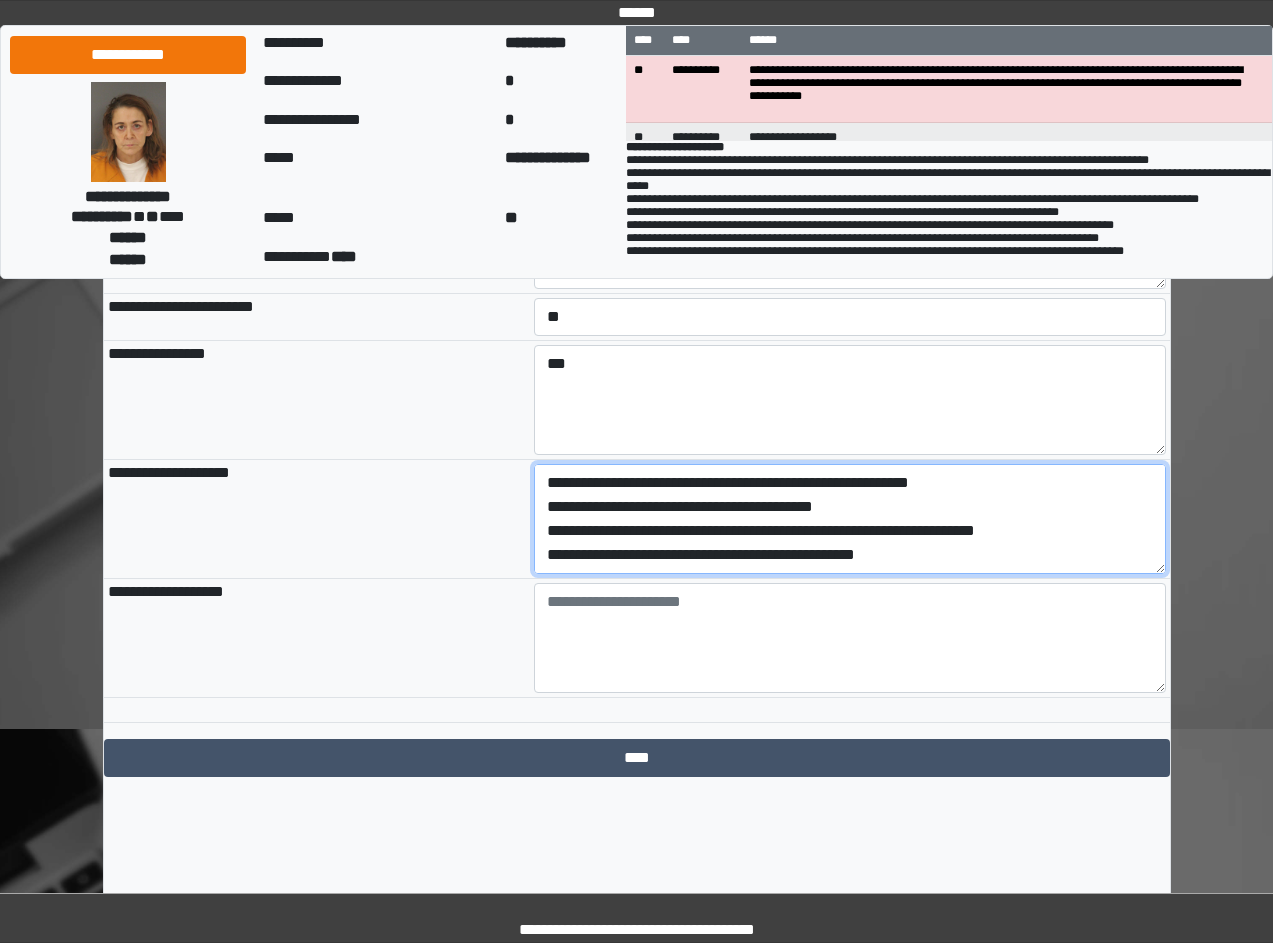 scroll, scrollTop: 72, scrollLeft: 0, axis: vertical 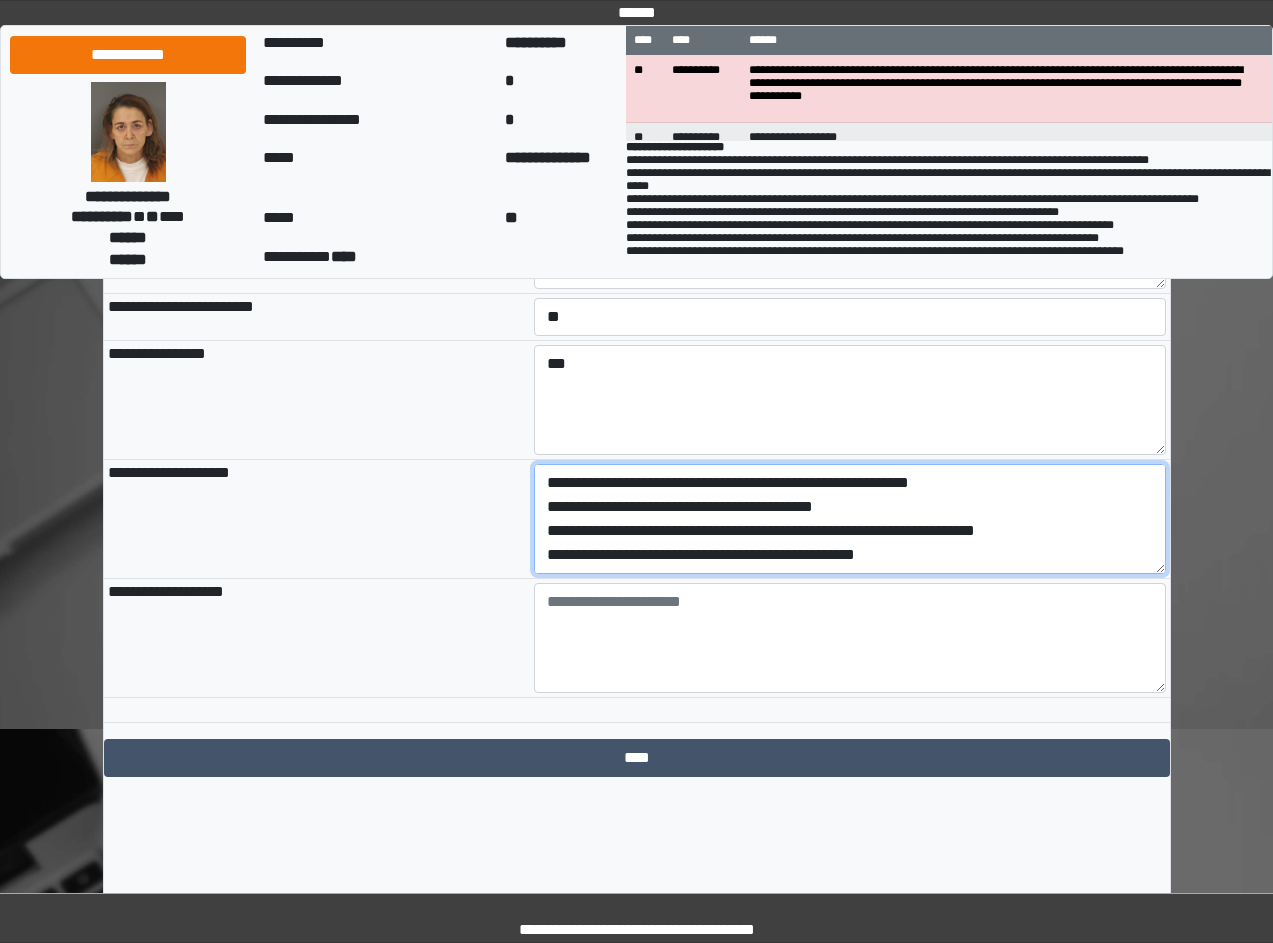 drag, startPoint x: 706, startPoint y: 596, endPoint x: 548, endPoint y: 593, distance: 158.02847 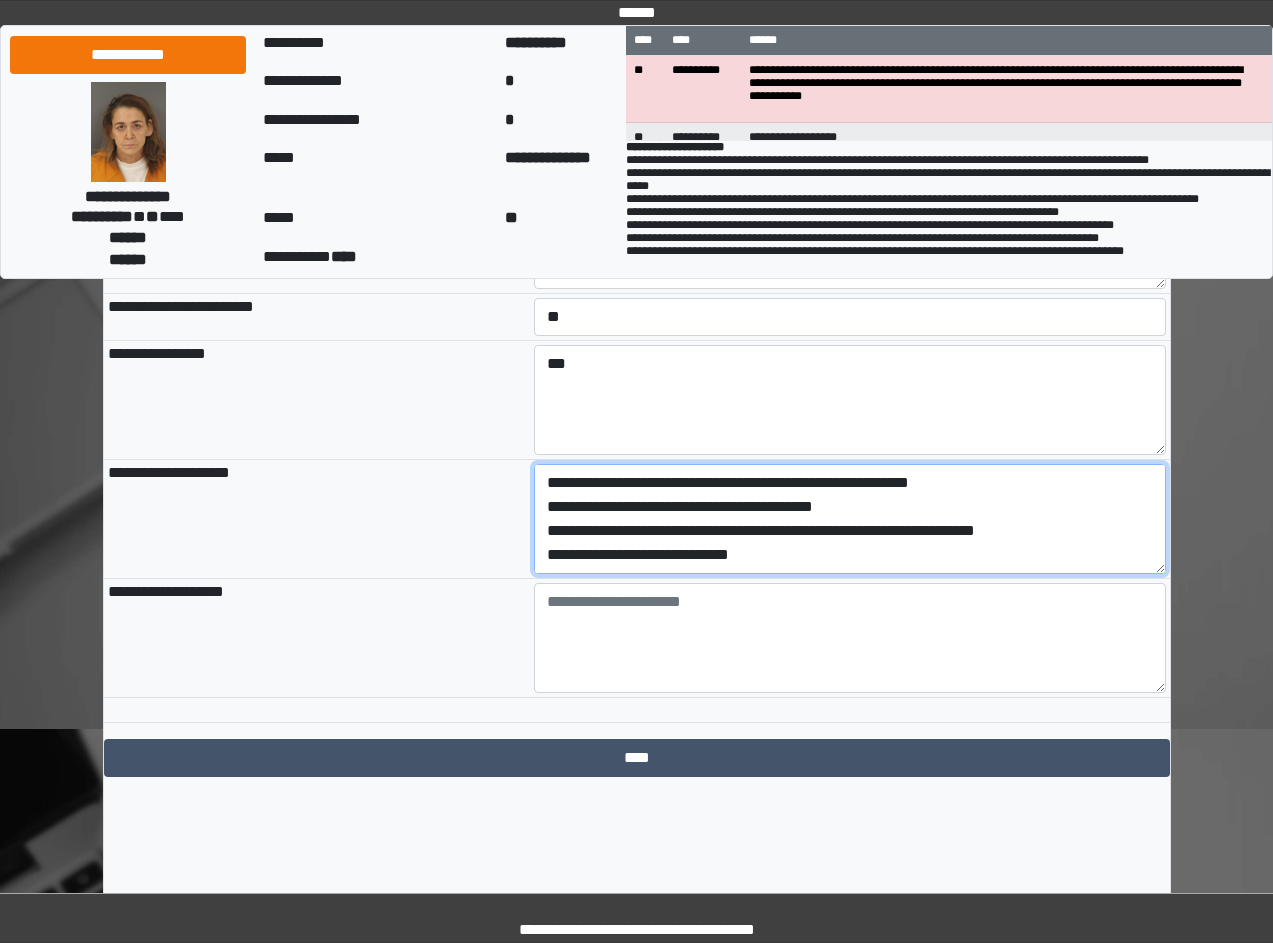 click on "**********" at bounding box center (850, 519) 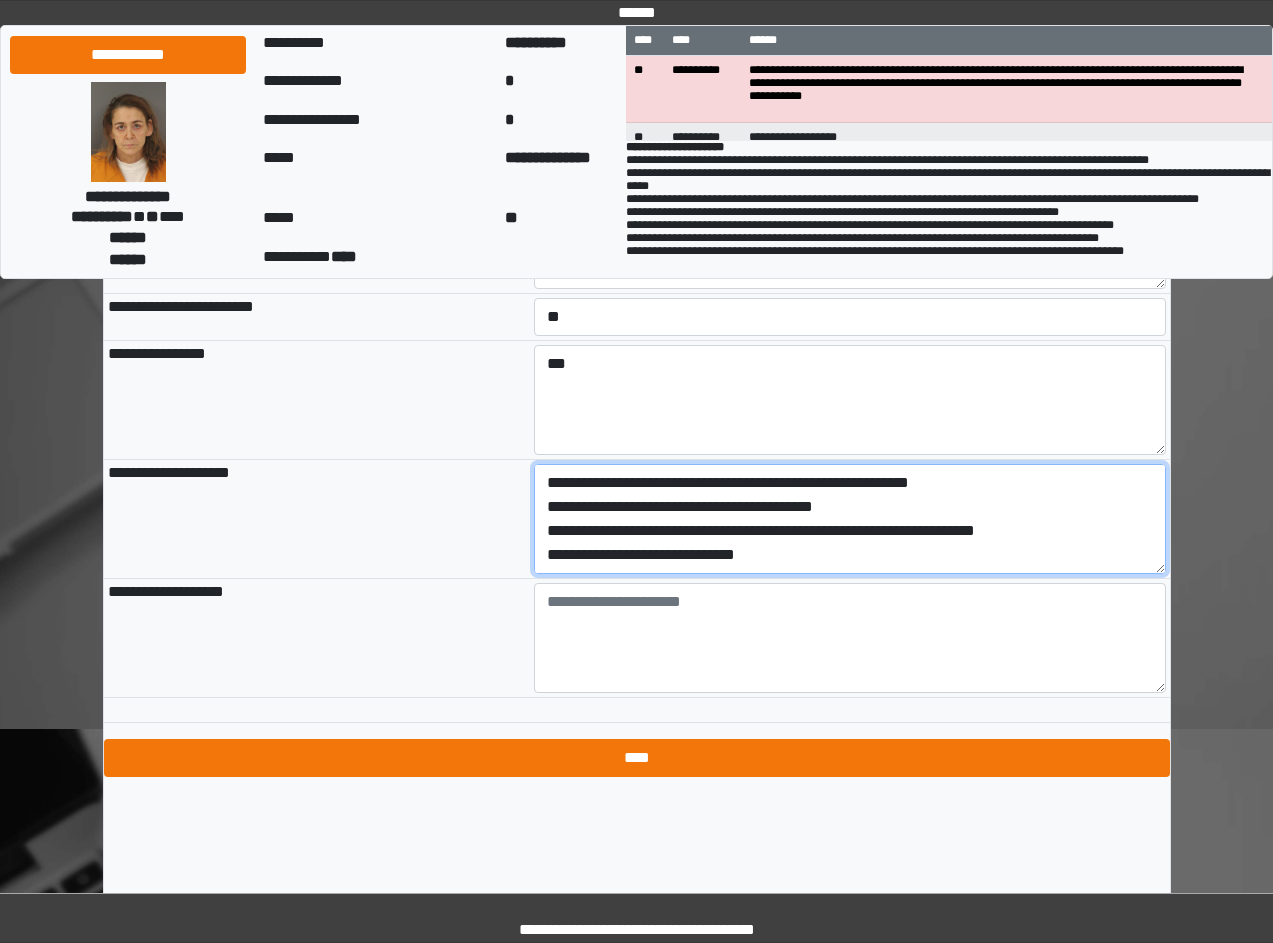 type on "**********" 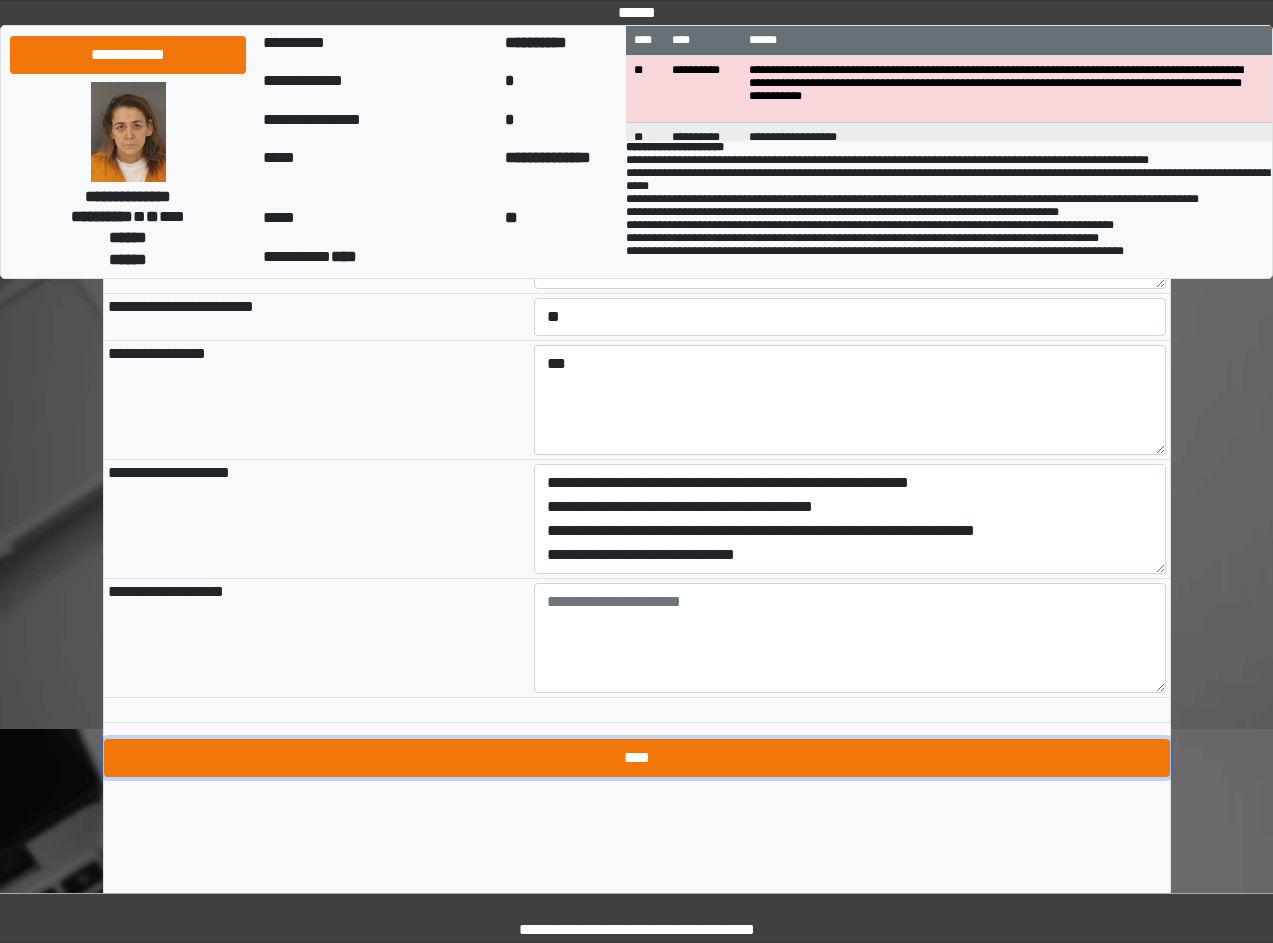 click on "****" at bounding box center (637, 758) 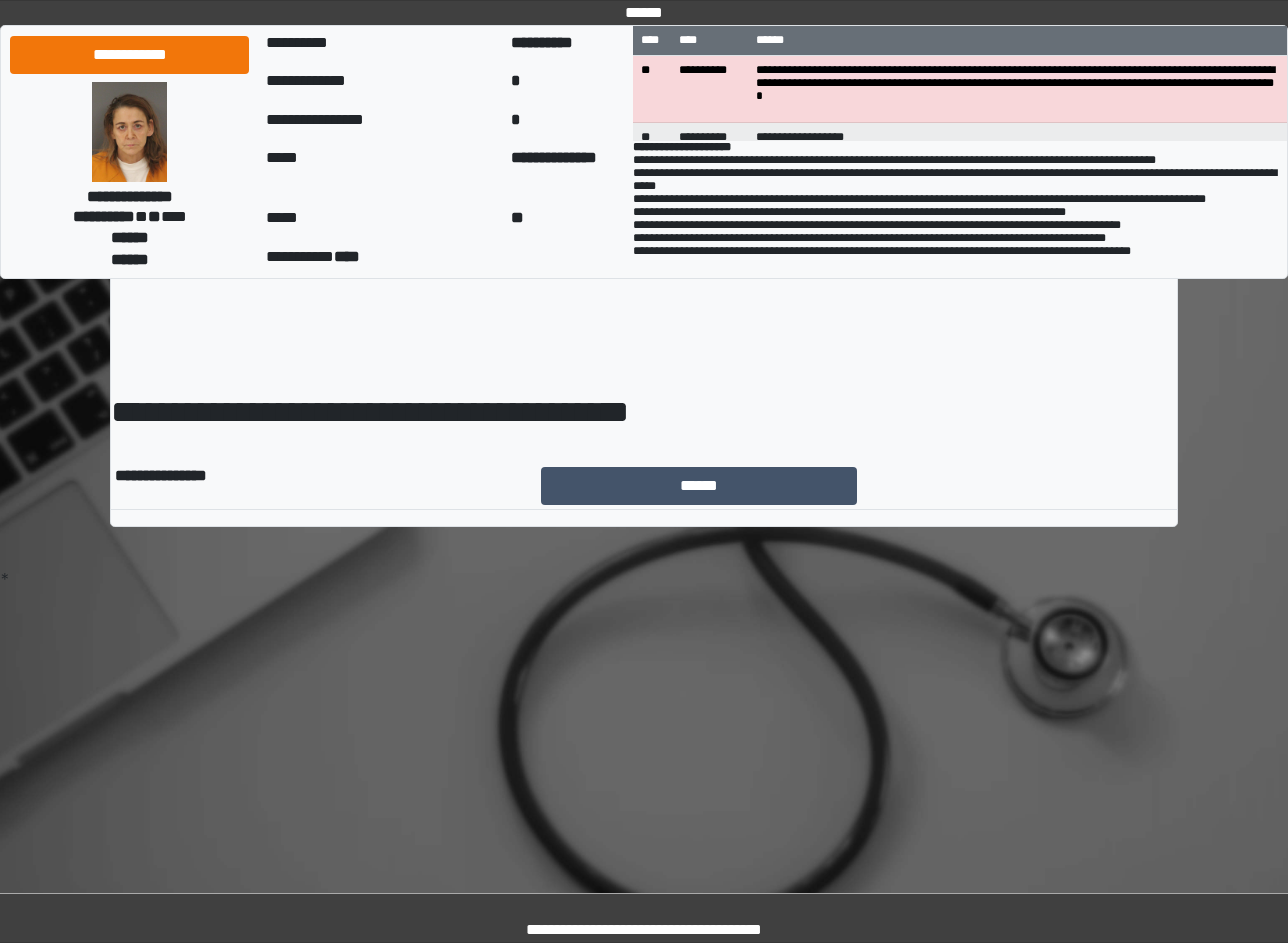 scroll, scrollTop: 0, scrollLeft: 0, axis: both 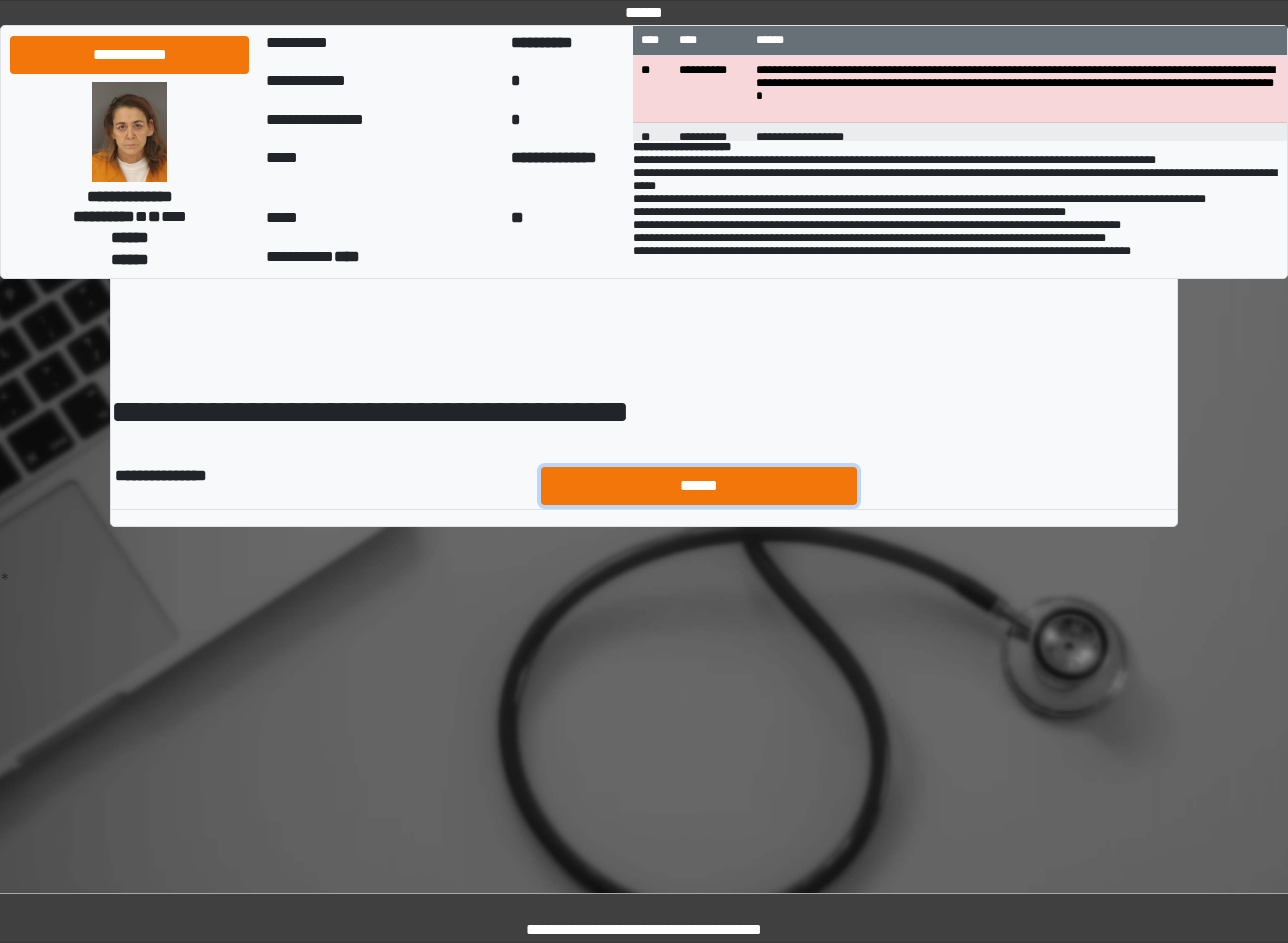 click on "******" at bounding box center [699, 486] 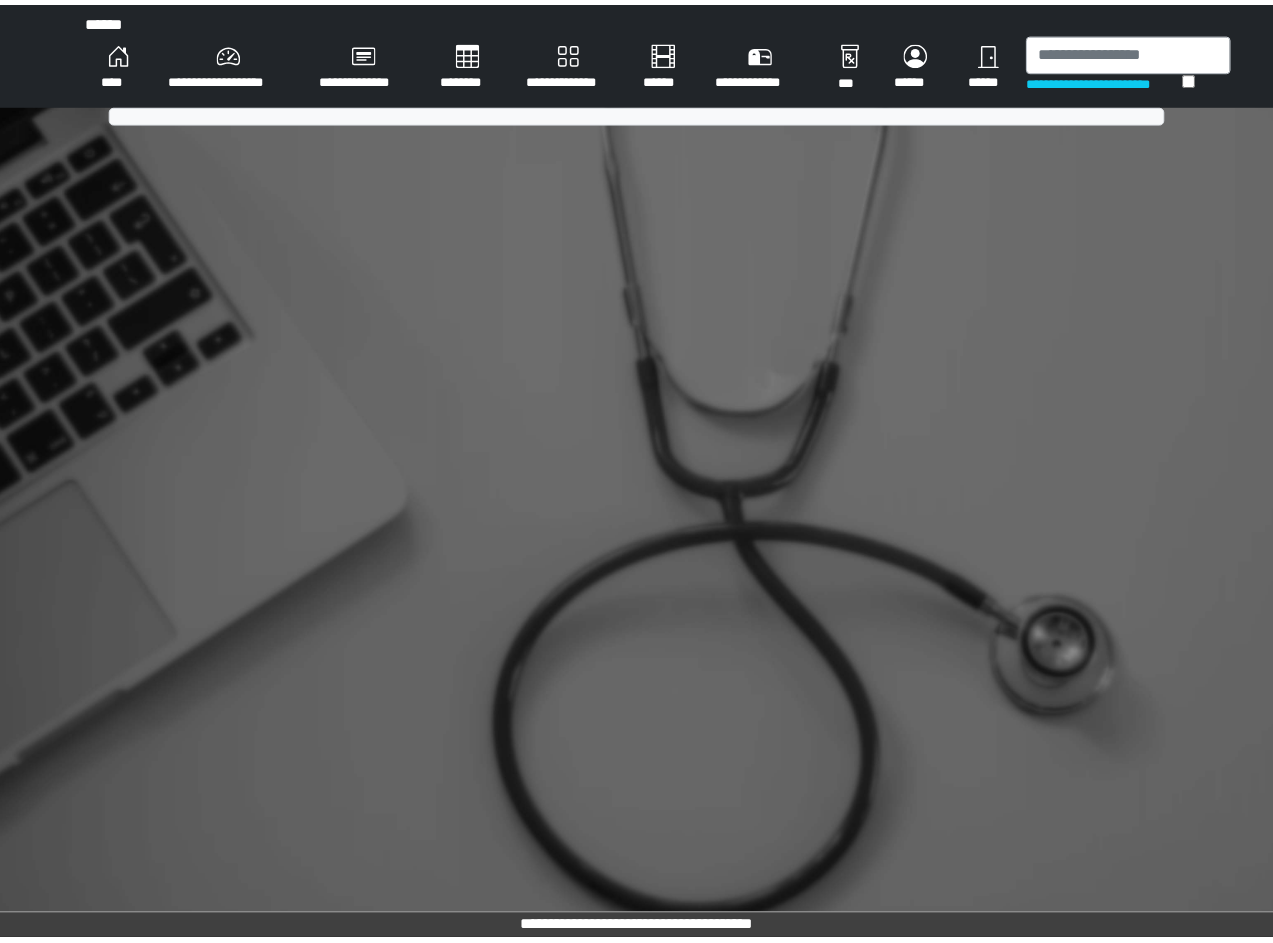 scroll, scrollTop: 0, scrollLeft: 0, axis: both 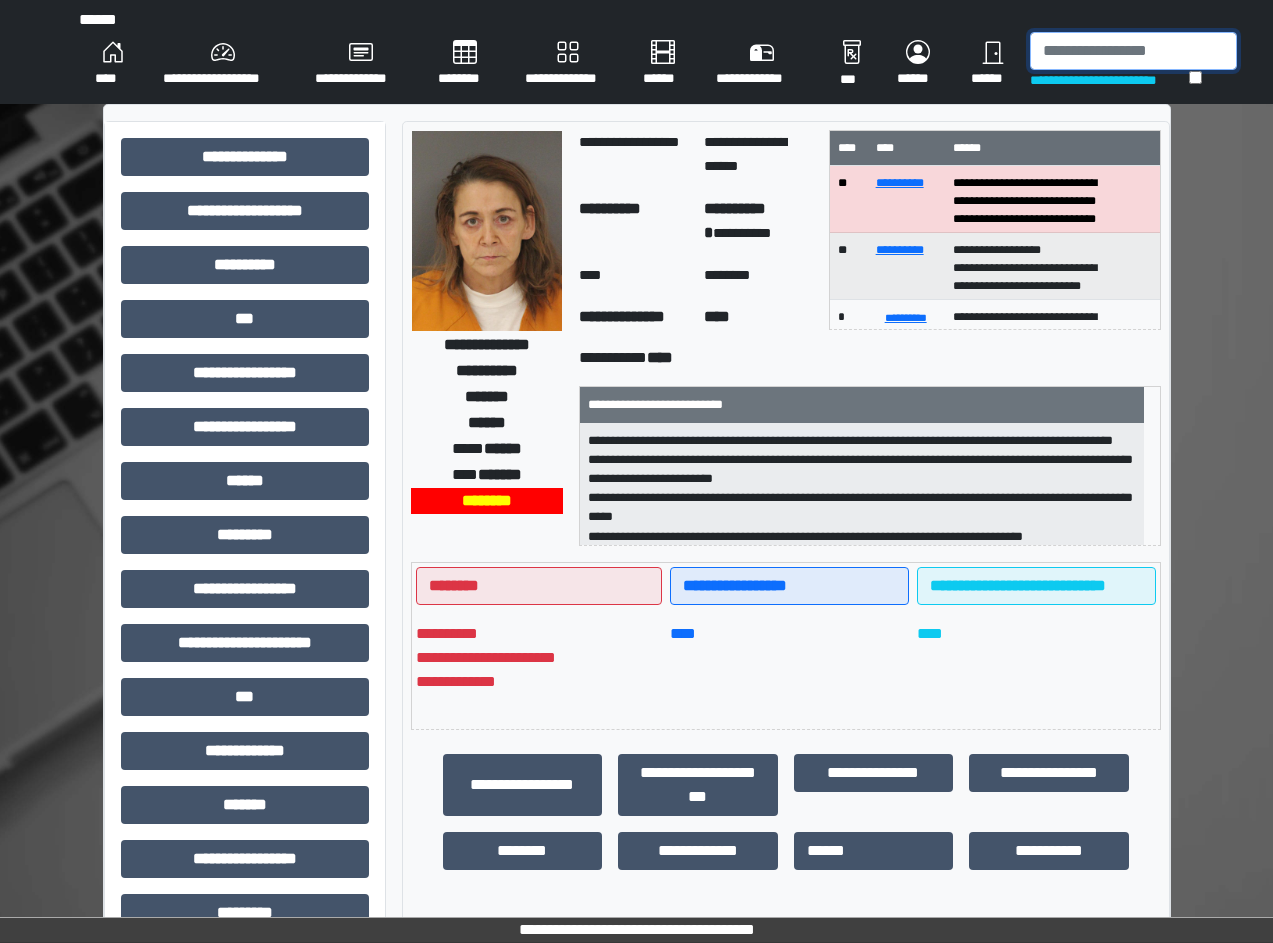 click at bounding box center (1133, 51) 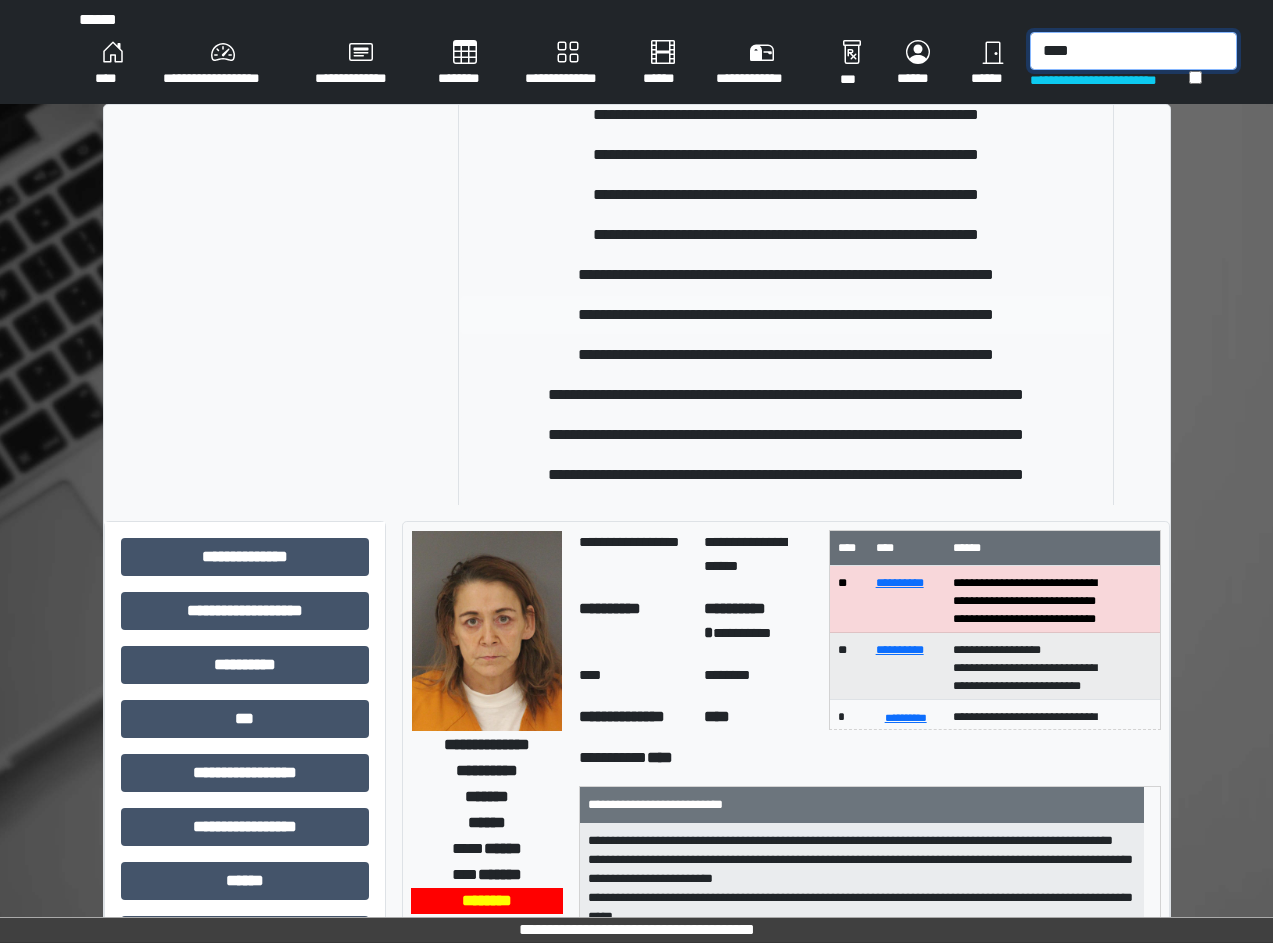scroll, scrollTop: 300, scrollLeft: 0, axis: vertical 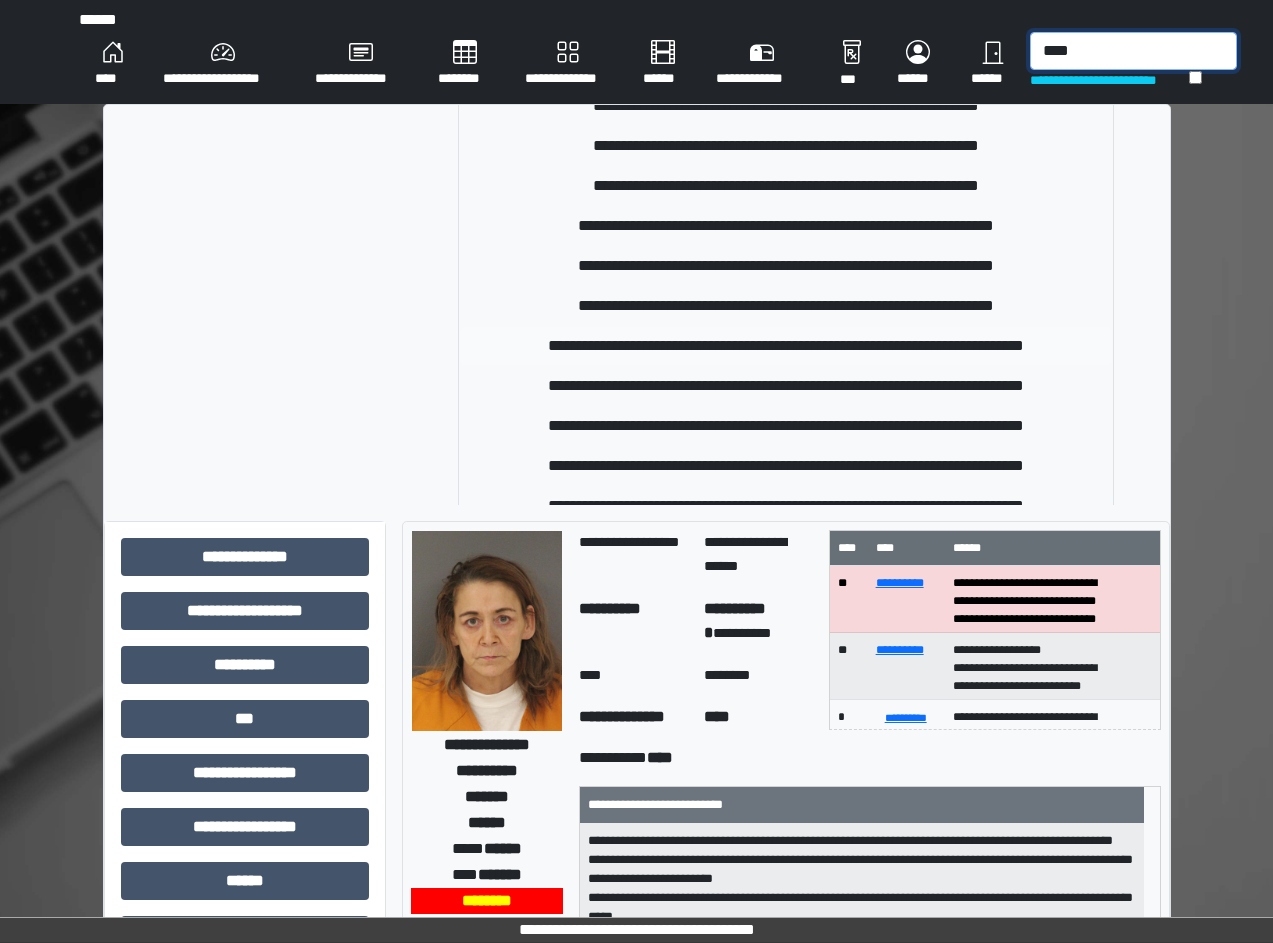 type on "****" 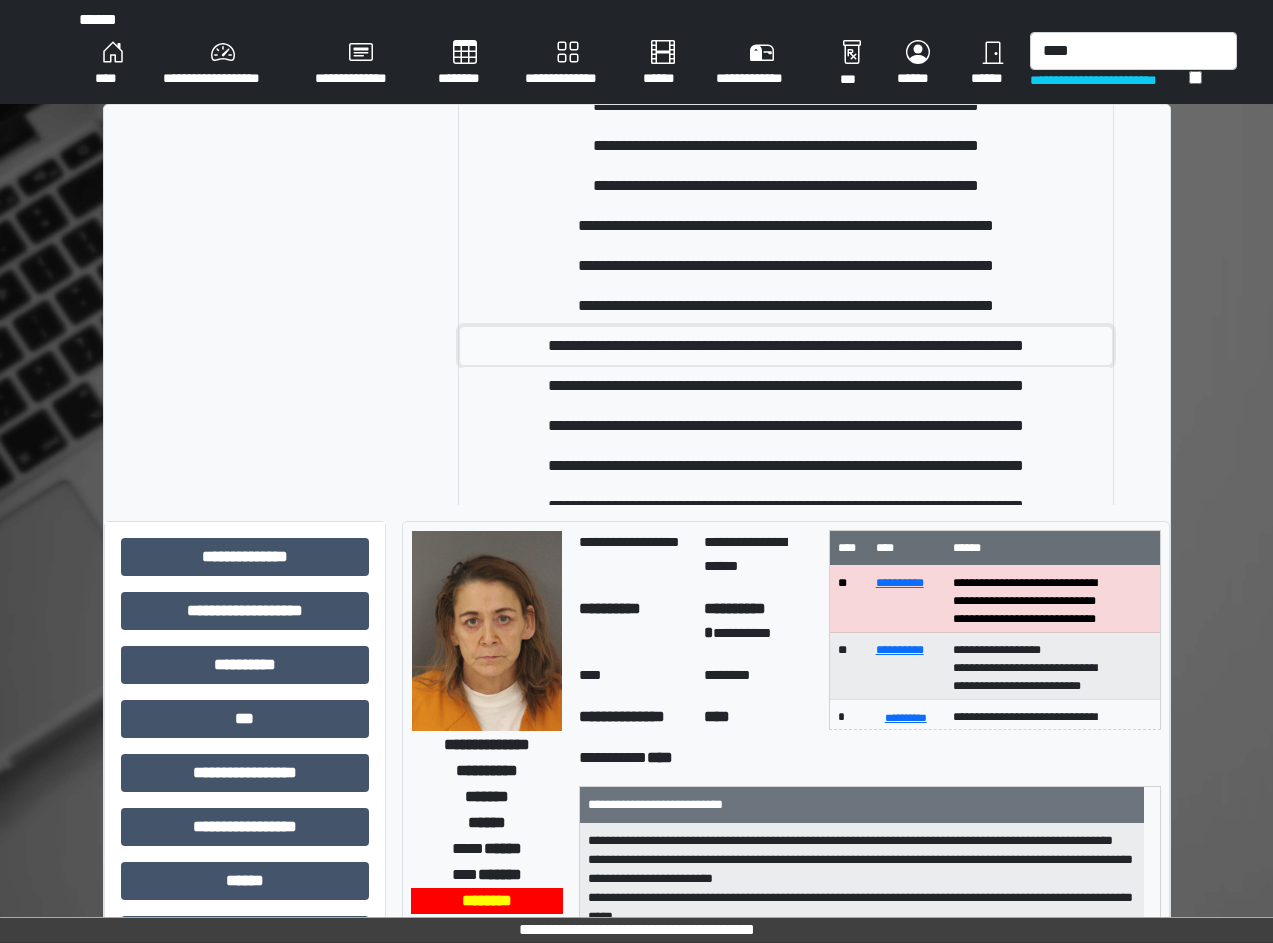 click on "**********" at bounding box center [786, 346] 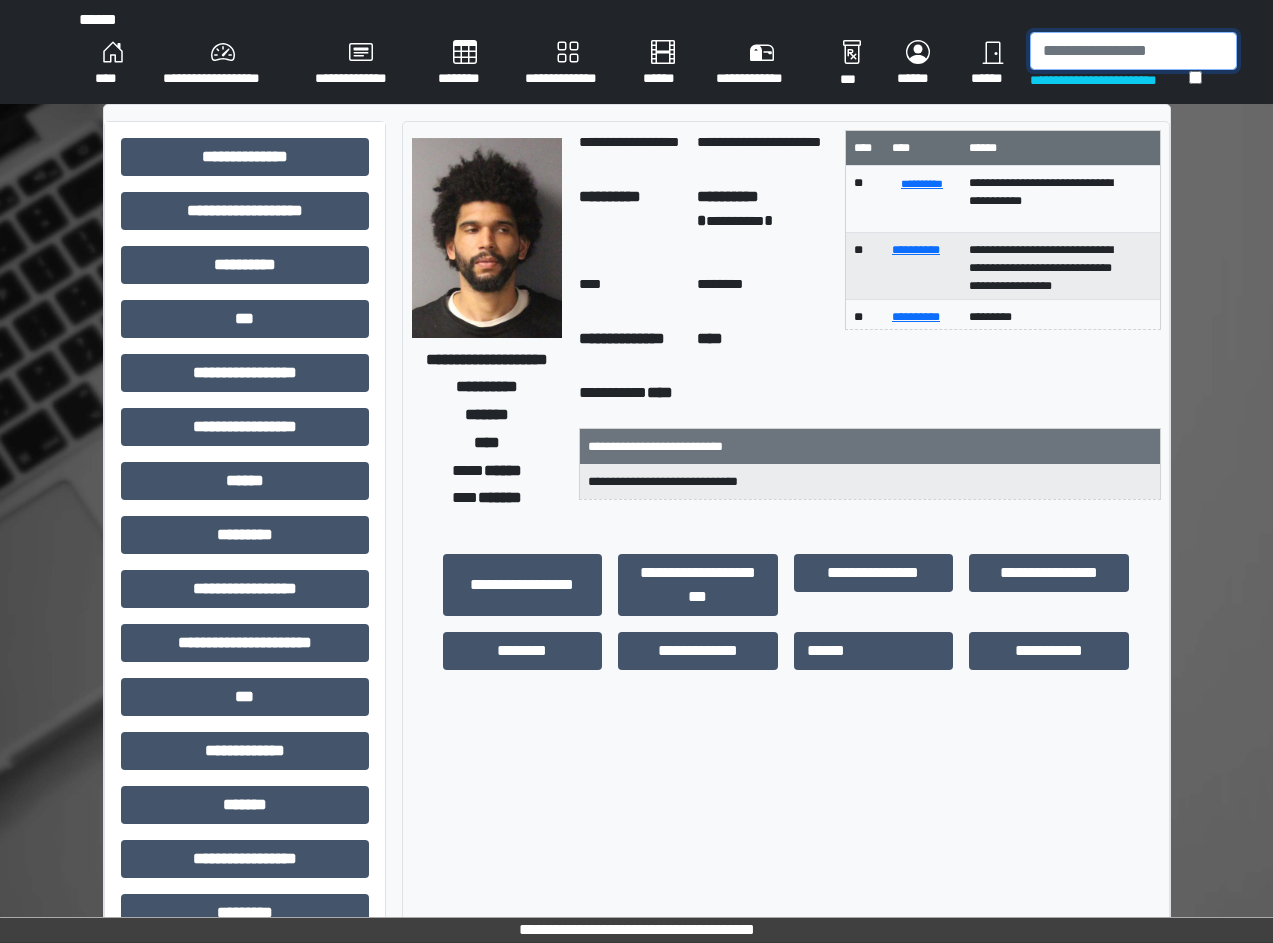 click at bounding box center (1133, 51) 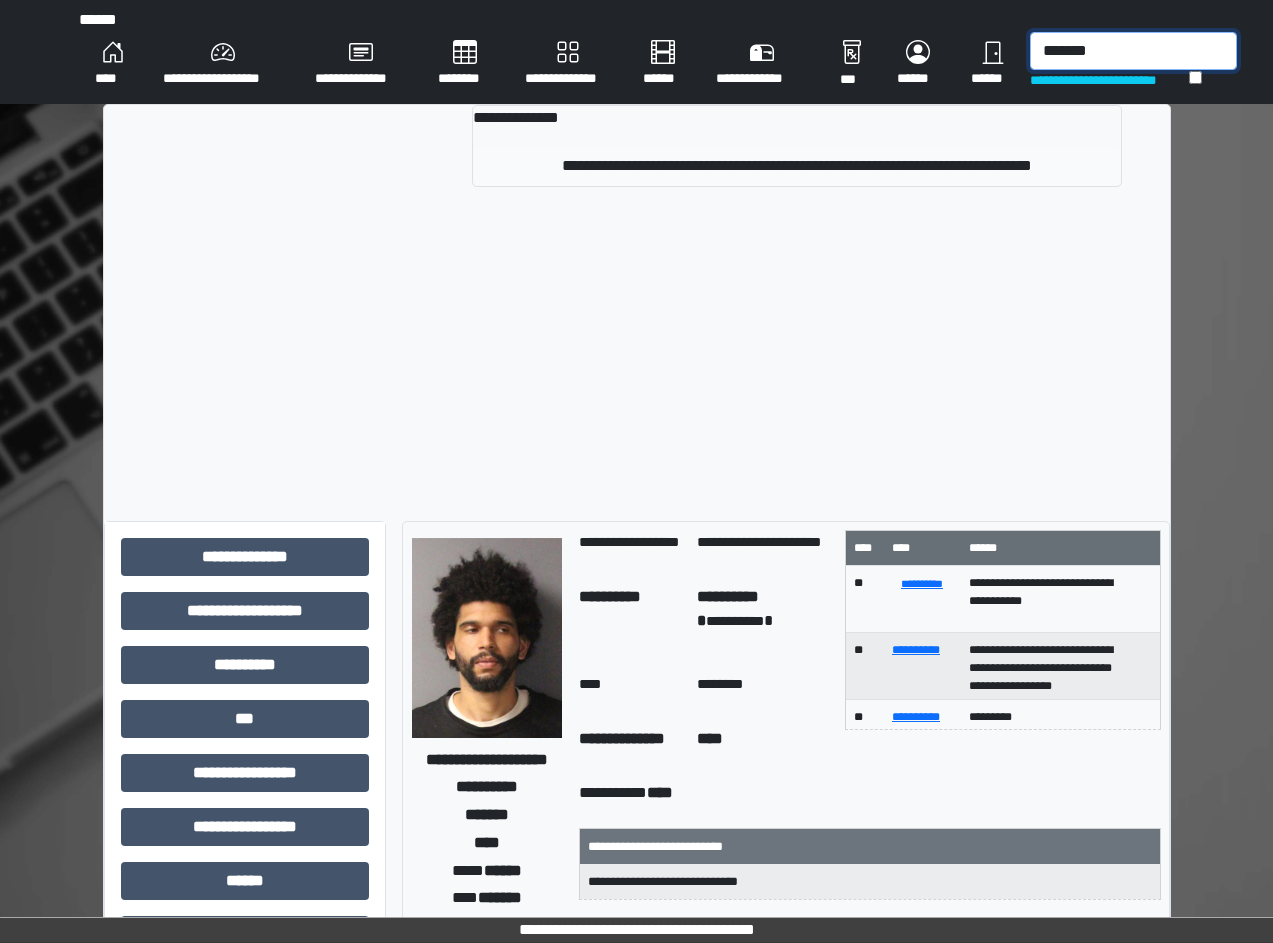 type on "*******" 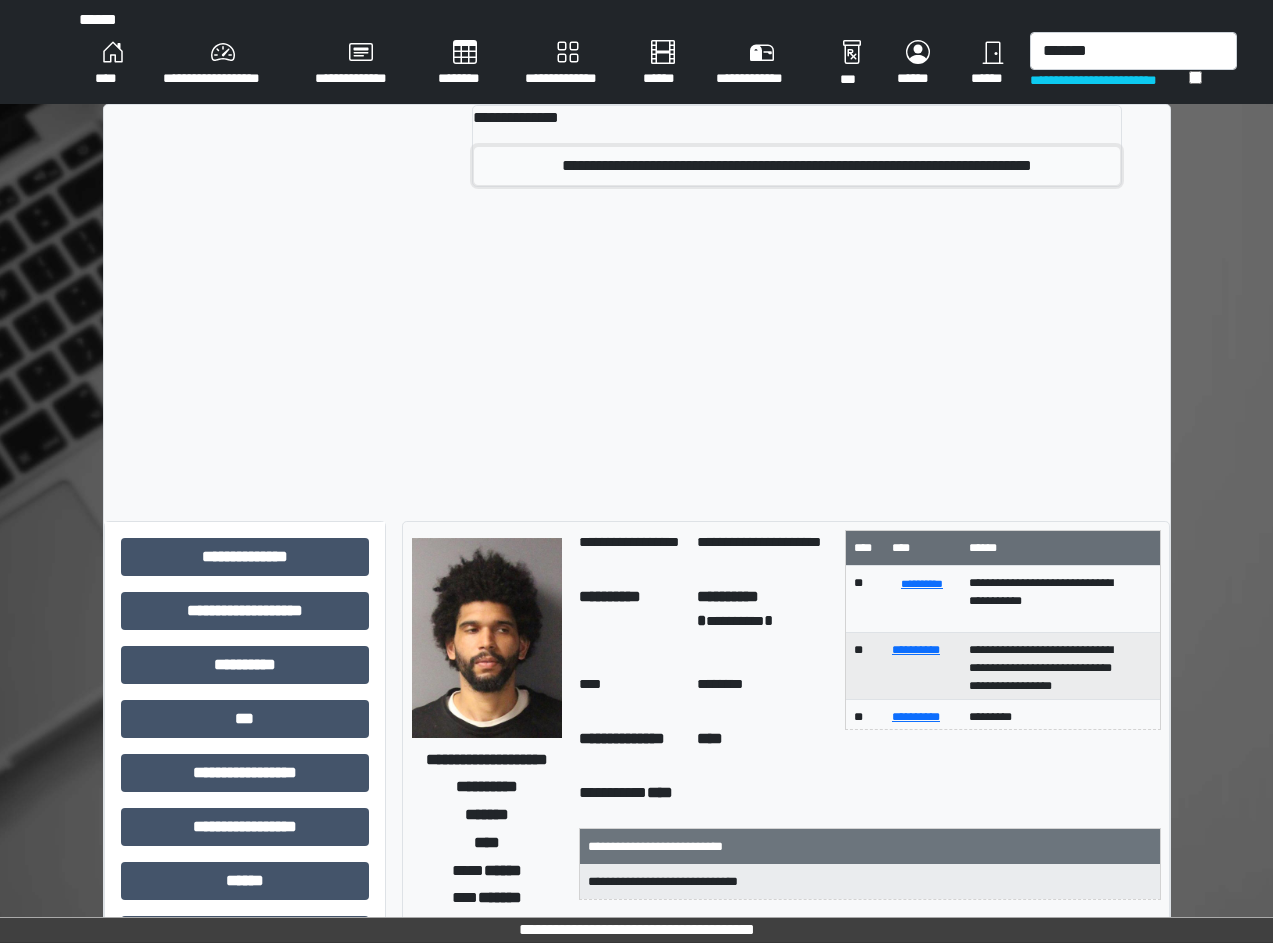 click on "**********" at bounding box center [797, 166] 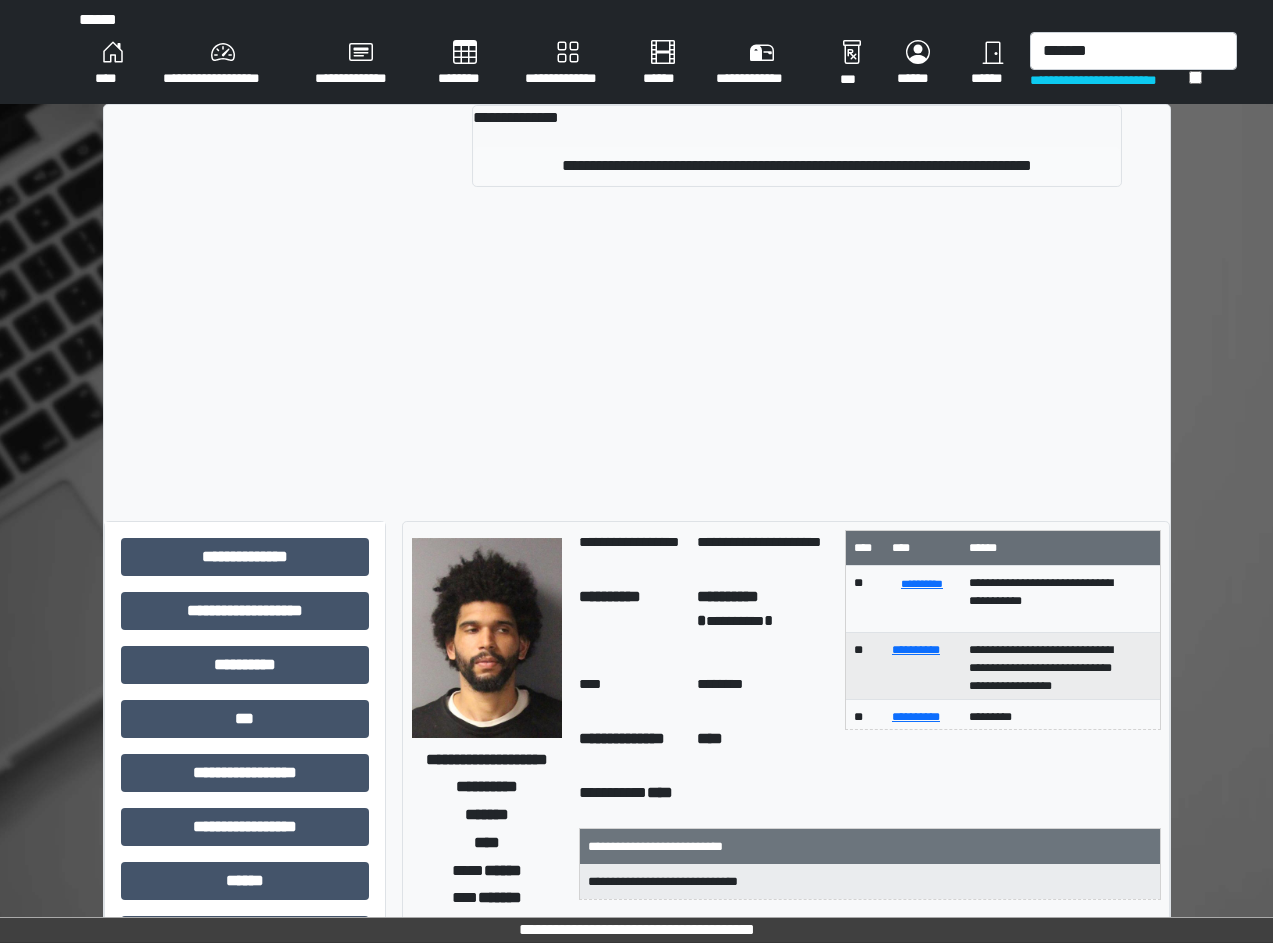 type 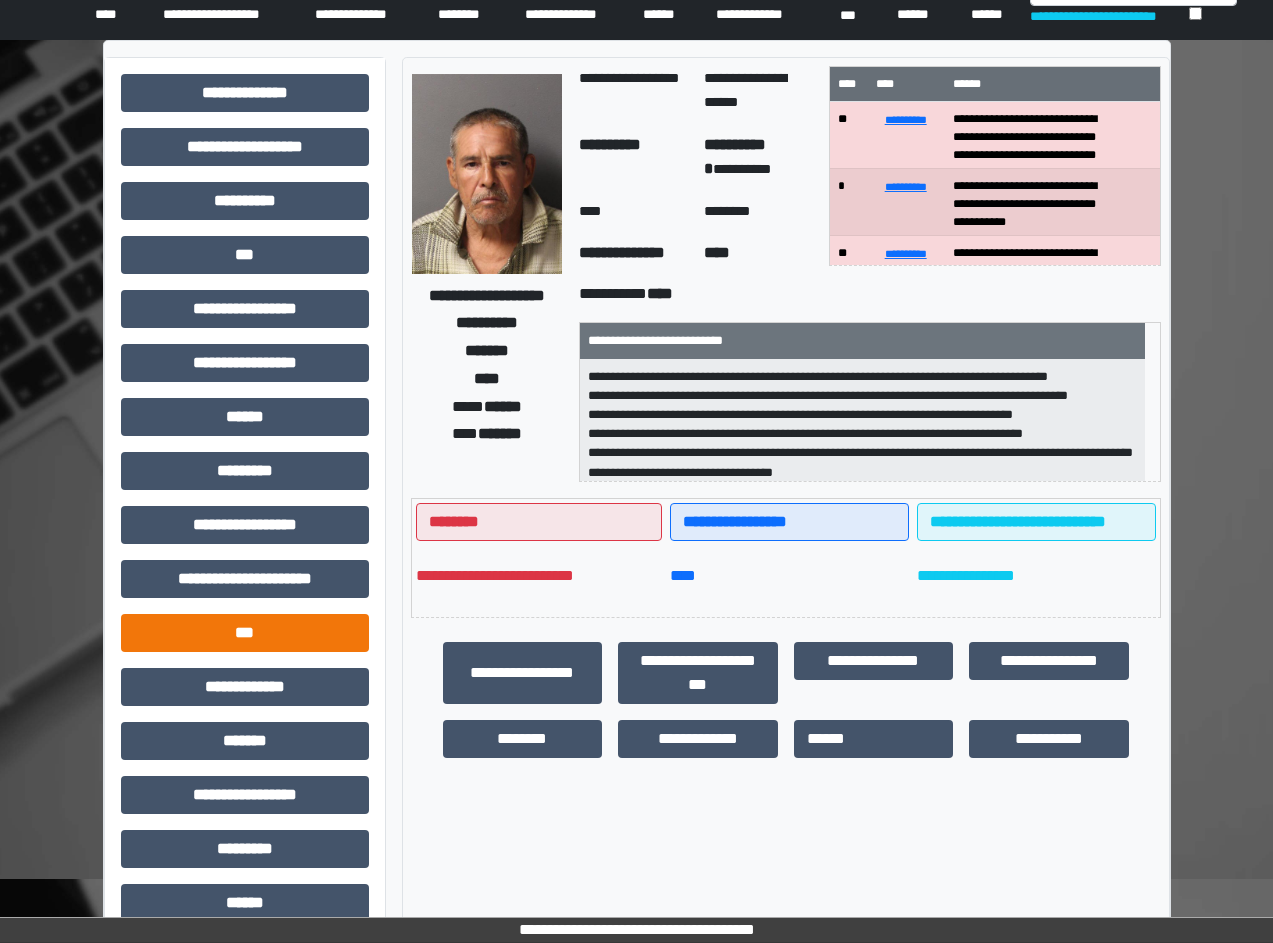 scroll, scrollTop: 100, scrollLeft: 0, axis: vertical 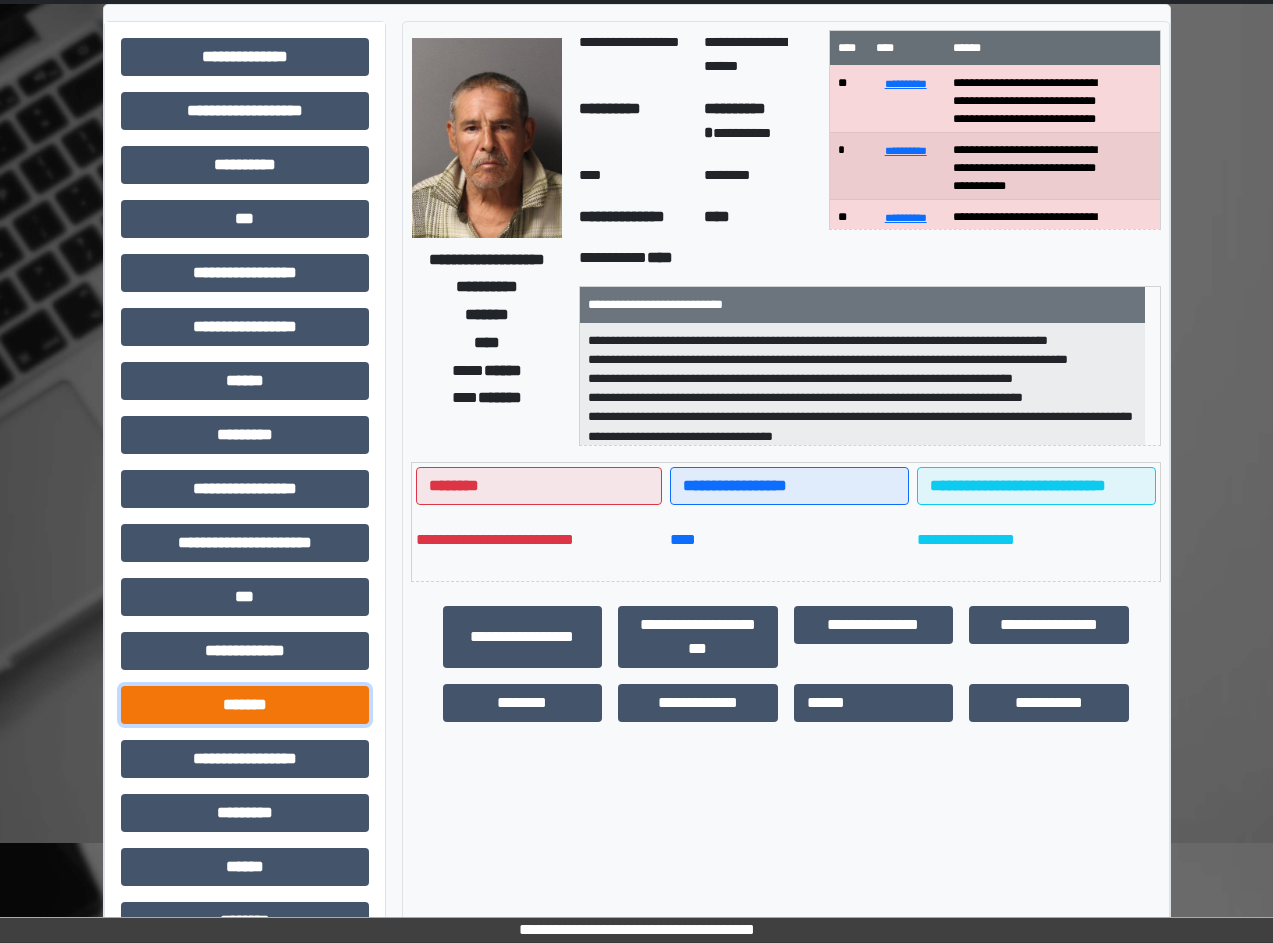 click on "*******" at bounding box center (245, 705) 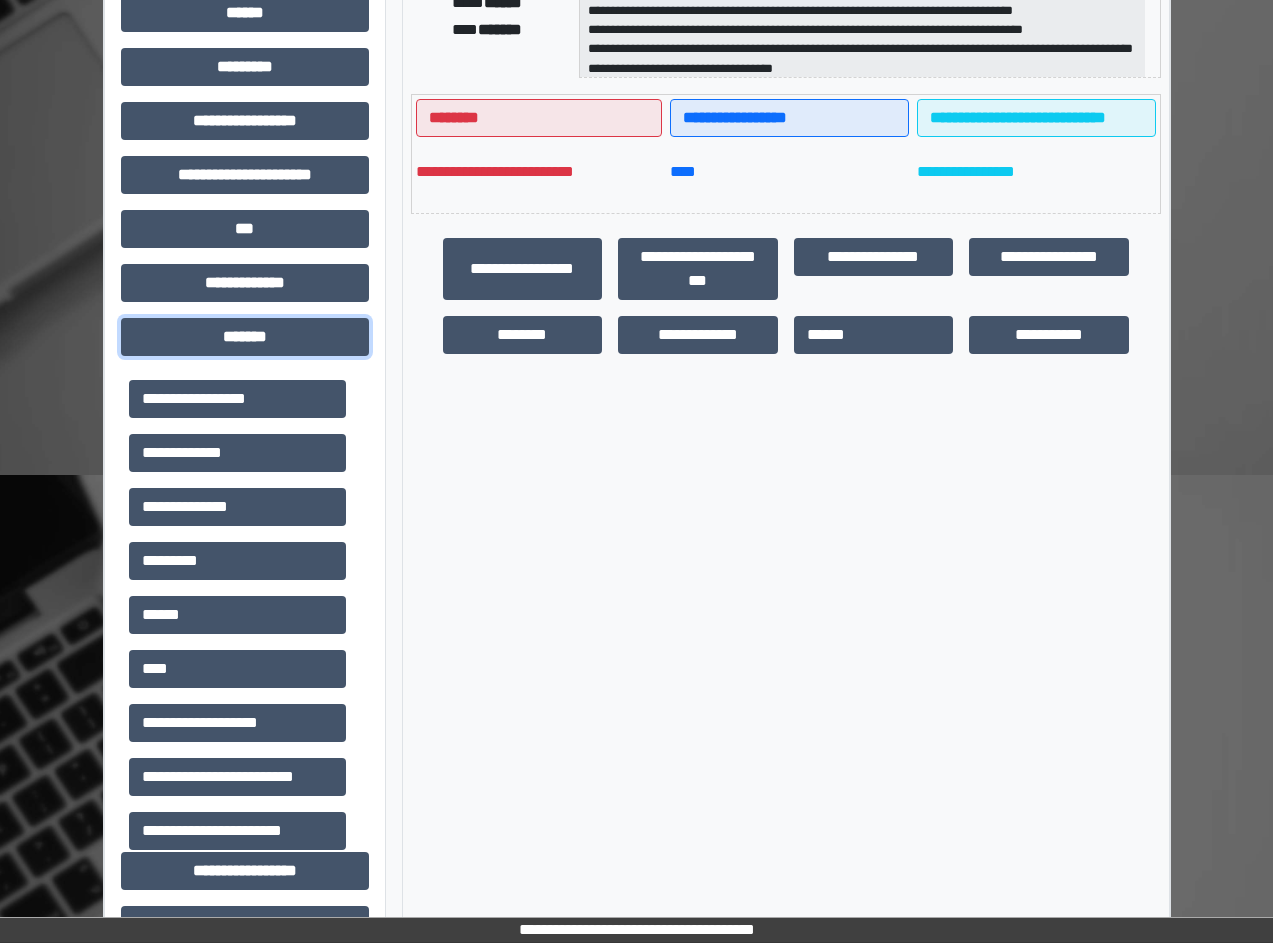 scroll, scrollTop: 500, scrollLeft: 0, axis: vertical 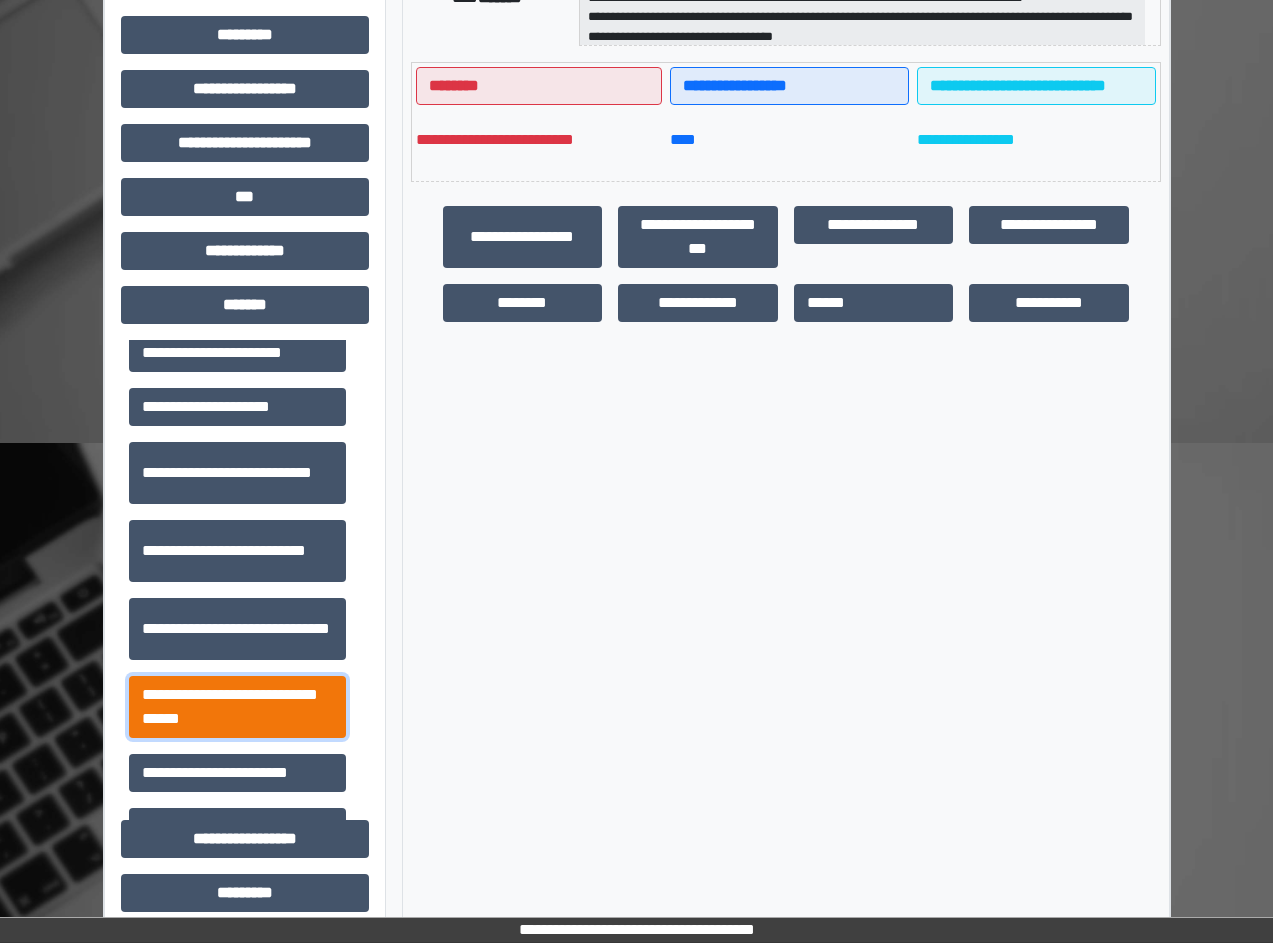click on "**********" at bounding box center (237, 707) 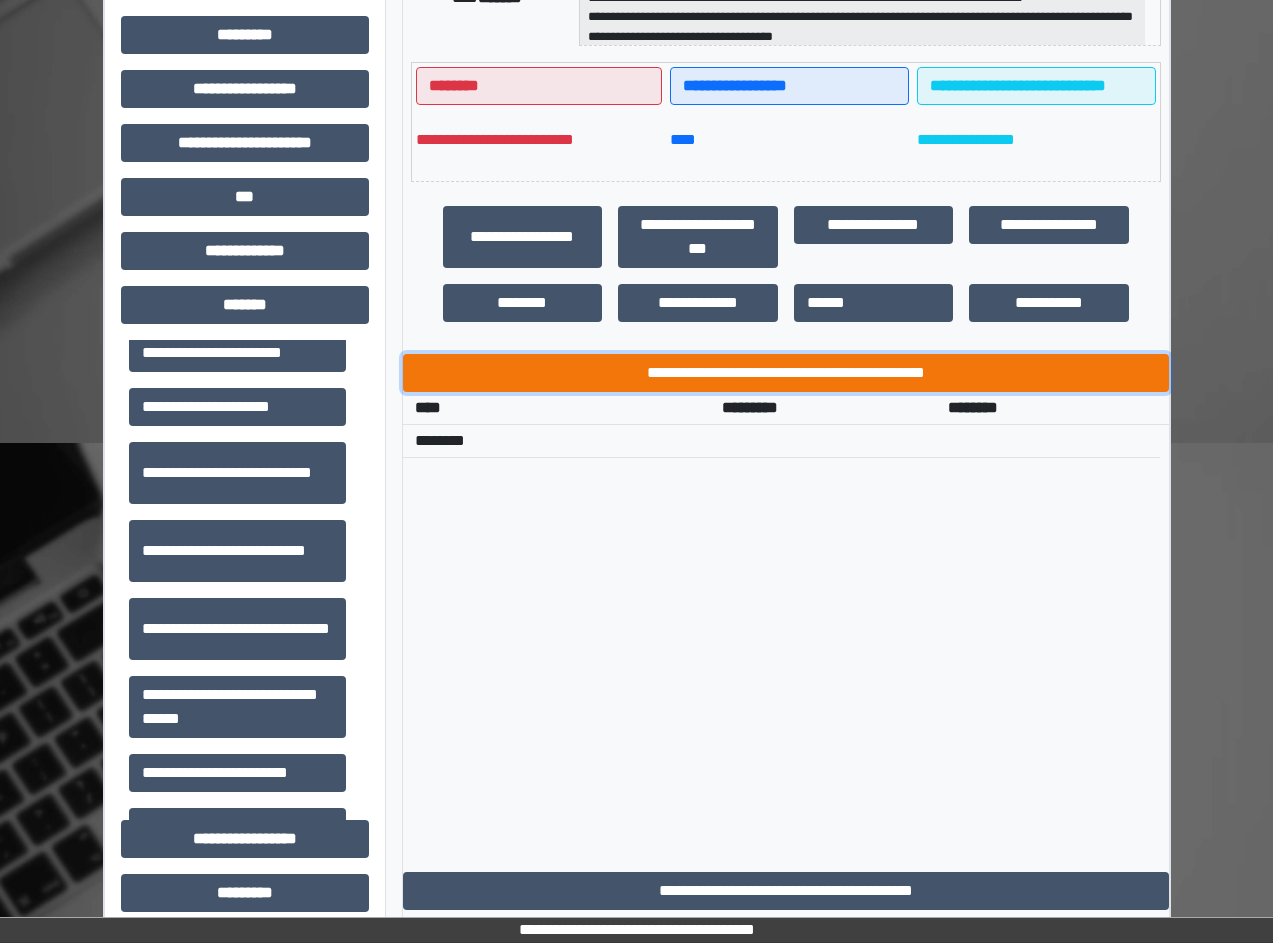 click on "**********" at bounding box center [786, 373] 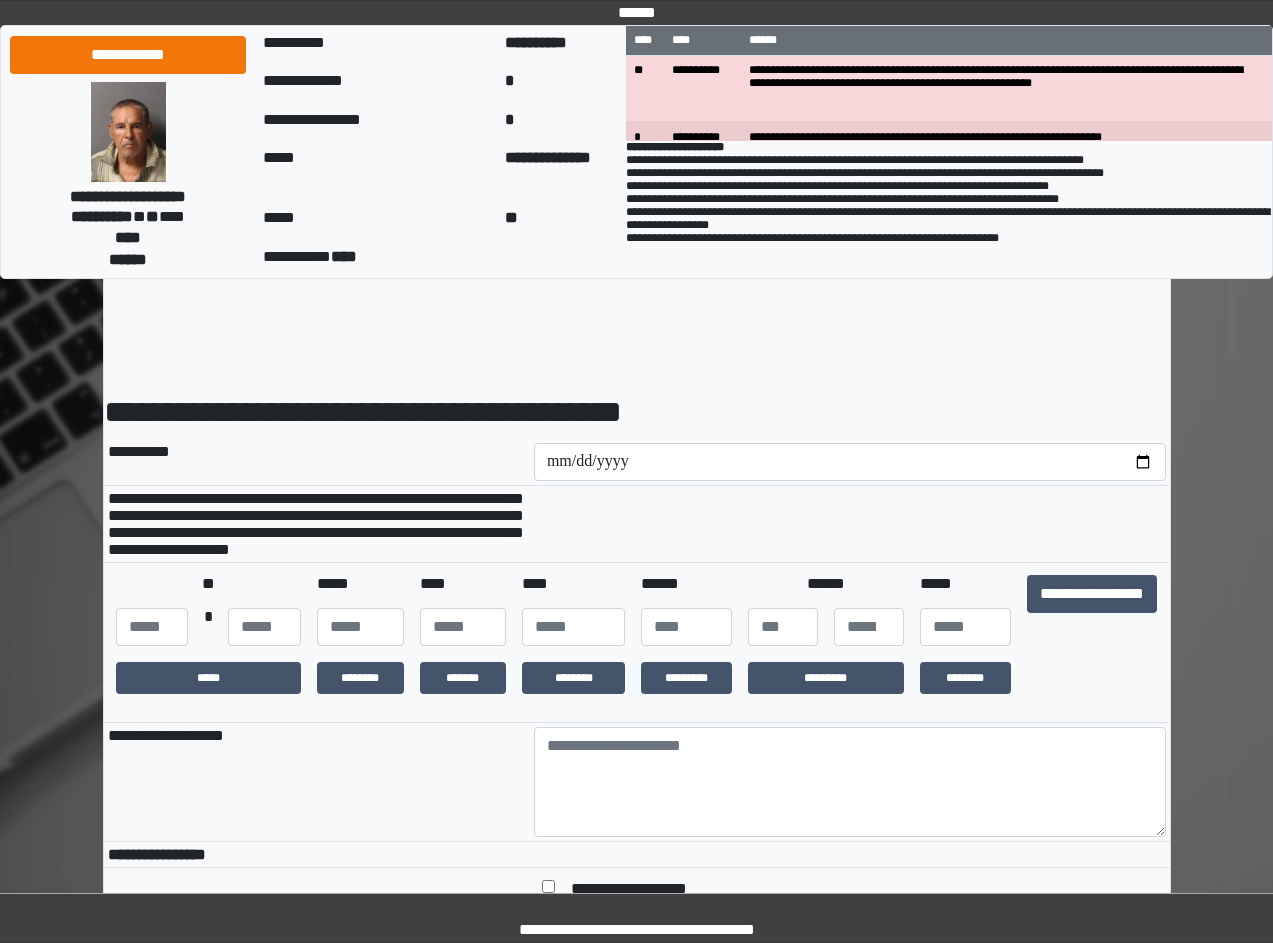 scroll, scrollTop: 0, scrollLeft: 0, axis: both 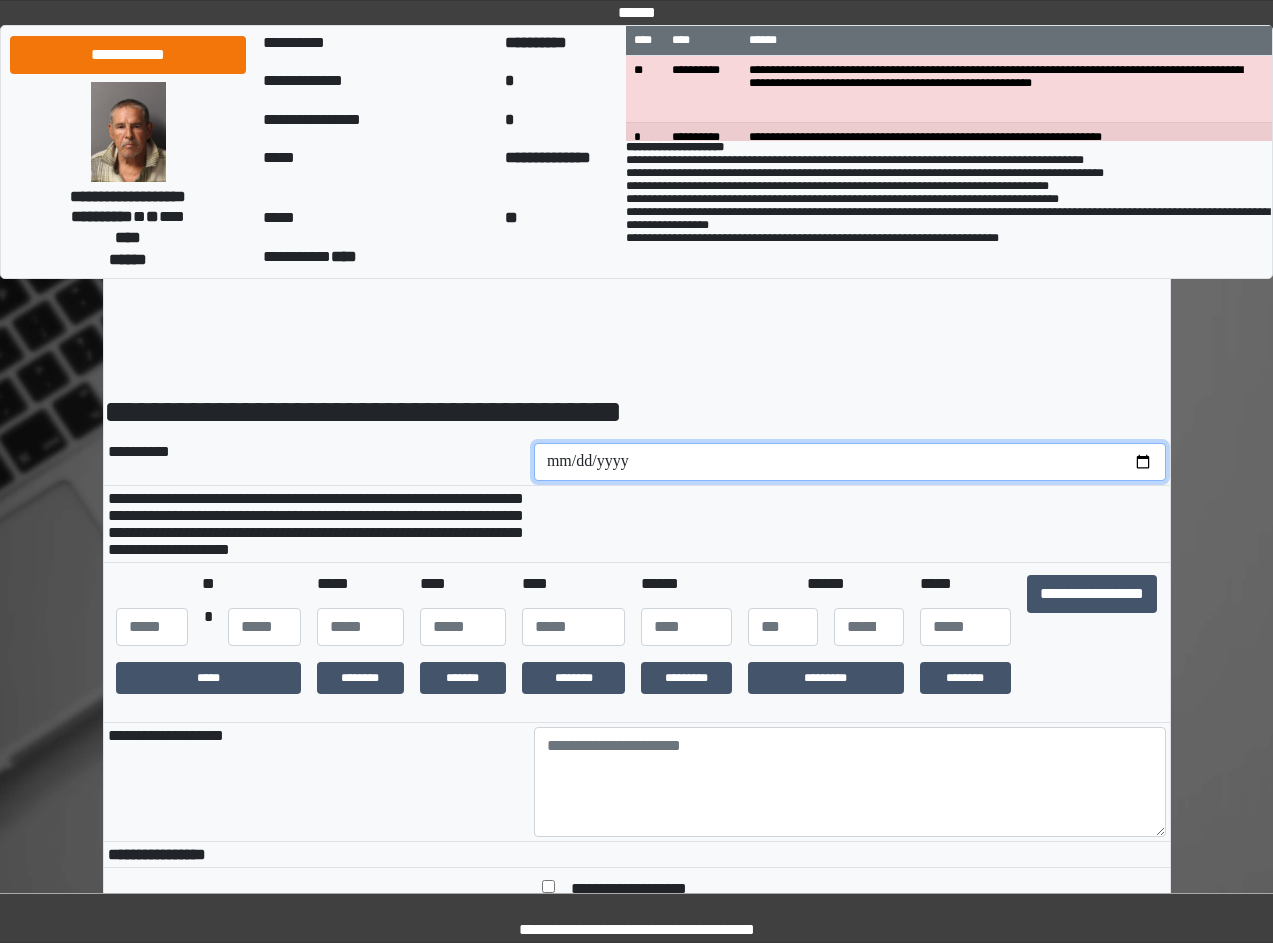 click at bounding box center [850, 462] 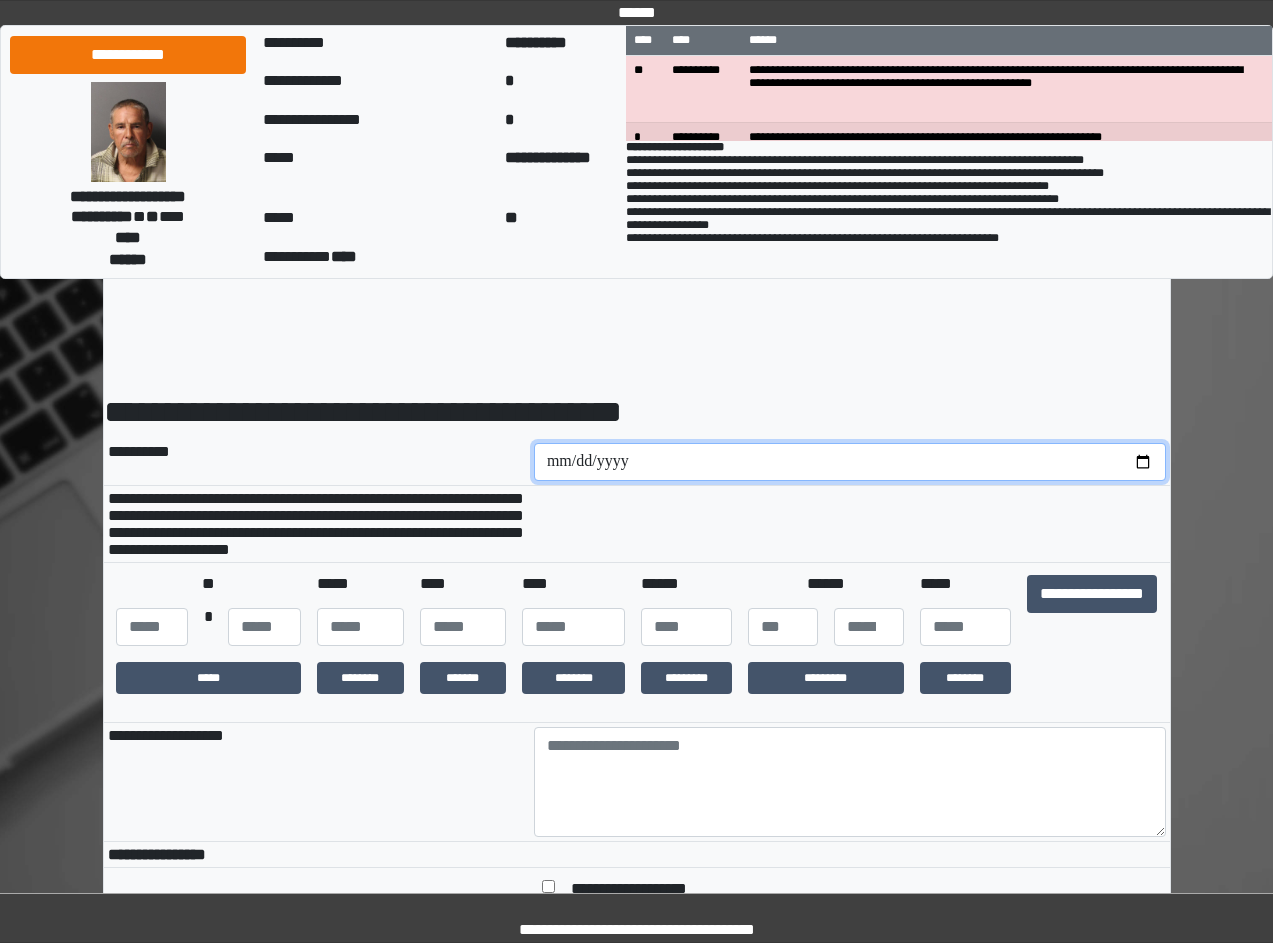 type on "**********" 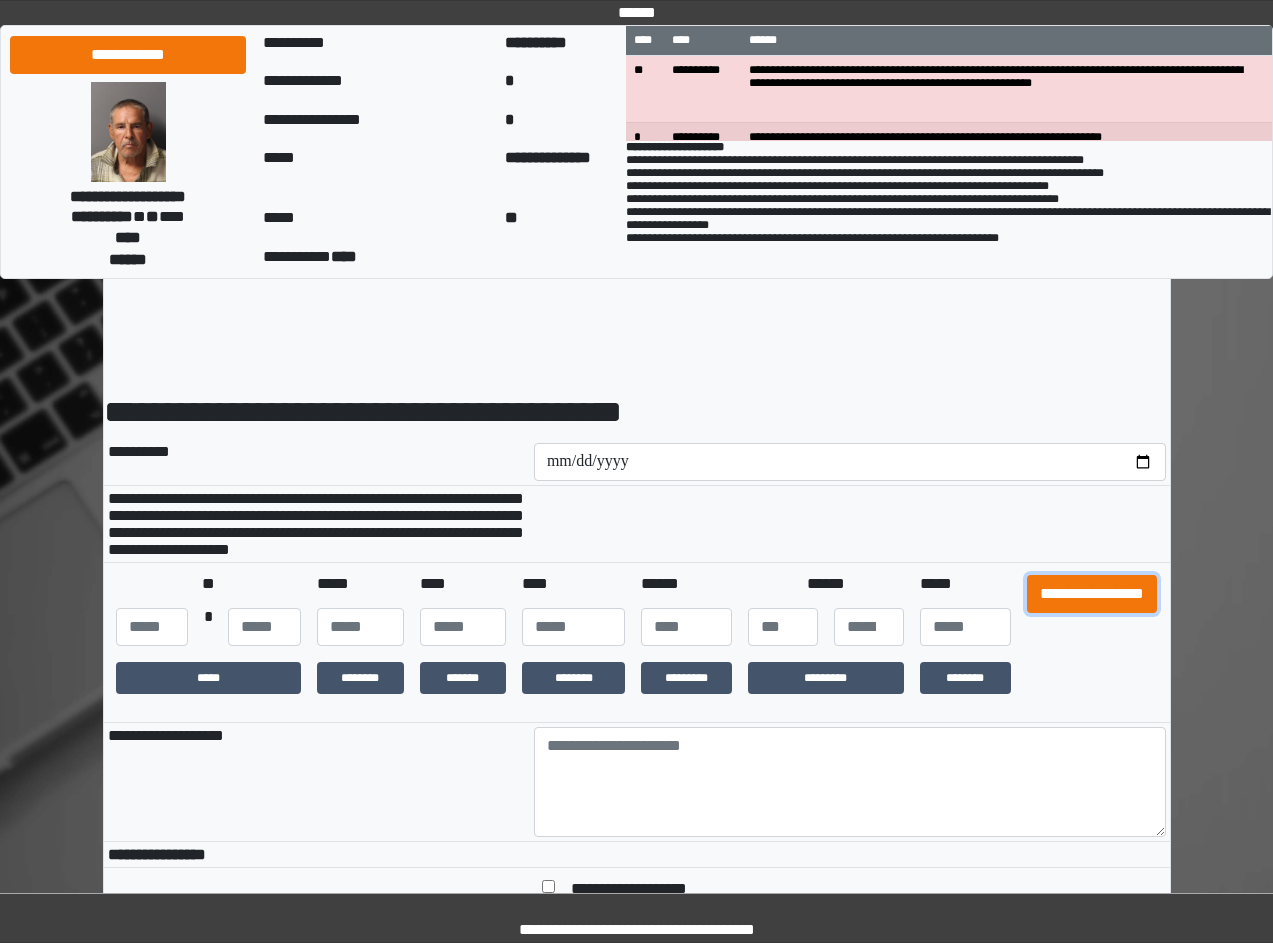 click on "**********" at bounding box center [1092, 594] 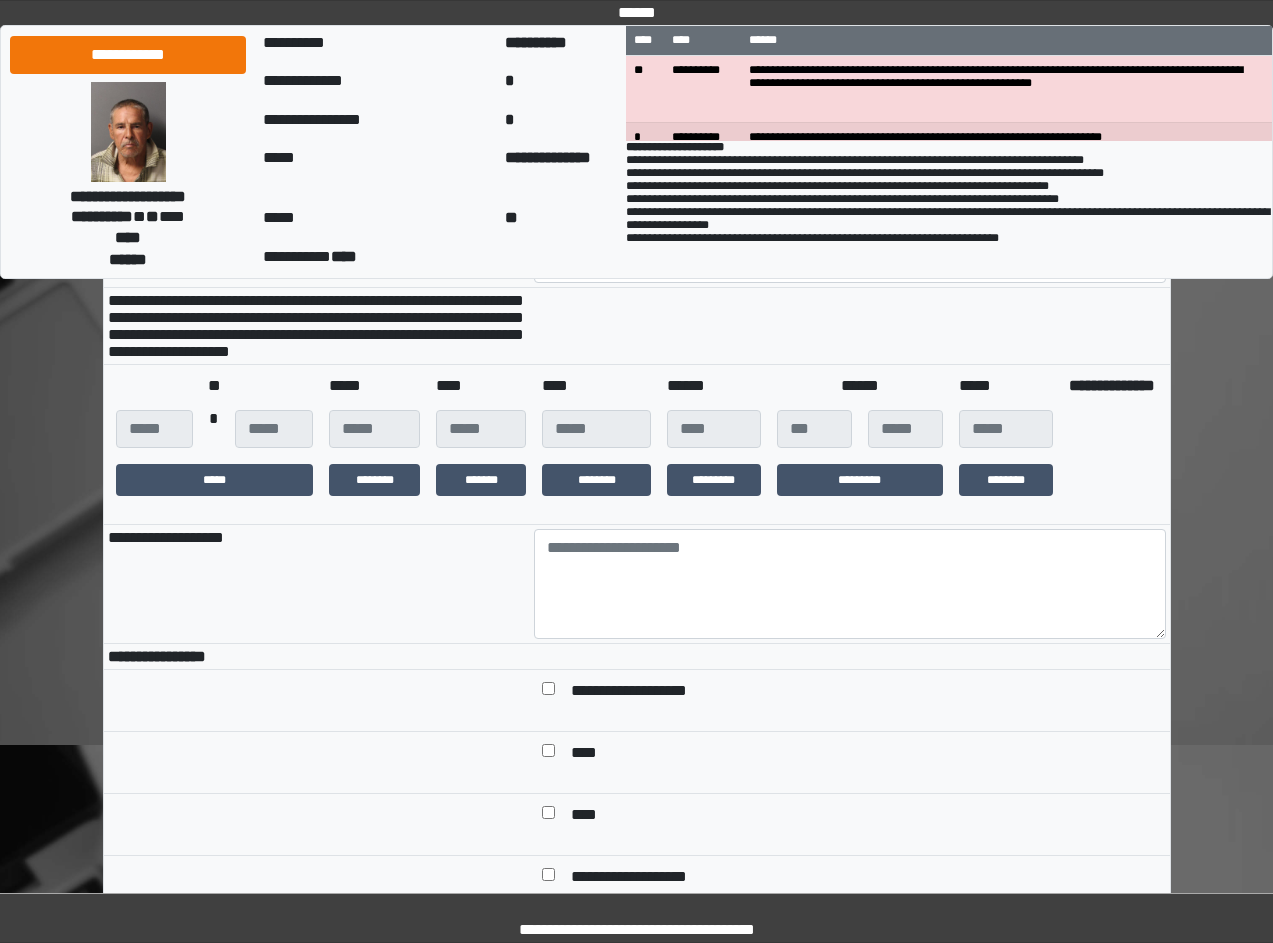 scroll, scrollTop: 200, scrollLeft: 0, axis: vertical 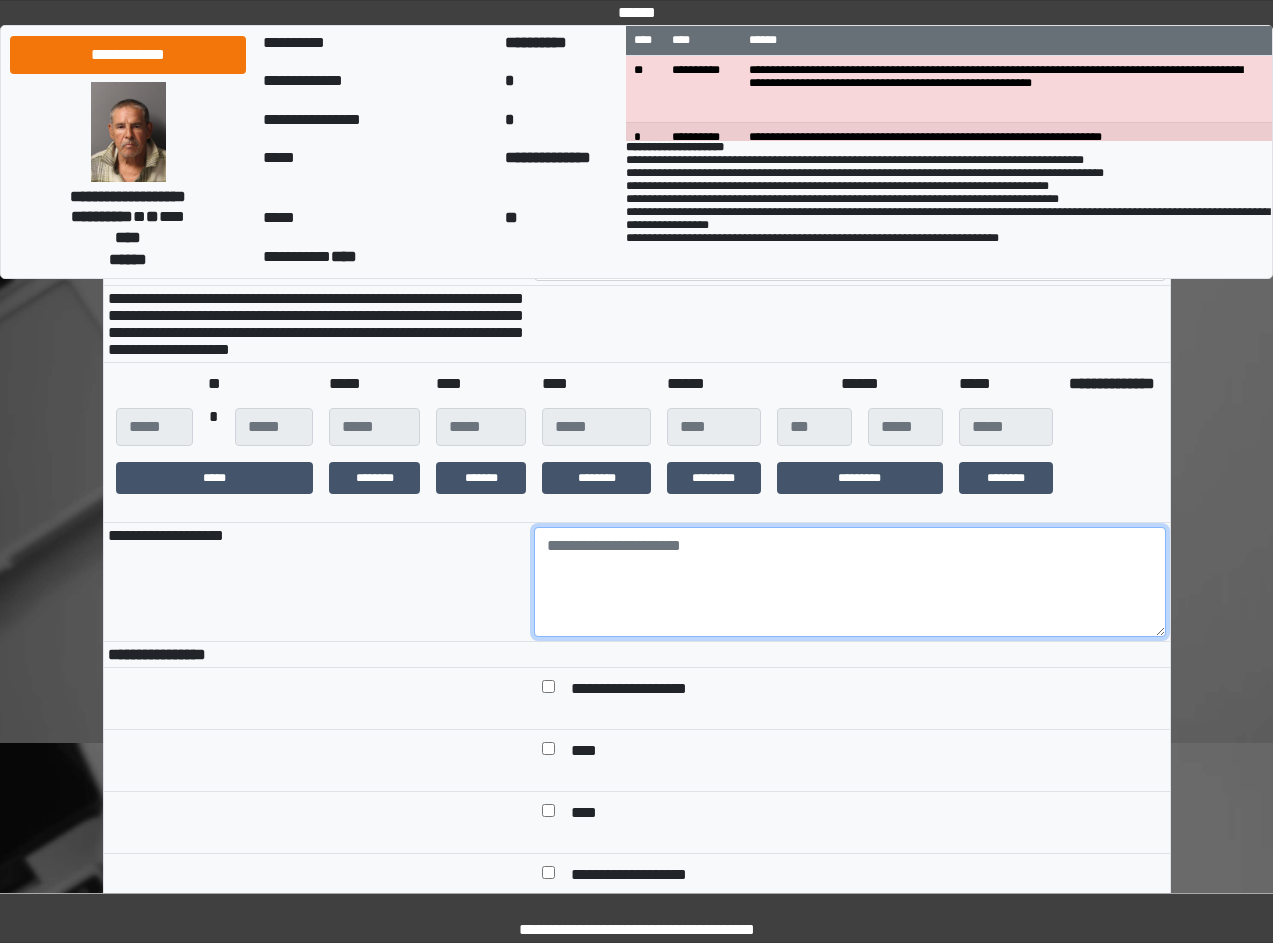 click at bounding box center (850, 582) 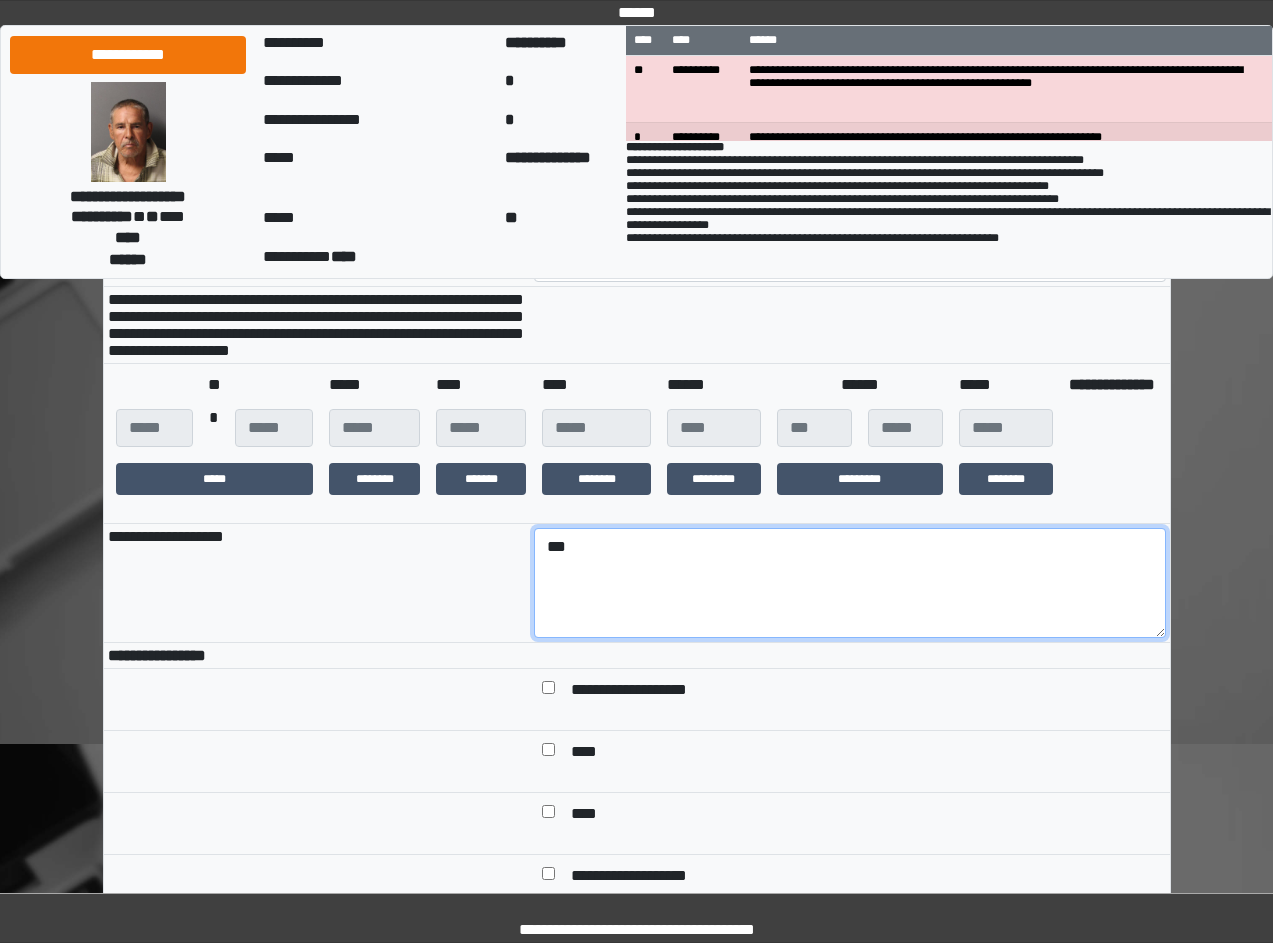 scroll, scrollTop: 100, scrollLeft: 0, axis: vertical 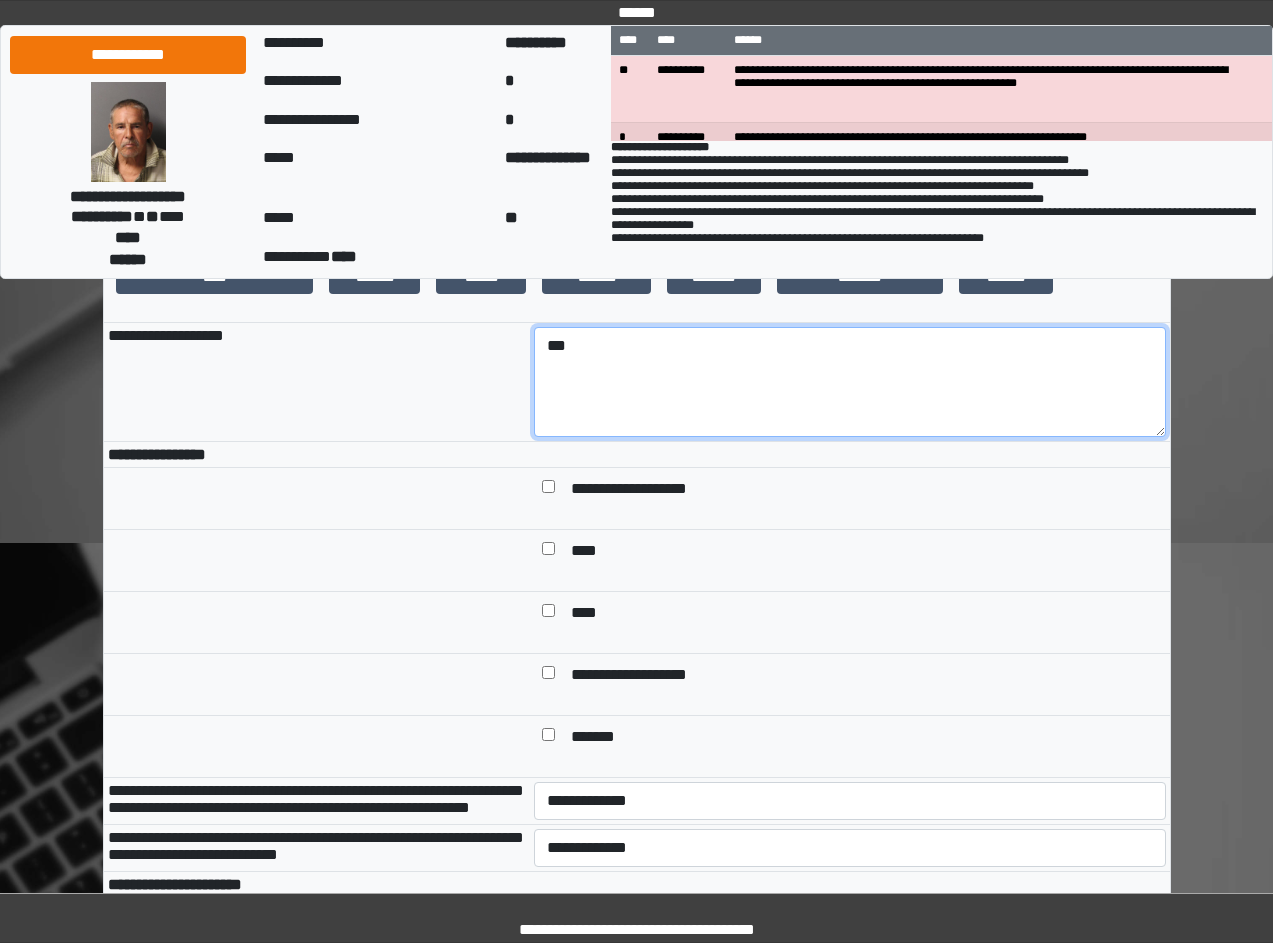 type on "***" 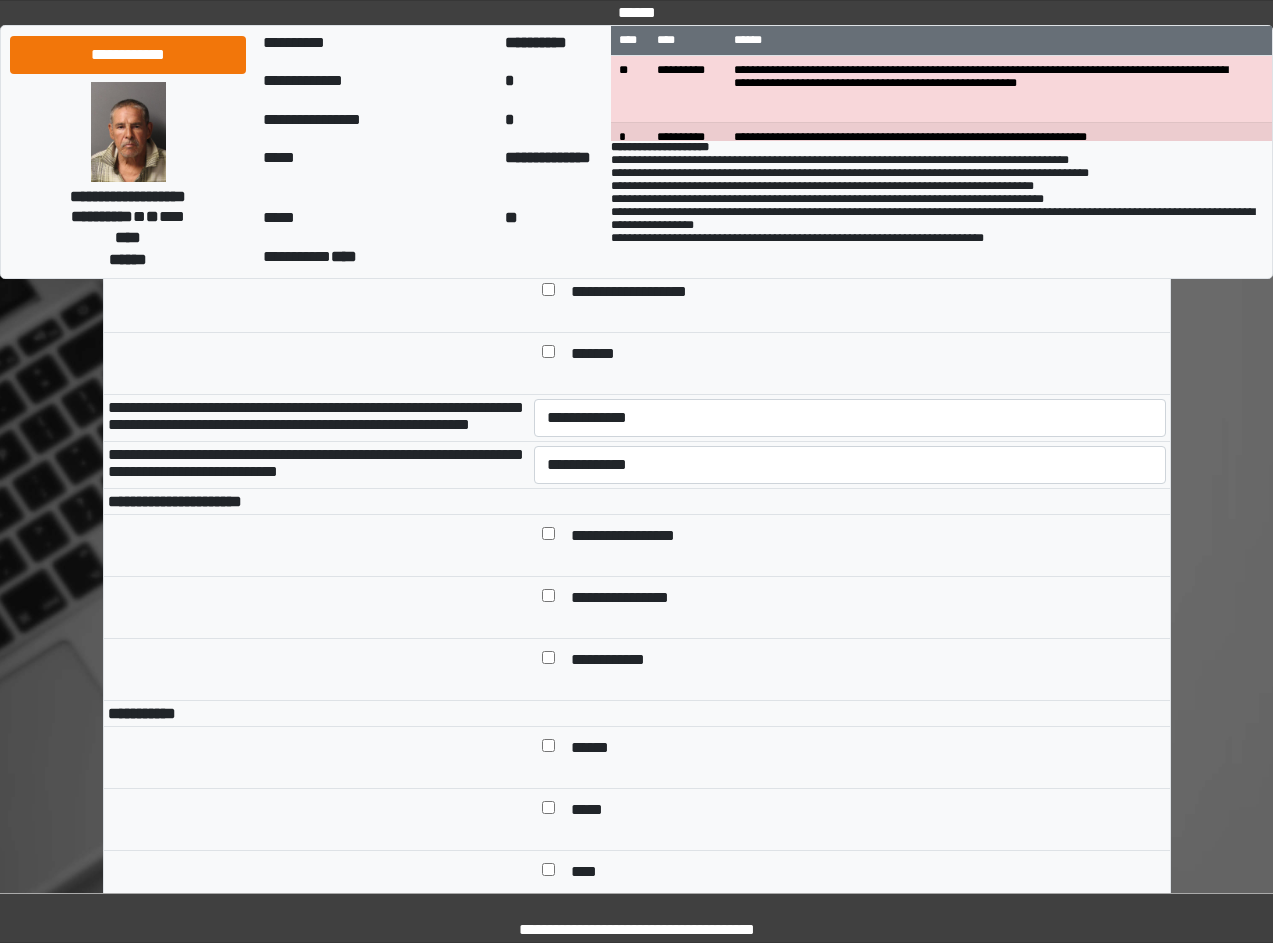 scroll, scrollTop: 800, scrollLeft: 0, axis: vertical 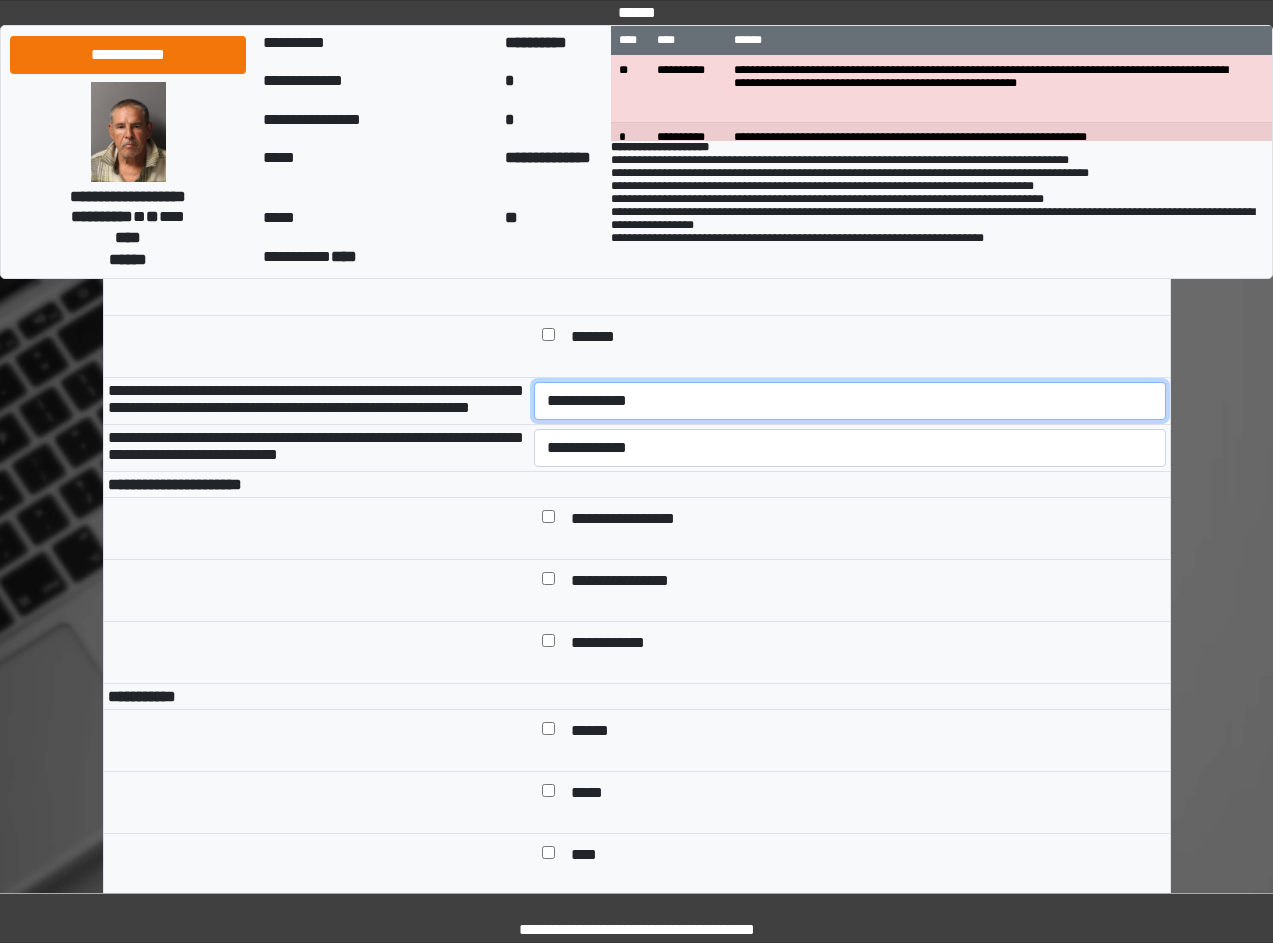 click on "**********" at bounding box center (850, 401) 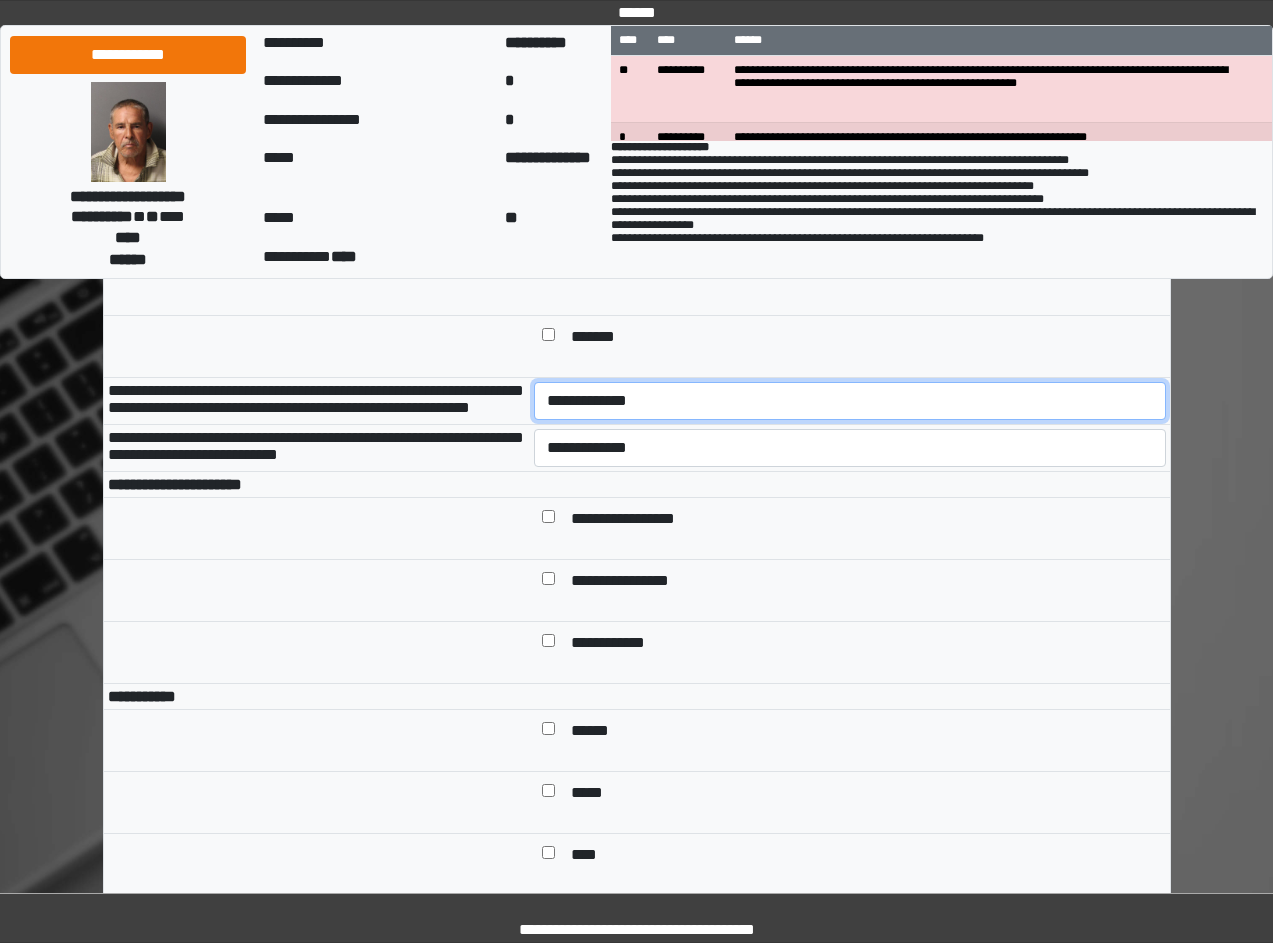 select on "*" 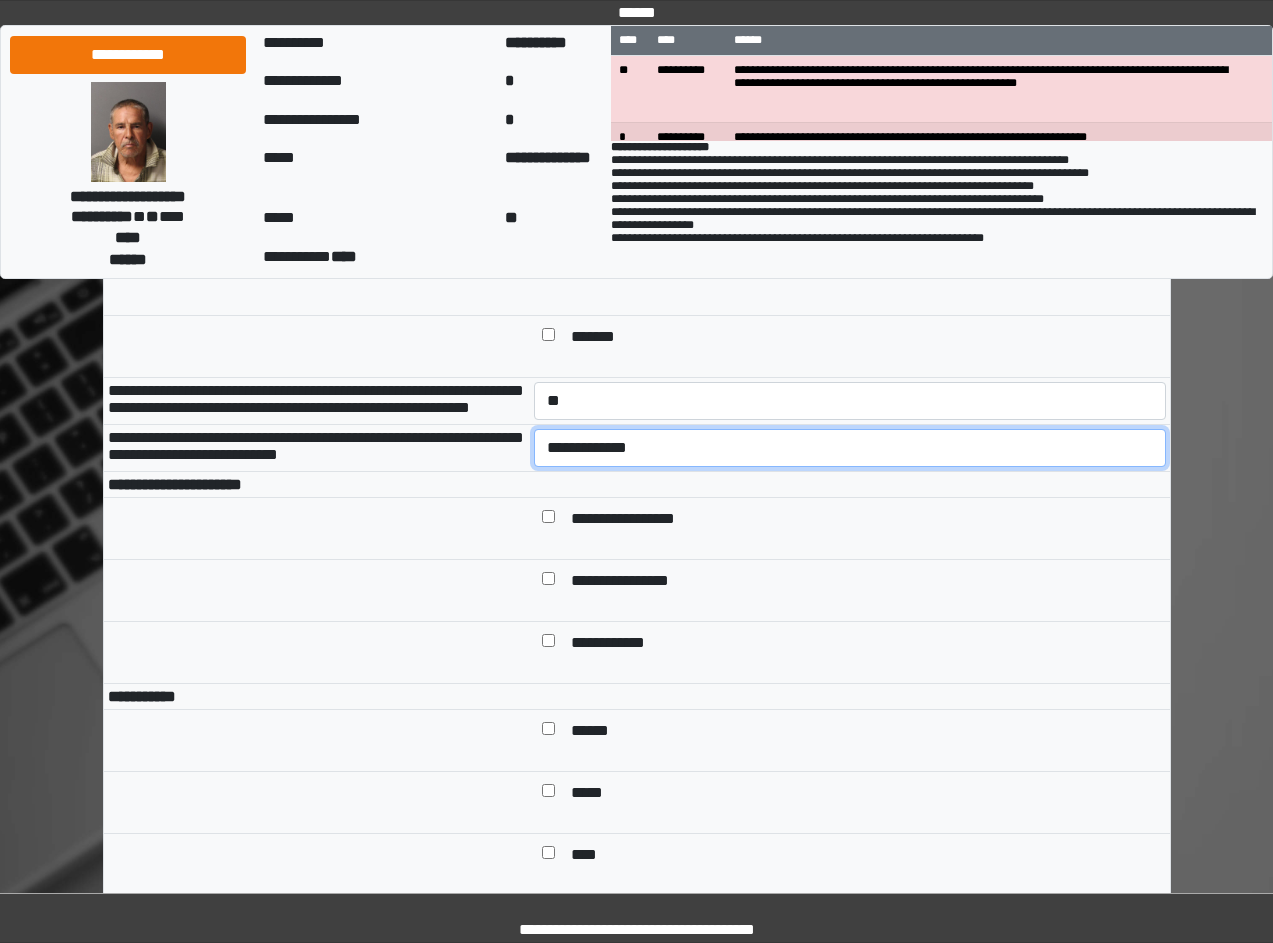 click on "**********" at bounding box center (850, 448) 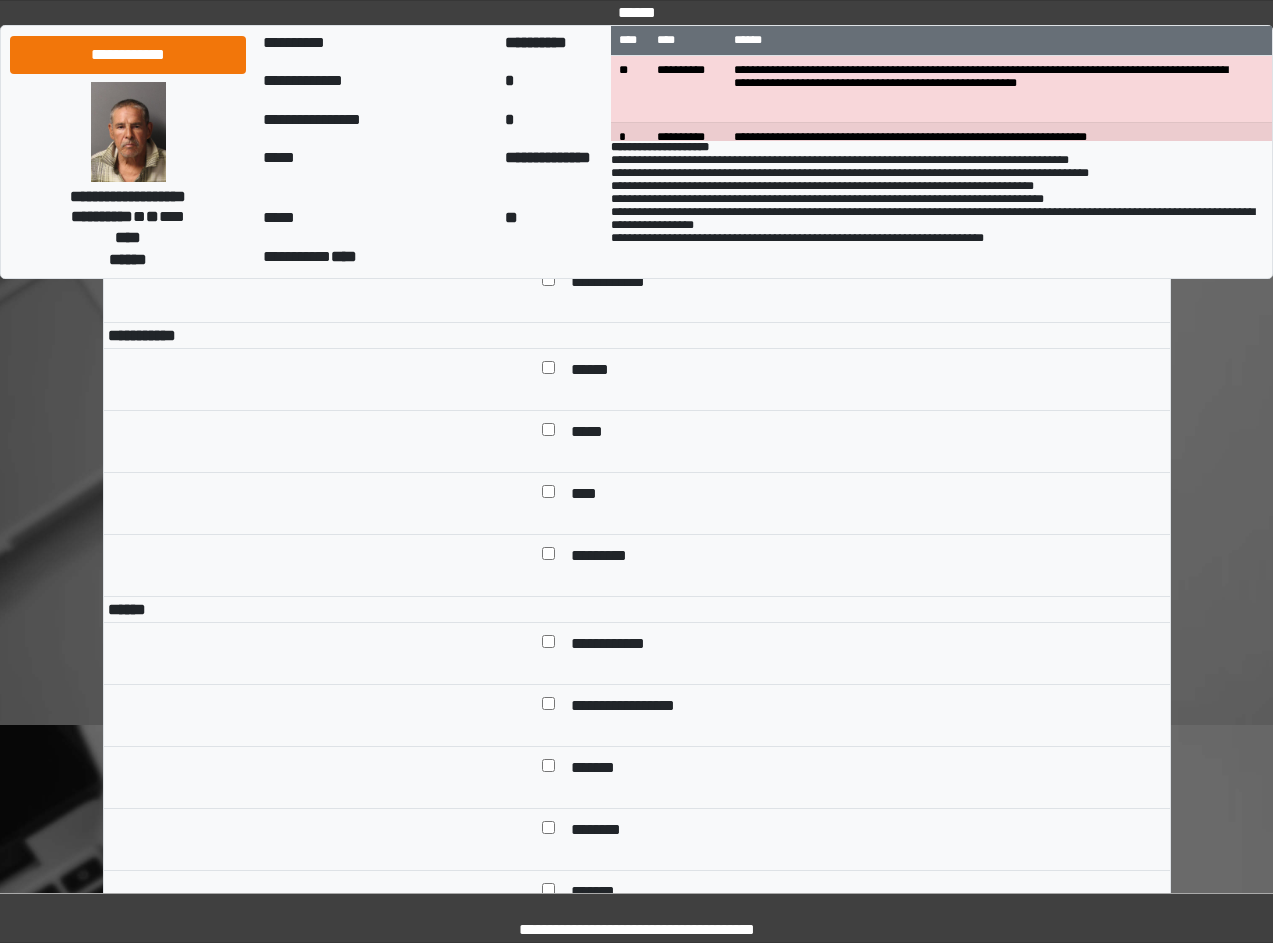 scroll, scrollTop: 1200, scrollLeft: 0, axis: vertical 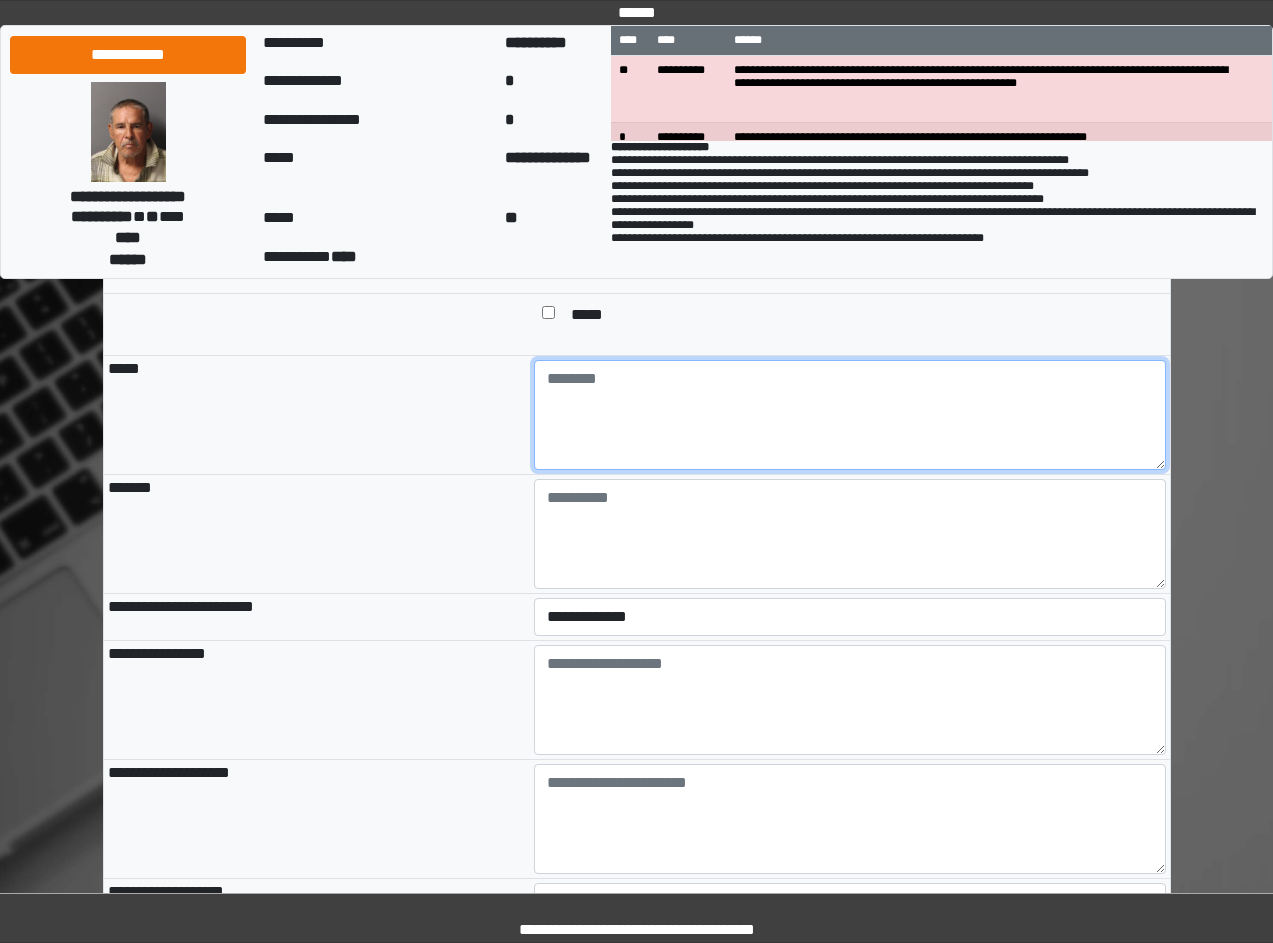 click at bounding box center (850, 415) 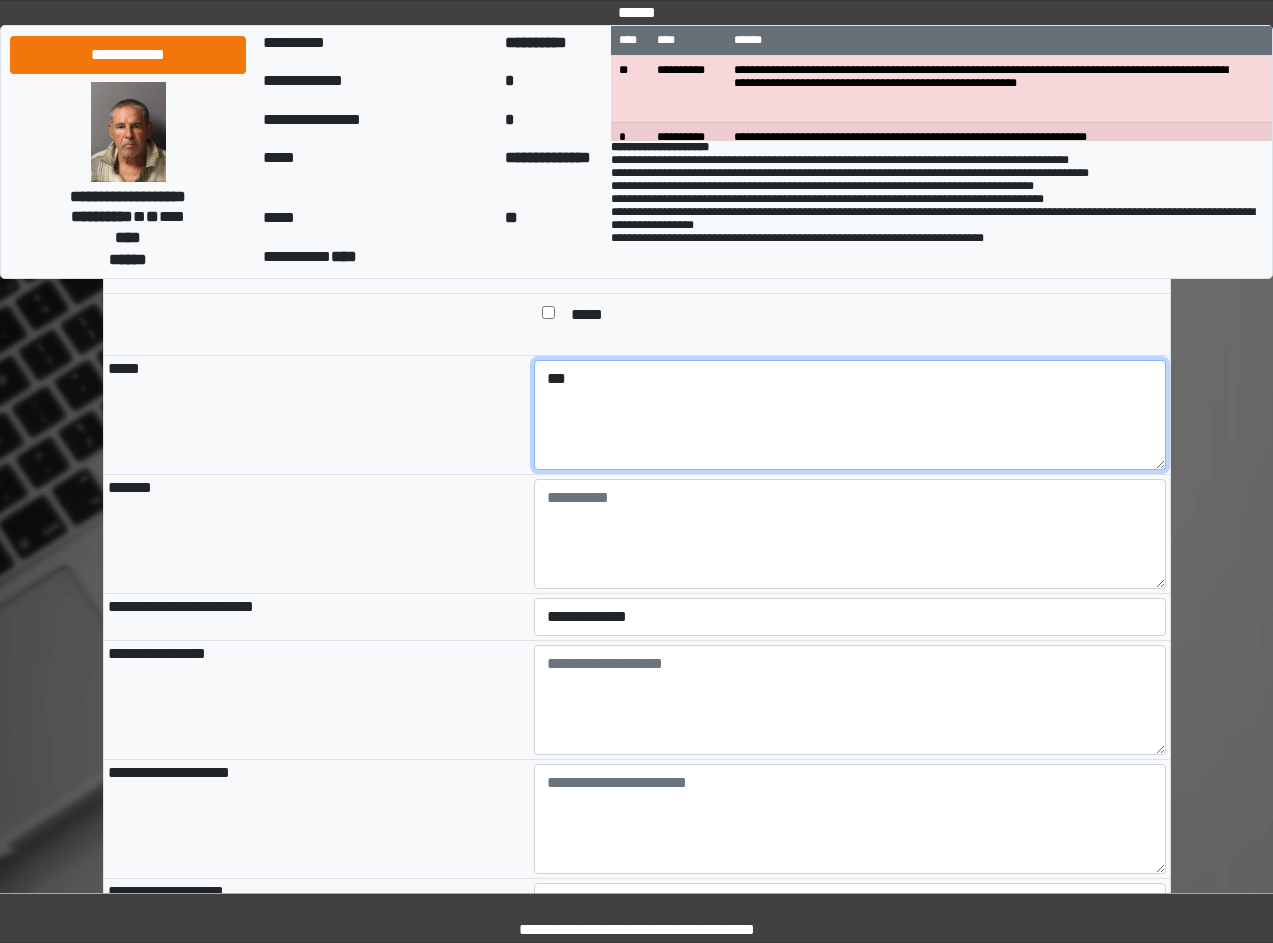 type on "***" 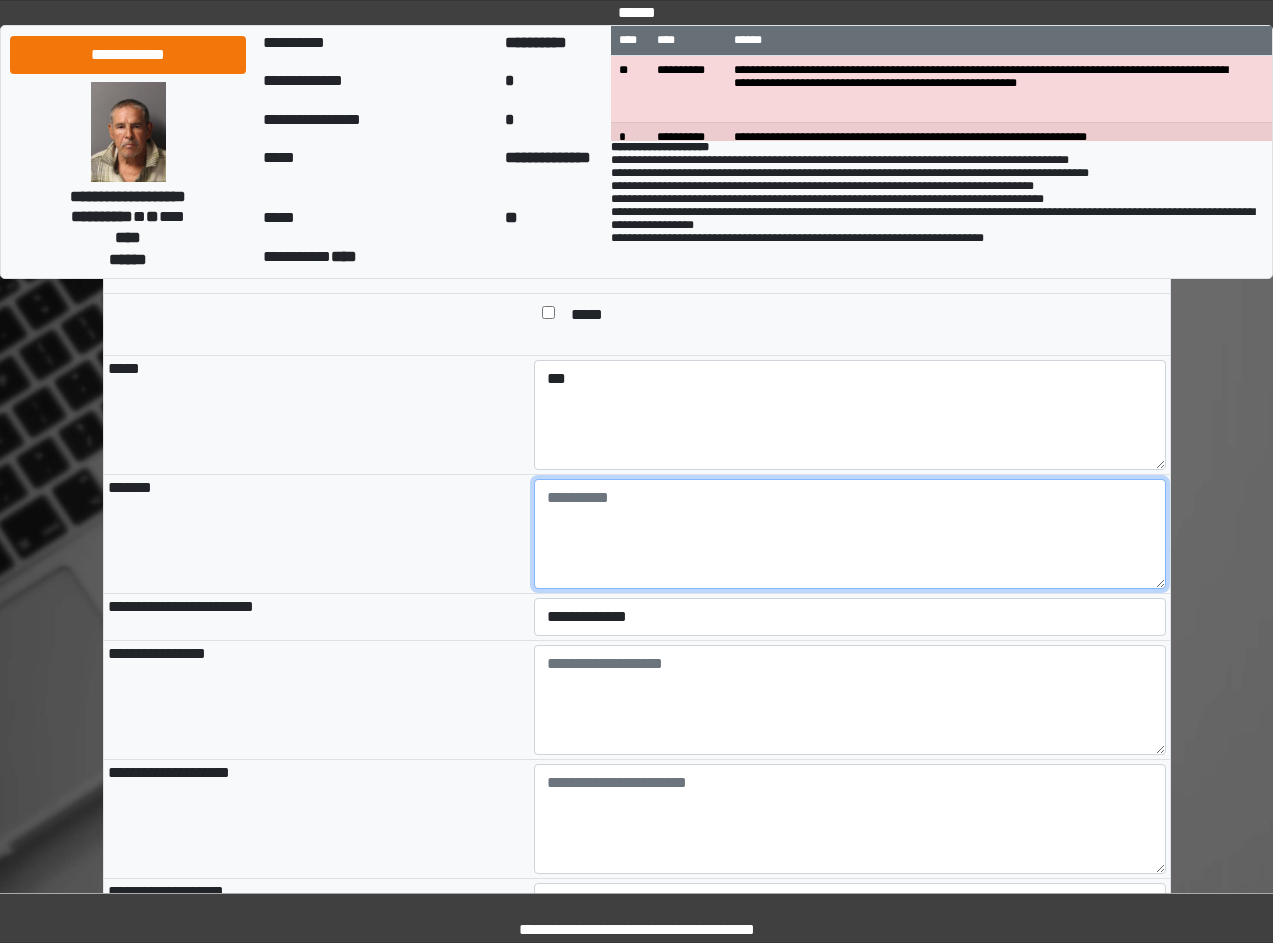 click at bounding box center (850, 534) 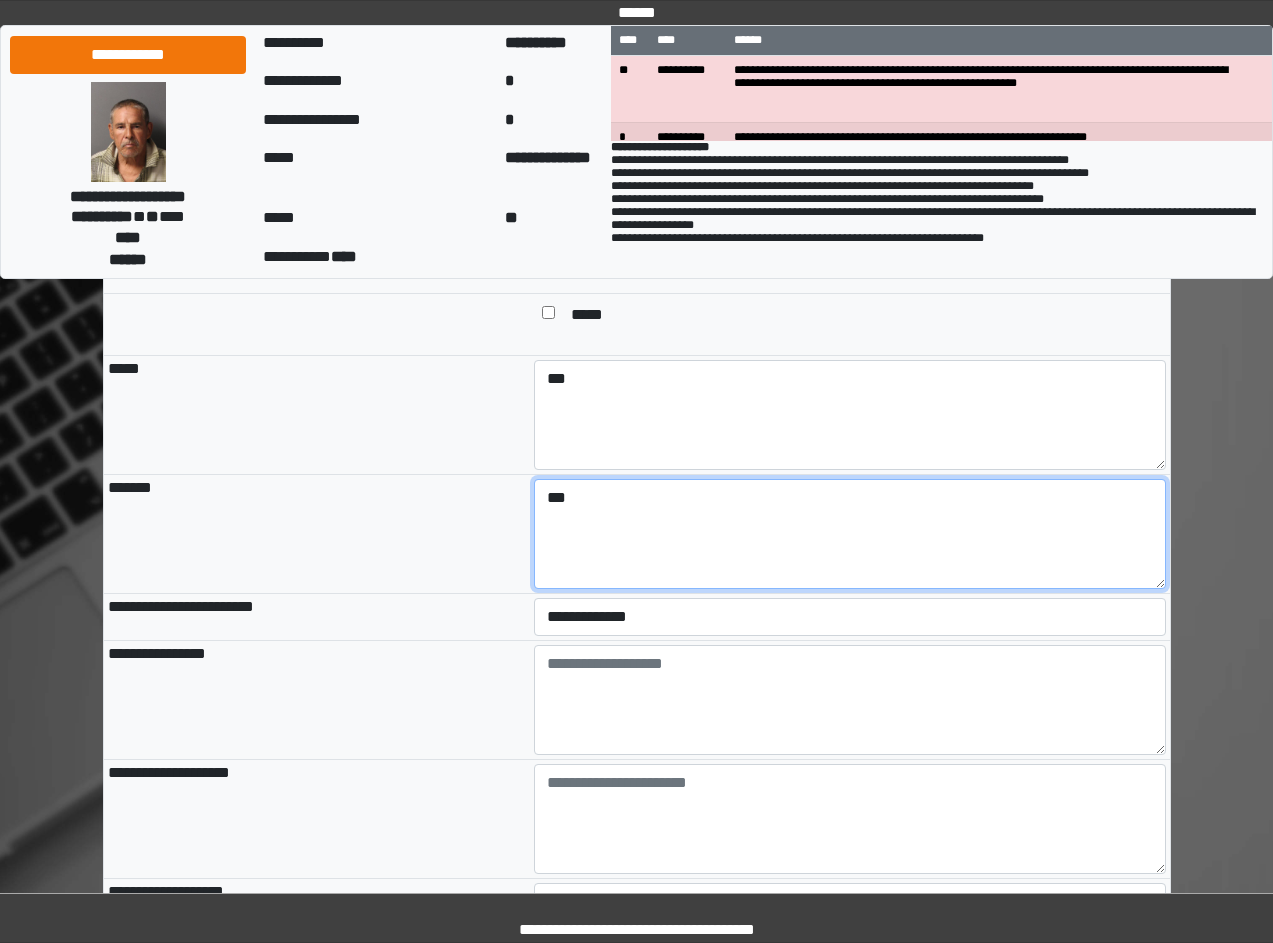 type on "***" 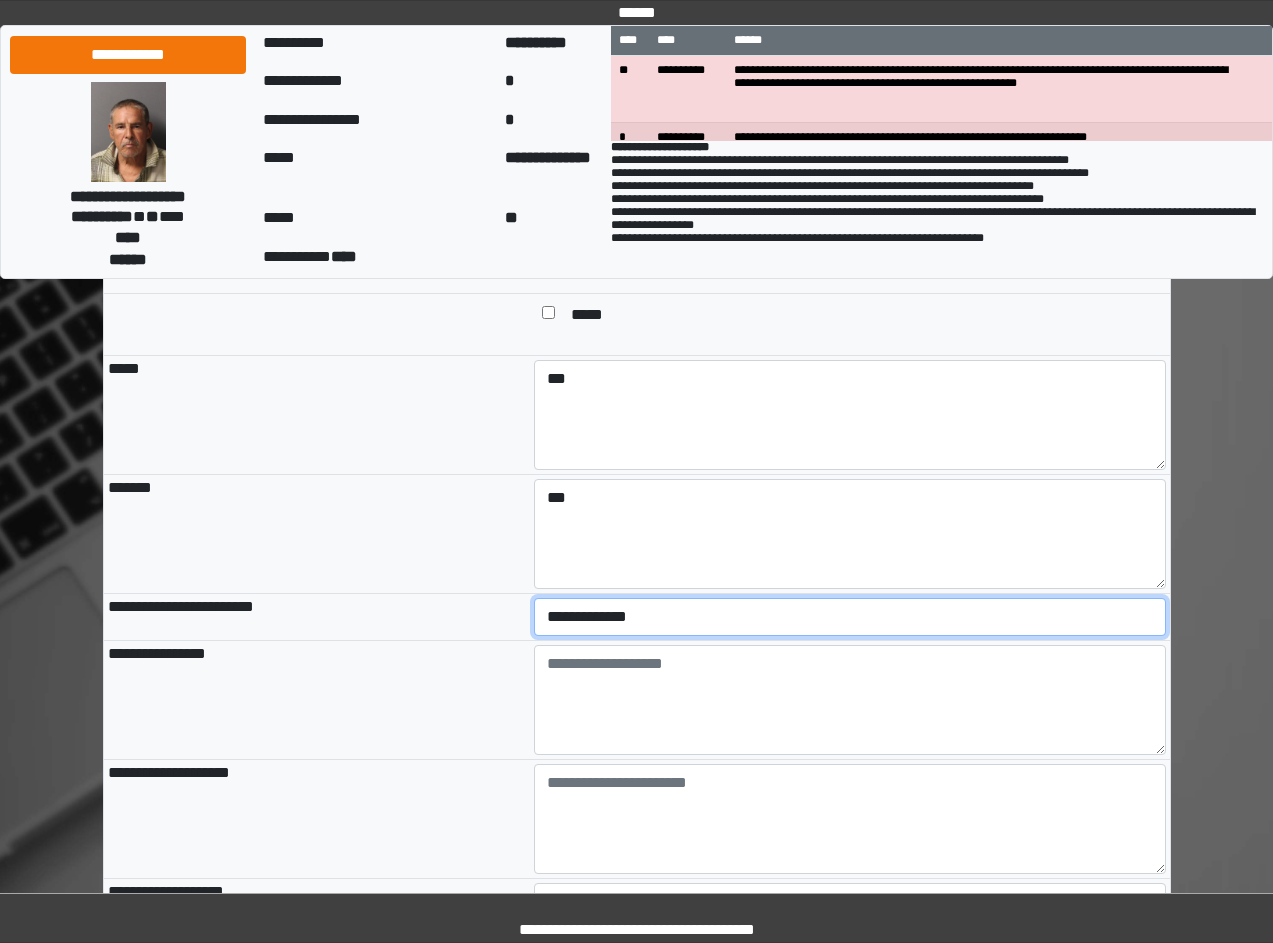 click on "**********" at bounding box center [850, 617] 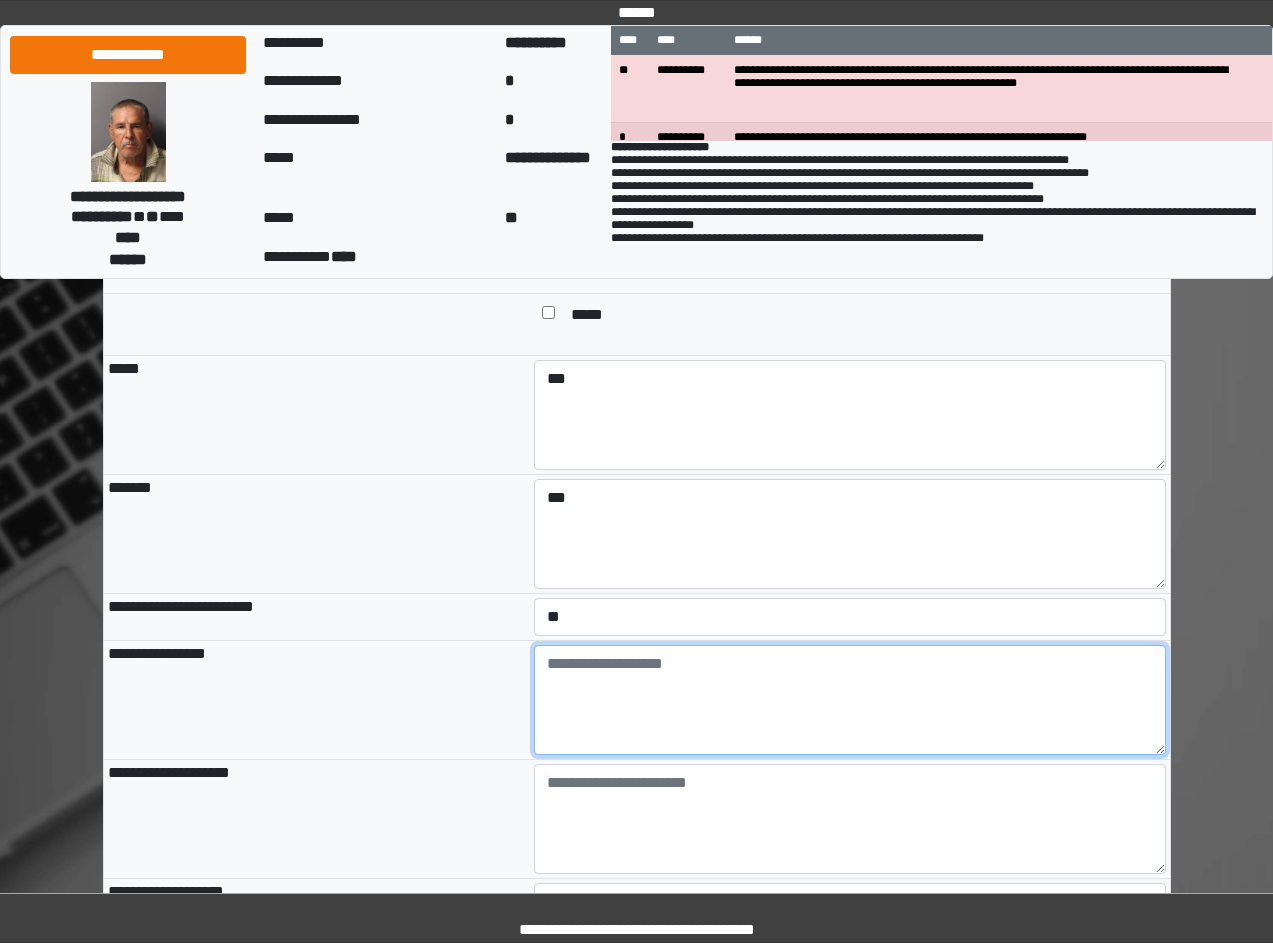 click at bounding box center [850, 700] 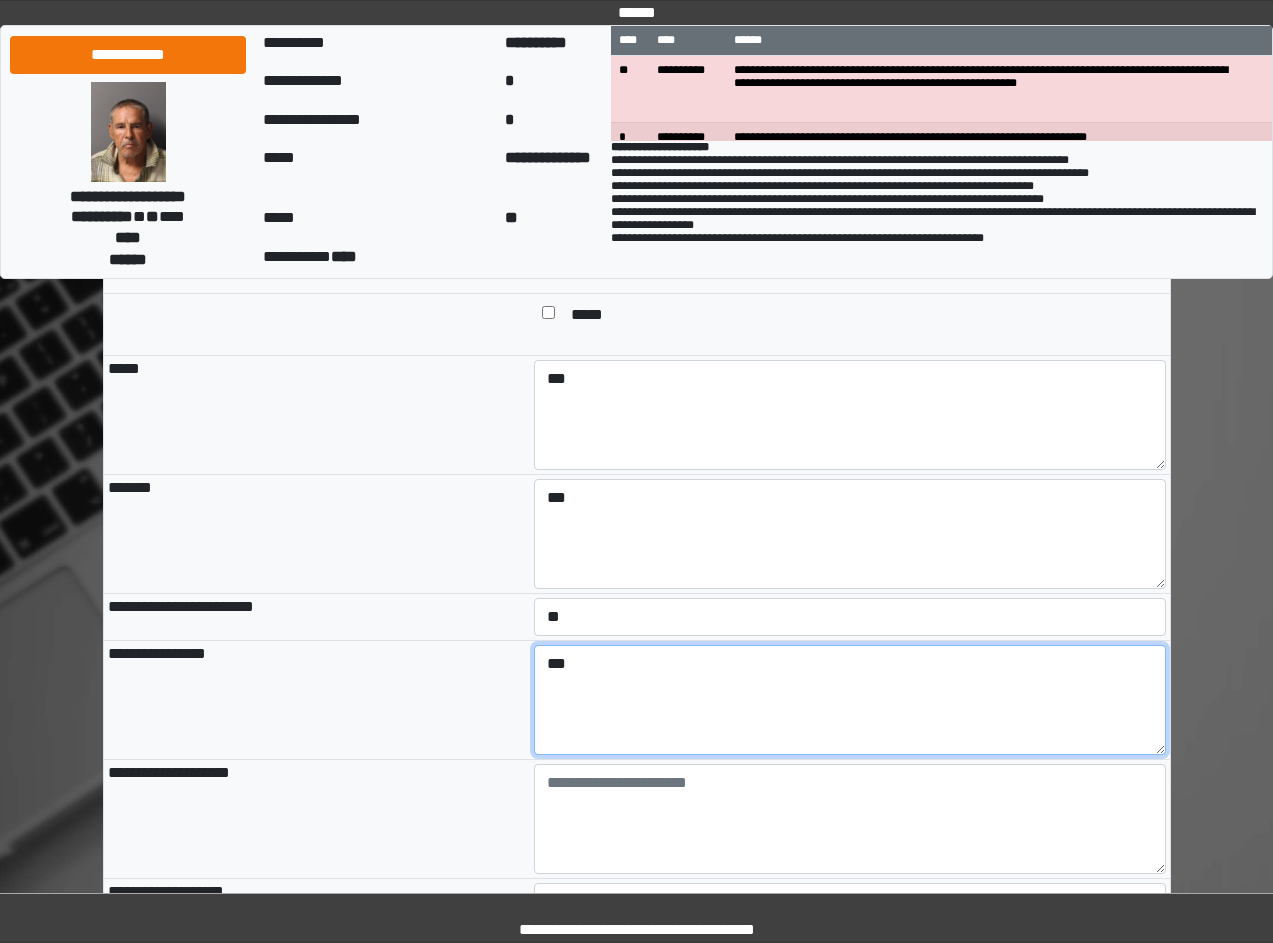type on "***" 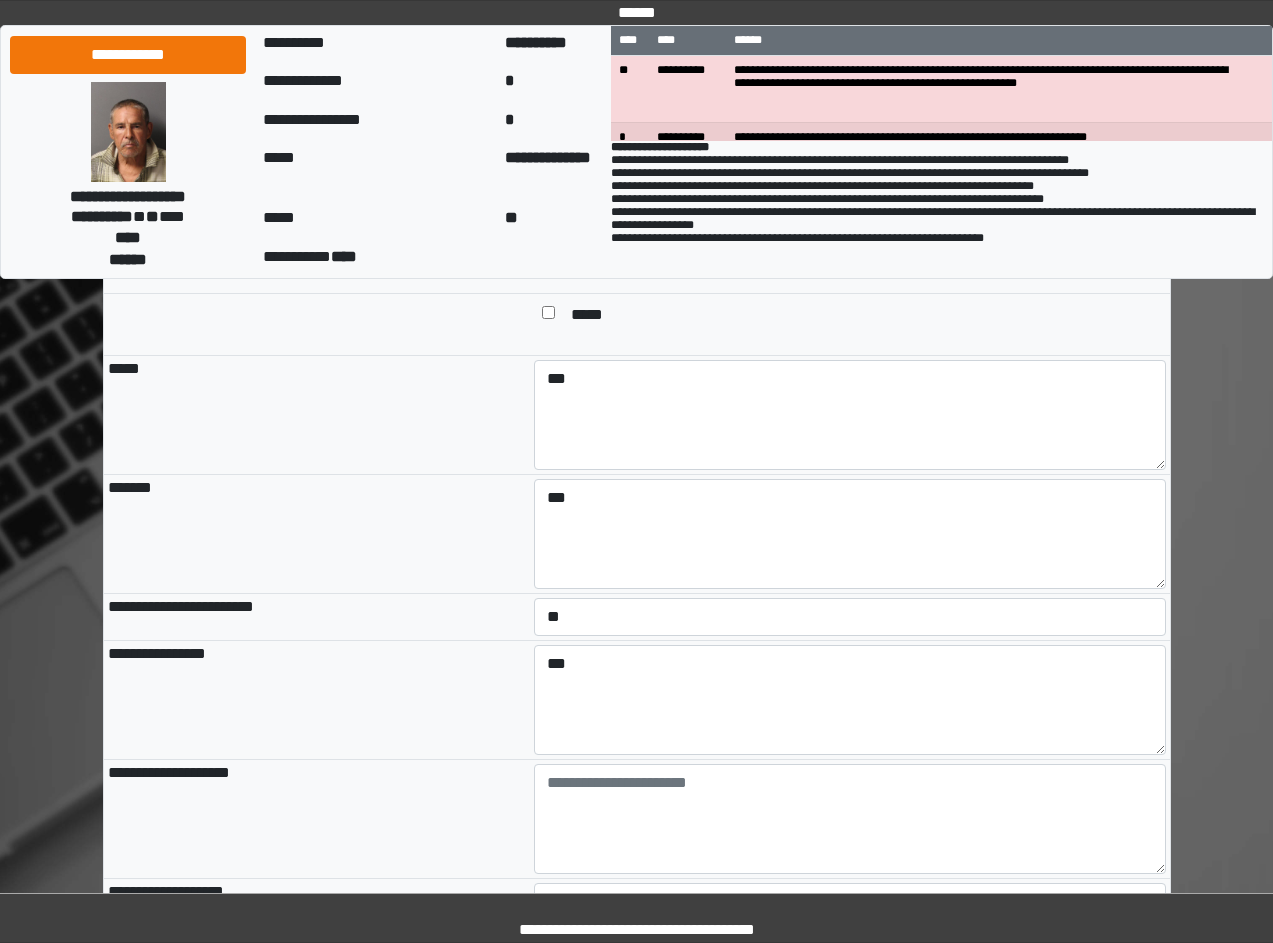 drag, startPoint x: 401, startPoint y: 769, endPoint x: 402, endPoint y: 749, distance: 20.024984 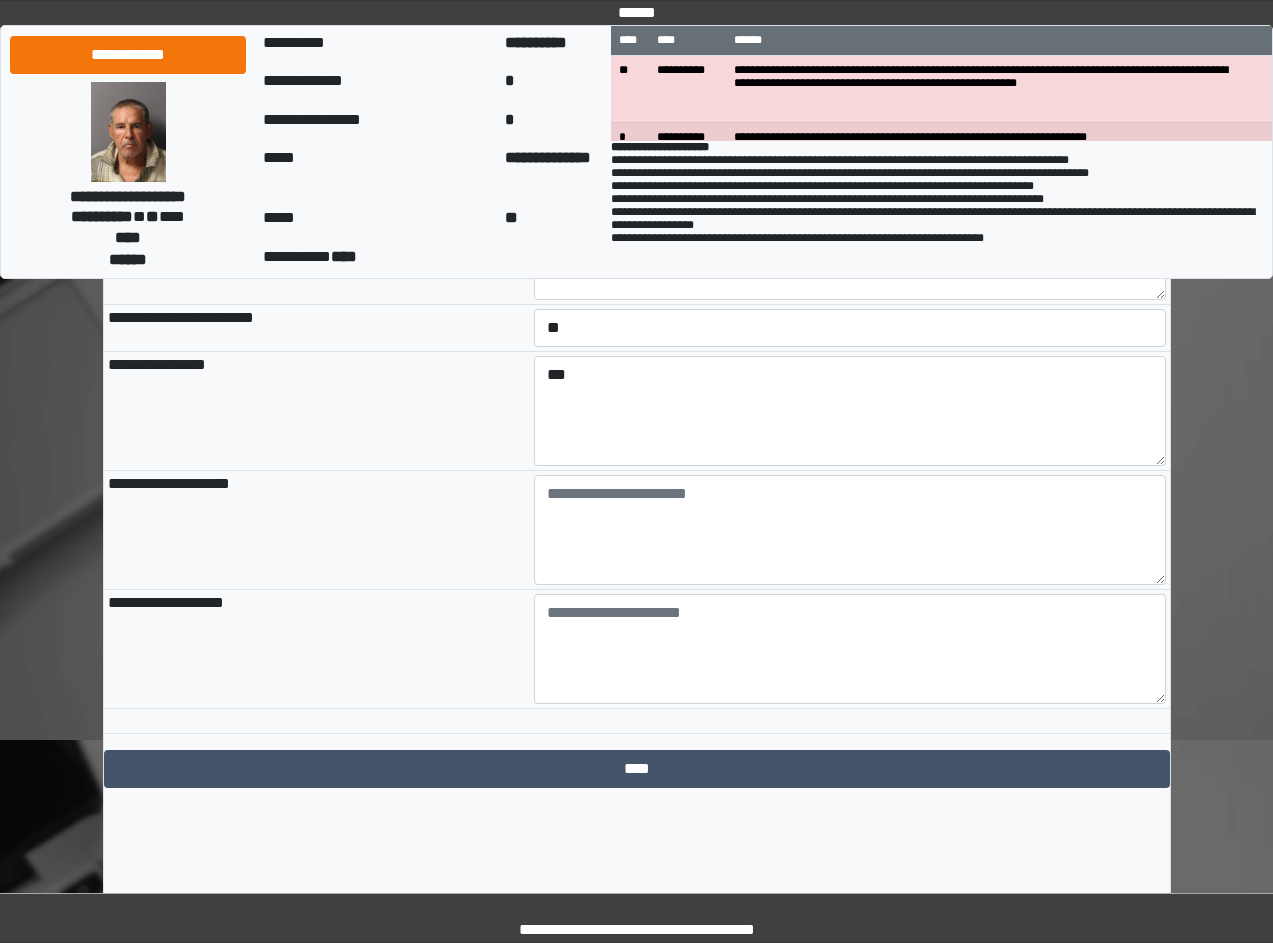scroll, scrollTop: 2100, scrollLeft: 0, axis: vertical 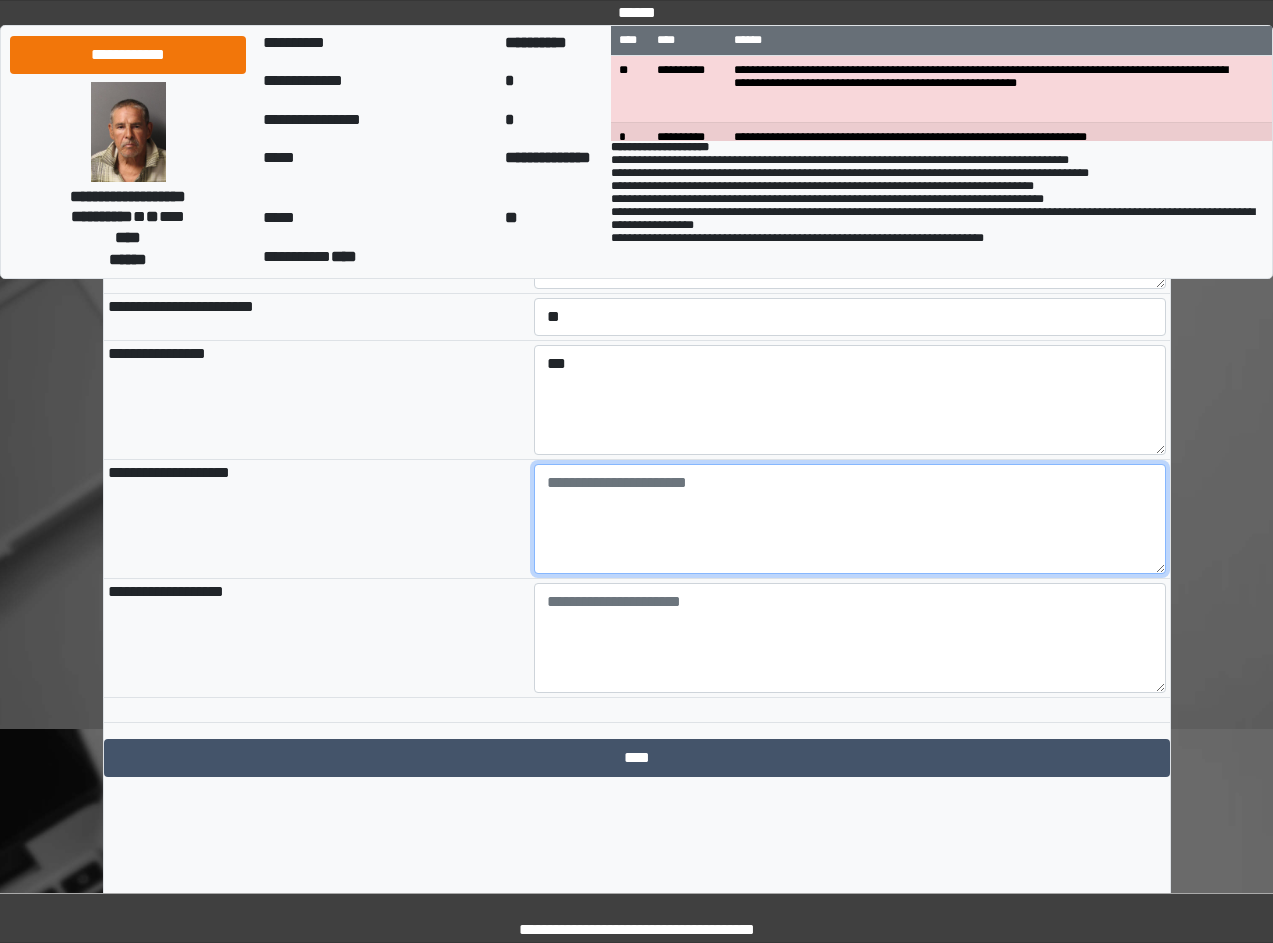 click at bounding box center [850, 519] 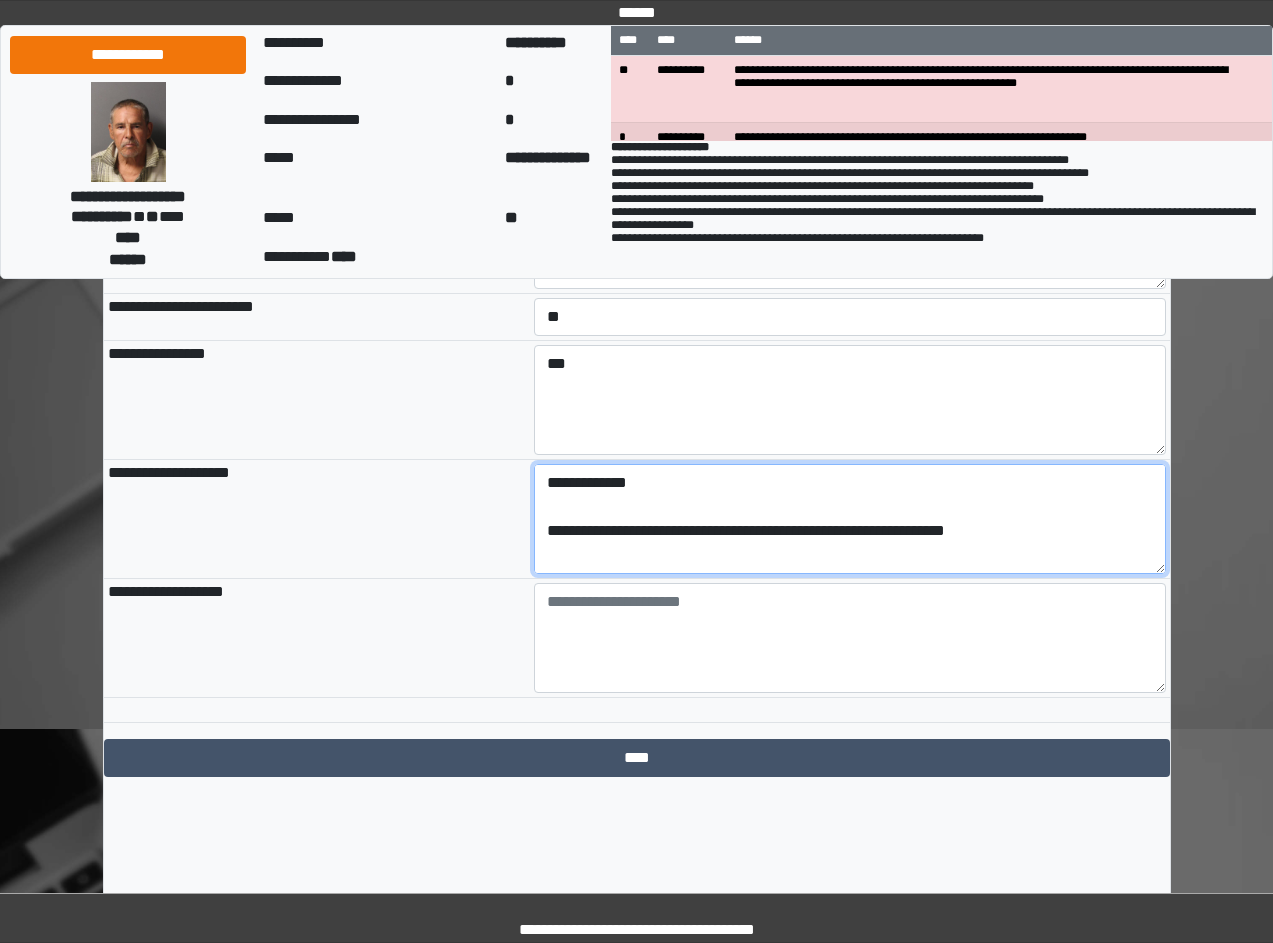 scroll, scrollTop: 209, scrollLeft: 0, axis: vertical 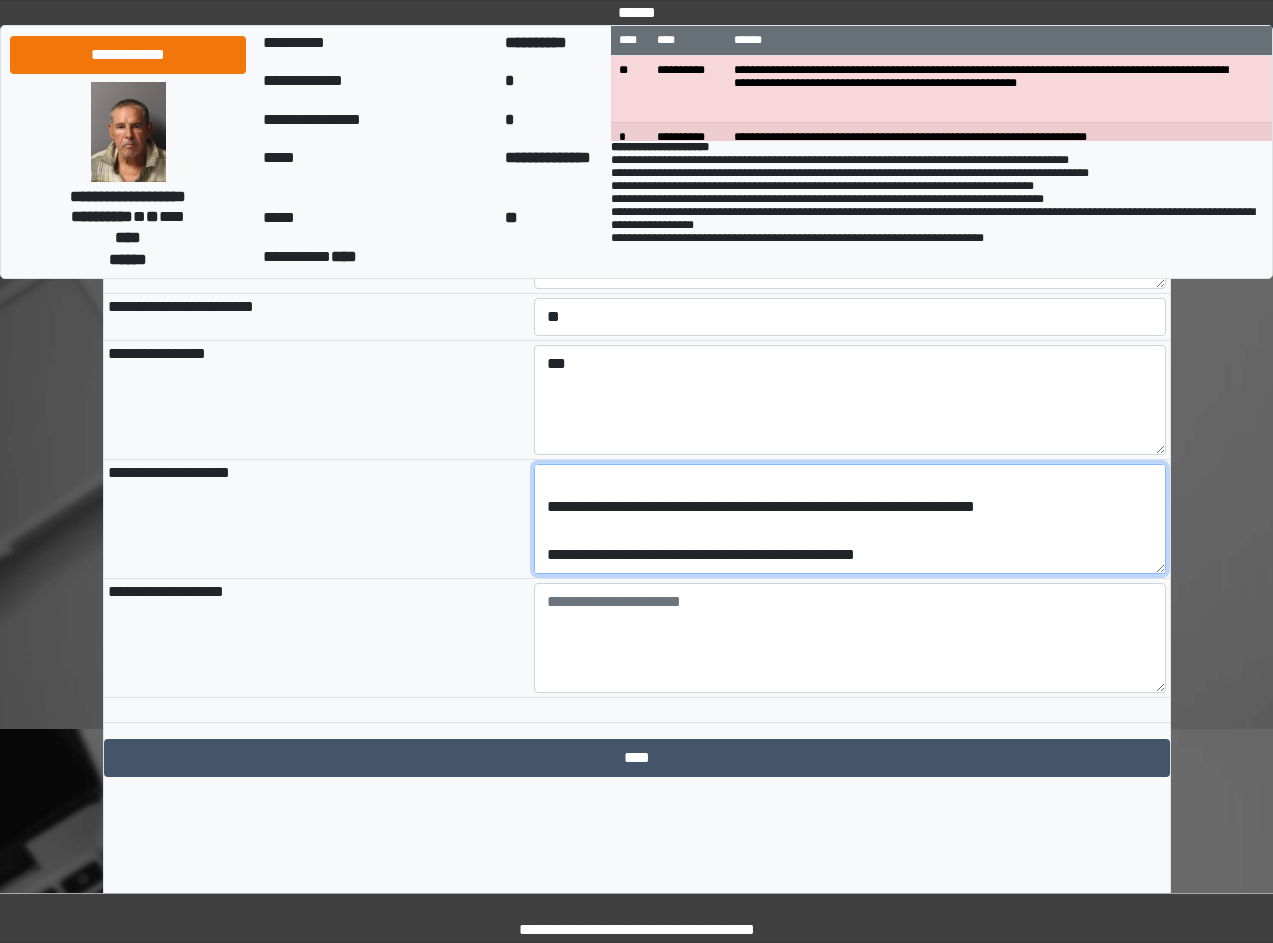 click on "**********" at bounding box center (850, 519) 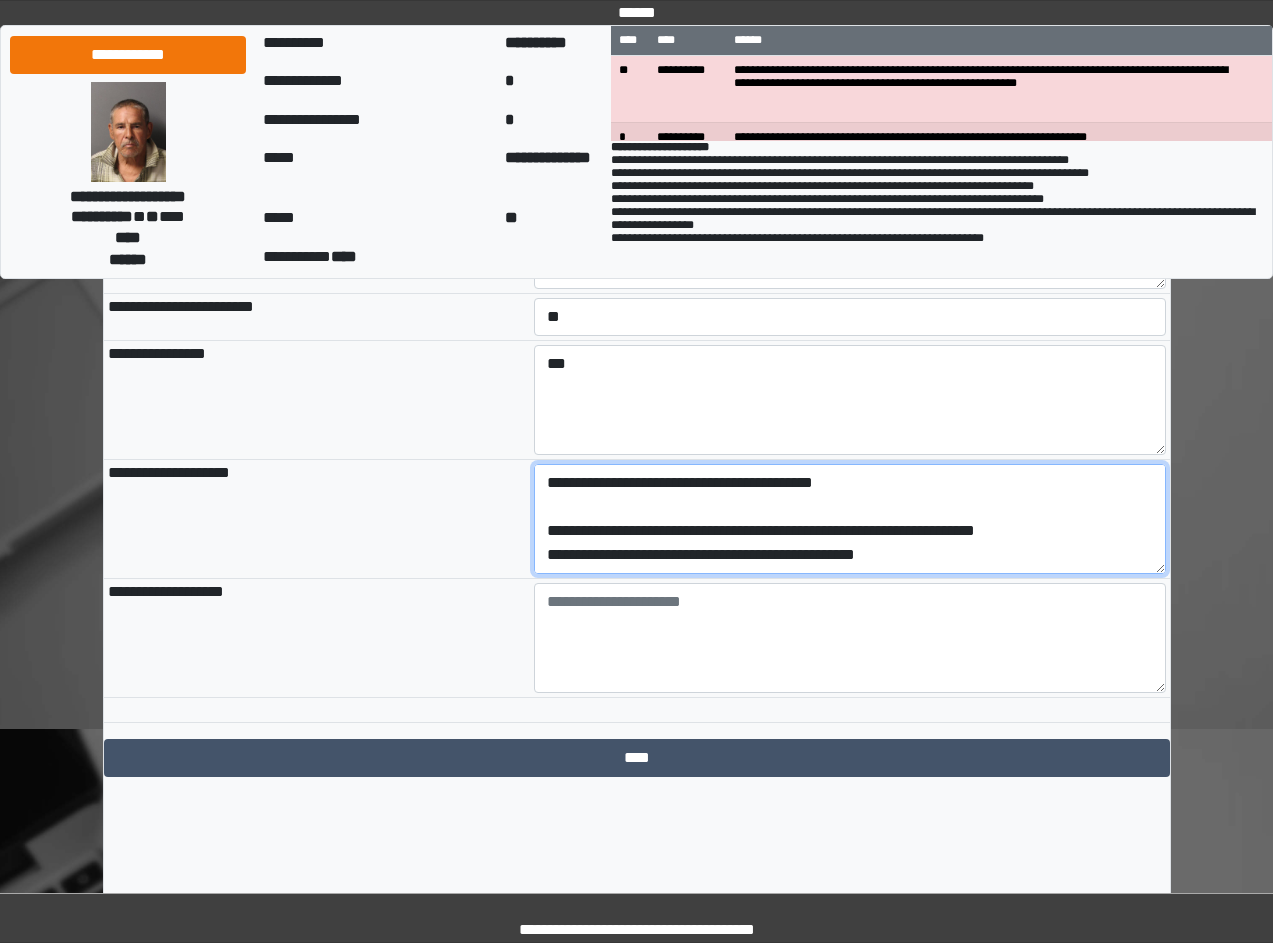 click on "**********" at bounding box center [850, 519] 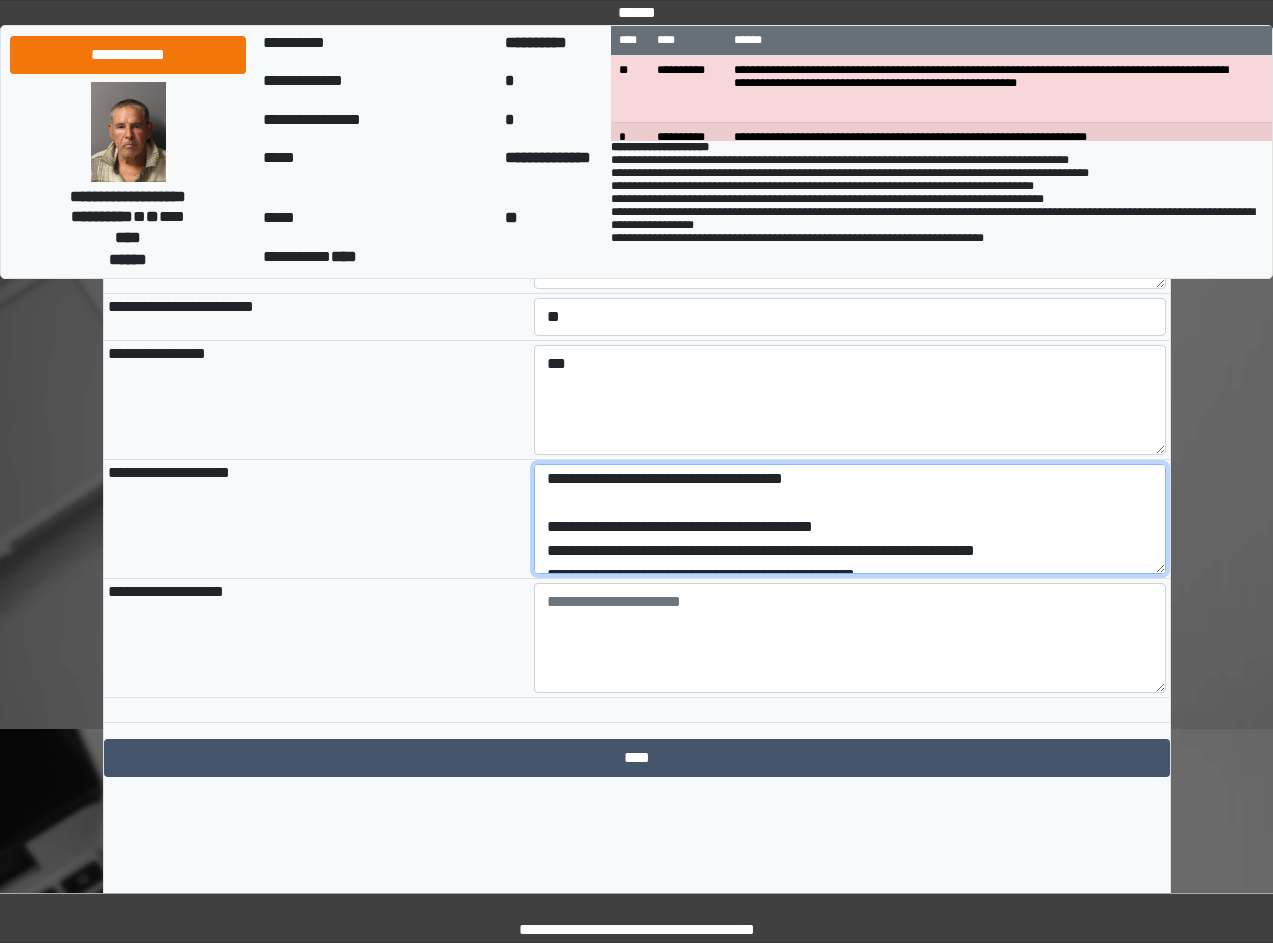 scroll, scrollTop: 51, scrollLeft: 0, axis: vertical 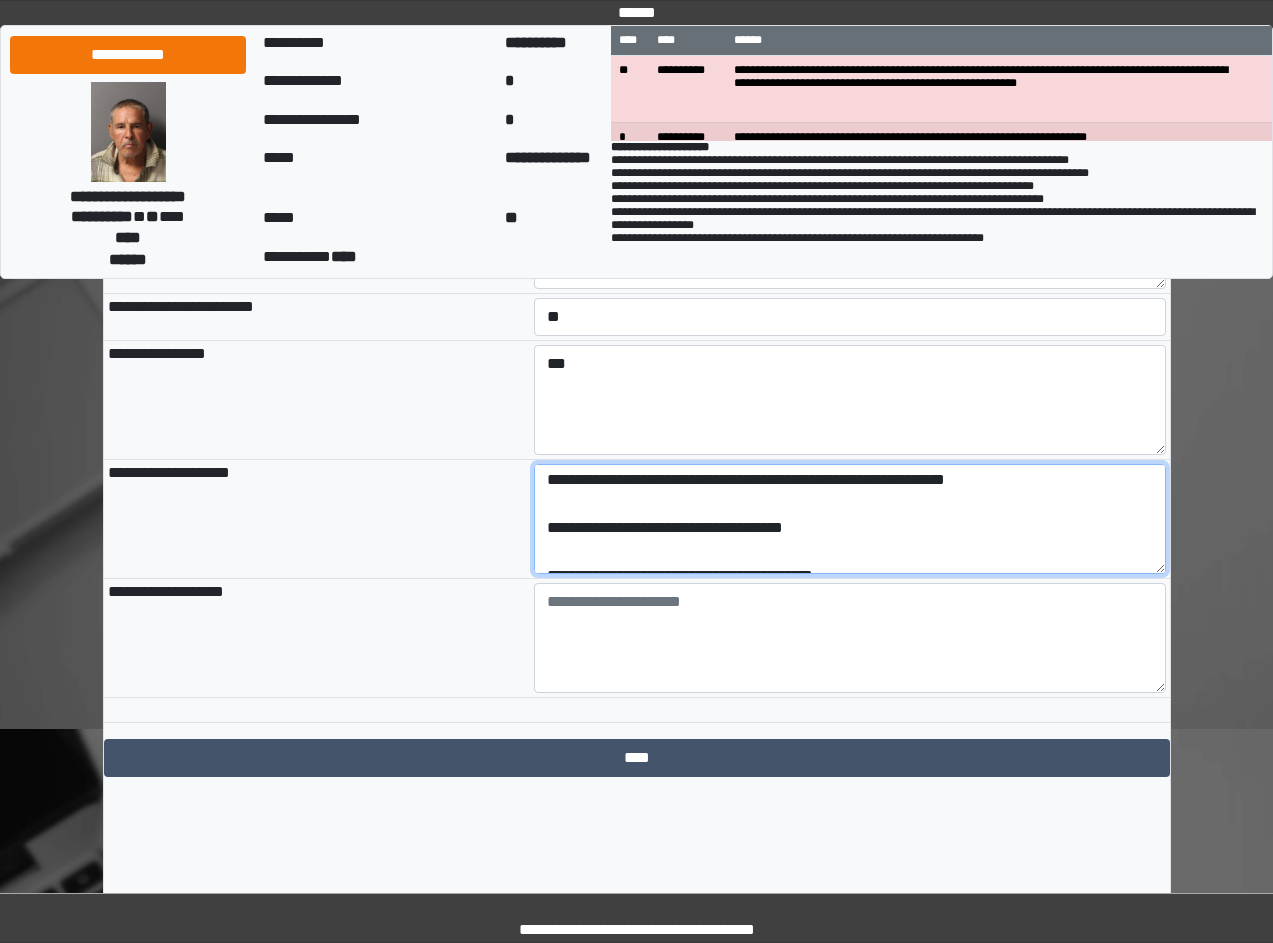 click on "**********" at bounding box center (850, 519) 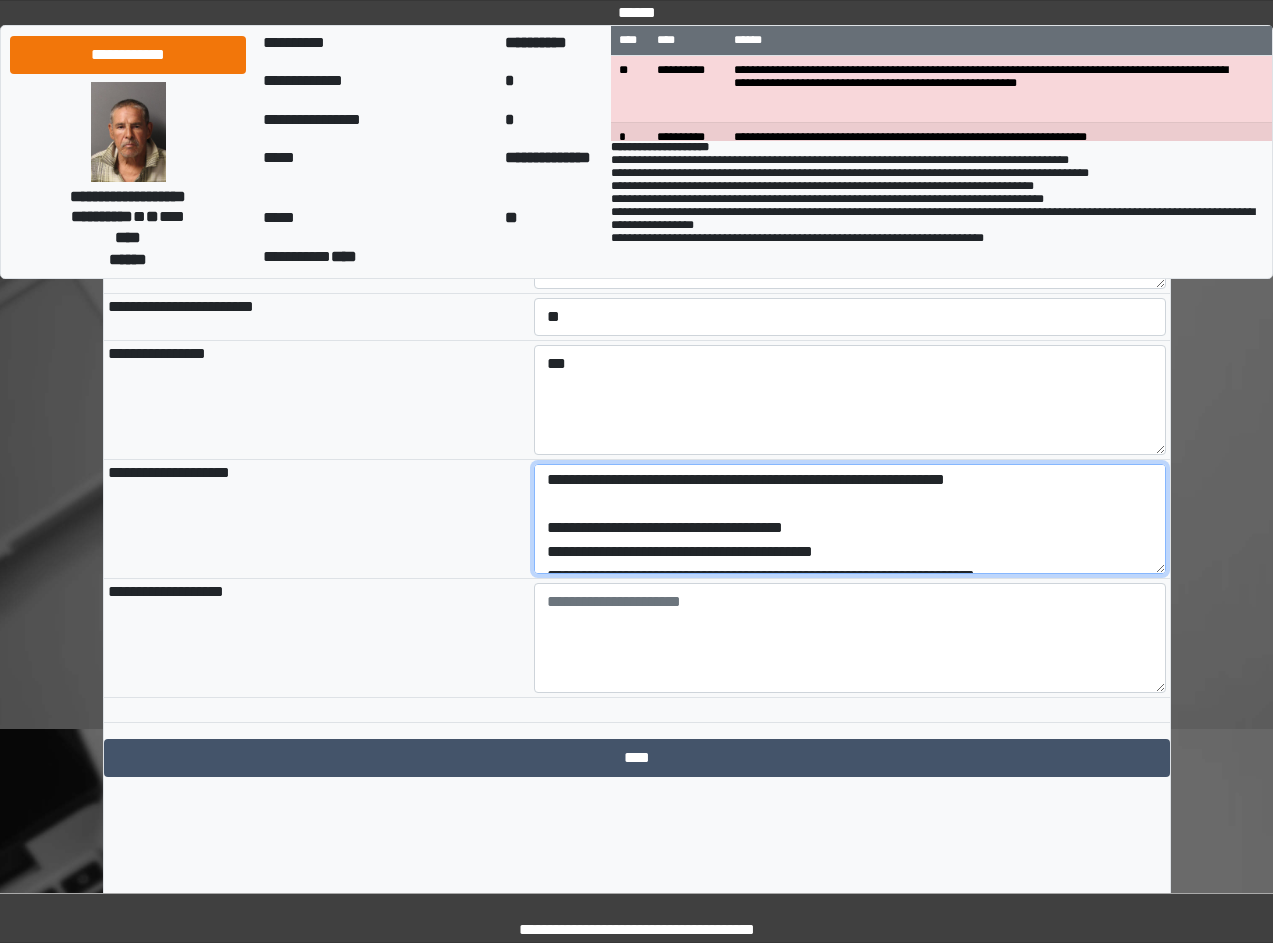 click on "**********" at bounding box center [850, 519] 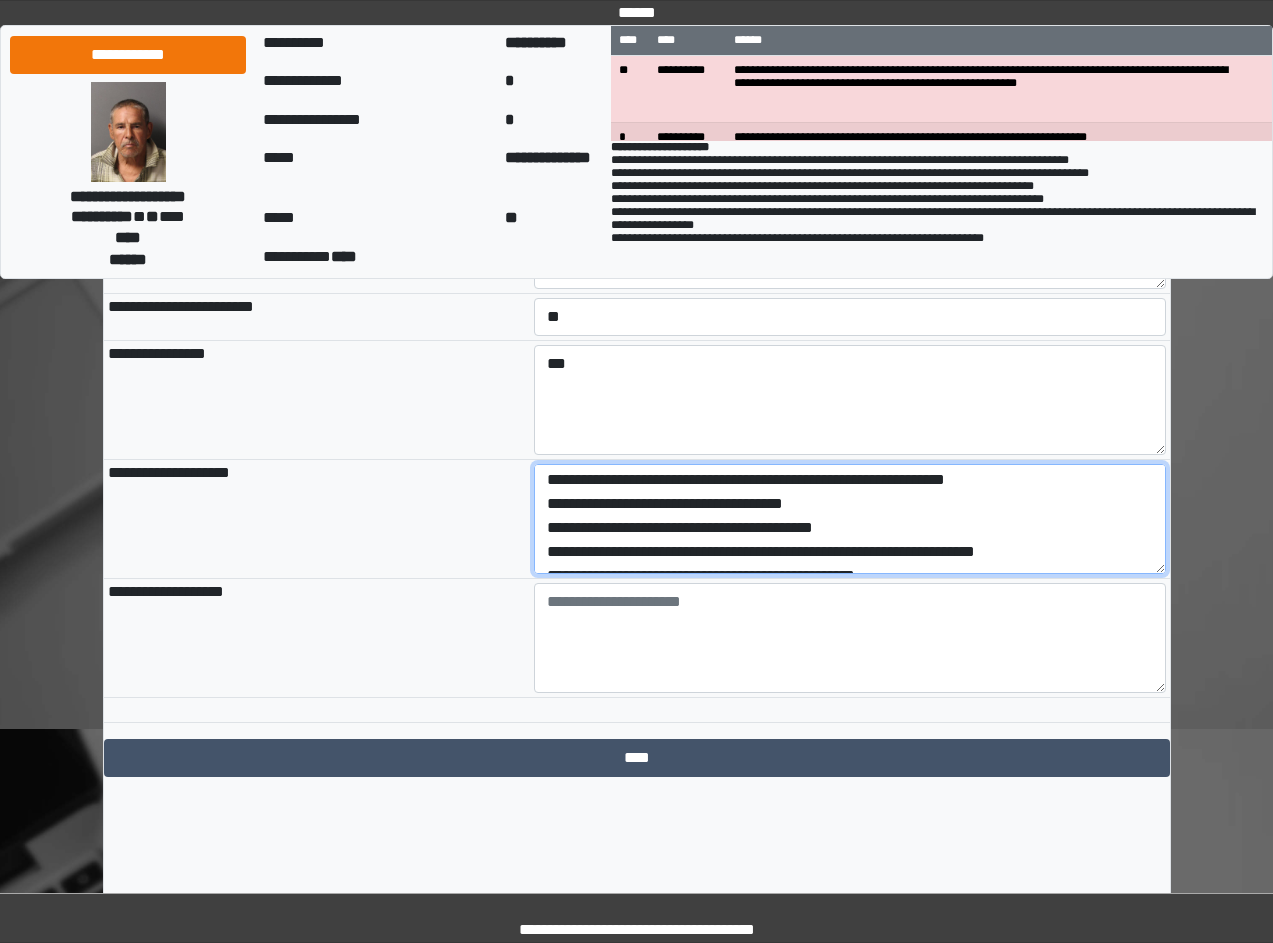 scroll, scrollTop: 27, scrollLeft: 0, axis: vertical 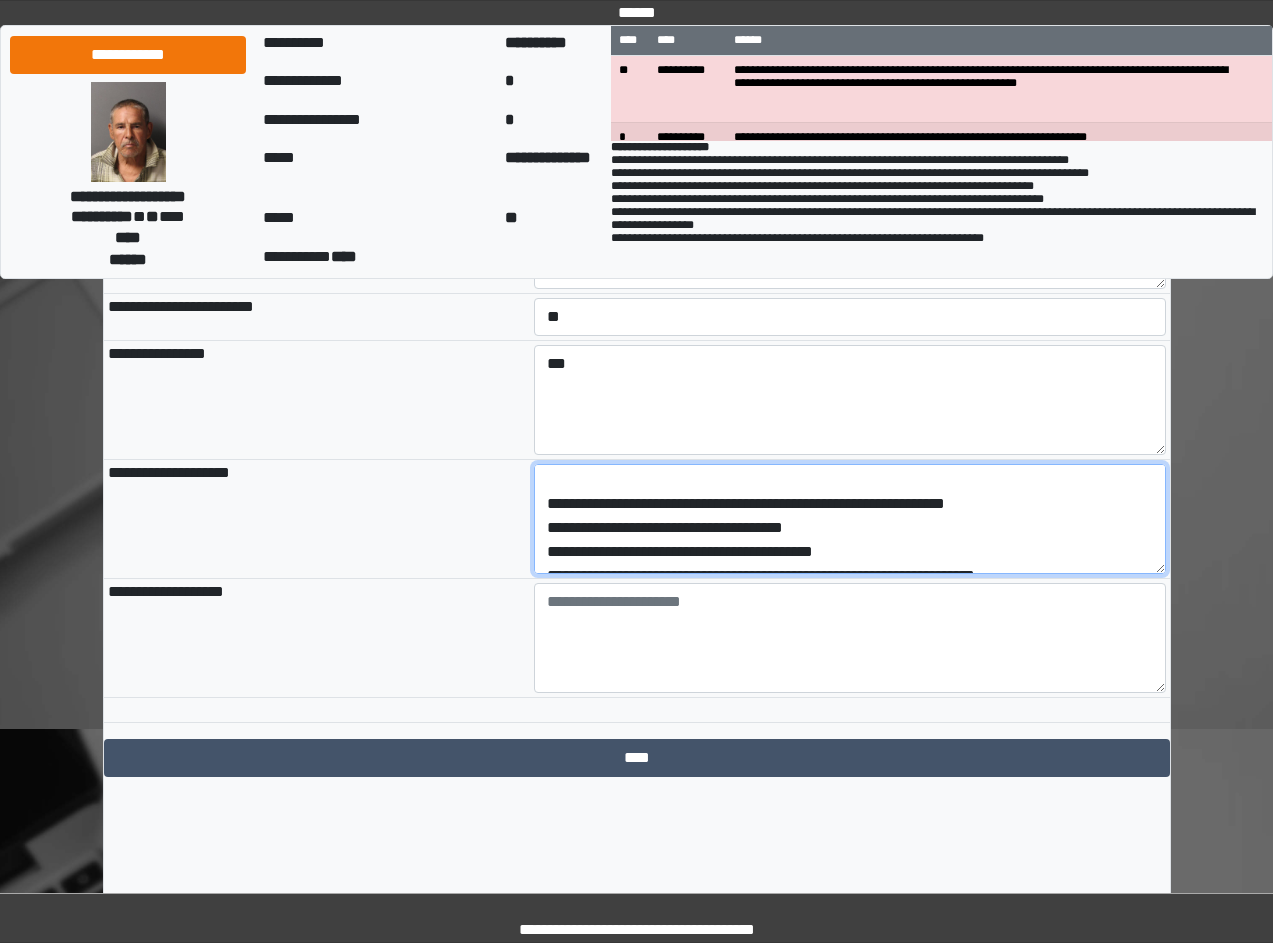 click on "**********" at bounding box center (850, 519) 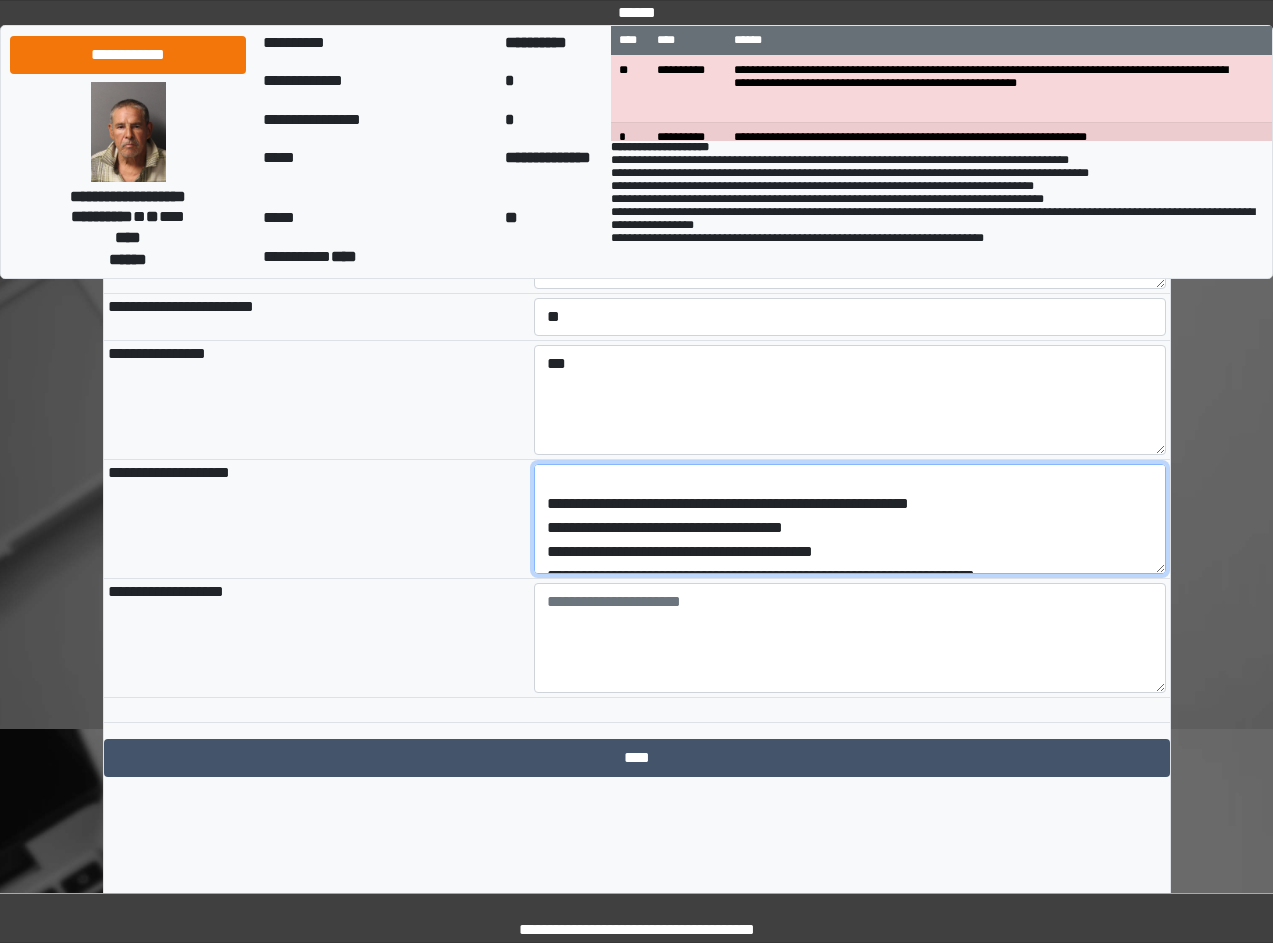 scroll, scrollTop: 67, scrollLeft: 0, axis: vertical 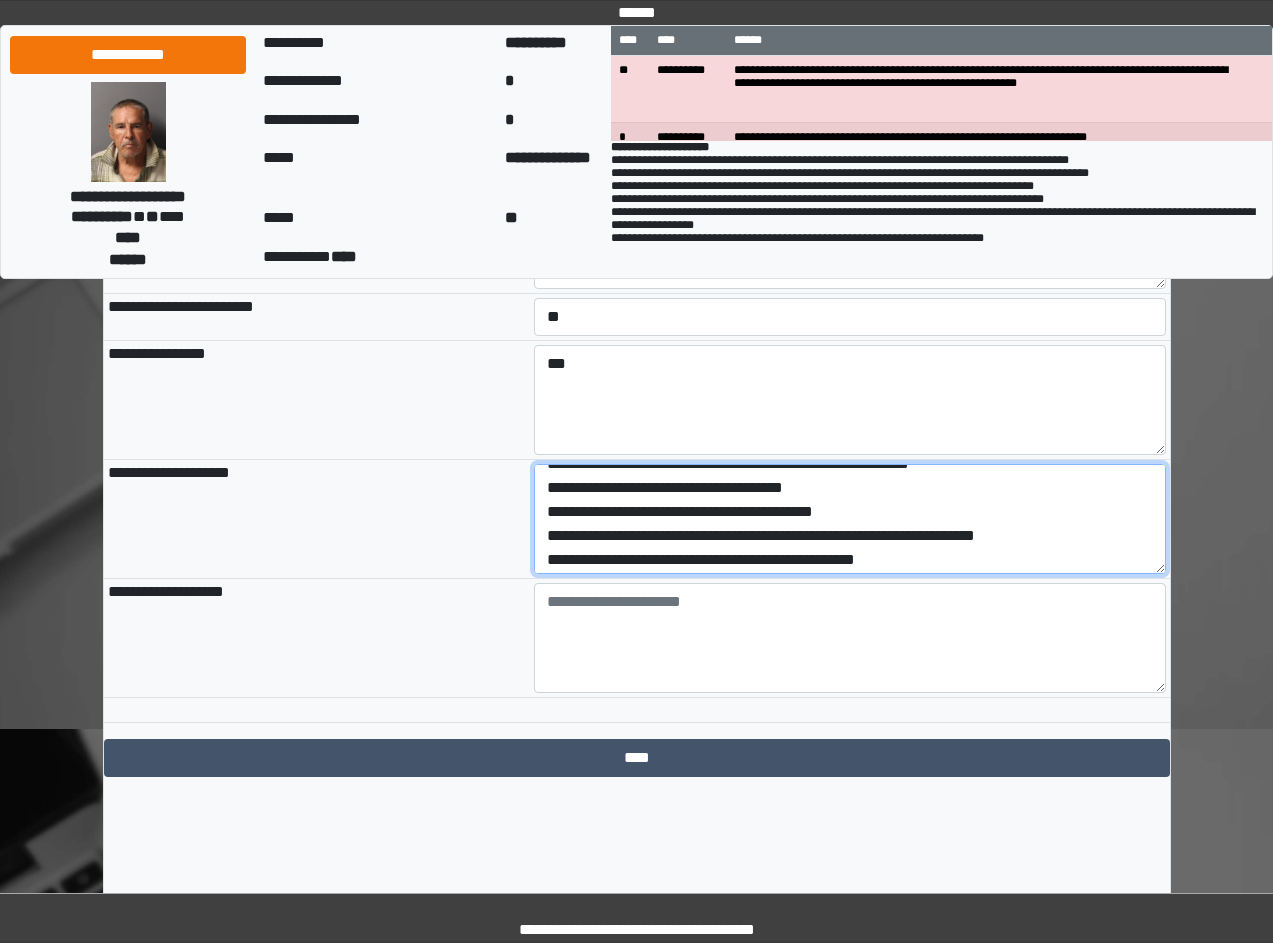click on "**********" at bounding box center (850, 519) 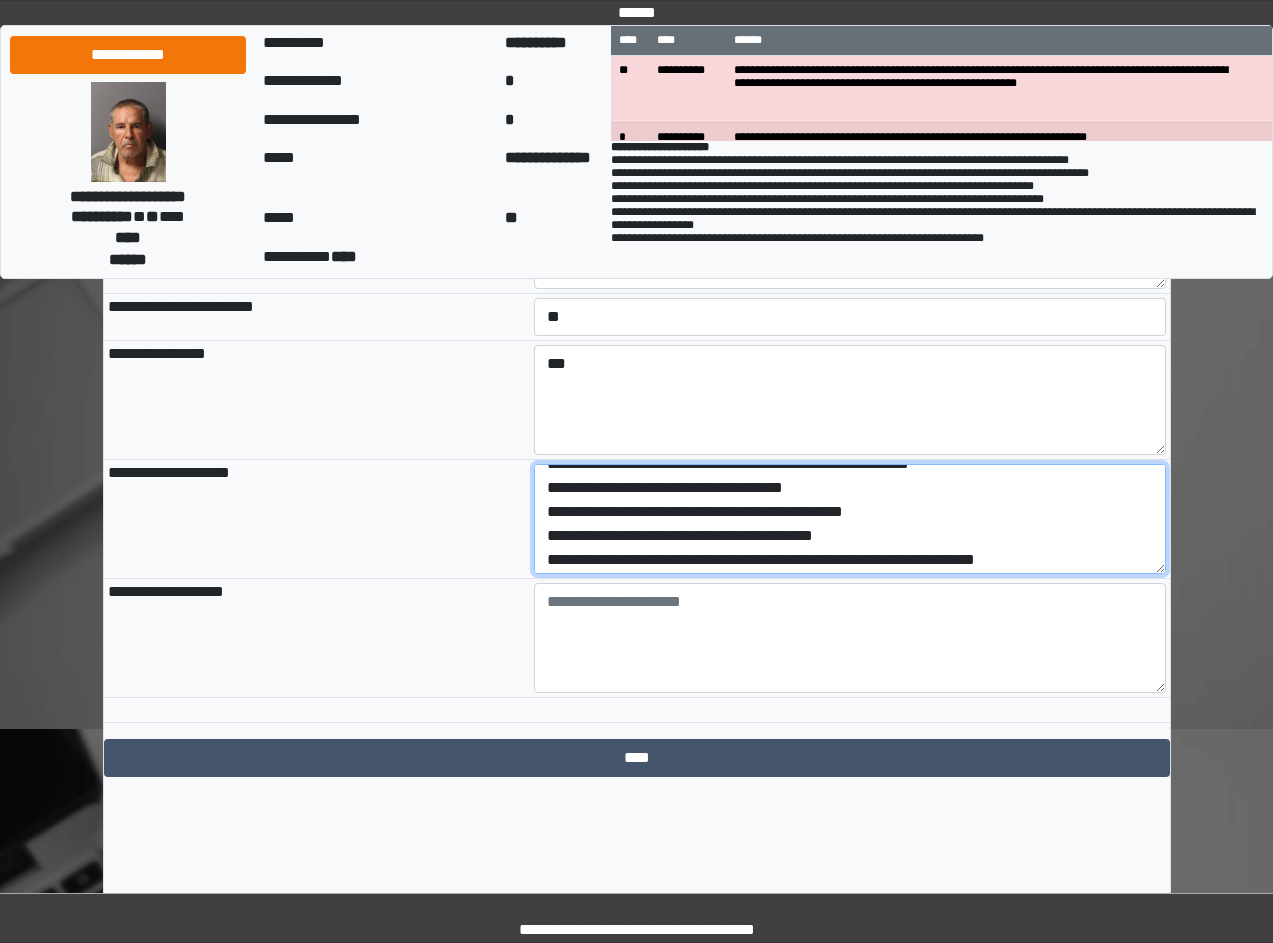 drag, startPoint x: 851, startPoint y: 595, endPoint x: 880, endPoint y: 595, distance: 29 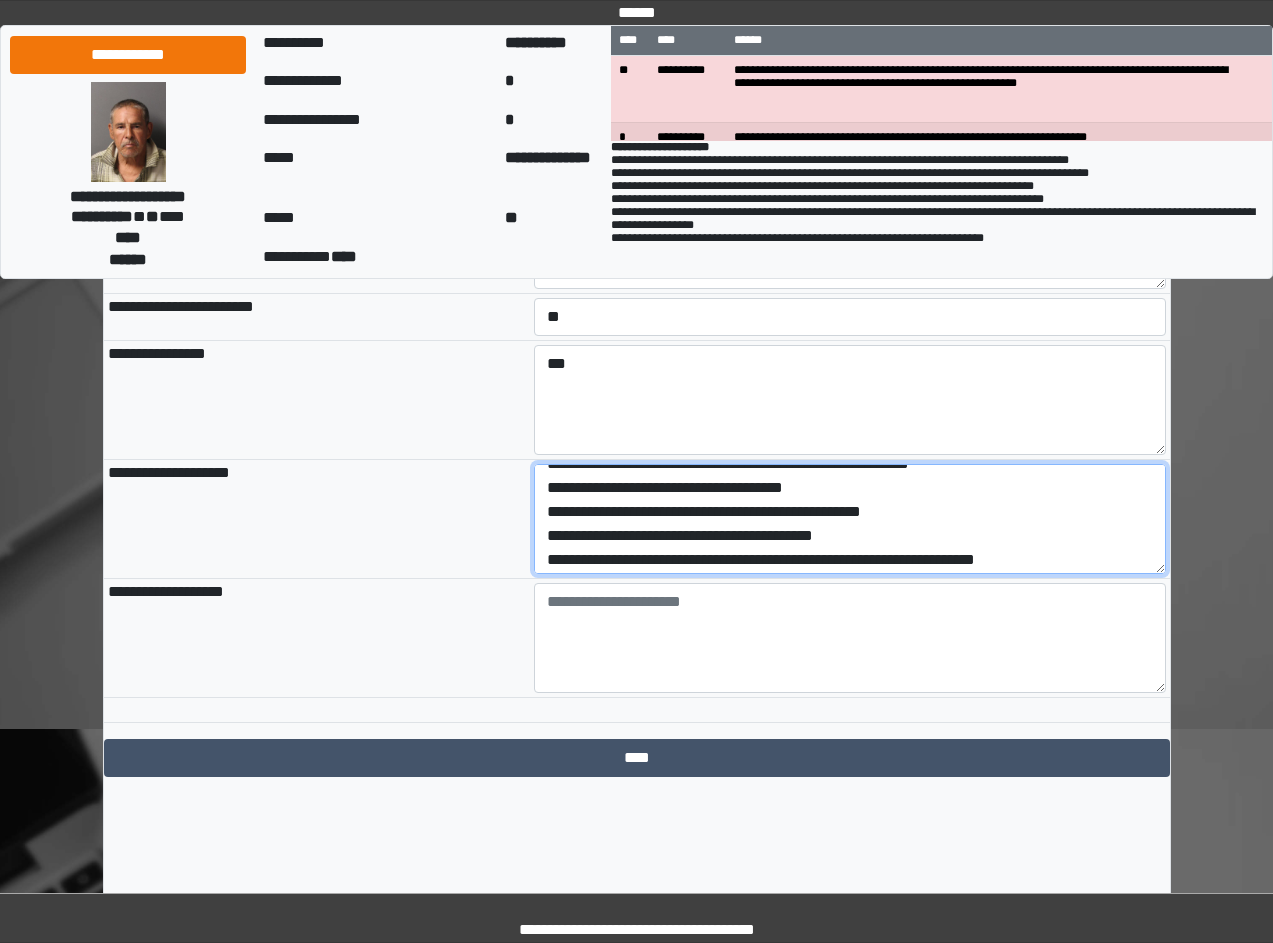 scroll, scrollTop: 107, scrollLeft: 0, axis: vertical 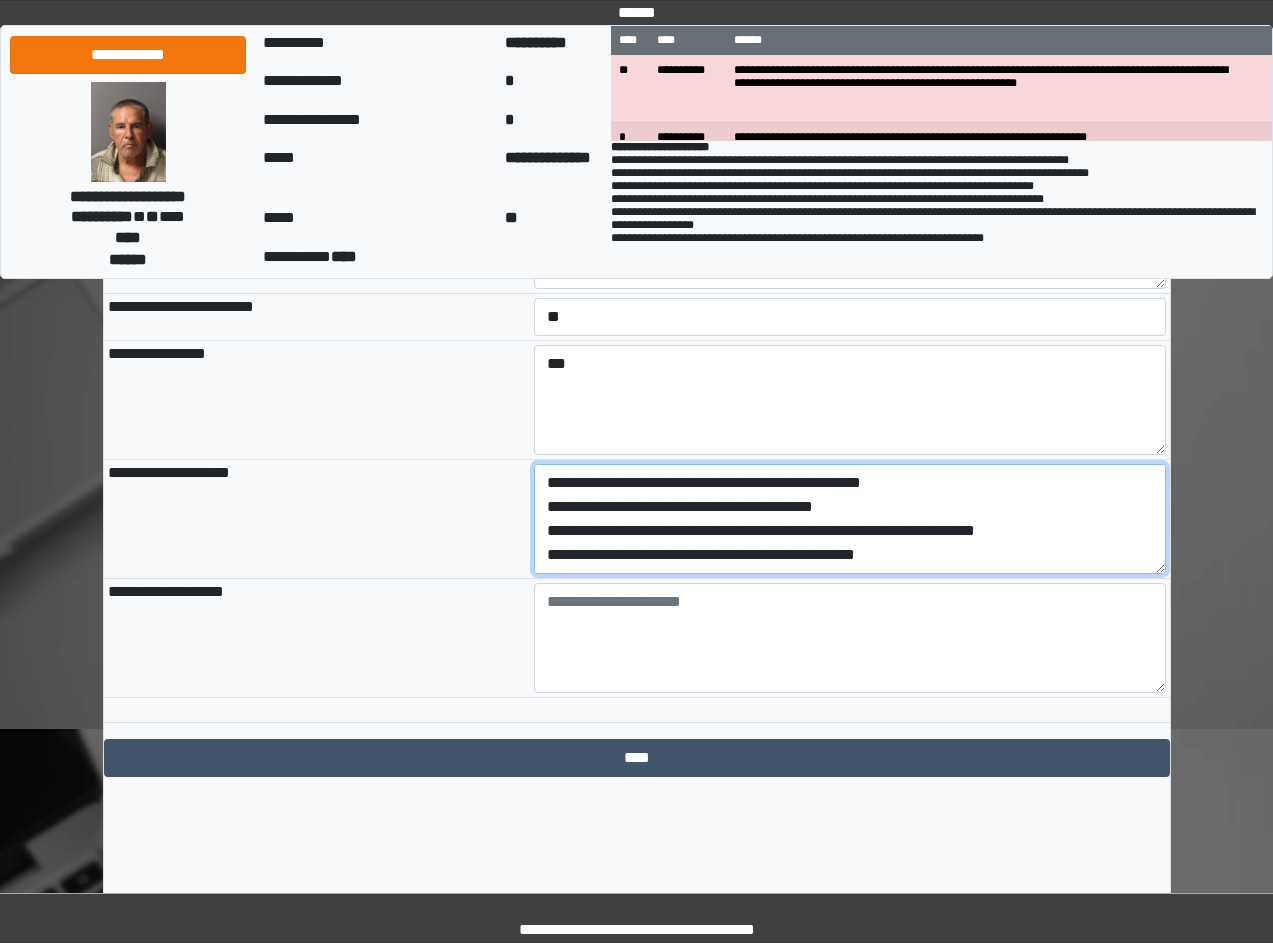 click on "**********" at bounding box center [850, 519] 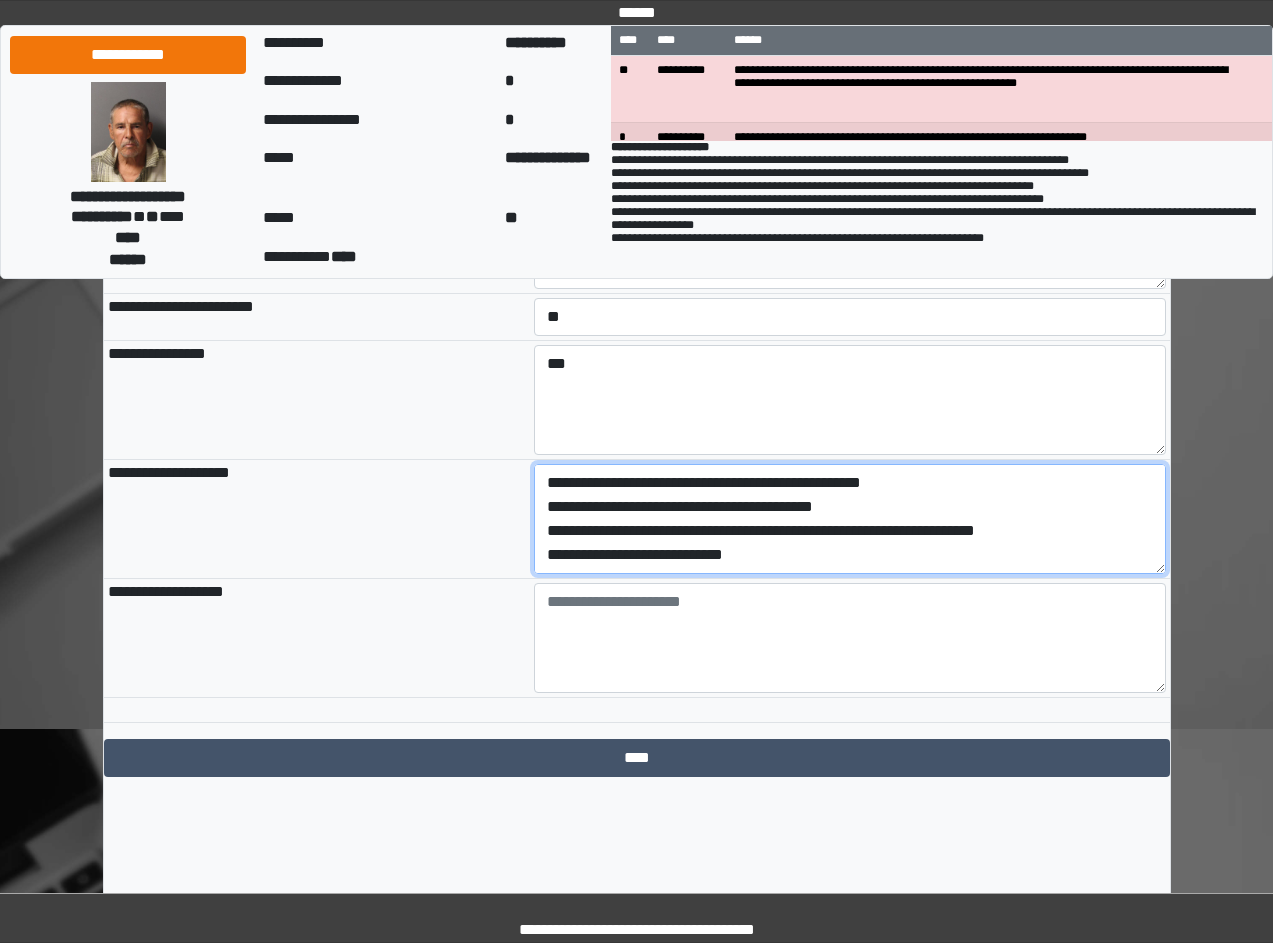 click on "**********" at bounding box center (850, 519) 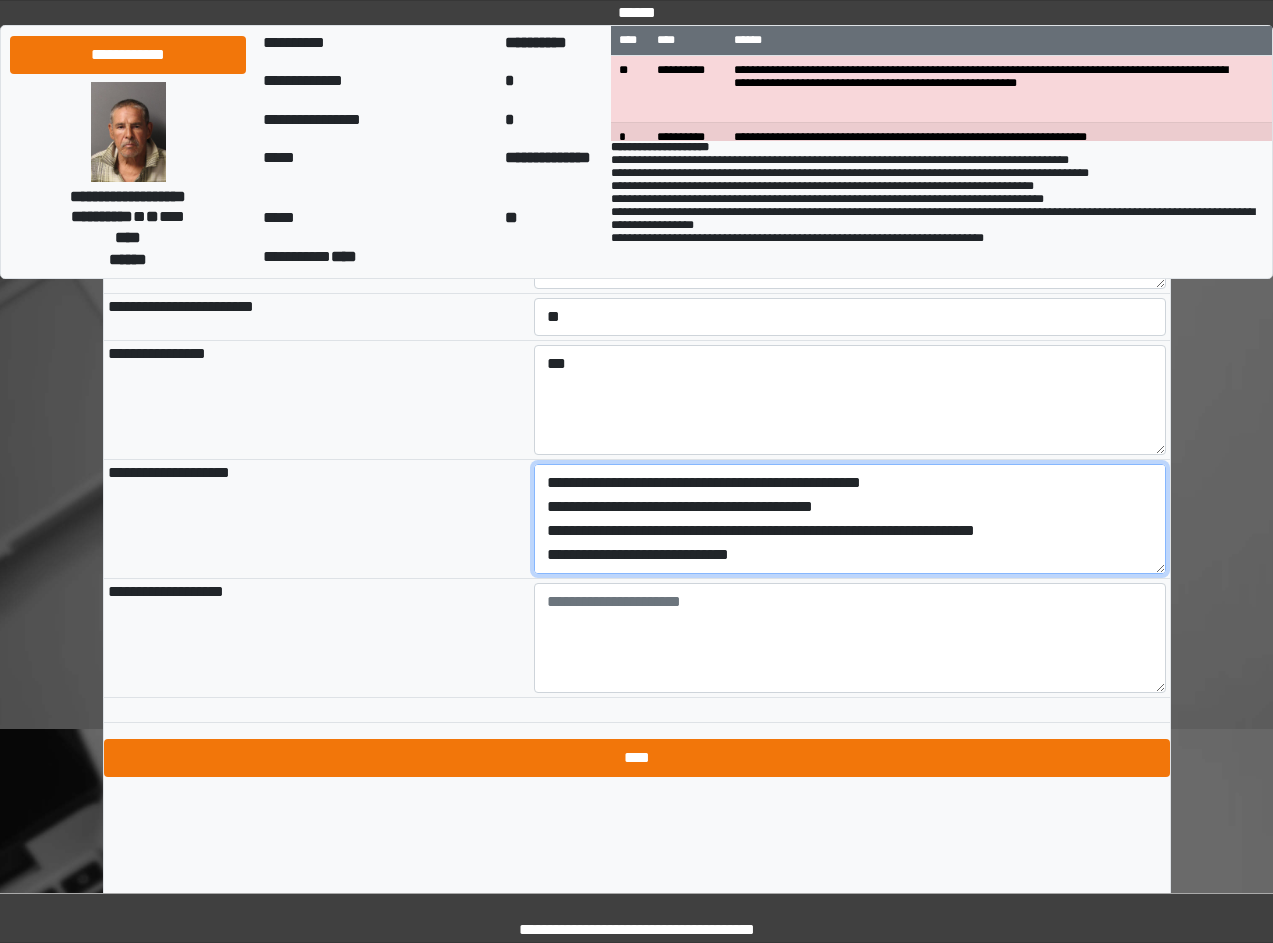 type on "**********" 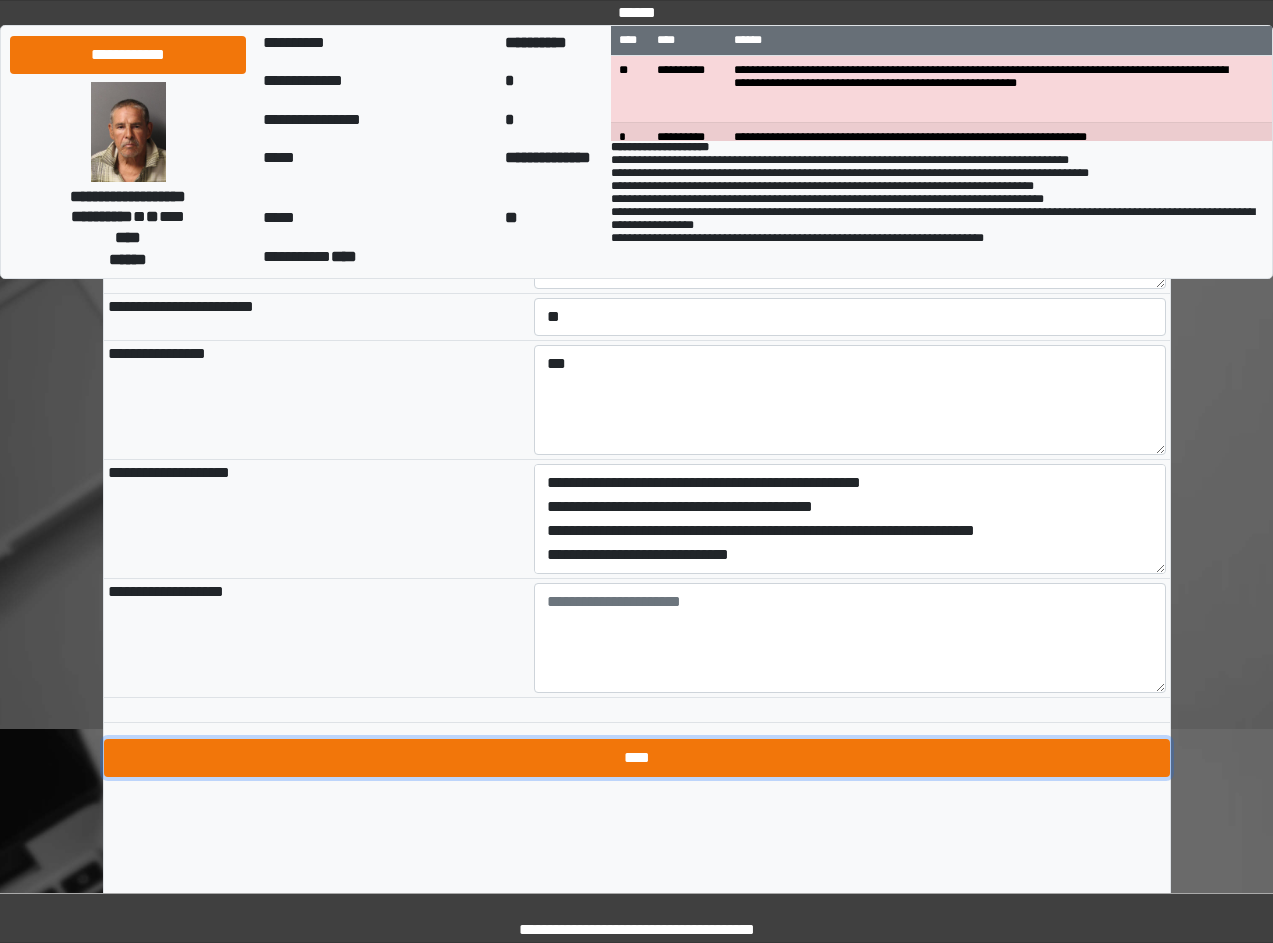 click on "****" at bounding box center [637, 758] 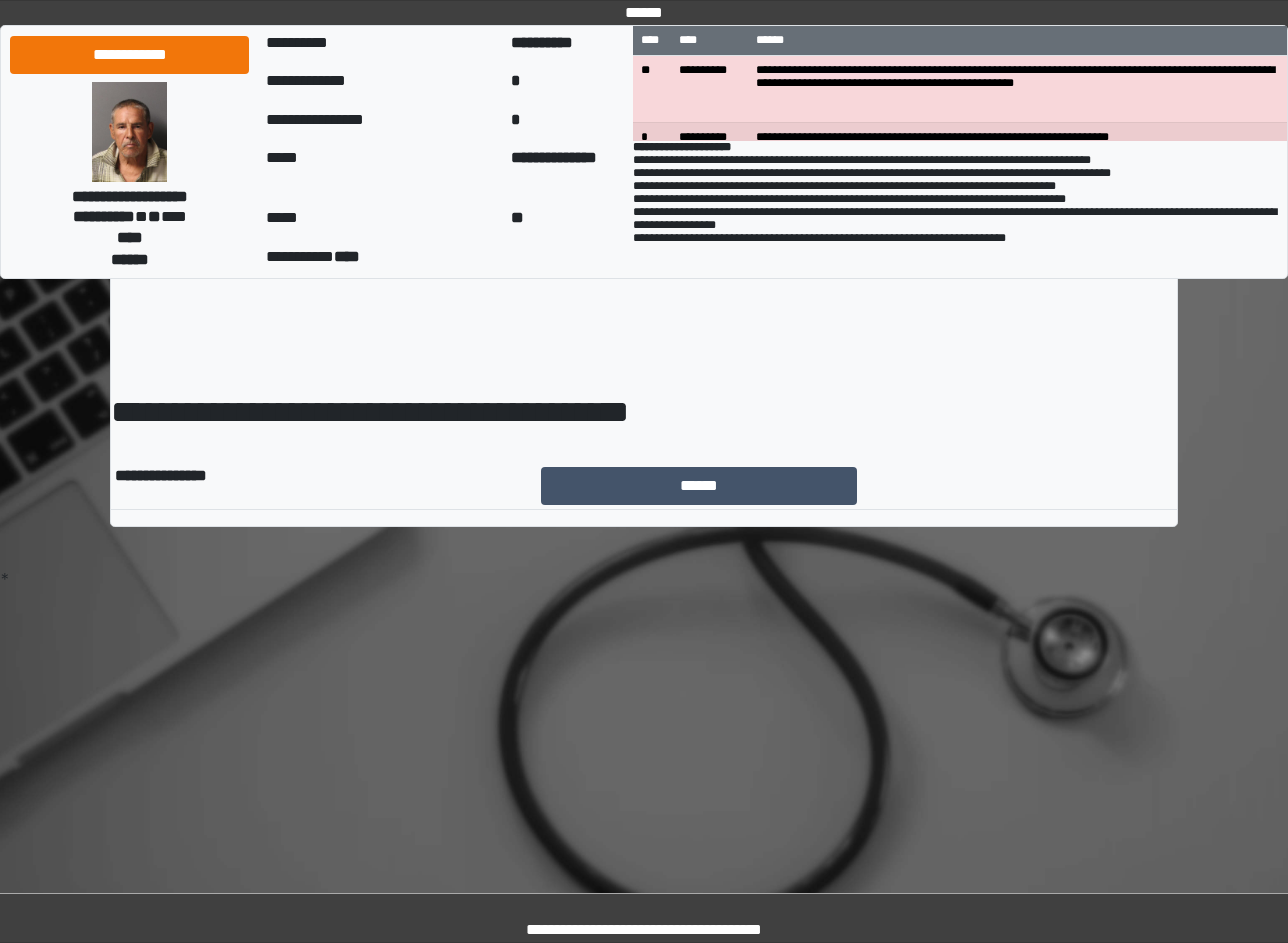scroll, scrollTop: 0, scrollLeft: 0, axis: both 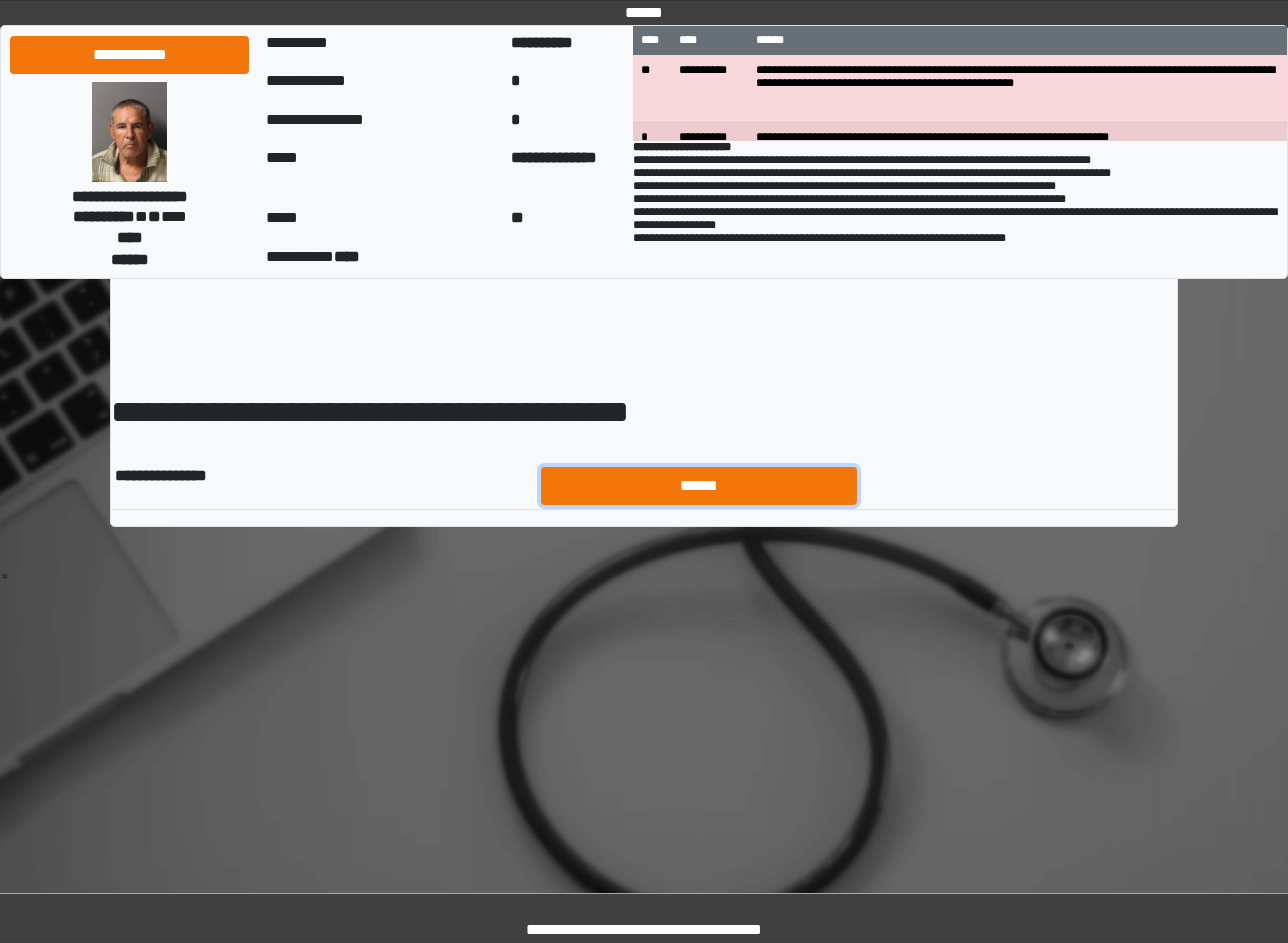 click on "******" at bounding box center (699, 486) 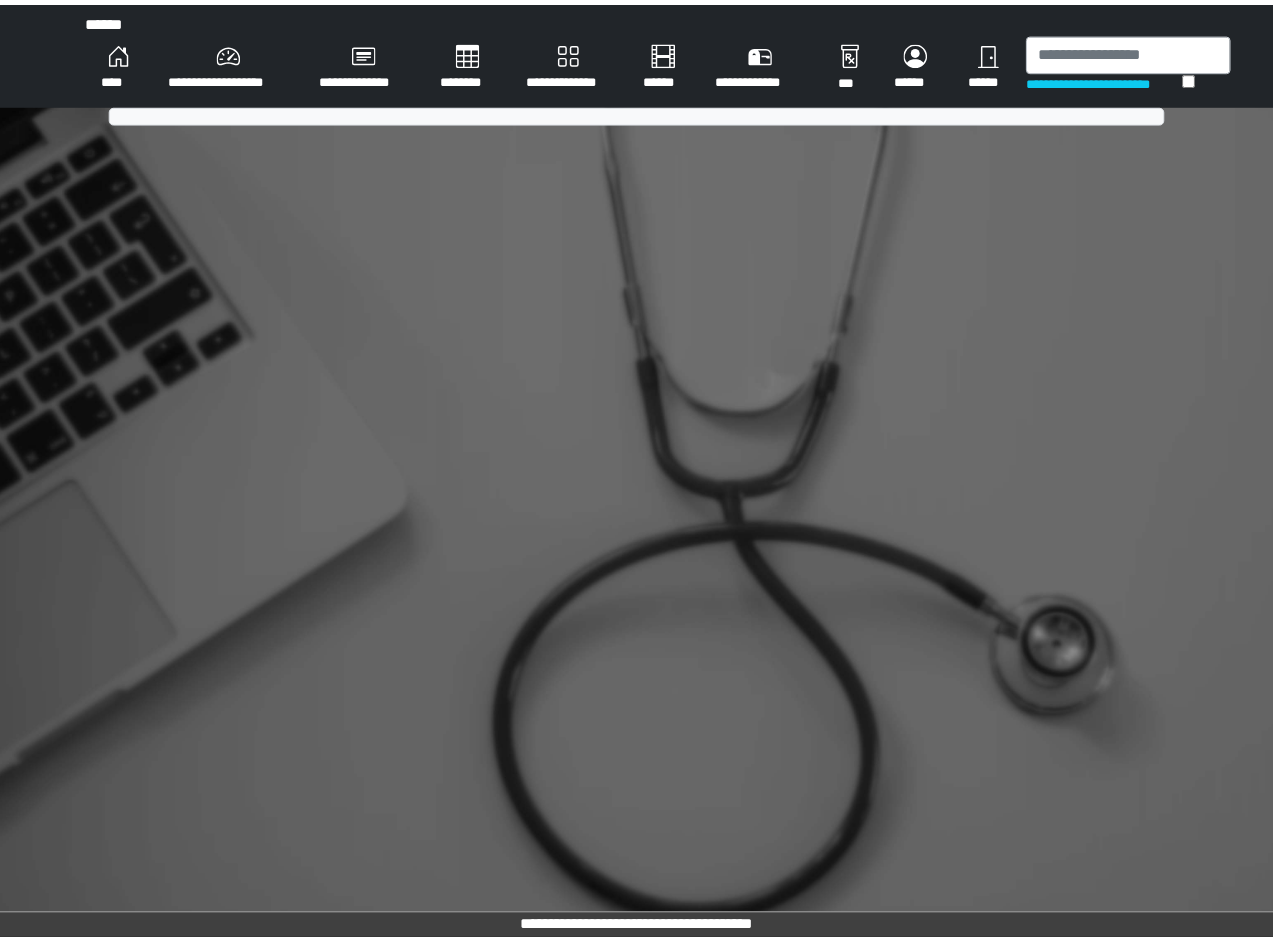 scroll, scrollTop: 0, scrollLeft: 0, axis: both 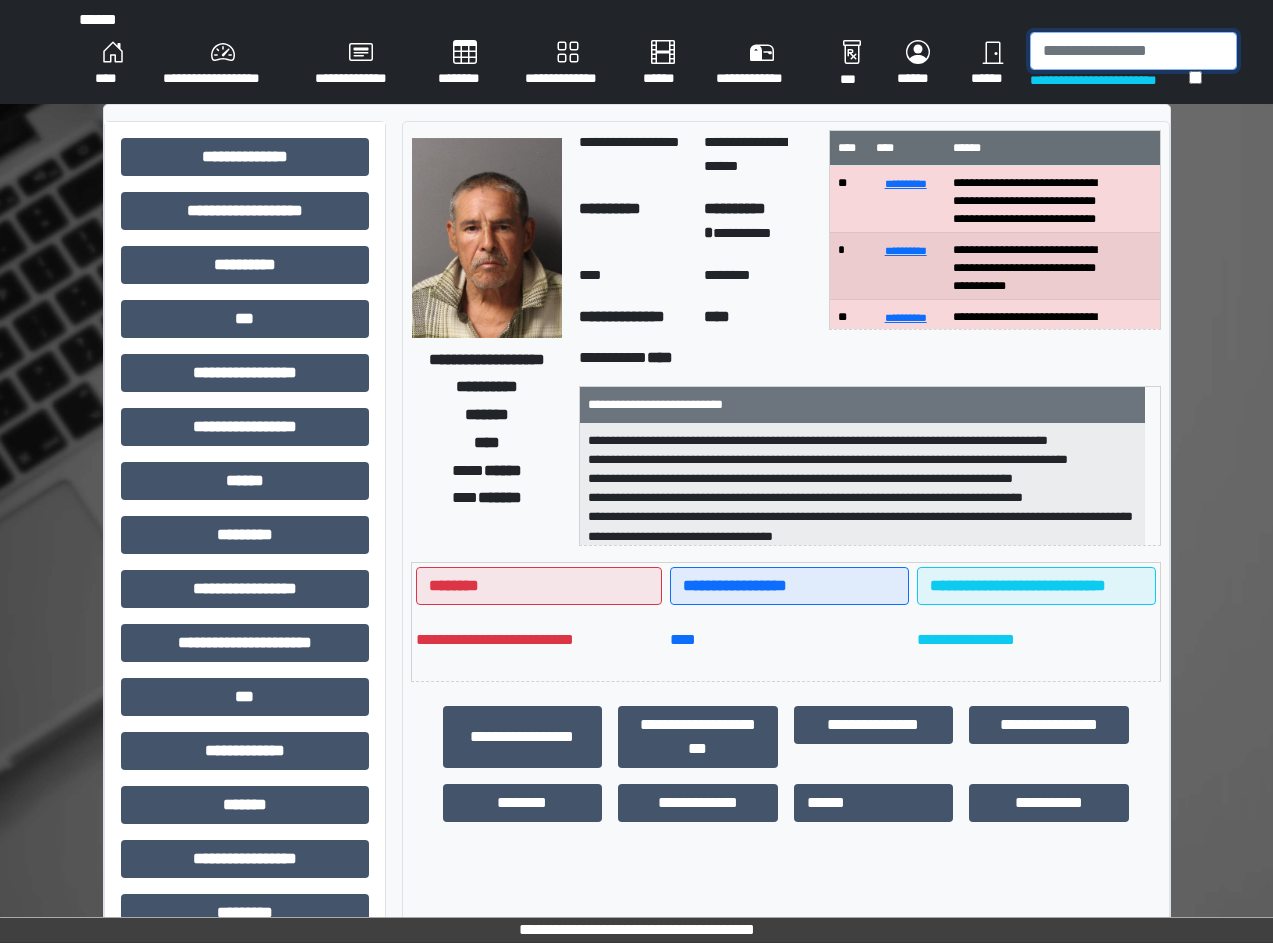 click at bounding box center (1133, 51) 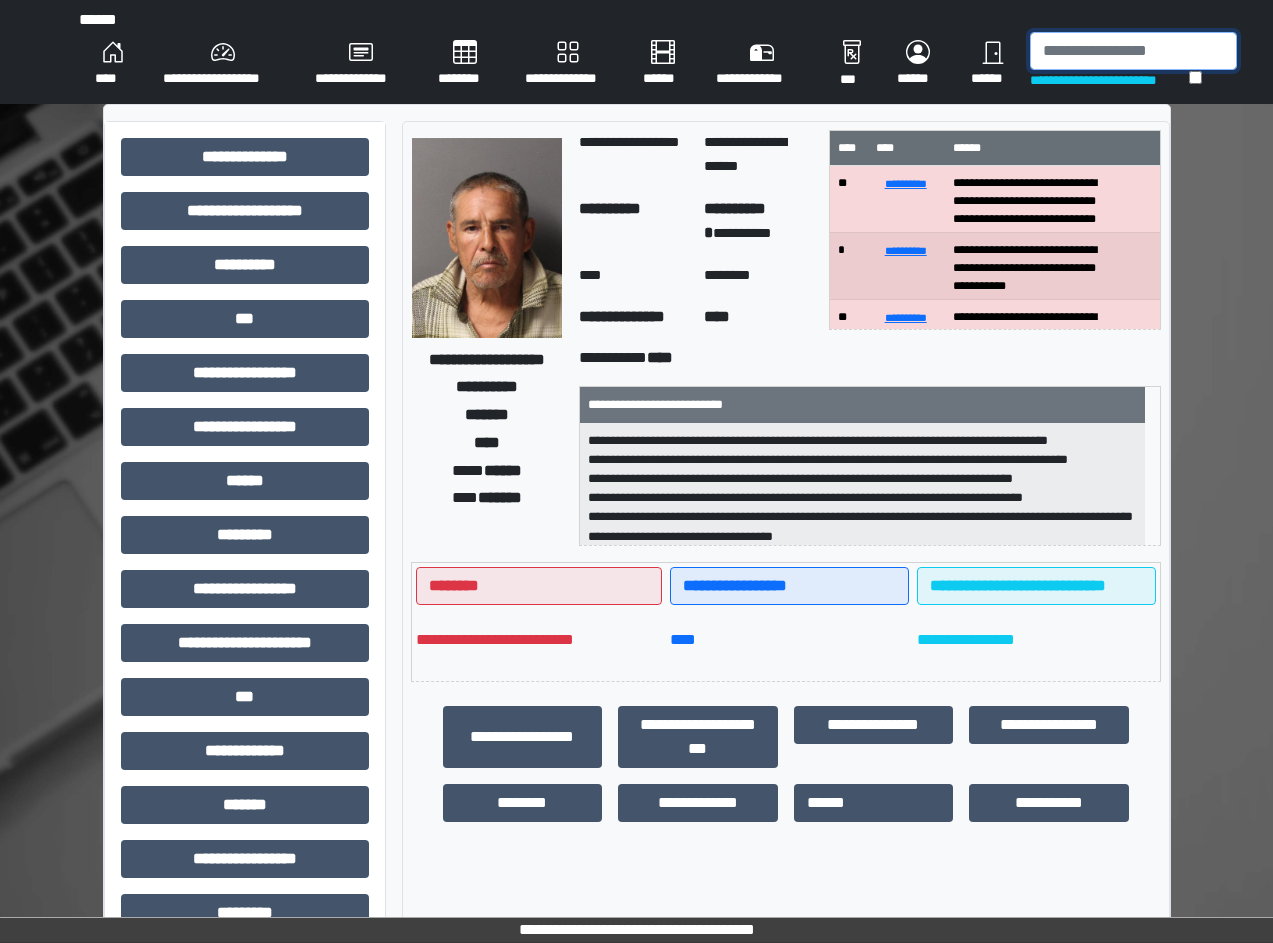 click at bounding box center (1133, 51) 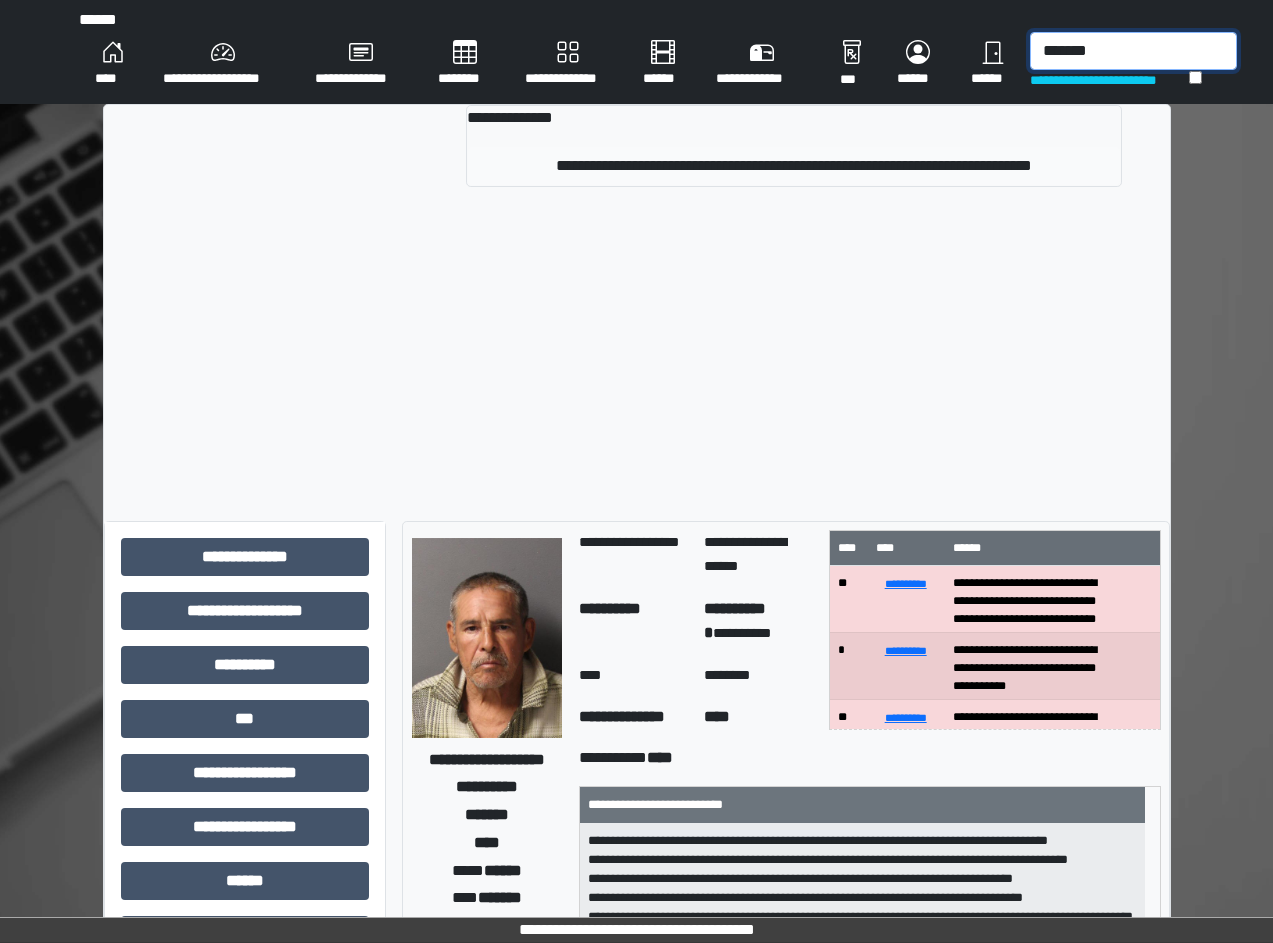 type on "*******" 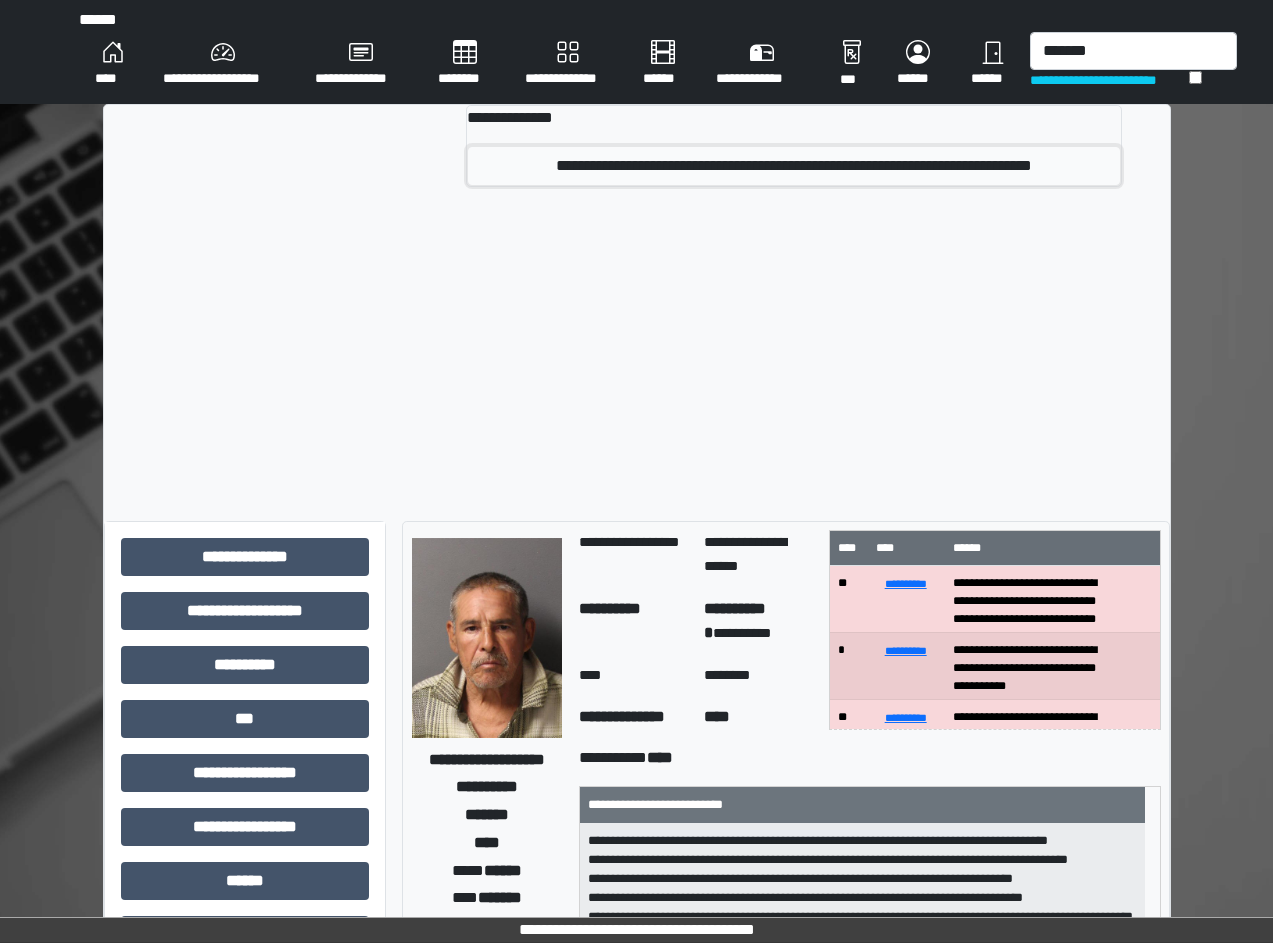 click on "**********" at bounding box center (794, 166) 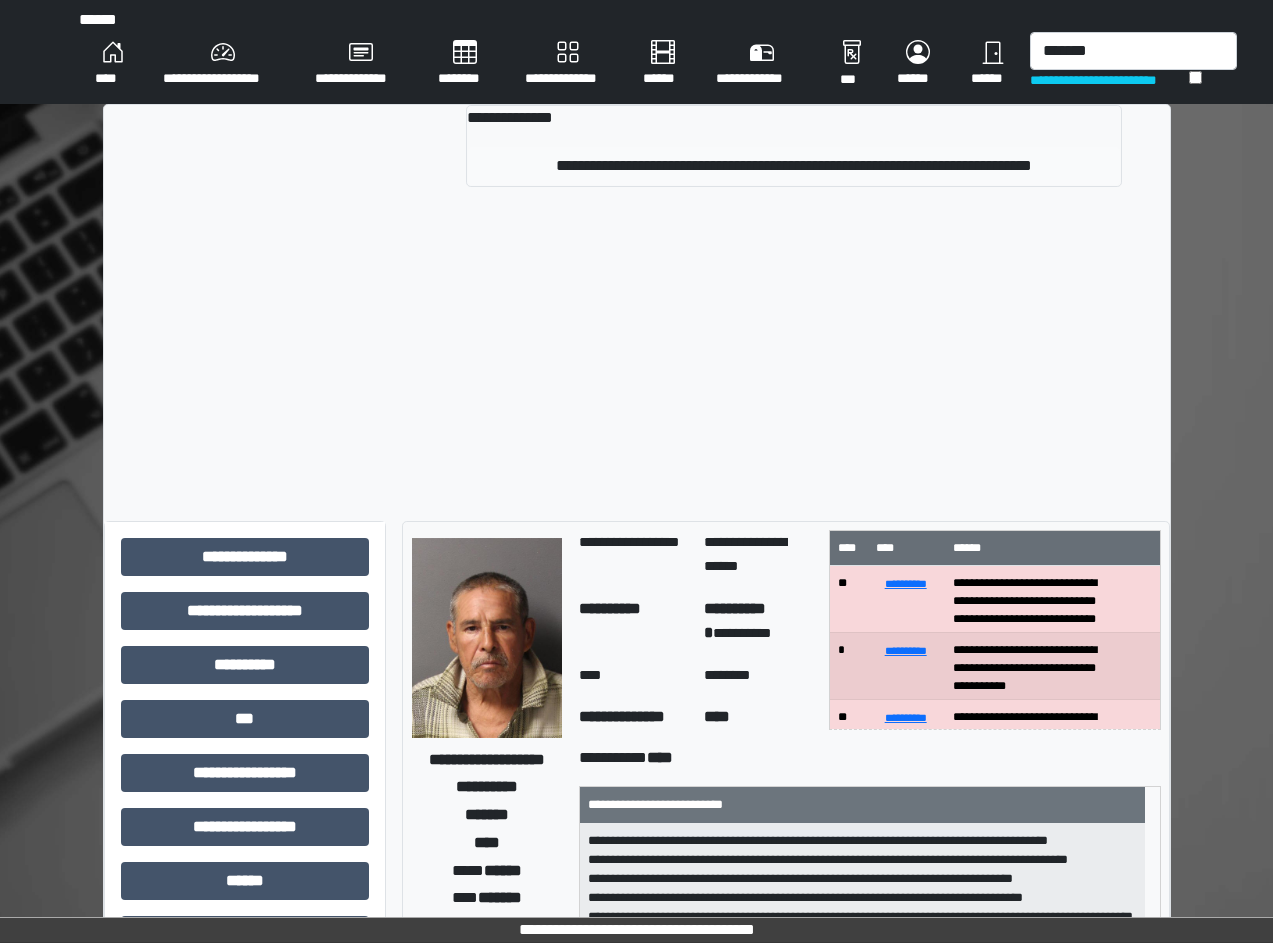 type 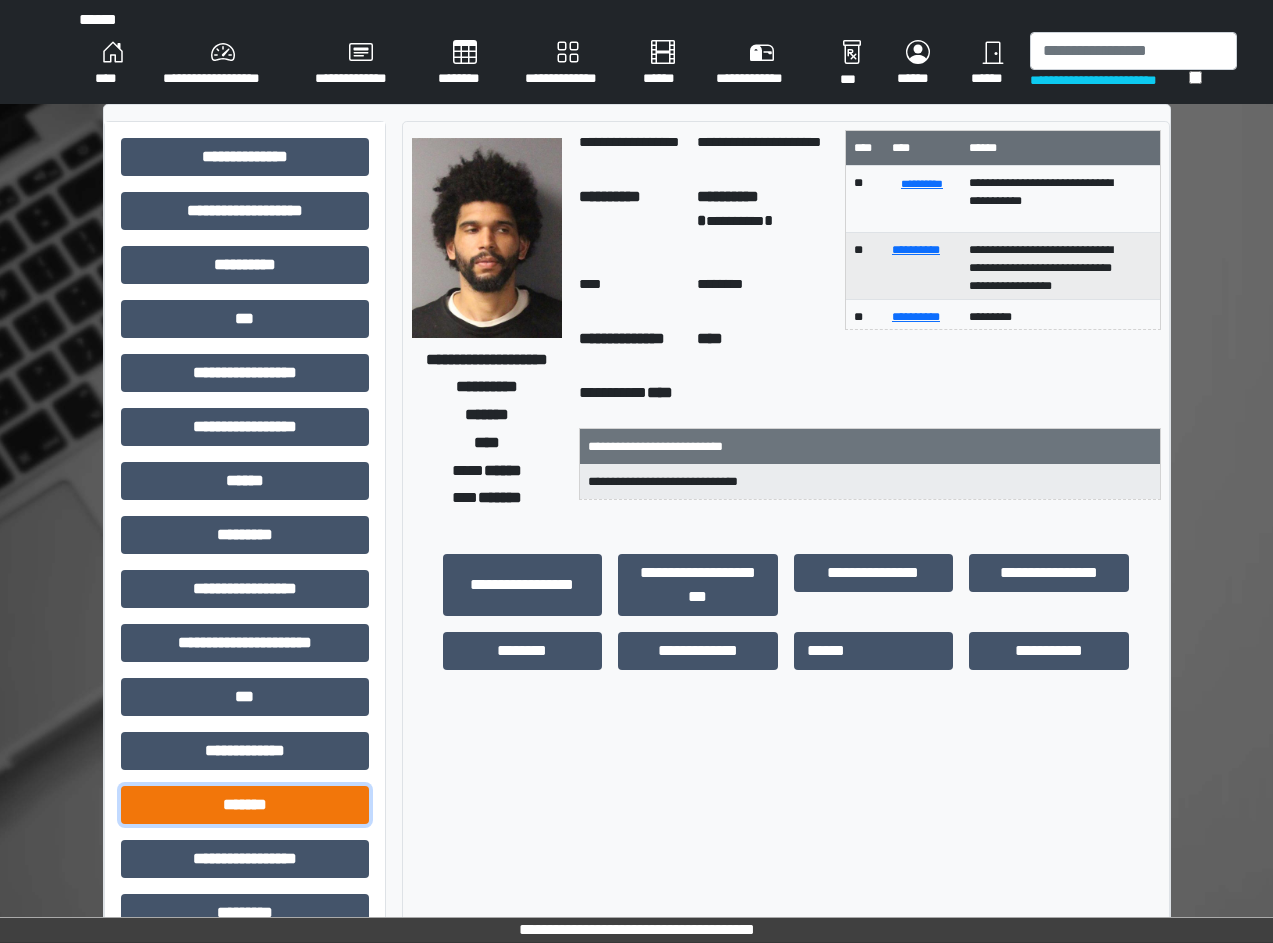 click on "*******" at bounding box center (245, 805) 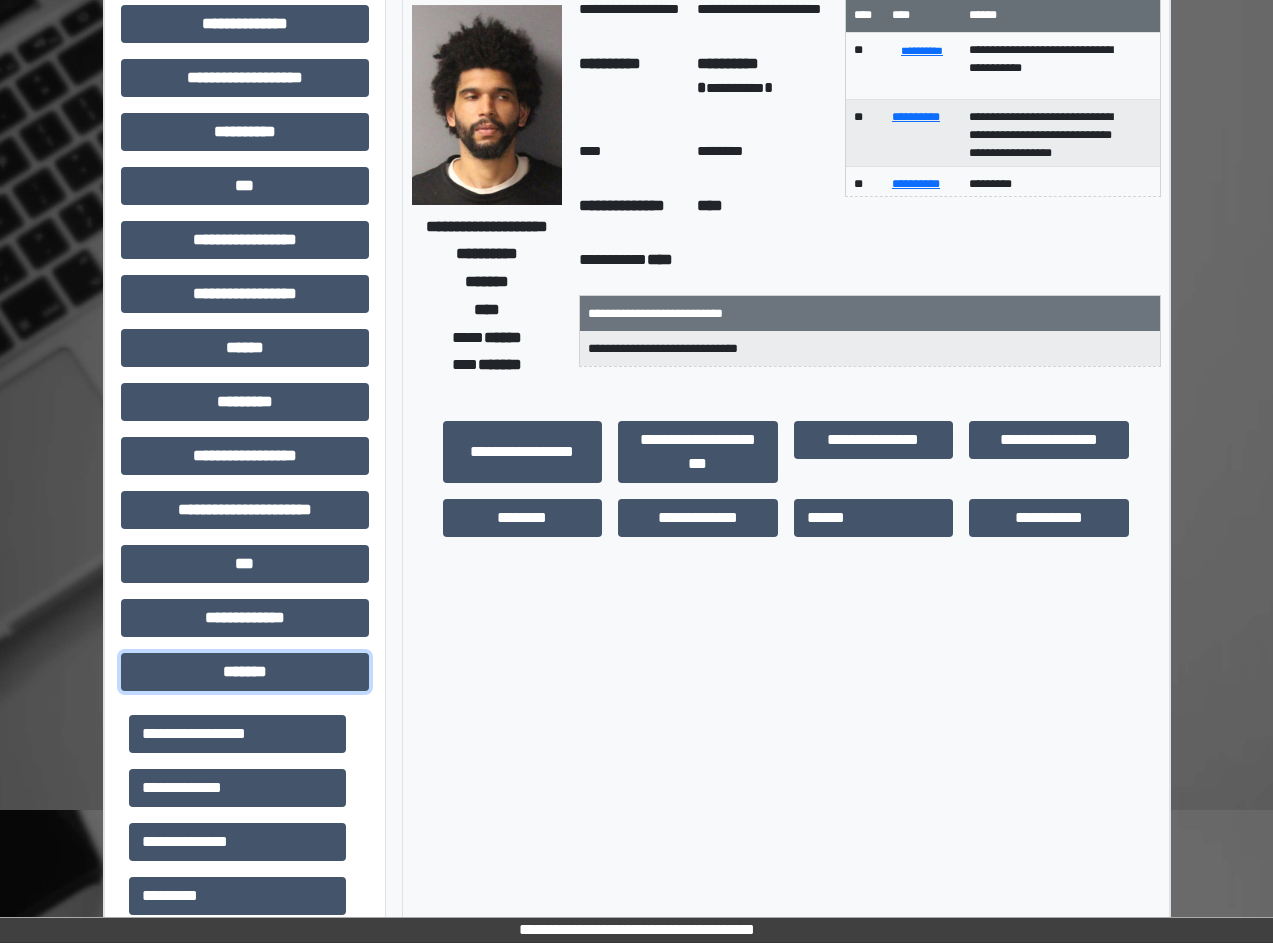 scroll, scrollTop: 400, scrollLeft: 0, axis: vertical 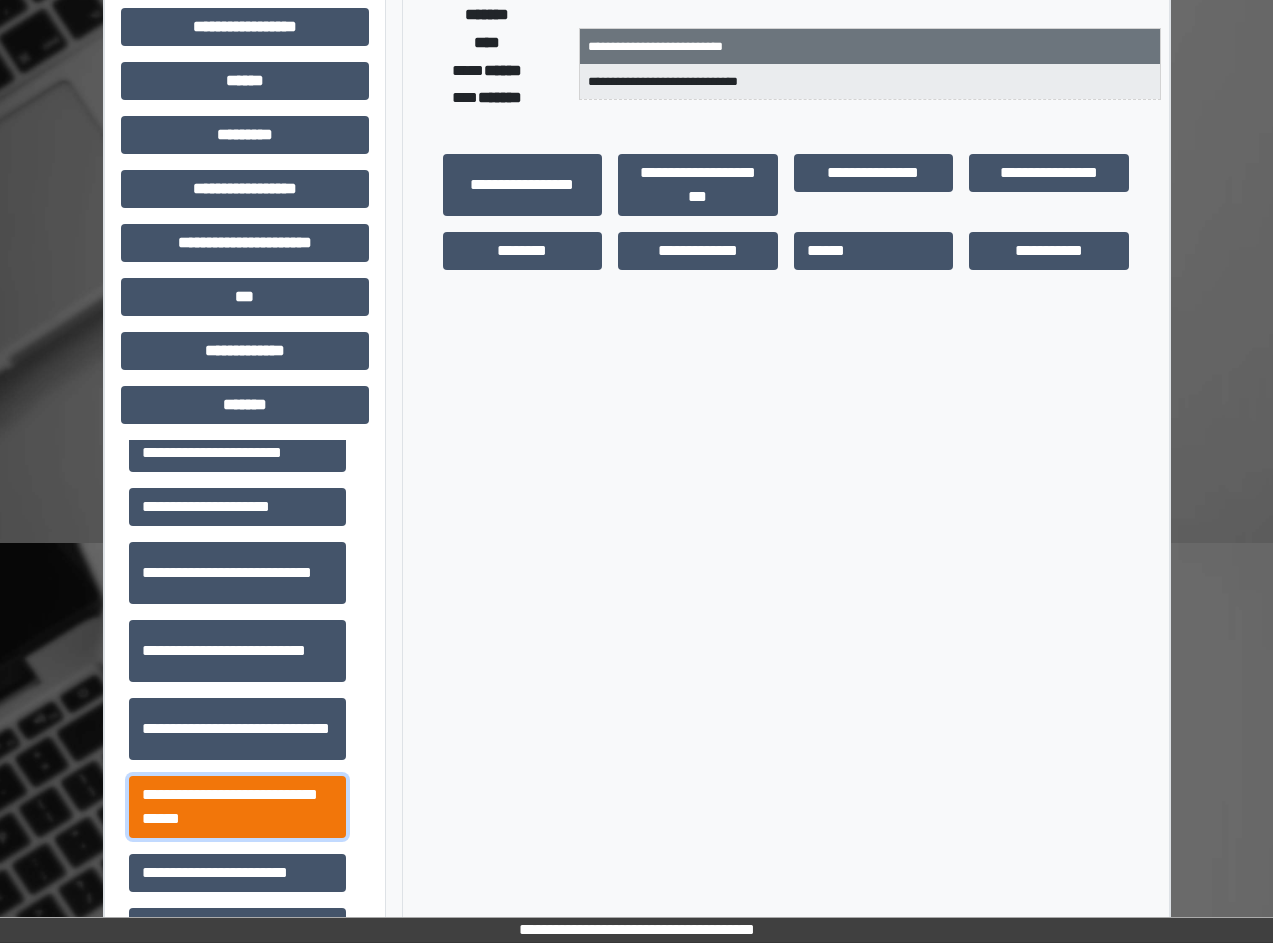 click on "**********" at bounding box center [237, 807] 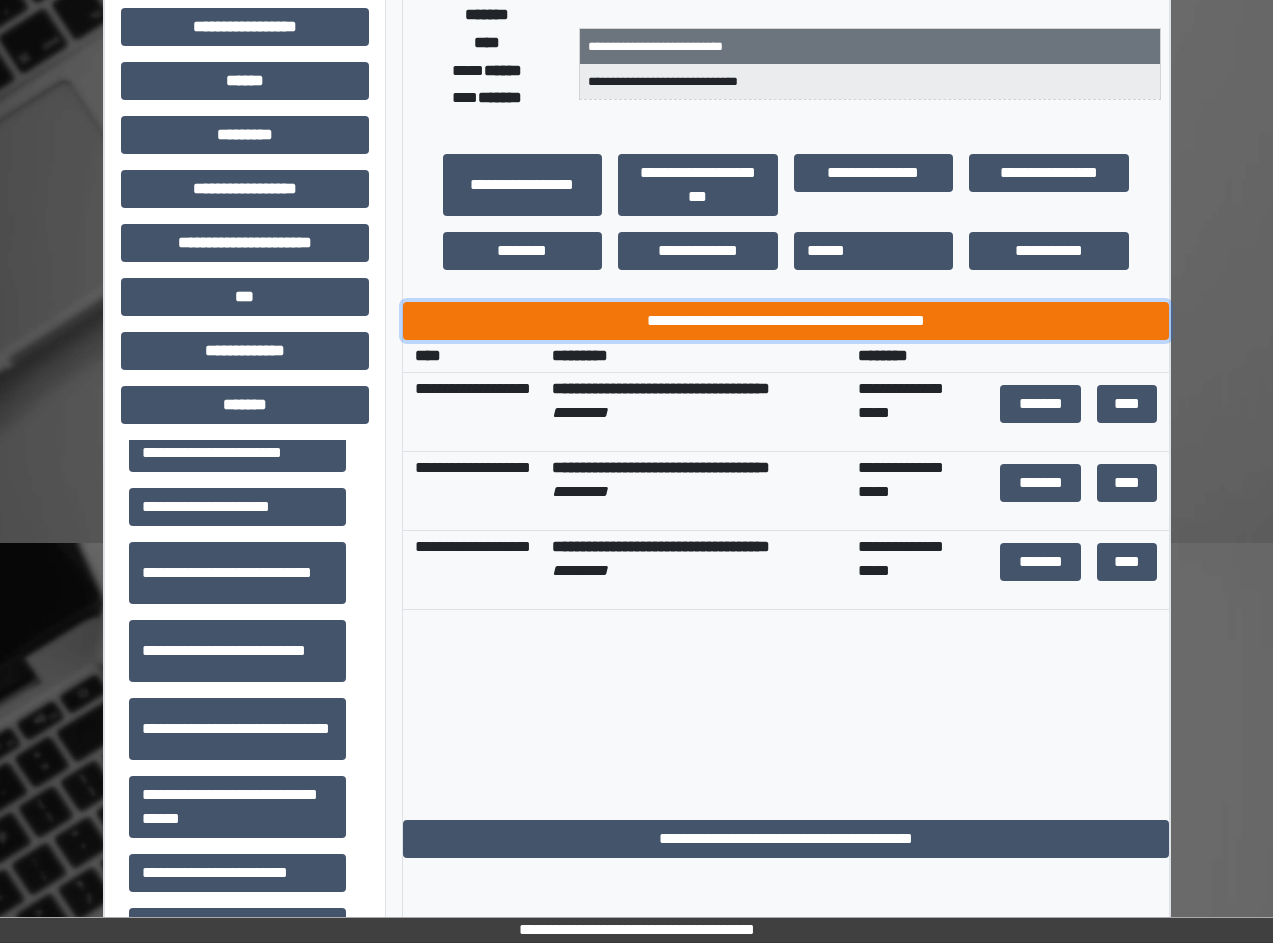 click on "**********" at bounding box center [786, 321] 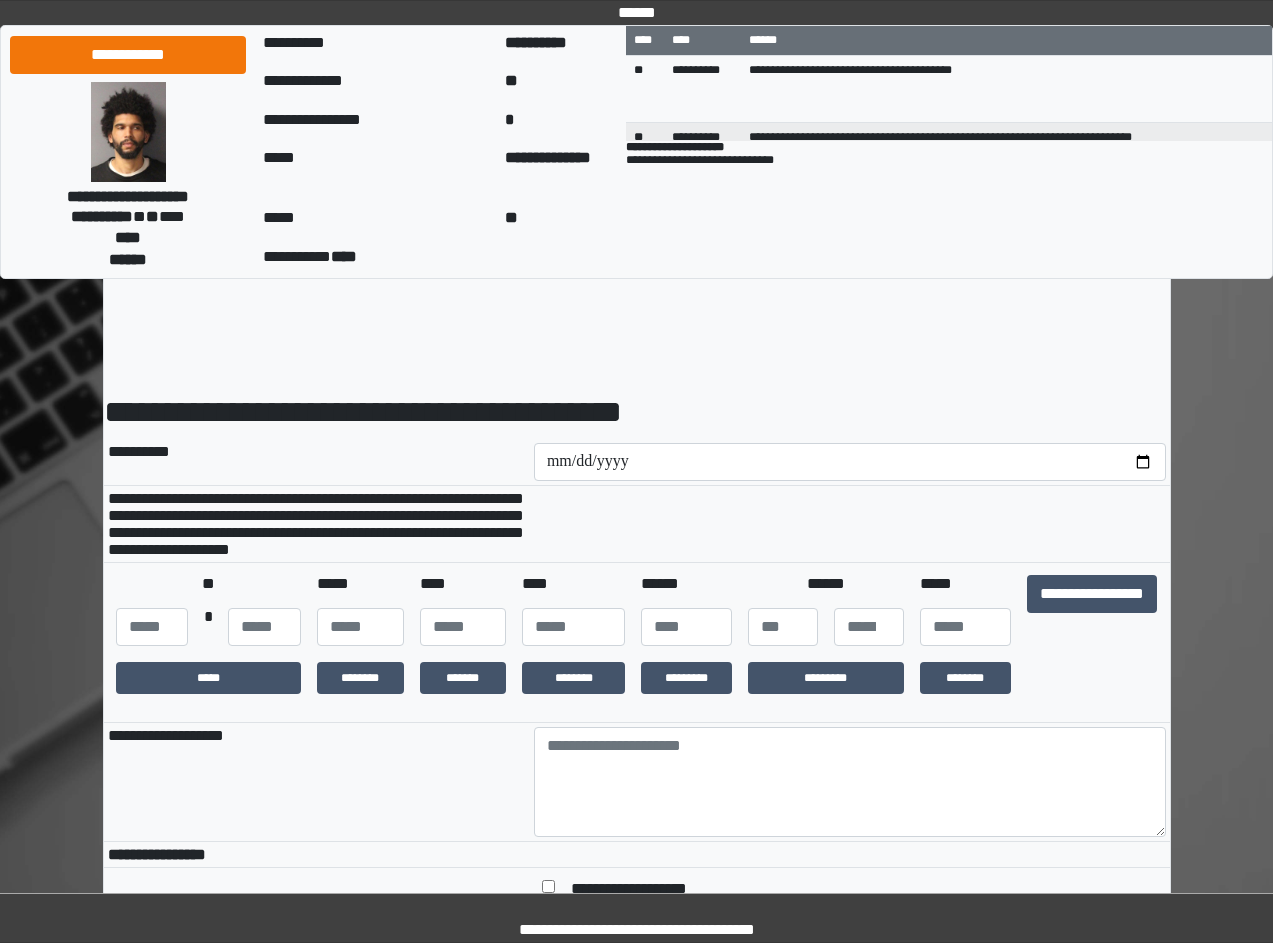 scroll, scrollTop: 0, scrollLeft: 0, axis: both 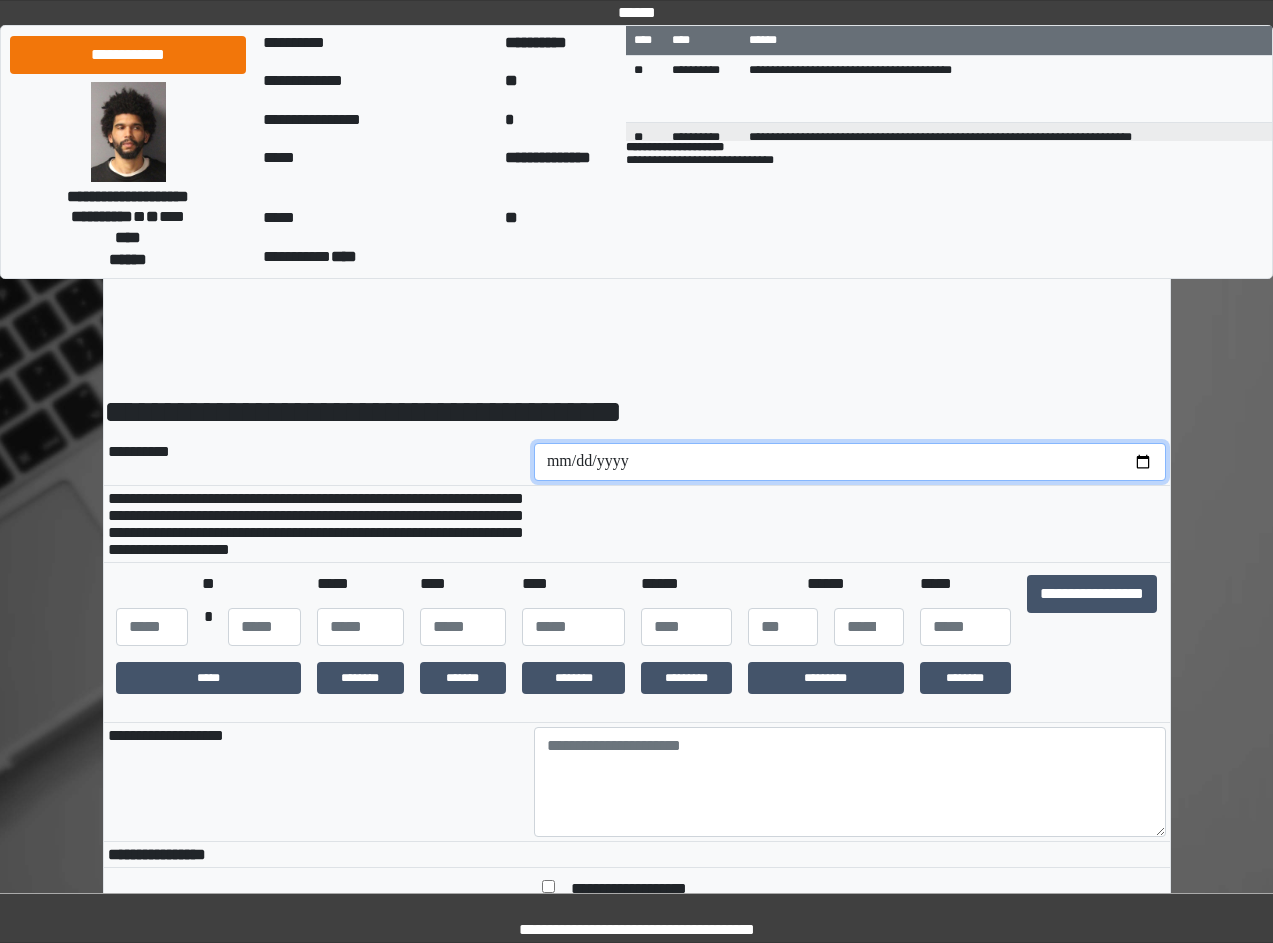 click at bounding box center [850, 462] 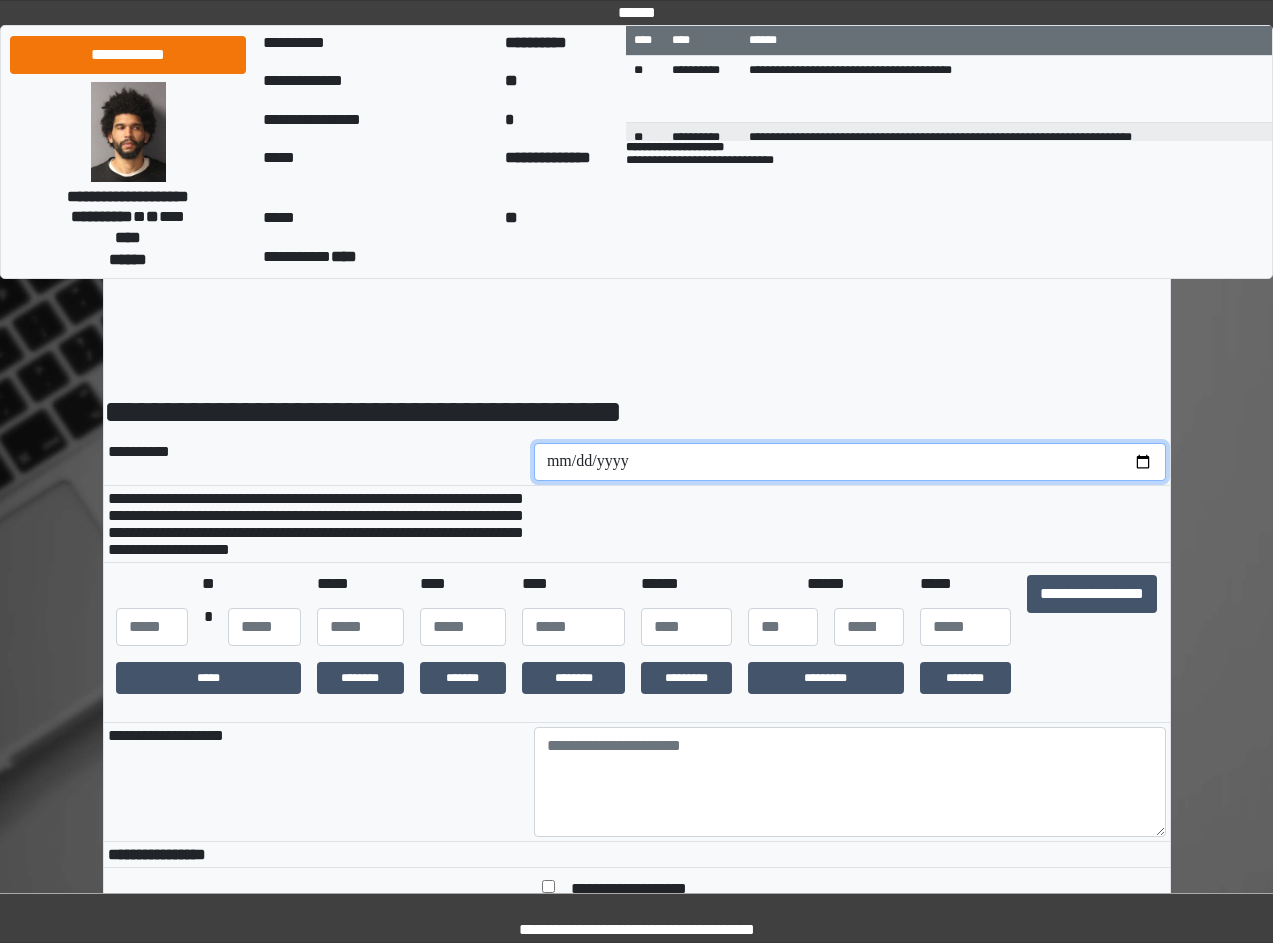 type on "**********" 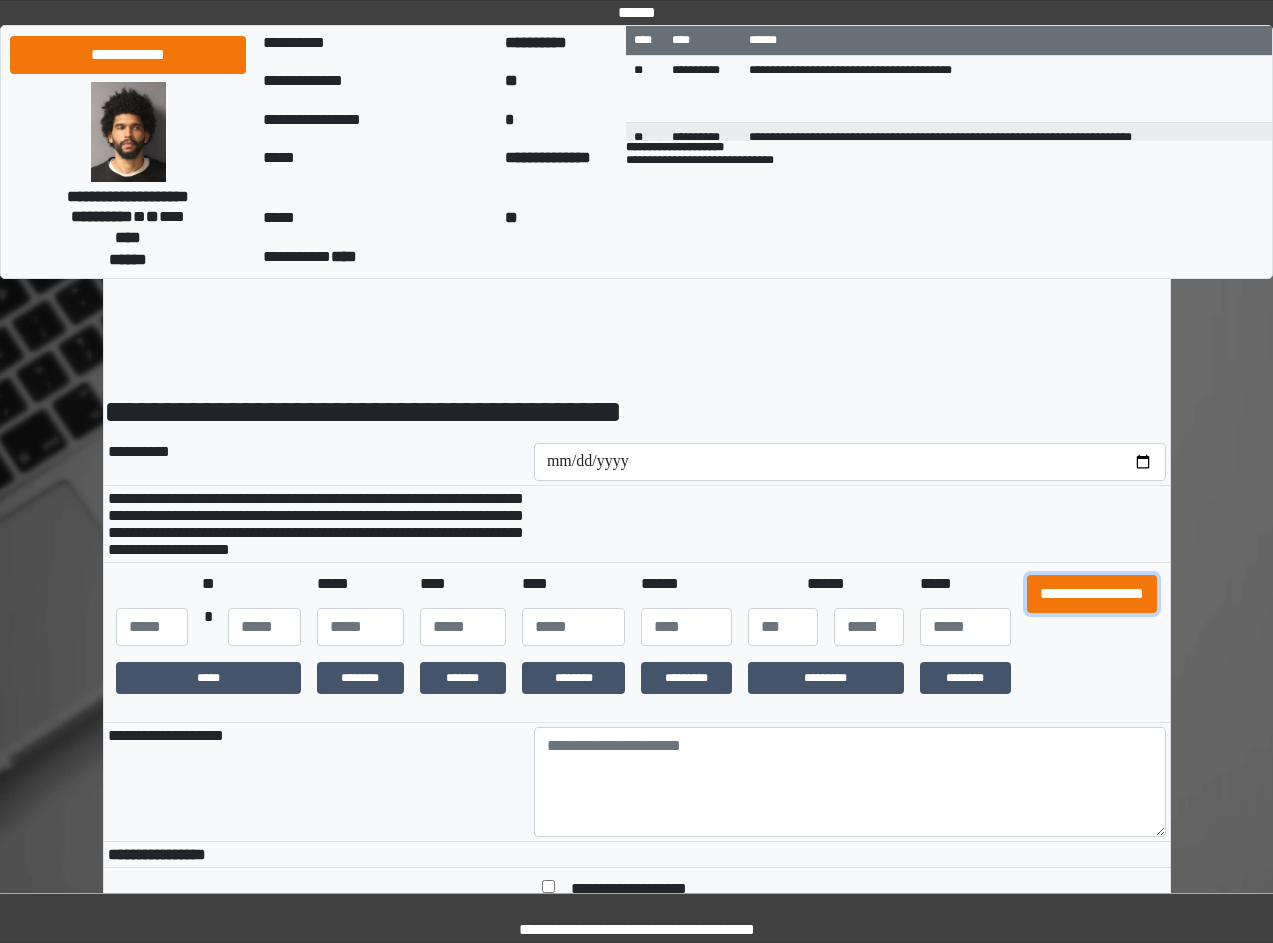 click on "**********" at bounding box center [1092, 594] 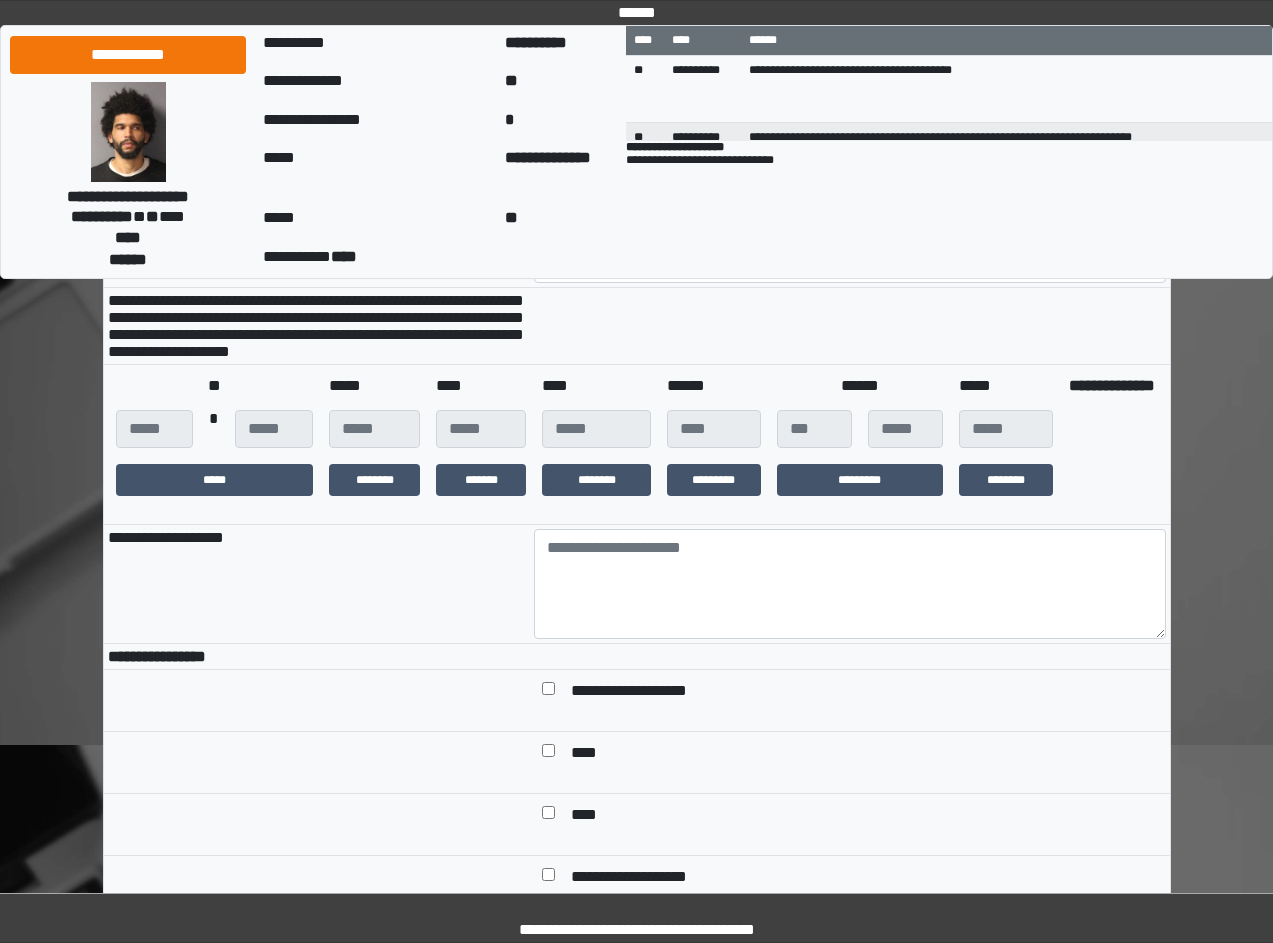 scroll, scrollTop: 200, scrollLeft: 0, axis: vertical 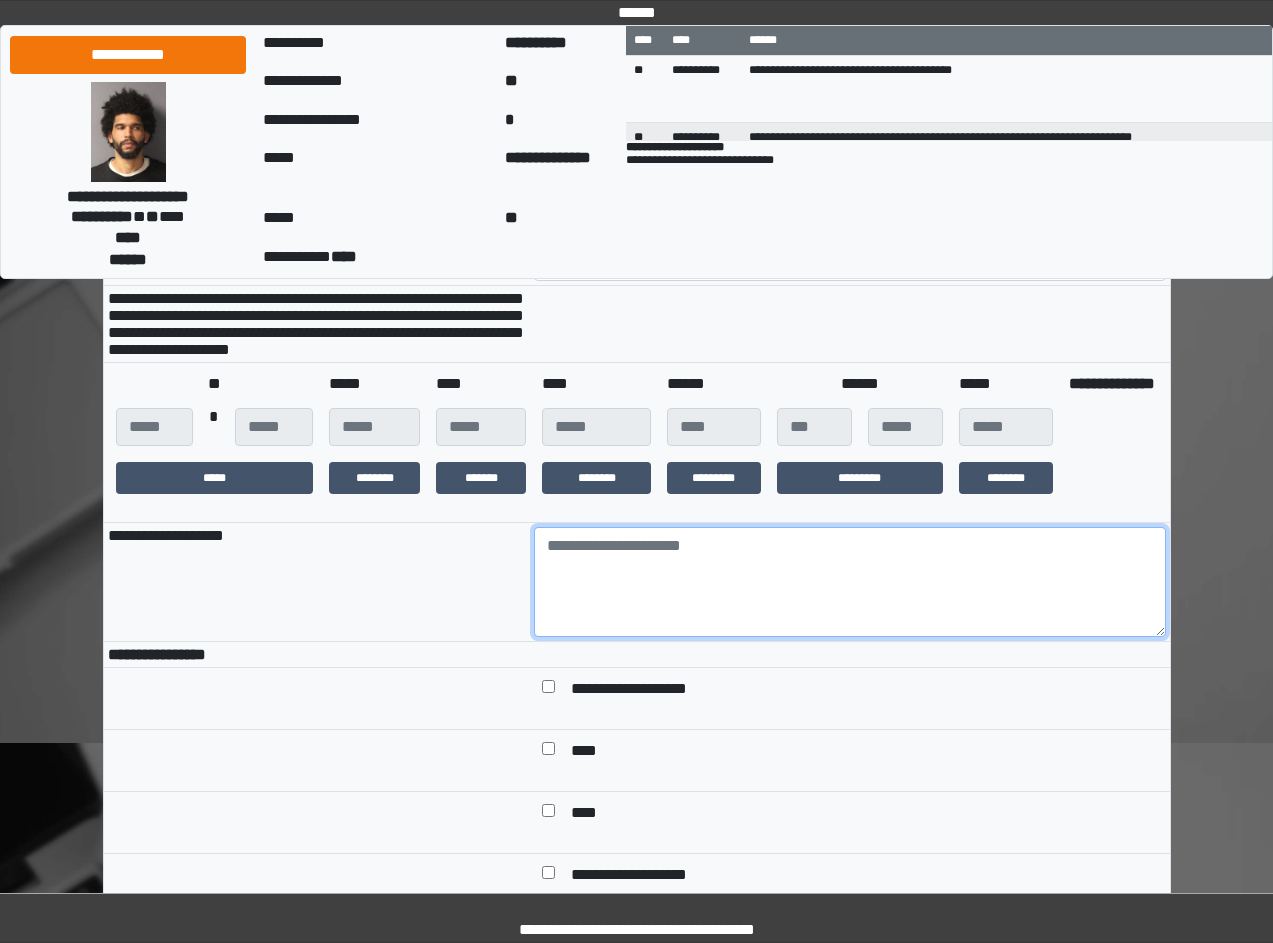 drag, startPoint x: 694, startPoint y: 632, endPoint x: 703, endPoint y: 625, distance: 11.401754 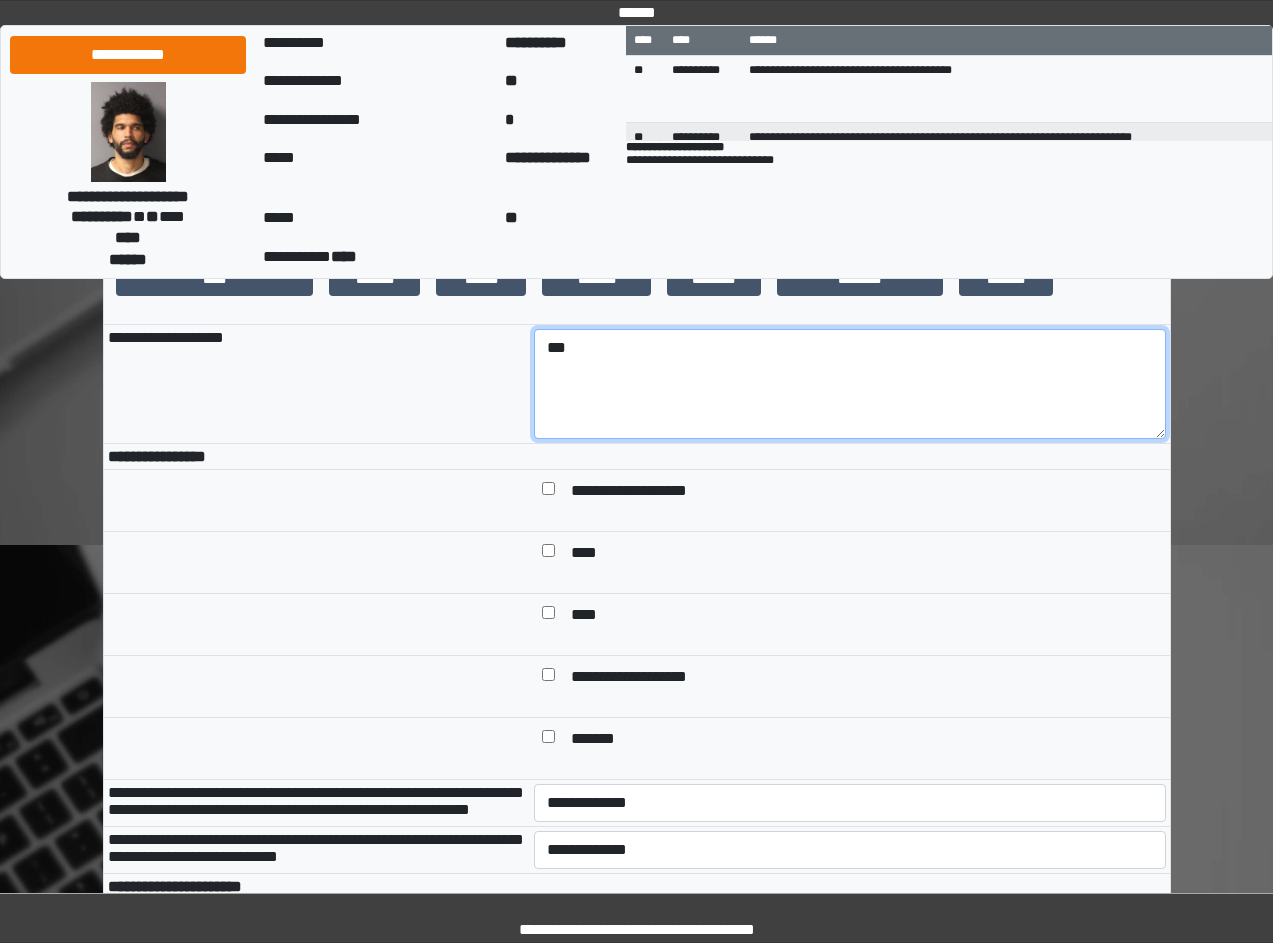 scroll, scrollTop: 400, scrollLeft: 0, axis: vertical 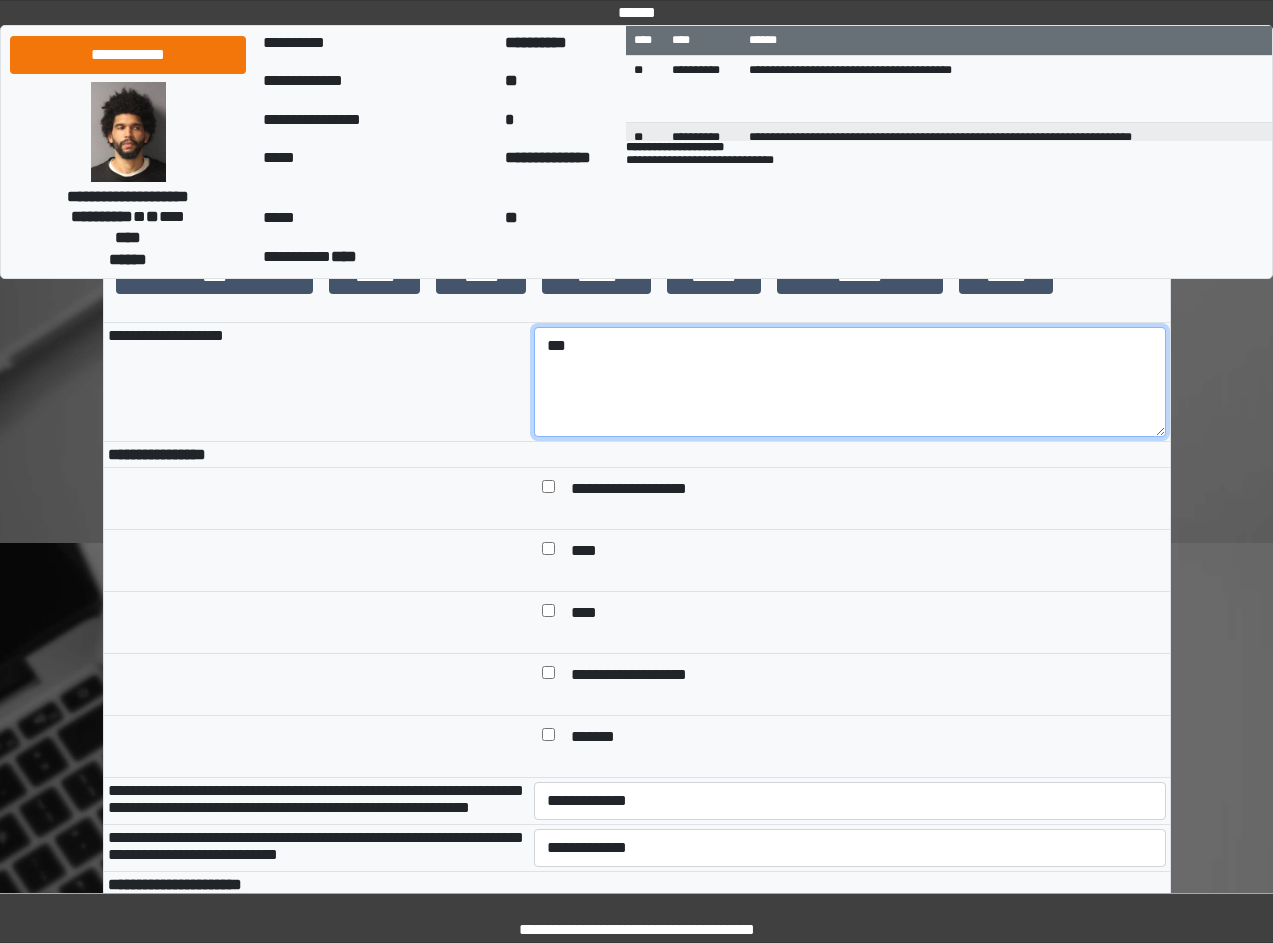 type on "***" 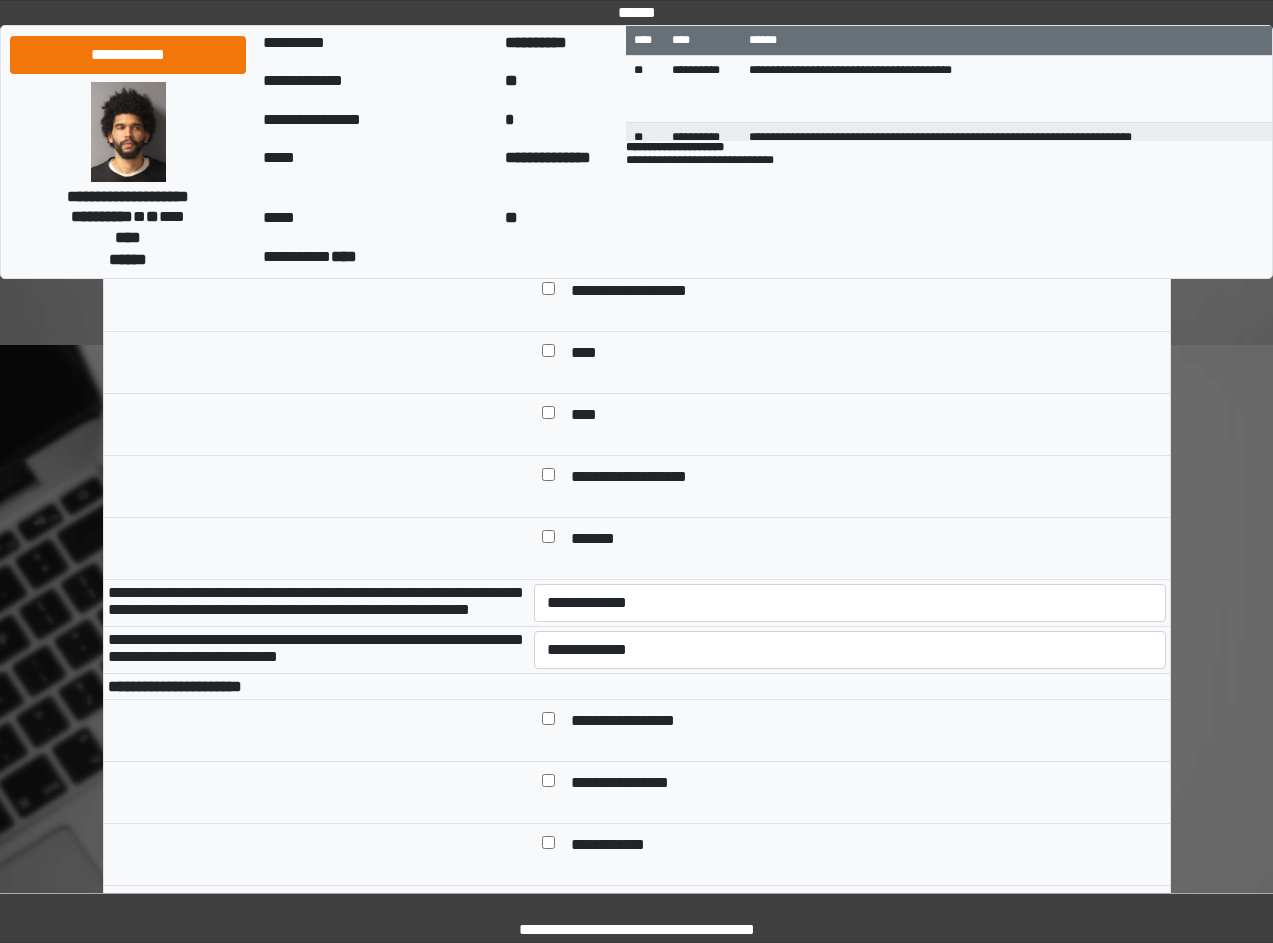 scroll, scrollTop: 600, scrollLeft: 0, axis: vertical 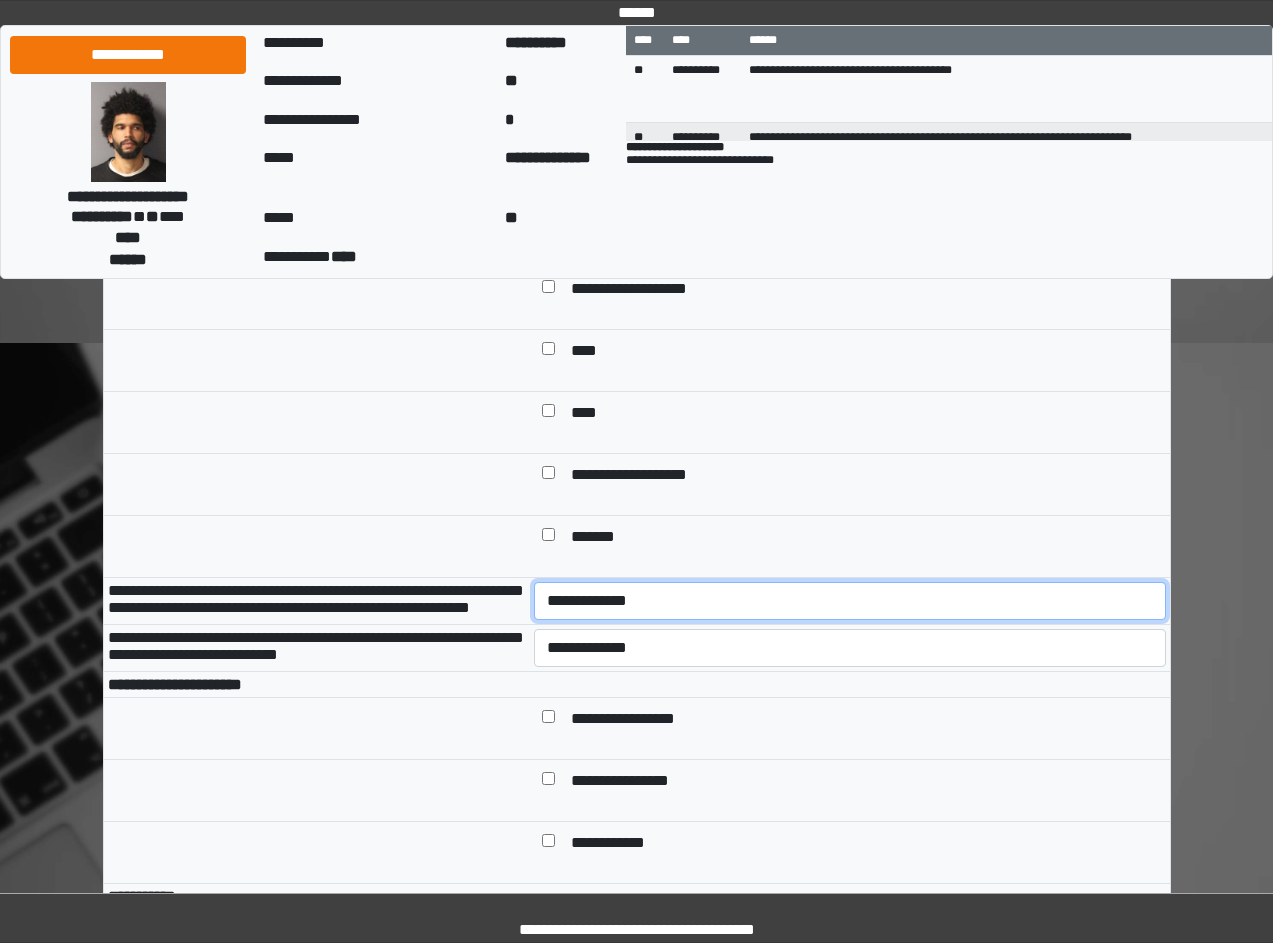 click on "**********" at bounding box center [850, 601] 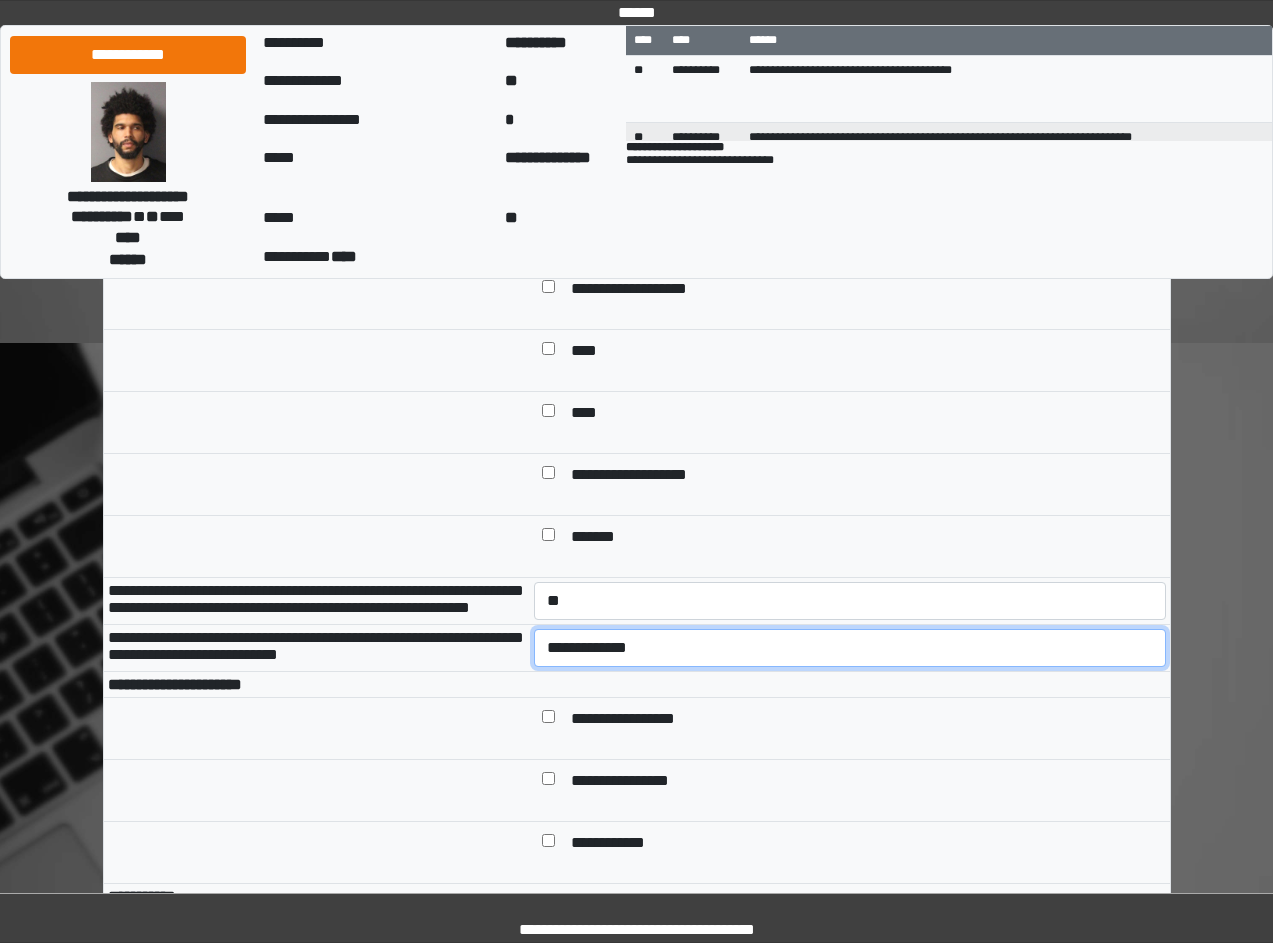 click on "**********" at bounding box center [850, 648] 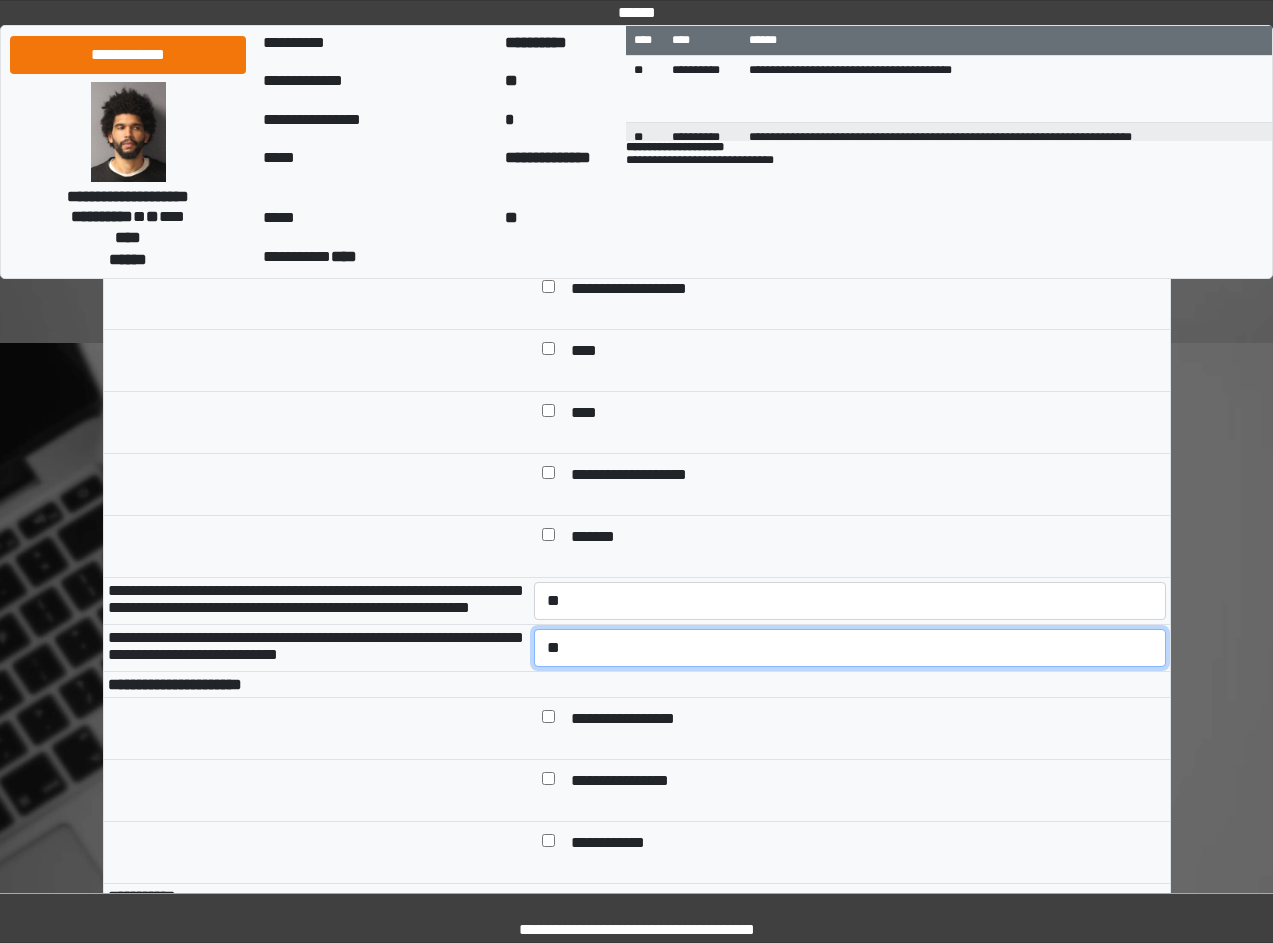click on "**********" at bounding box center [850, 648] 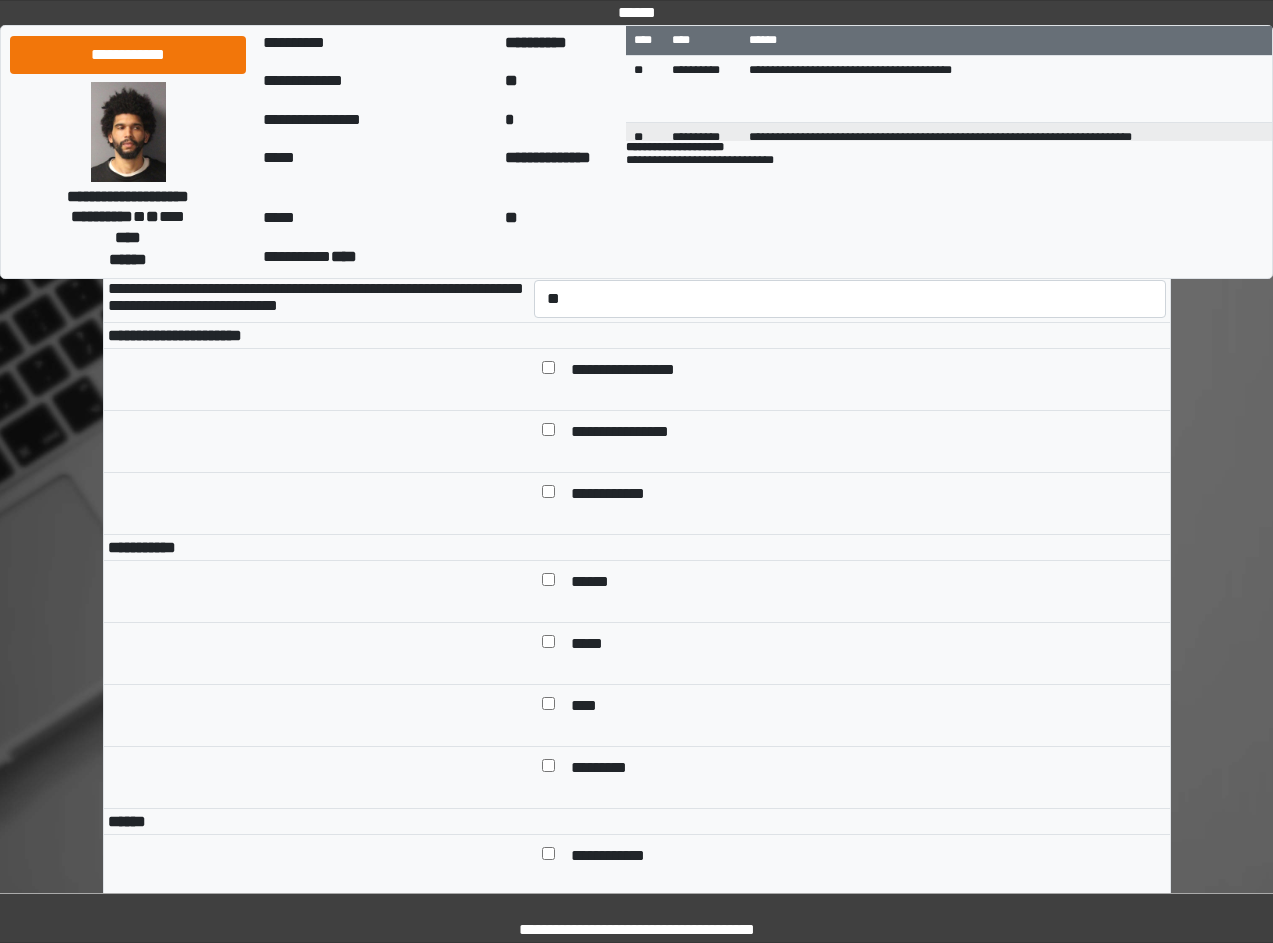 scroll, scrollTop: 1000, scrollLeft: 0, axis: vertical 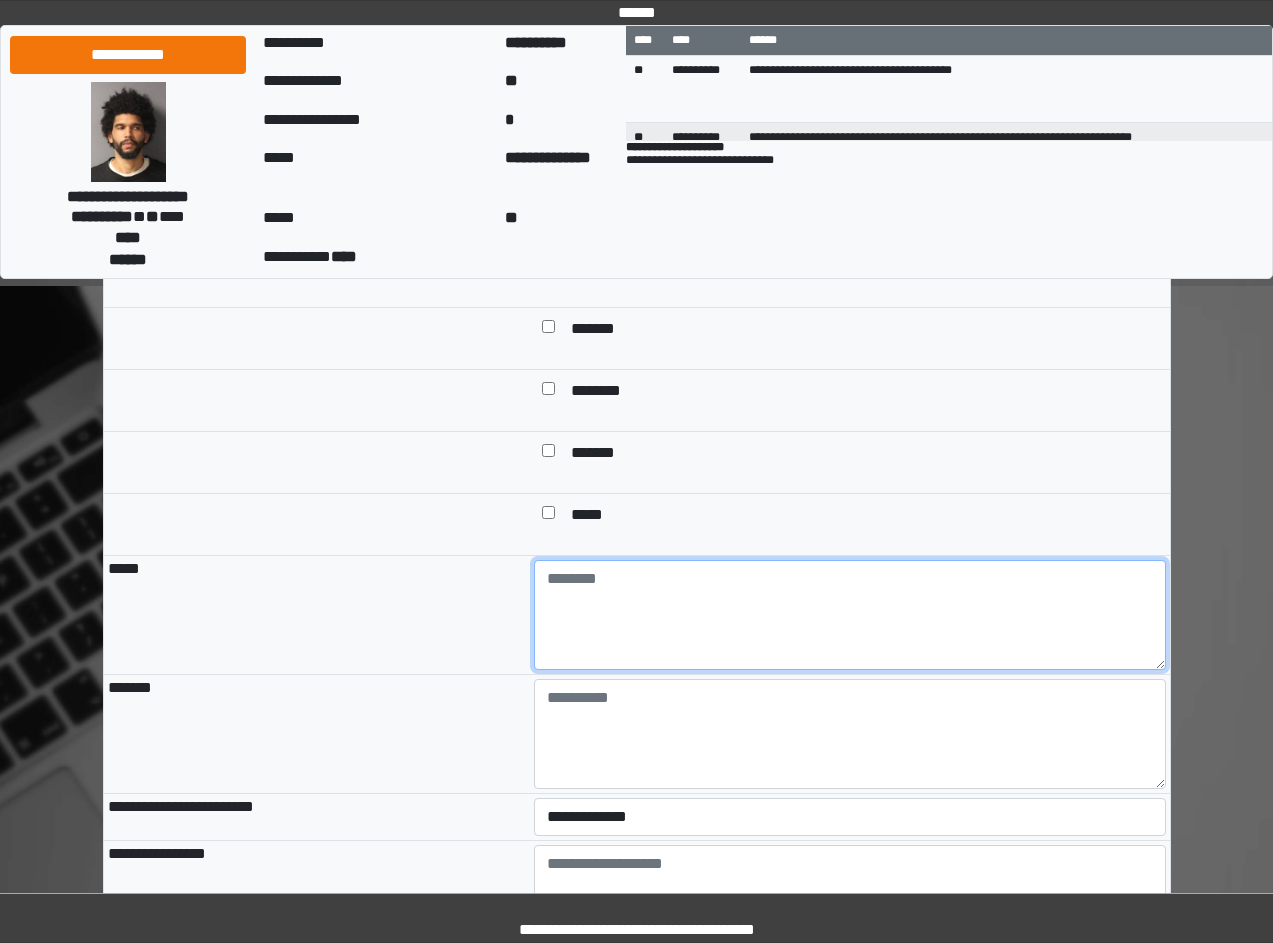 click at bounding box center [850, 615] 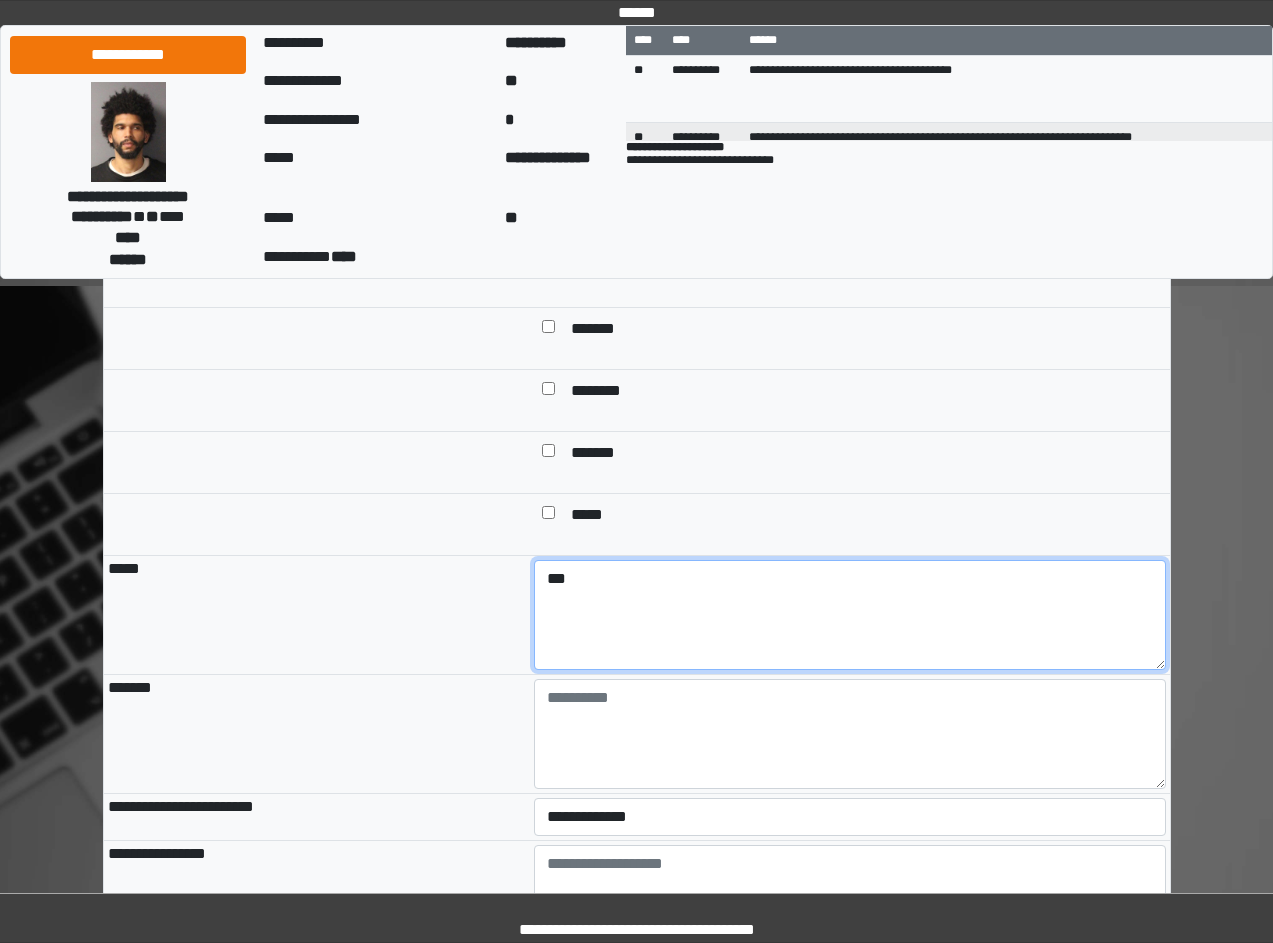type on "***" 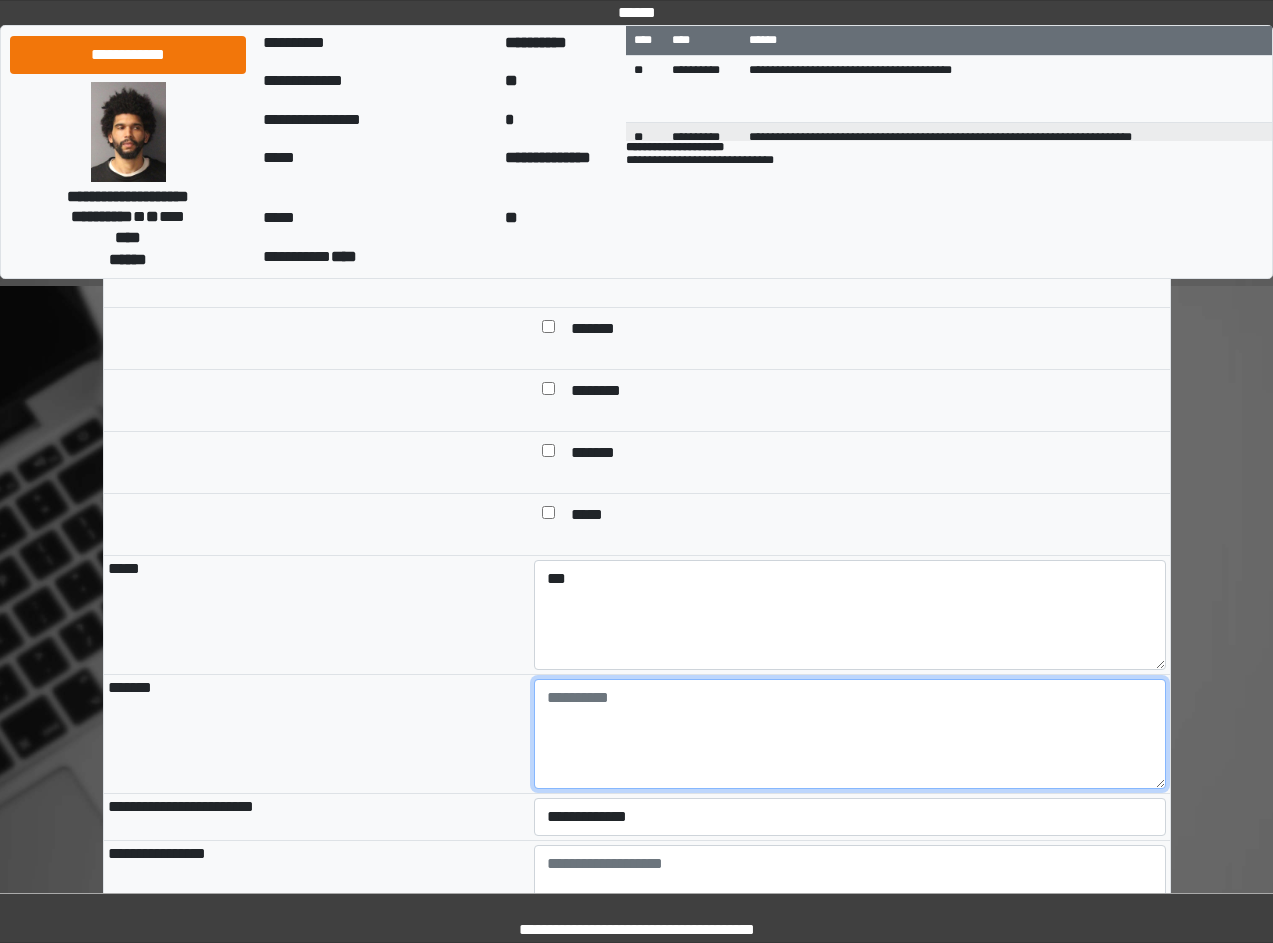 click at bounding box center [850, 734] 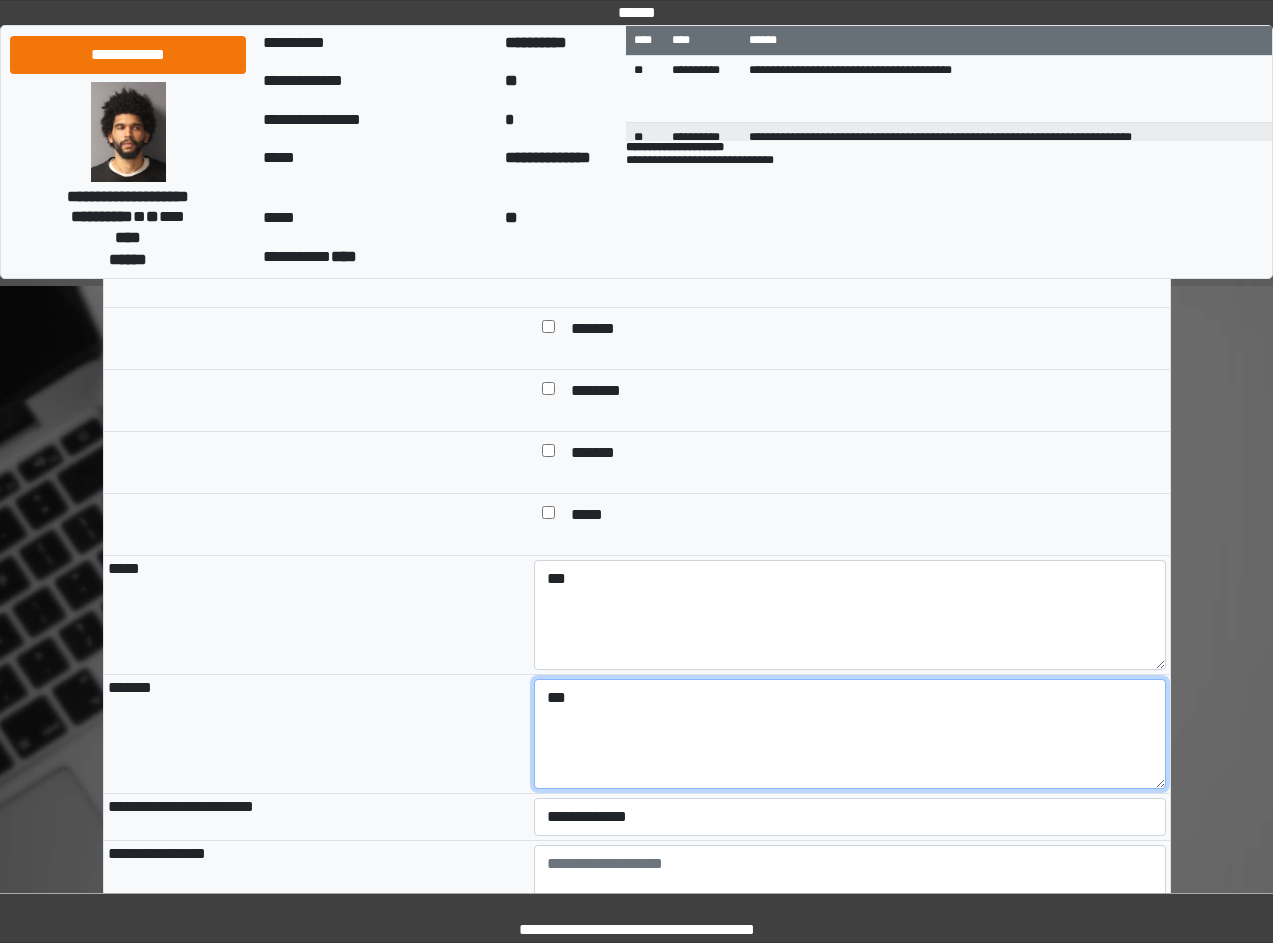 type on "***" 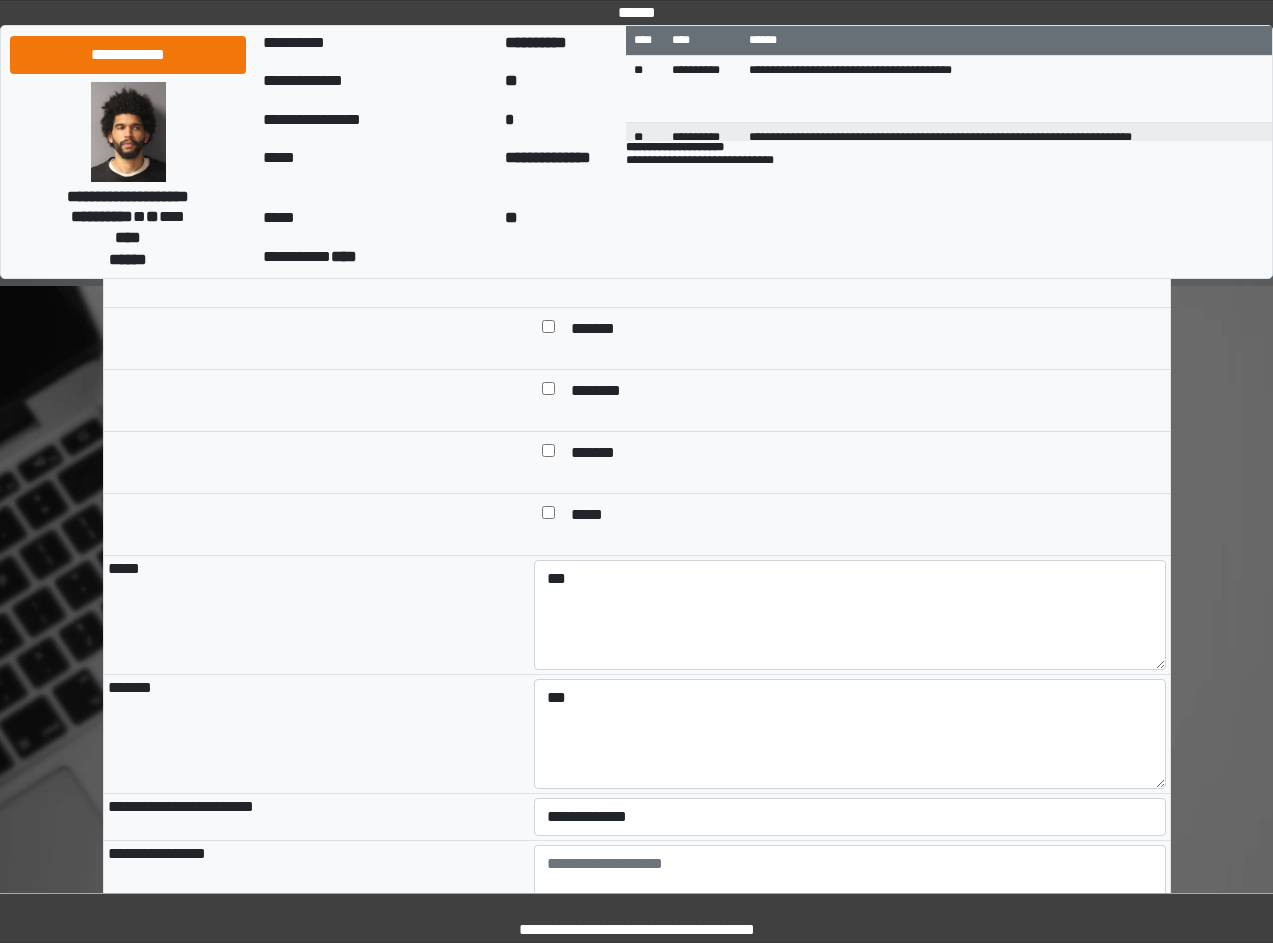 click on "*******" at bounding box center (317, 734) 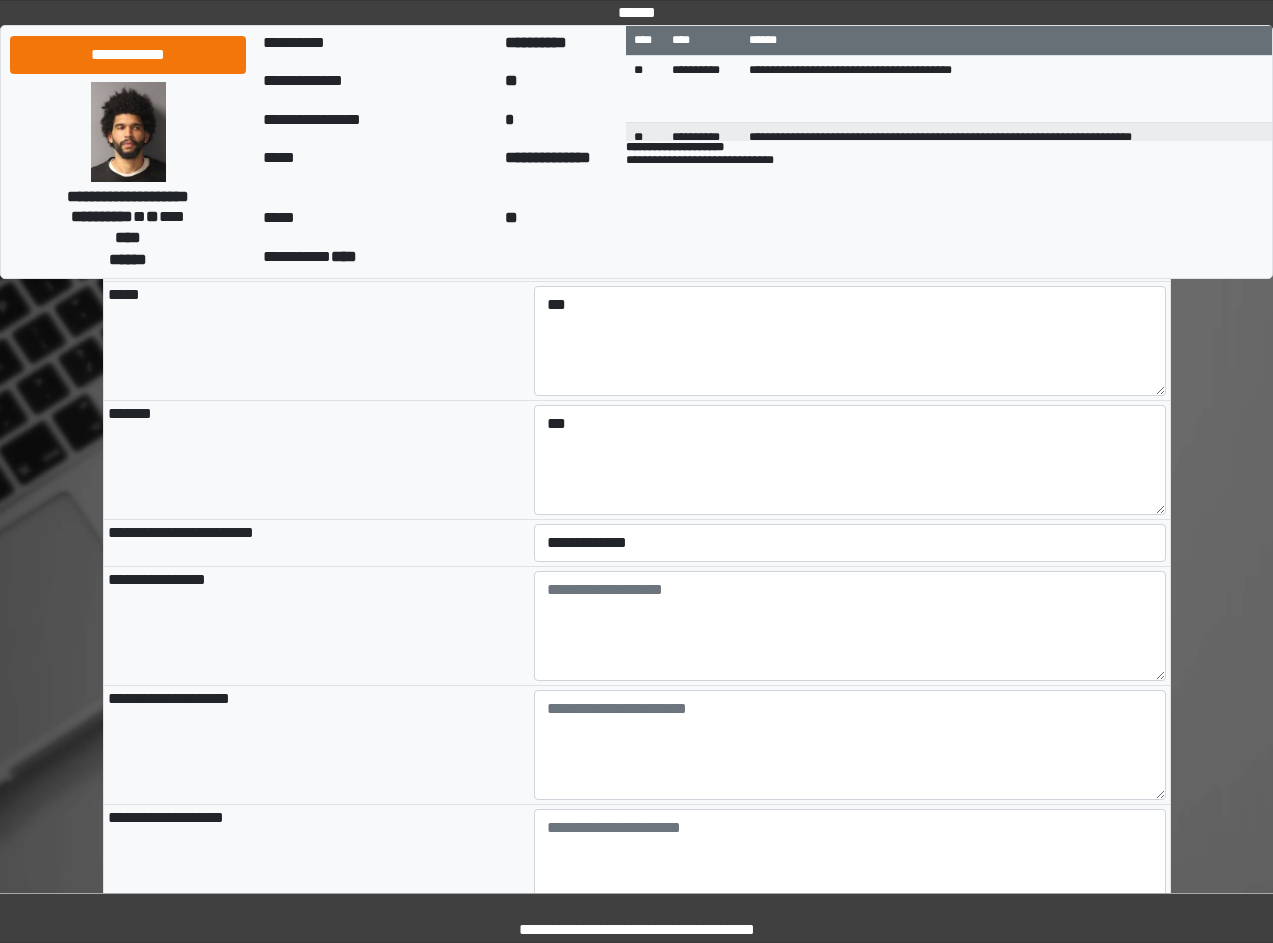 scroll, scrollTop: 1900, scrollLeft: 0, axis: vertical 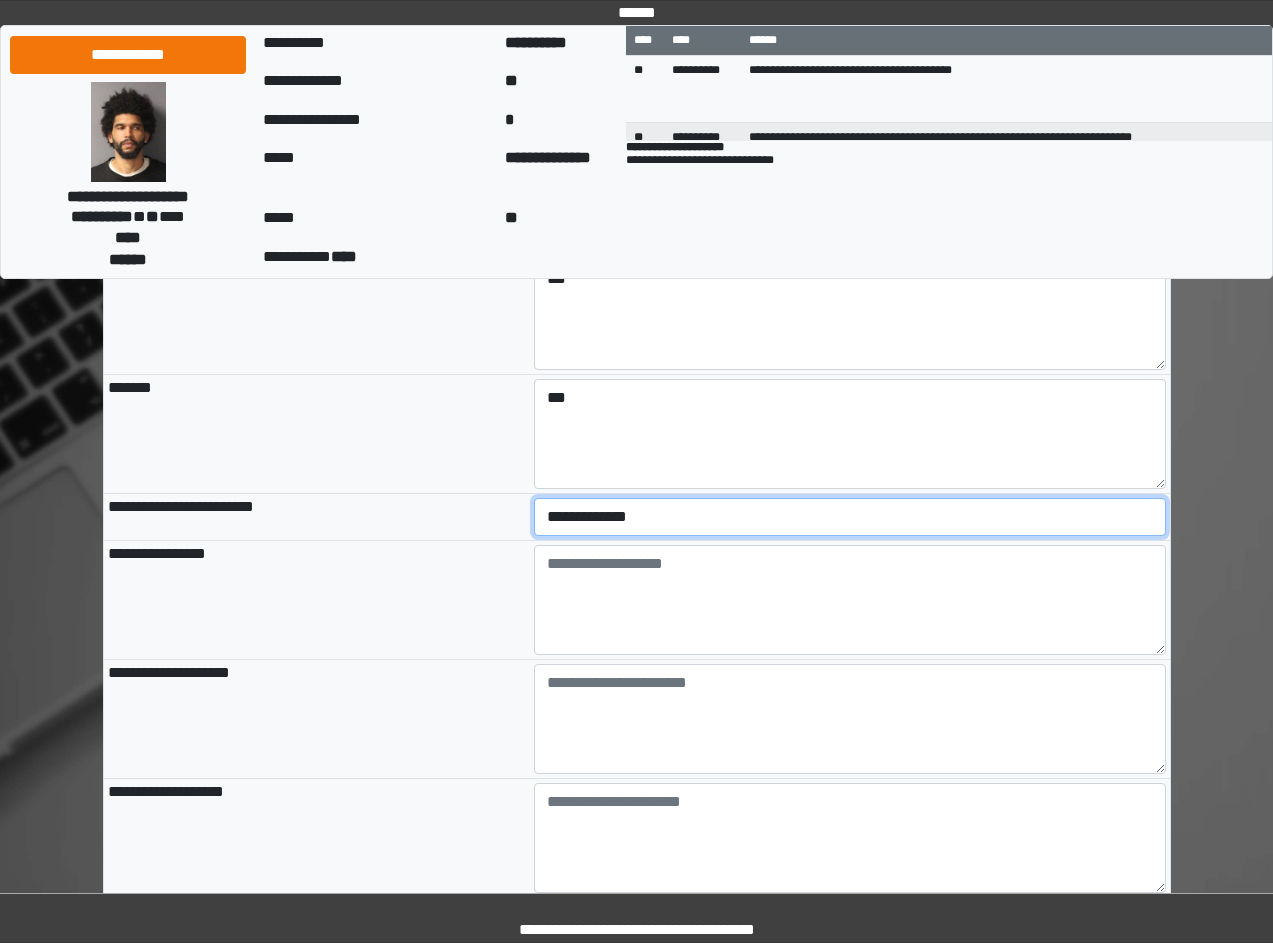 click on "**********" at bounding box center [850, 517] 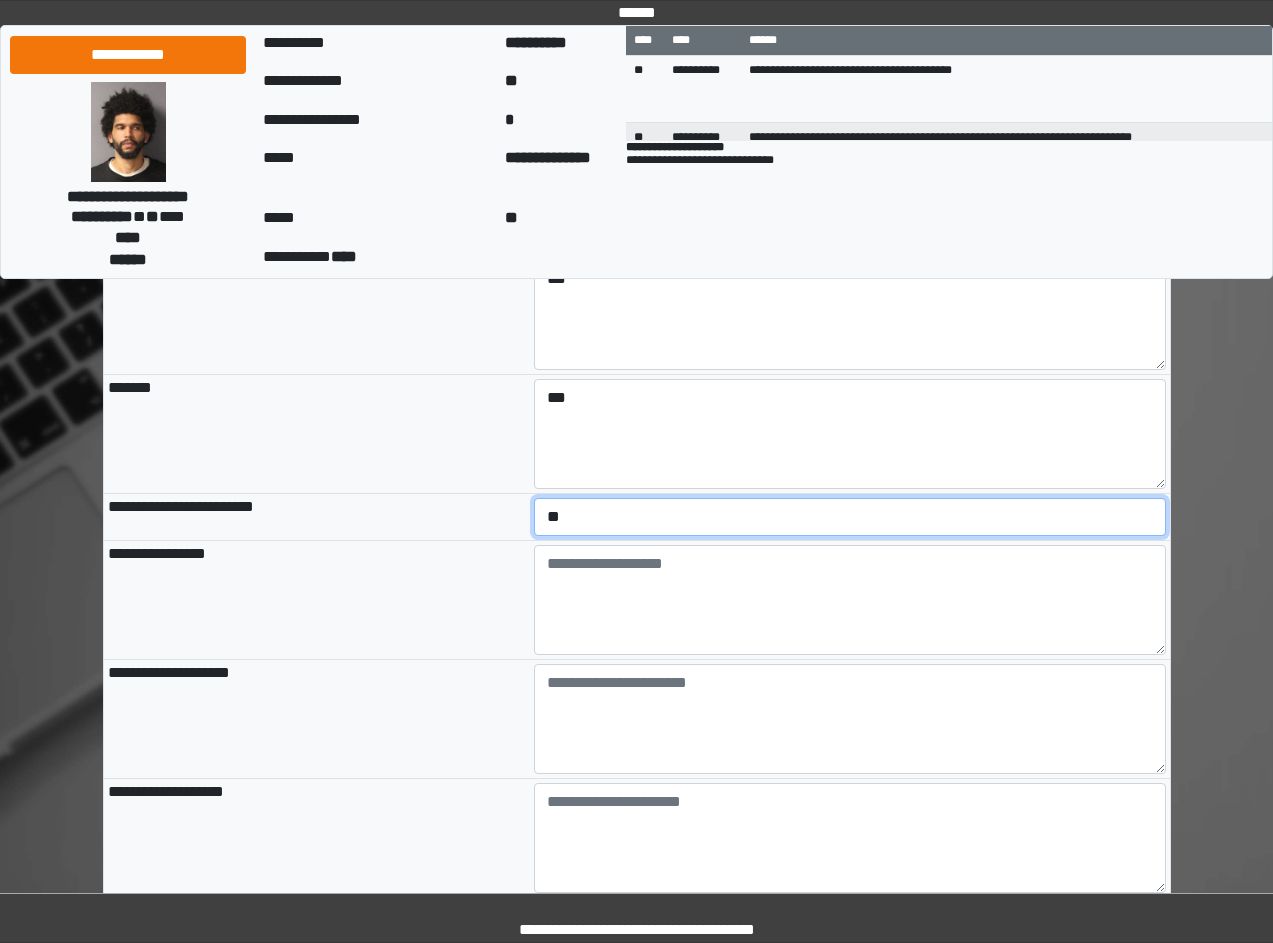 click on "**********" at bounding box center [850, 517] 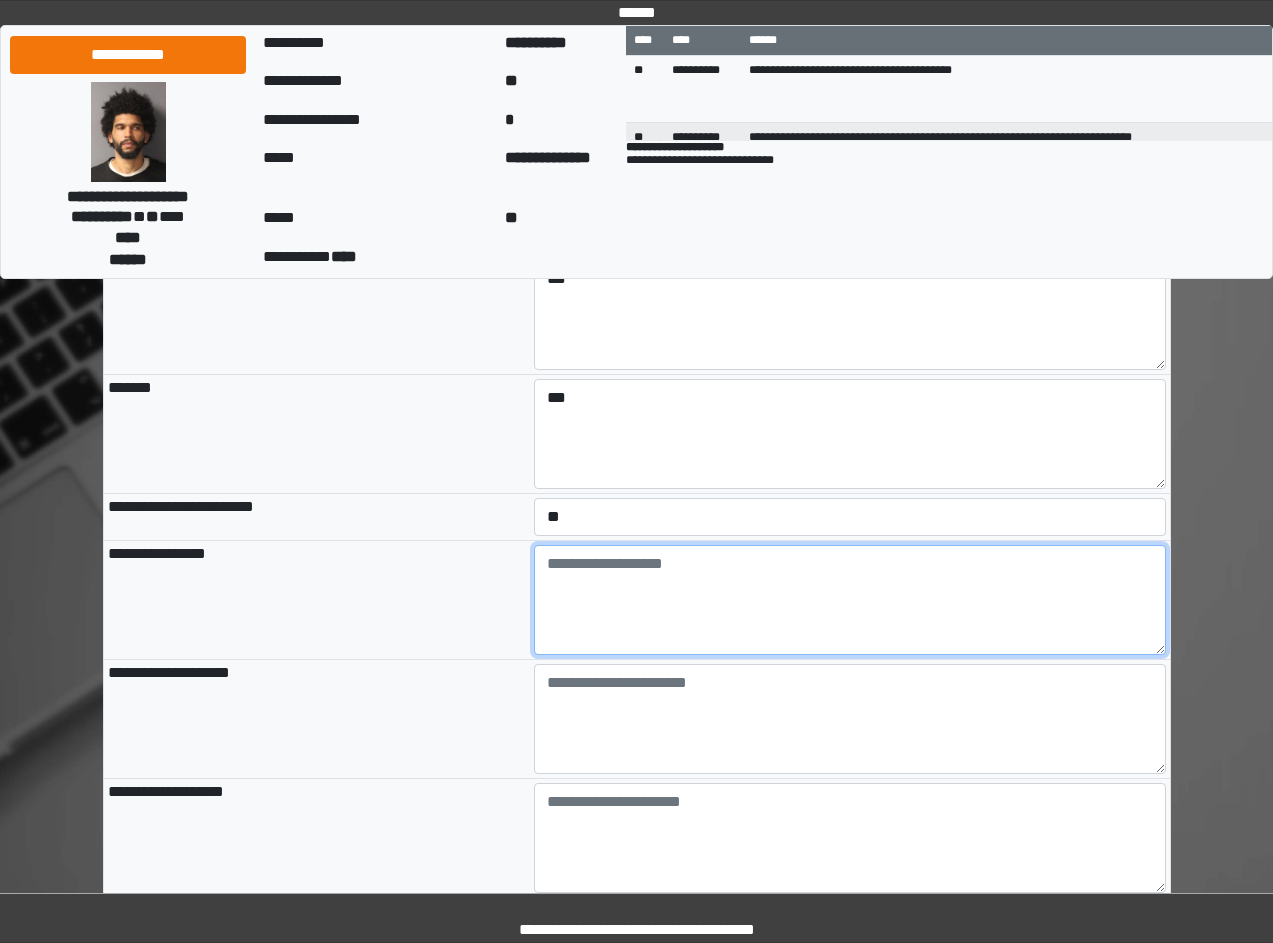 click at bounding box center [850, 600] 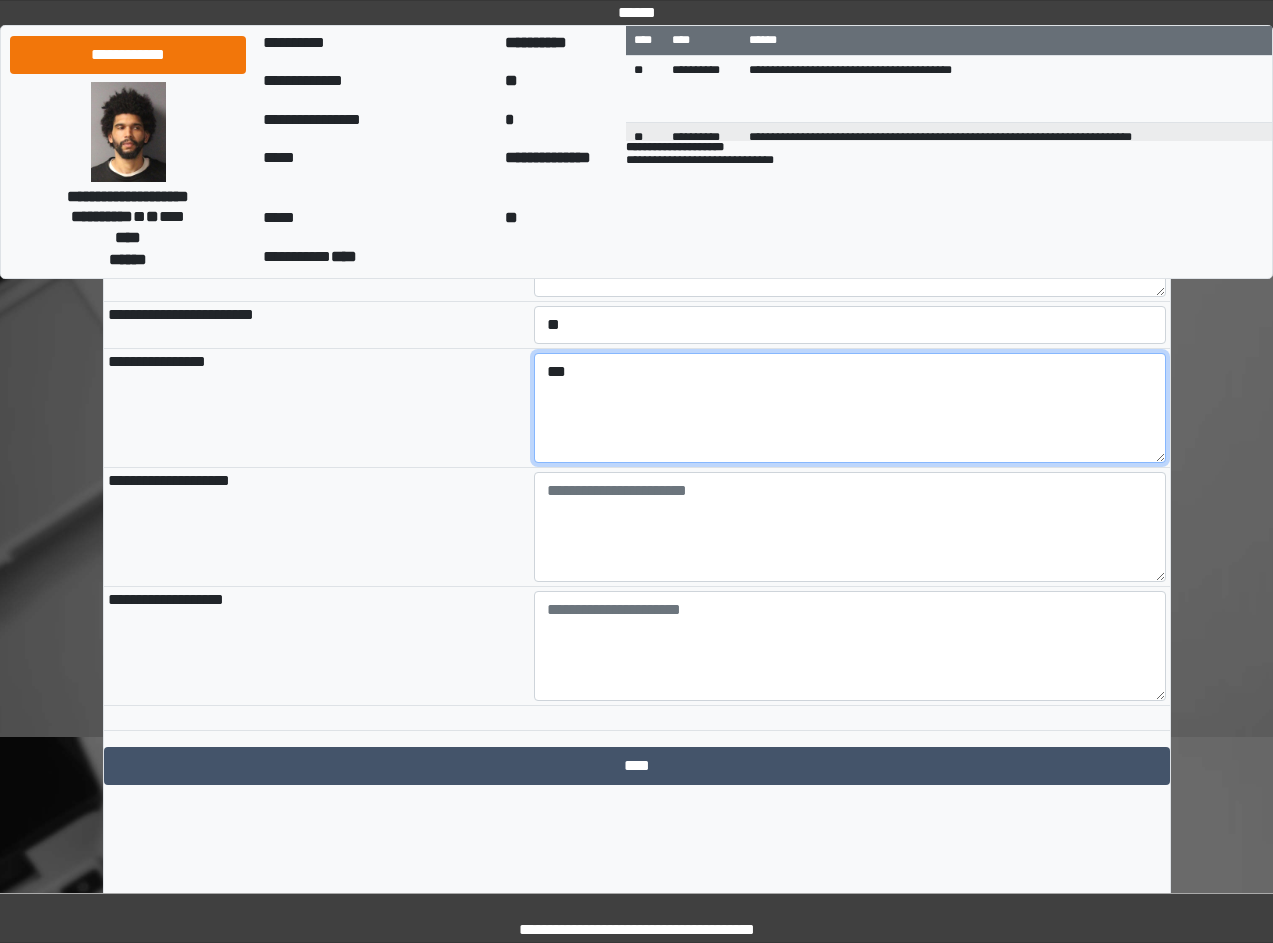 scroll, scrollTop: 2100, scrollLeft: 0, axis: vertical 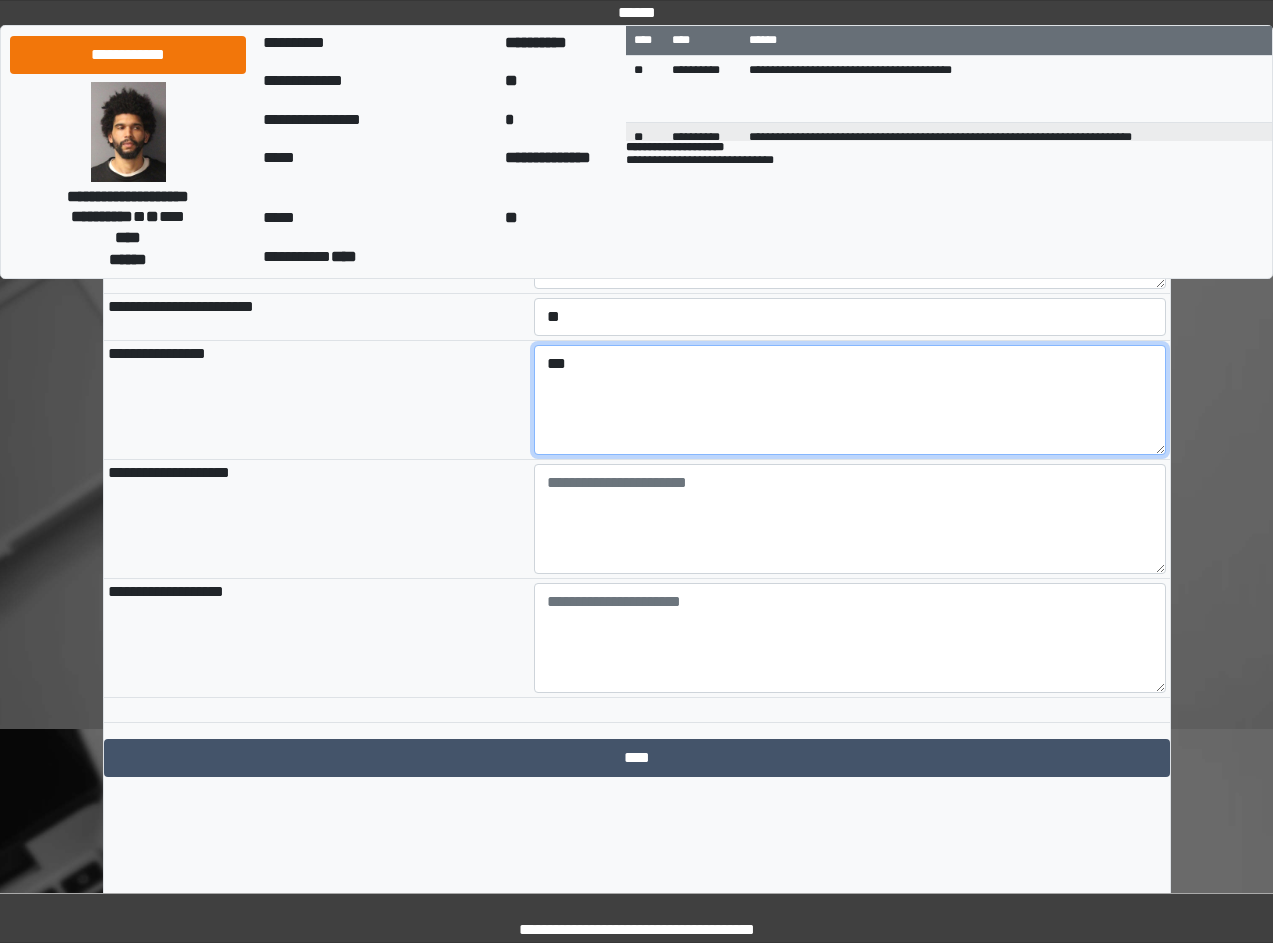 type on "***" 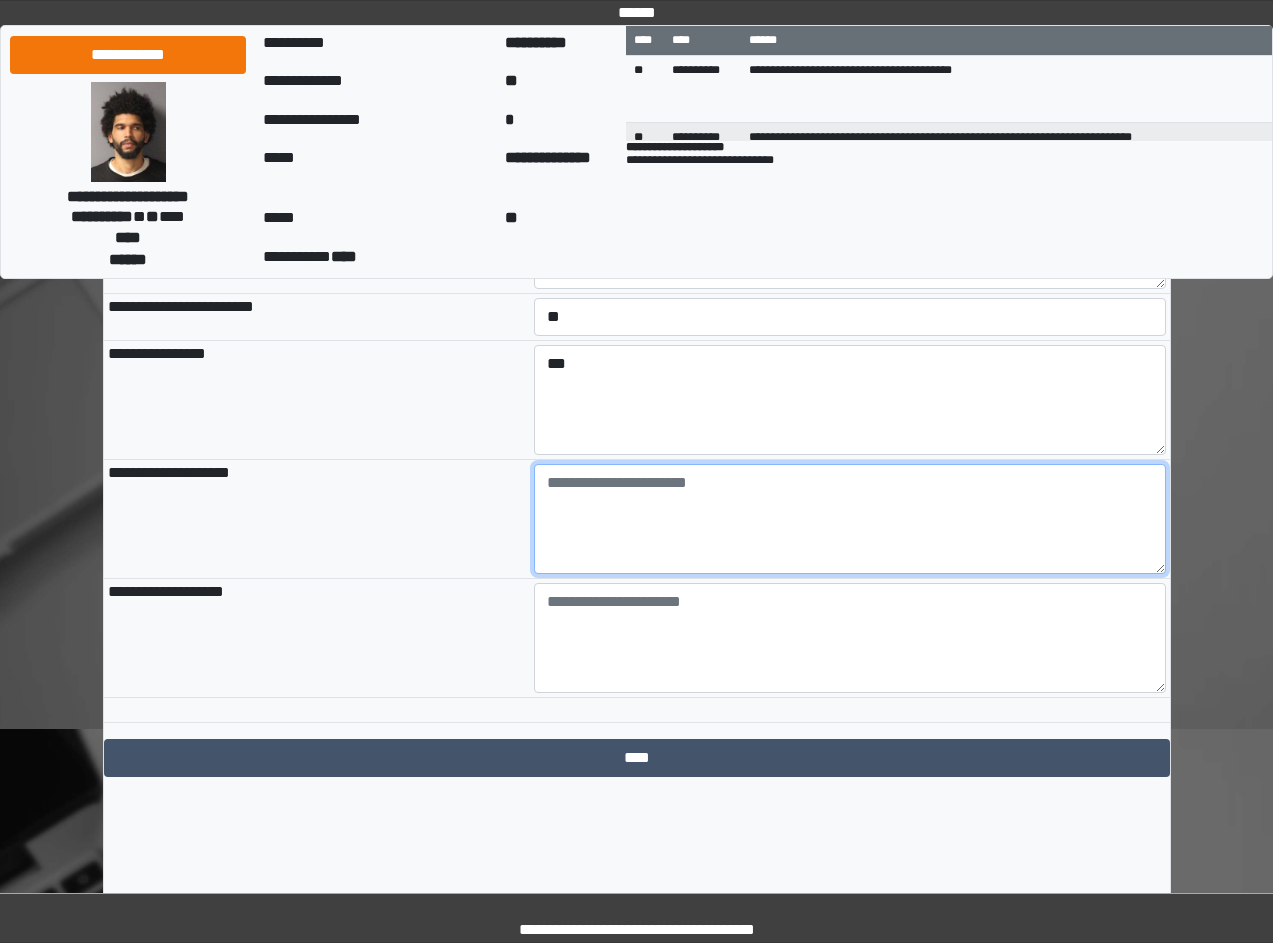 click at bounding box center (850, 519) 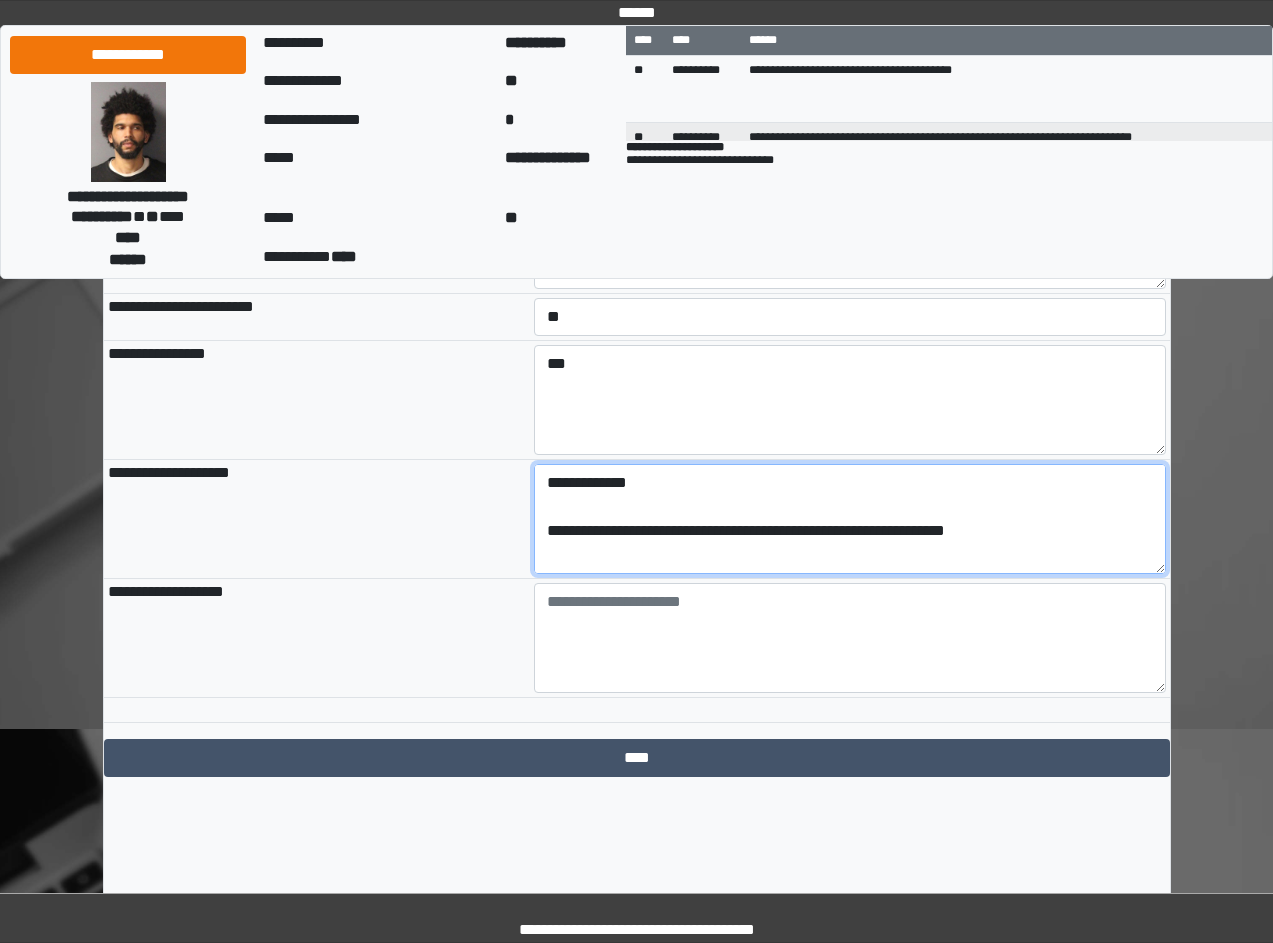 scroll, scrollTop: 209, scrollLeft: 0, axis: vertical 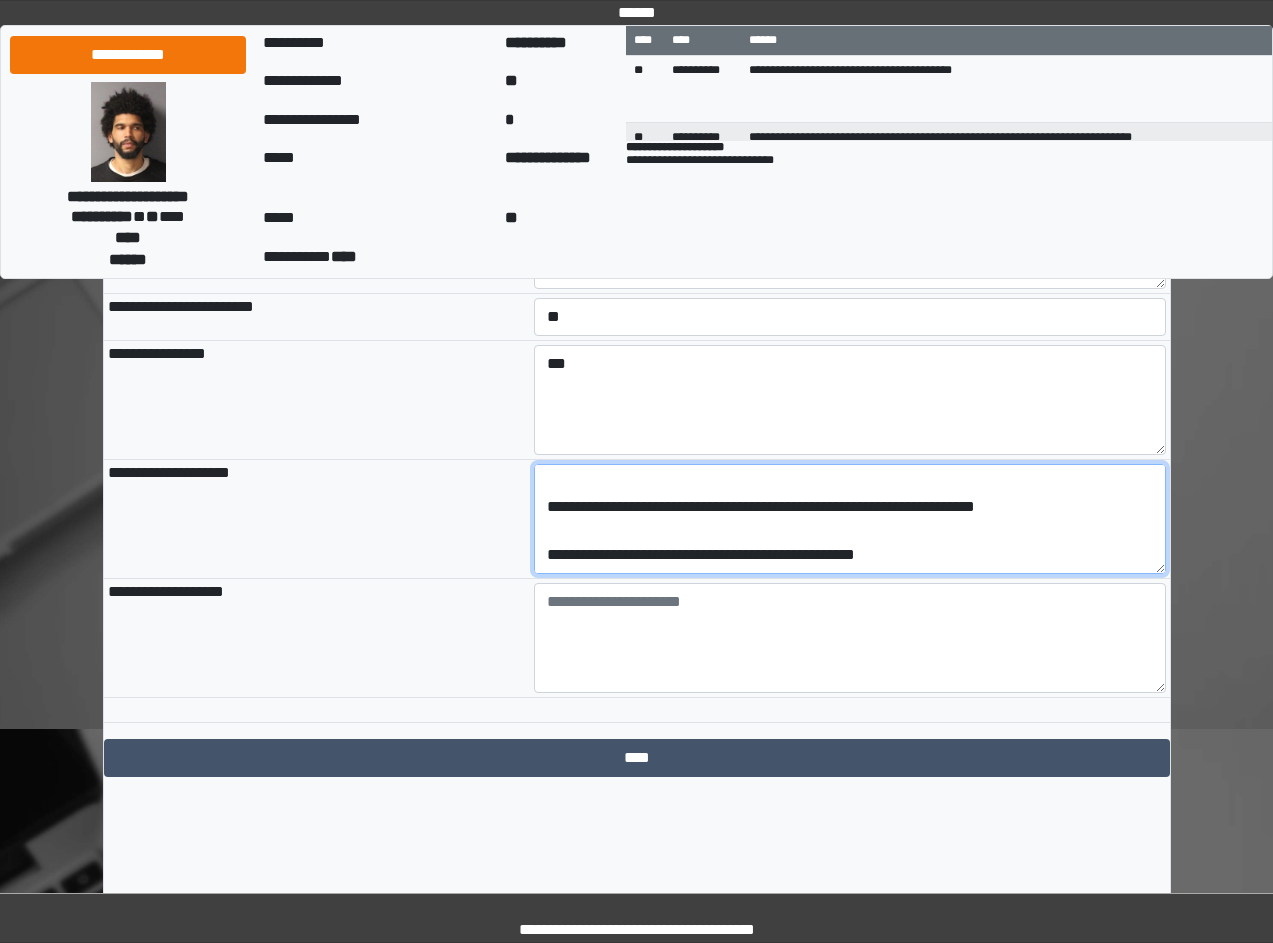 click on "**********" at bounding box center (850, 519) 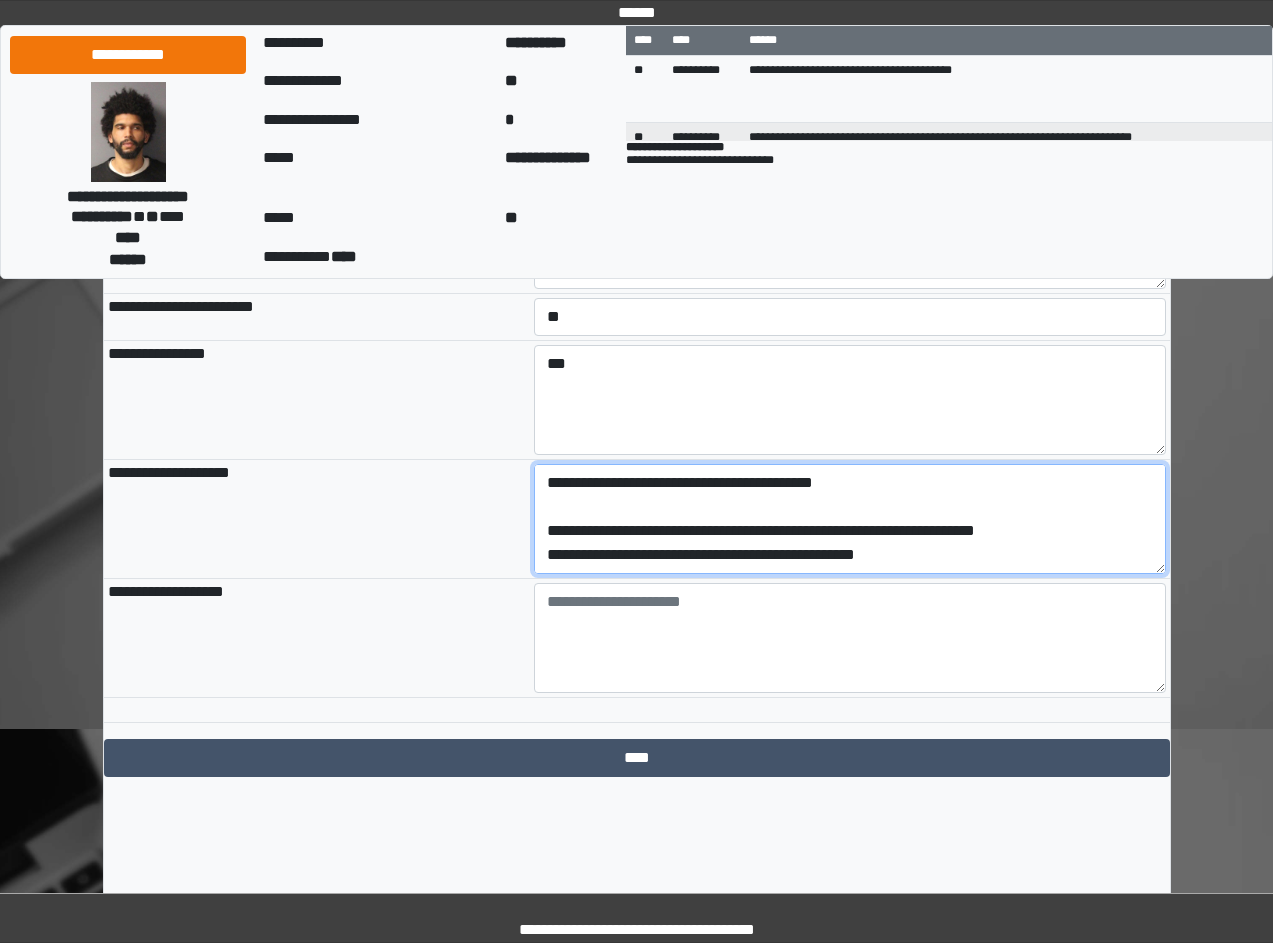 scroll, scrollTop: 185, scrollLeft: 0, axis: vertical 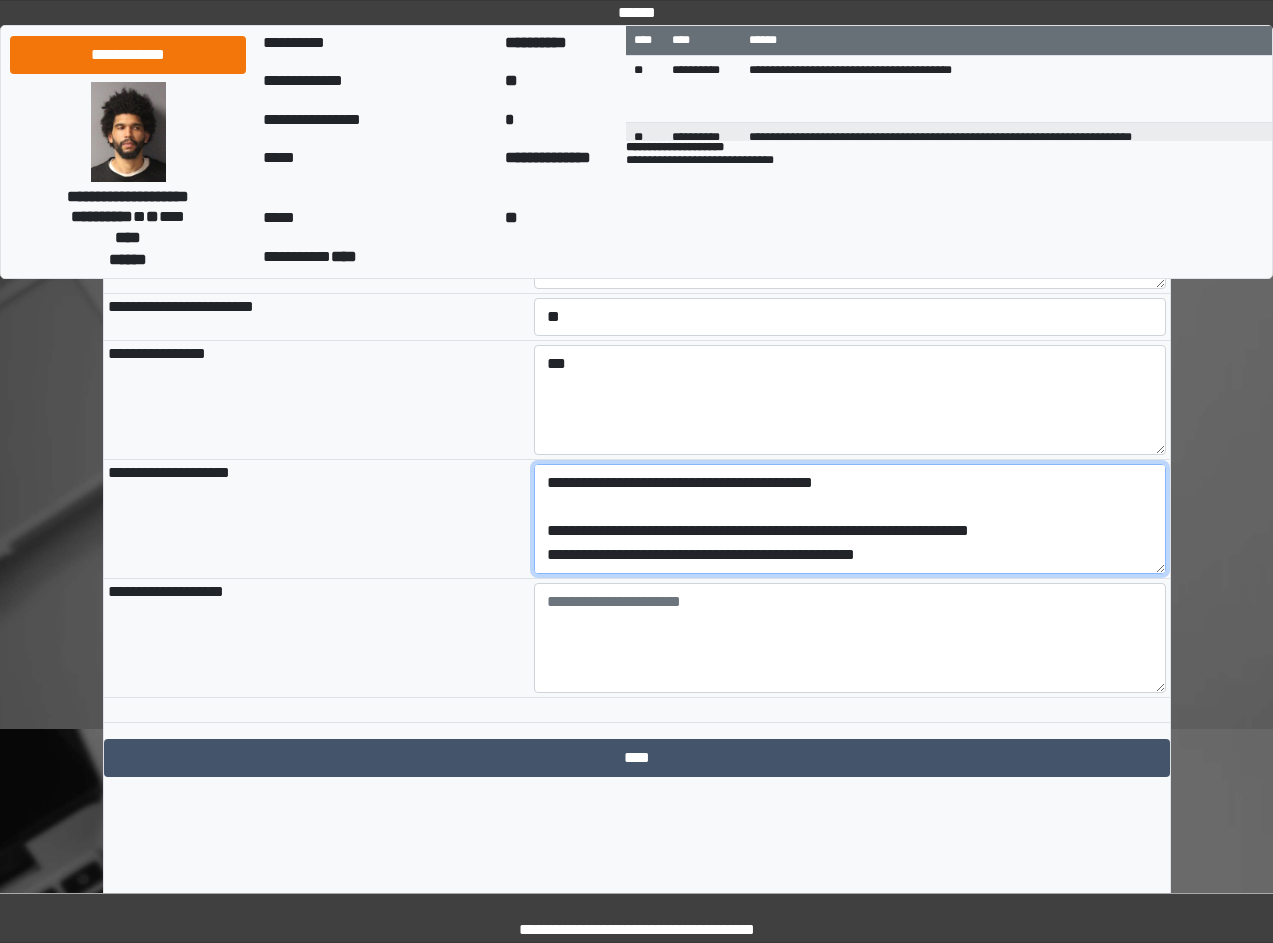 drag, startPoint x: 542, startPoint y: 568, endPoint x: 1106, endPoint y: 691, distance: 577.2565 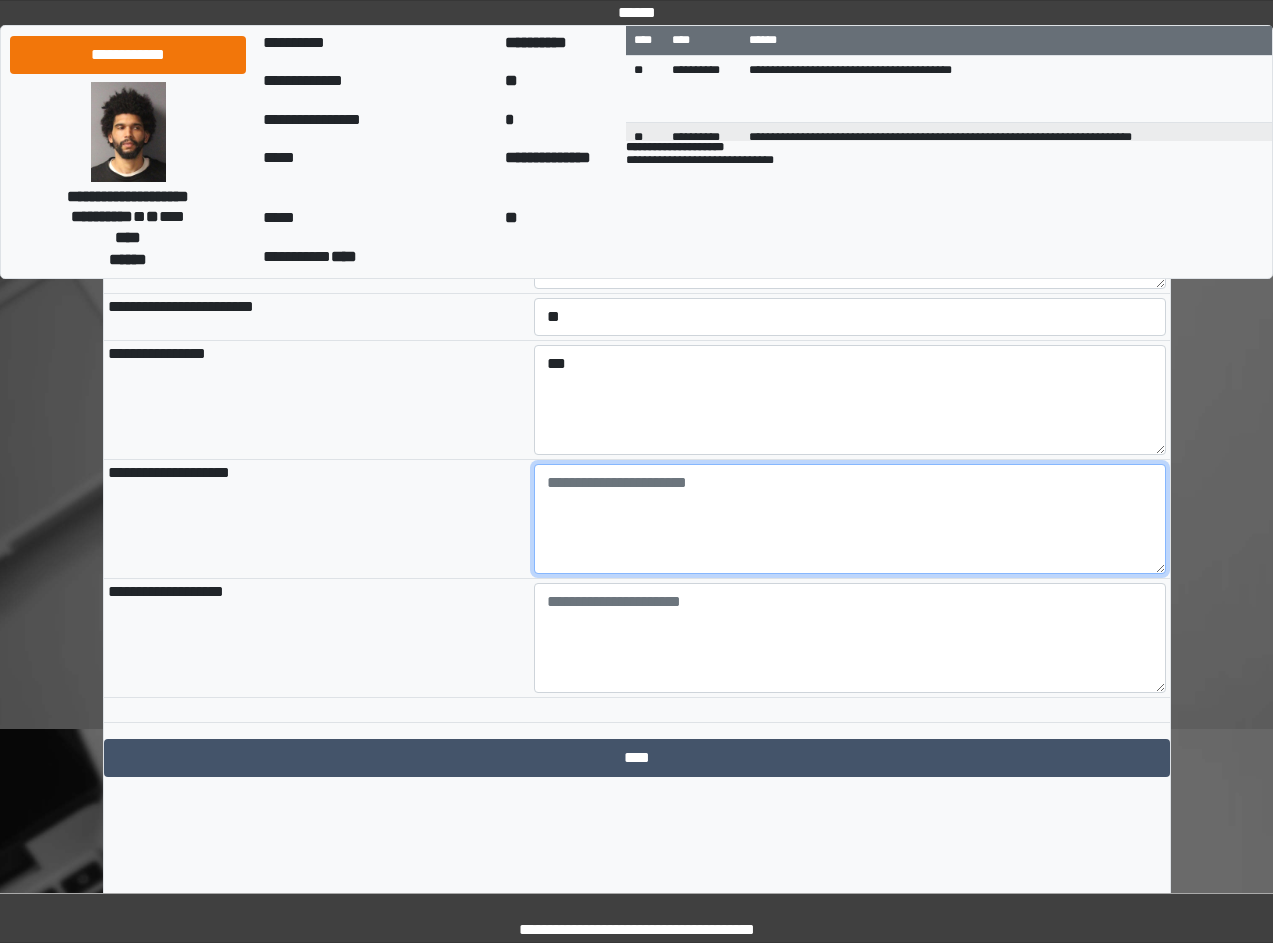 scroll, scrollTop: 0, scrollLeft: 0, axis: both 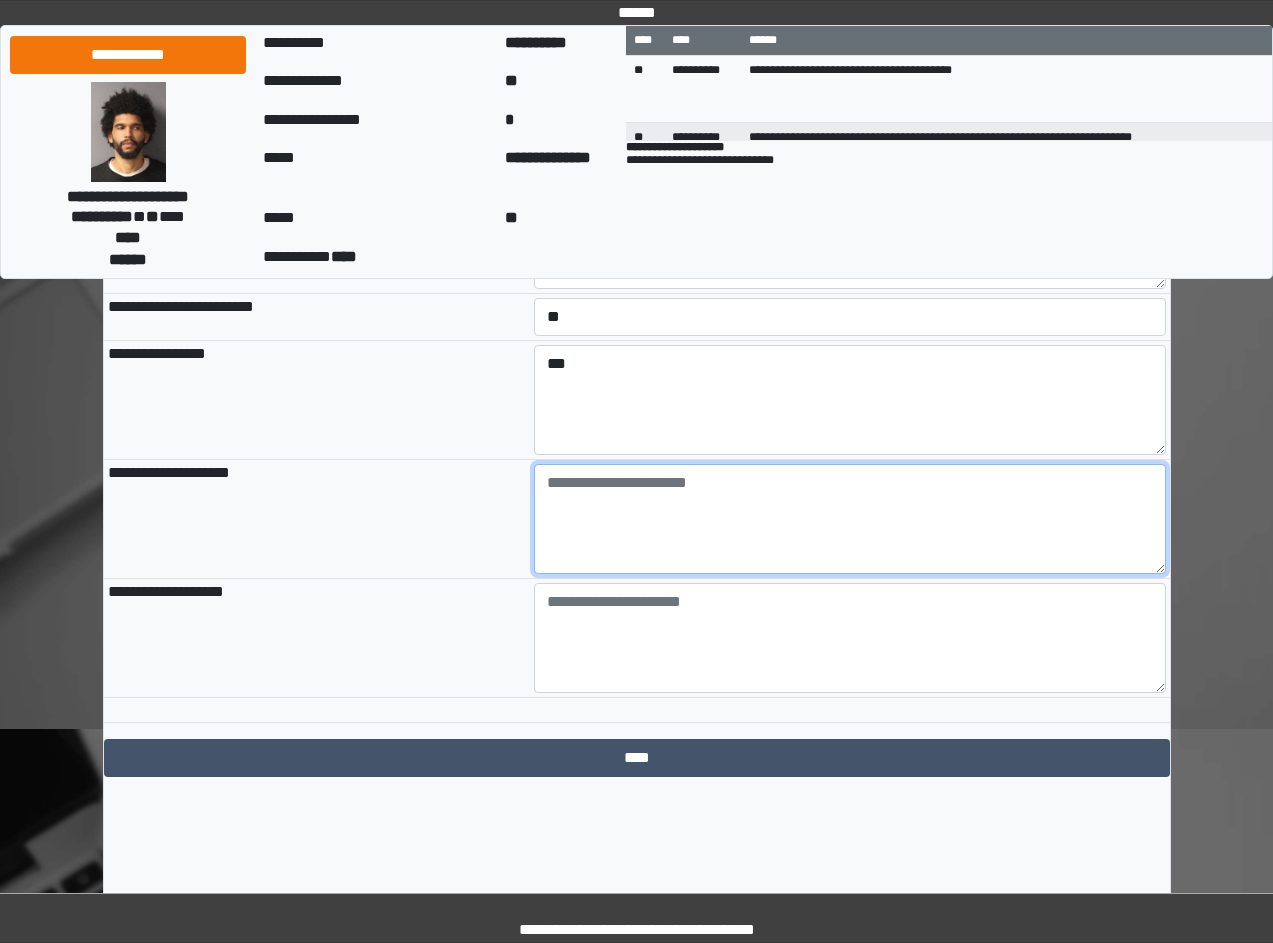 click at bounding box center [850, 519] 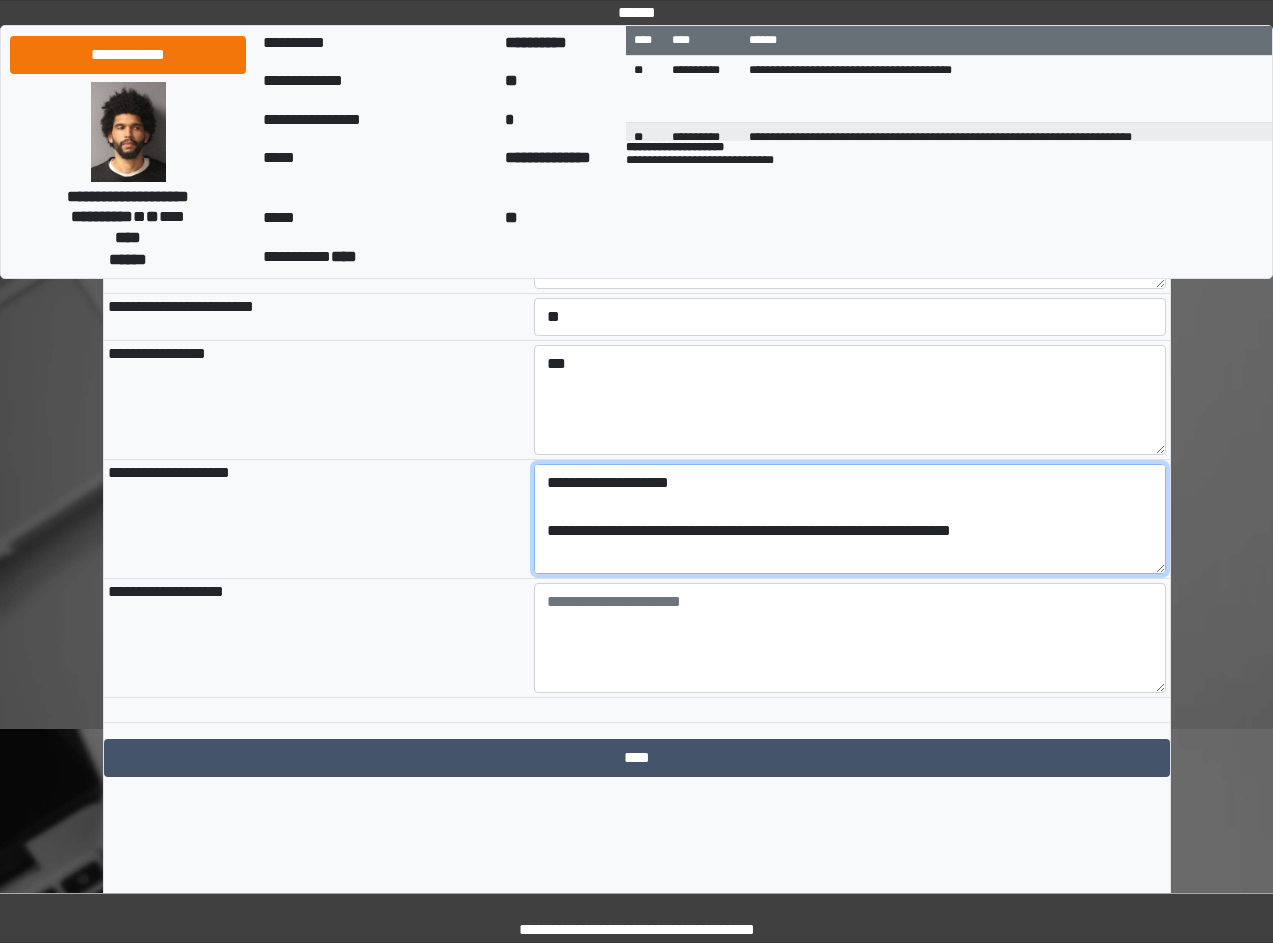scroll, scrollTop: 209, scrollLeft: 0, axis: vertical 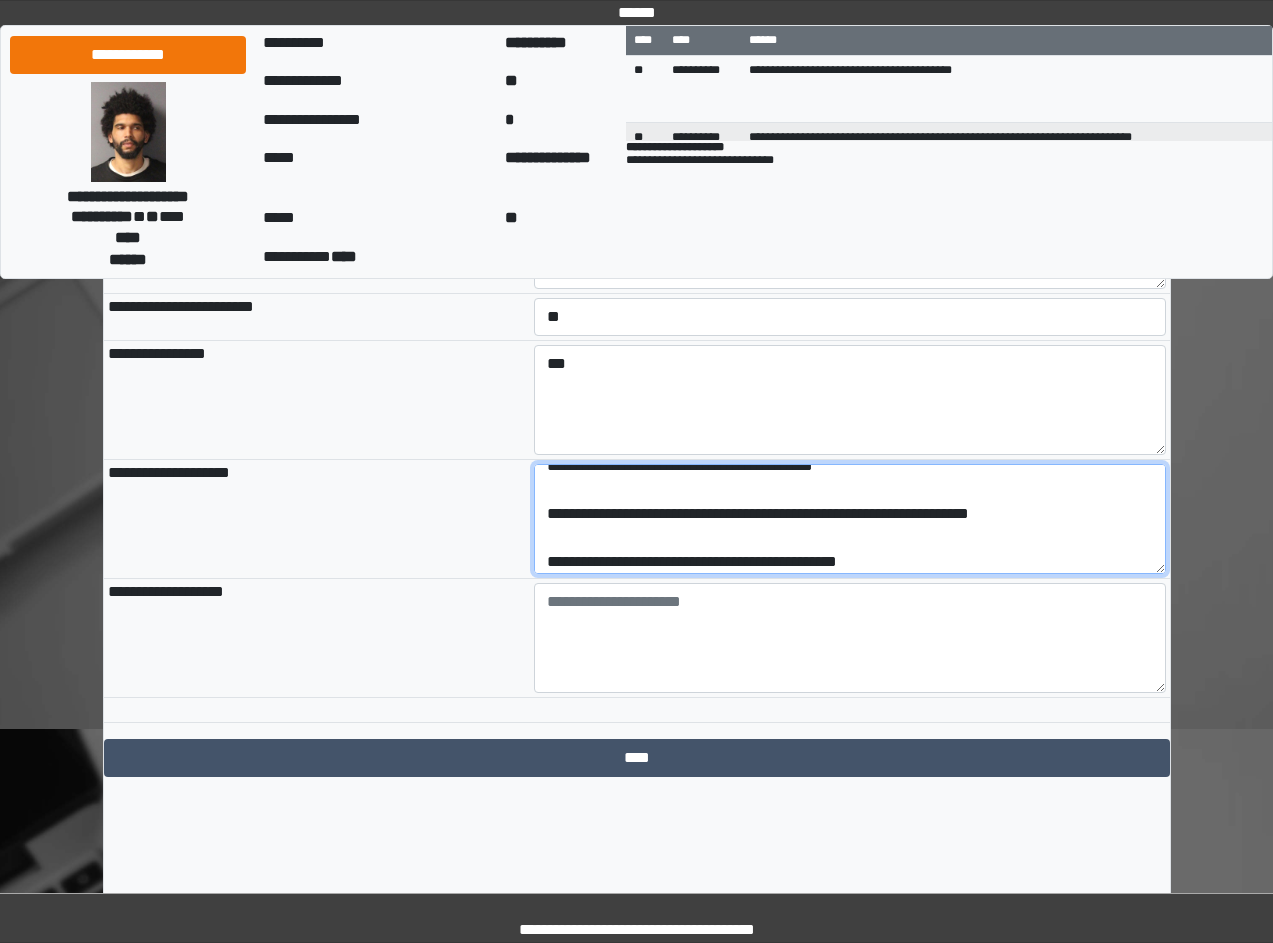 click on "**********" at bounding box center [850, 519] 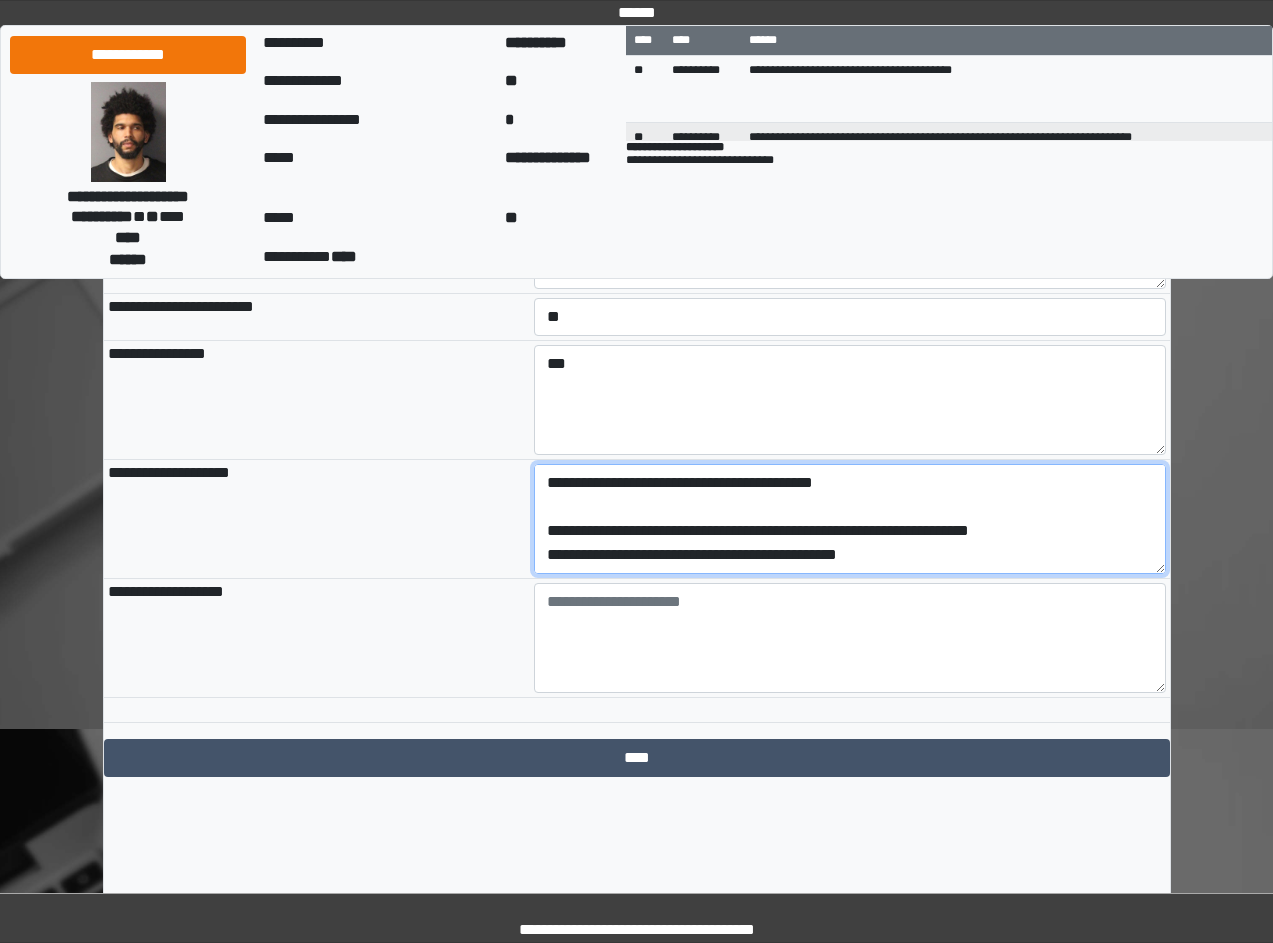 click on "**********" at bounding box center (850, 519) 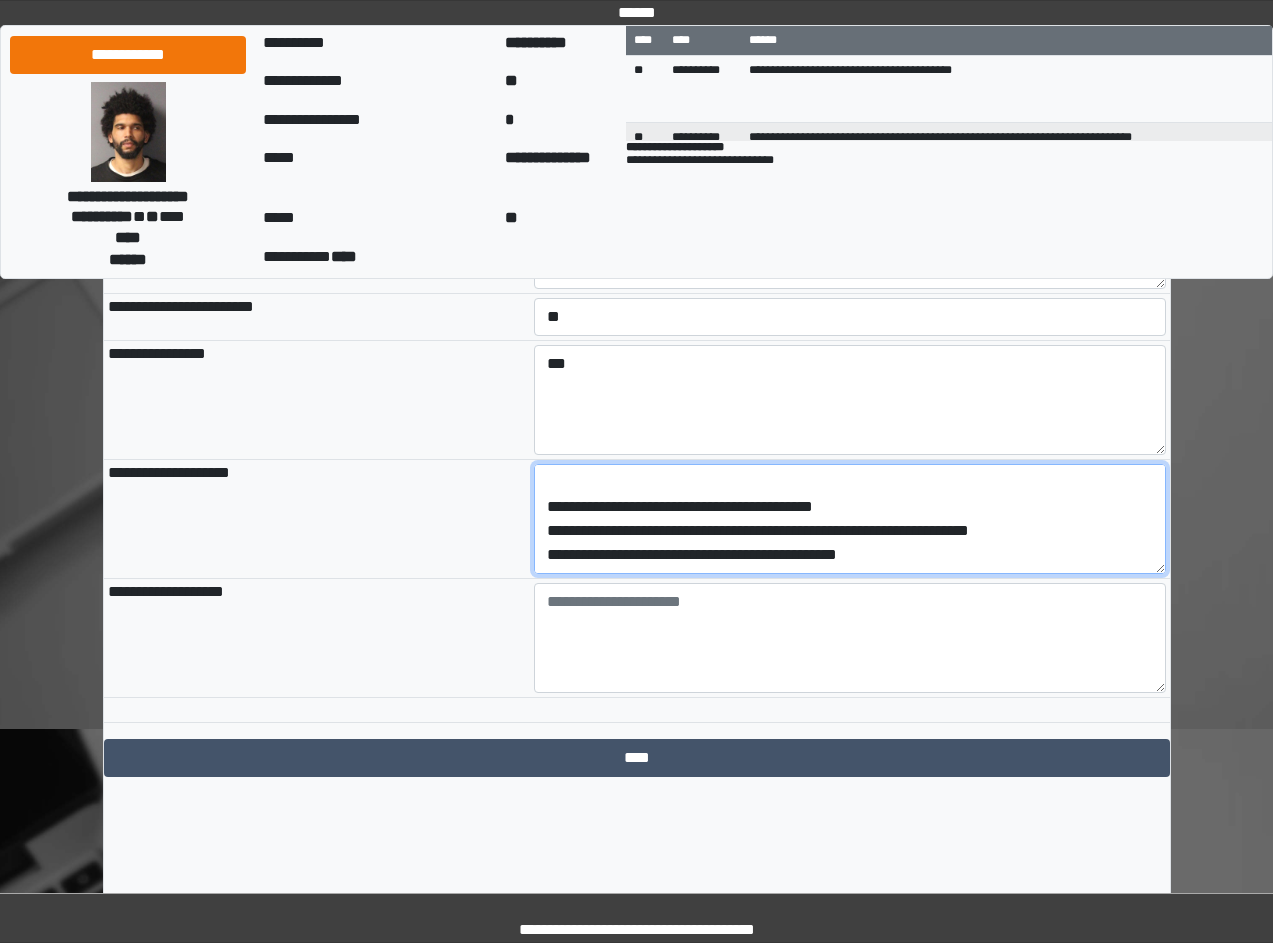 click on "**********" at bounding box center (850, 519) 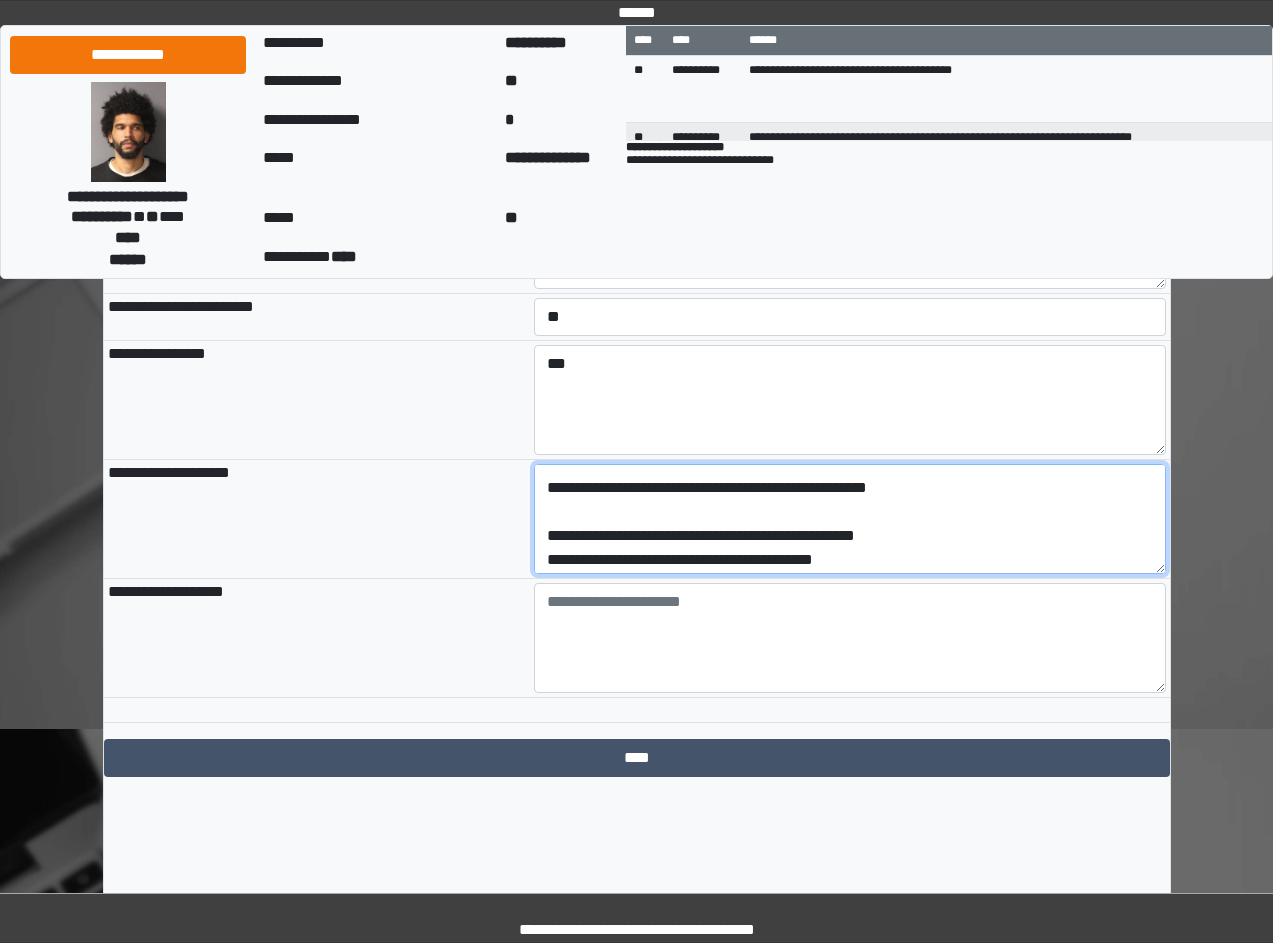scroll, scrollTop: 44, scrollLeft: 0, axis: vertical 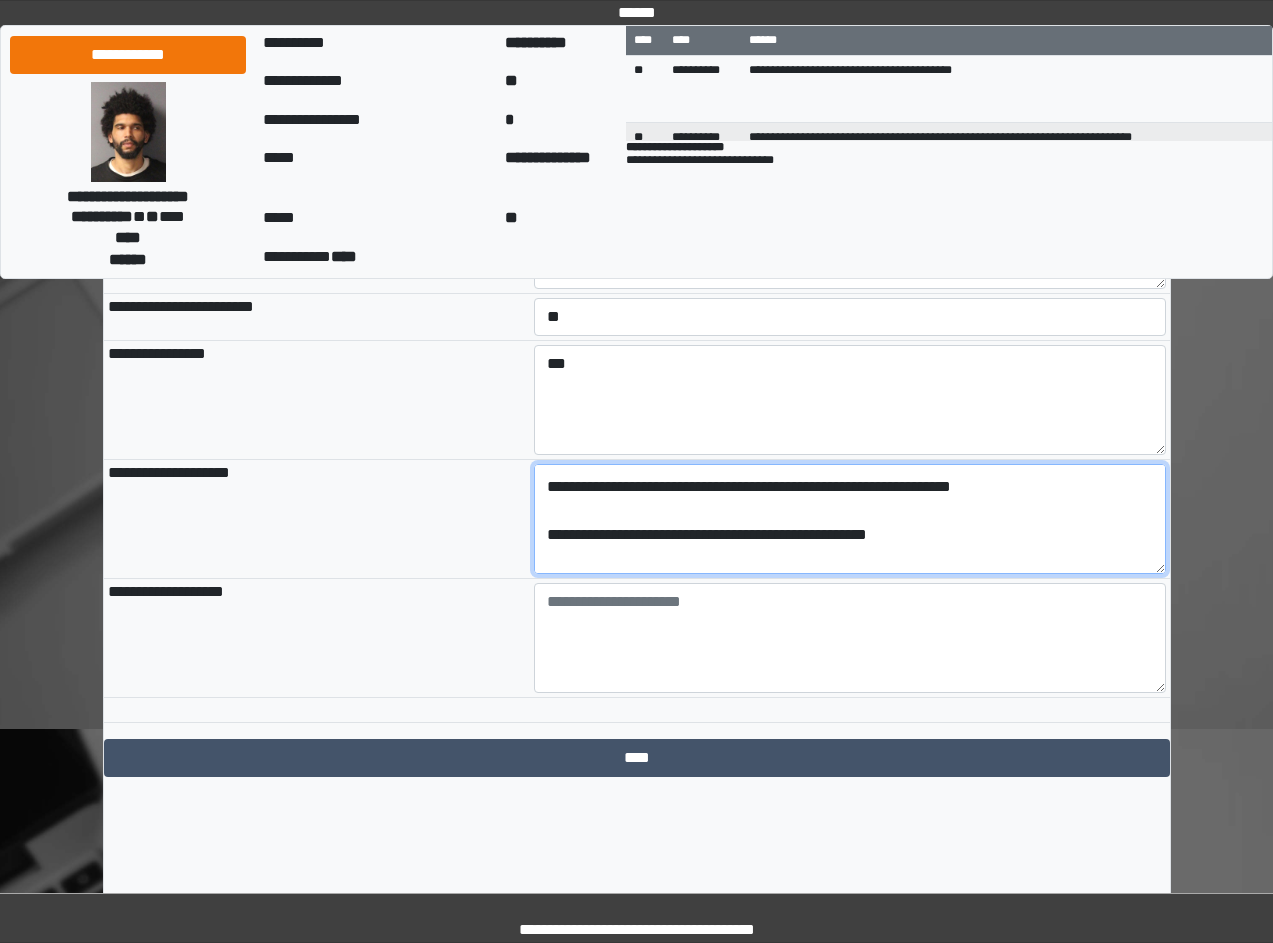 click on "**********" at bounding box center [850, 519] 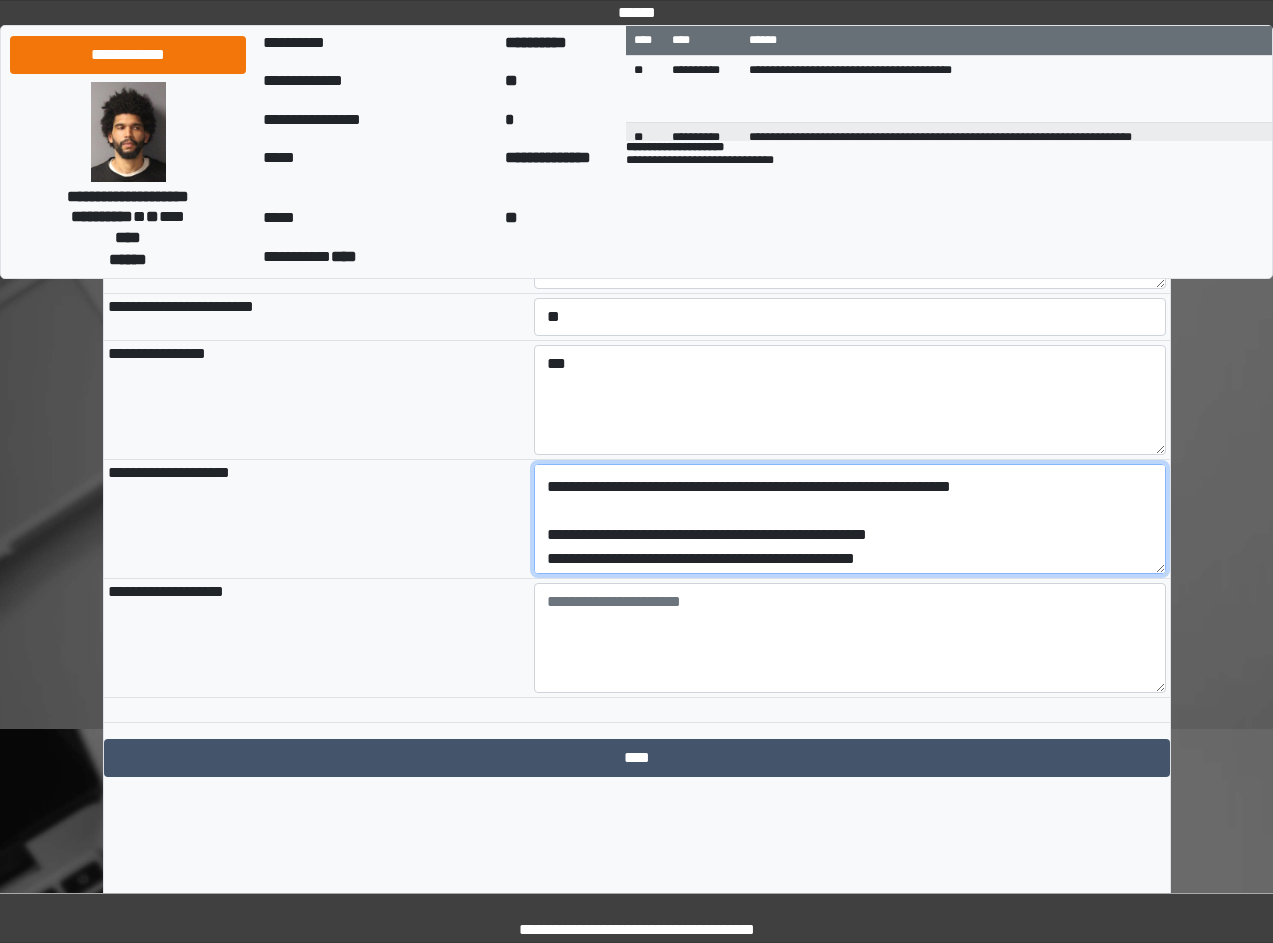 click on "**********" at bounding box center [850, 519] 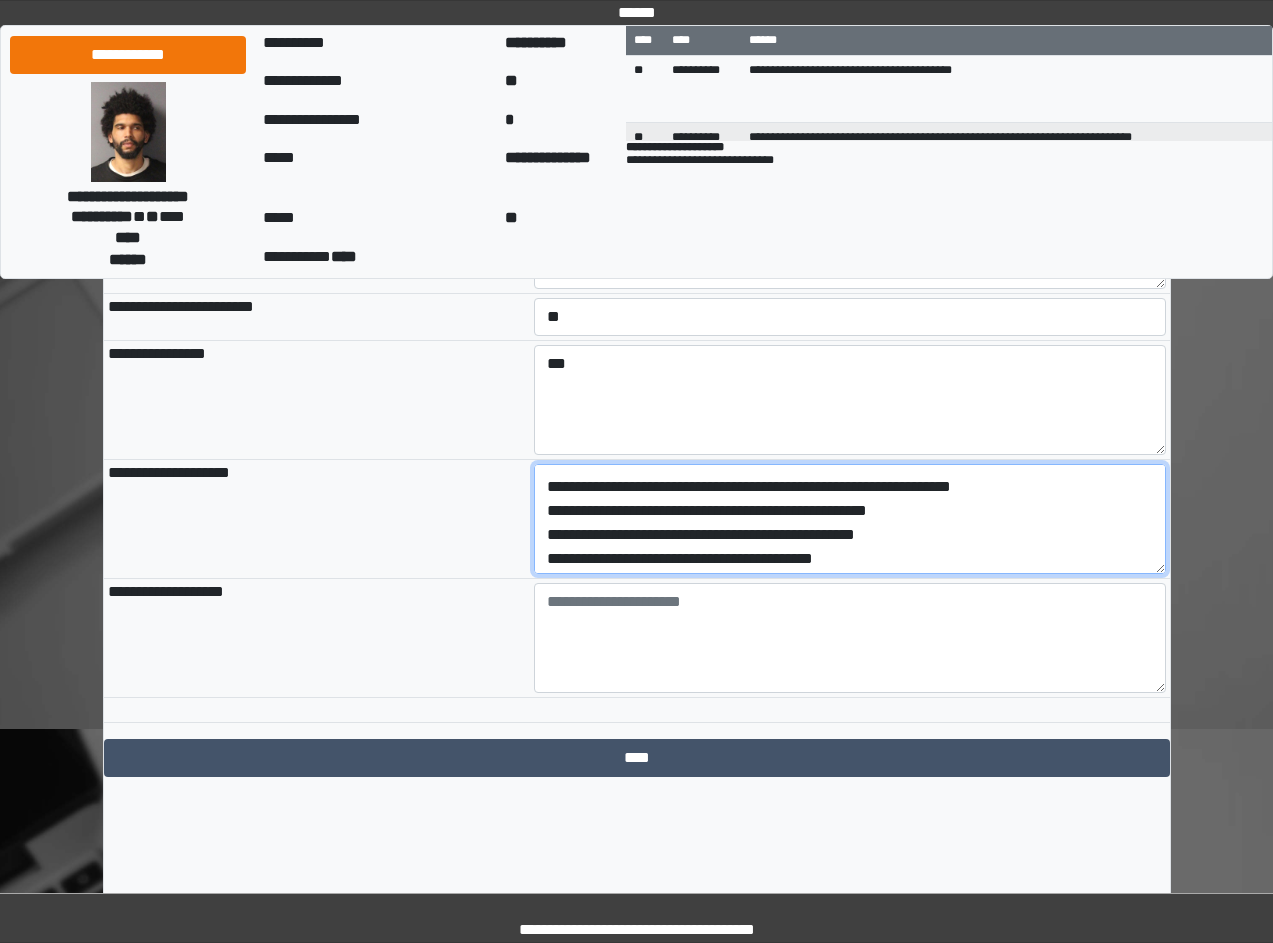 scroll, scrollTop: 20, scrollLeft: 0, axis: vertical 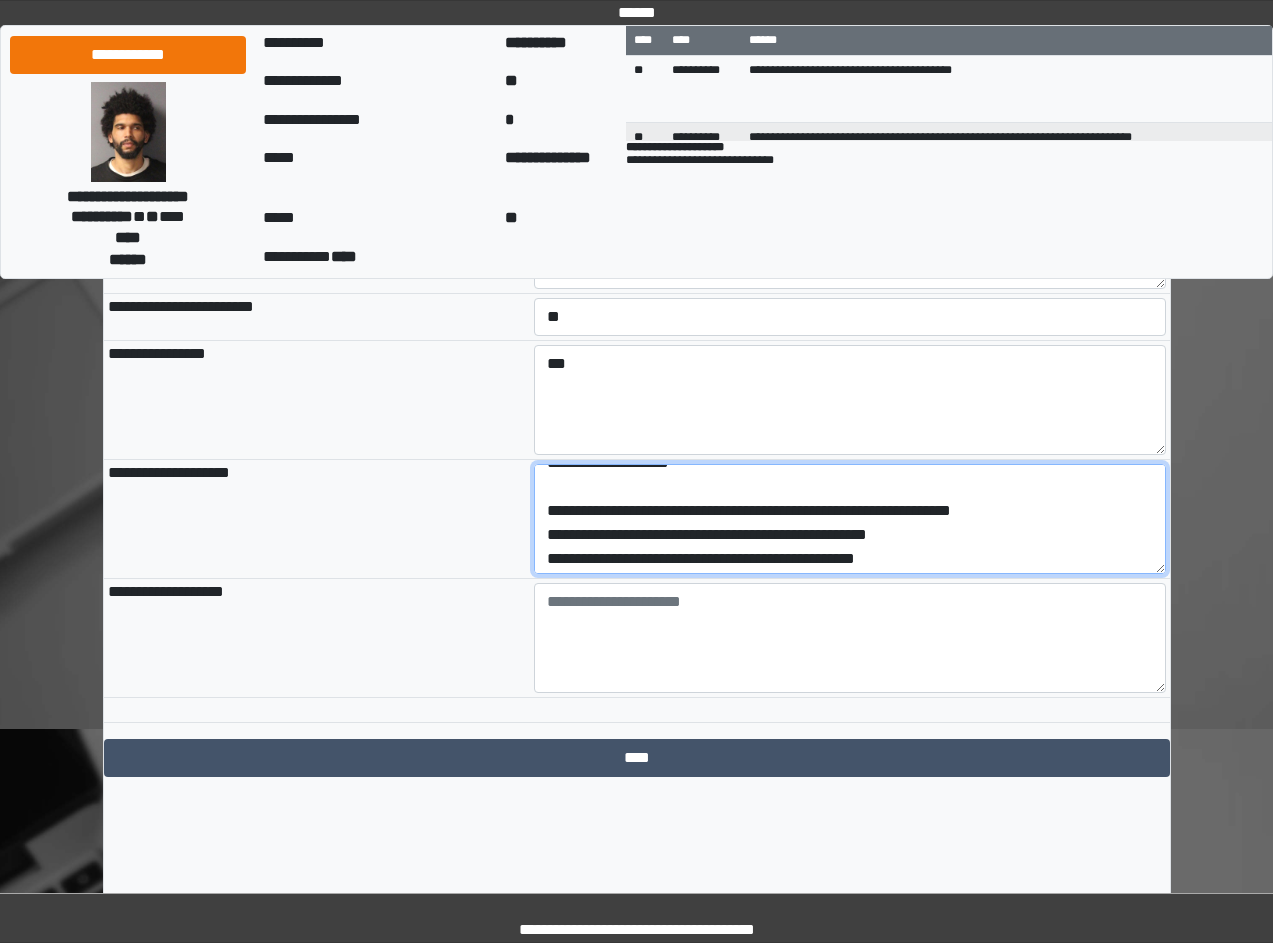 click on "**********" at bounding box center [850, 519] 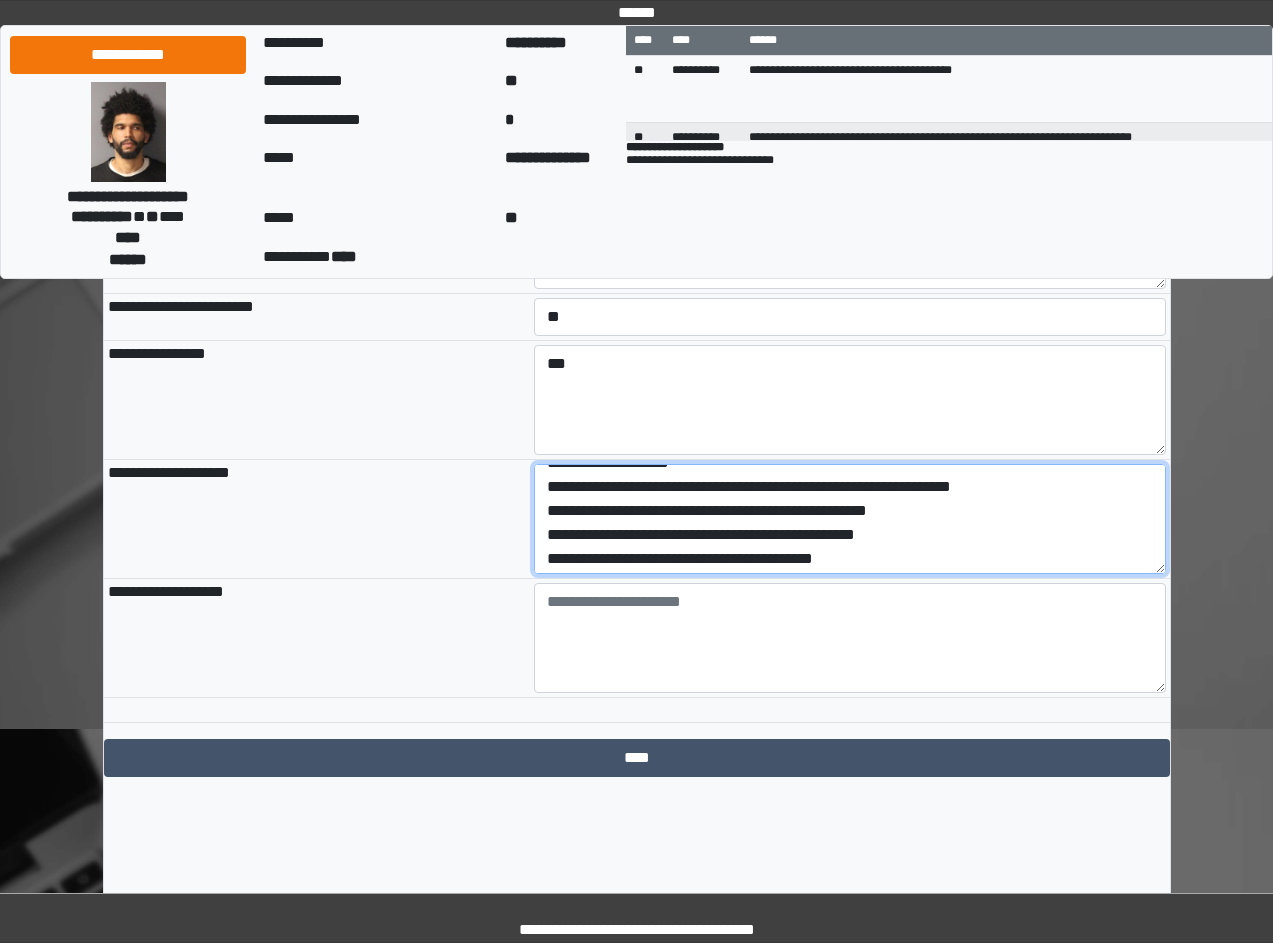 scroll, scrollTop: 0, scrollLeft: 0, axis: both 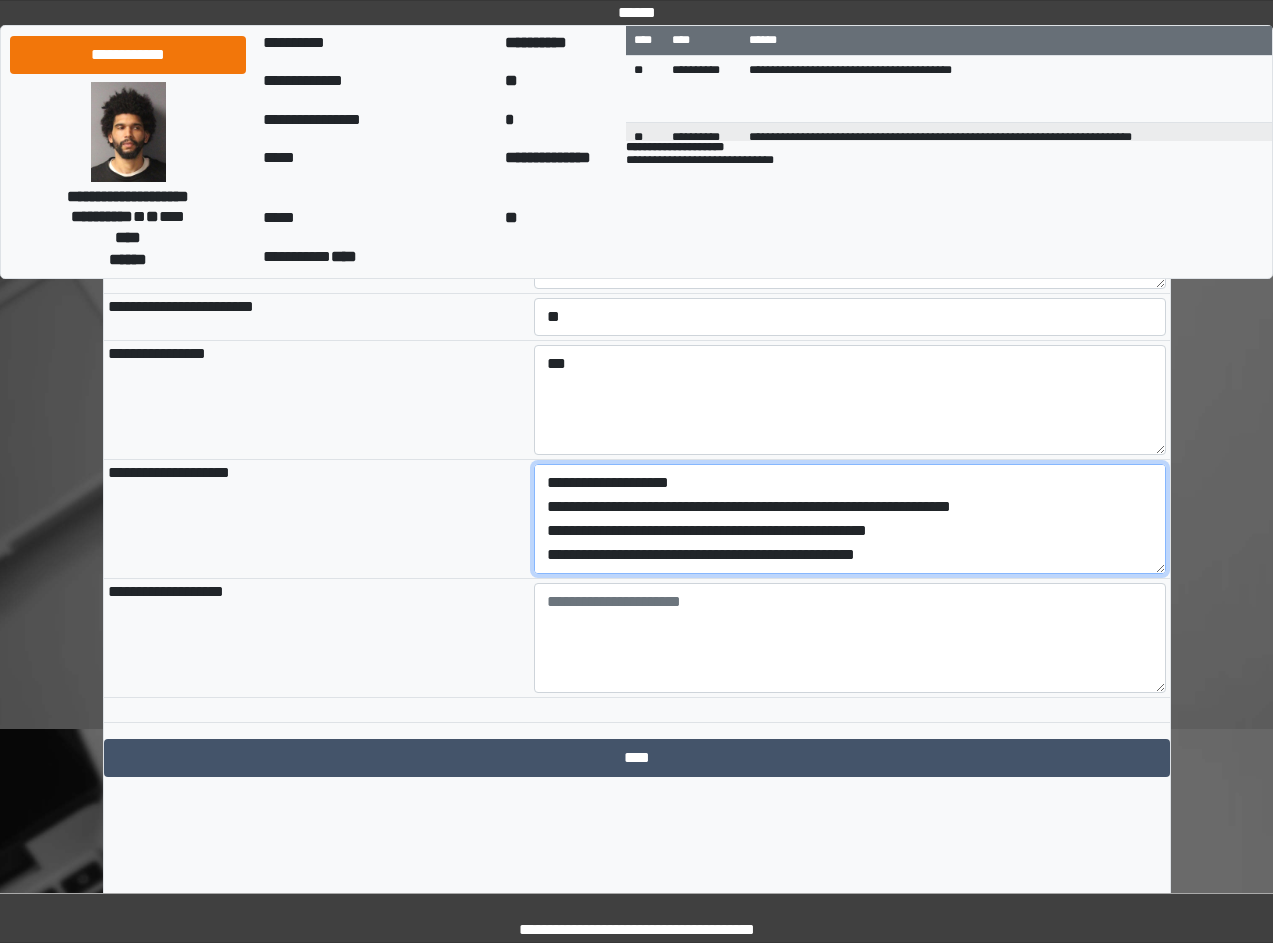 click on "**********" at bounding box center (850, 519) 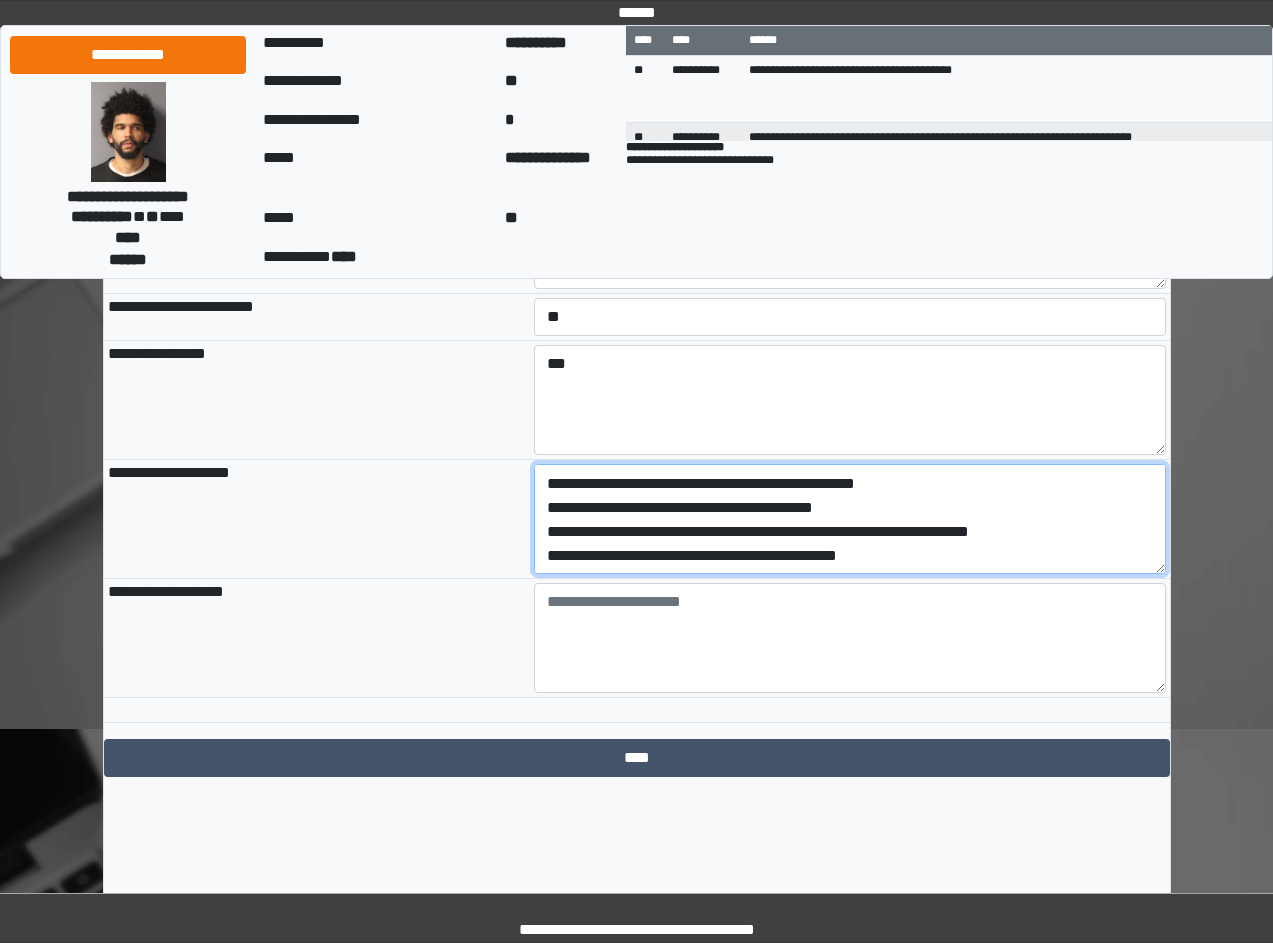 scroll, scrollTop: 72, scrollLeft: 0, axis: vertical 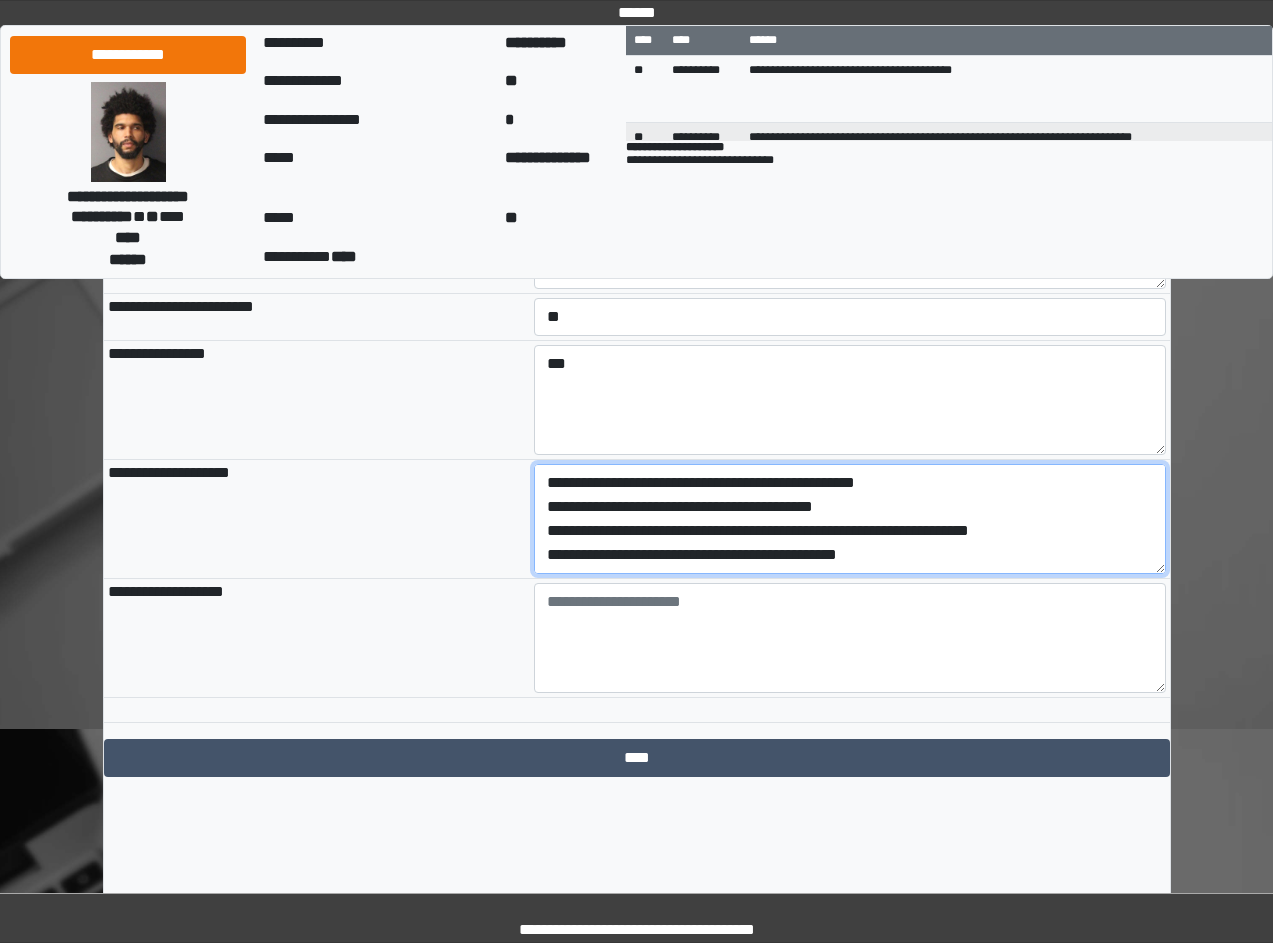 click on "**********" at bounding box center (850, 519) 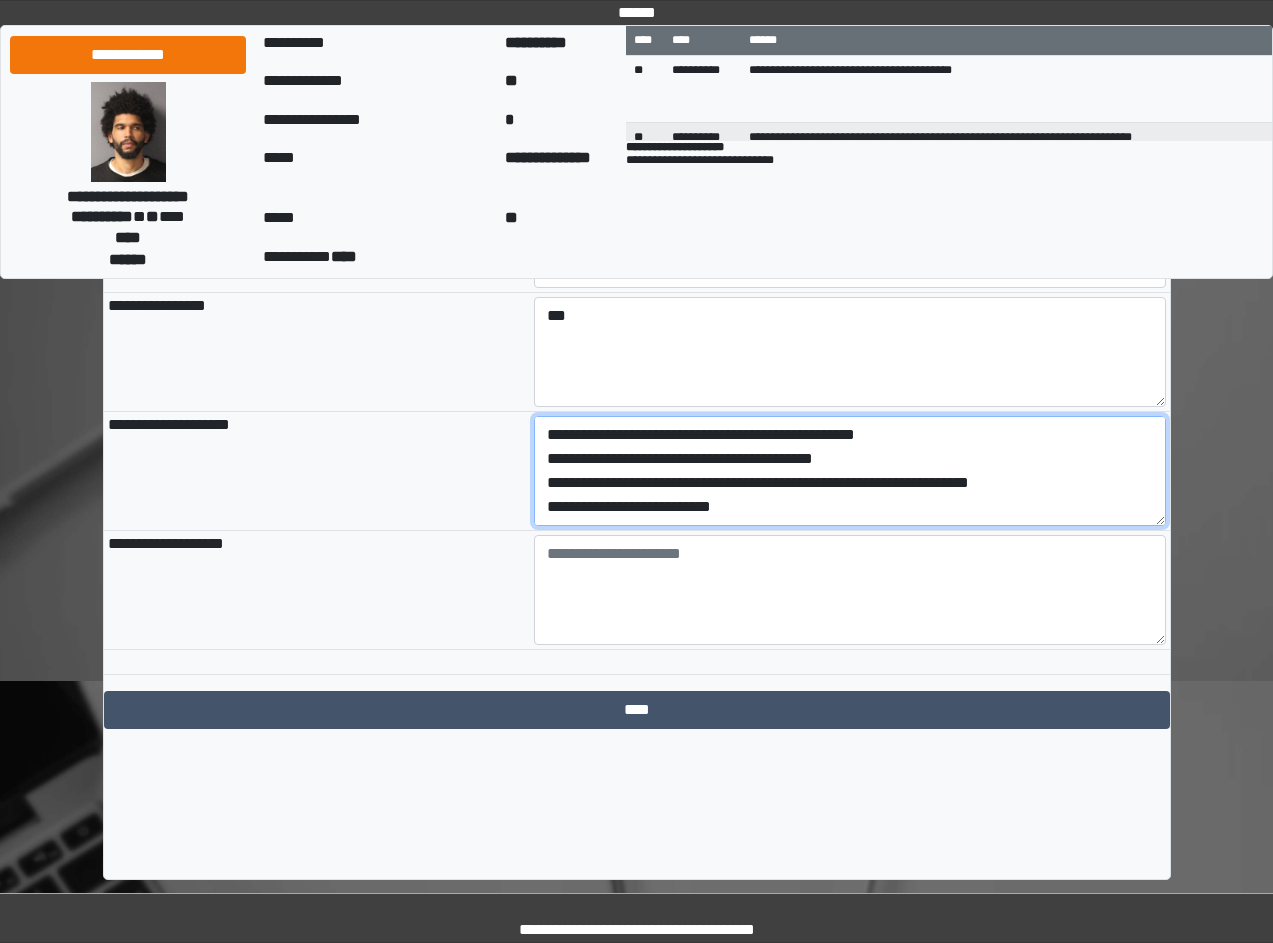 scroll, scrollTop: 2149, scrollLeft: 0, axis: vertical 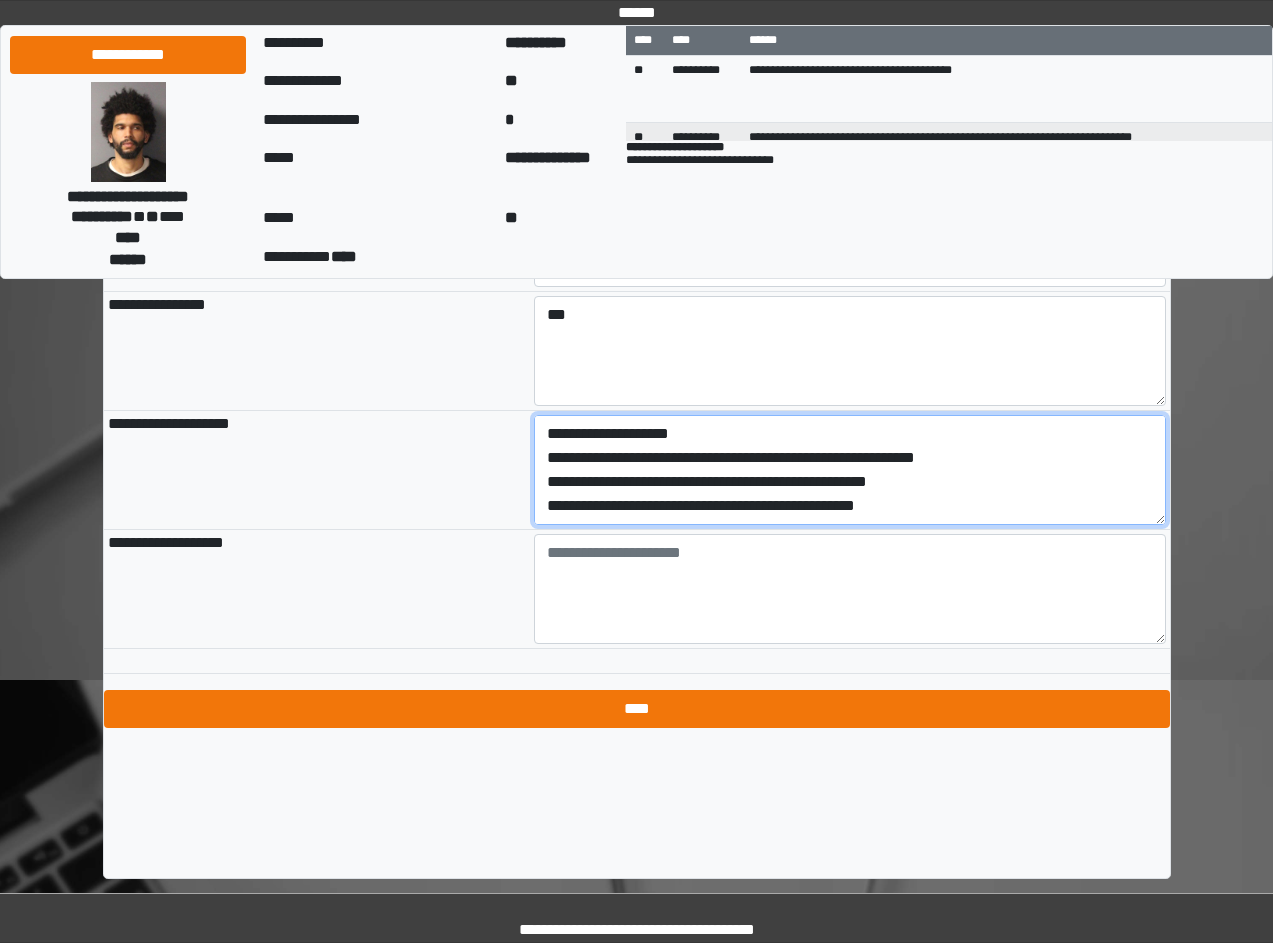 type on "**********" 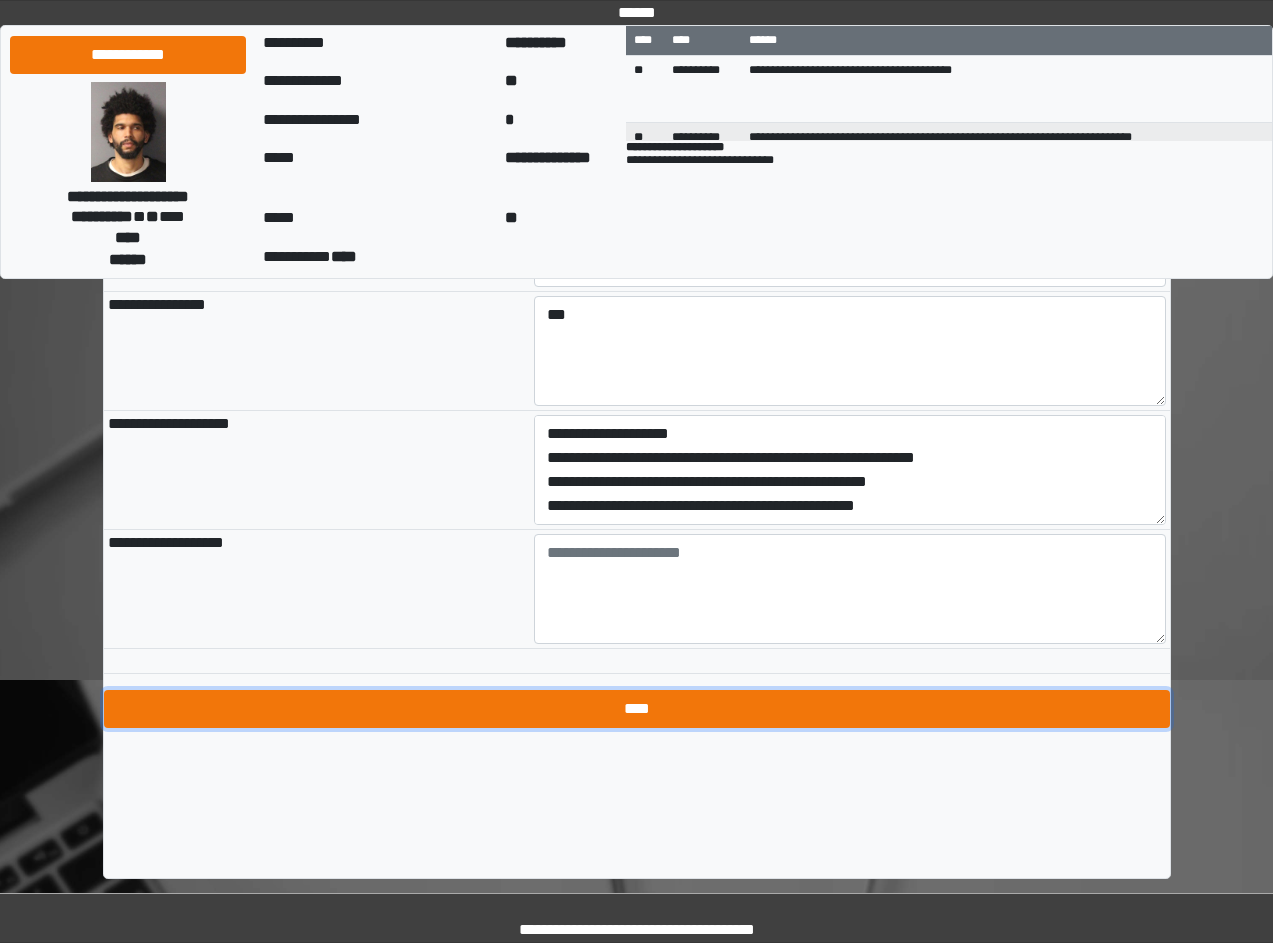 click on "****" at bounding box center (637, 709) 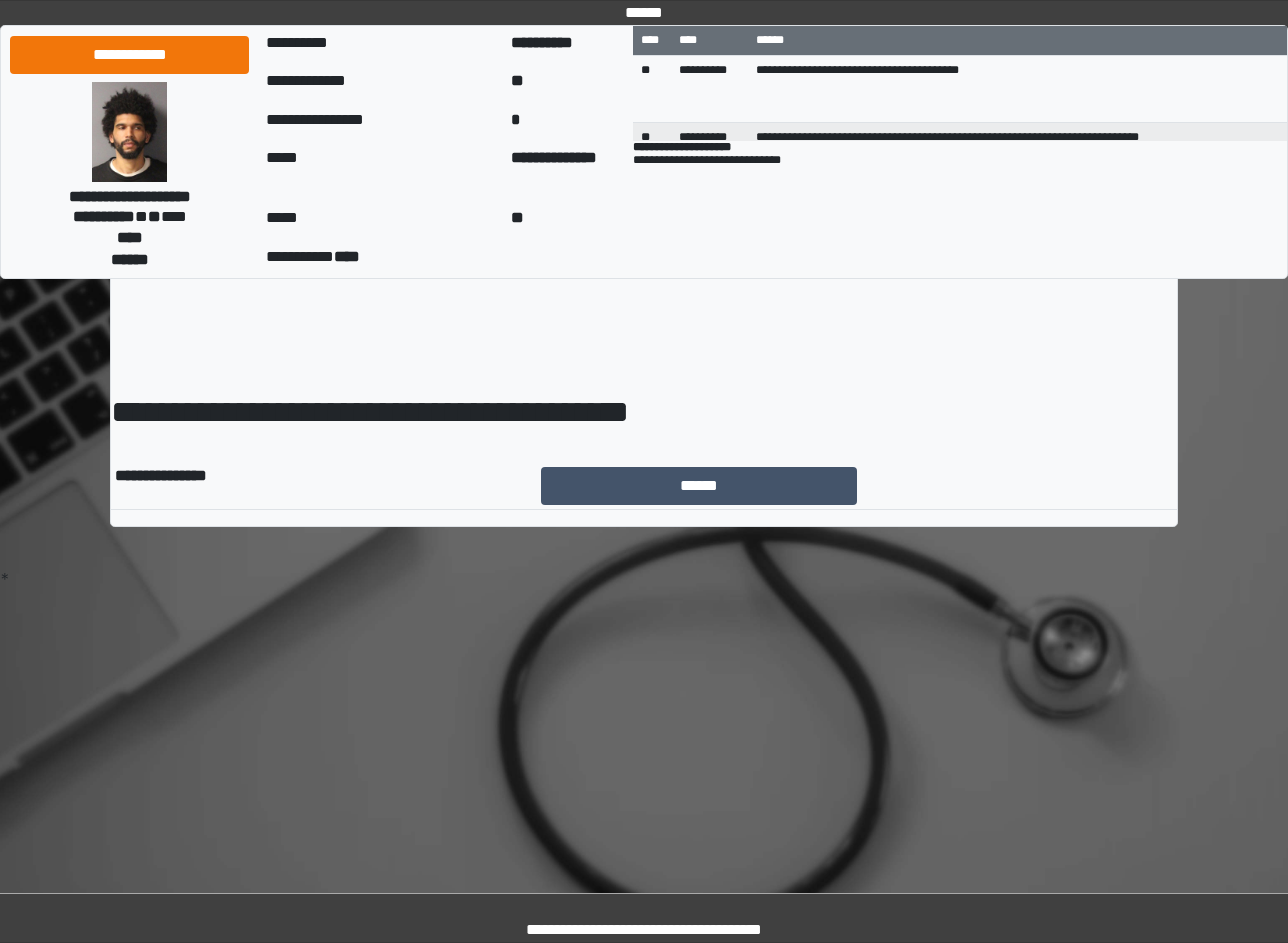 scroll, scrollTop: 0, scrollLeft: 0, axis: both 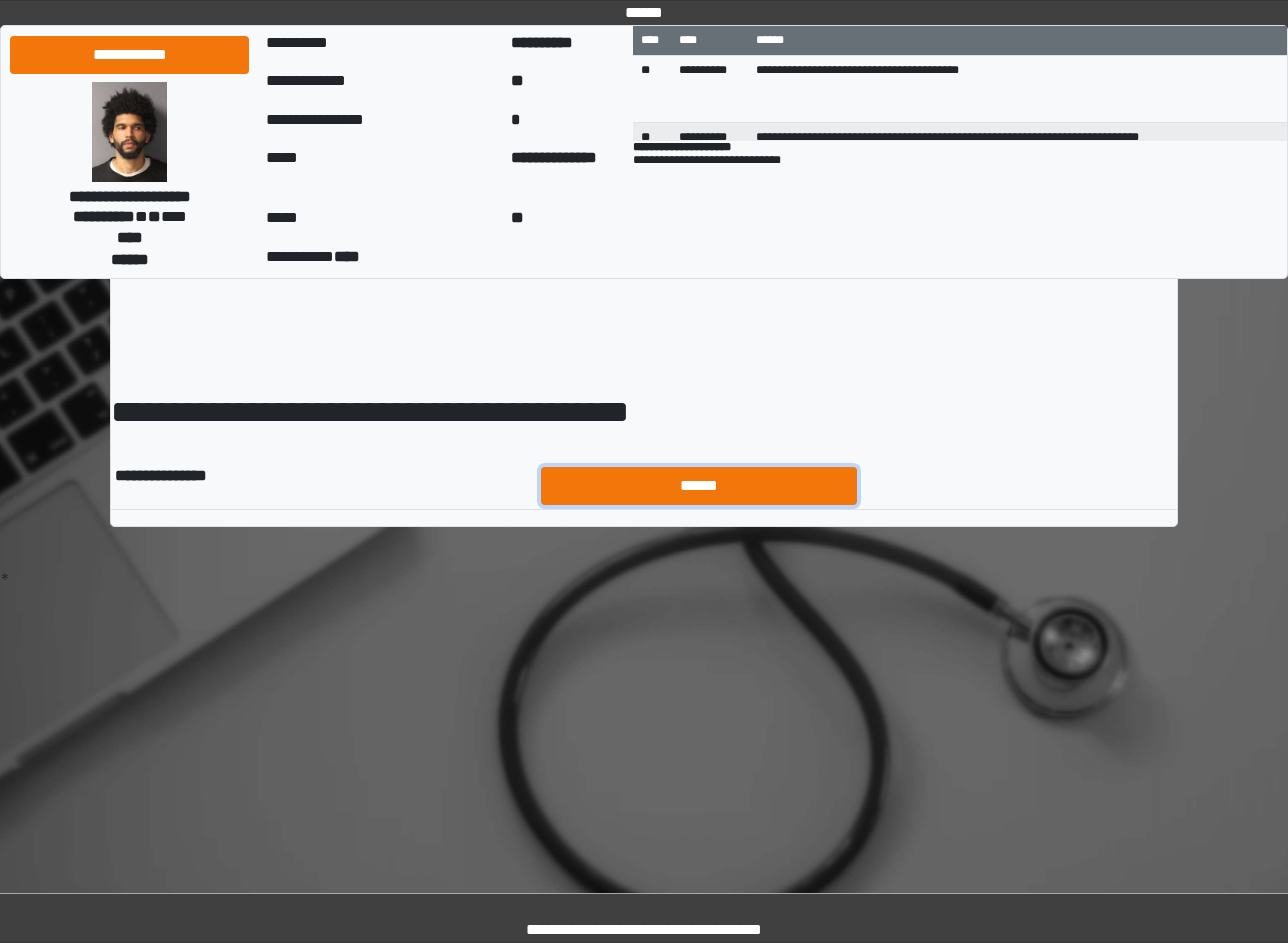 click on "******" at bounding box center [699, 486] 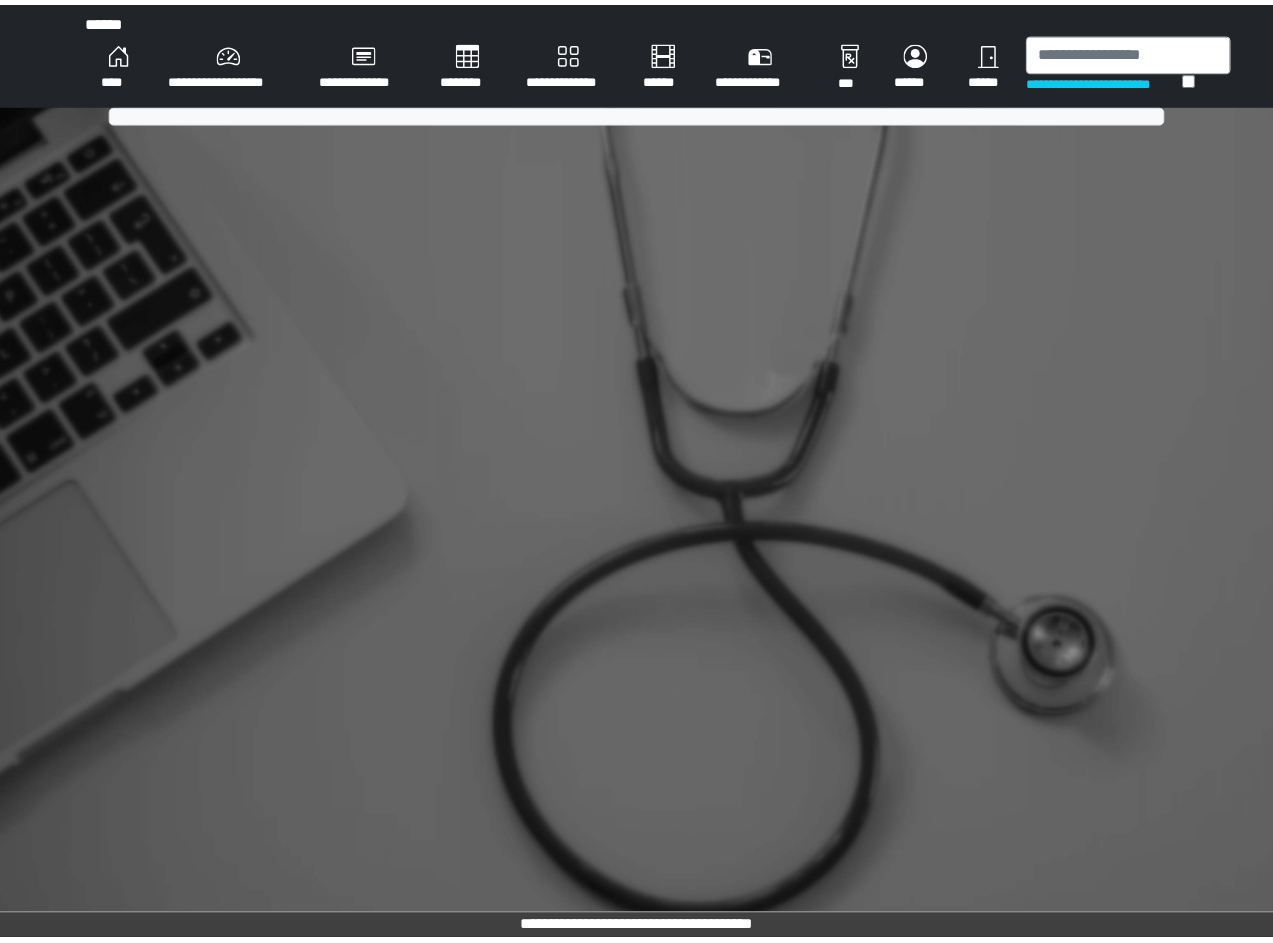 scroll, scrollTop: 0, scrollLeft: 0, axis: both 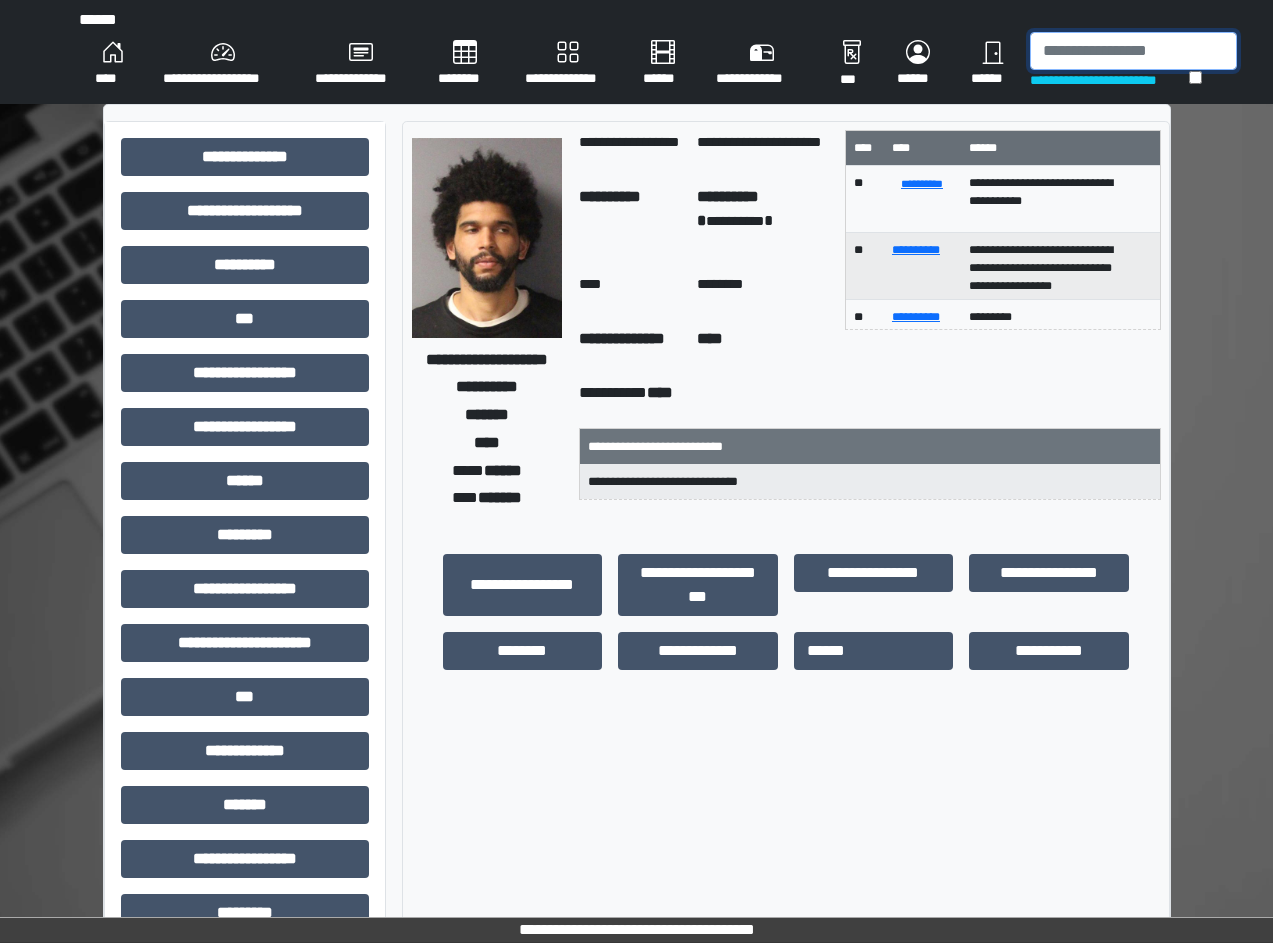 click at bounding box center [1133, 51] 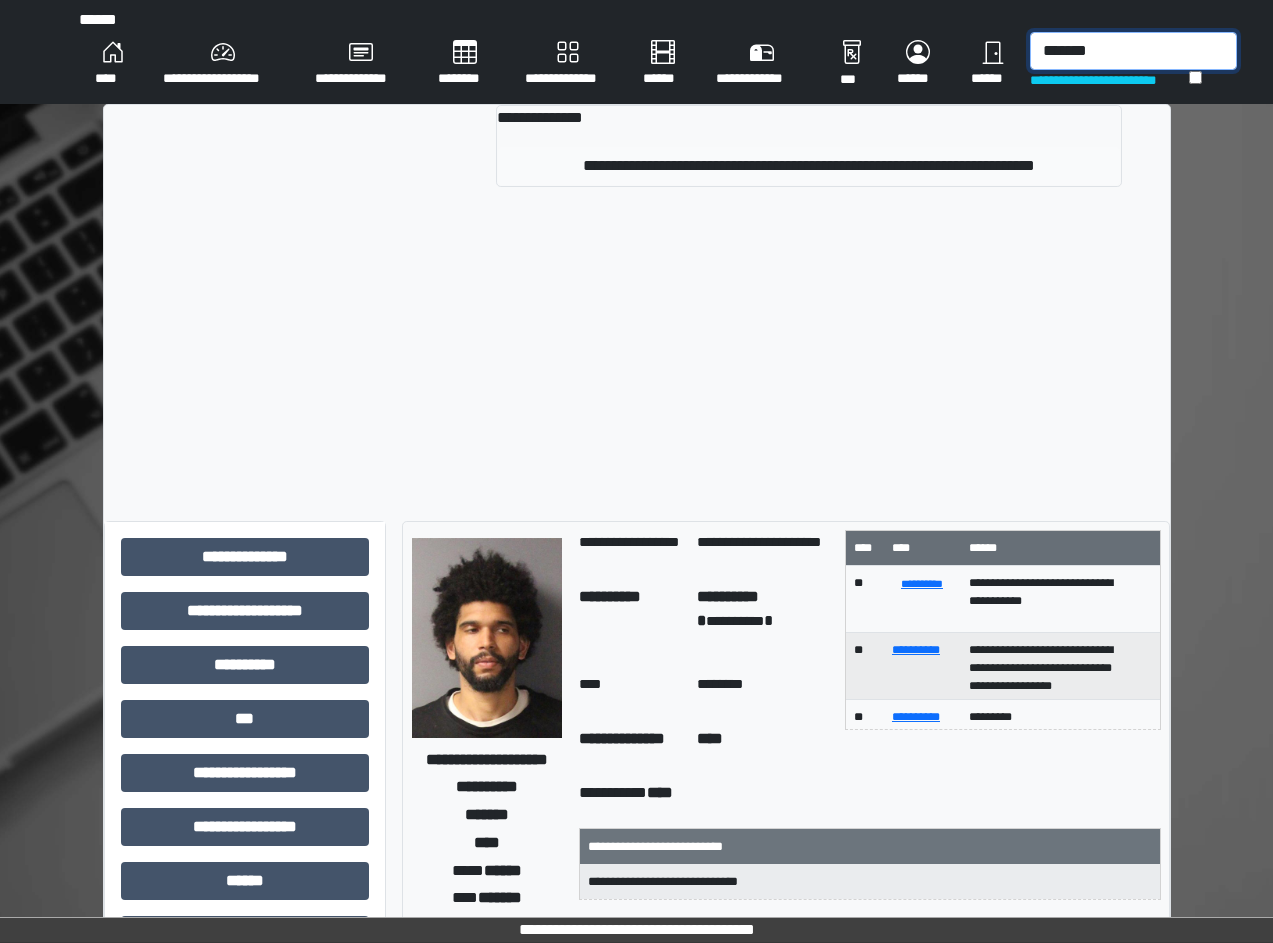 type on "*******" 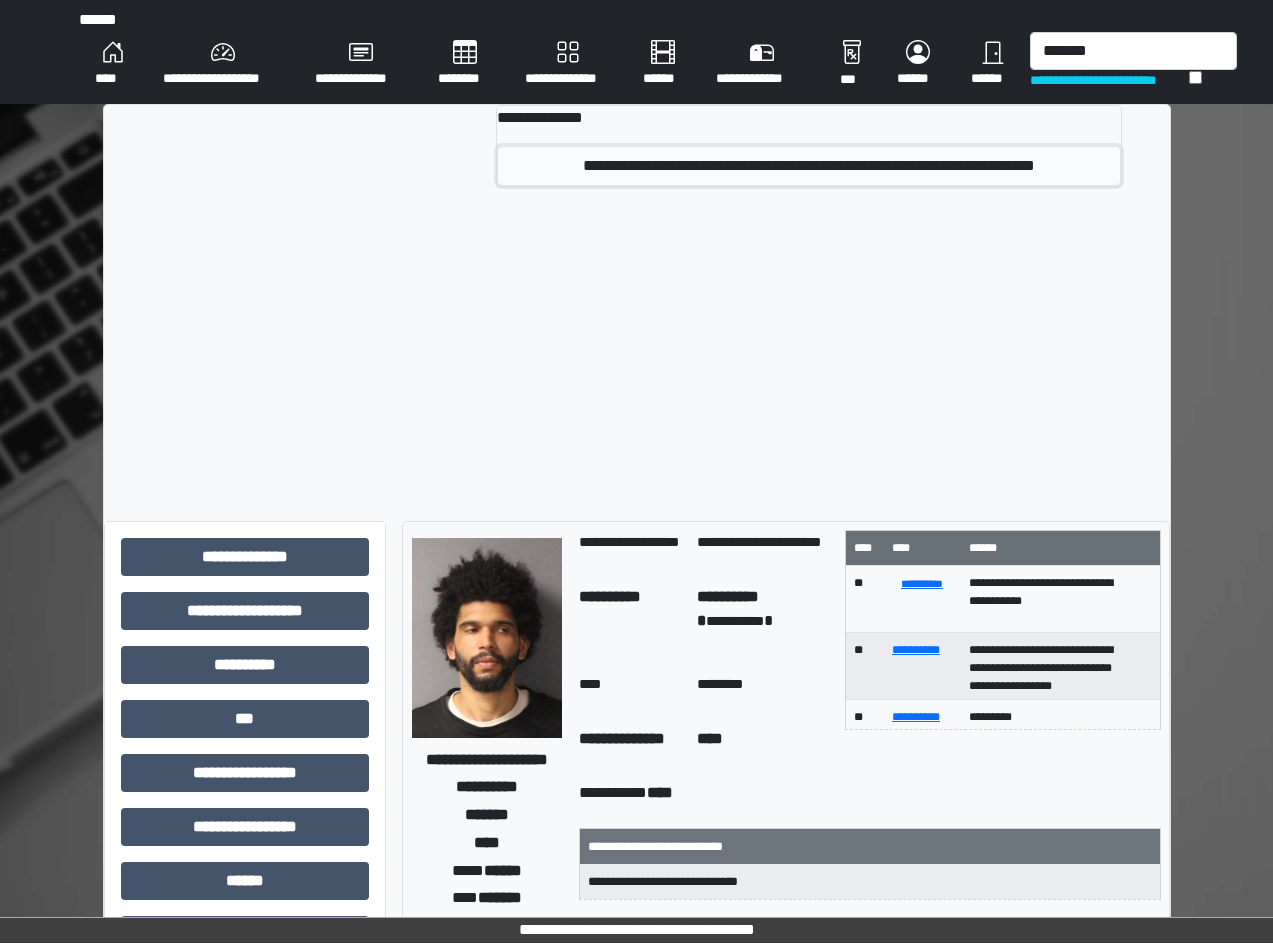 click on "**********" at bounding box center [809, 166] 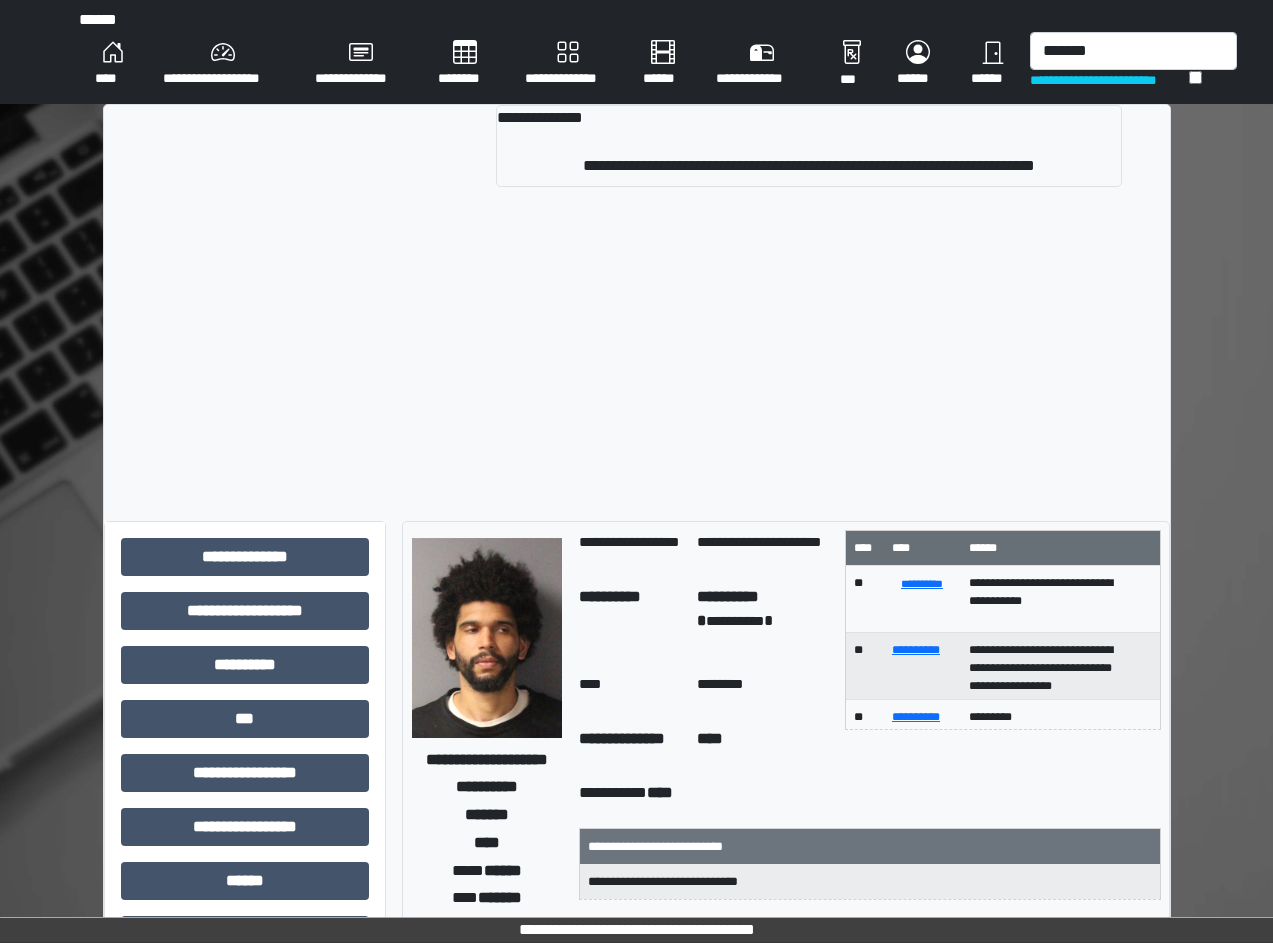 type 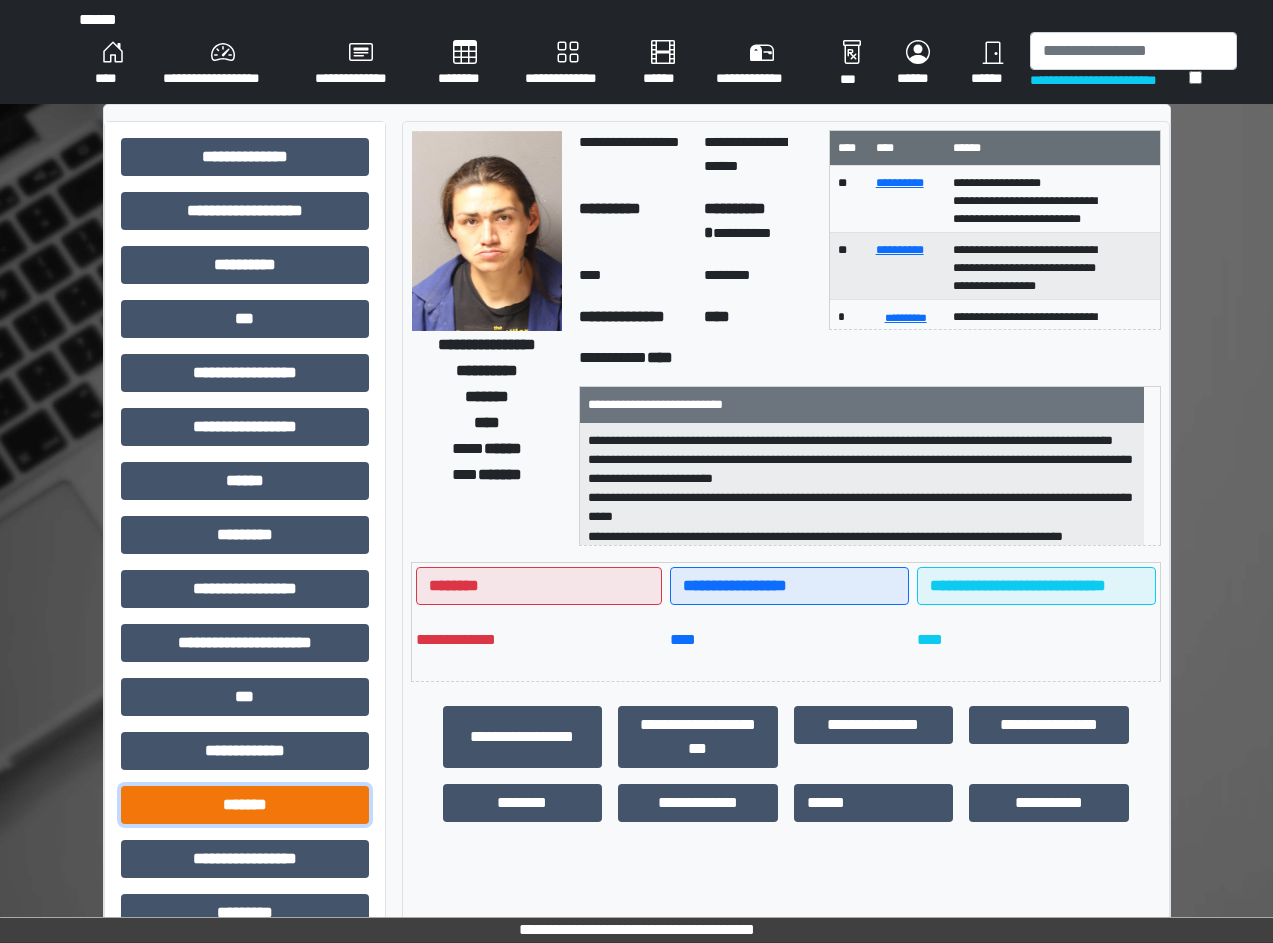 click on "*******" at bounding box center (245, 805) 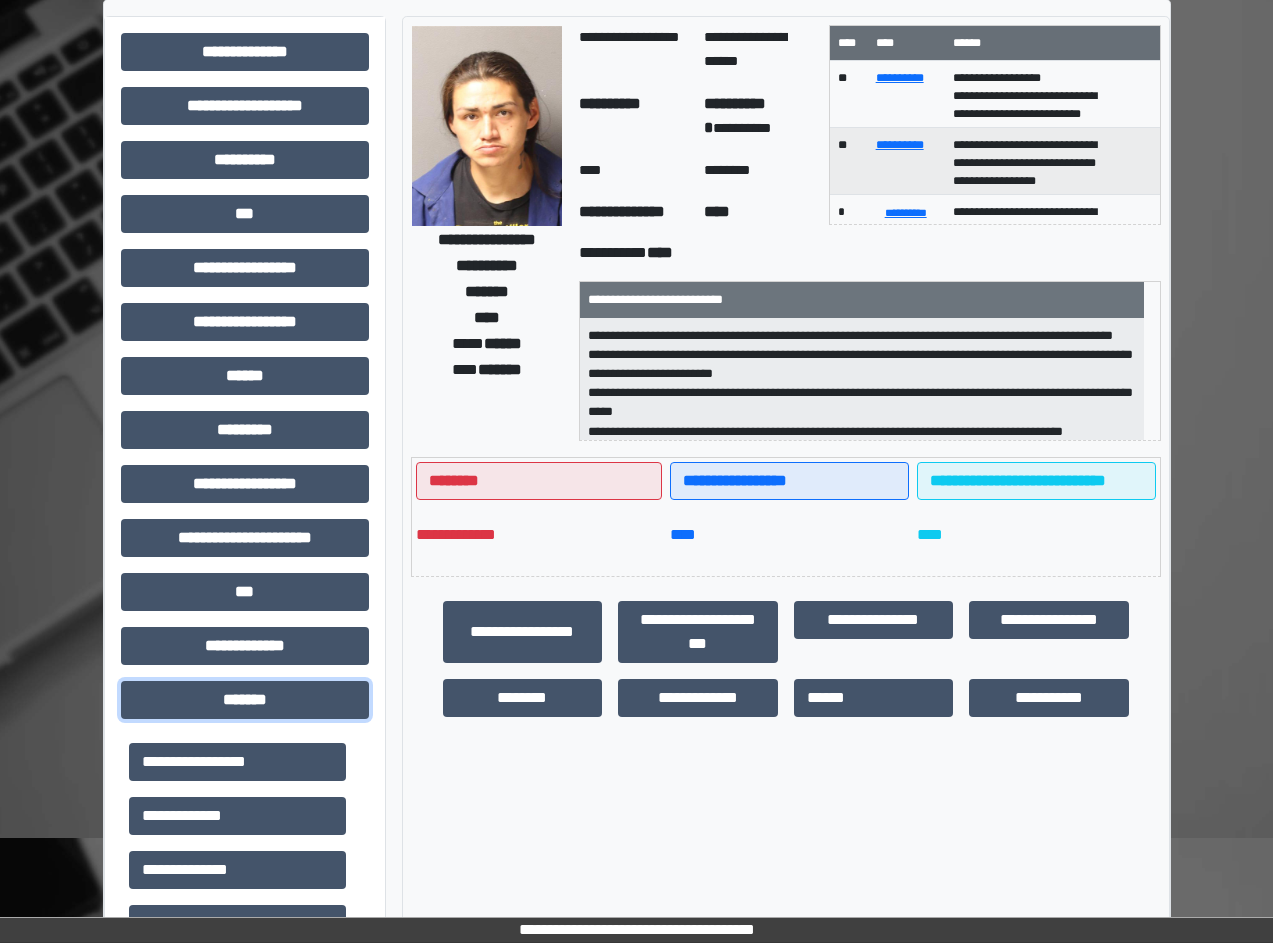 scroll, scrollTop: 400, scrollLeft: 0, axis: vertical 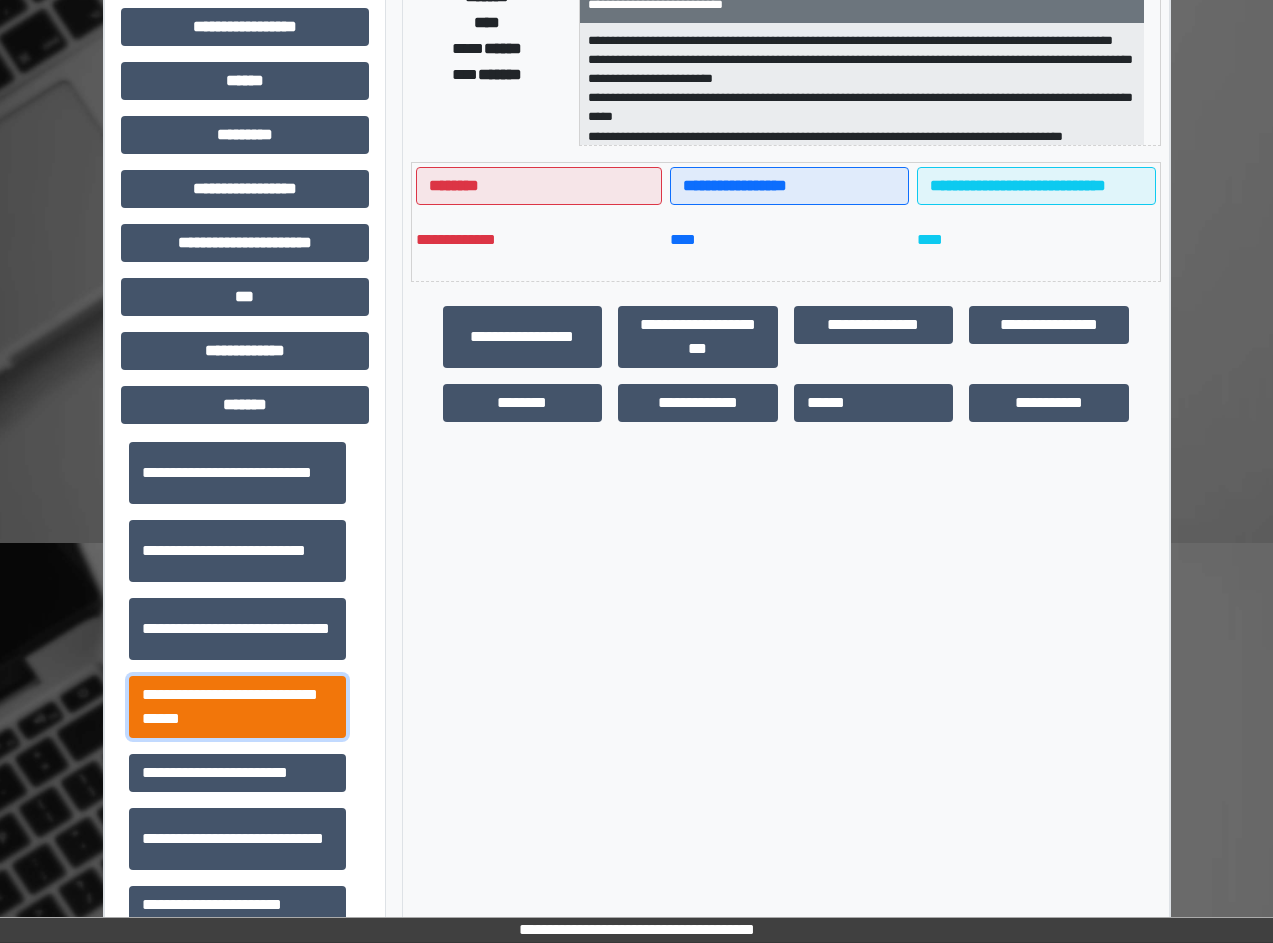click on "**********" at bounding box center (237, 707) 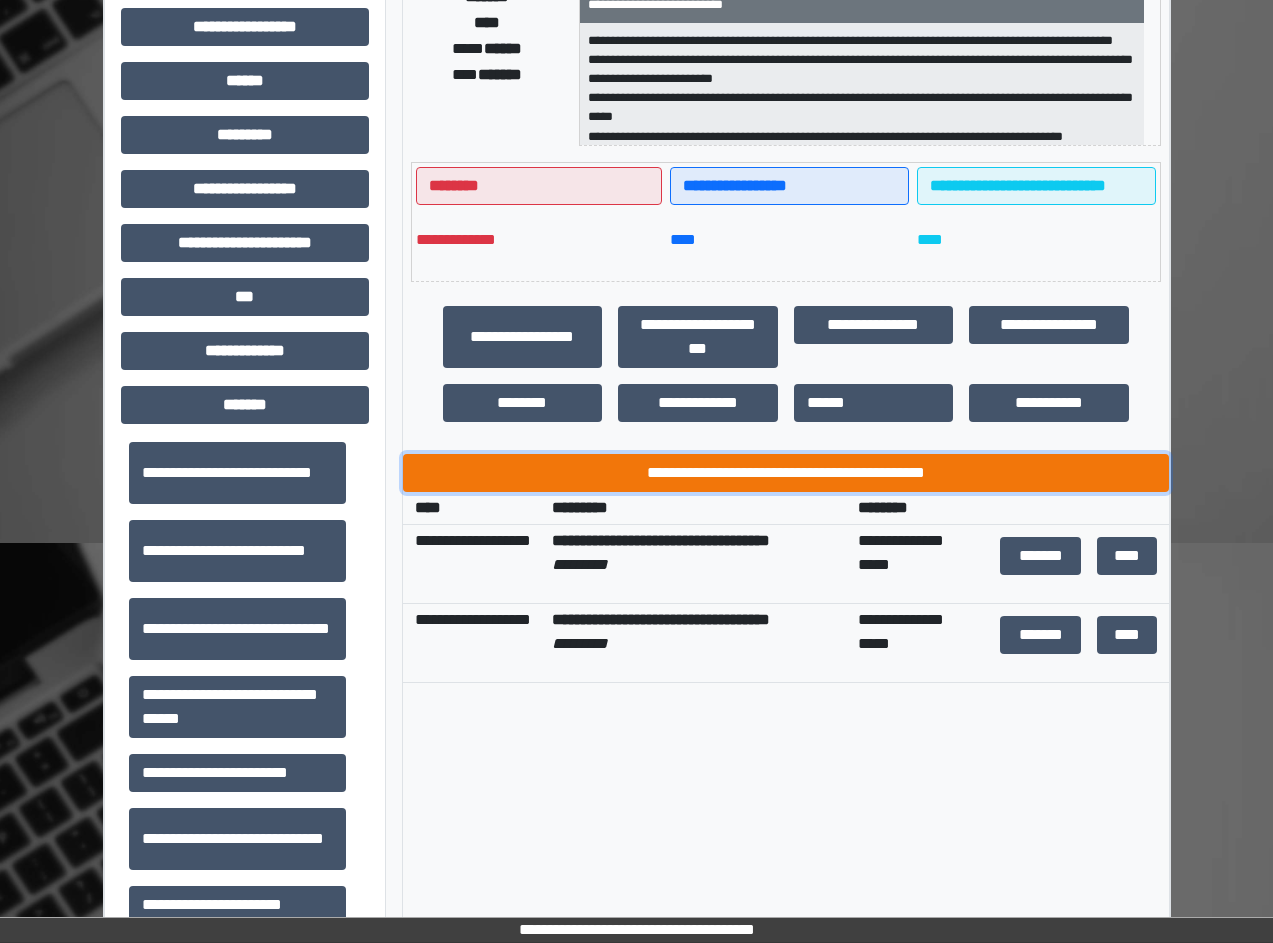 click on "**********" at bounding box center [786, 473] 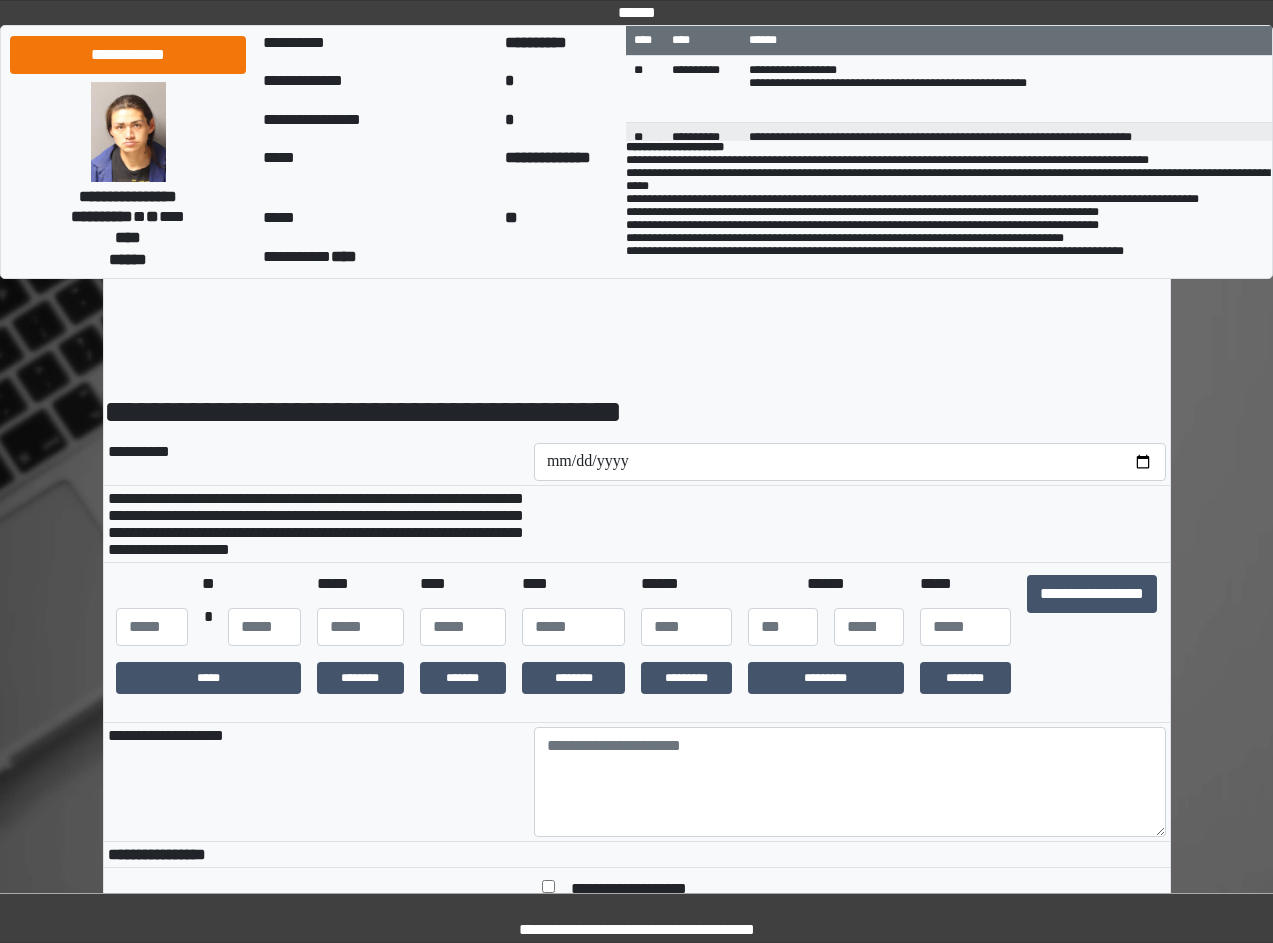 scroll, scrollTop: 0, scrollLeft: 0, axis: both 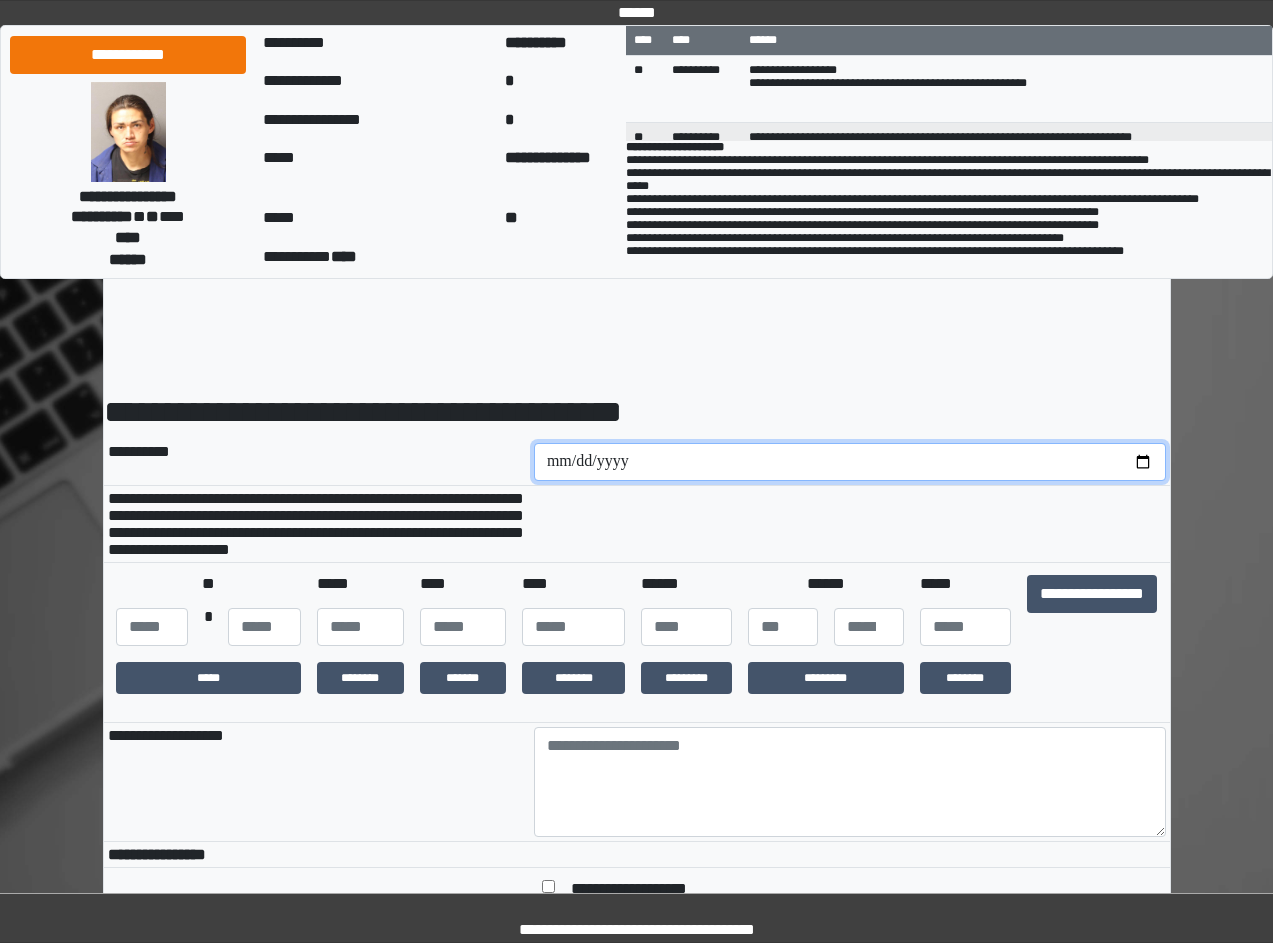 click at bounding box center [850, 462] 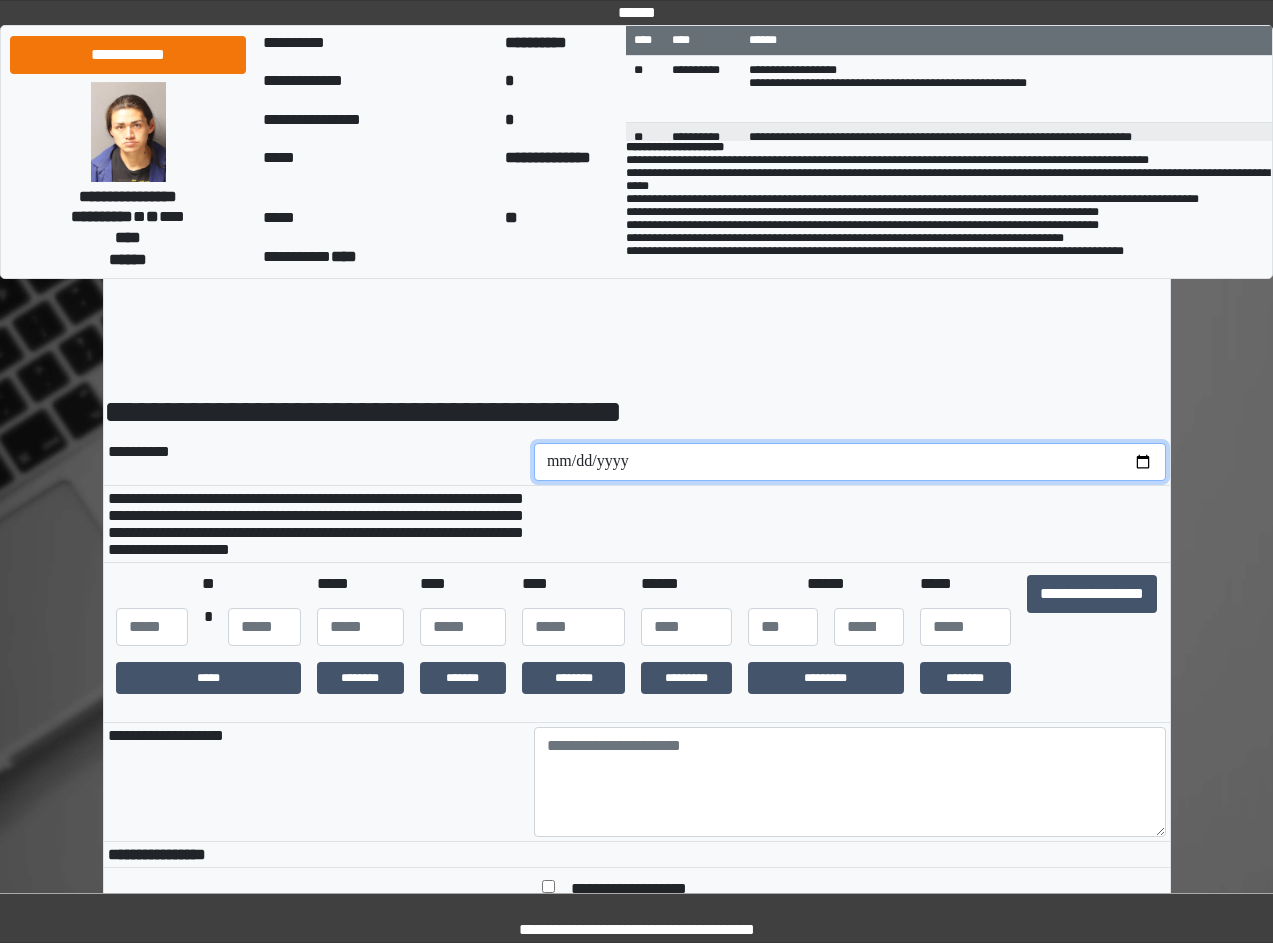 type on "**********" 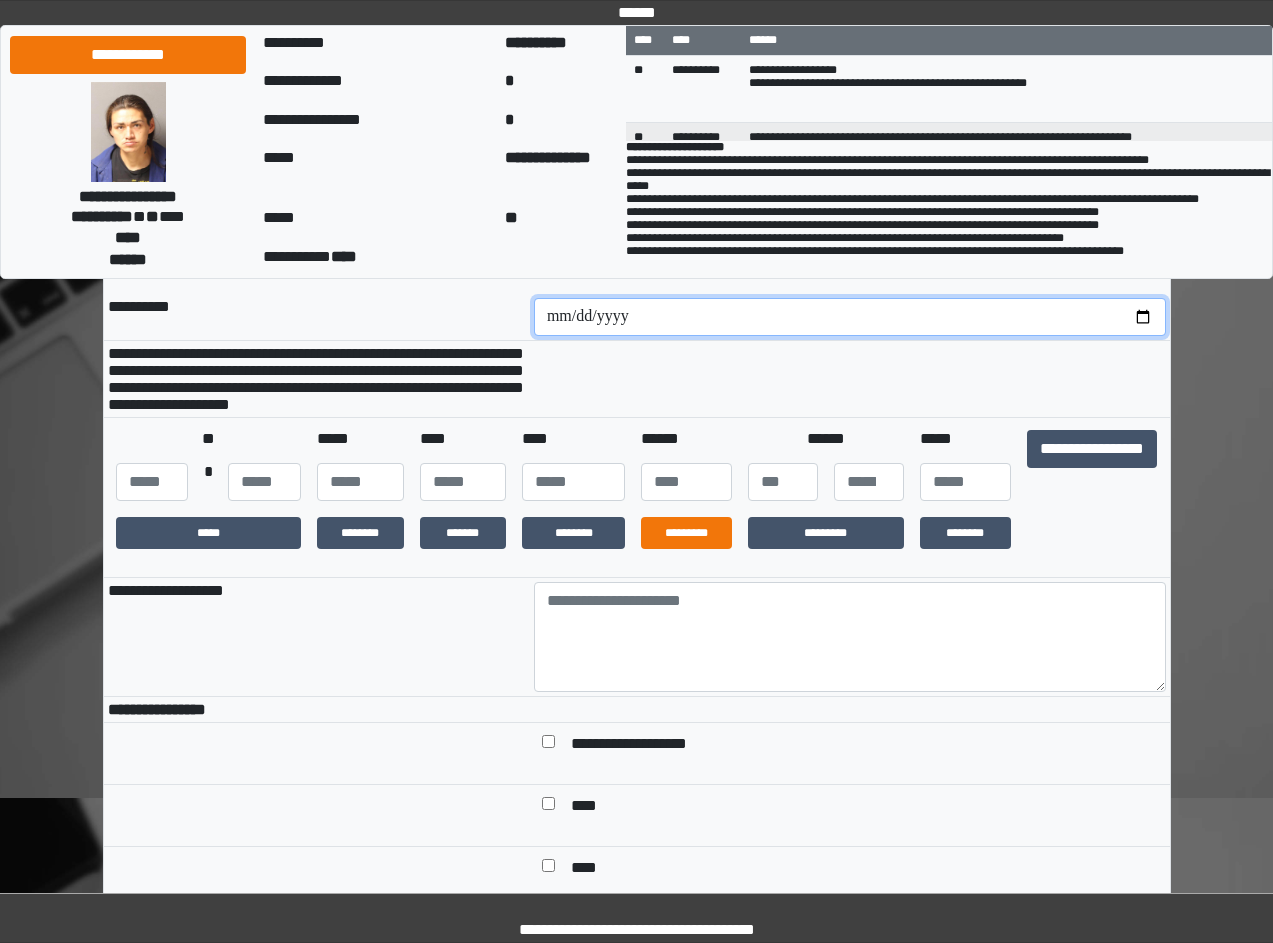 scroll, scrollTop: 200, scrollLeft: 0, axis: vertical 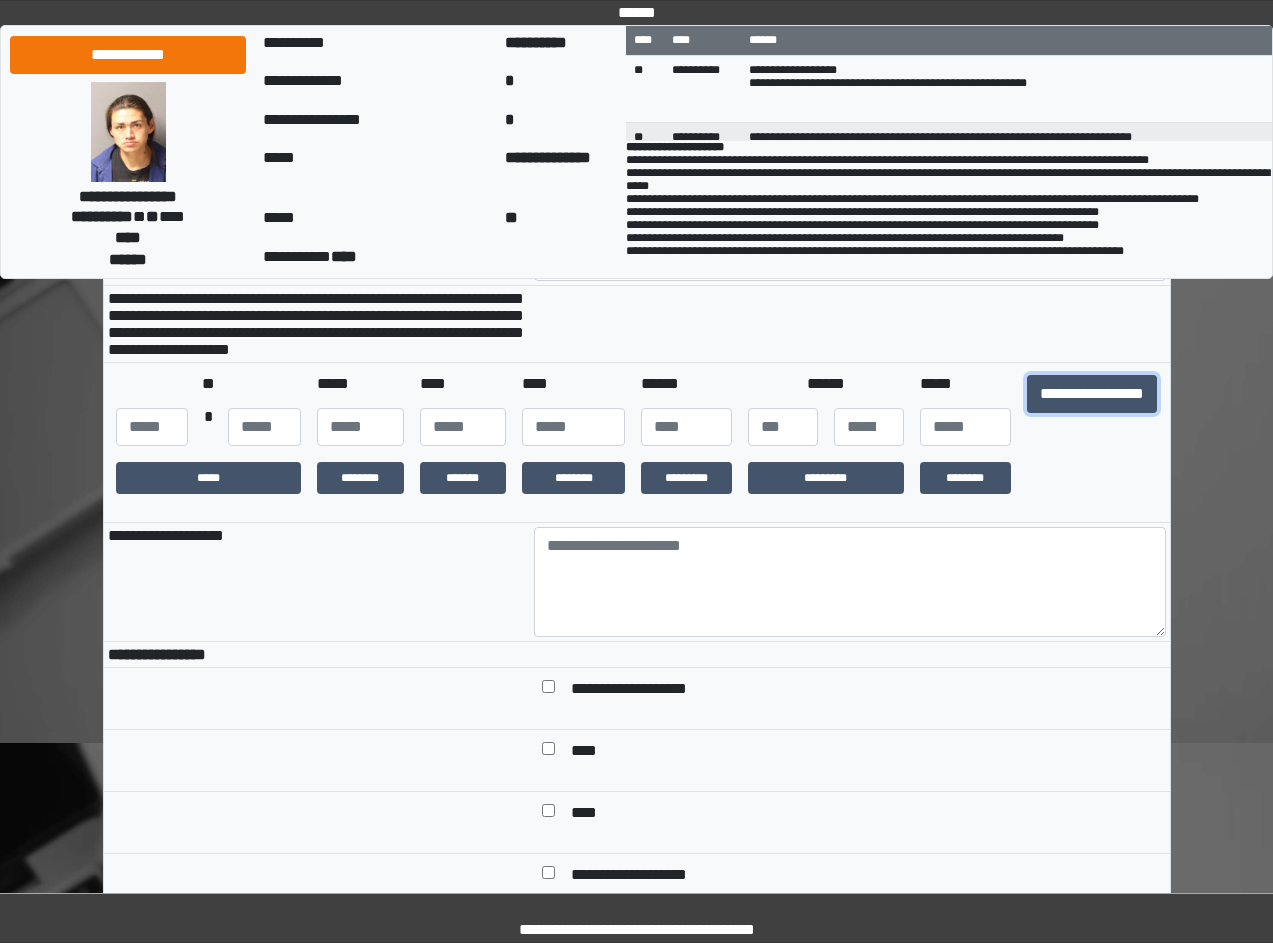 drag, startPoint x: 1127, startPoint y: 434, endPoint x: 1049, endPoint y: 515, distance: 112.44999 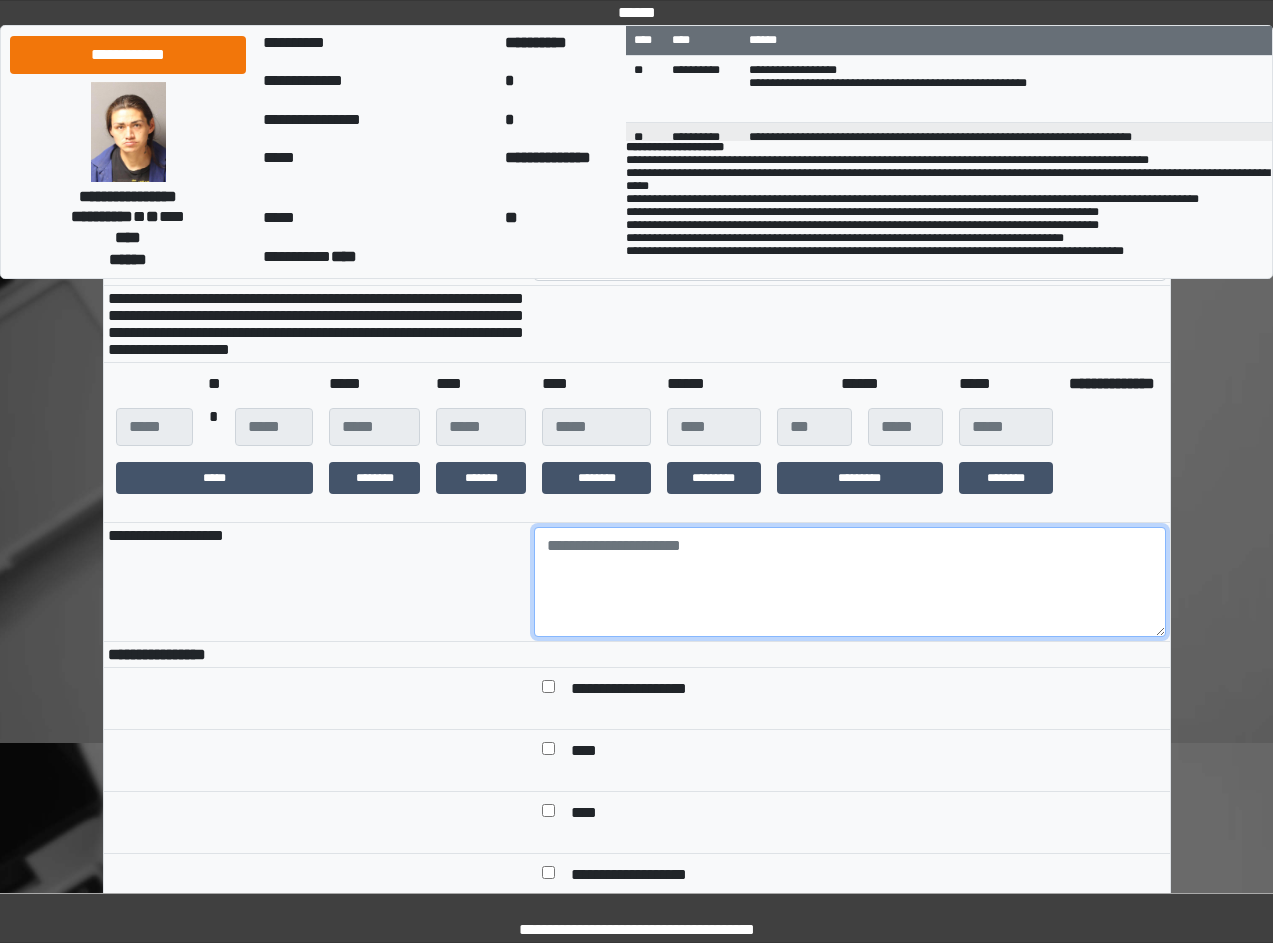 click at bounding box center (850, 582) 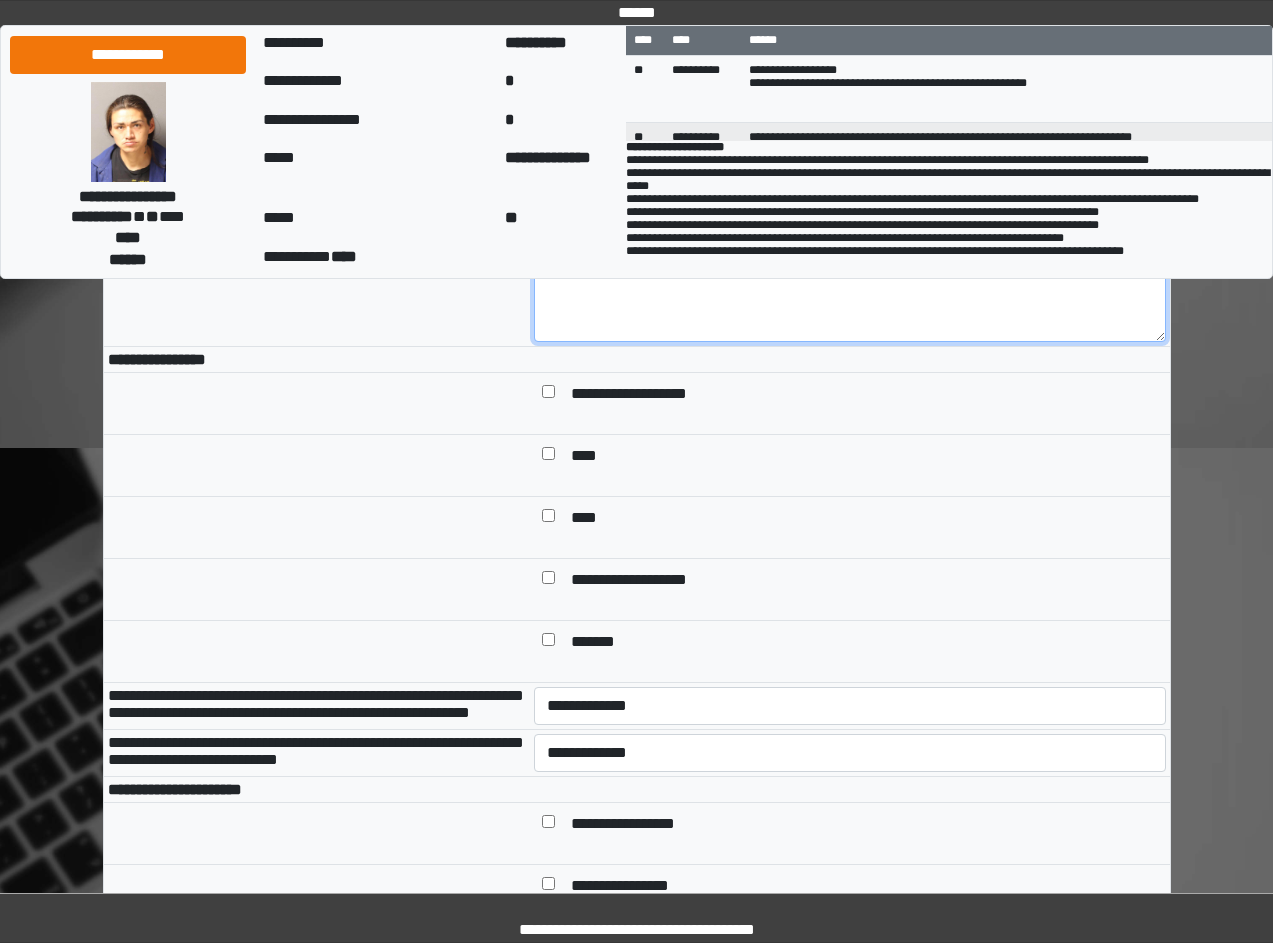 scroll, scrollTop: 500, scrollLeft: 0, axis: vertical 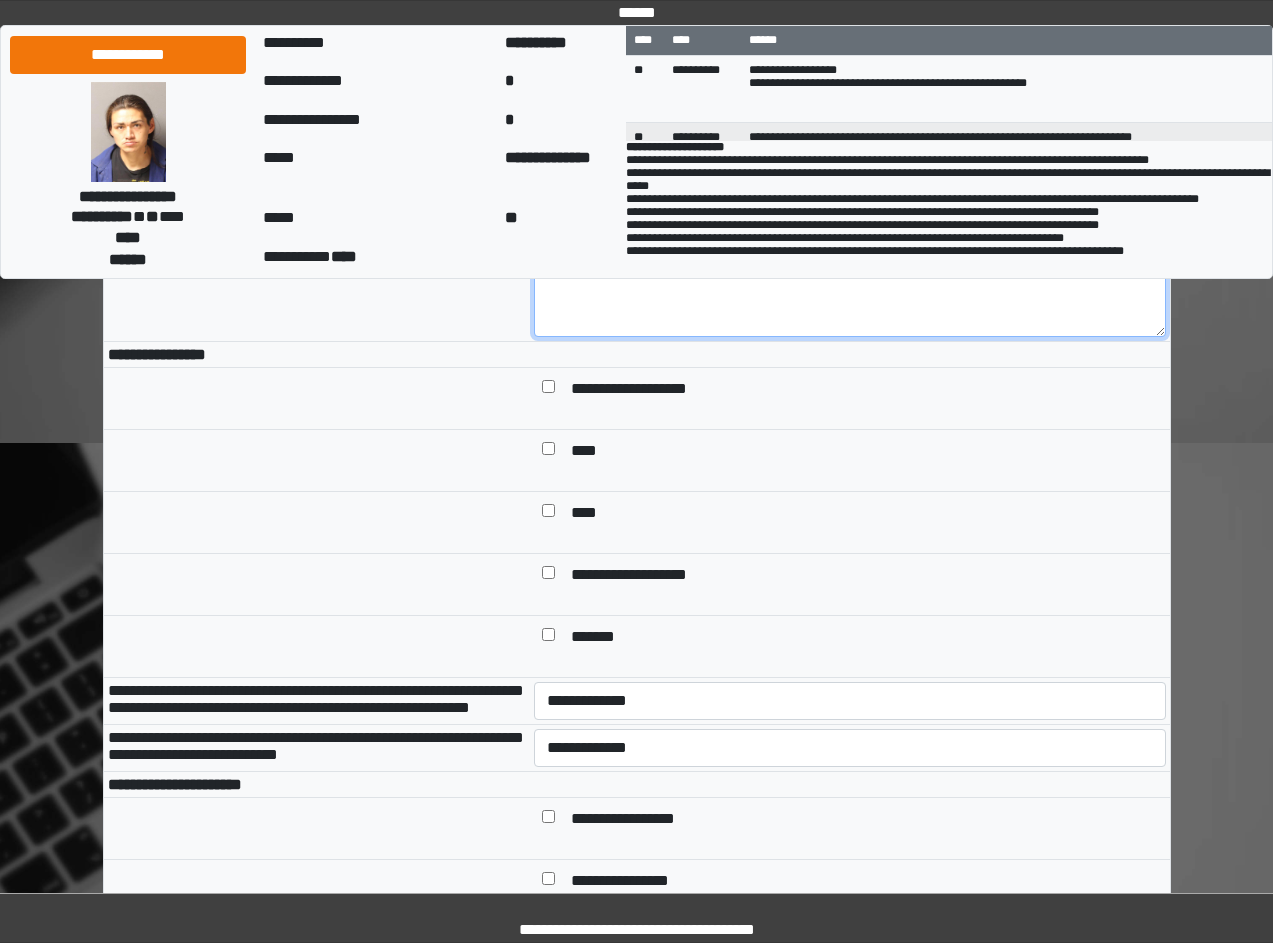 type on "***" 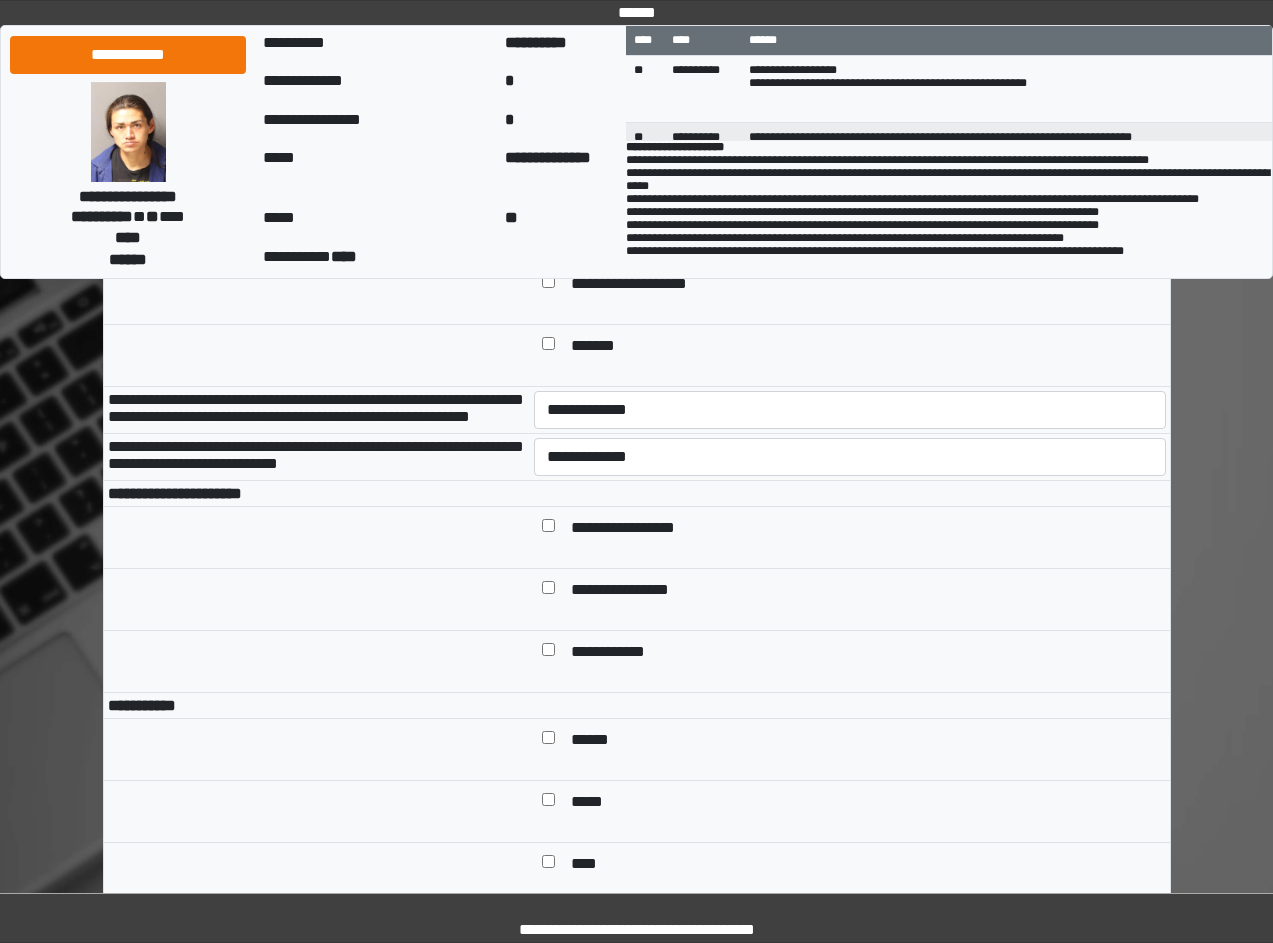 scroll, scrollTop: 800, scrollLeft: 0, axis: vertical 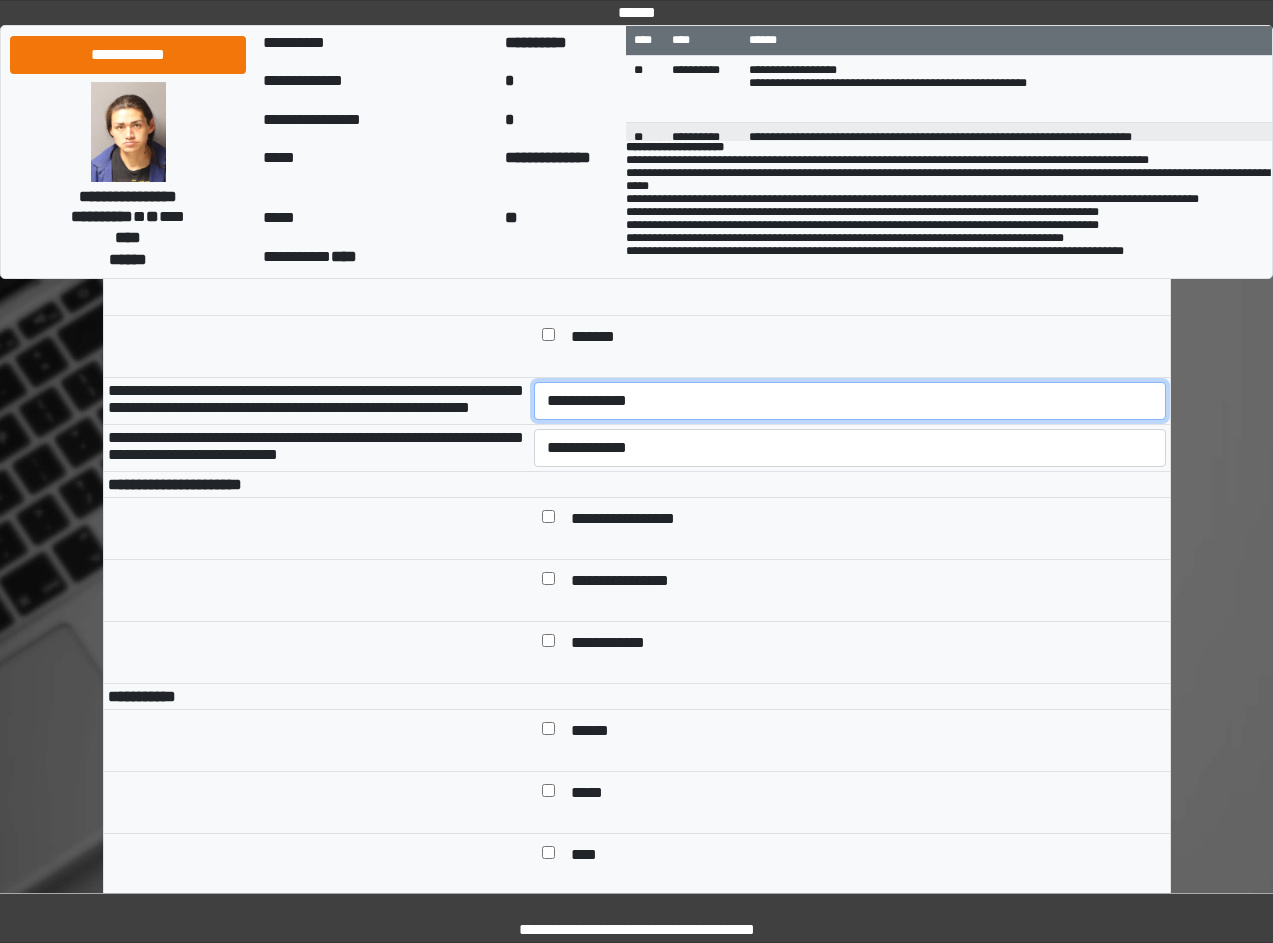 click on "**********" at bounding box center [850, 401] 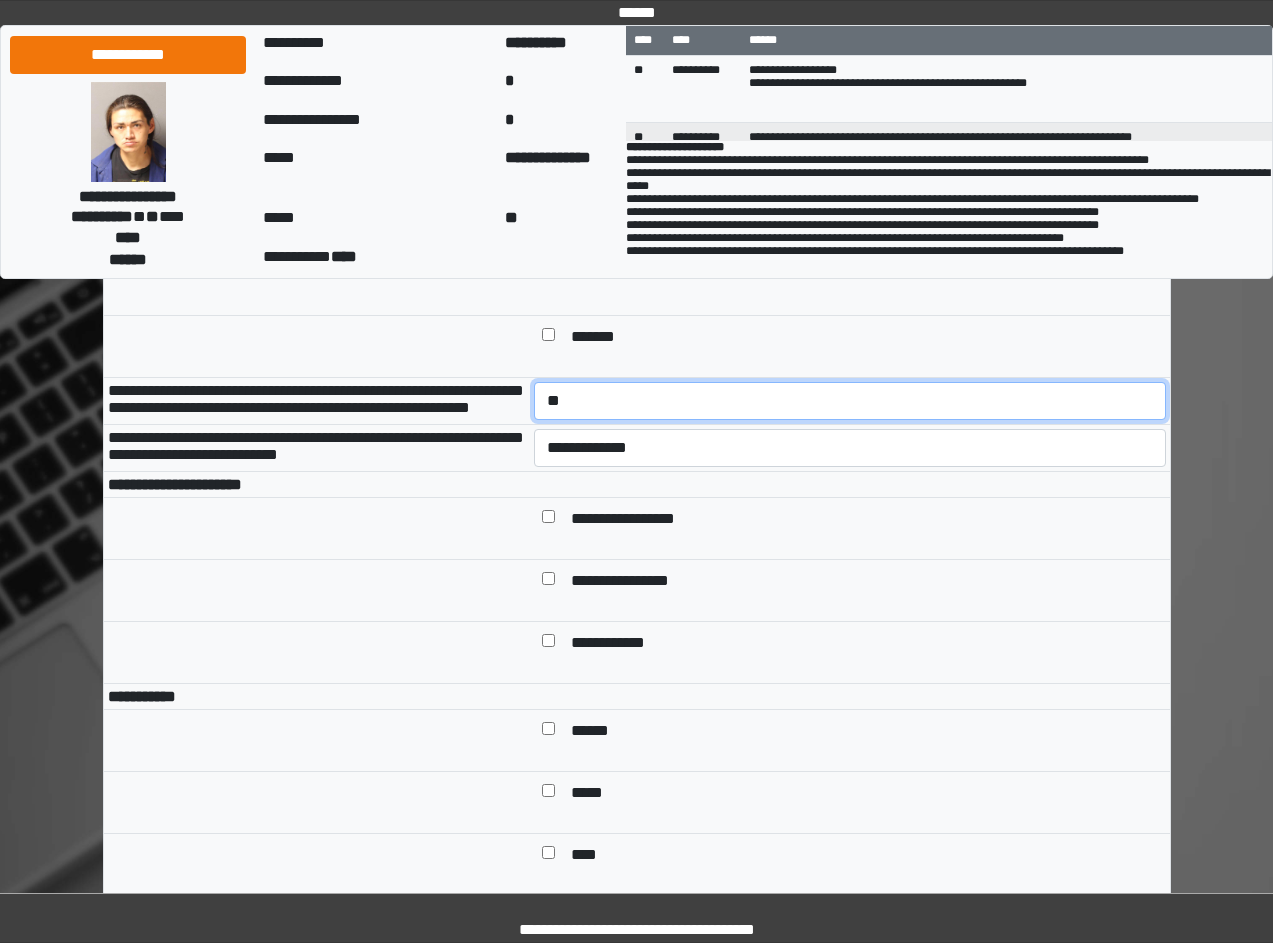 click on "**********" at bounding box center [850, 401] 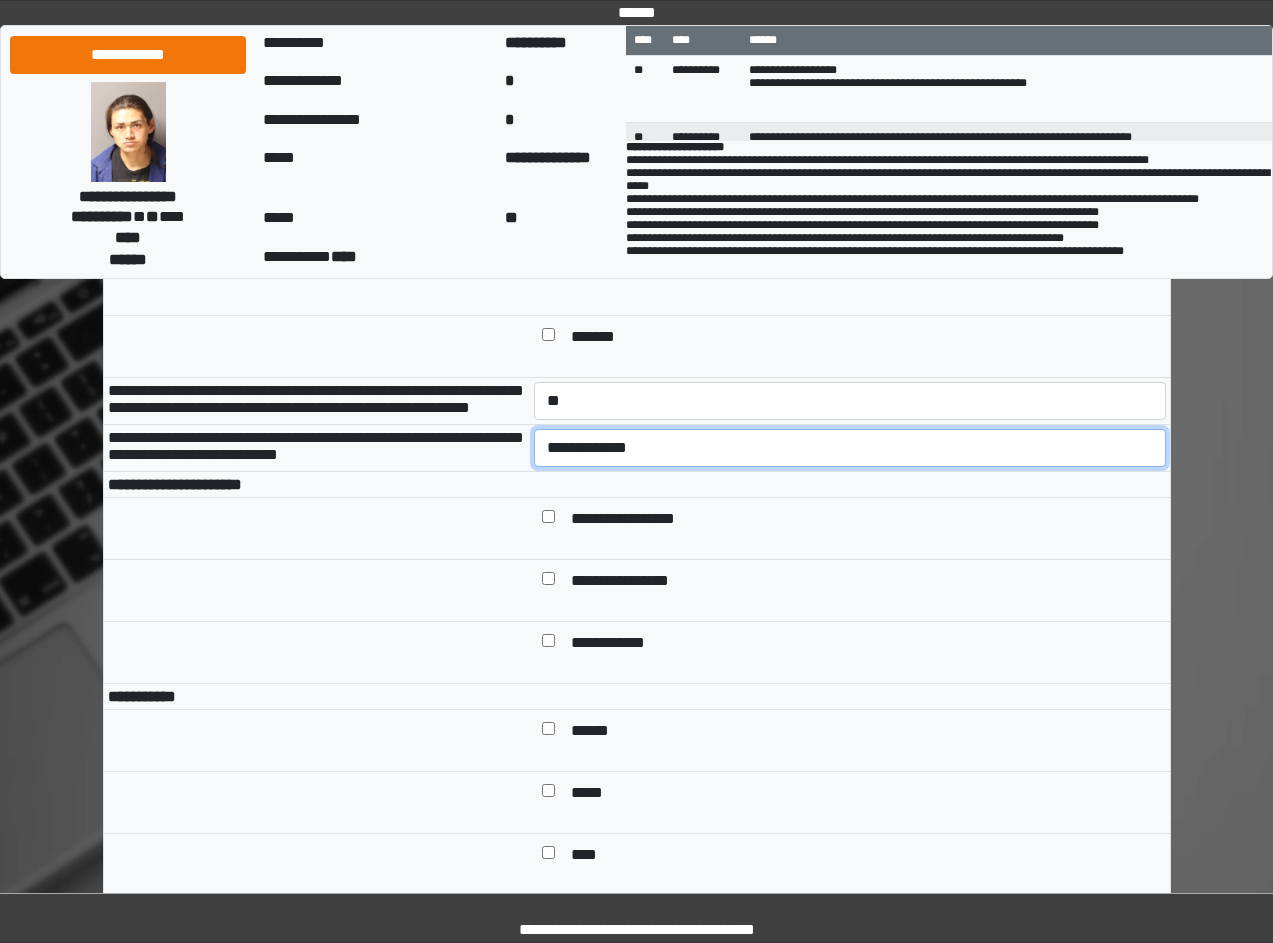 click on "**********" at bounding box center [850, 448] 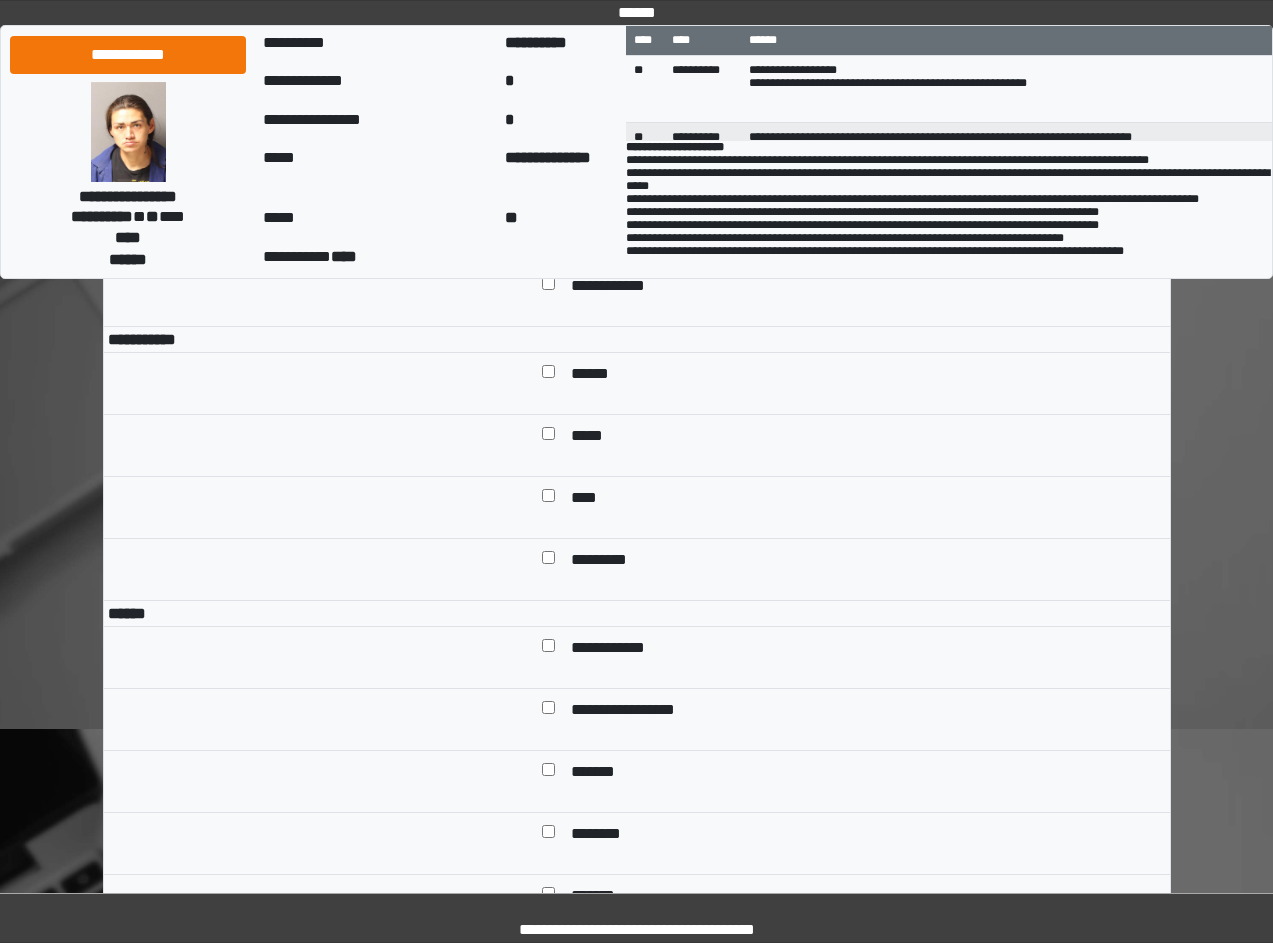 scroll, scrollTop: 1200, scrollLeft: 0, axis: vertical 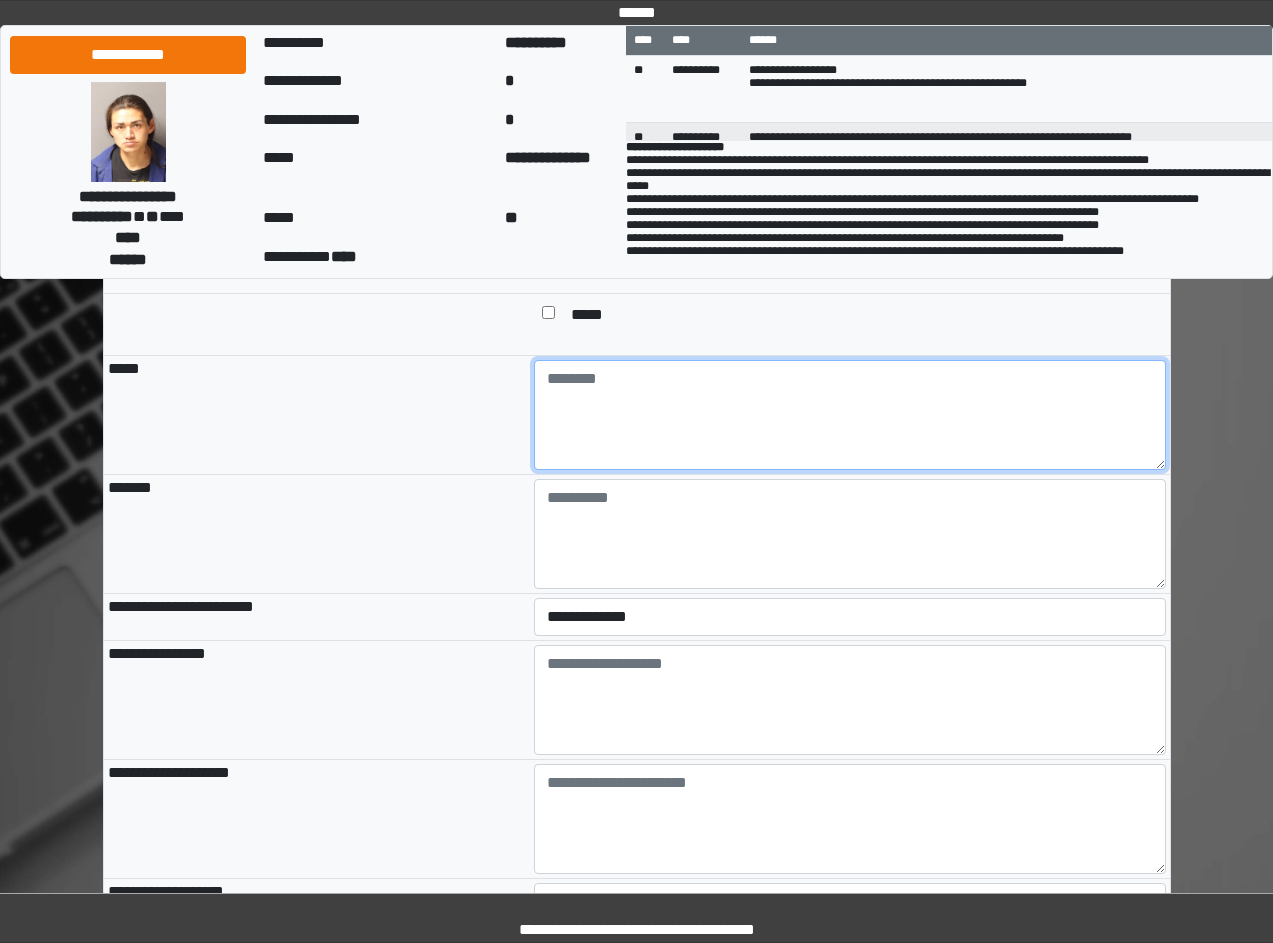 click at bounding box center [850, 415] 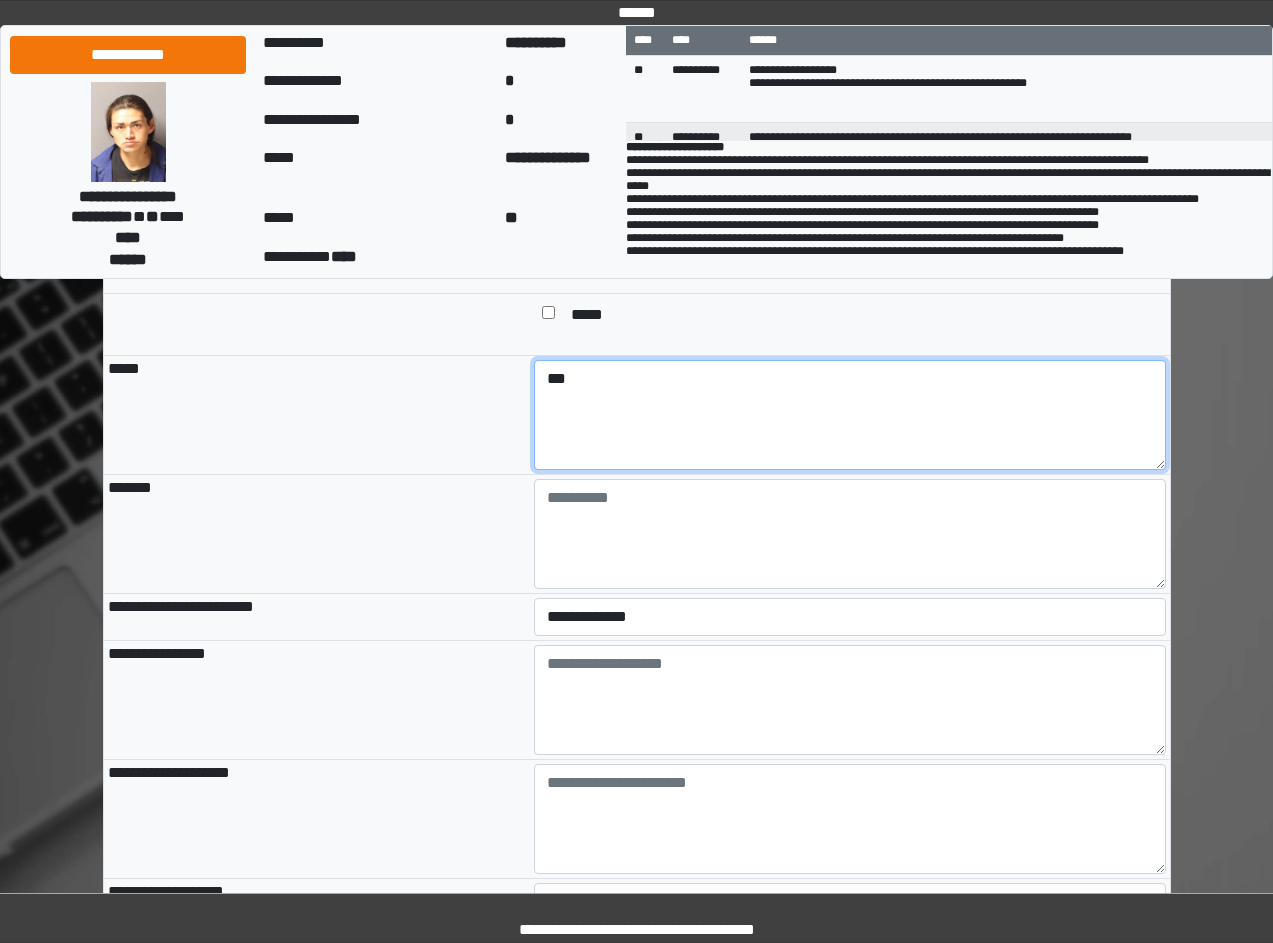 type on "***" 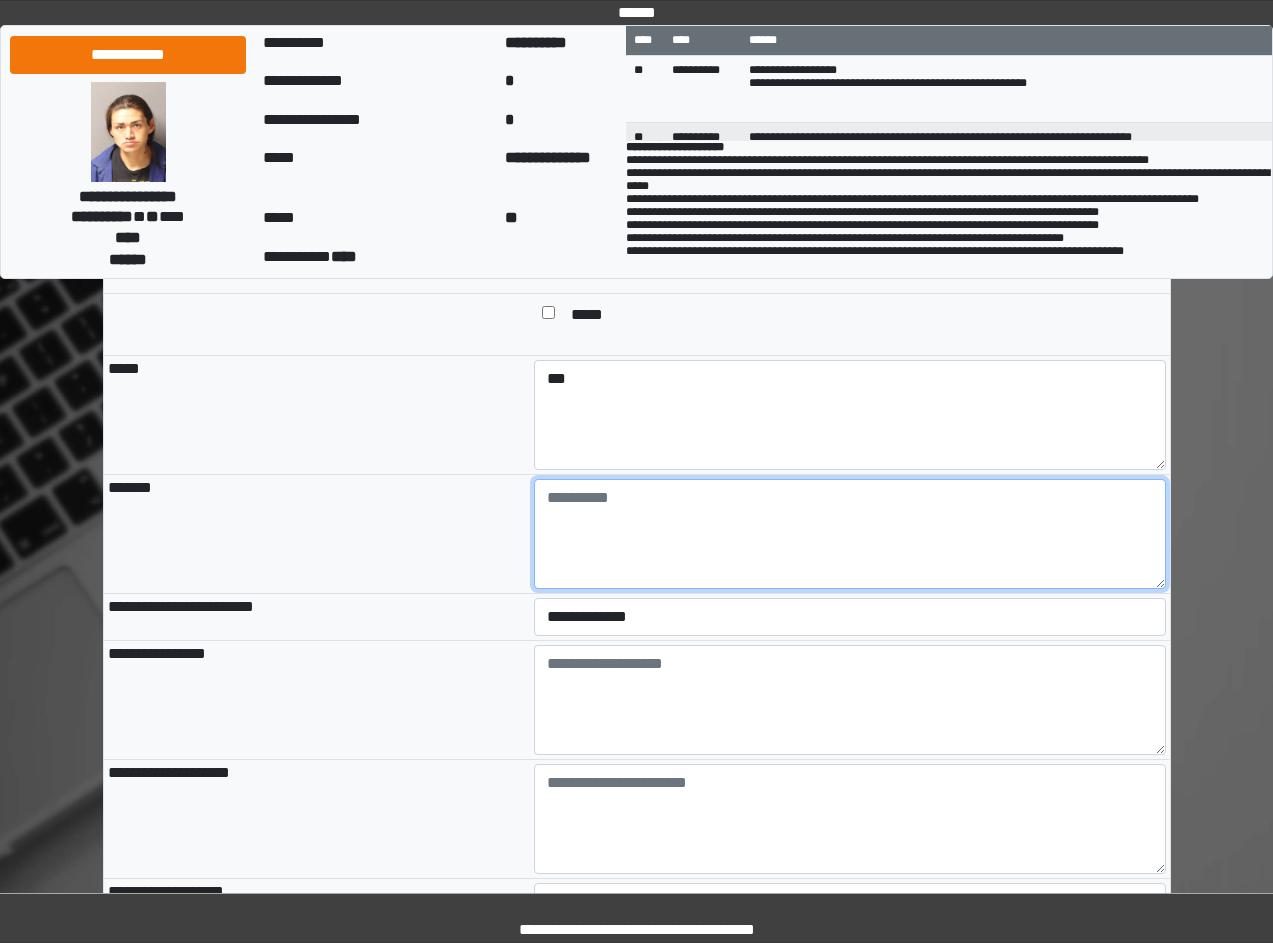 drag, startPoint x: 610, startPoint y: 599, endPoint x: 612, endPoint y: 612, distance: 13.152946 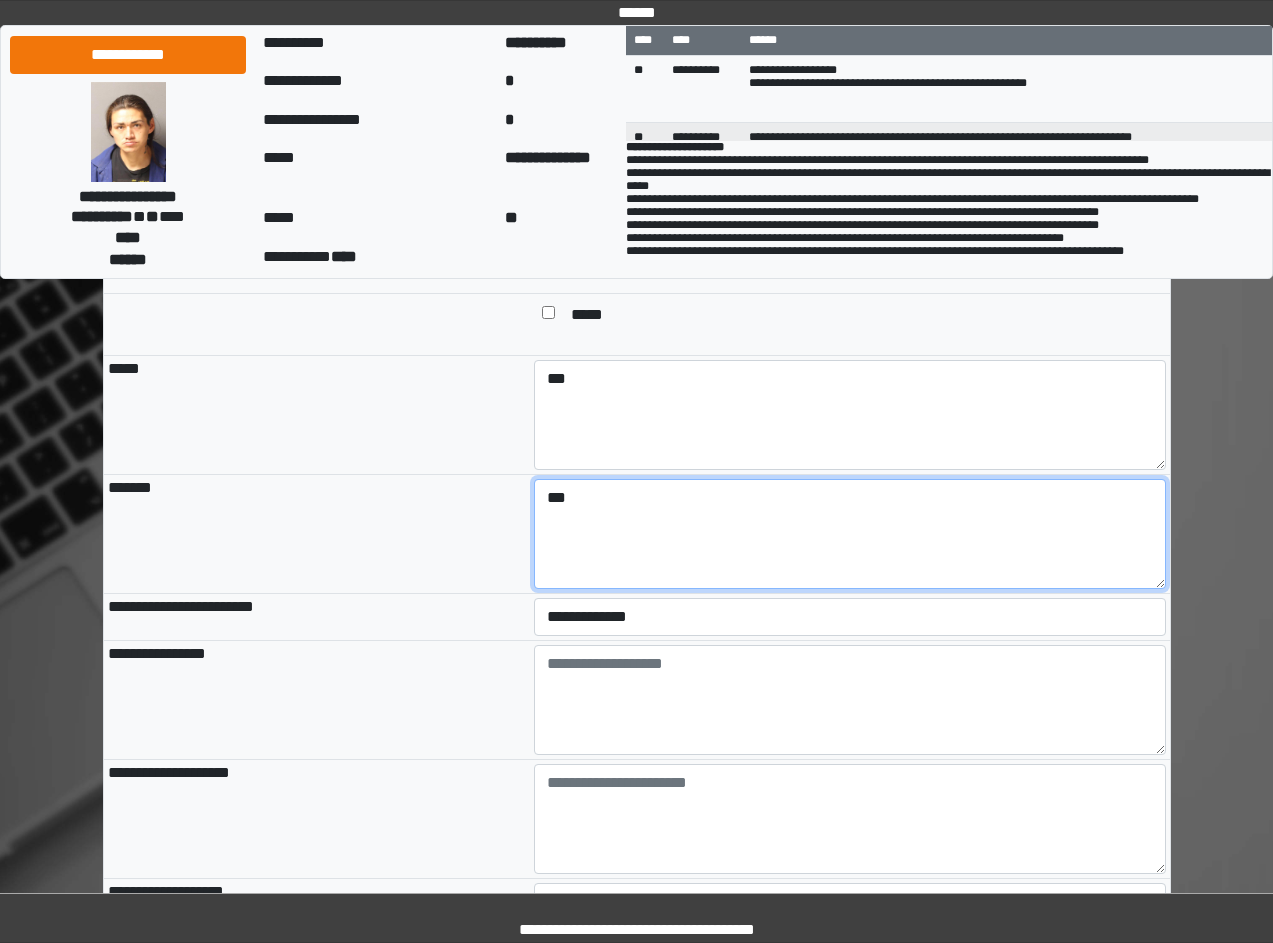 type on "***" 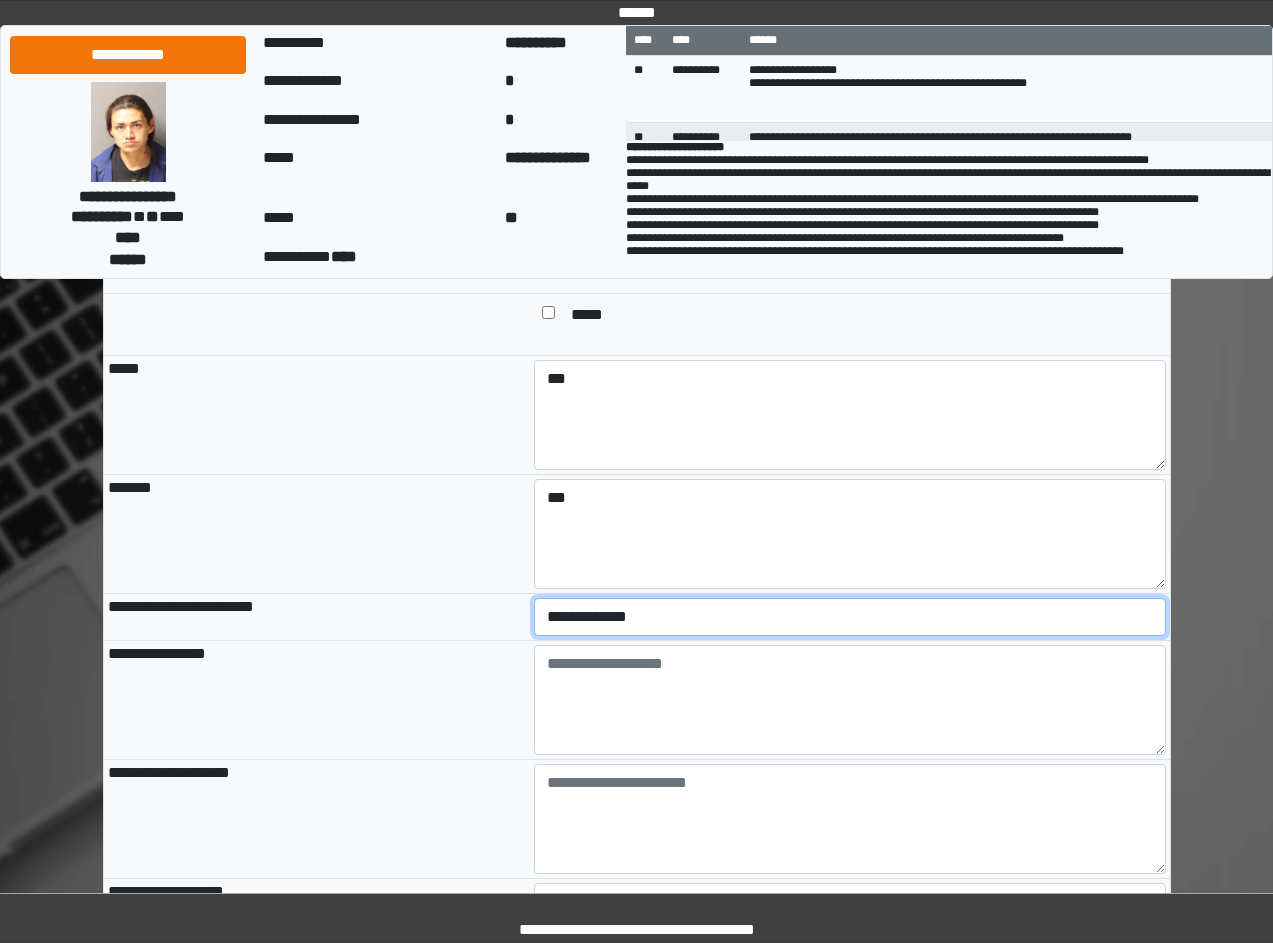 click on "**********" at bounding box center (850, 617) 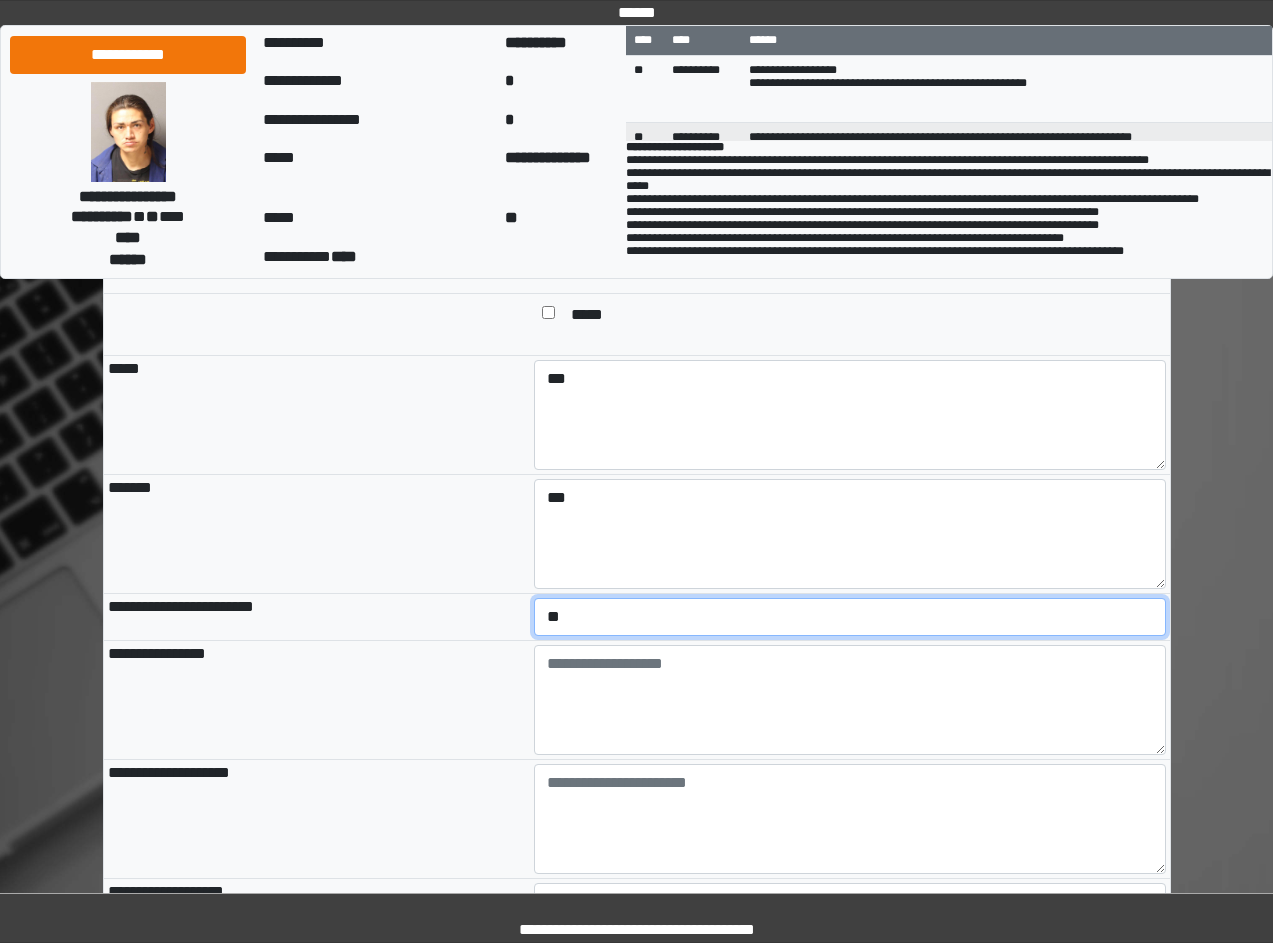 click on "**********" at bounding box center (850, 617) 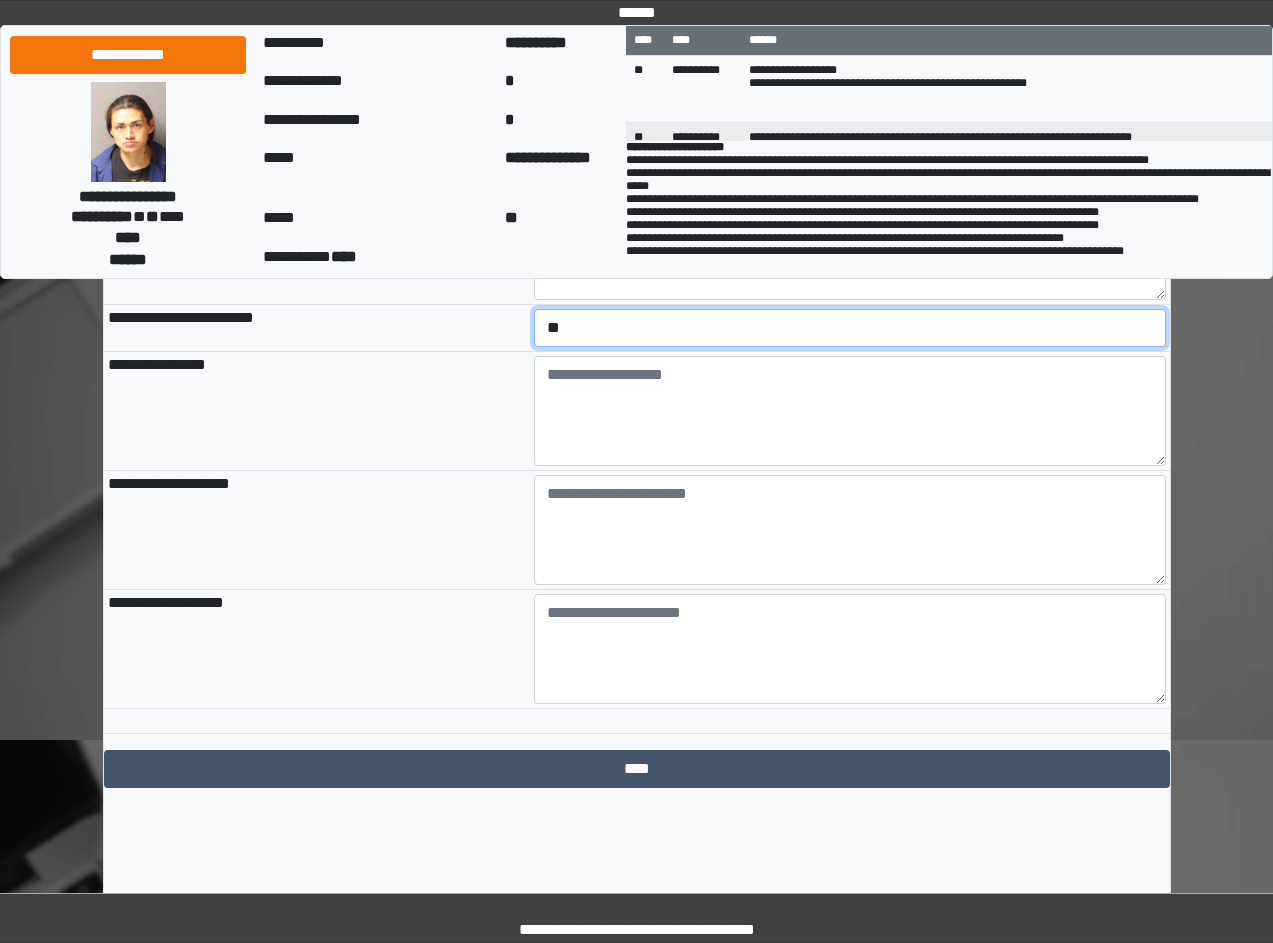 scroll, scrollTop: 2100, scrollLeft: 0, axis: vertical 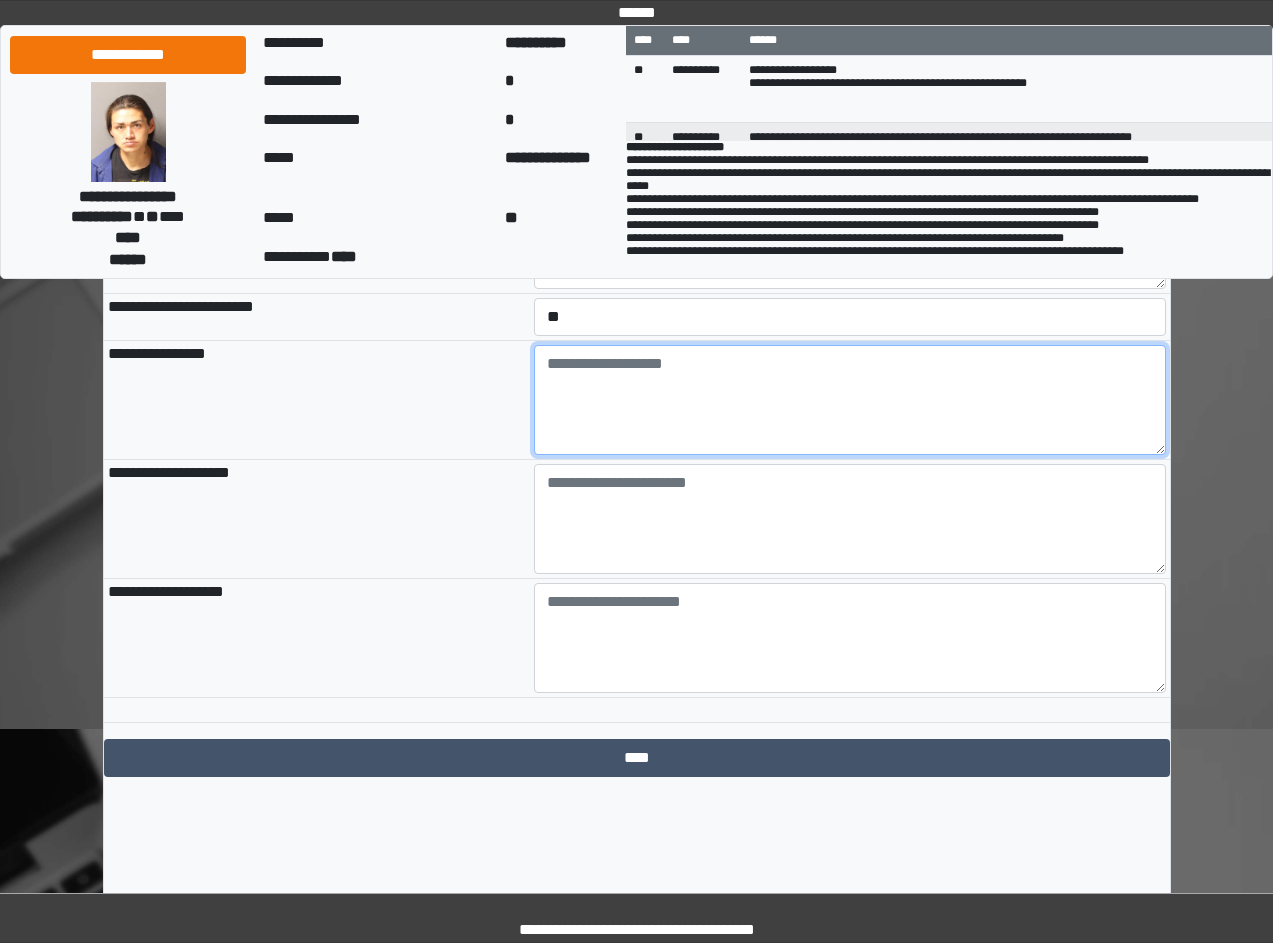 click at bounding box center [850, 400] 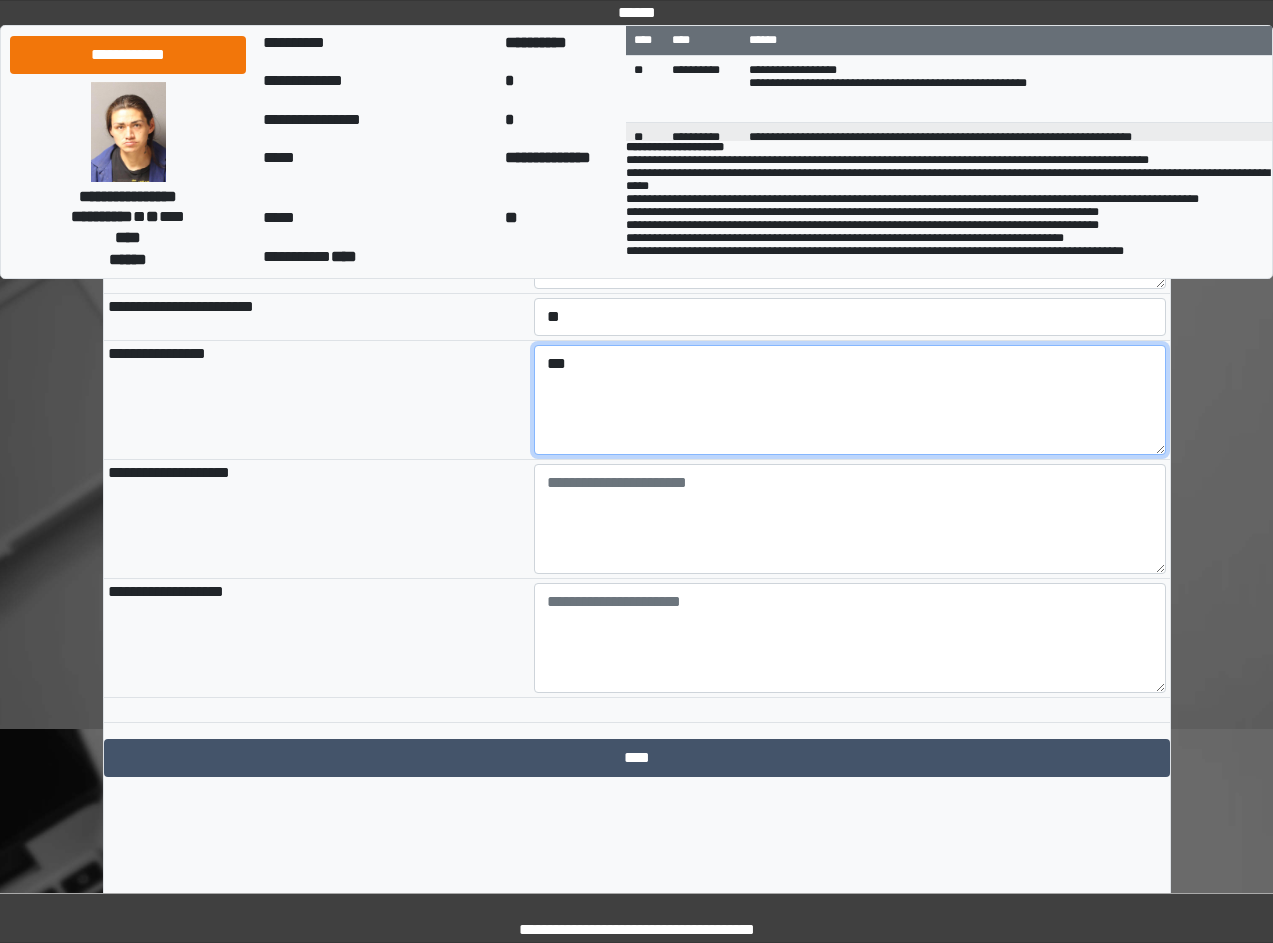 type on "***" 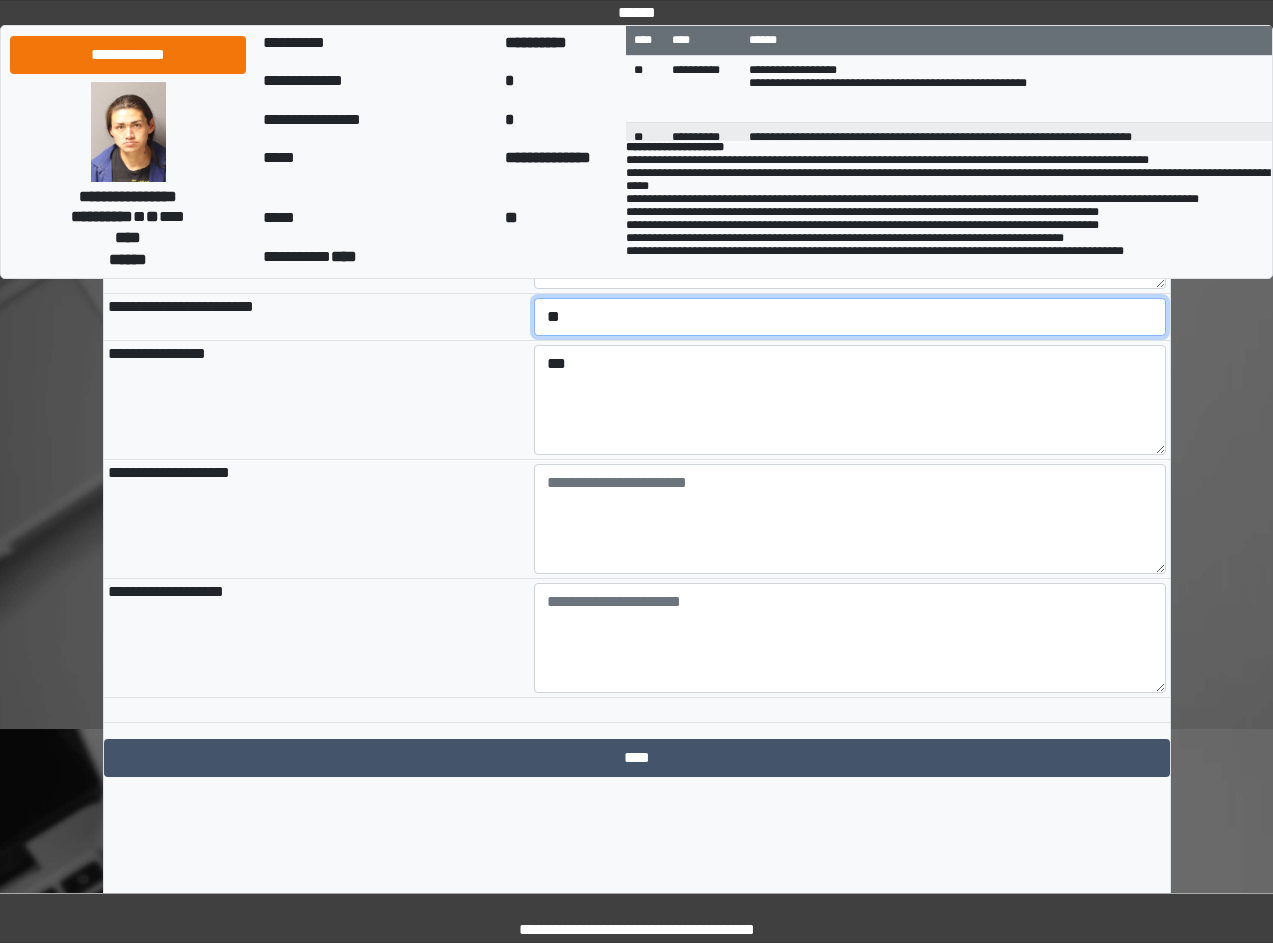 click on "**********" at bounding box center (850, 317) 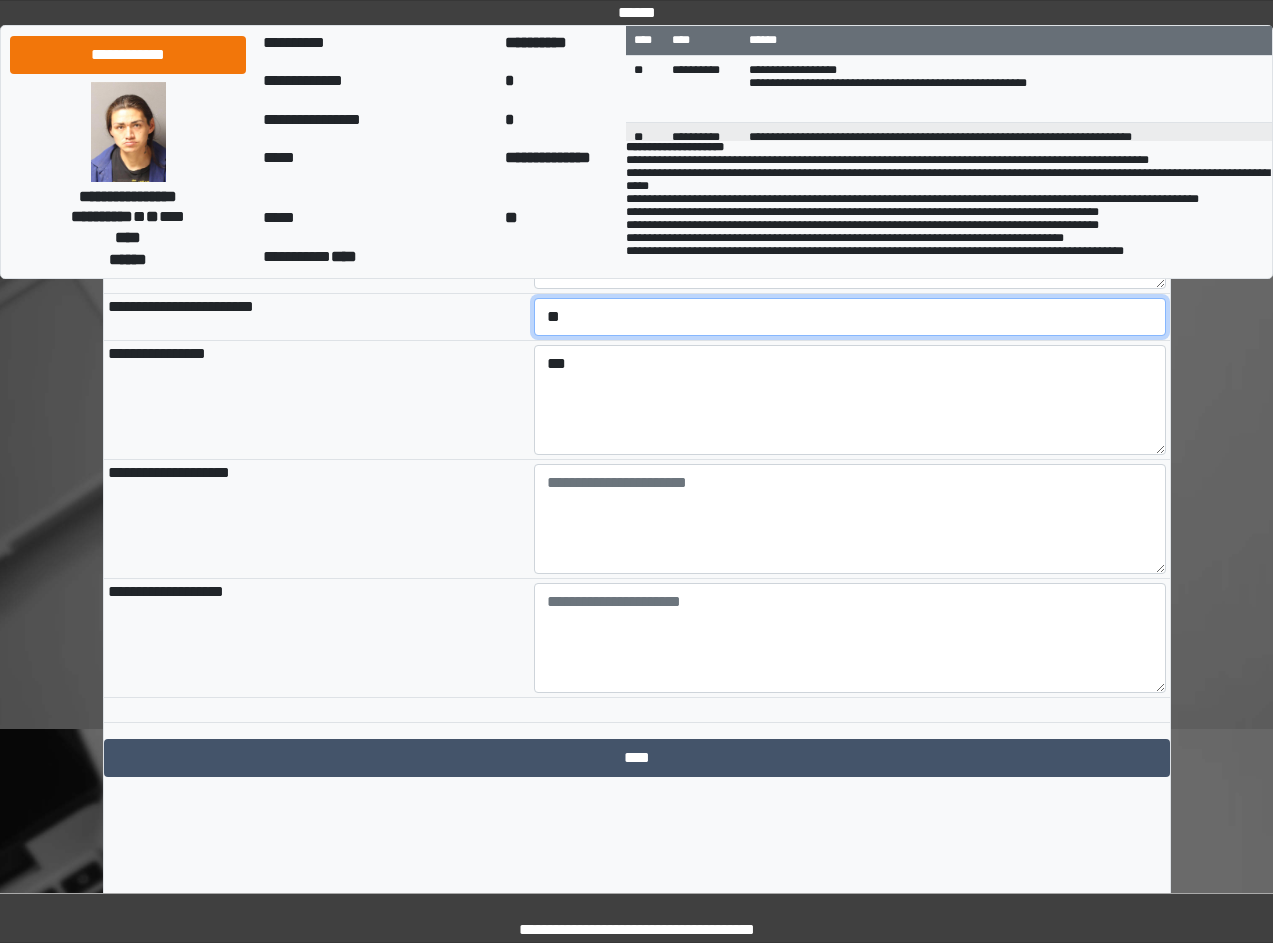 select on "*" 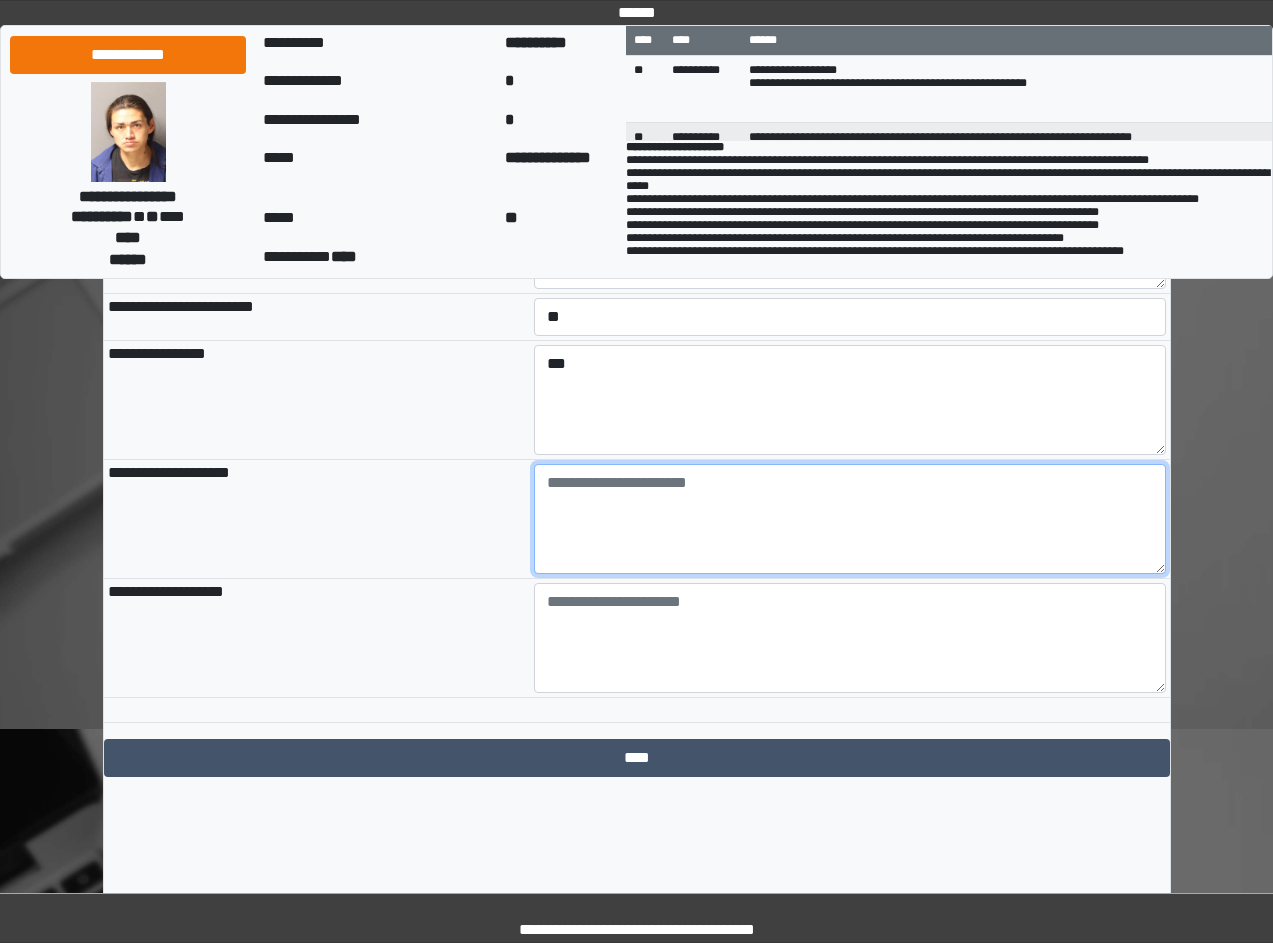 click at bounding box center (850, 519) 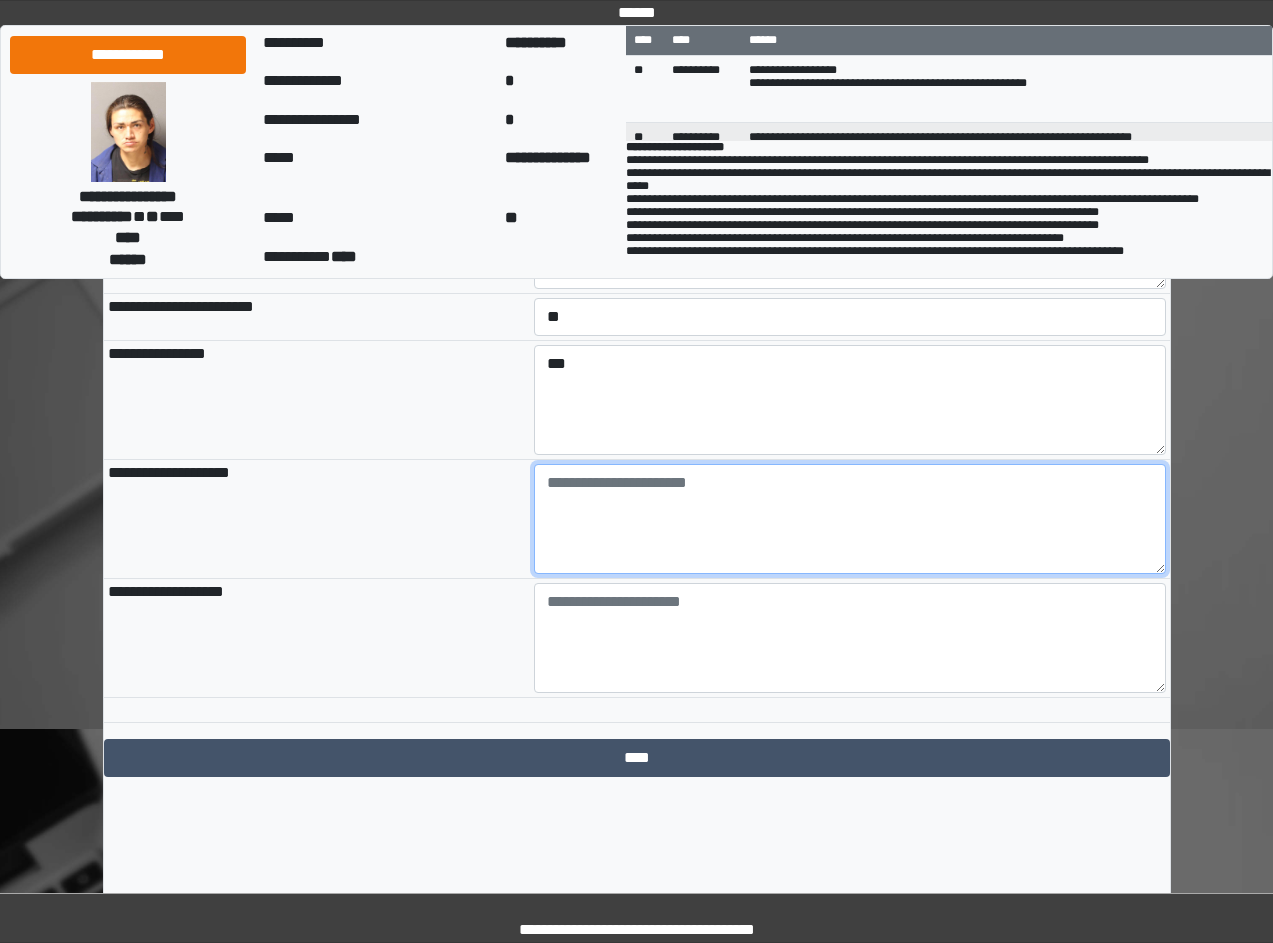 click at bounding box center (850, 519) 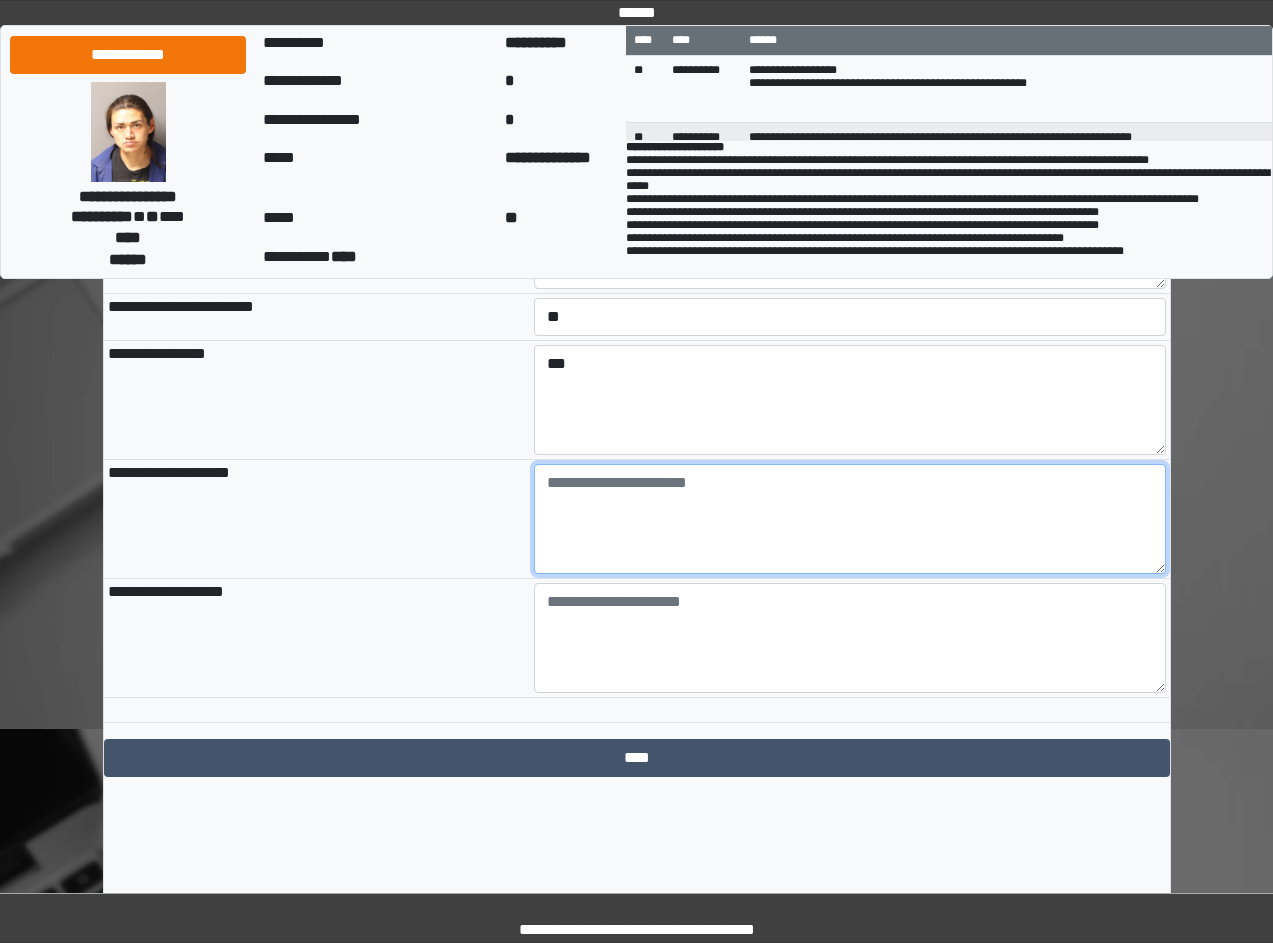 paste on "**********" 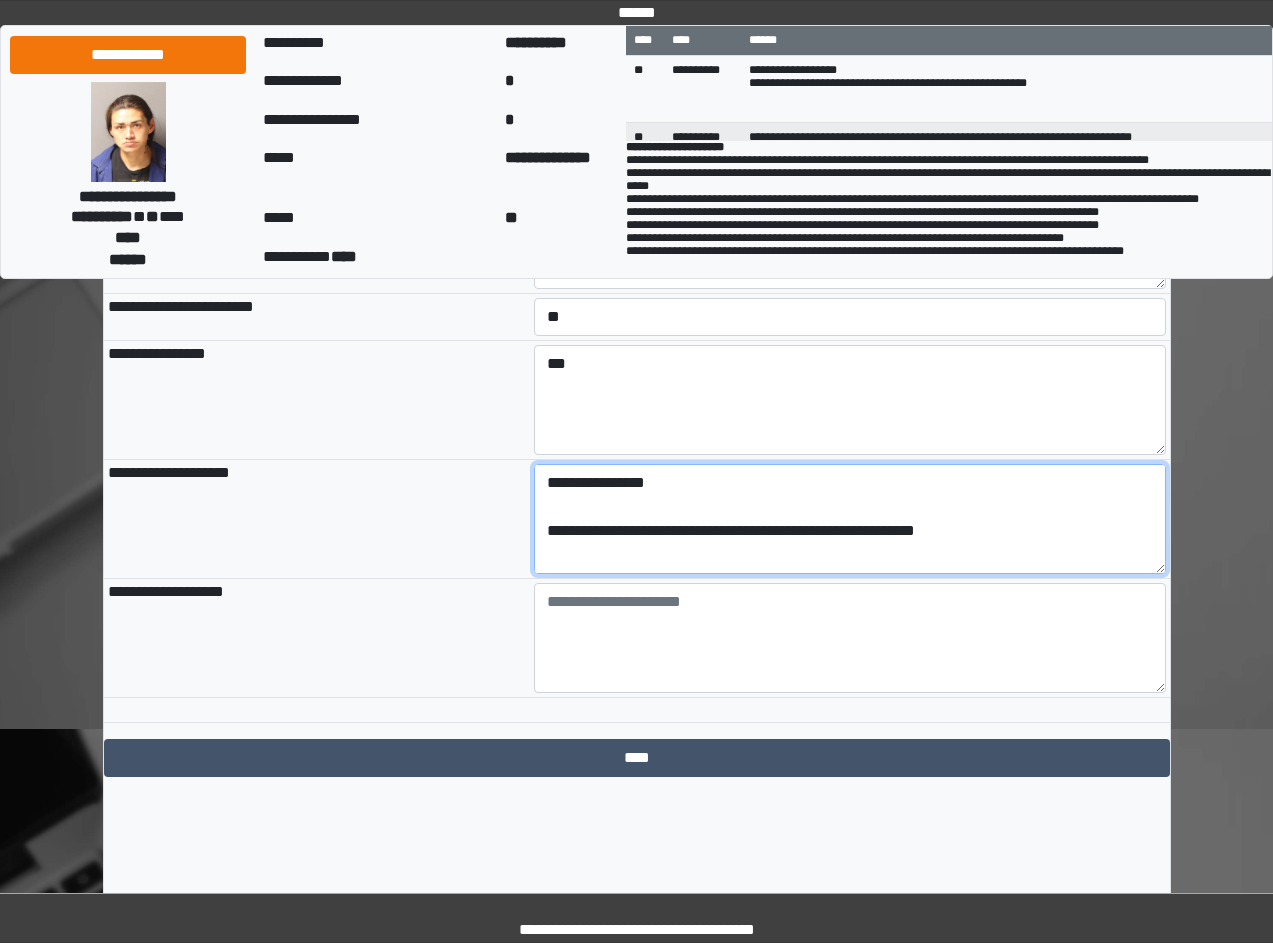 scroll, scrollTop: 209, scrollLeft: 0, axis: vertical 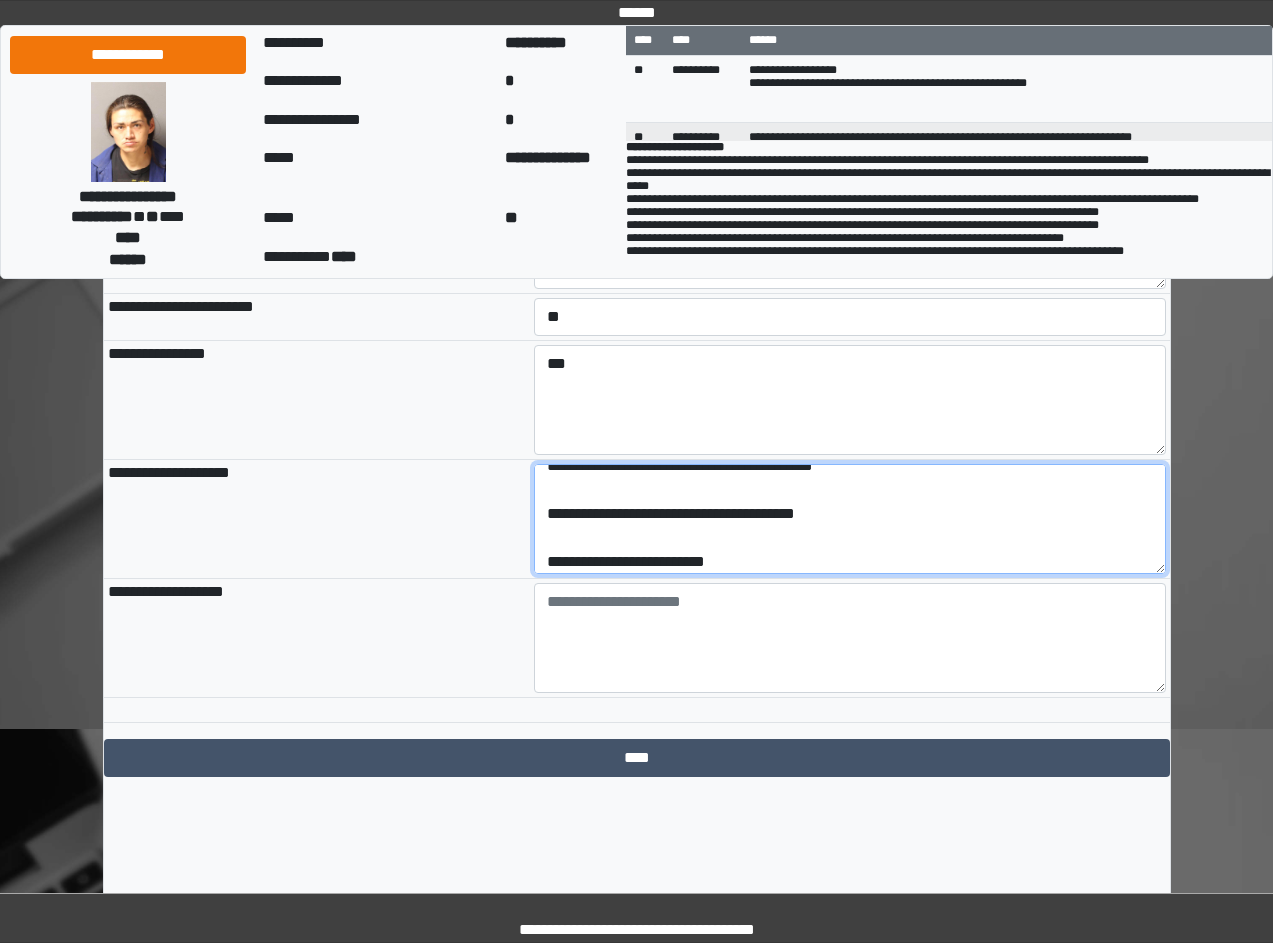 click on "**********" at bounding box center (850, 519) 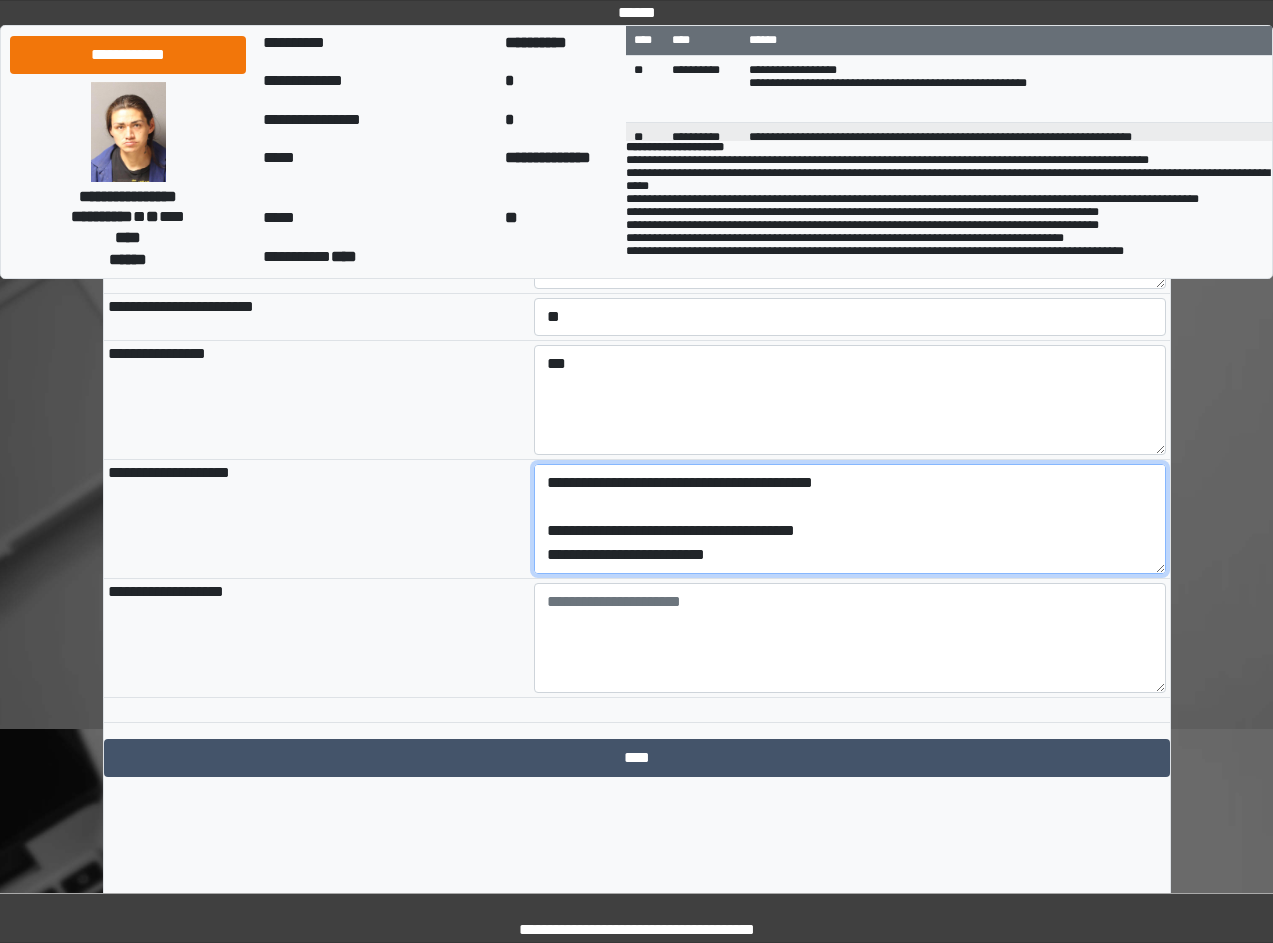 scroll, scrollTop: 192, scrollLeft: 0, axis: vertical 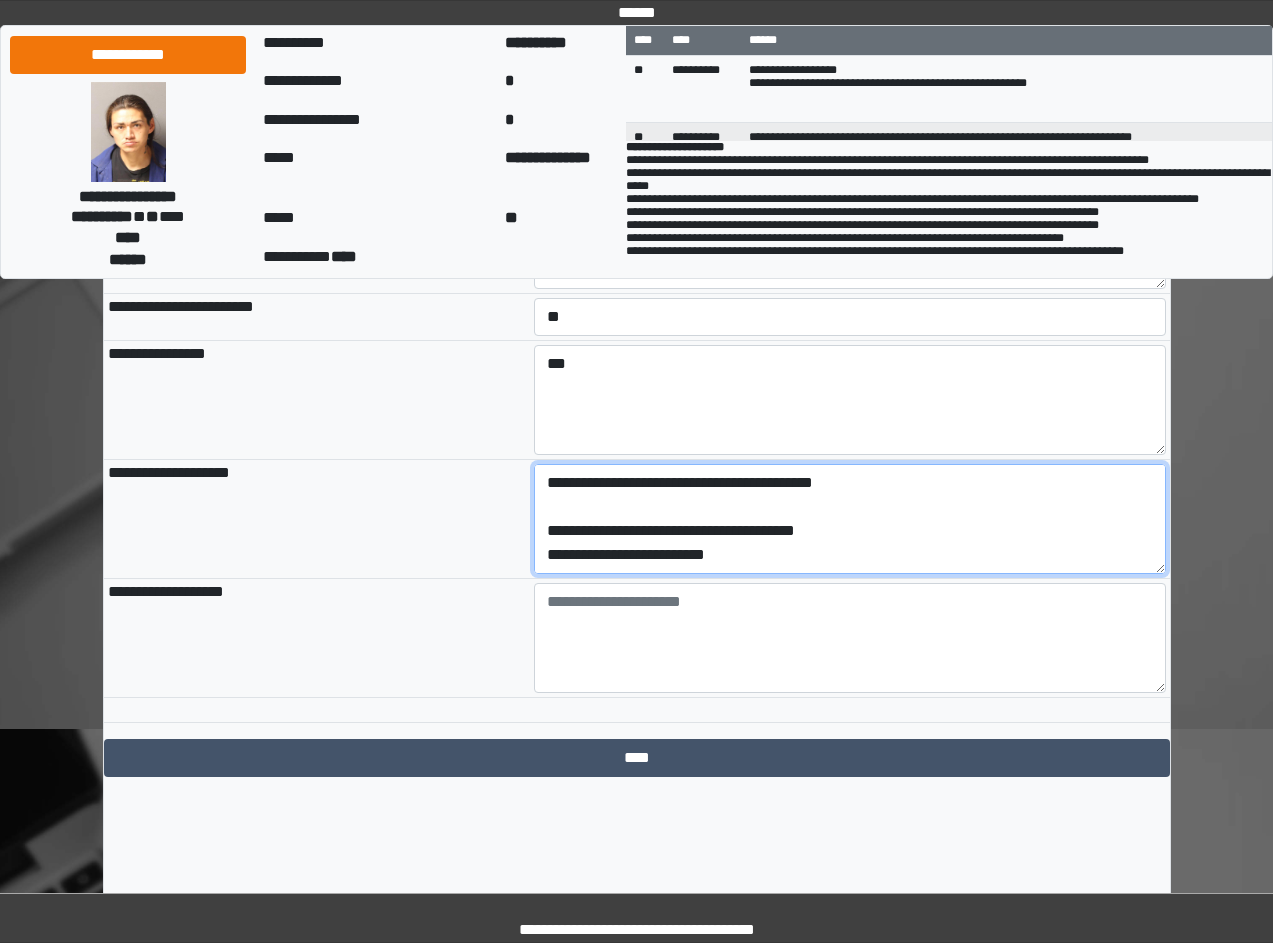click on "**********" at bounding box center (850, 519) 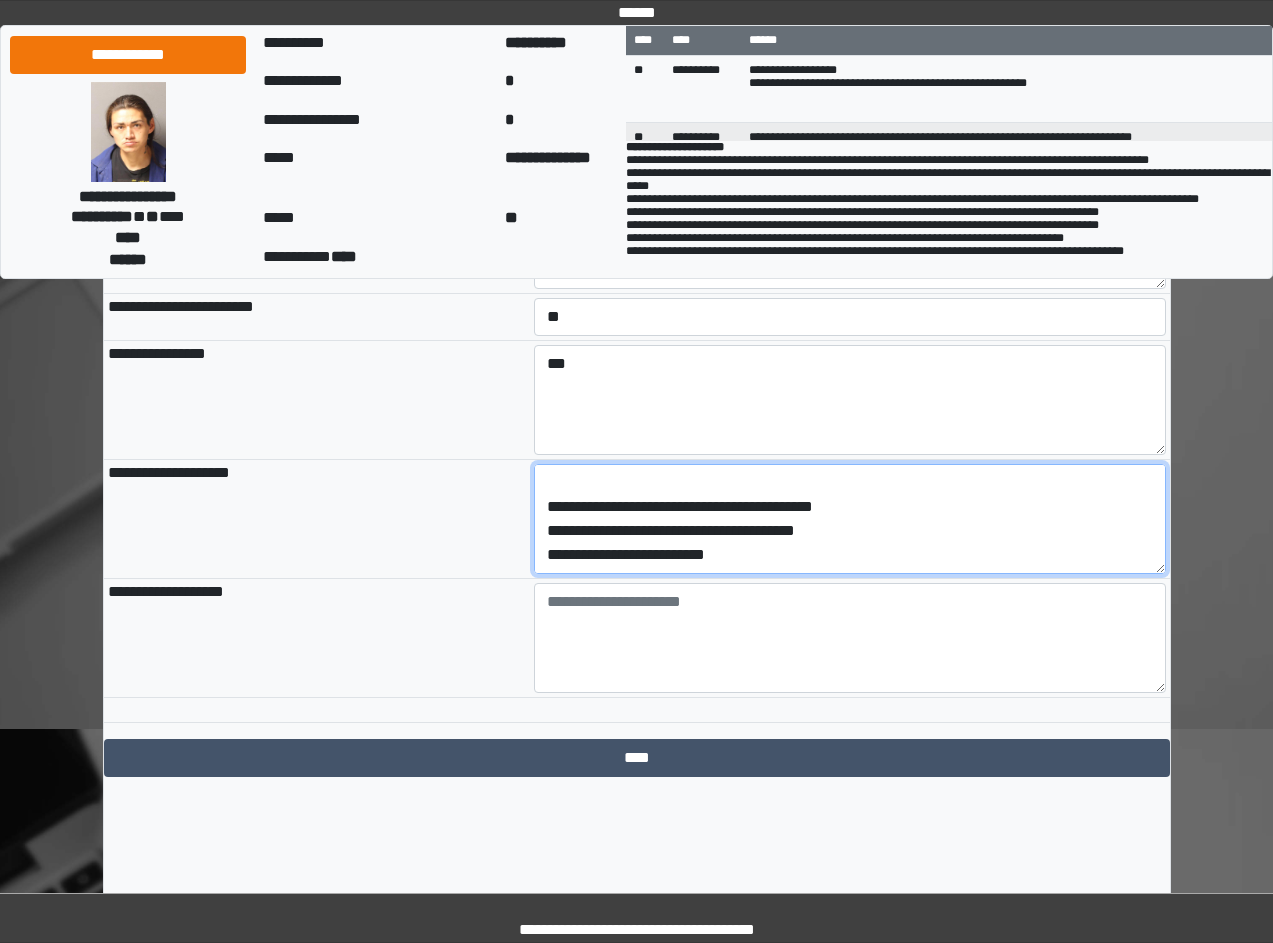 click on "**********" at bounding box center [850, 519] 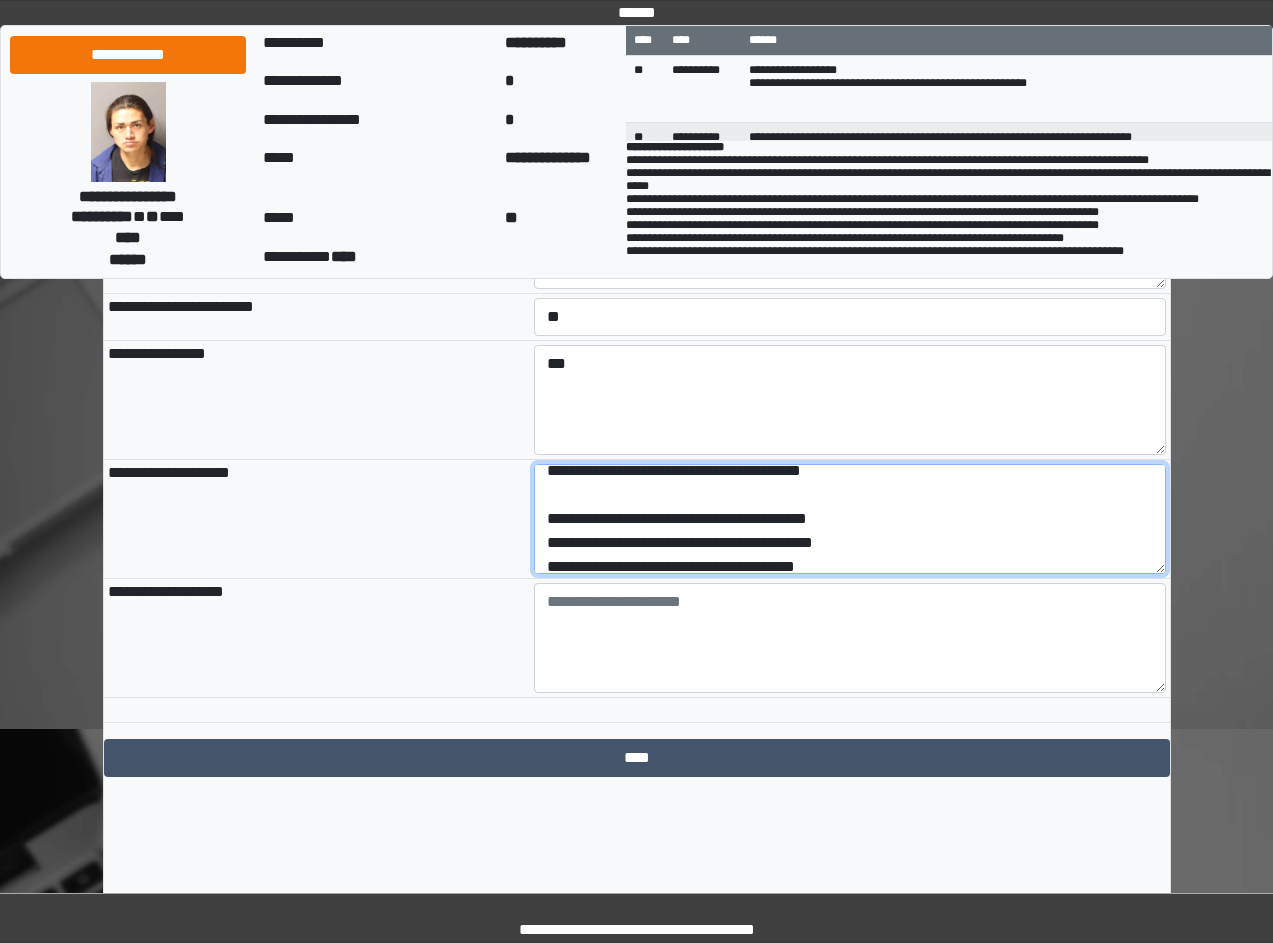scroll, scrollTop: 44, scrollLeft: 0, axis: vertical 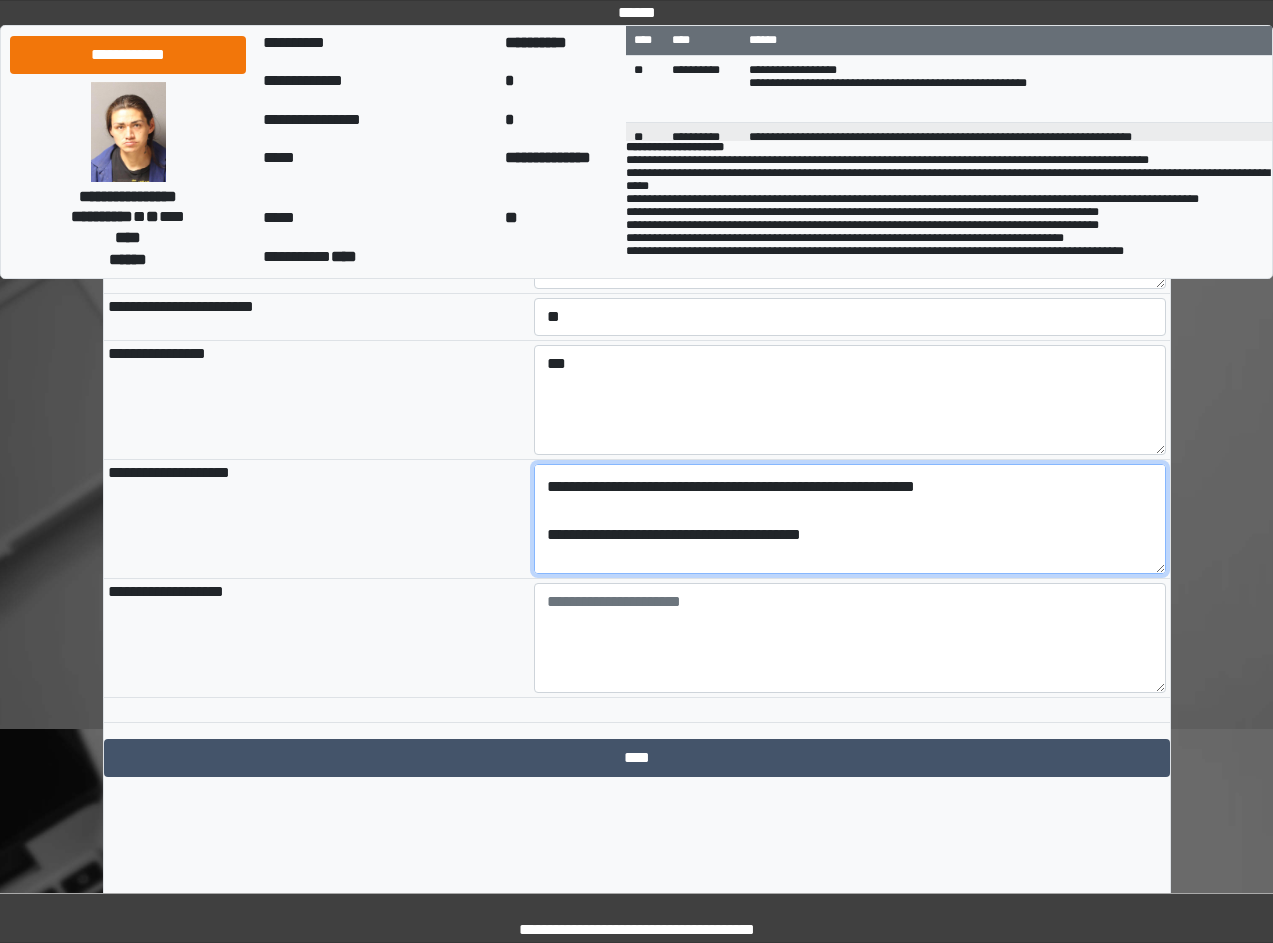 click on "**********" at bounding box center [850, 519] 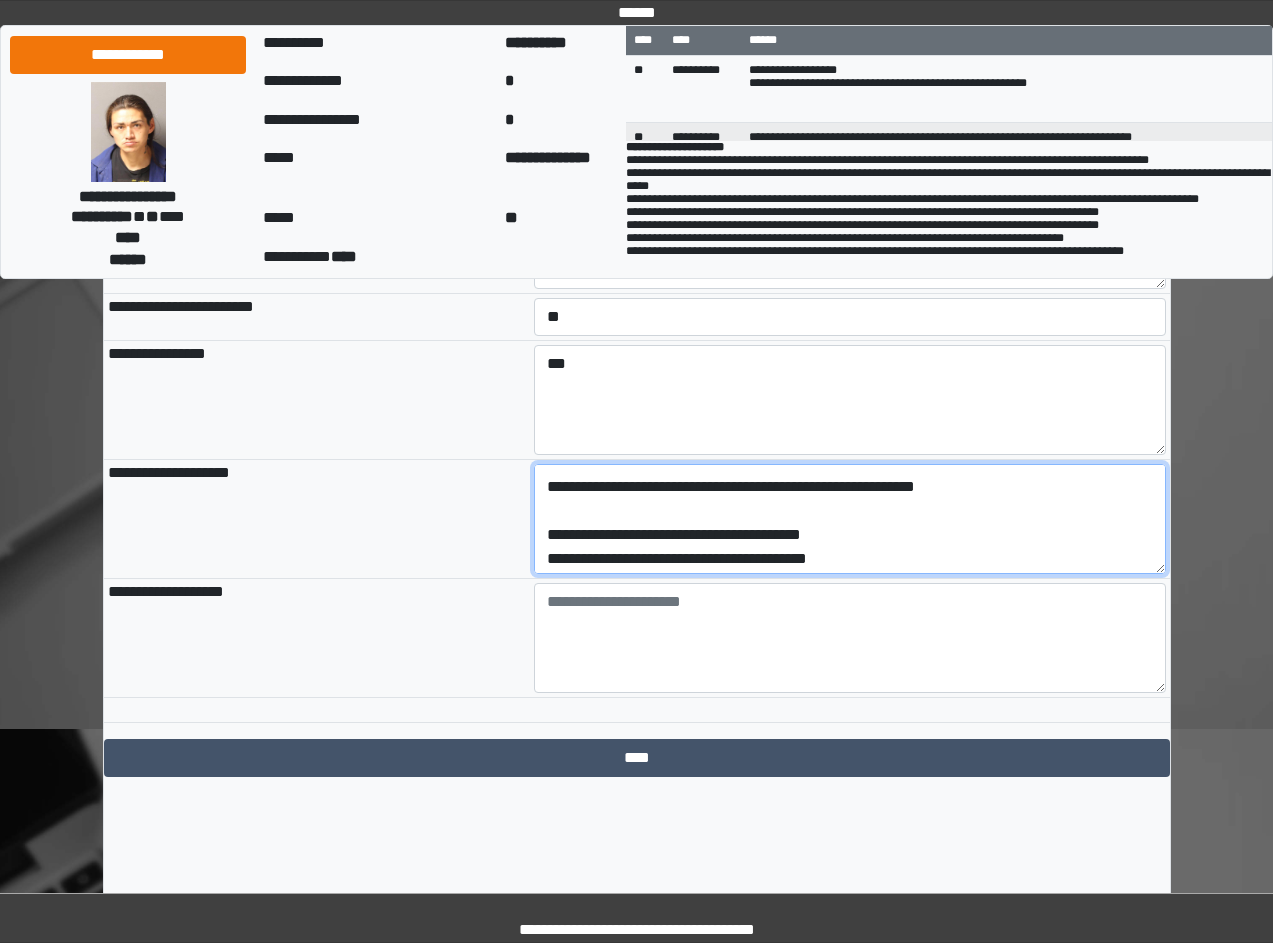 click on "**********" at bounding box center (850, 519) 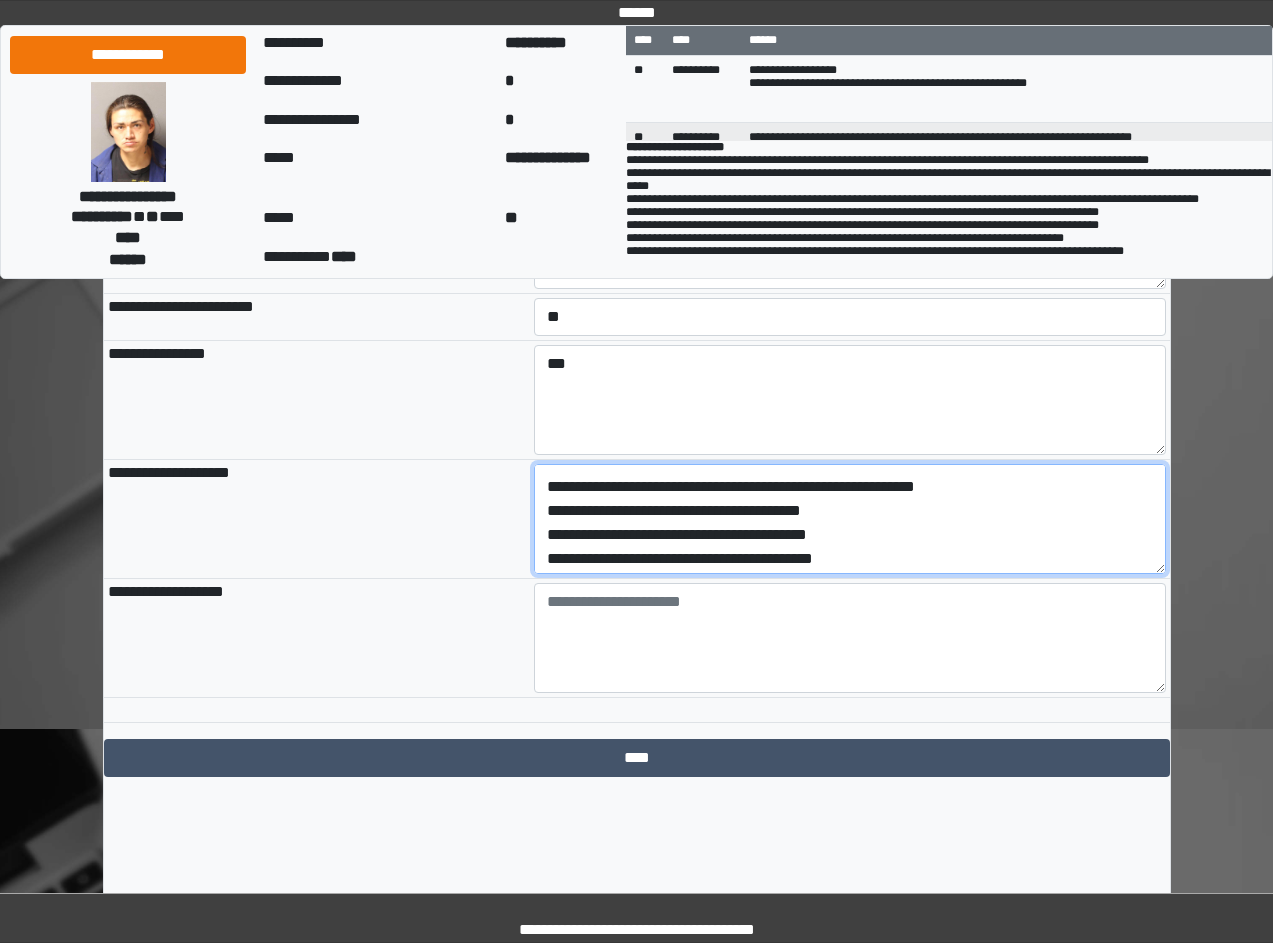 scroll, scrollTop: 20, scrollLeft: 0, axis: vertical 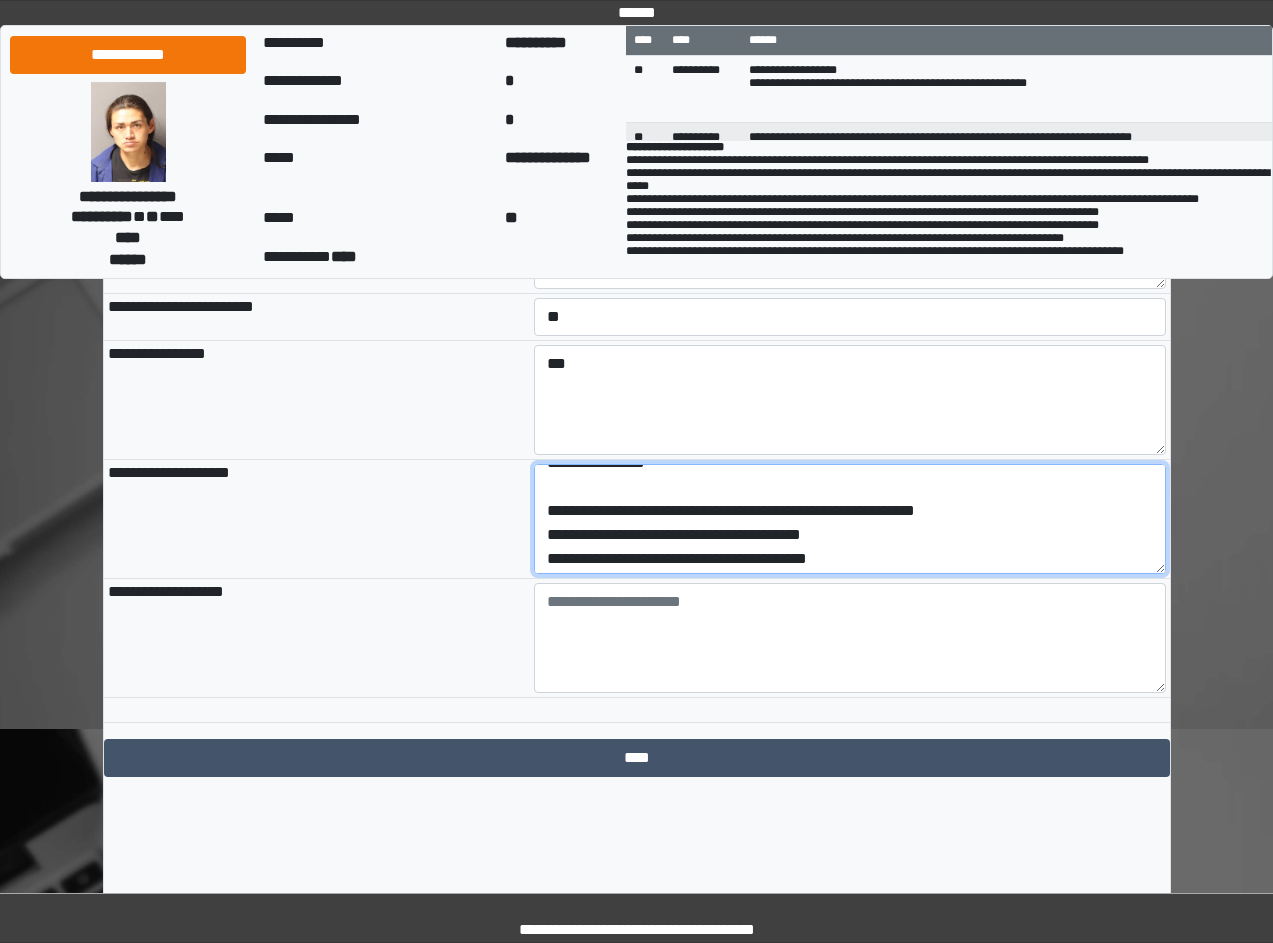 click on "**********" at bounding box center [850, 519] 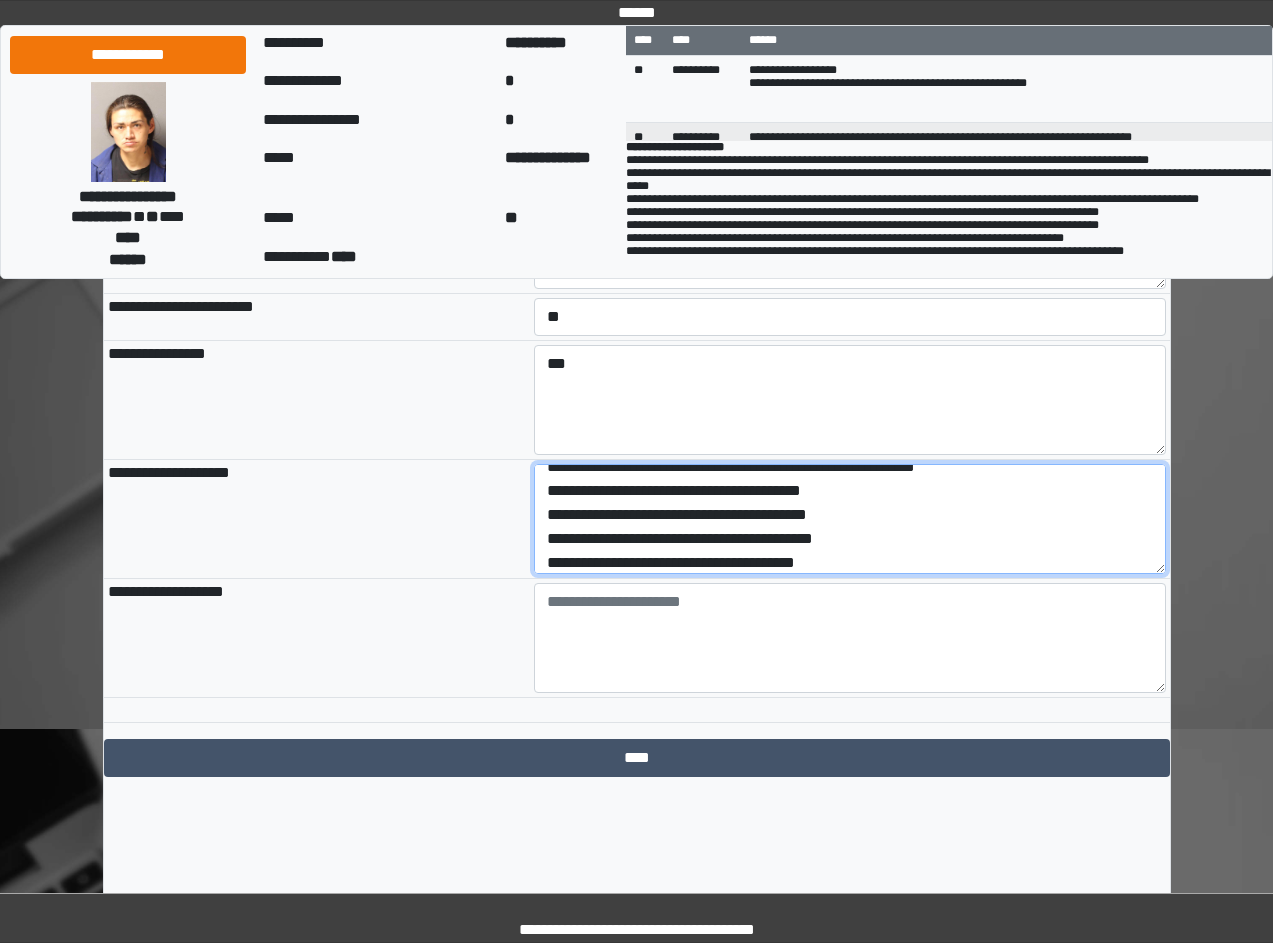scroll, scrollTop: 72, scrollLeft: 0, axis: vertical 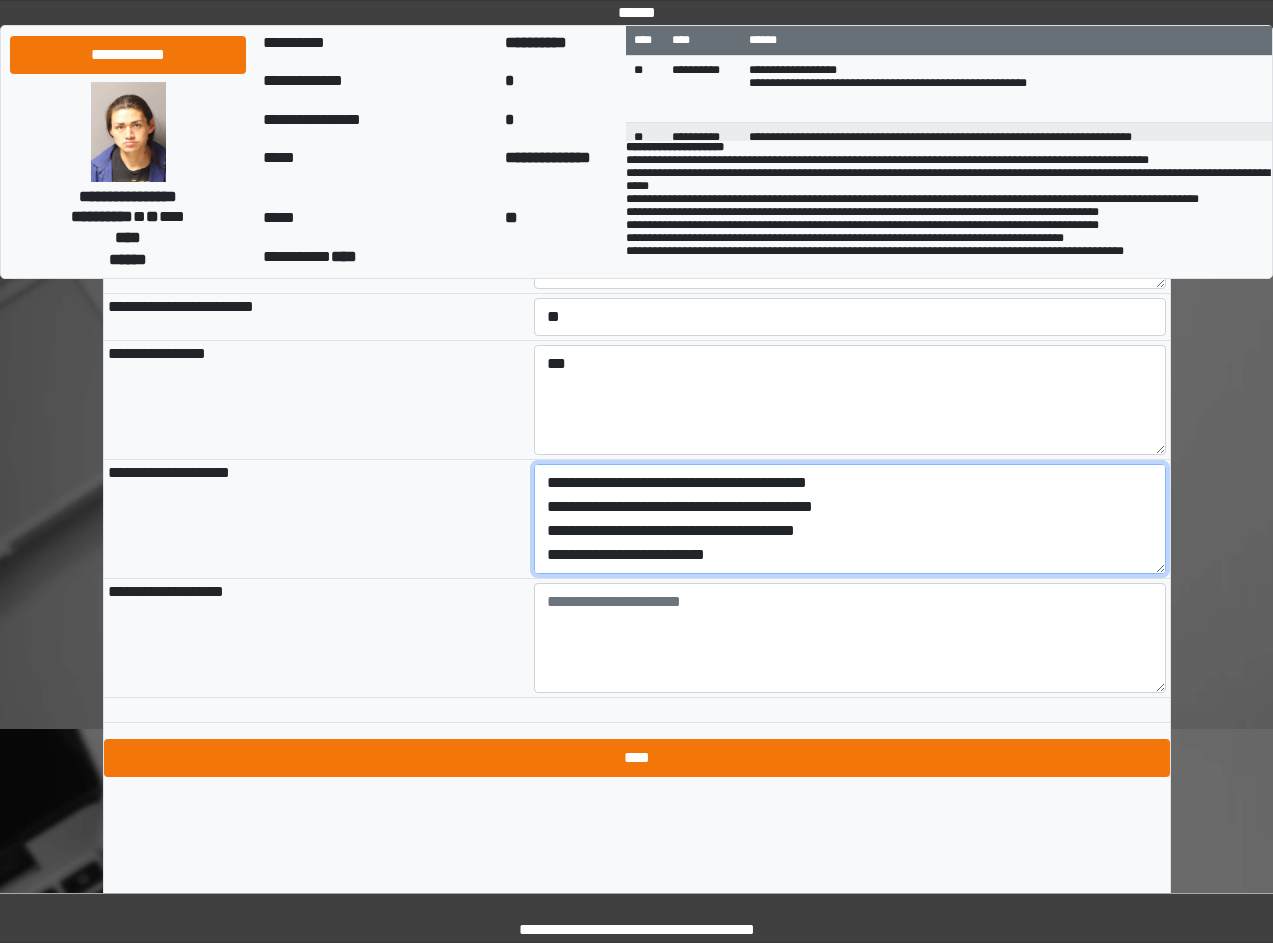type on "**********" 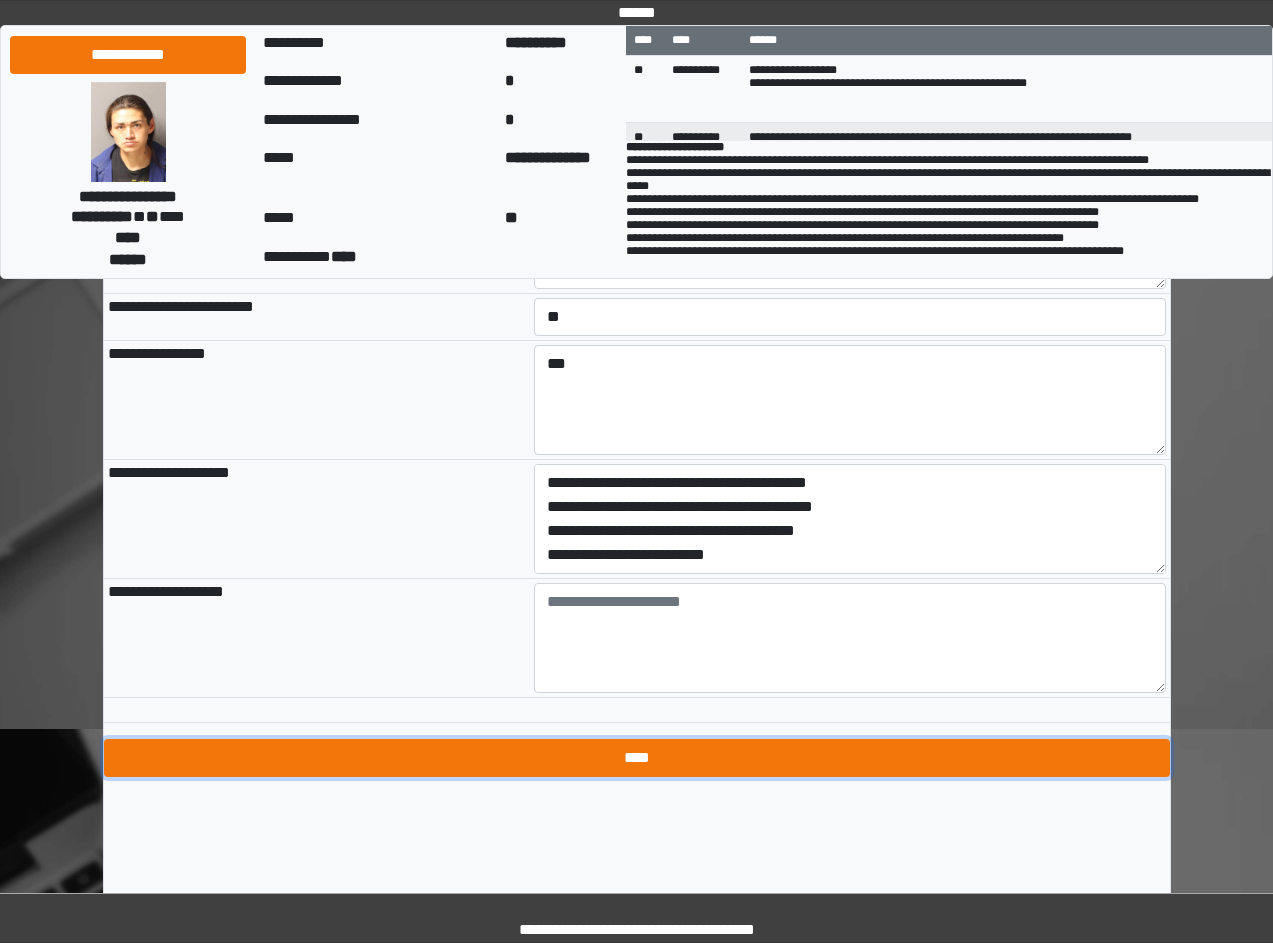 click on "****" at bounding box center [637, 758] 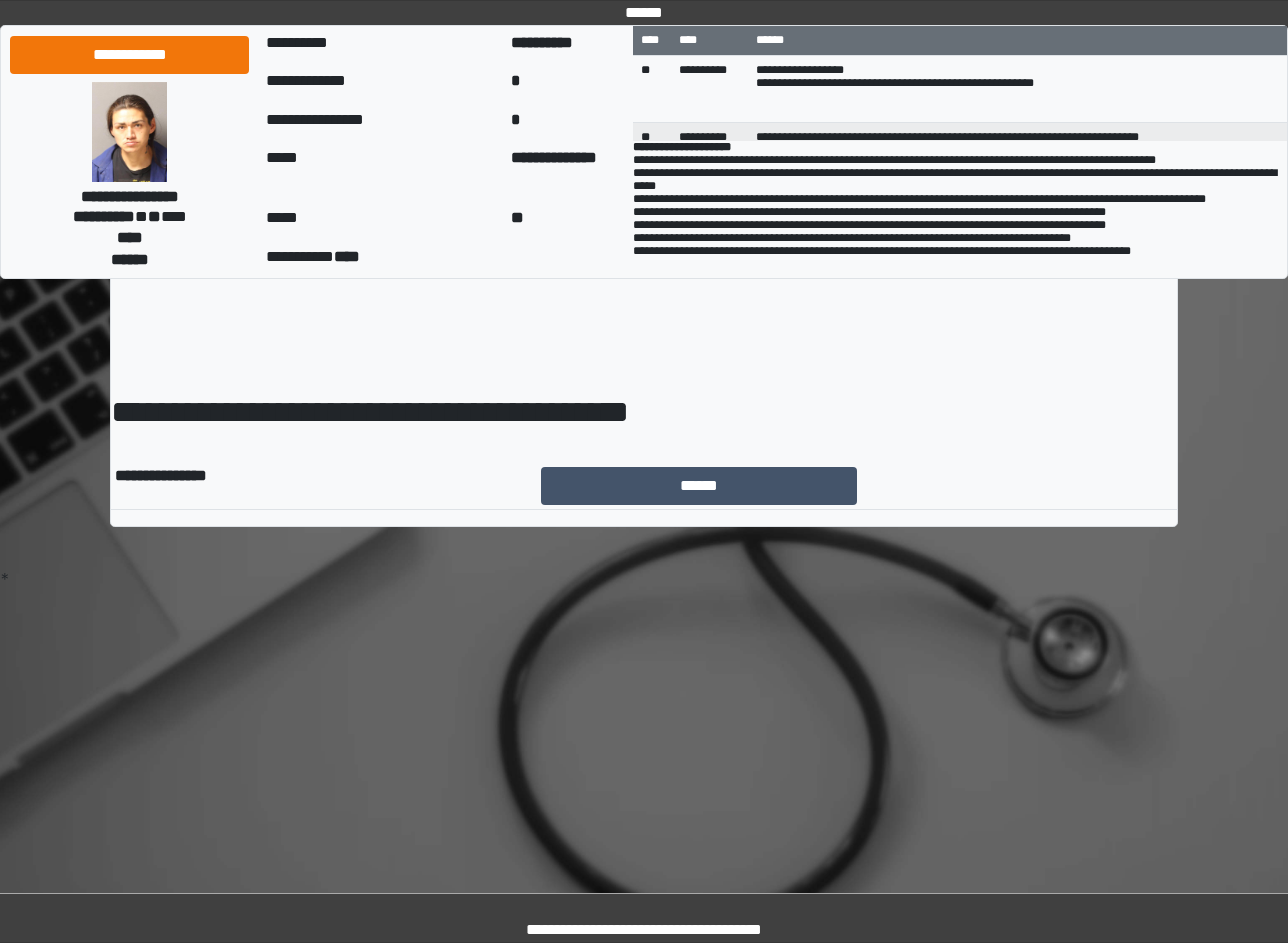 scroll, scrollTop: 0, scrollLeft: 0, axis: both 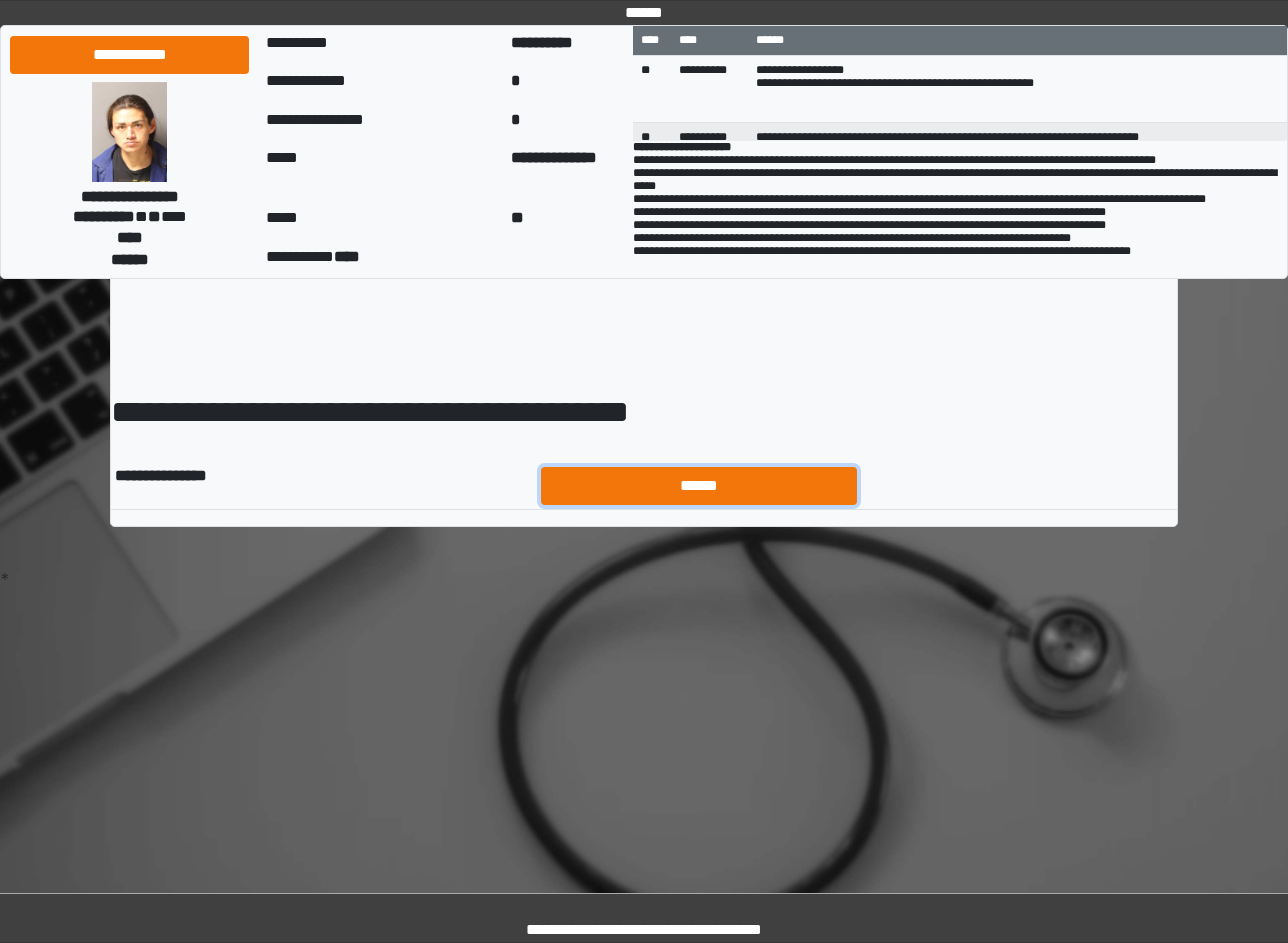 click on "******" at bounding box center (699, 486) 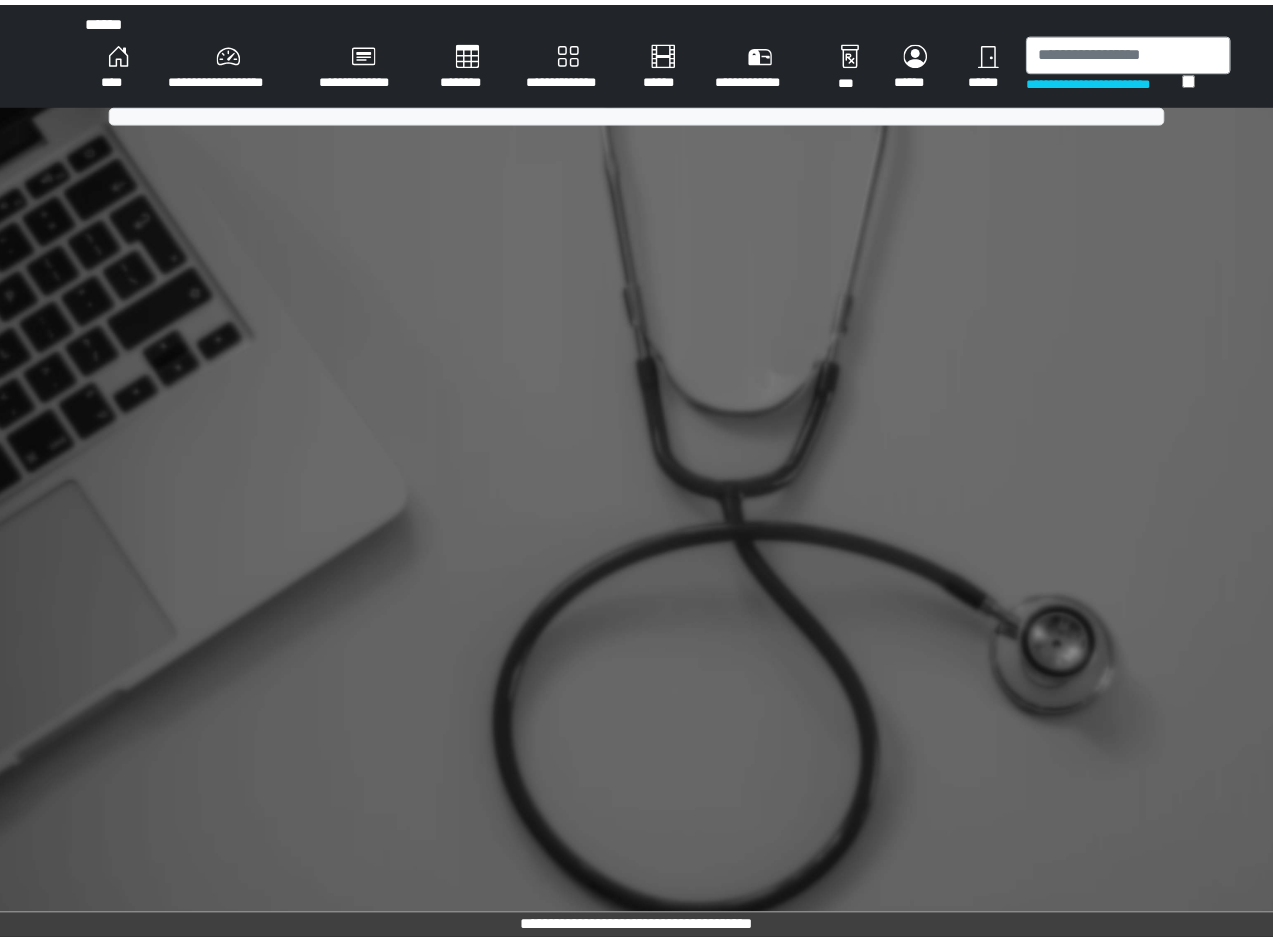 scroll, scrollTop: 0, scrollLeft: 0, axis: both 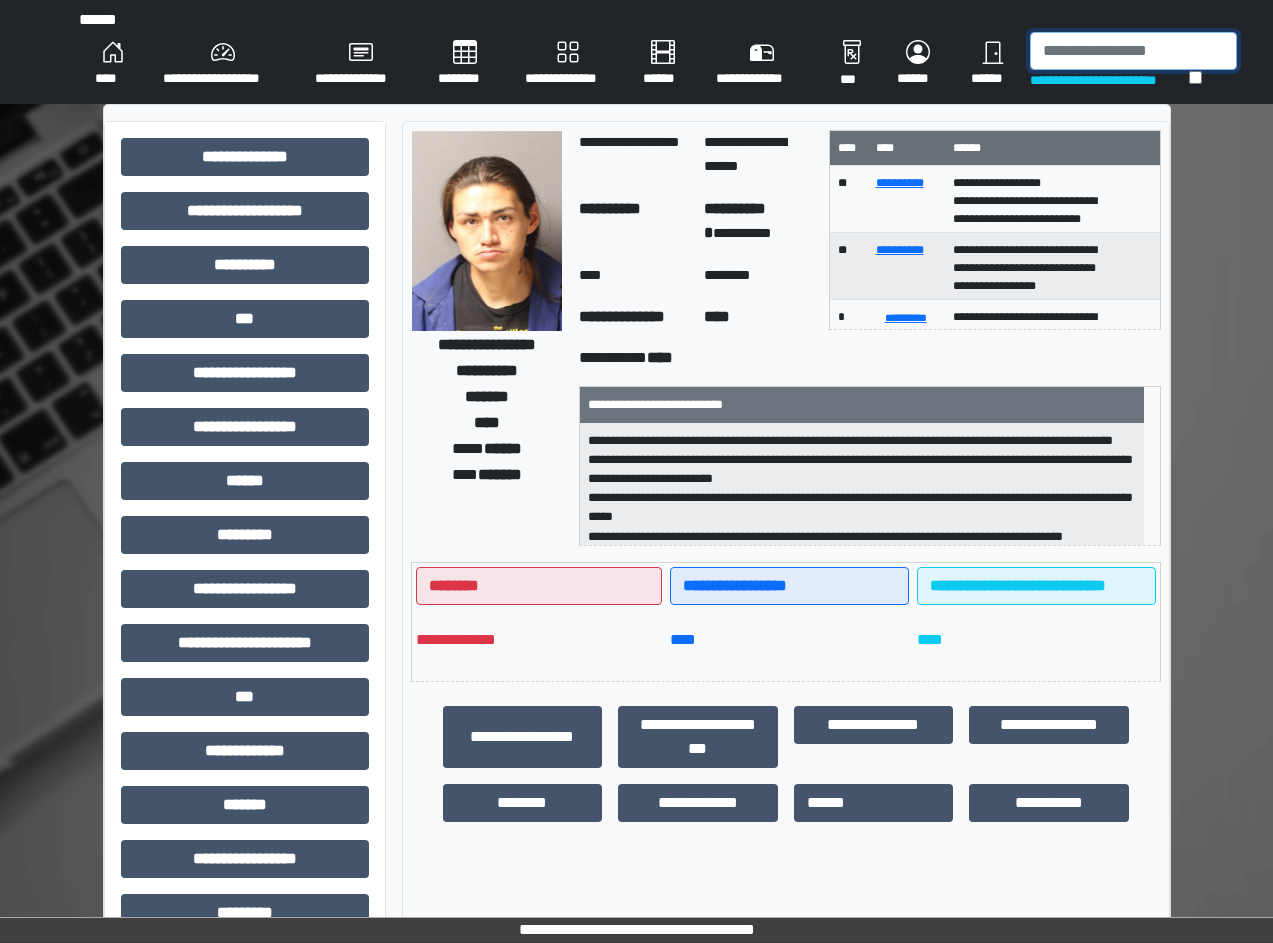 click at bounding box center (1133, 51) 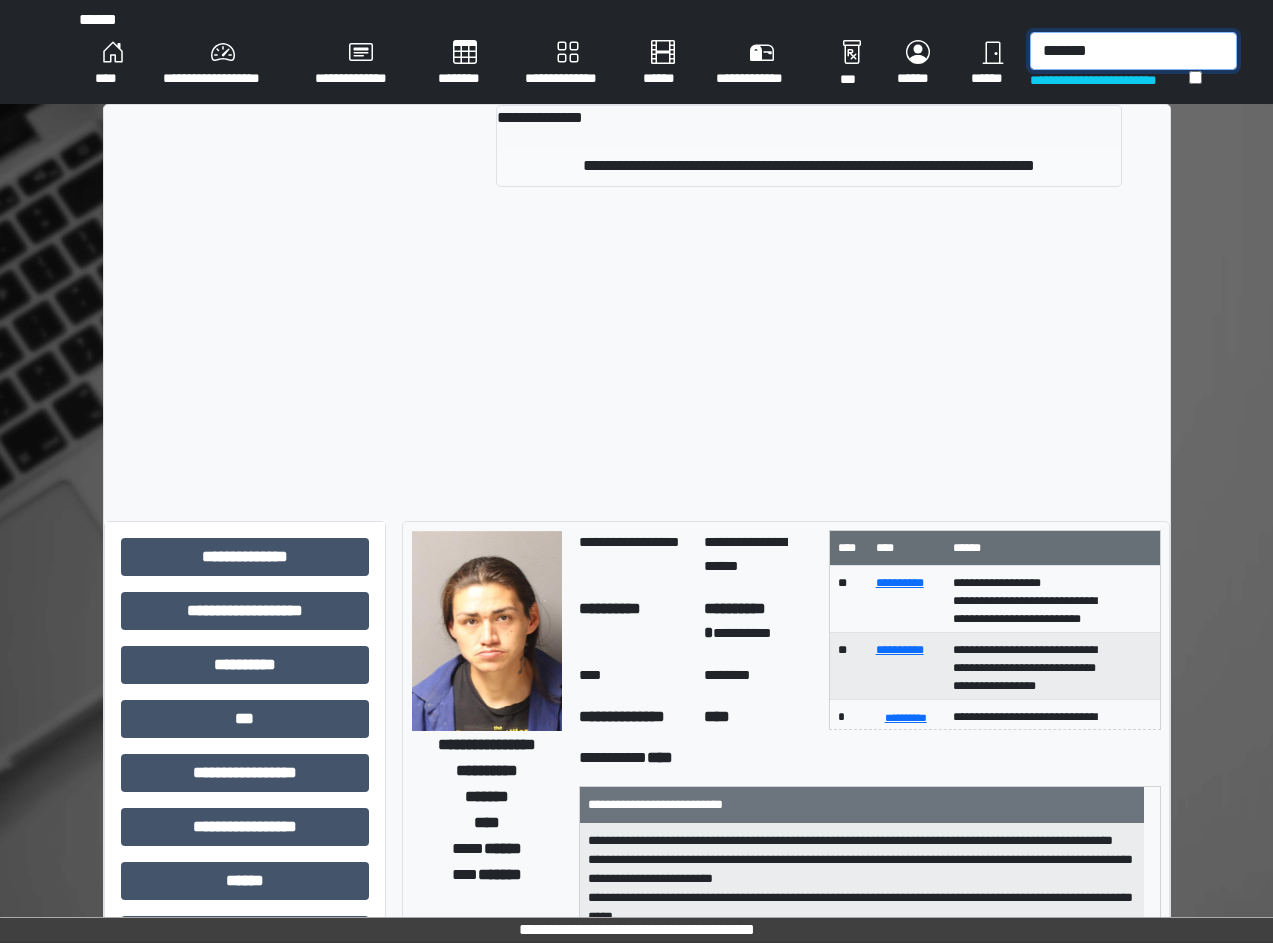 type on "*******" 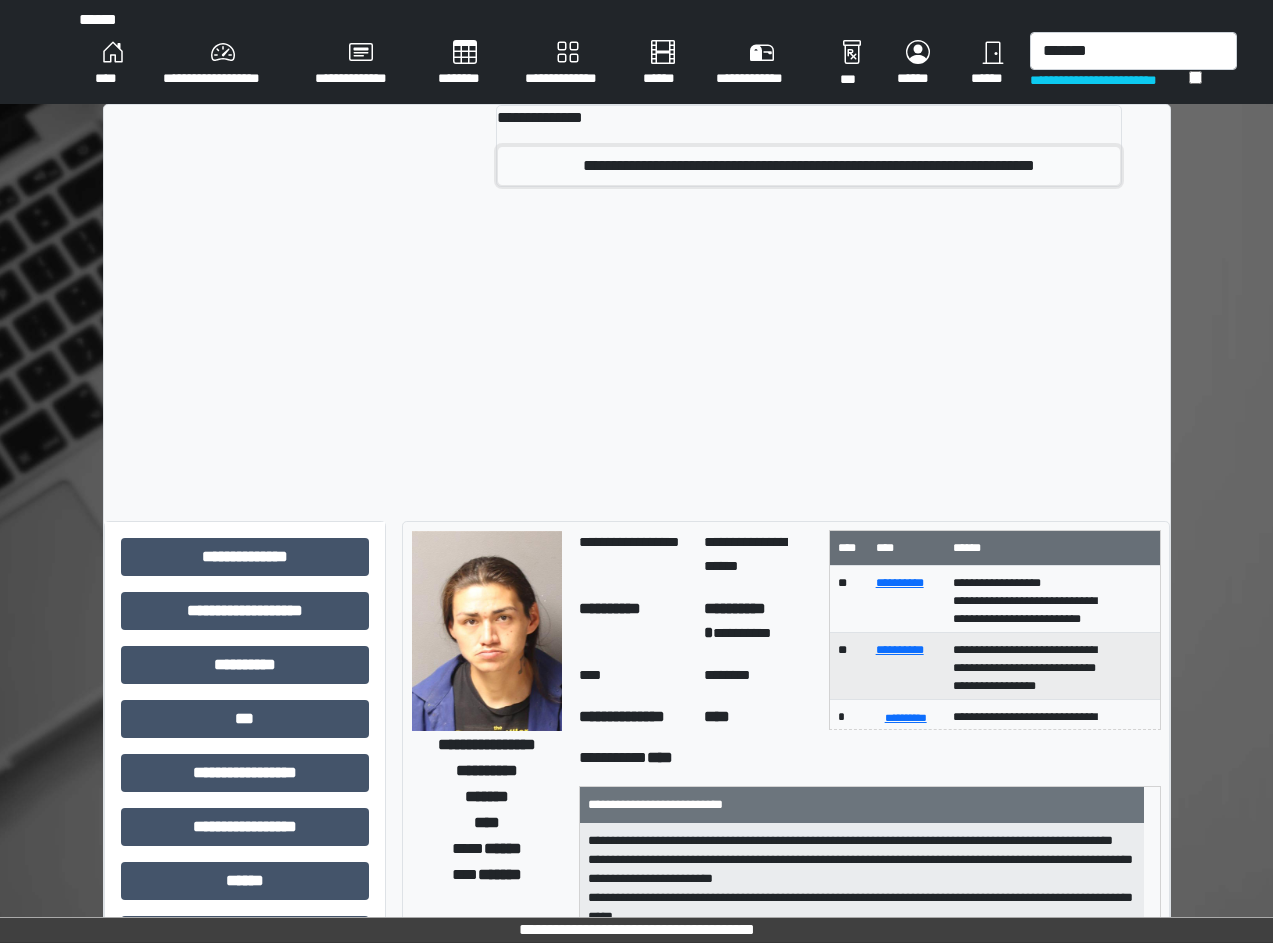 click on "**********" at bounding box center (808, 166) 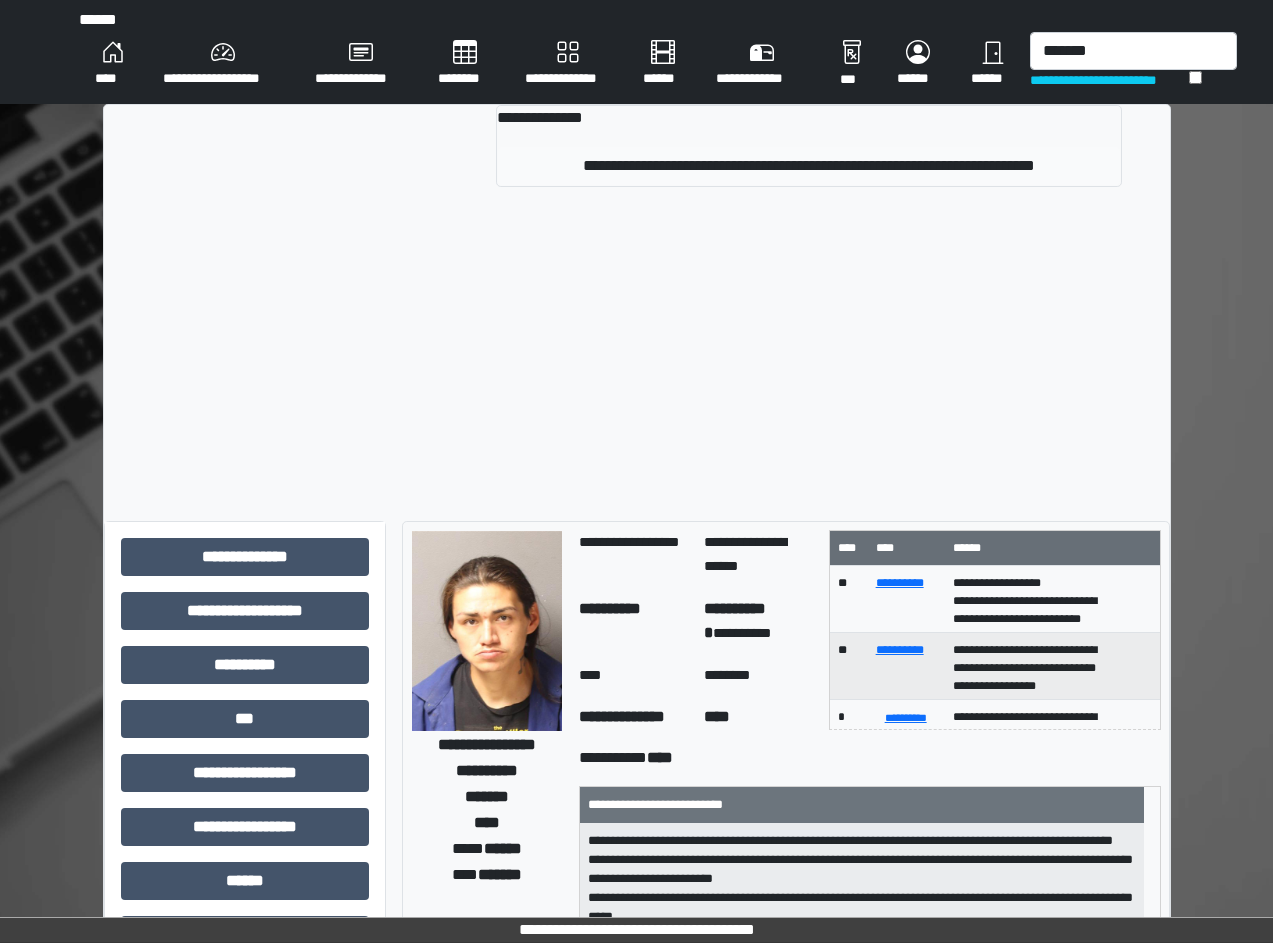 type 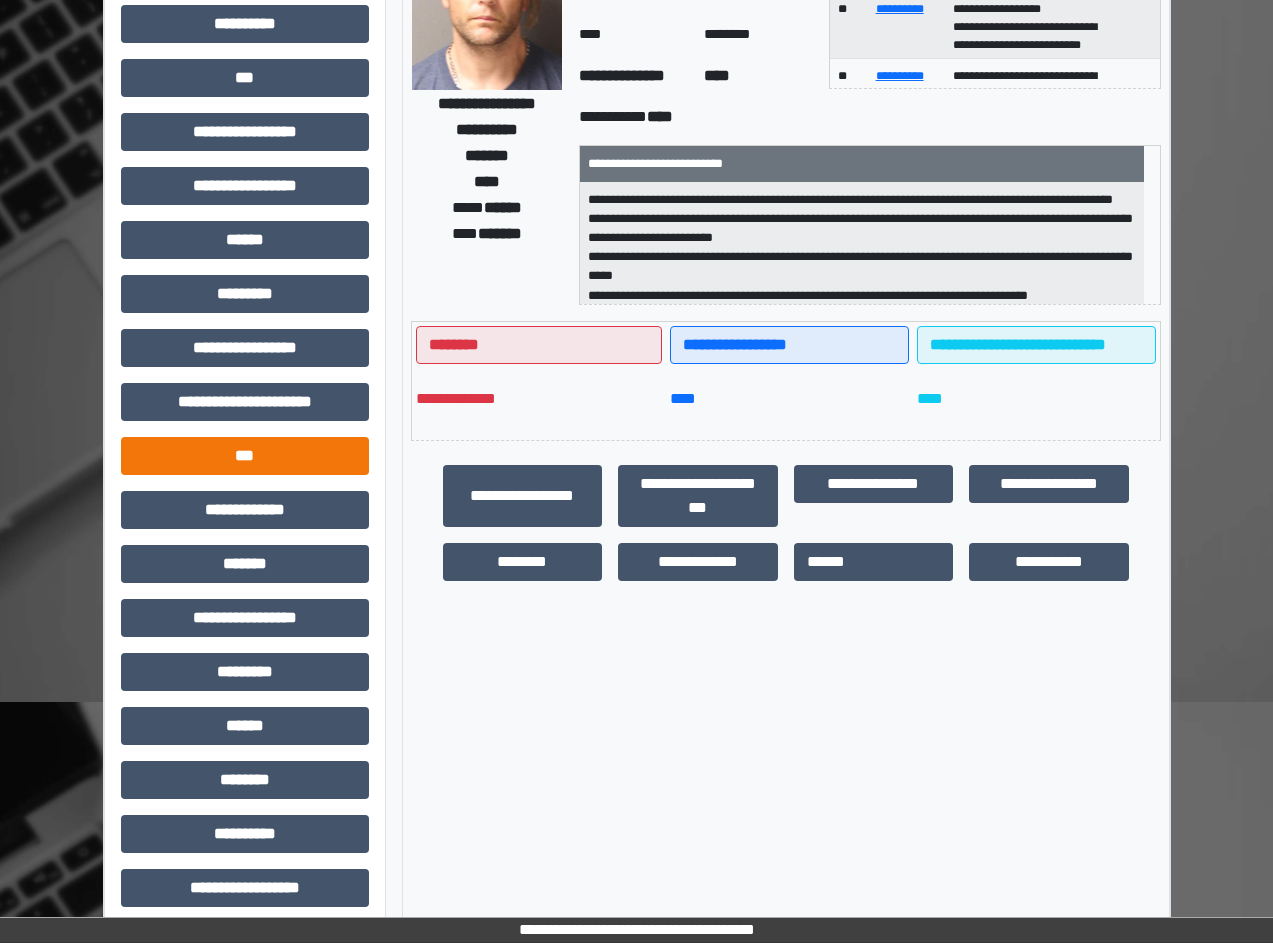 scroll, scrollTop: 255, scrollLeft: 0, axis: vertical 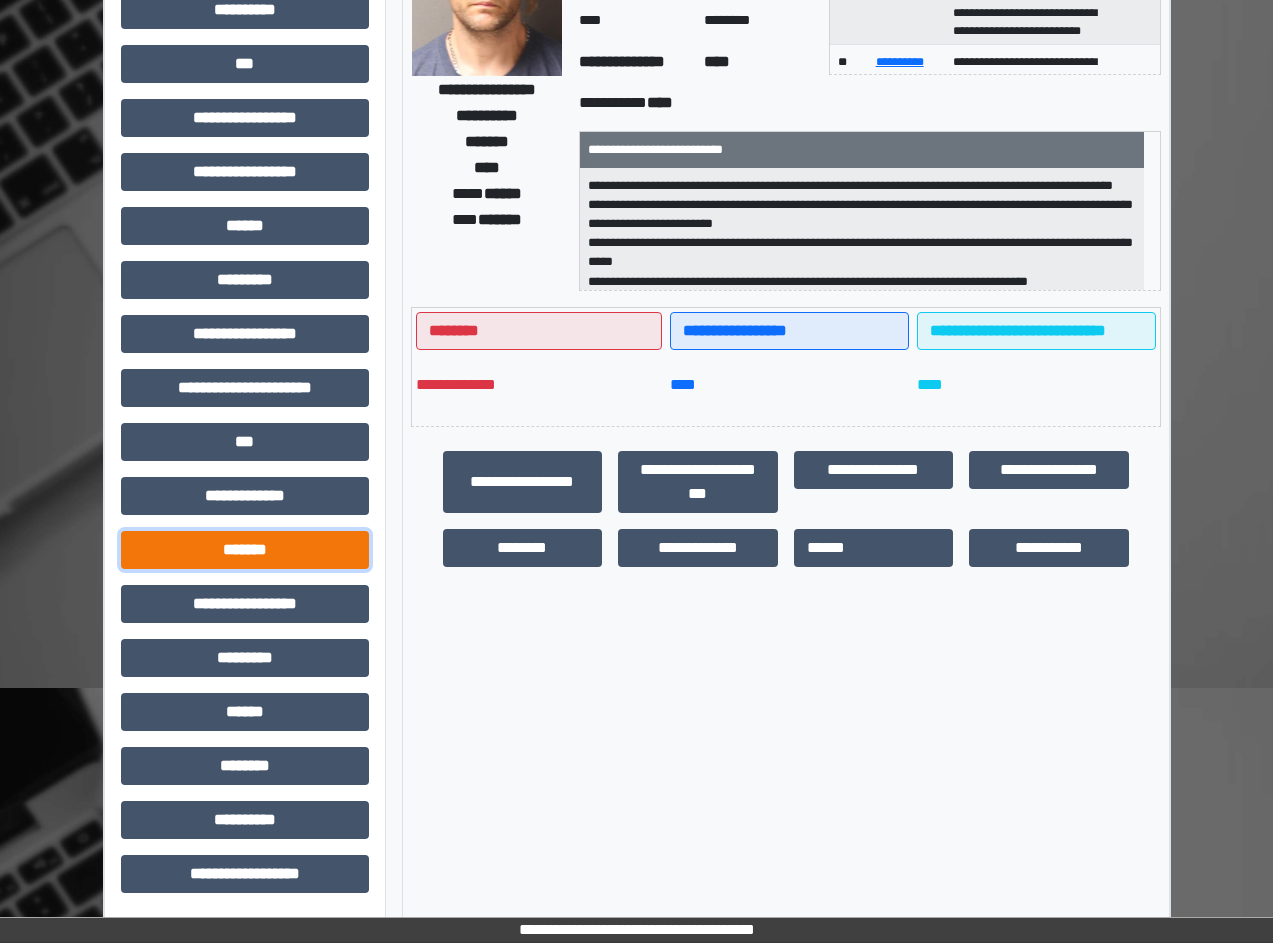click on "*******" at bounding box center (245, 550) 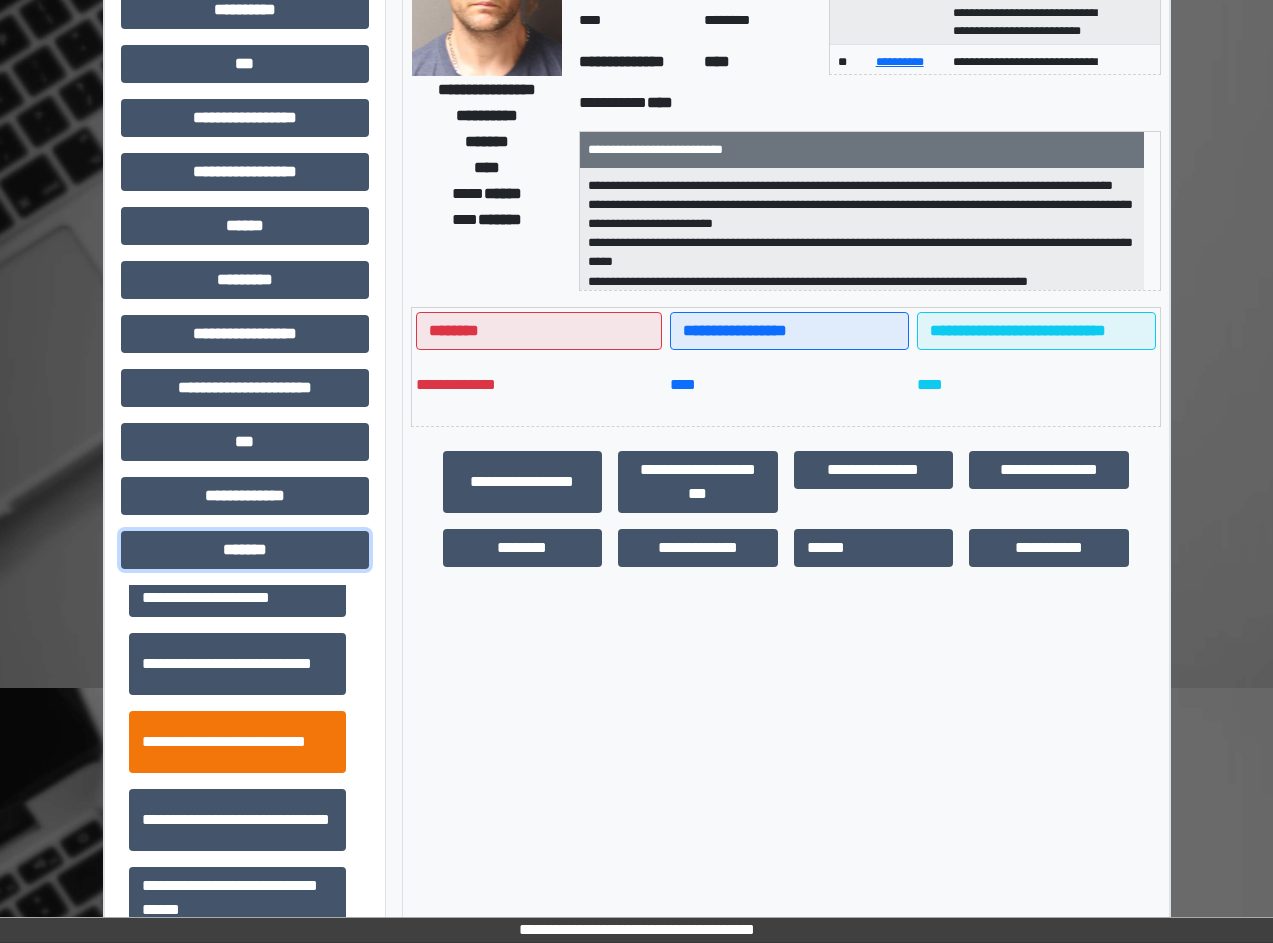 scroll, scrollTop: 600, scrollLeft: 0, axis: vertical 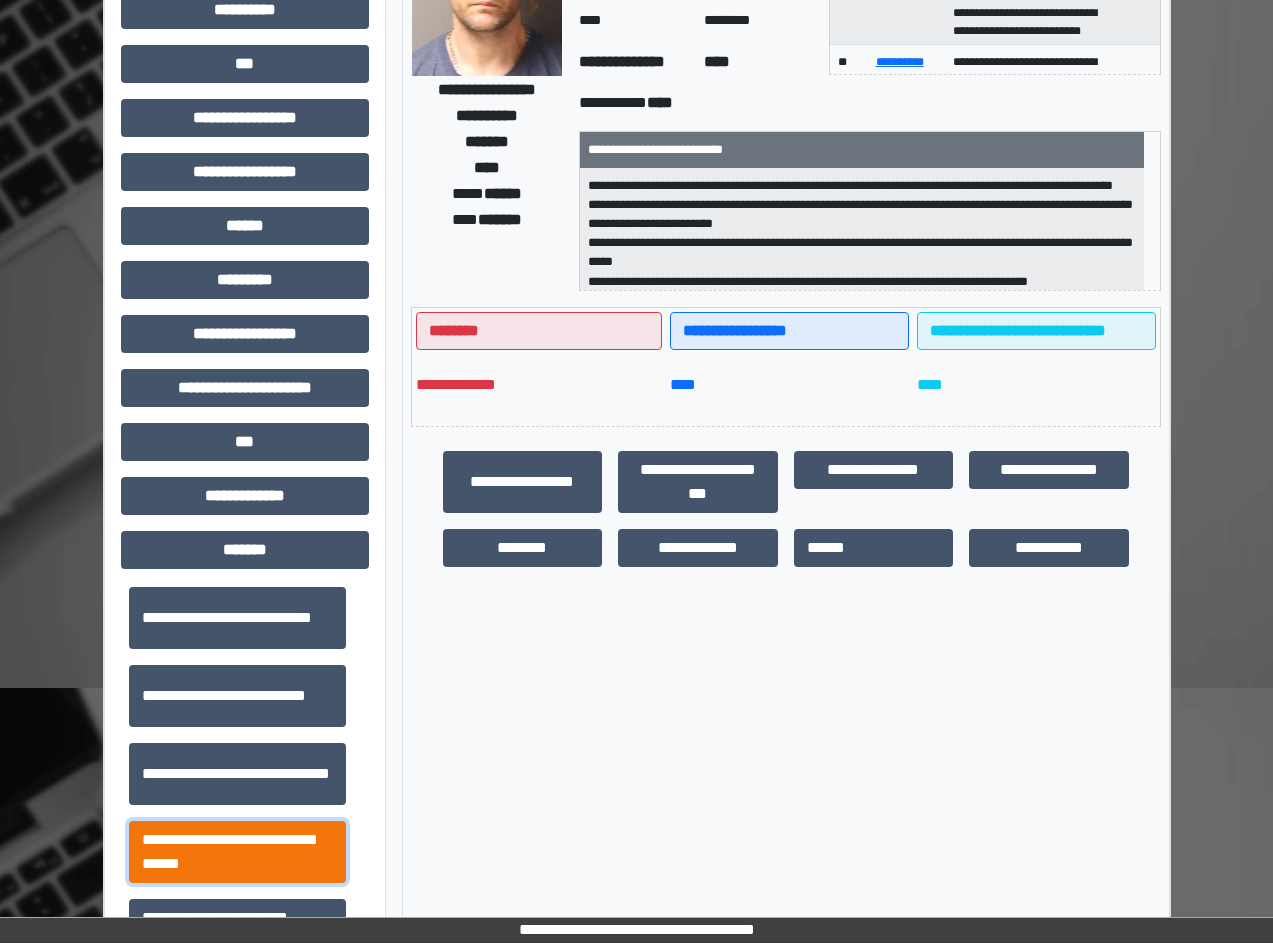 click on "**********" at bounding box center (237, 852) 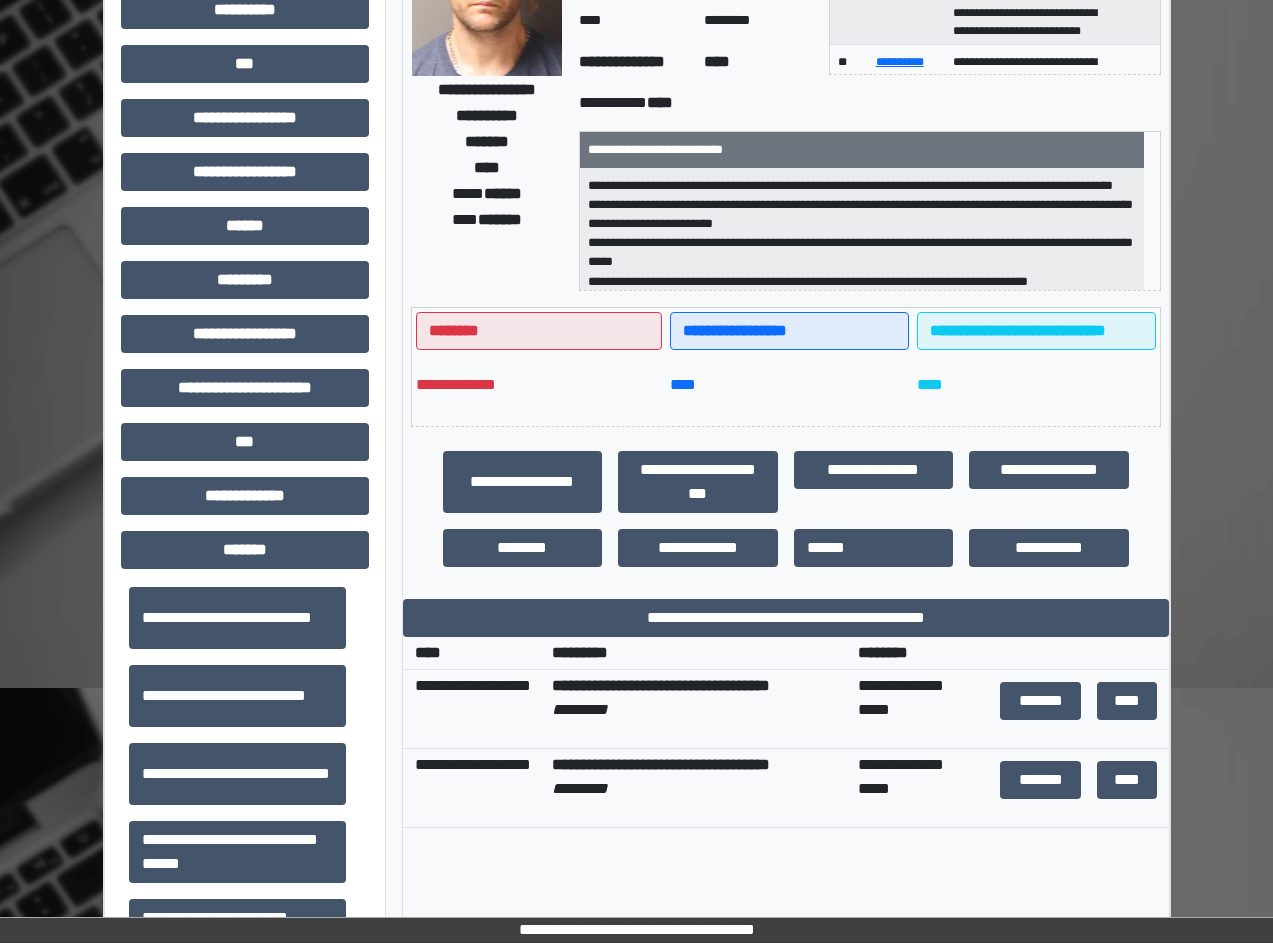 click on "**********" at bounding box center [786, 636] 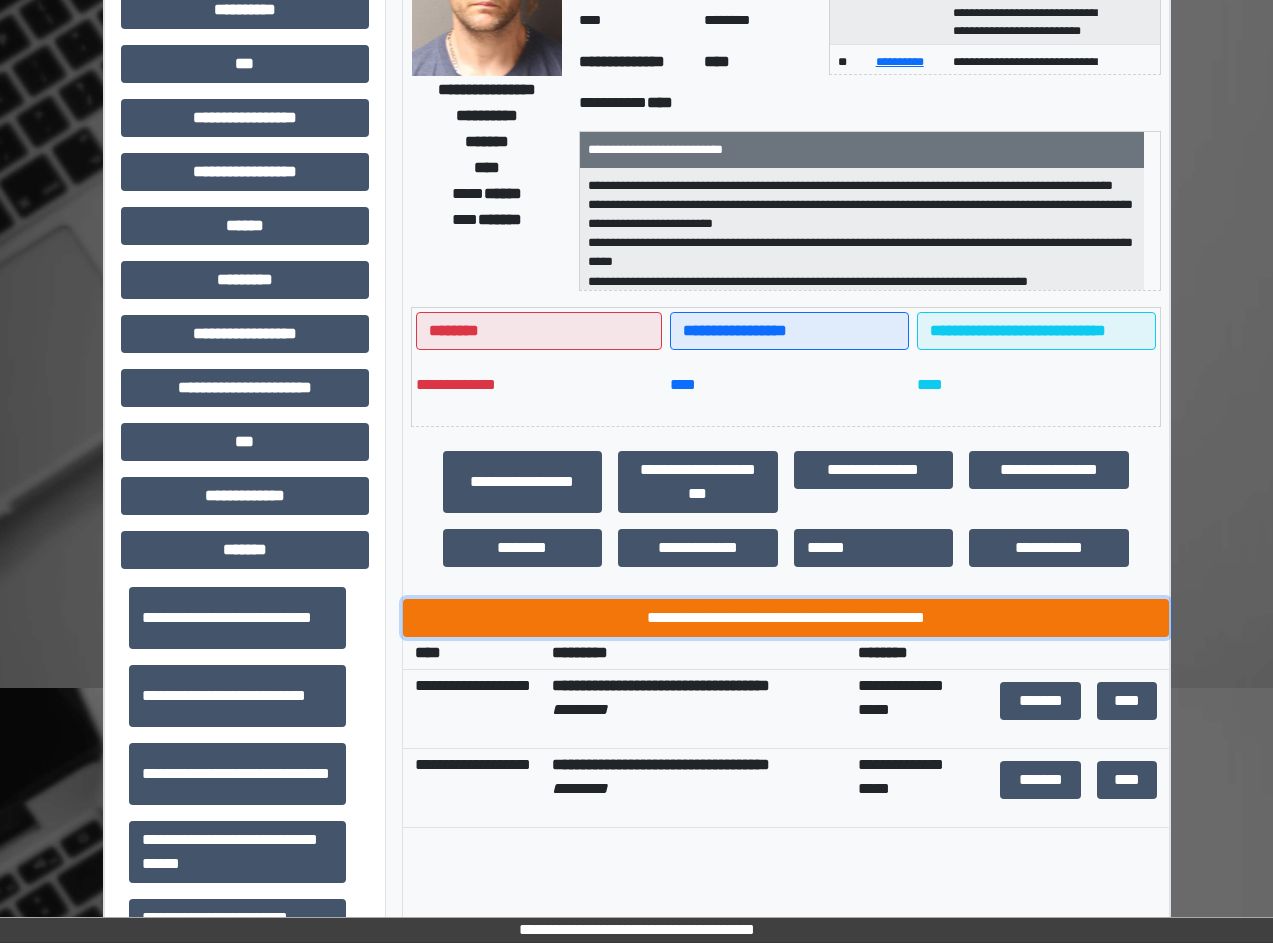 click on "**********" at bounding box center [786, 618] 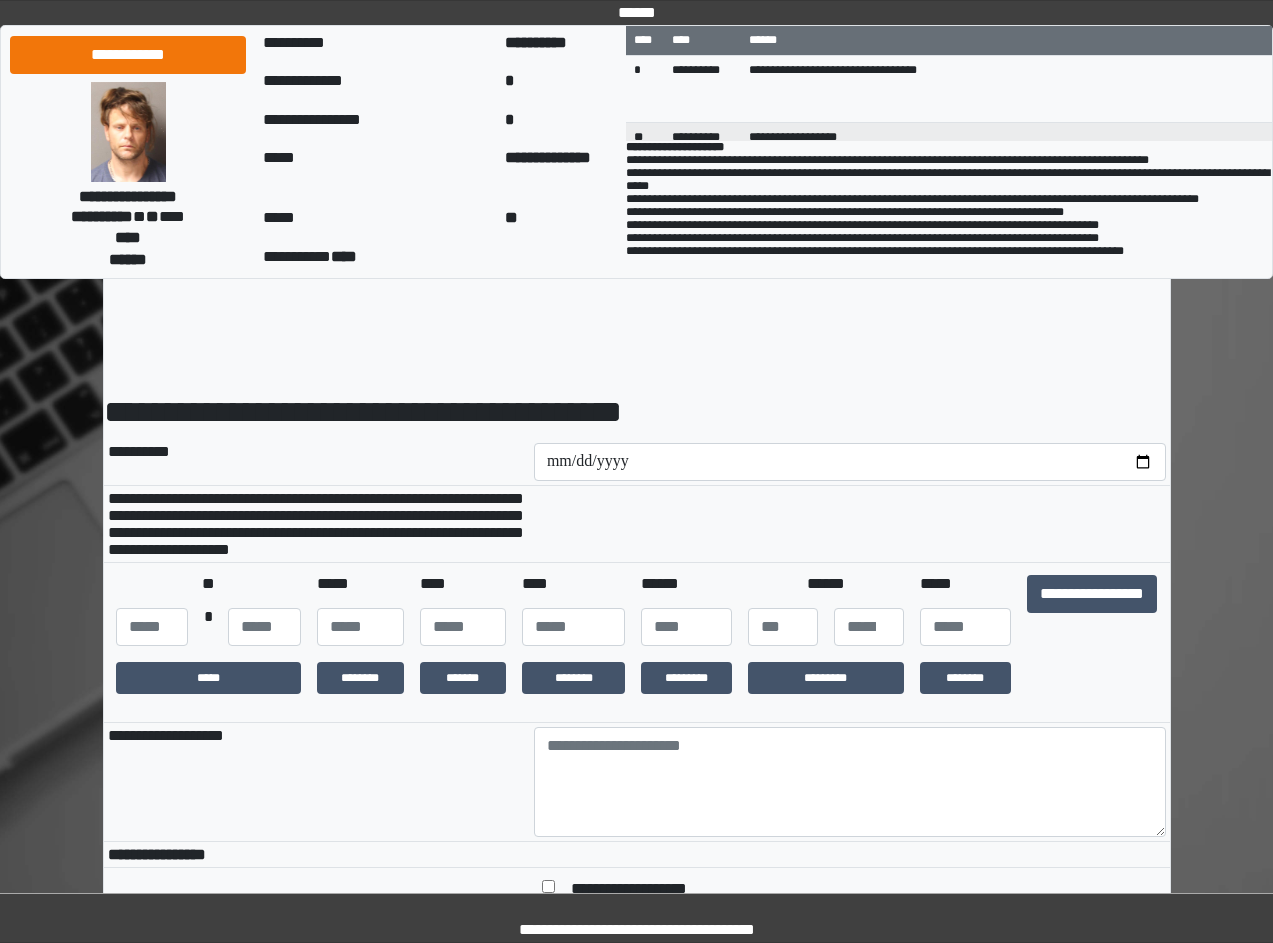 scroll, scrollTop: 100, scrollLeft: 0, axis: vertical 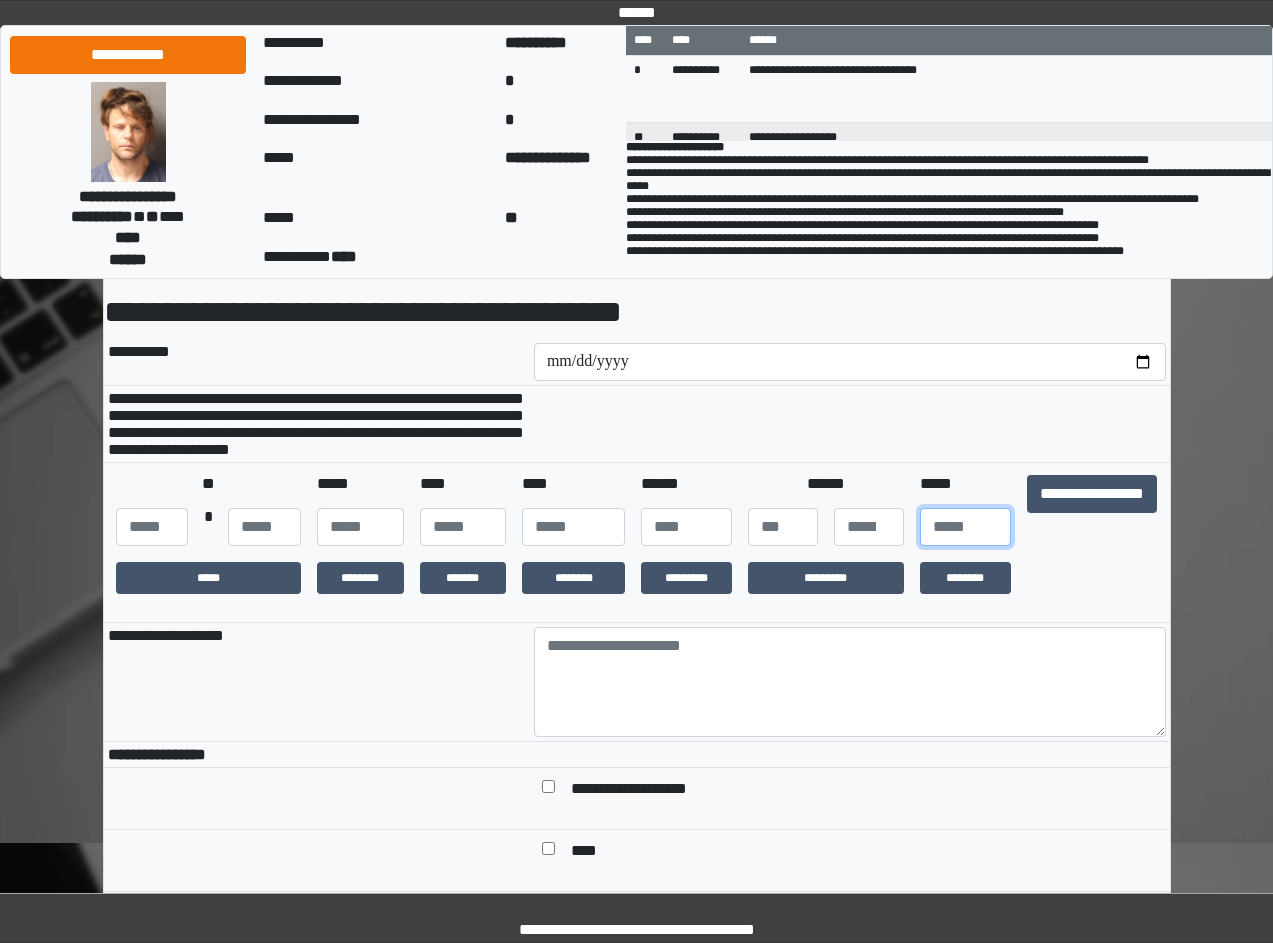 click at bounding box center [965, 527] 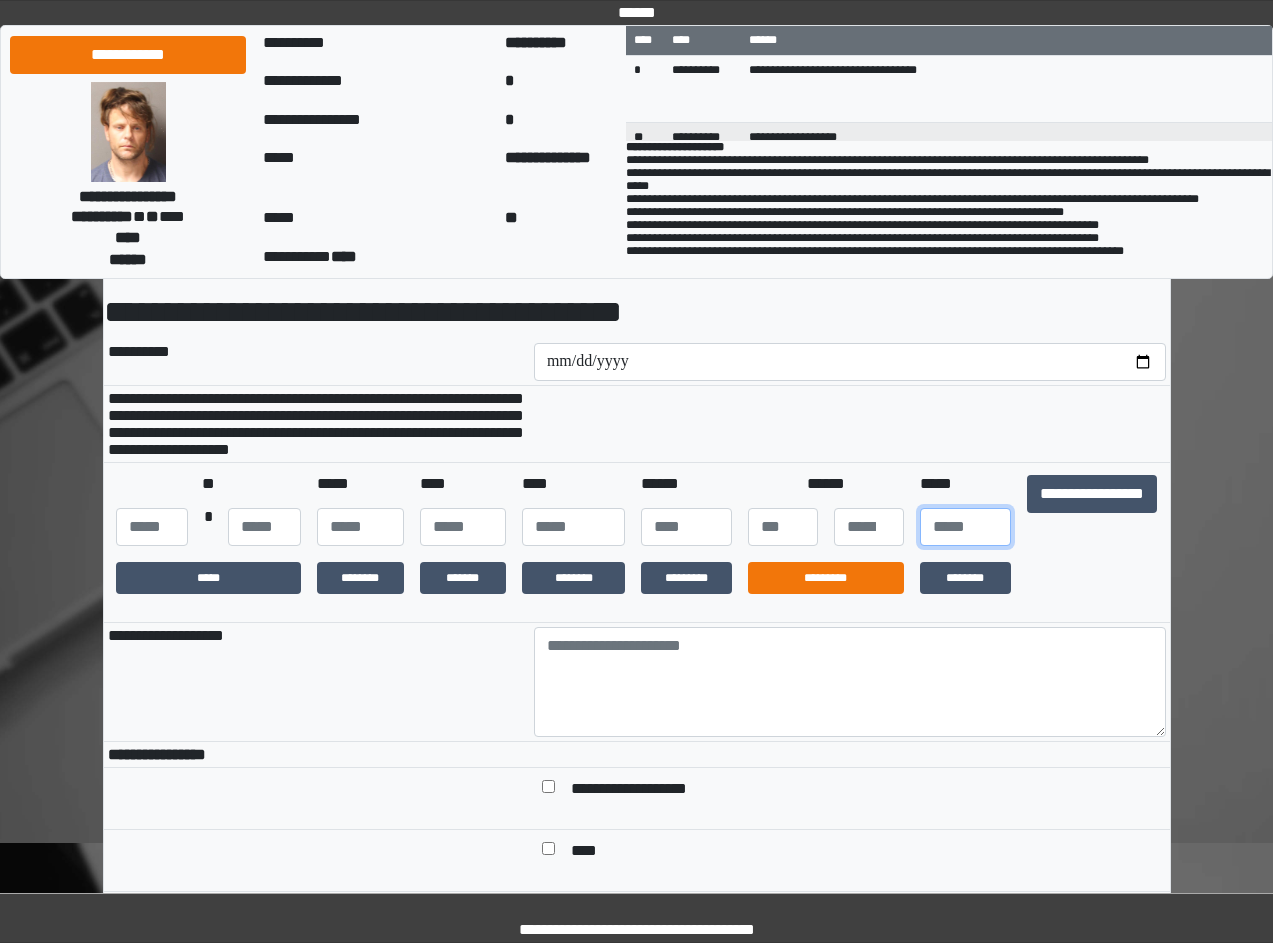 type on "***" 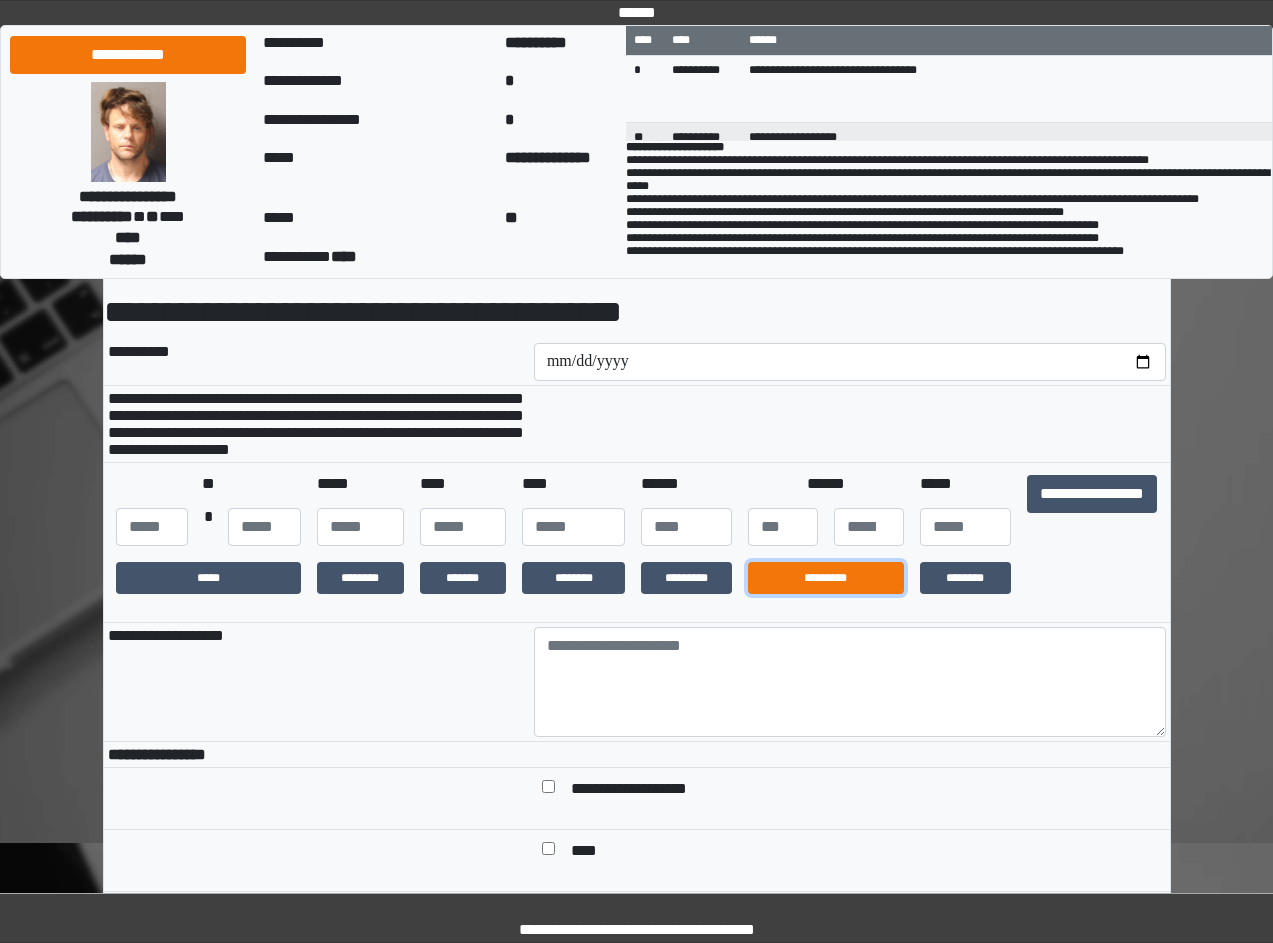 click on "*********" at bounding box center (826, 578) 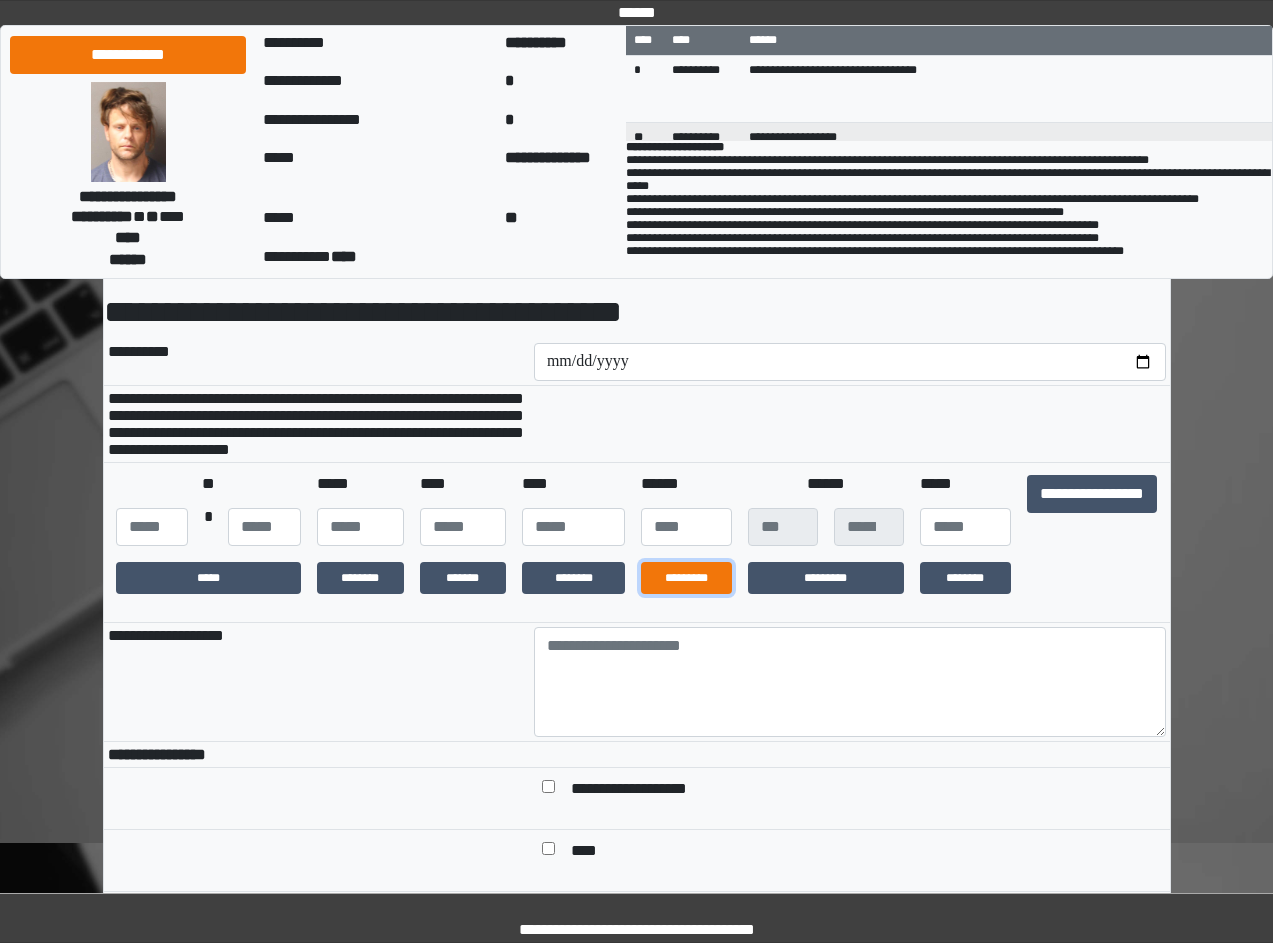 click on "*********" at bounding box center [686, 578] 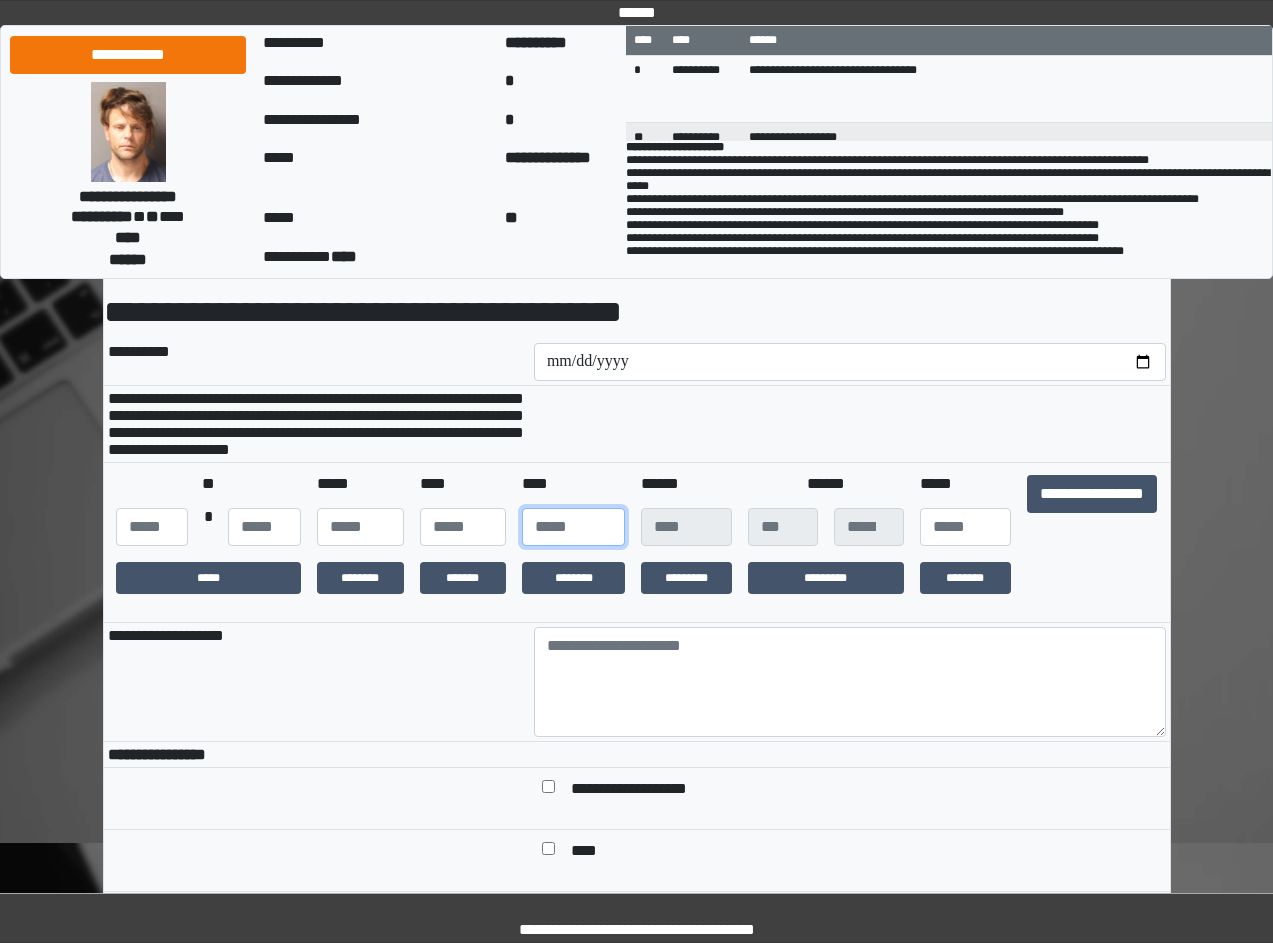 click at bounding box center [573, 527] 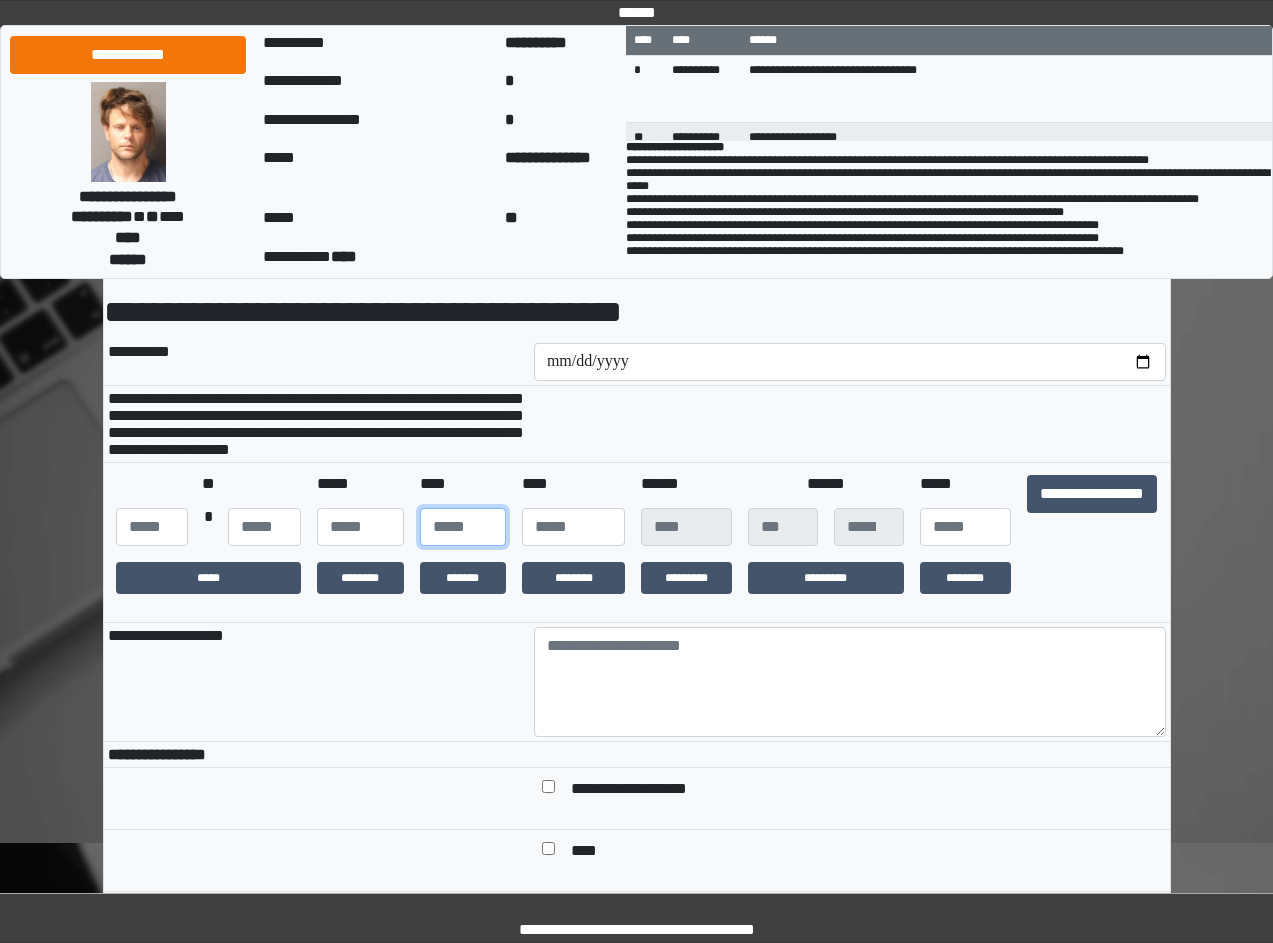 click at bounding box center (463, 527) 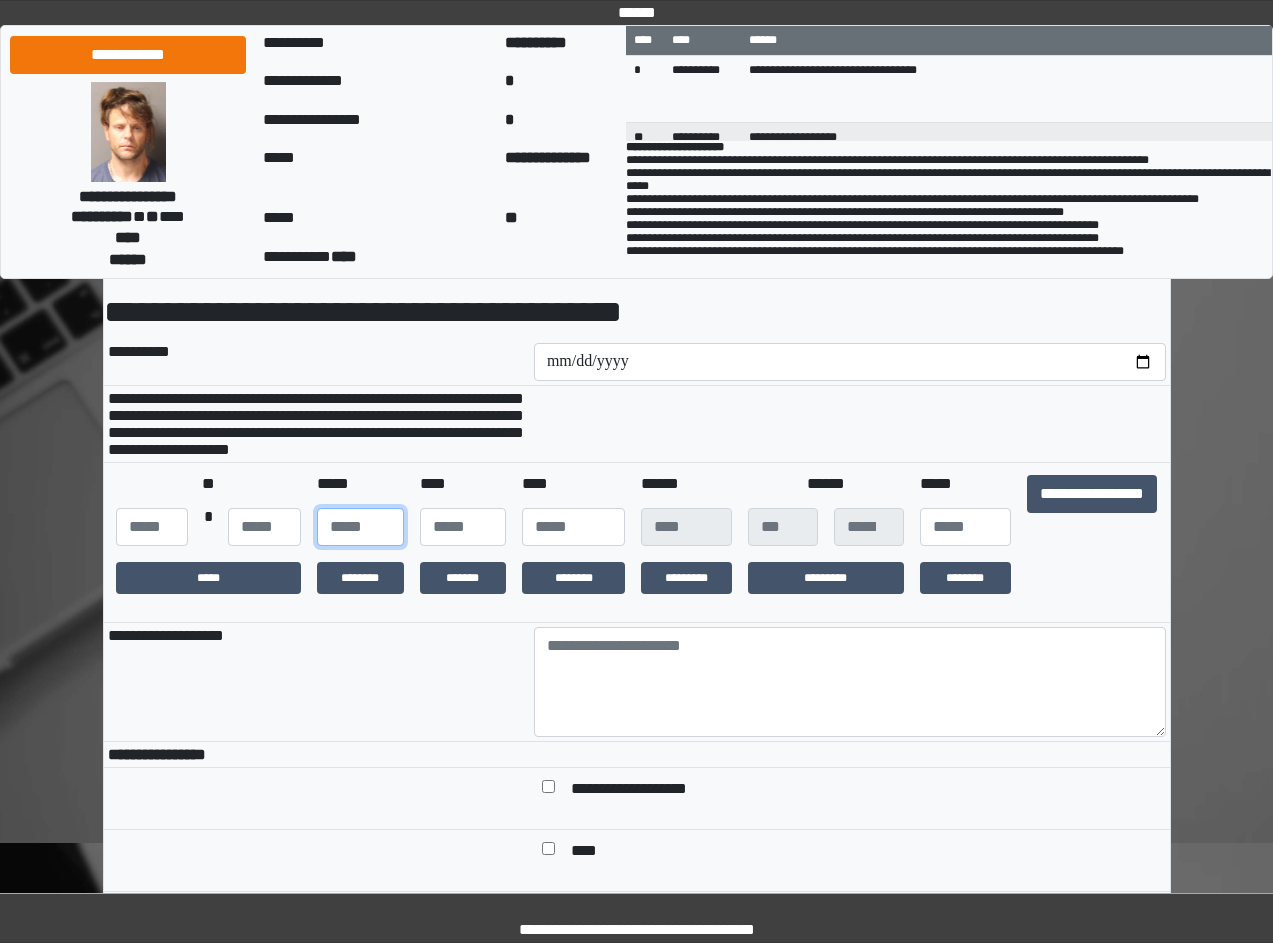 click at bounding box center [360, 527] 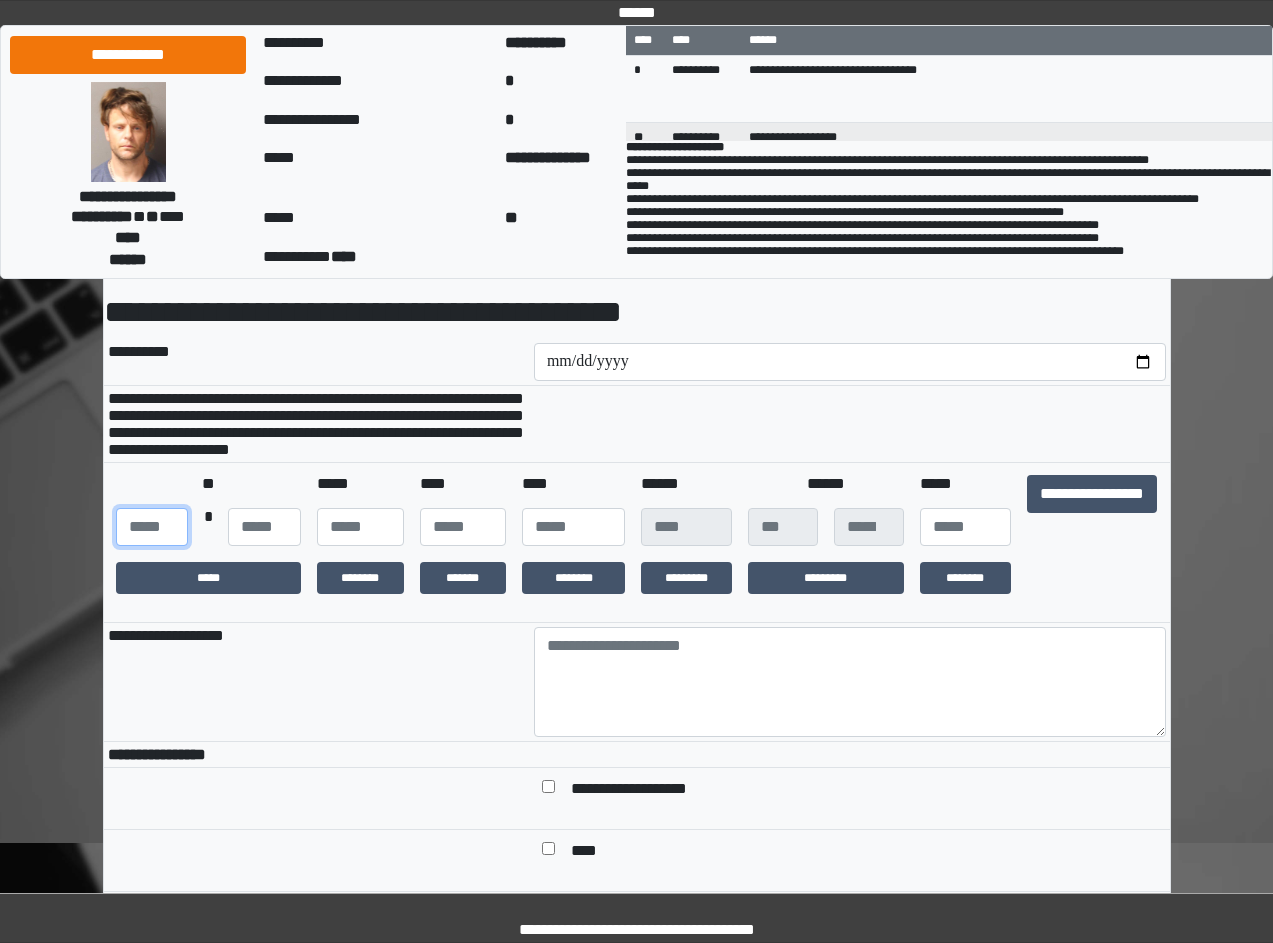 click at bounding box center [152, 527] 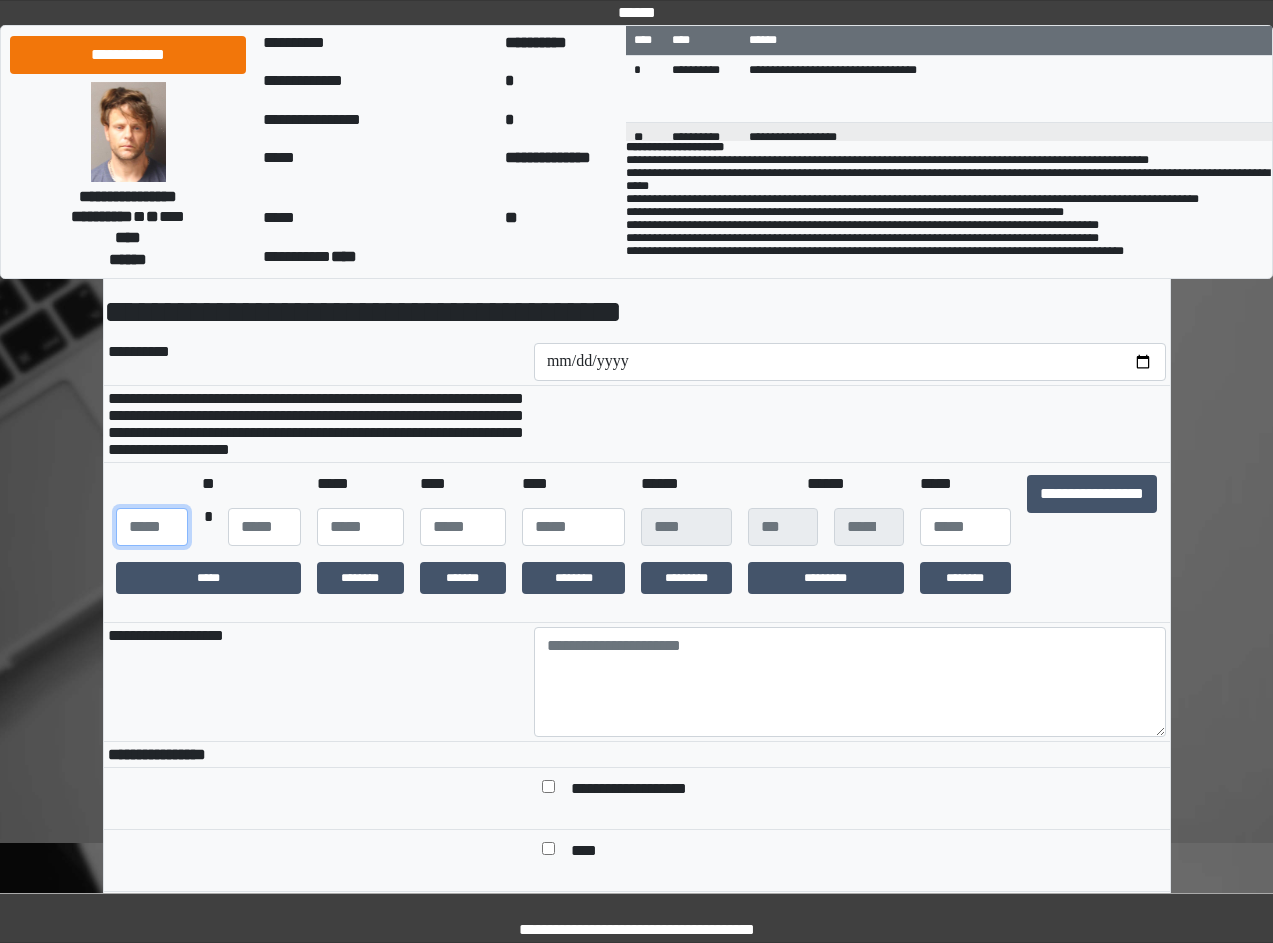 type on "***" 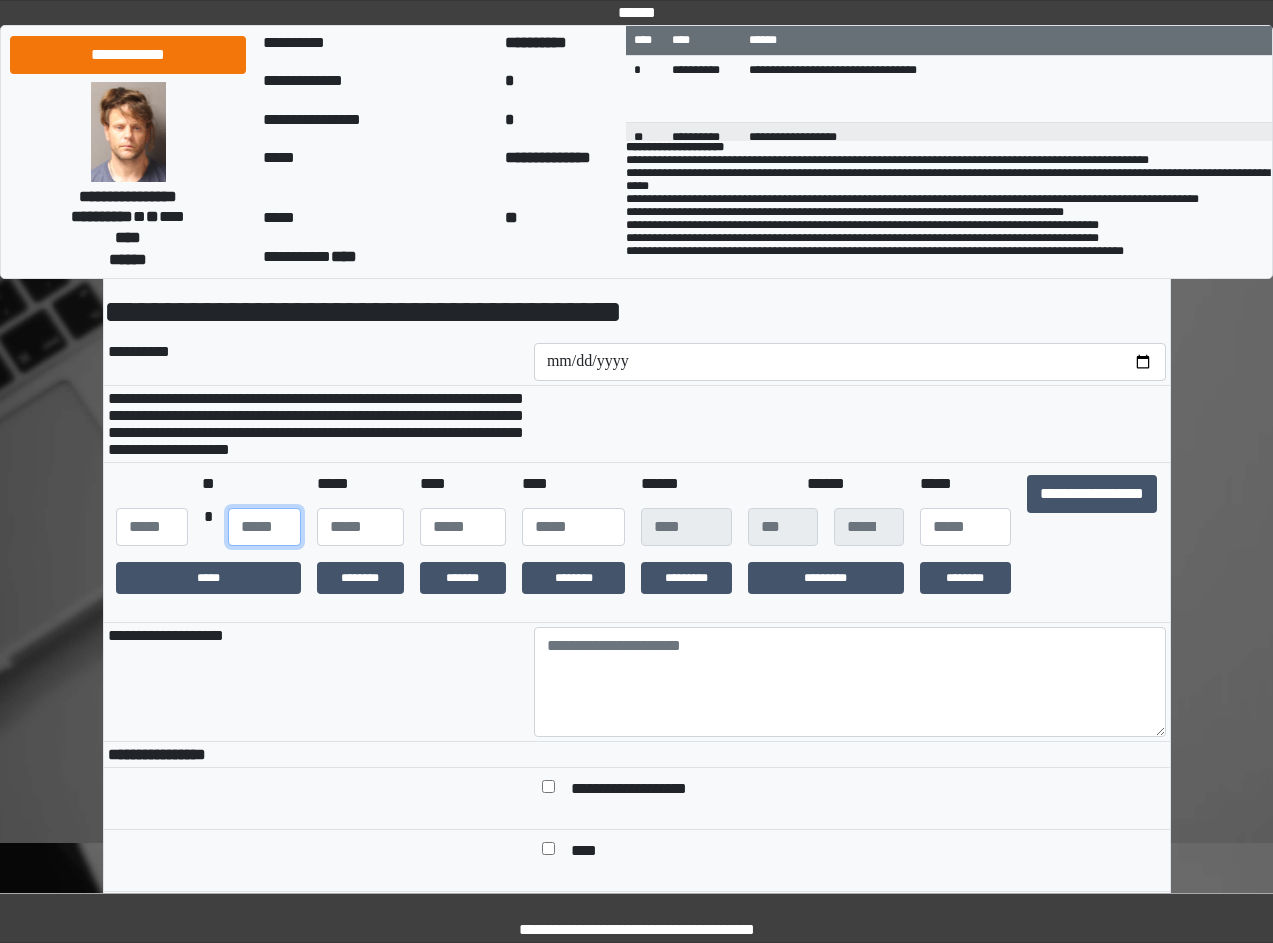 type on "**" 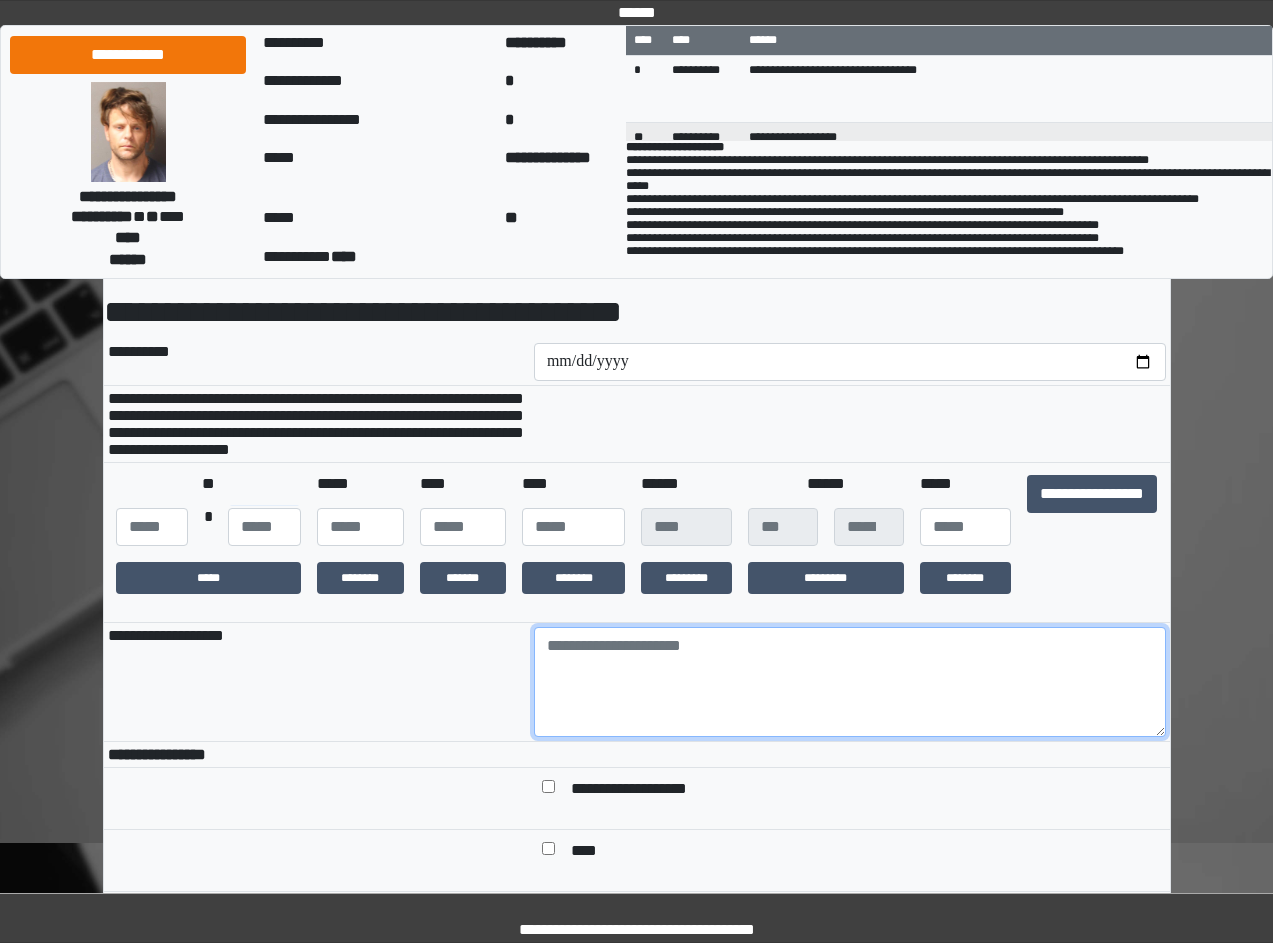 click at bounding box center (850, 682) 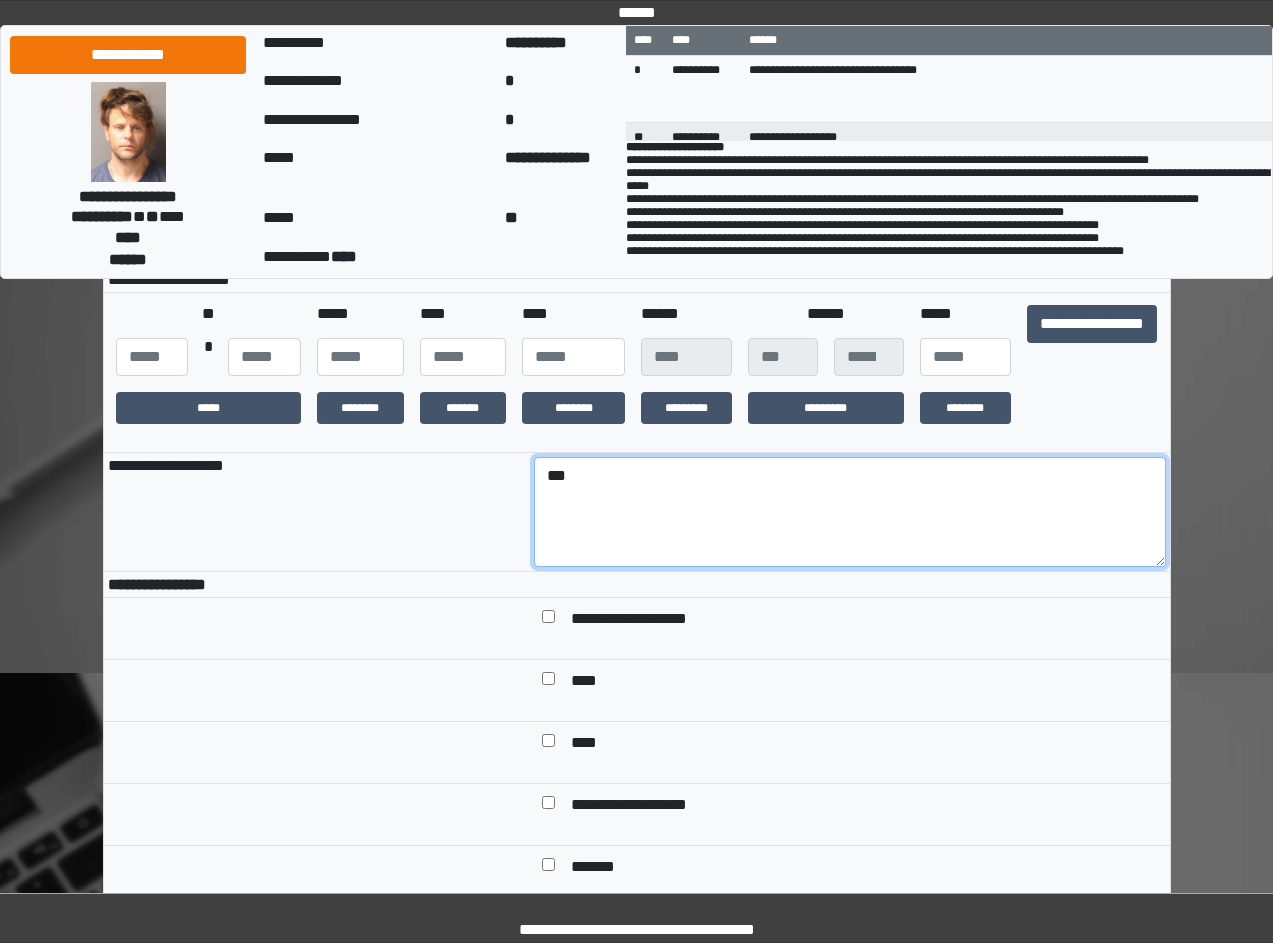 scroll, scrollTop: 400, scrollLeft: 0, axis: vertical 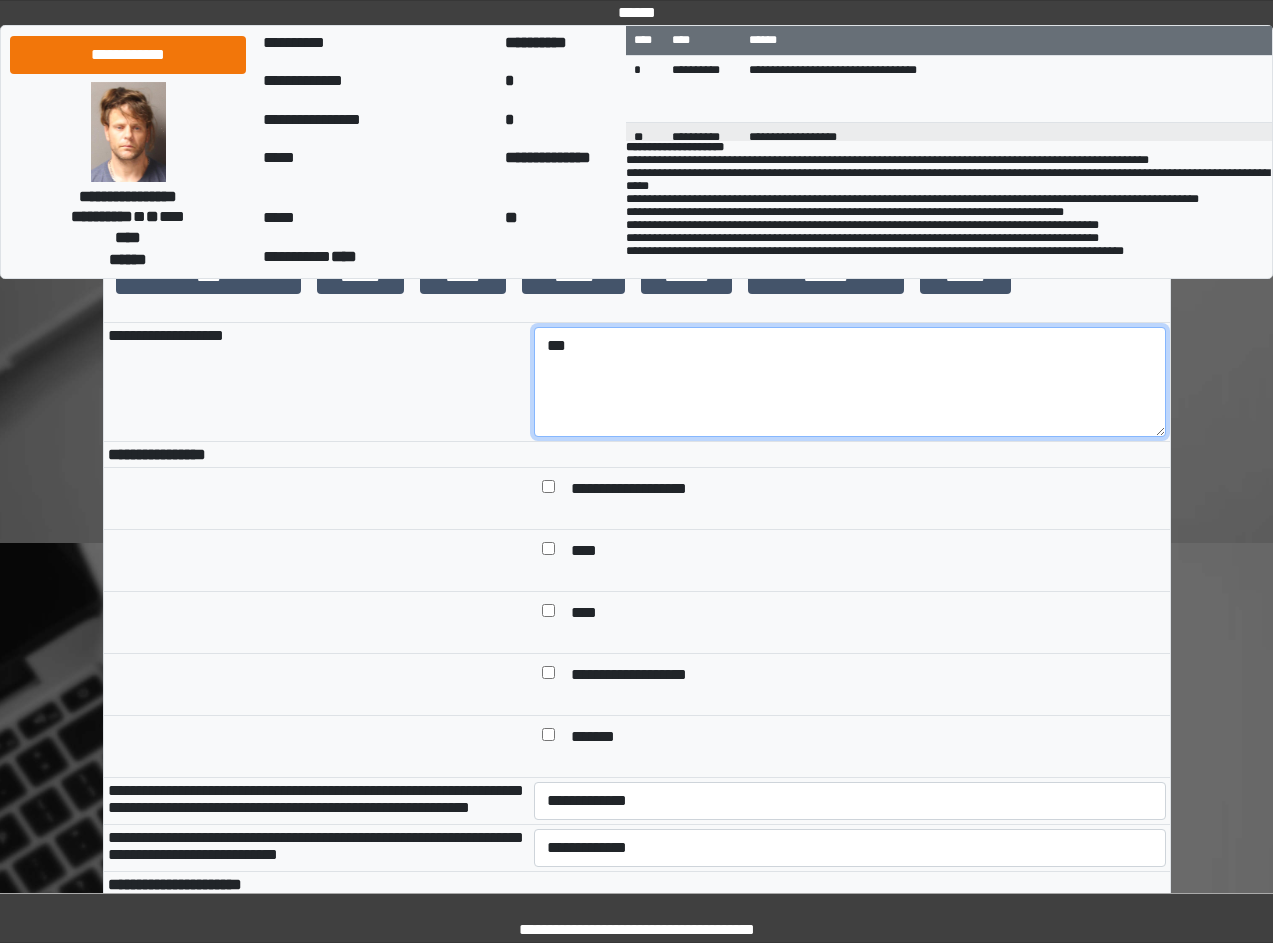type on "***" 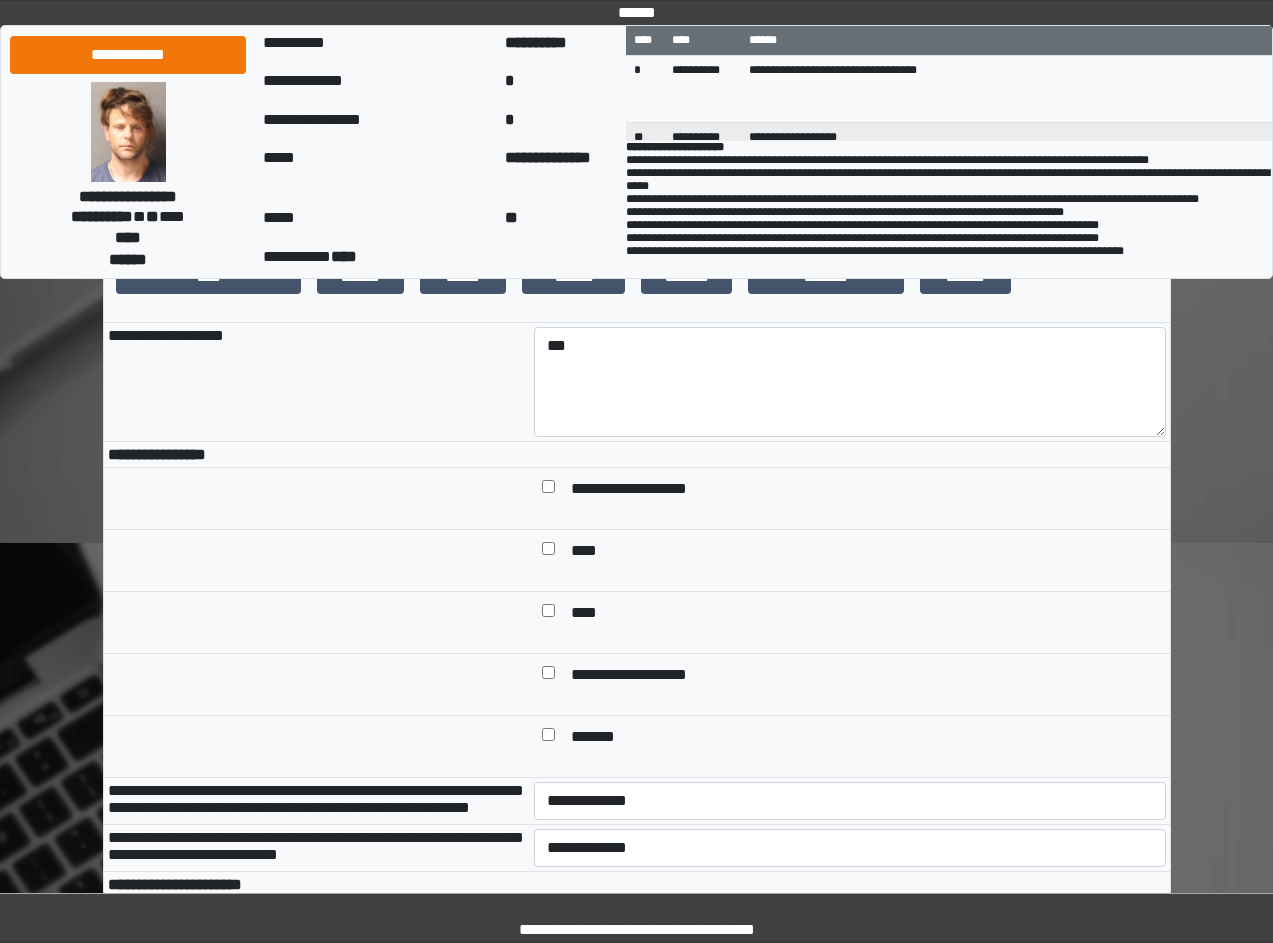 click at bounding box center [548, 614] 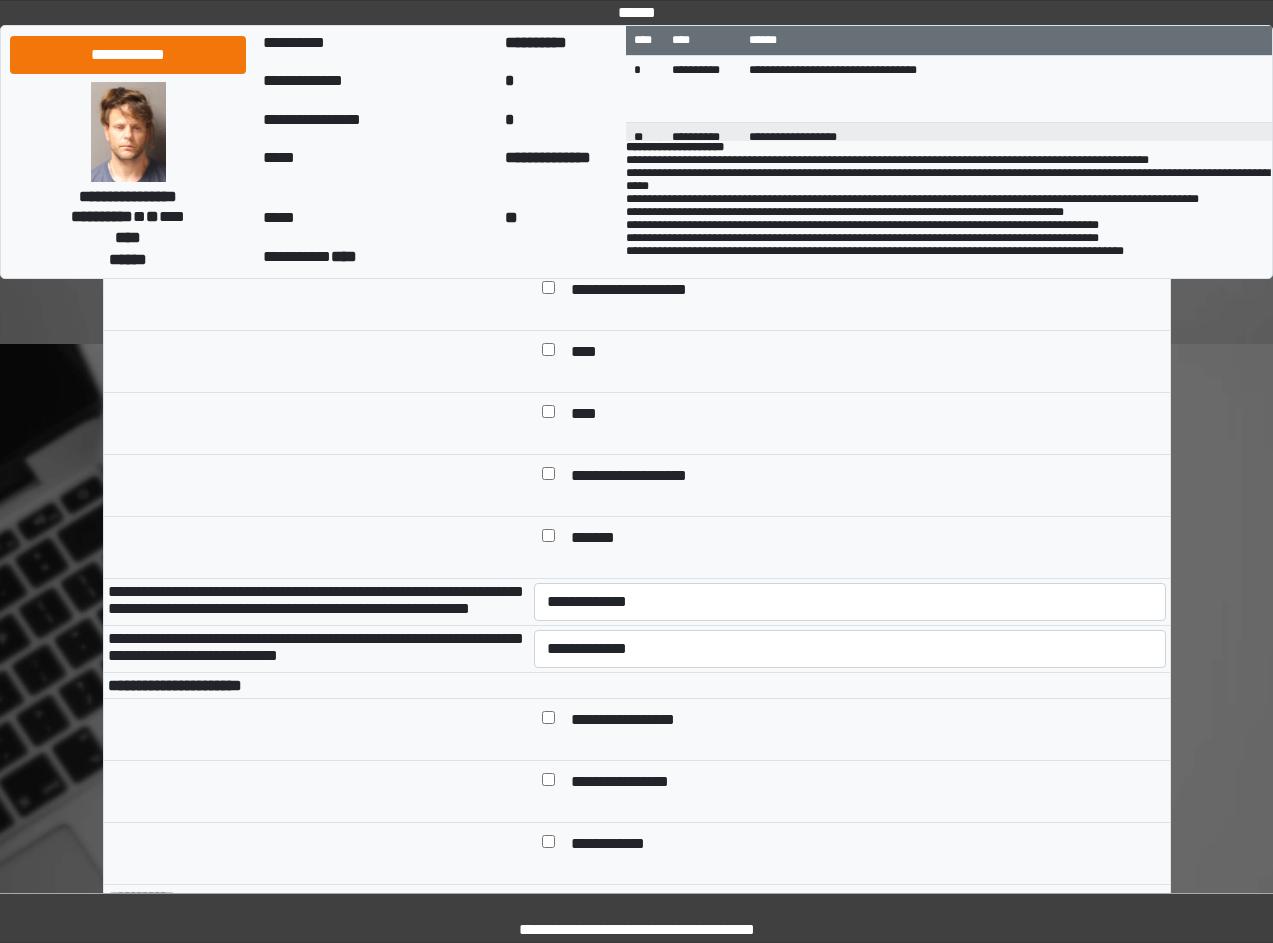 scroll, scrollTop: 600, scrollLeft: 0, axis: vertical 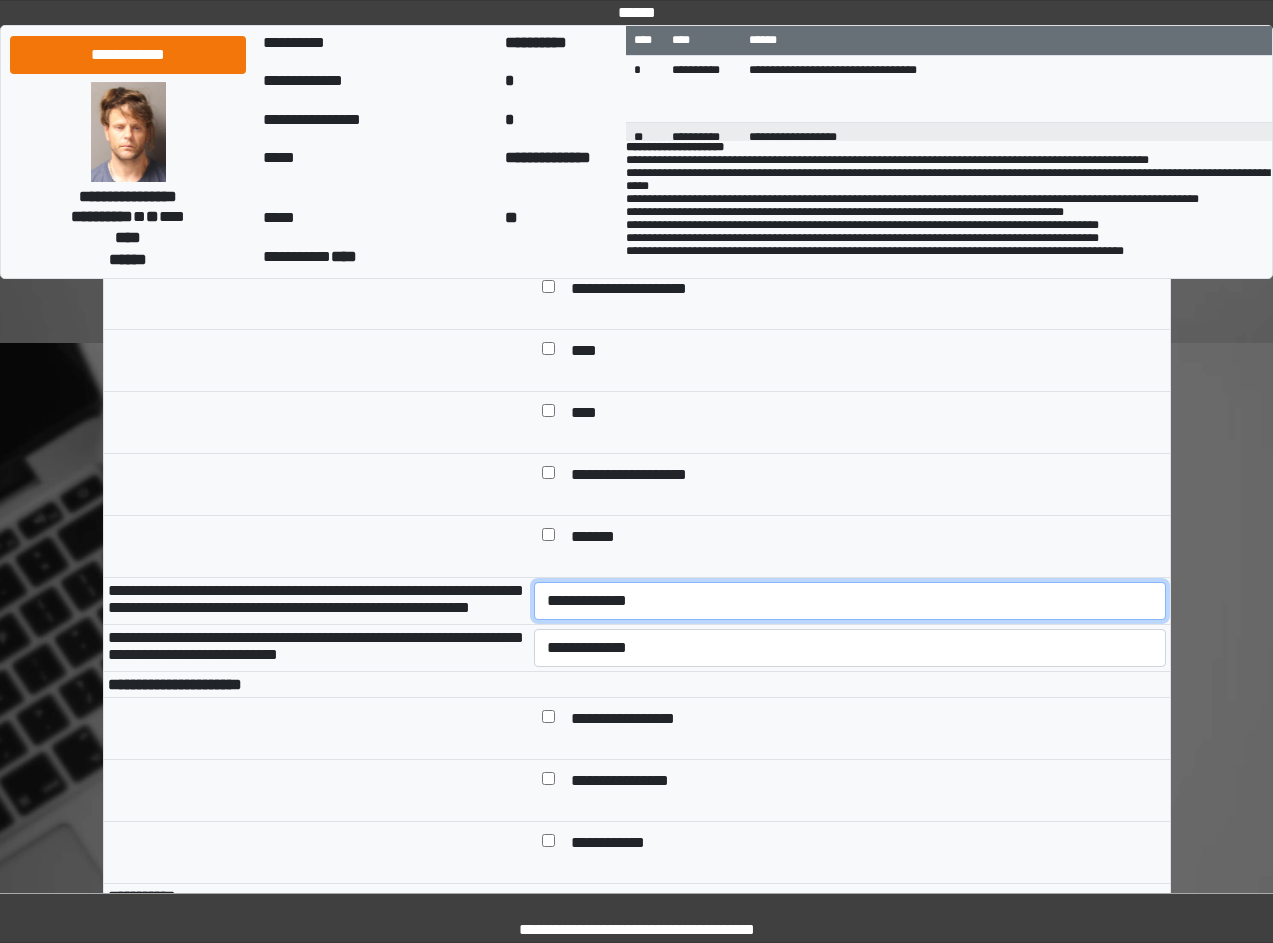click on "**********" at bounding box center (850, 601) 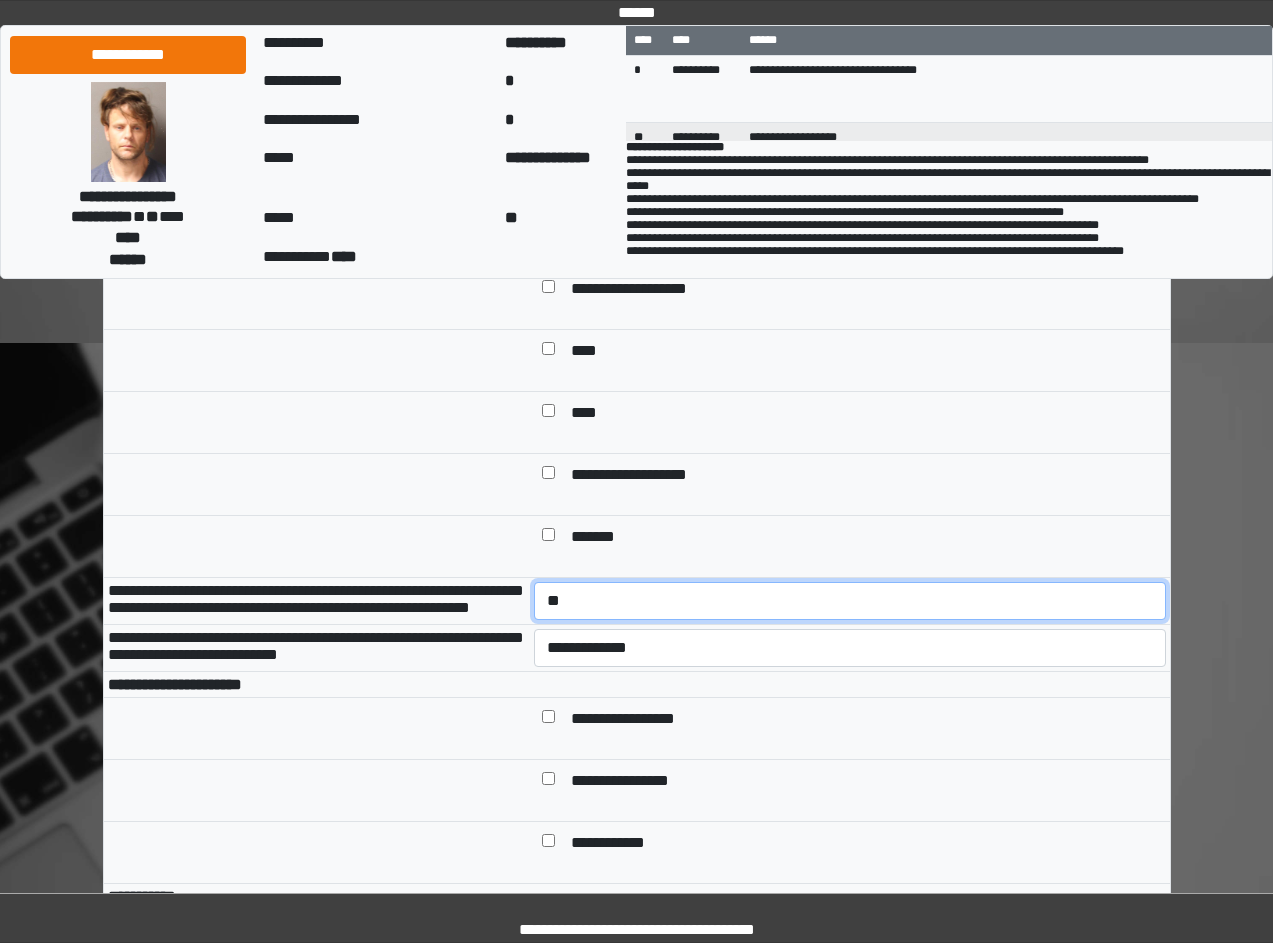 click on "**********" at bounding box center [850, 601] 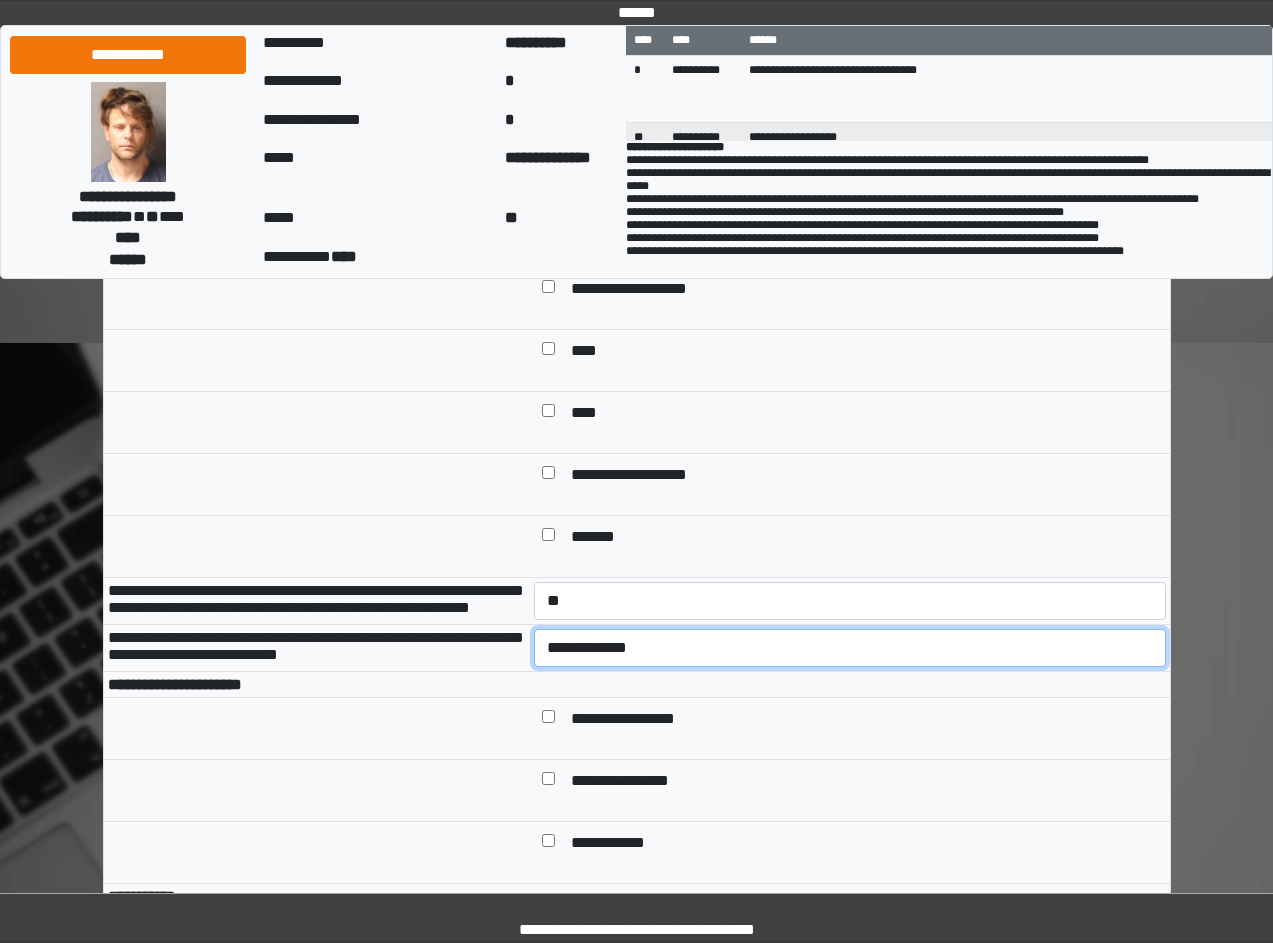 click on "**********" at bounding box center [850, 648] 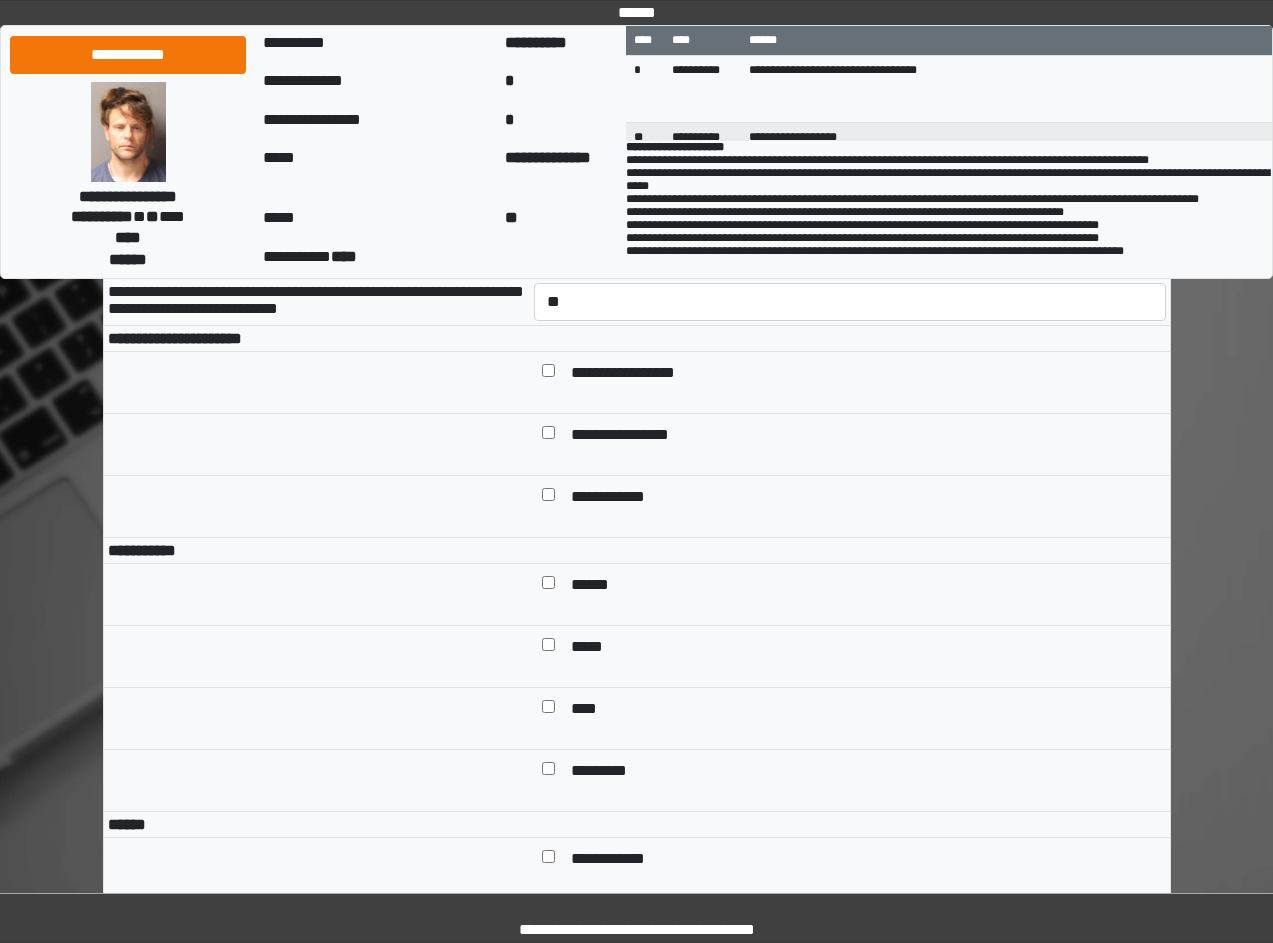 scroll, scrollTop: 1000, scrollLeft: 0, axis: vertical 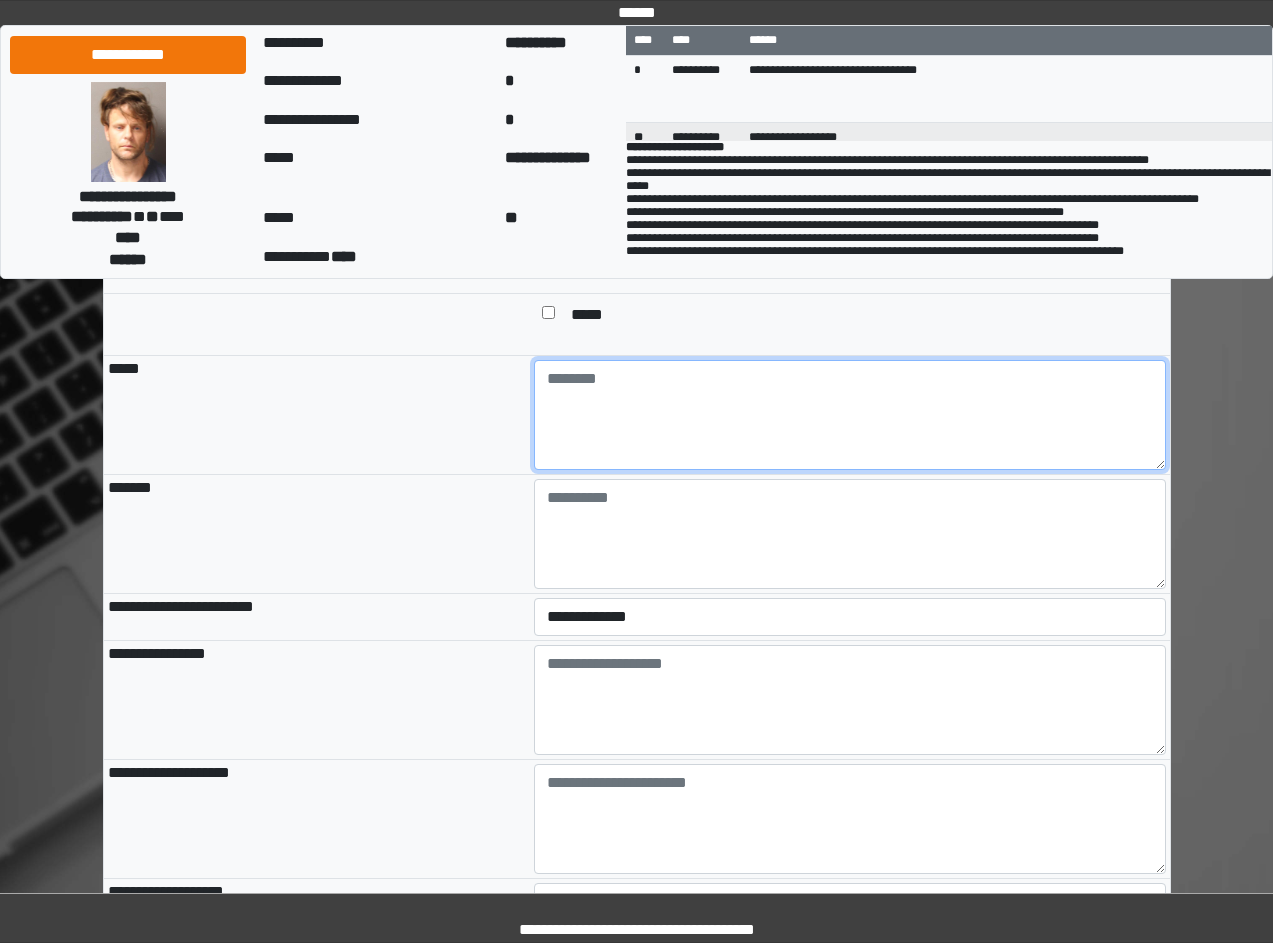 click at bounding box center (850, 415) 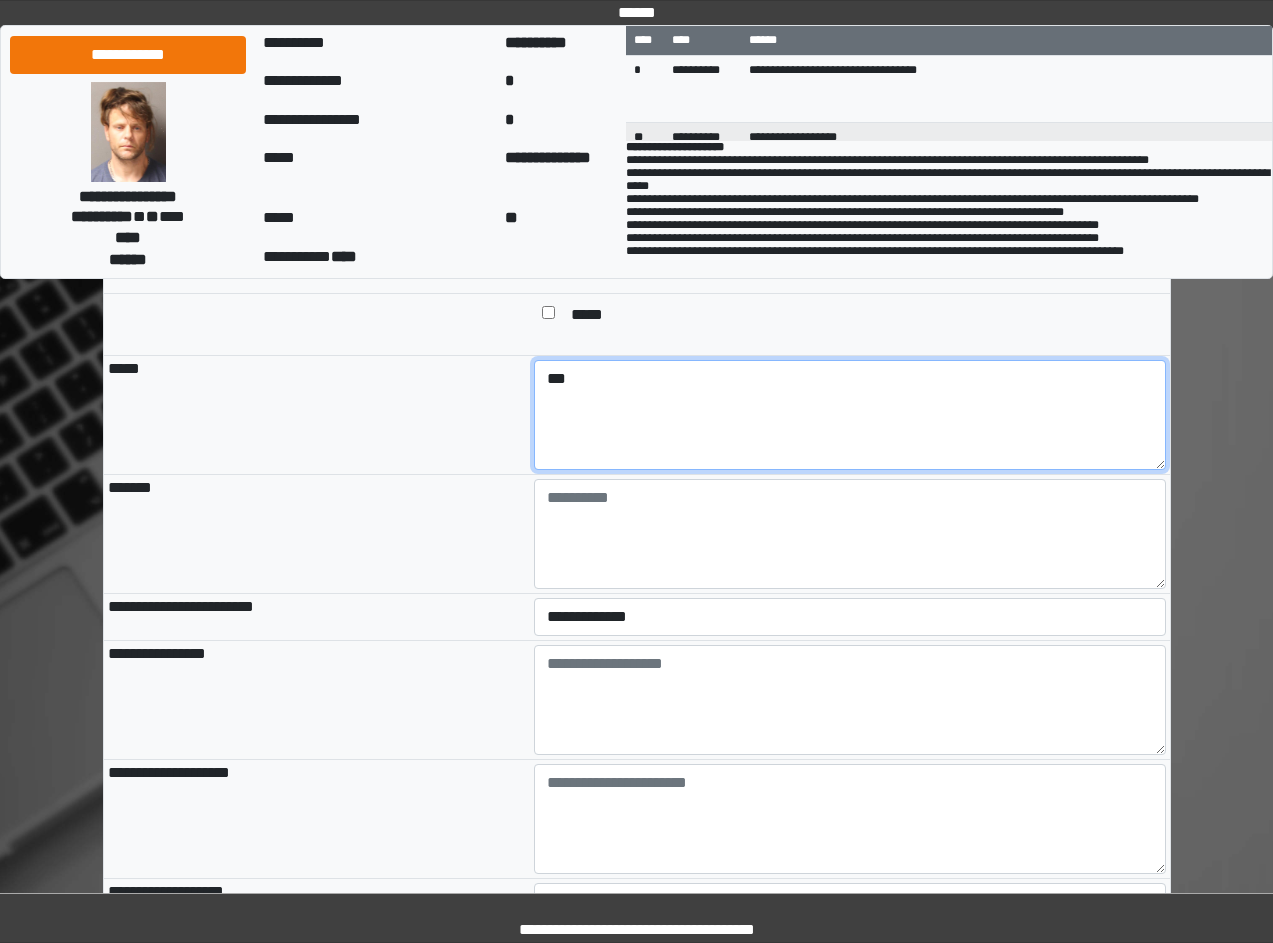 type on "***" 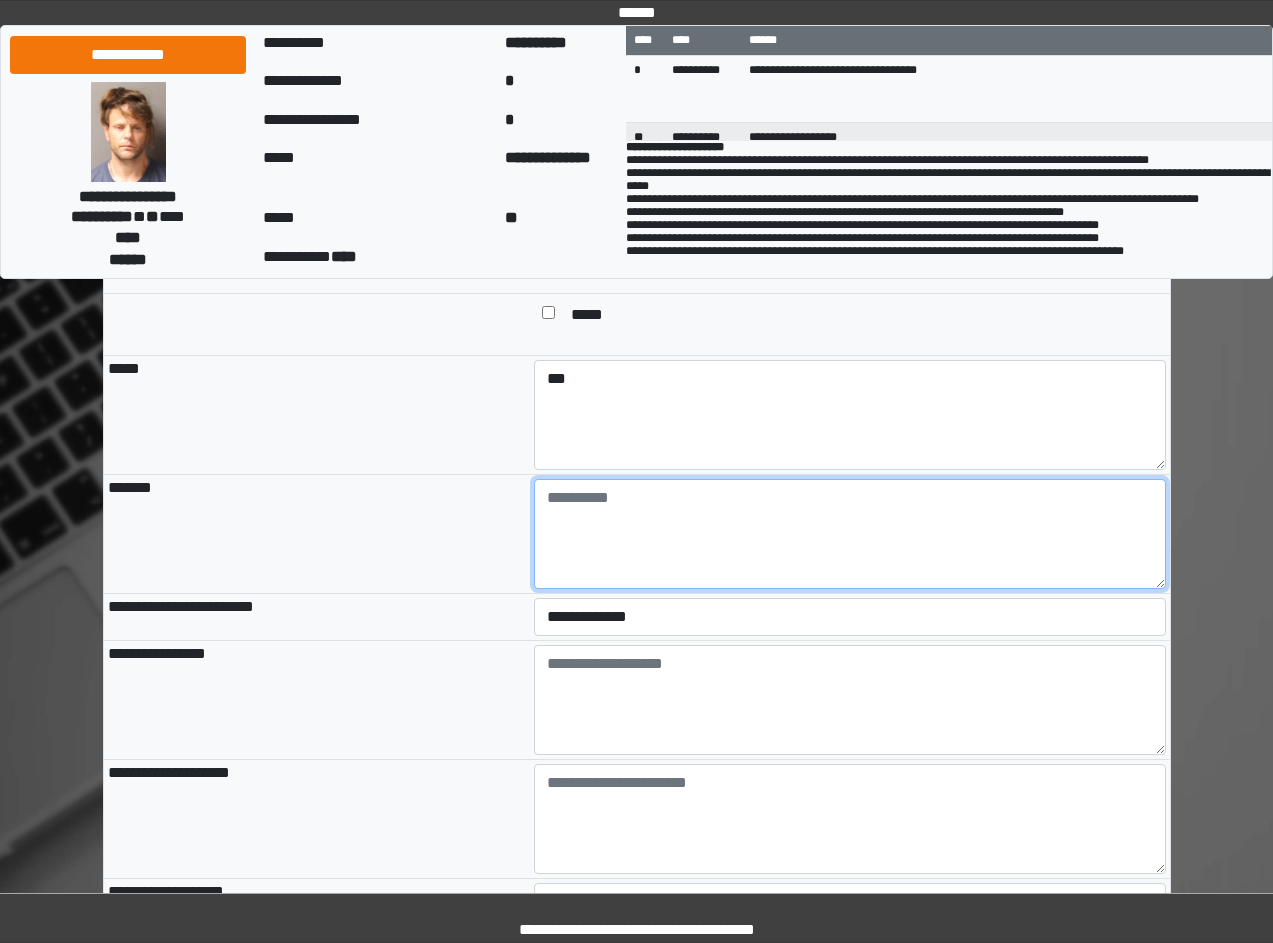 click at bounding box center [850, 534] 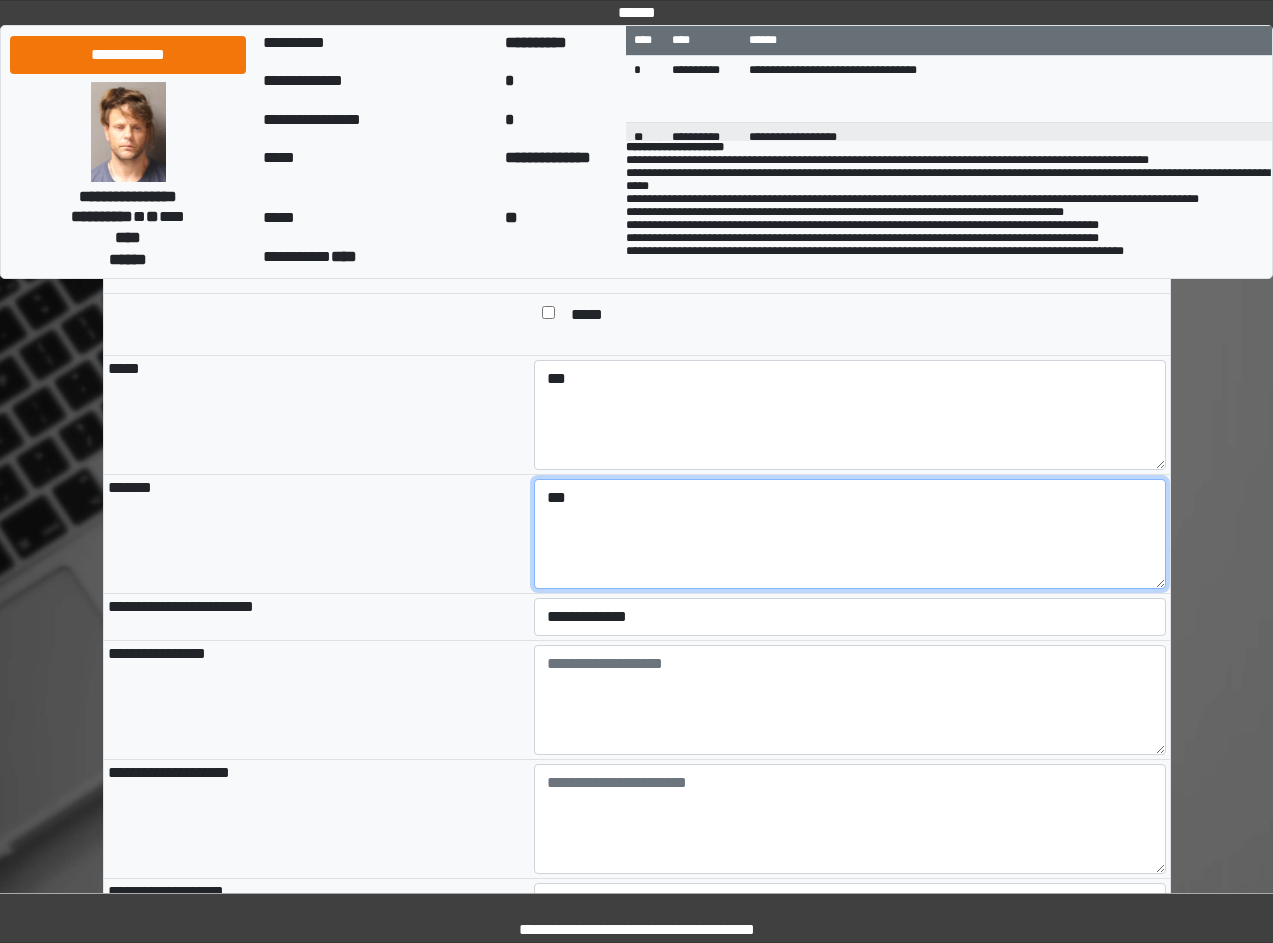 type on "***" 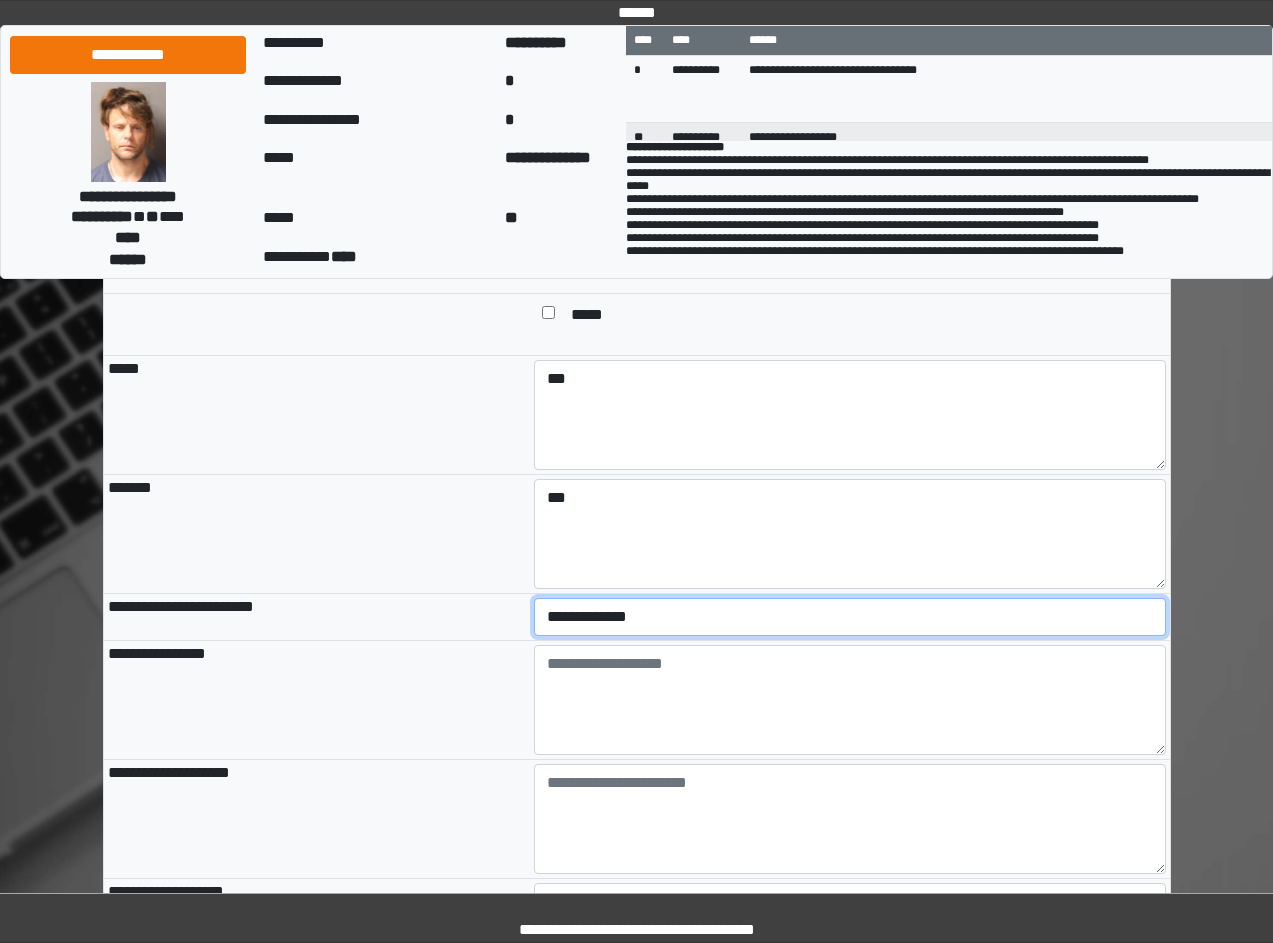 click on "**********" at bounding box center (850, 617) 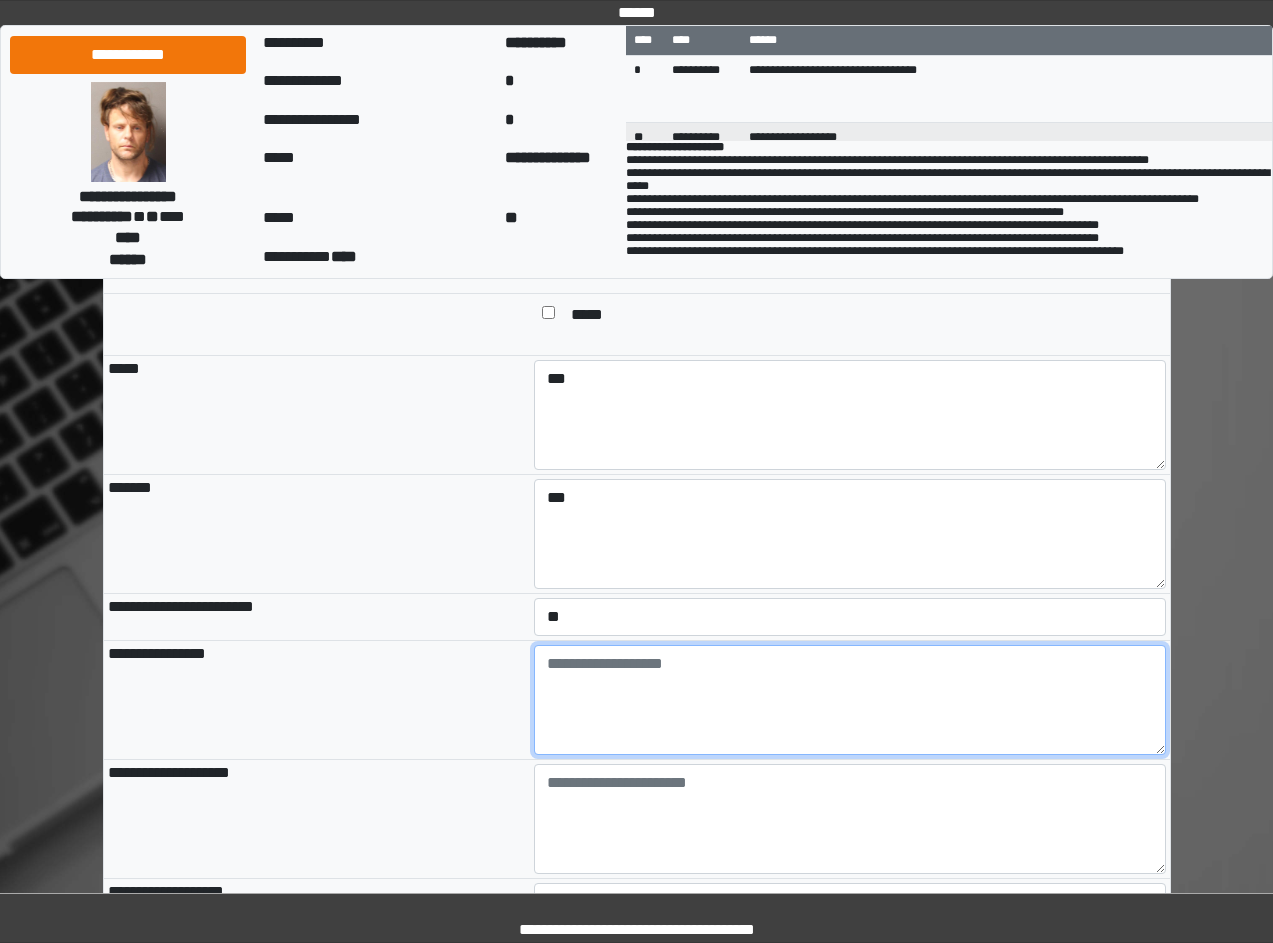 click at bounding box center (850, 700) 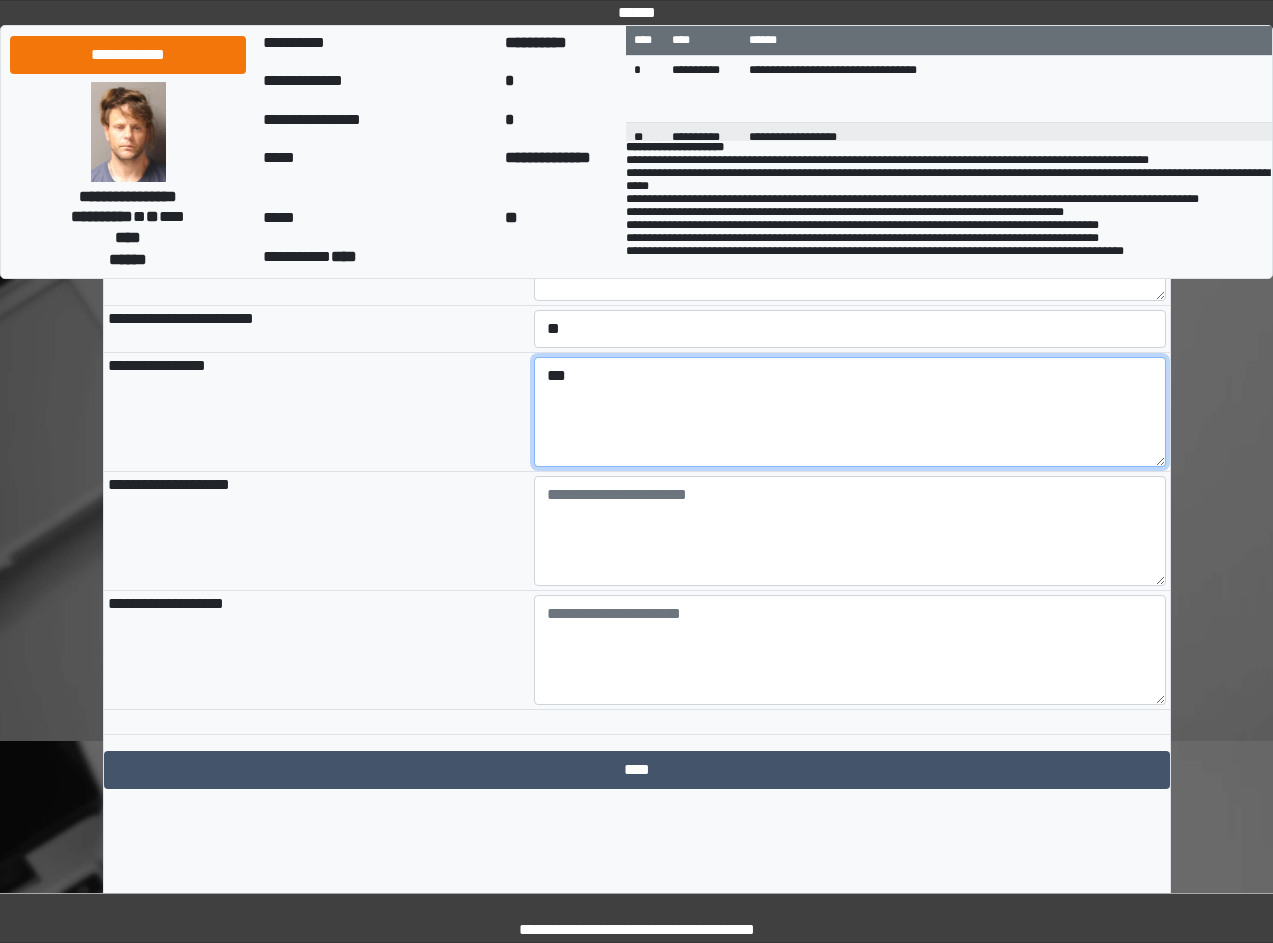 scroll, scrollTop: 2100, scrollLeft: 0, axis: vertical 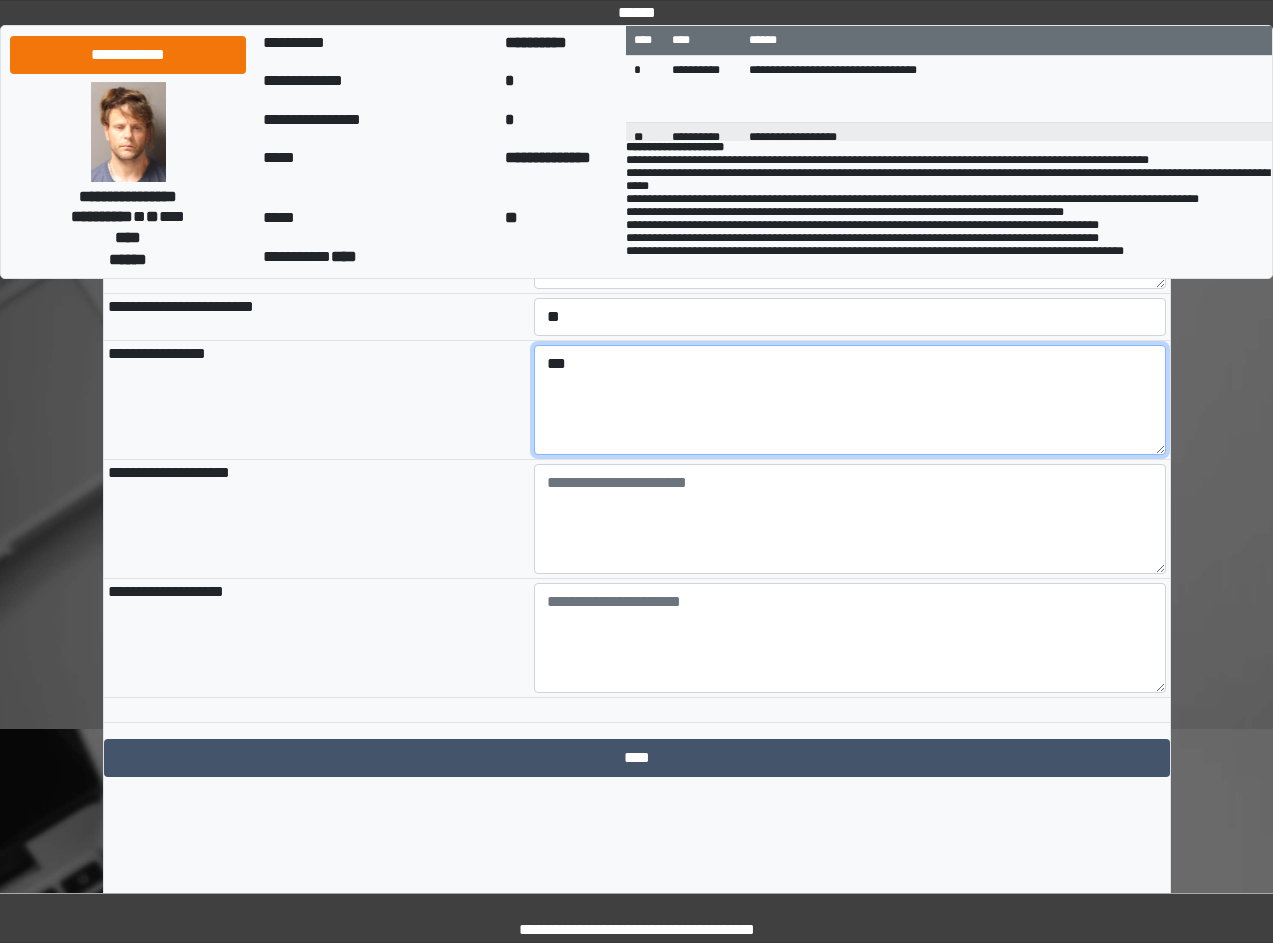 type on "***" 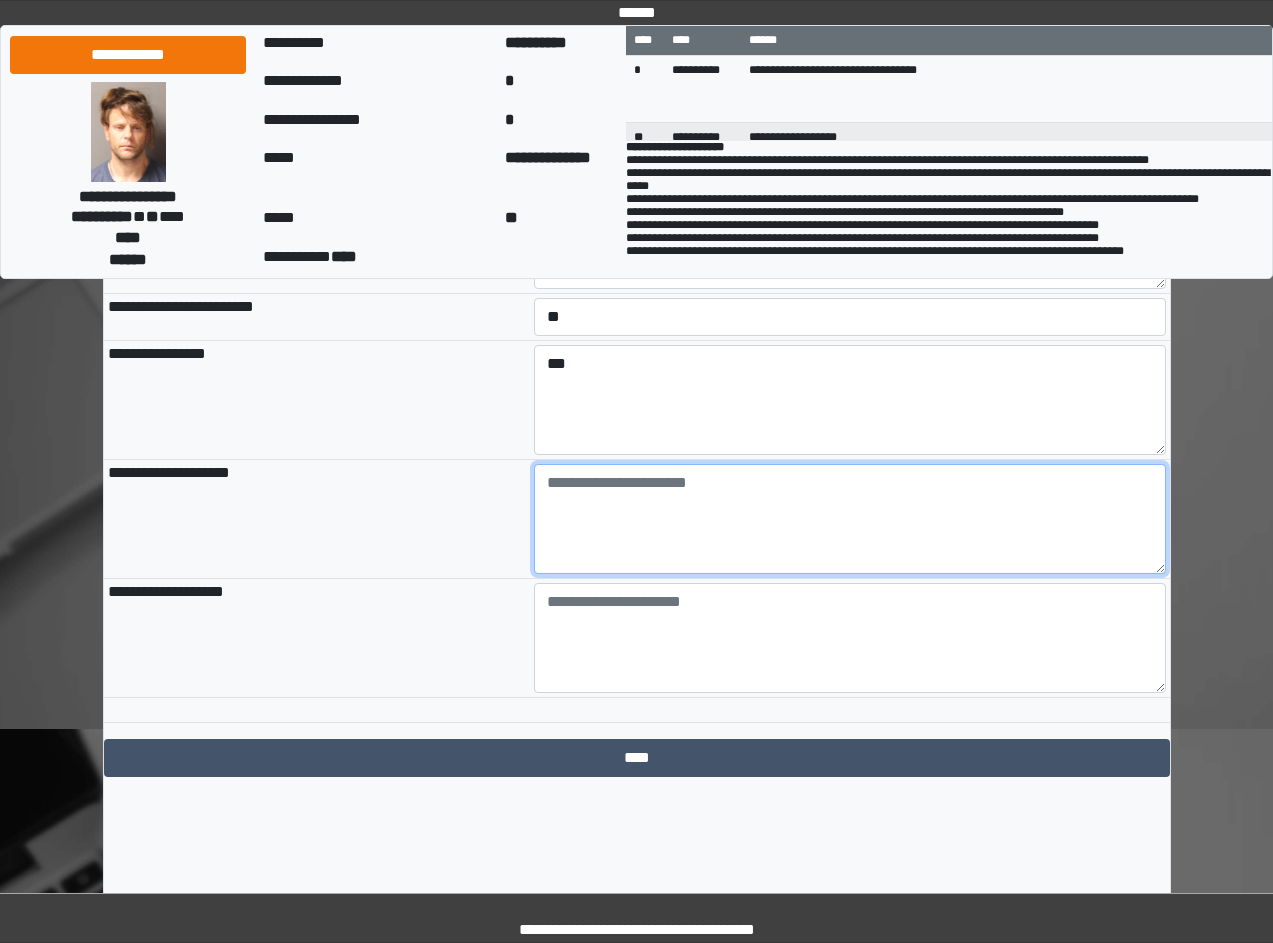 click at bounding box center [850, 519] 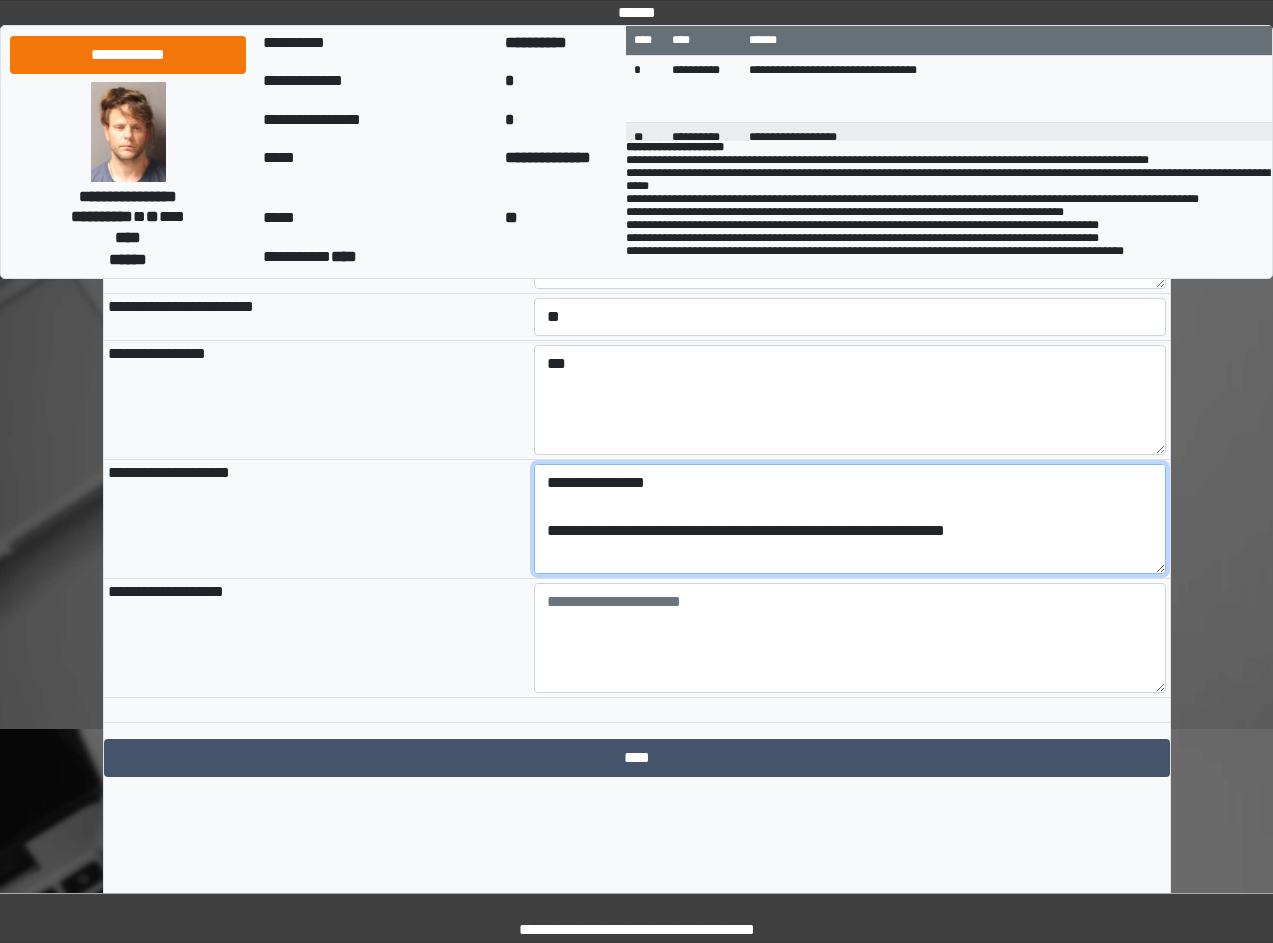scroll, scrollTop: 257, scrollLeft: 0, axis: vertical 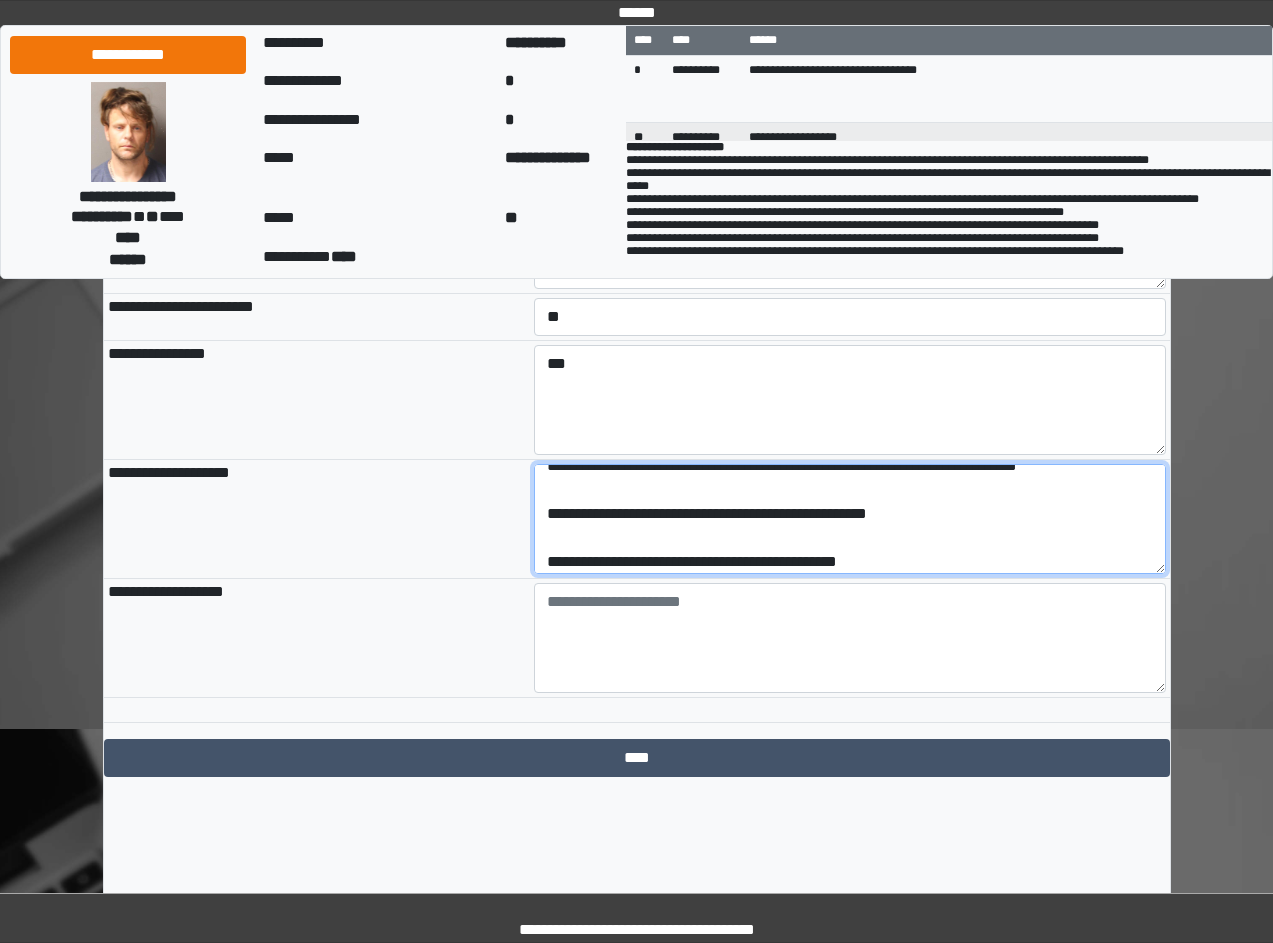 click on "**********" at bounding box center (850, 519) 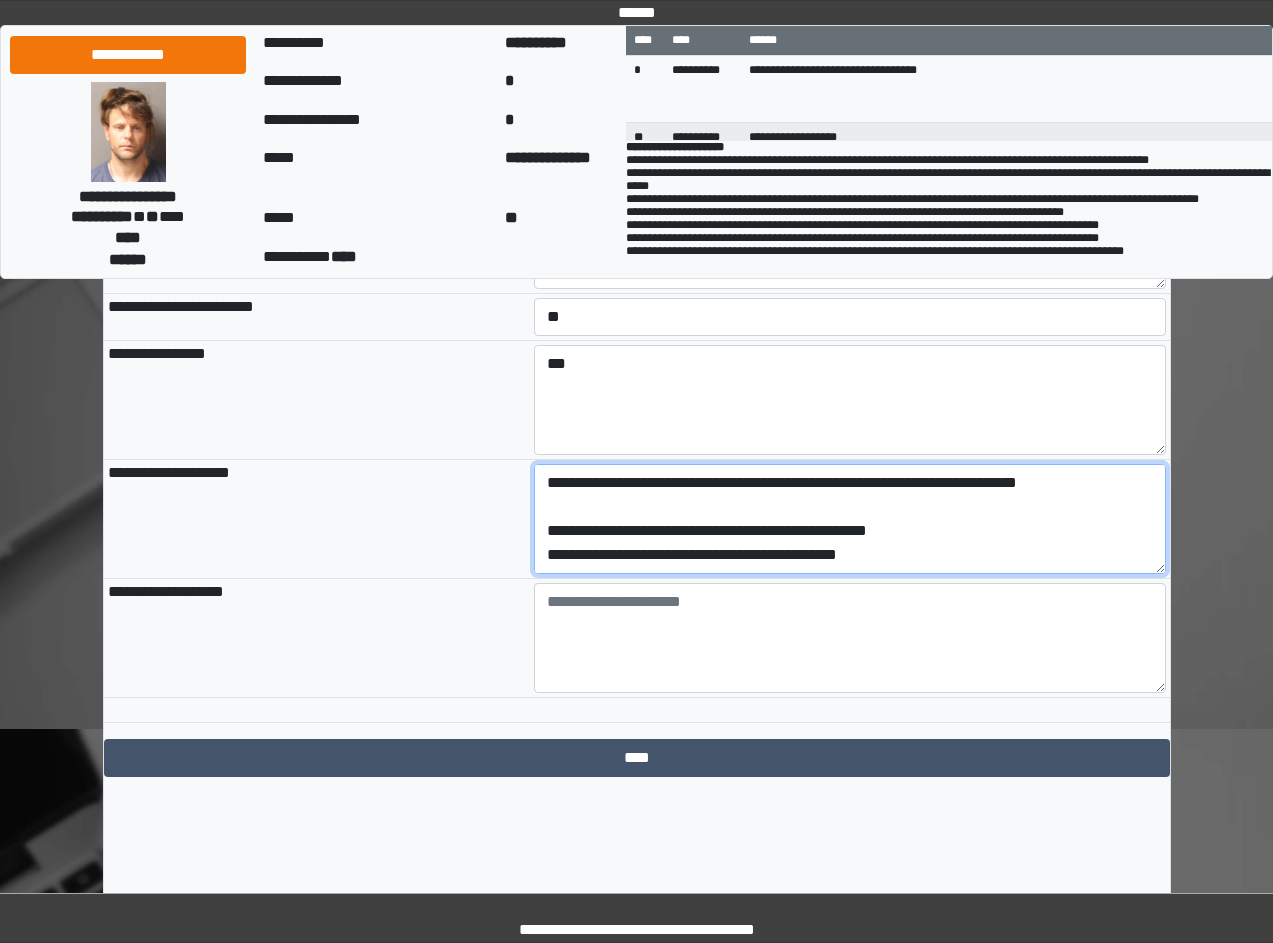 click on "**********" at bounding box center (850, 519) 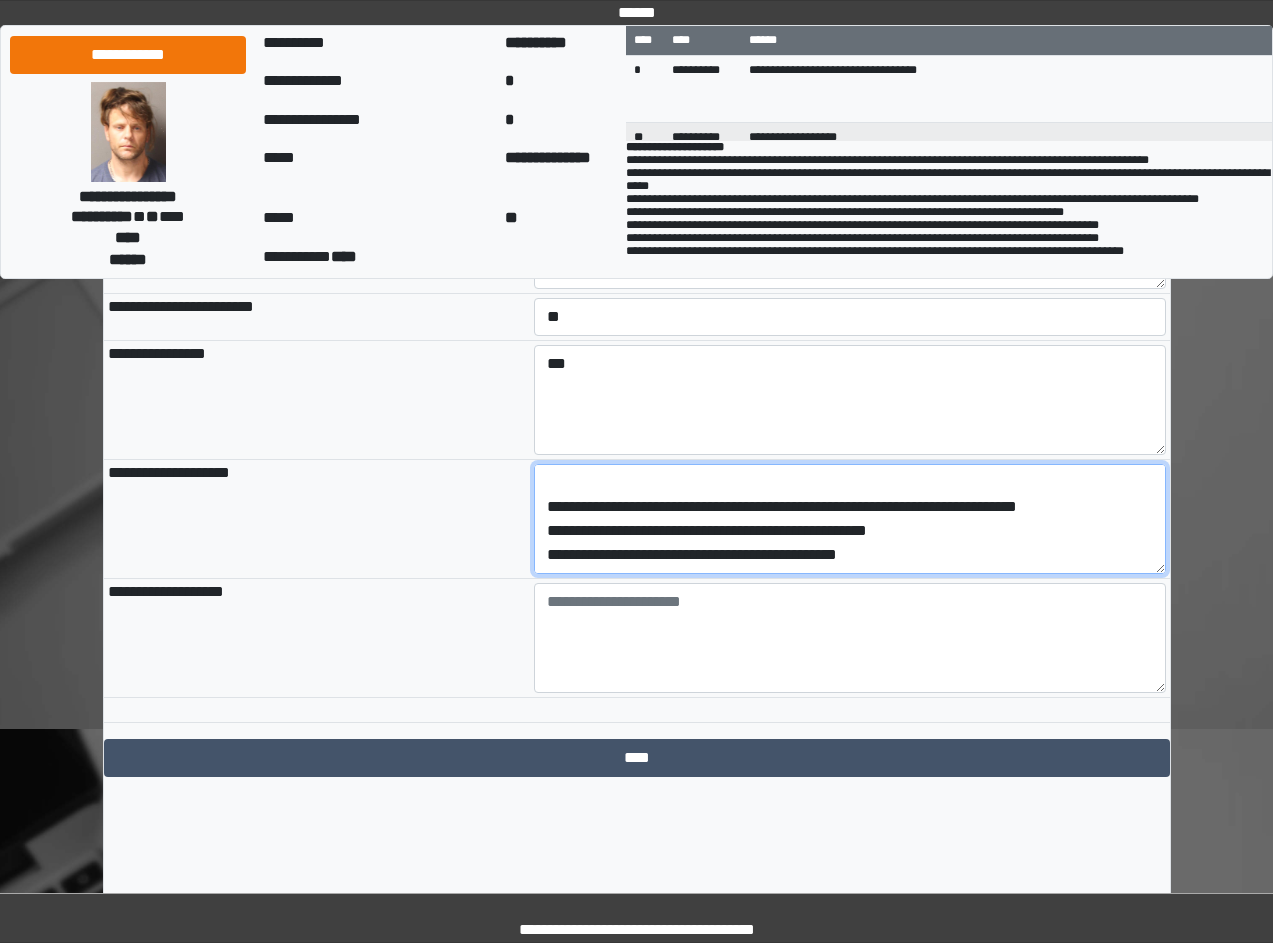 scroll, scrollTop: 216, scrollLeft: 0, axis: vertical 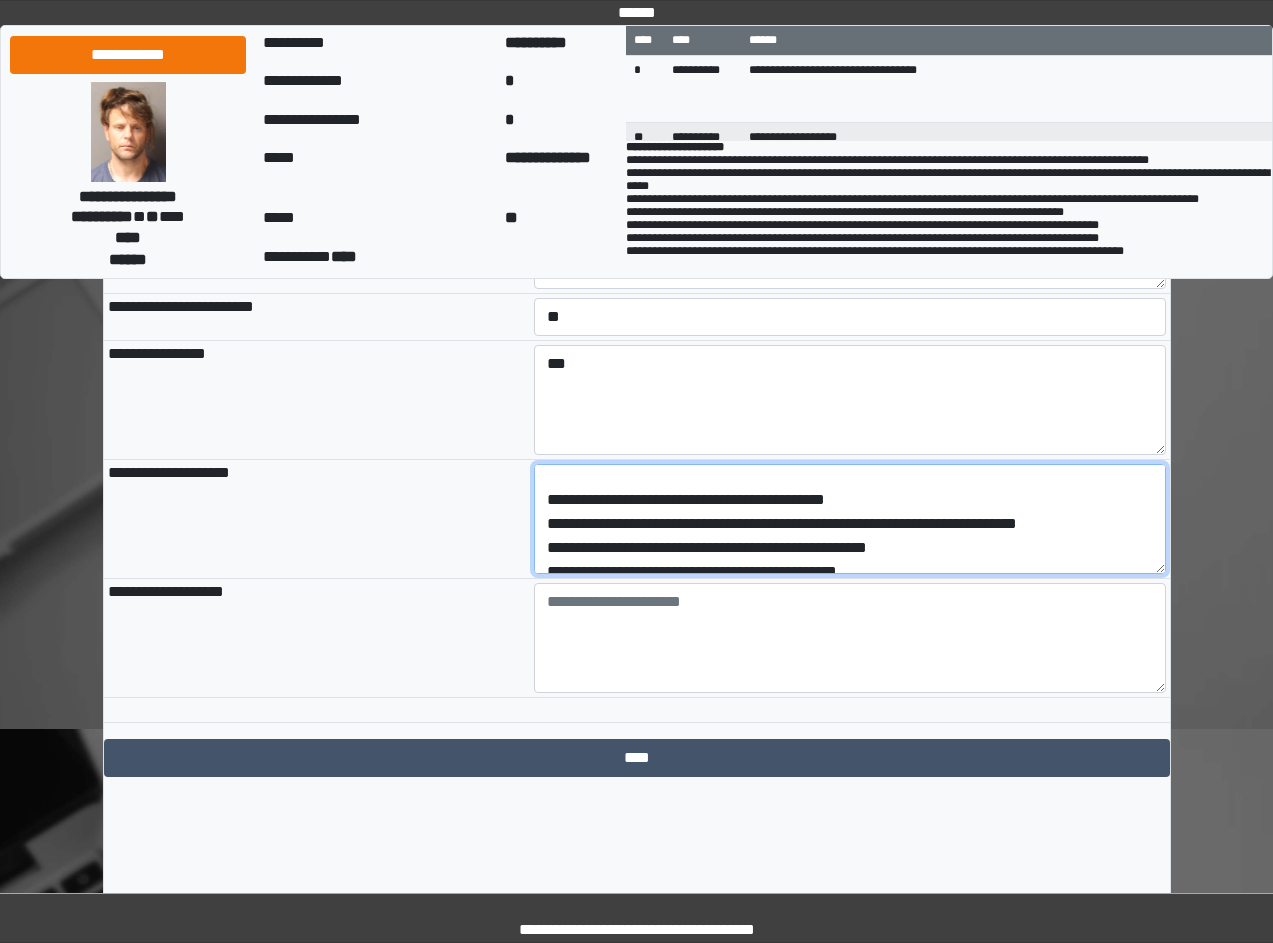 click on "**********" at bounding box center (850, 519) 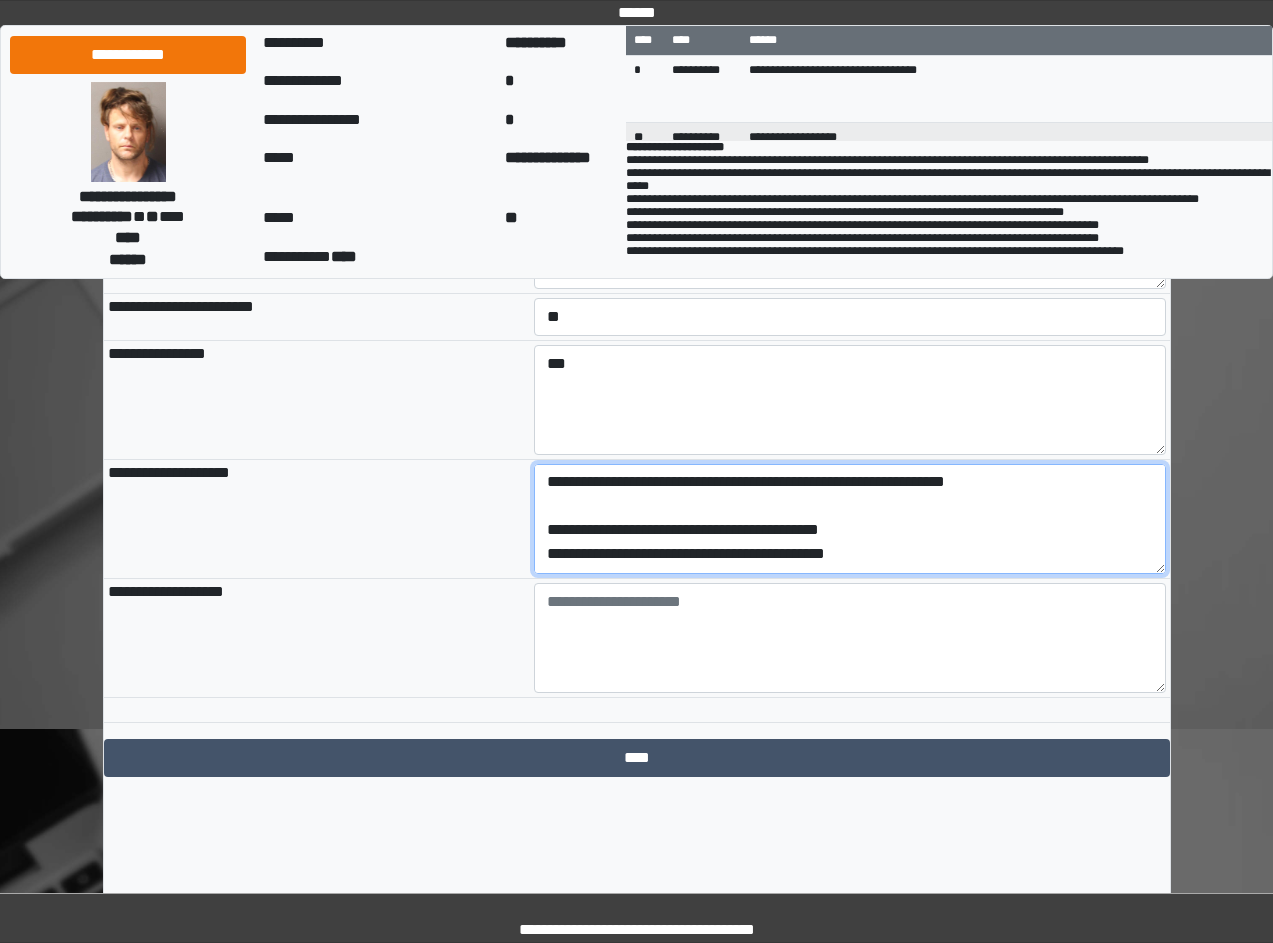 scroll, scrollTop: 3, scrollLeft: 0, axis: vertical 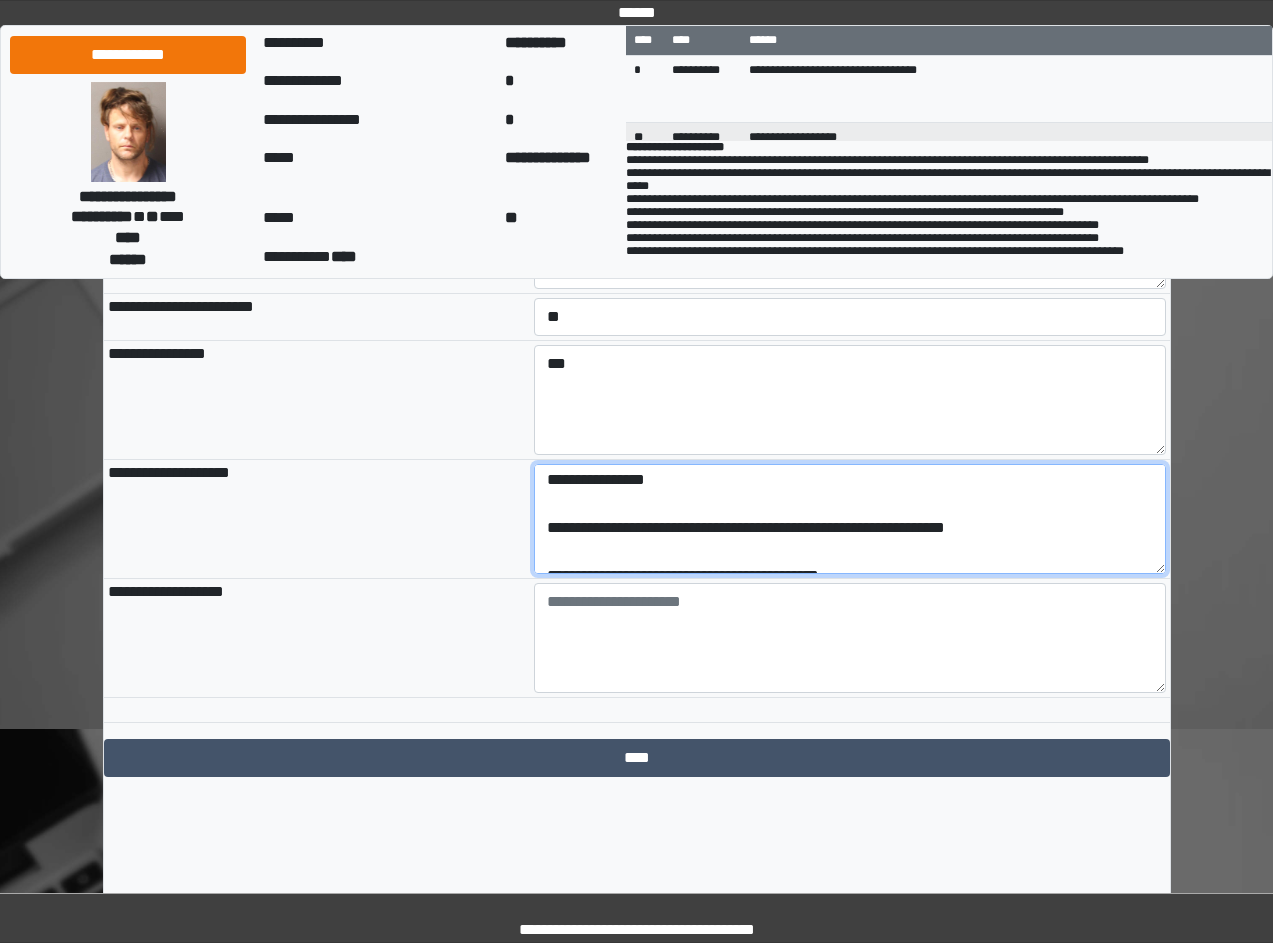 click on "**********" at bounding box center (850, 519) 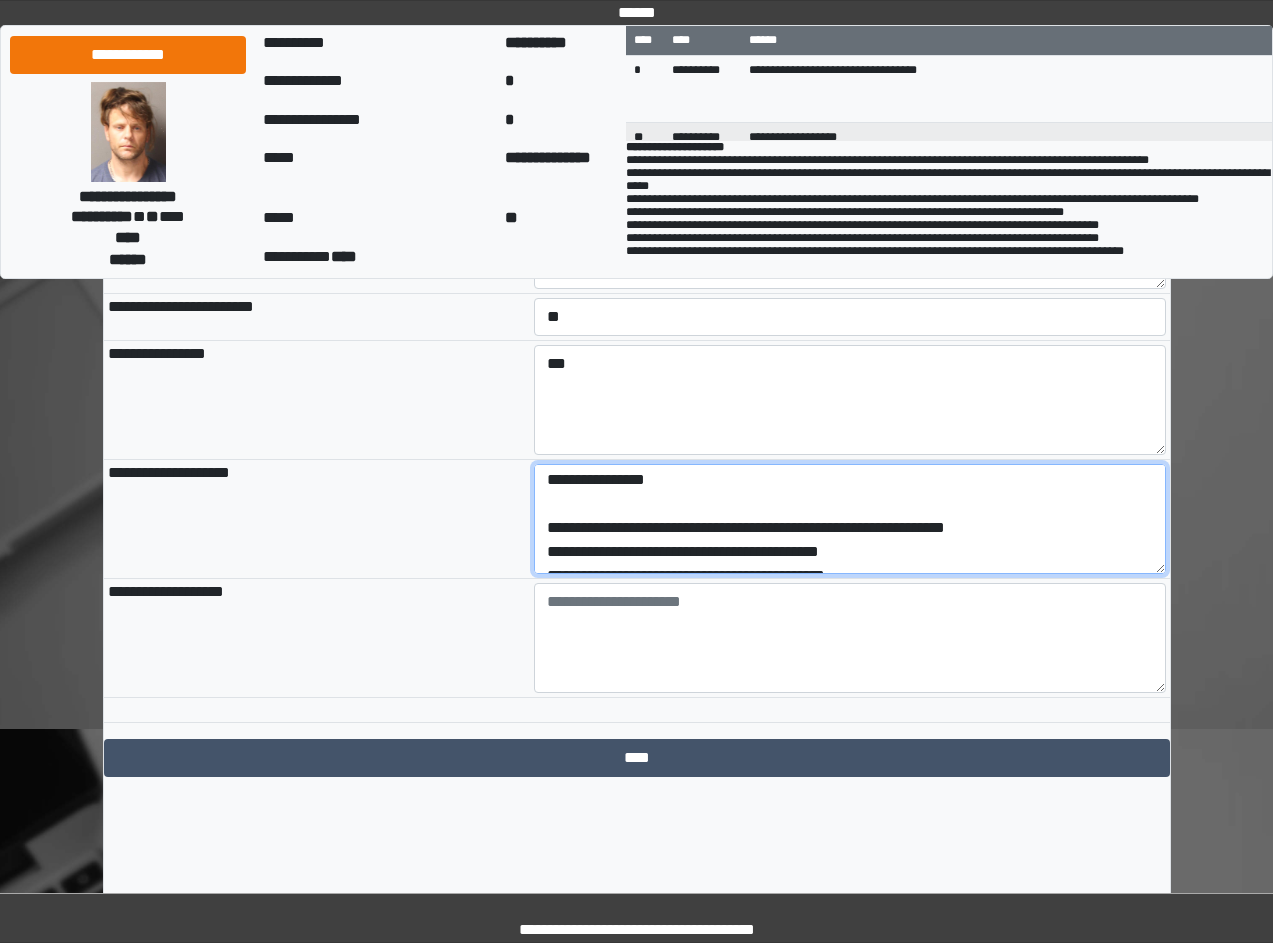 click on "**********" at bounding box center [850, 519] 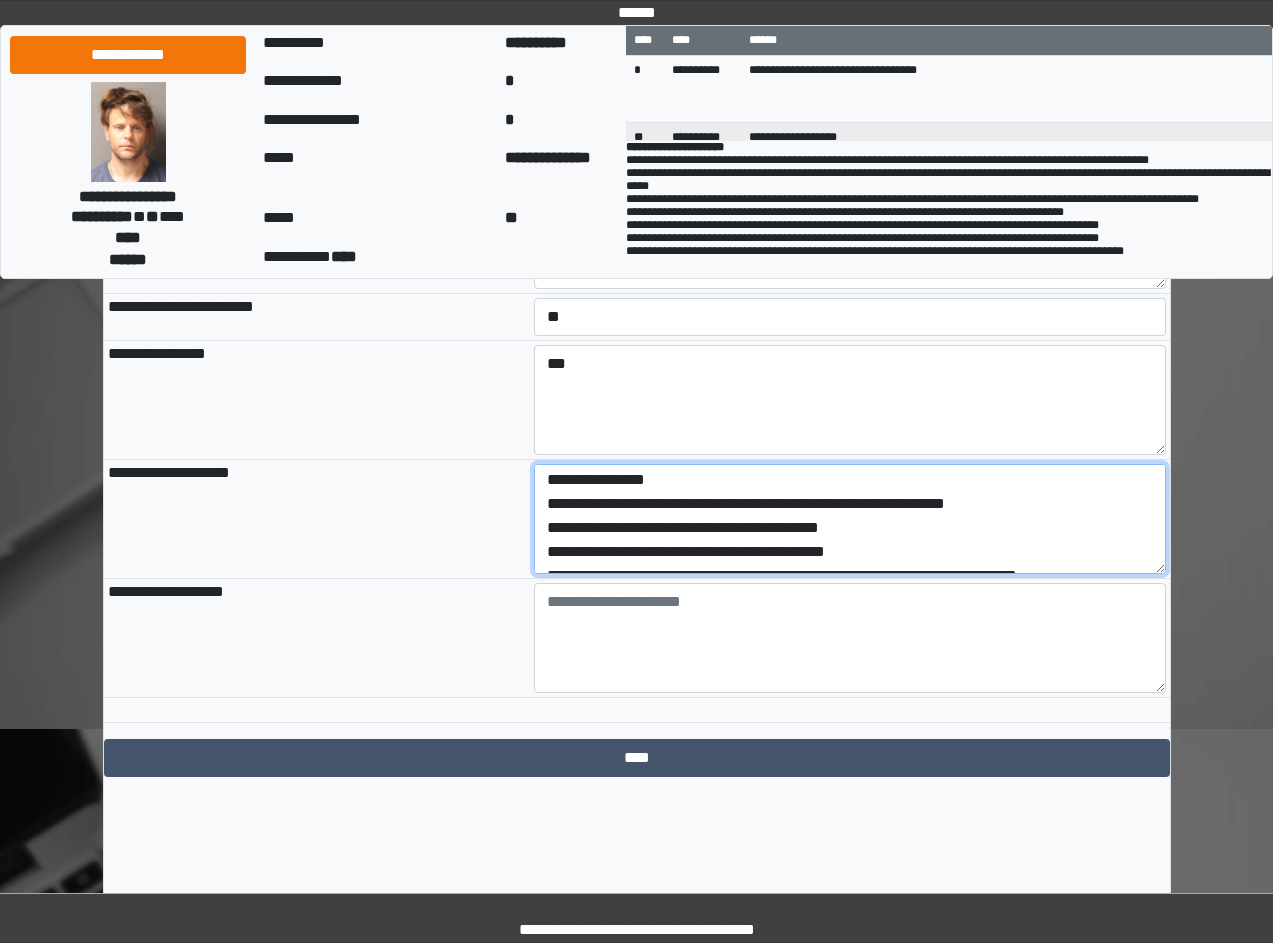 scroll, scrollTop: 0, scrollLeft: 0, axis: both 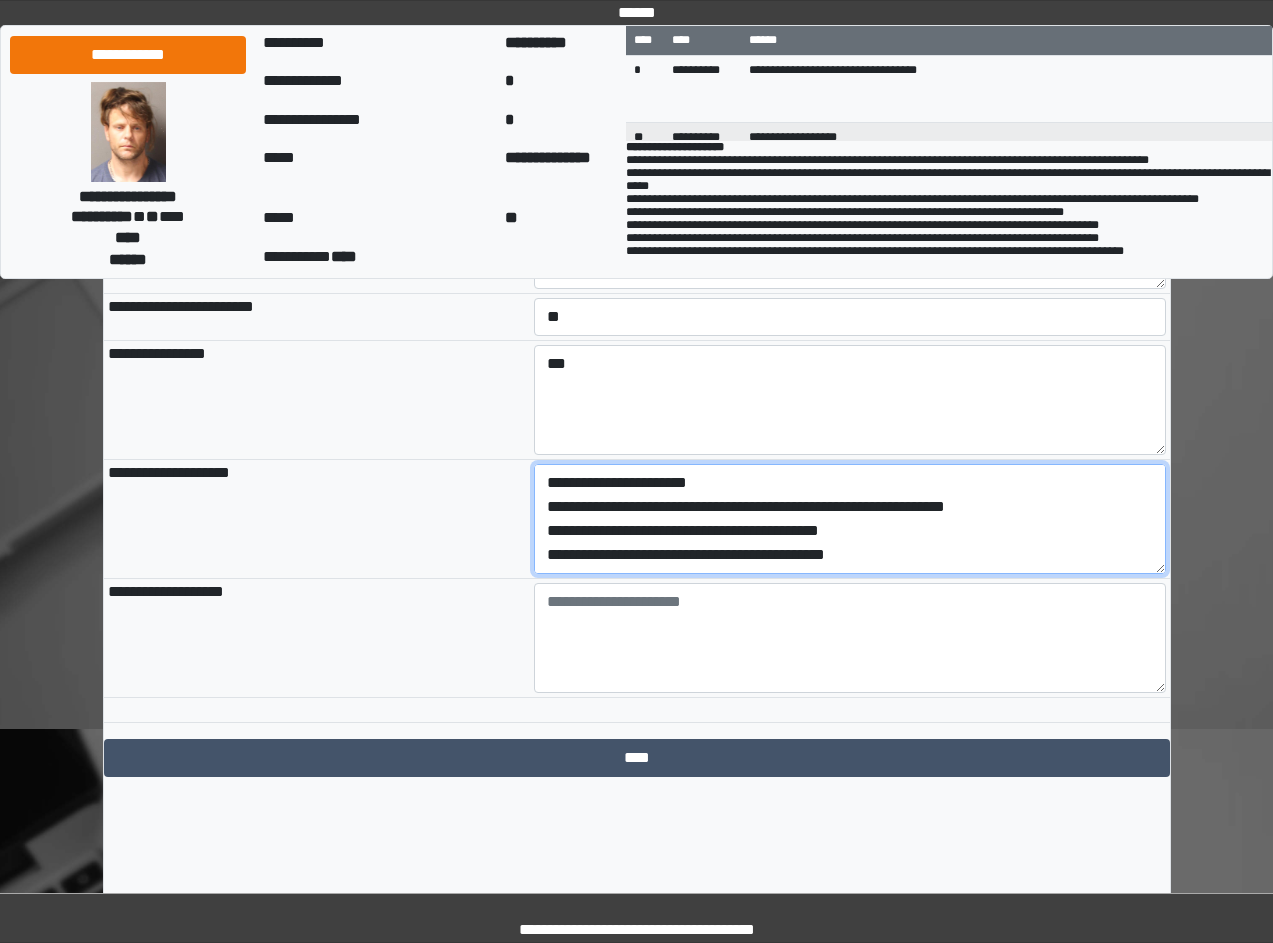 click on "**********" at bounding box center [850, 519] 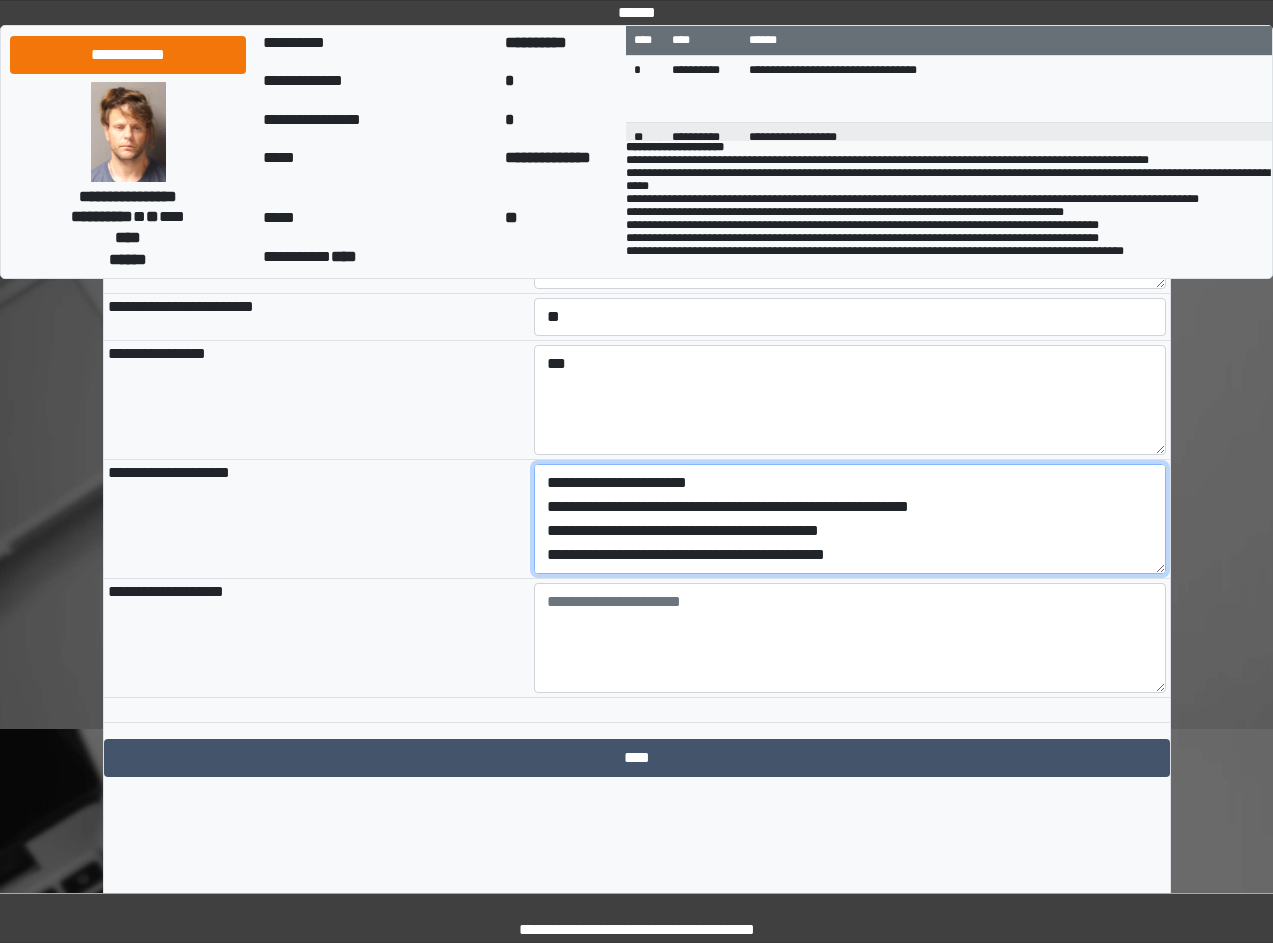 scroll, scrollTop: 72, scrollLeft: 0, axis: vertical 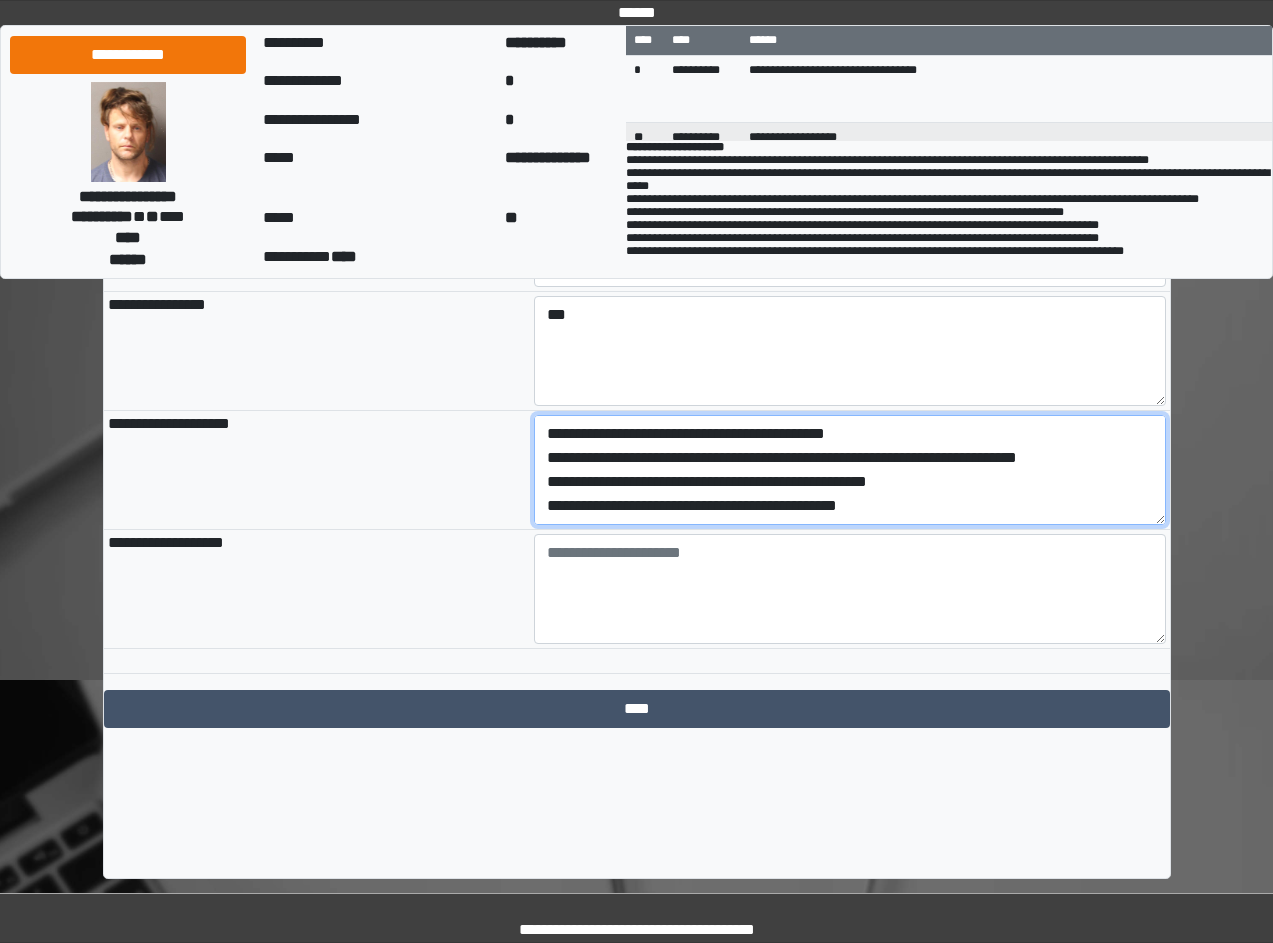 drag, startPoint x: 544, startPoint y: 519, endPoint x: 958, endPoint y: 625, distance: 427.35464 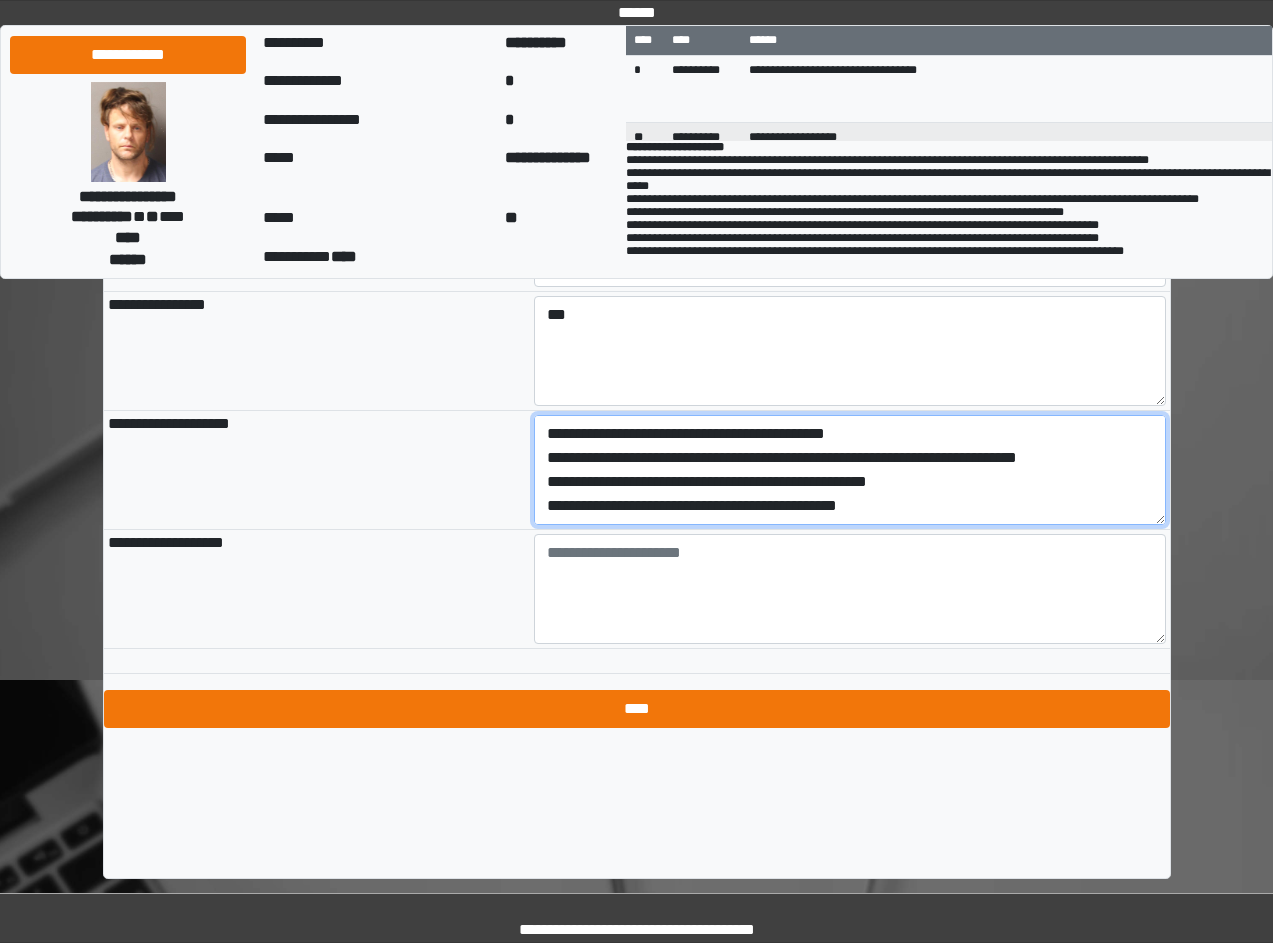 type on "**********" 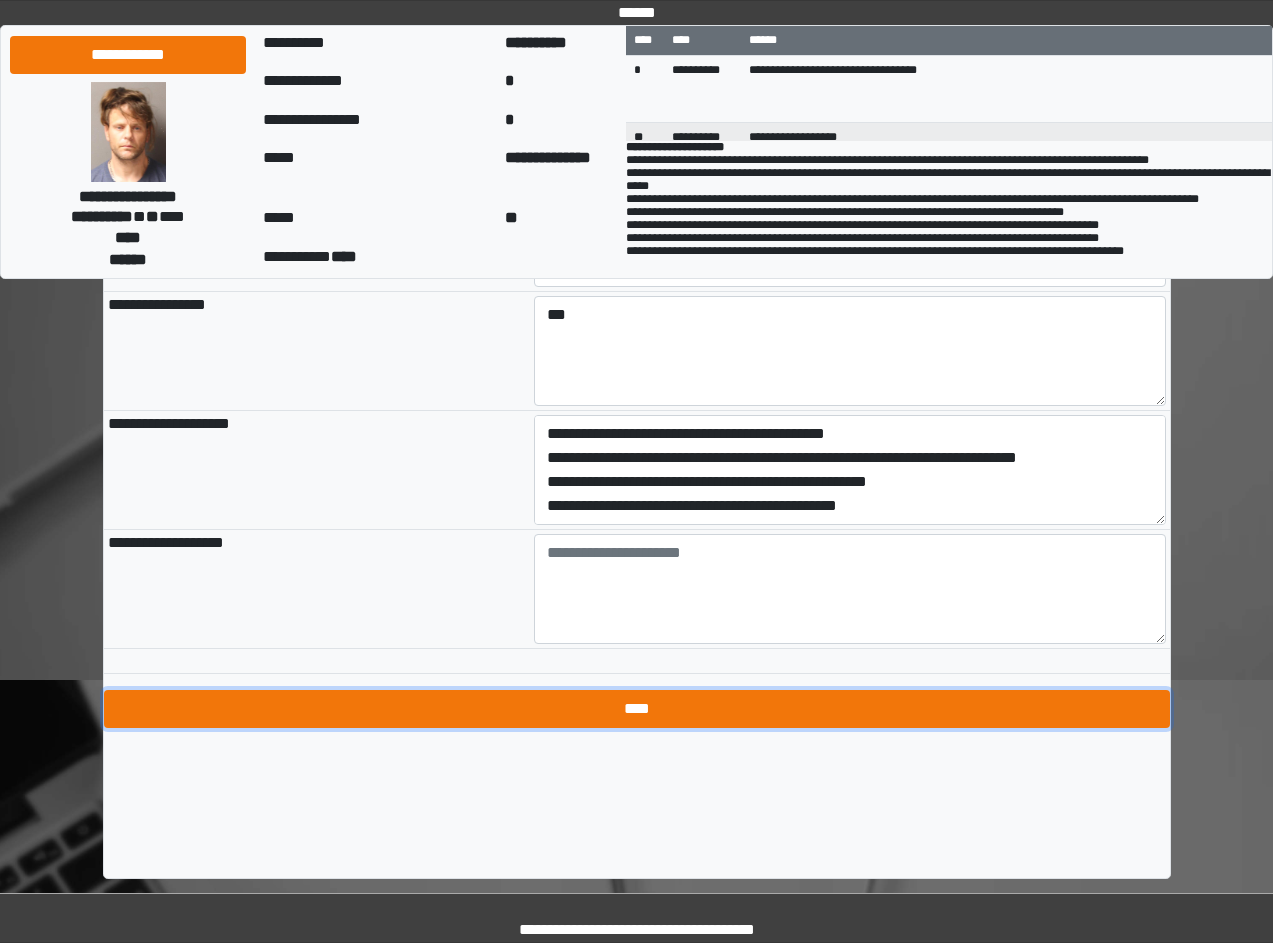 click on "****" at bounding box center [637, 709] 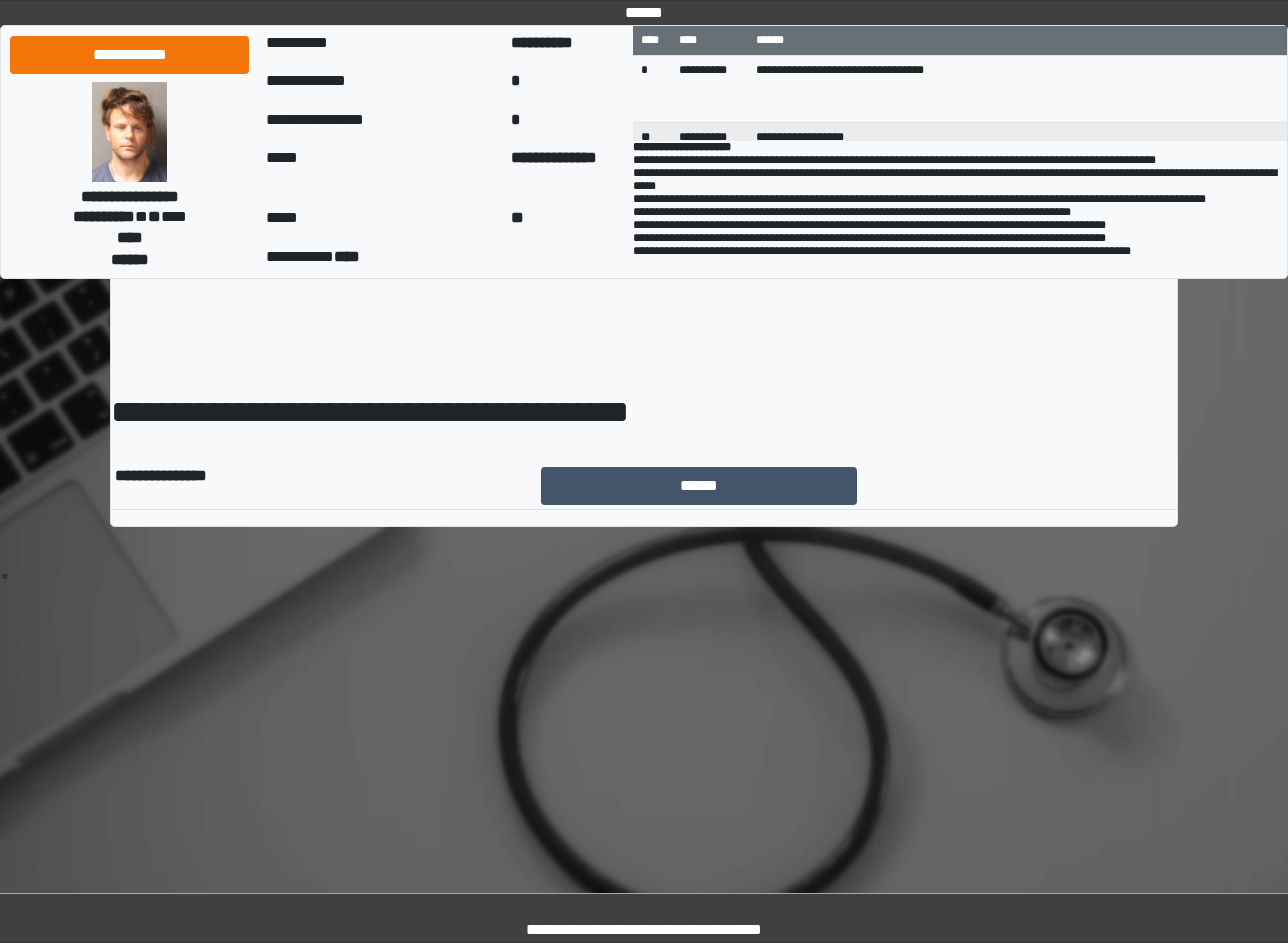 scroll, scrollTop: 0, scrollLeft: 0, axis: both 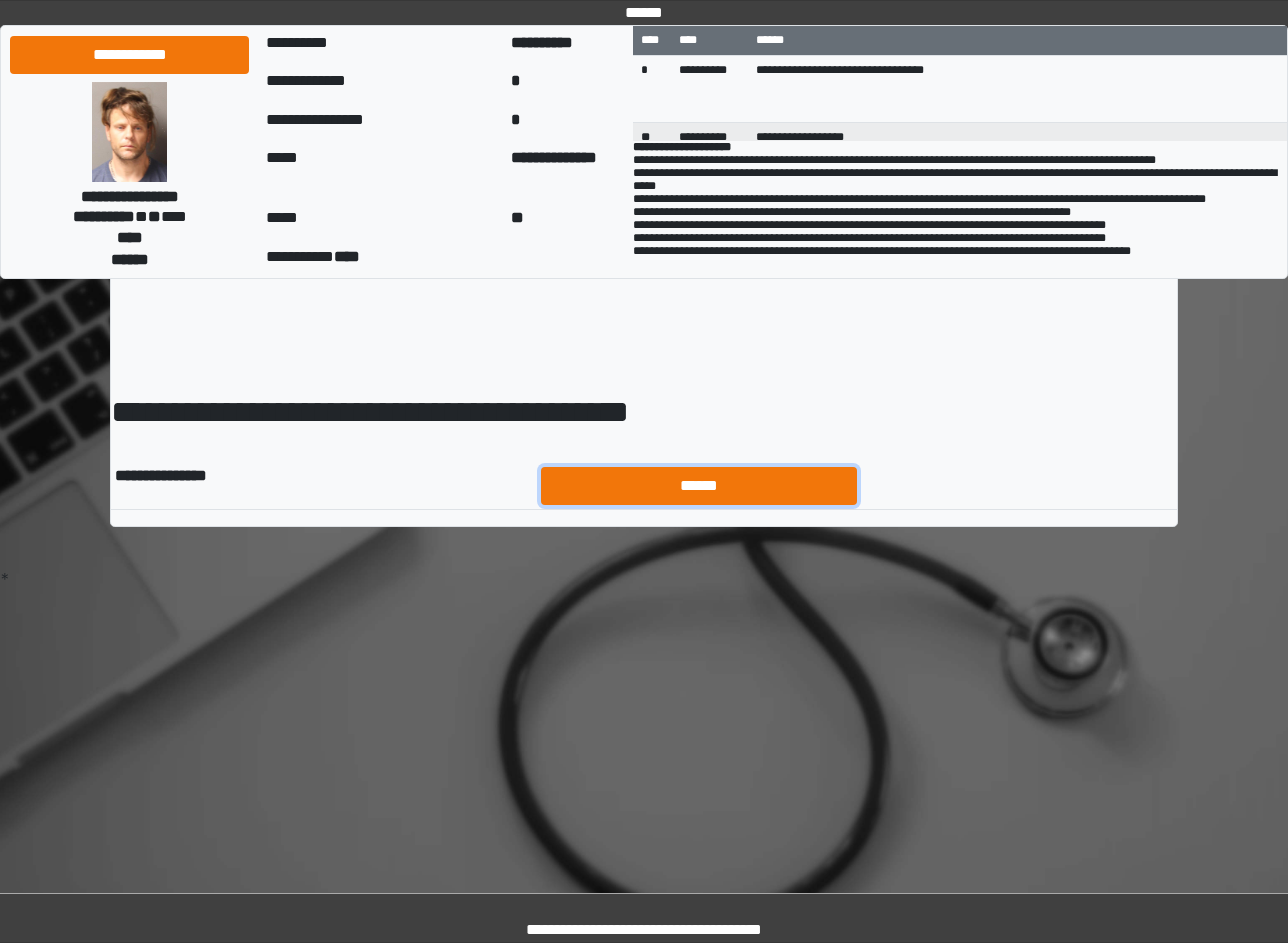 click on "******" at bounding box center [699, 486] 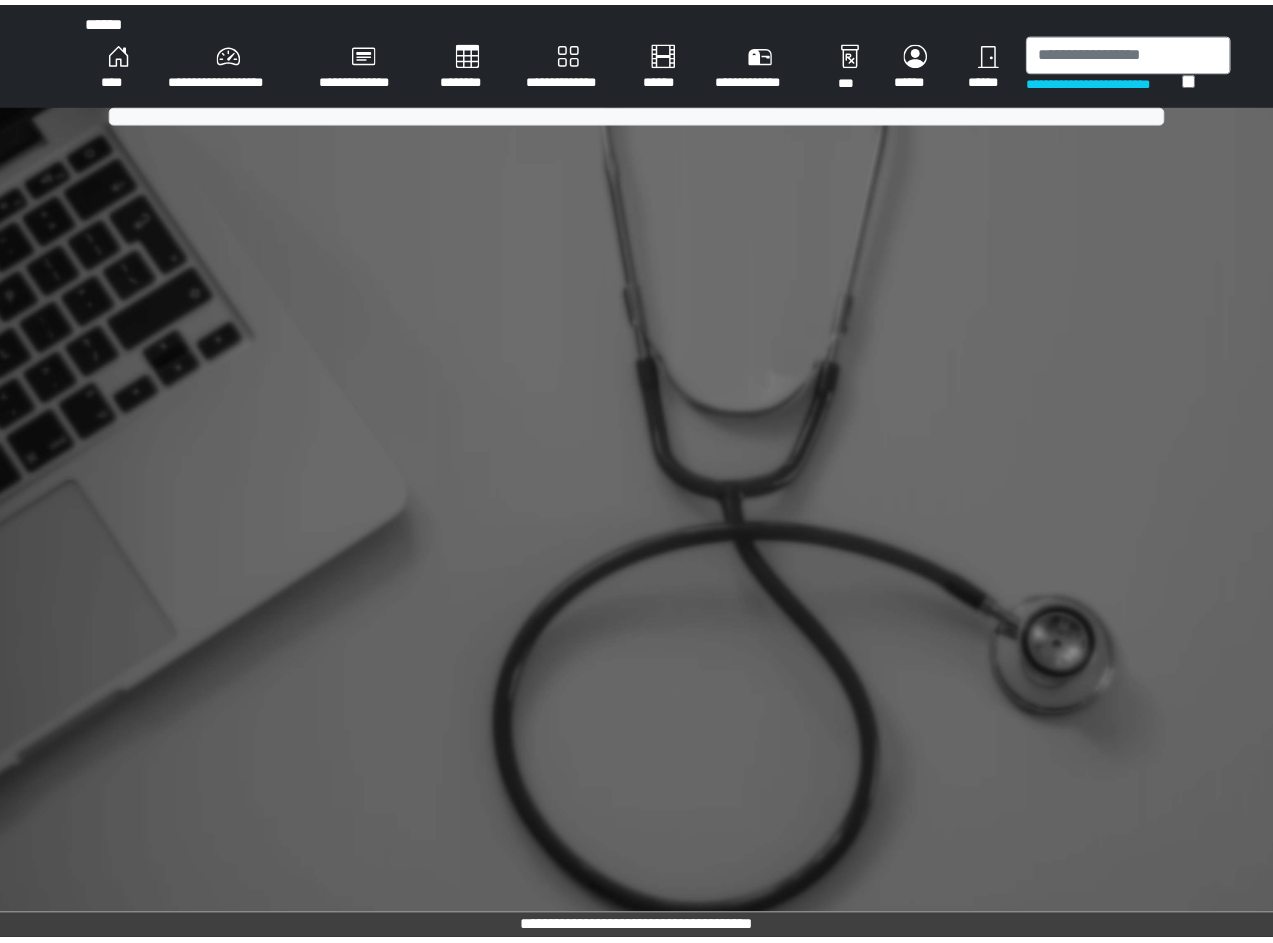 scroll, scrollTop: 0, scrollLeft: 0, axis: both 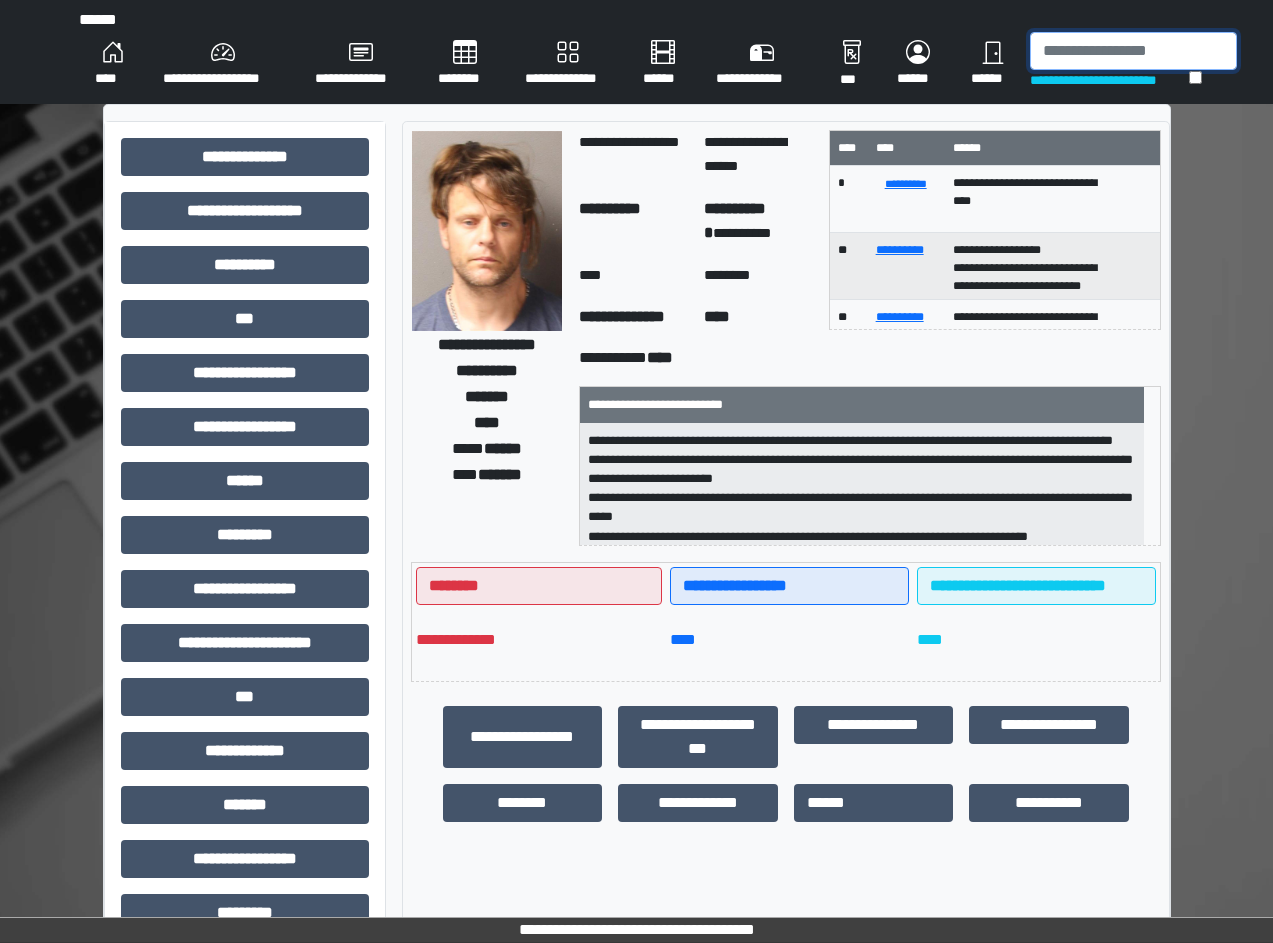 click at bounding box center [1133, 51] 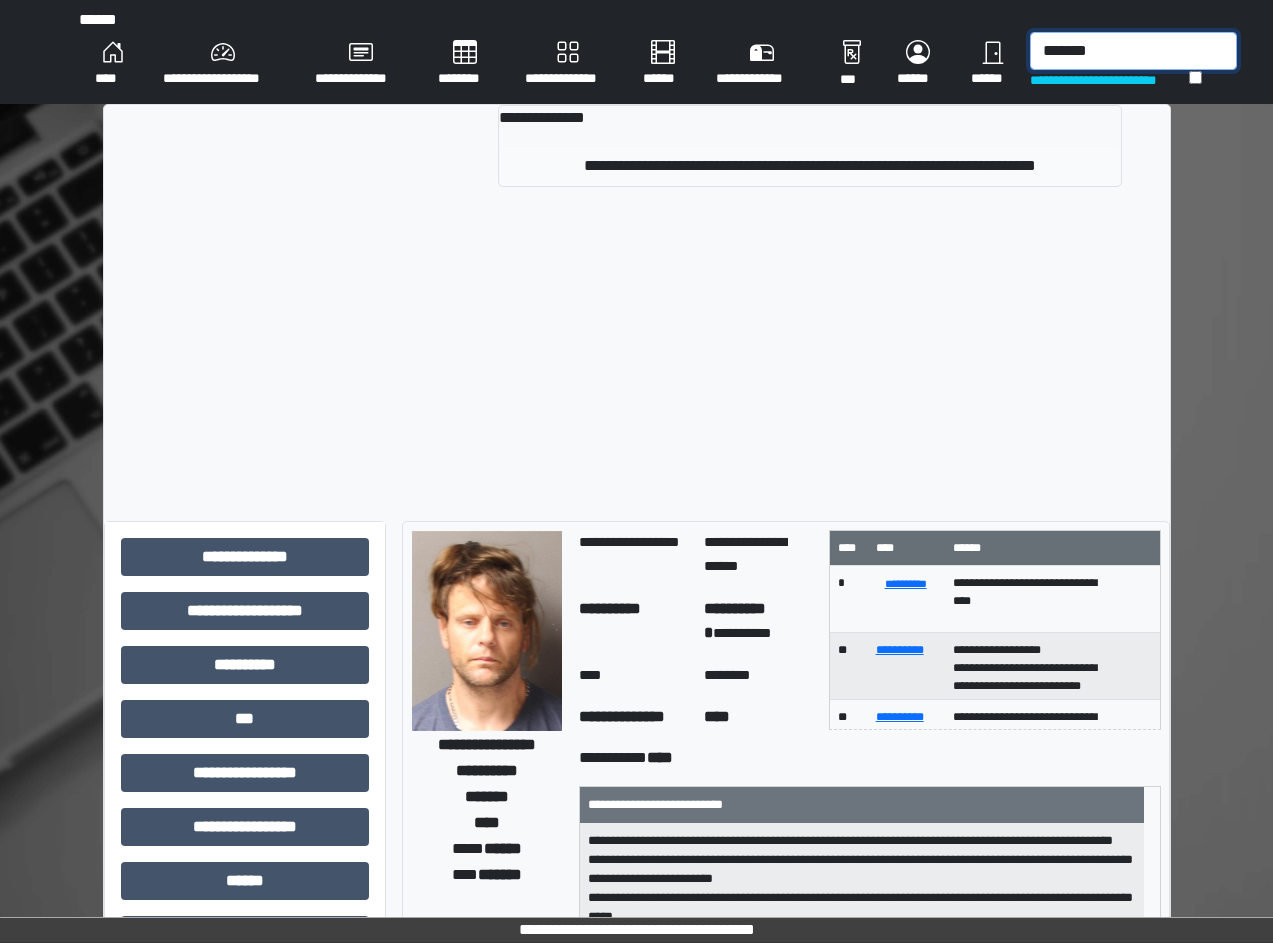 type on "*******" 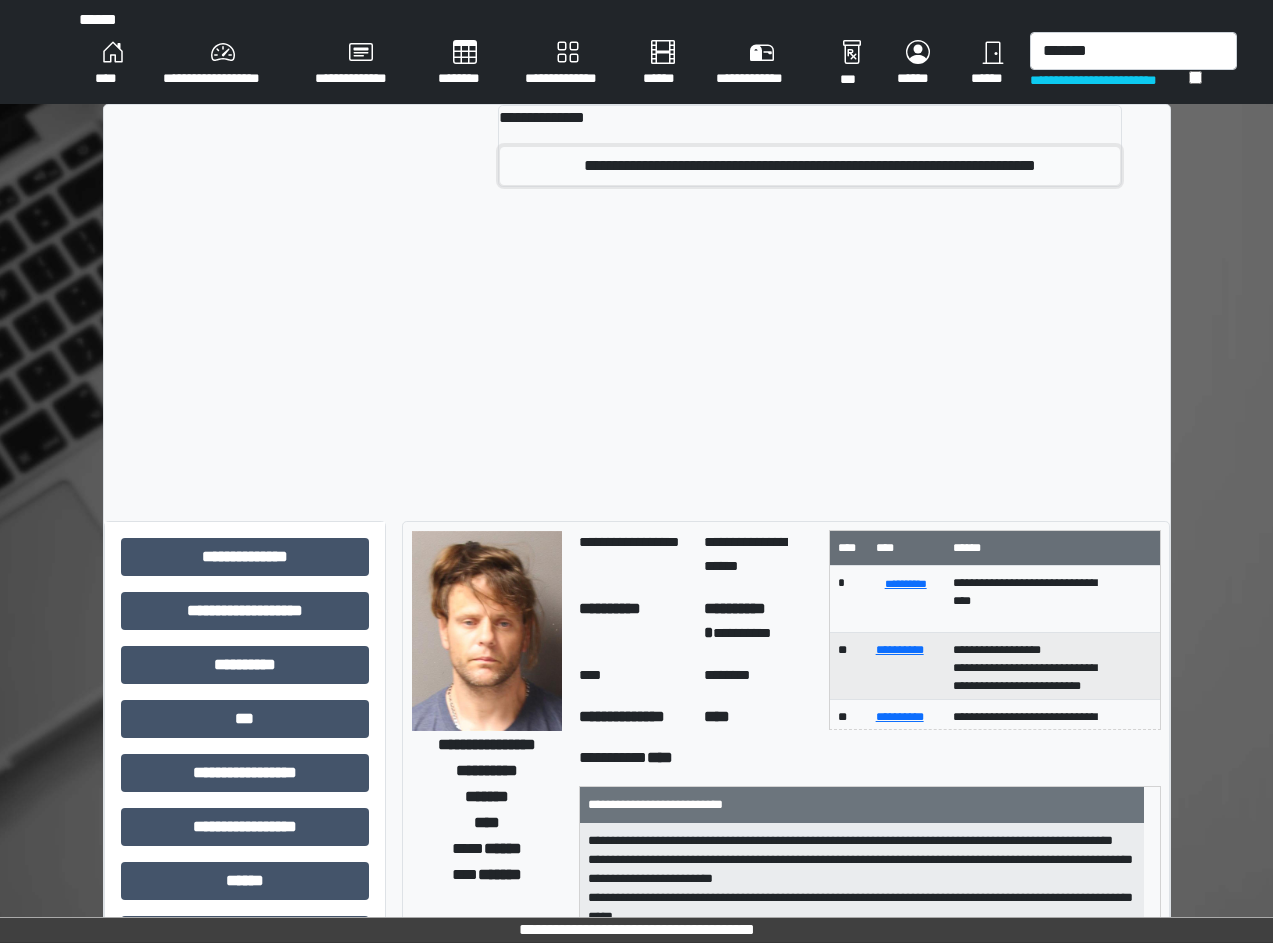 click on "**********" at bounding box center (810, 166) 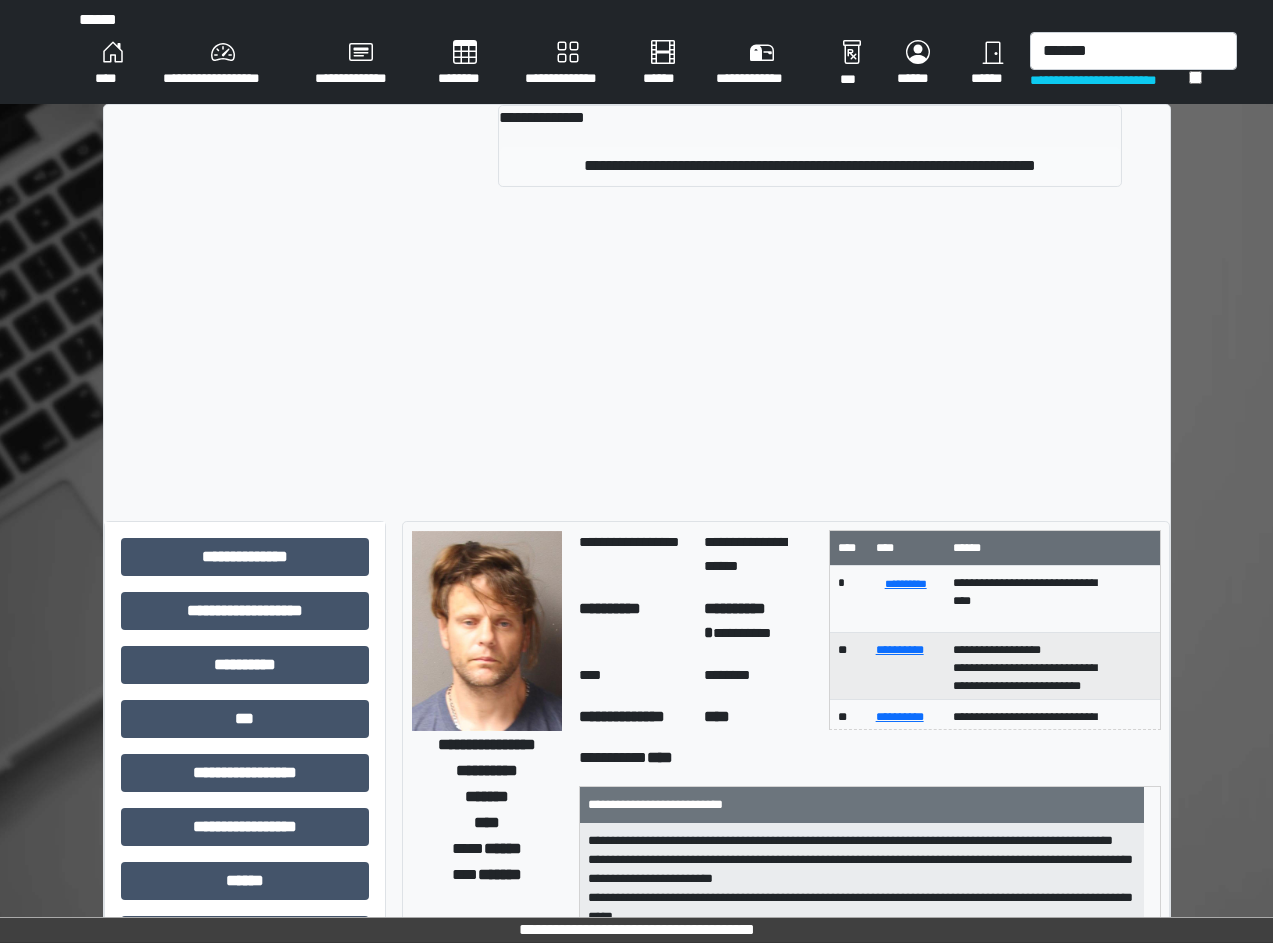 type 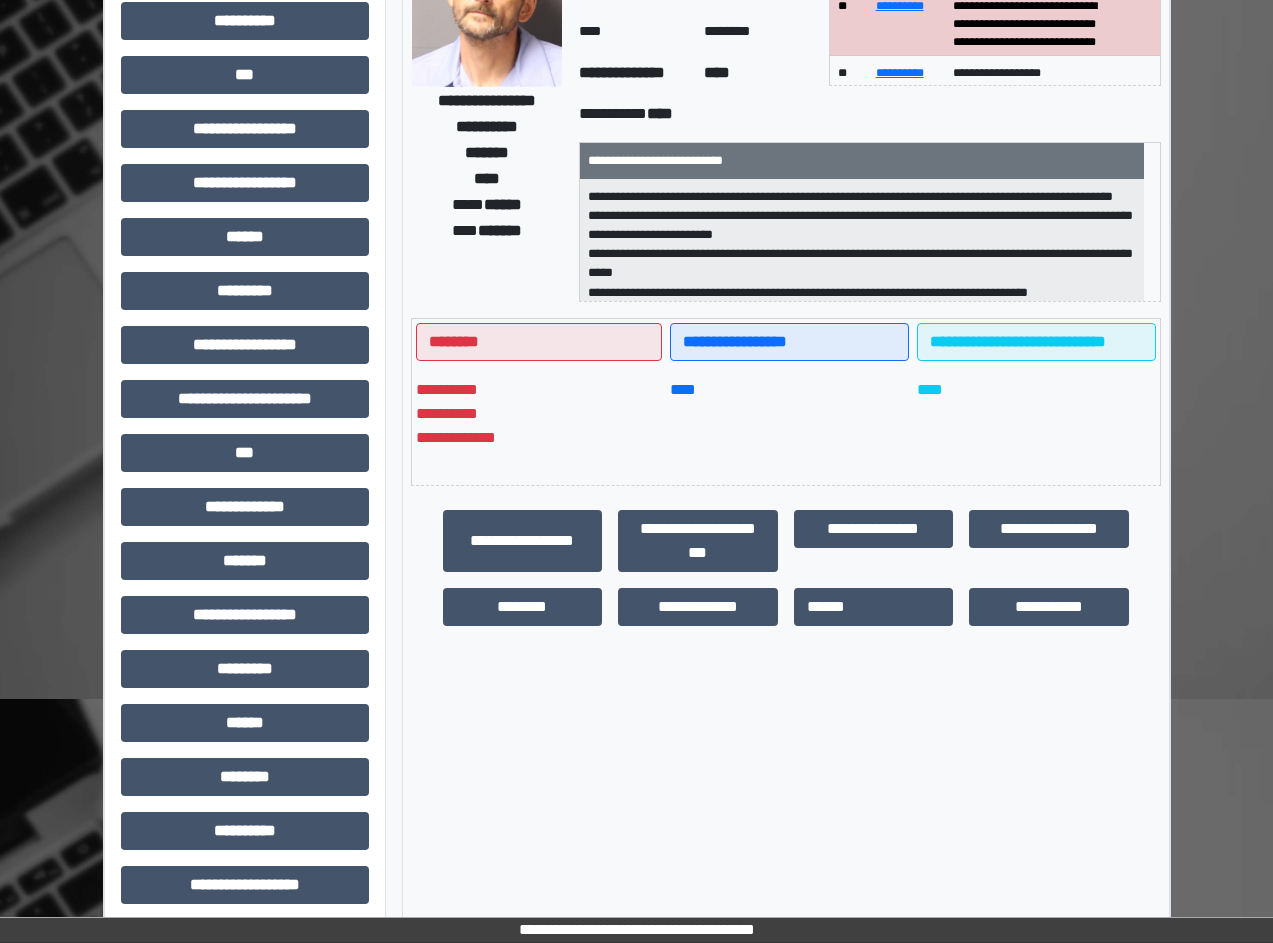 scroll, scrollTop: 255, scrollLeft: 0, axis: vertical 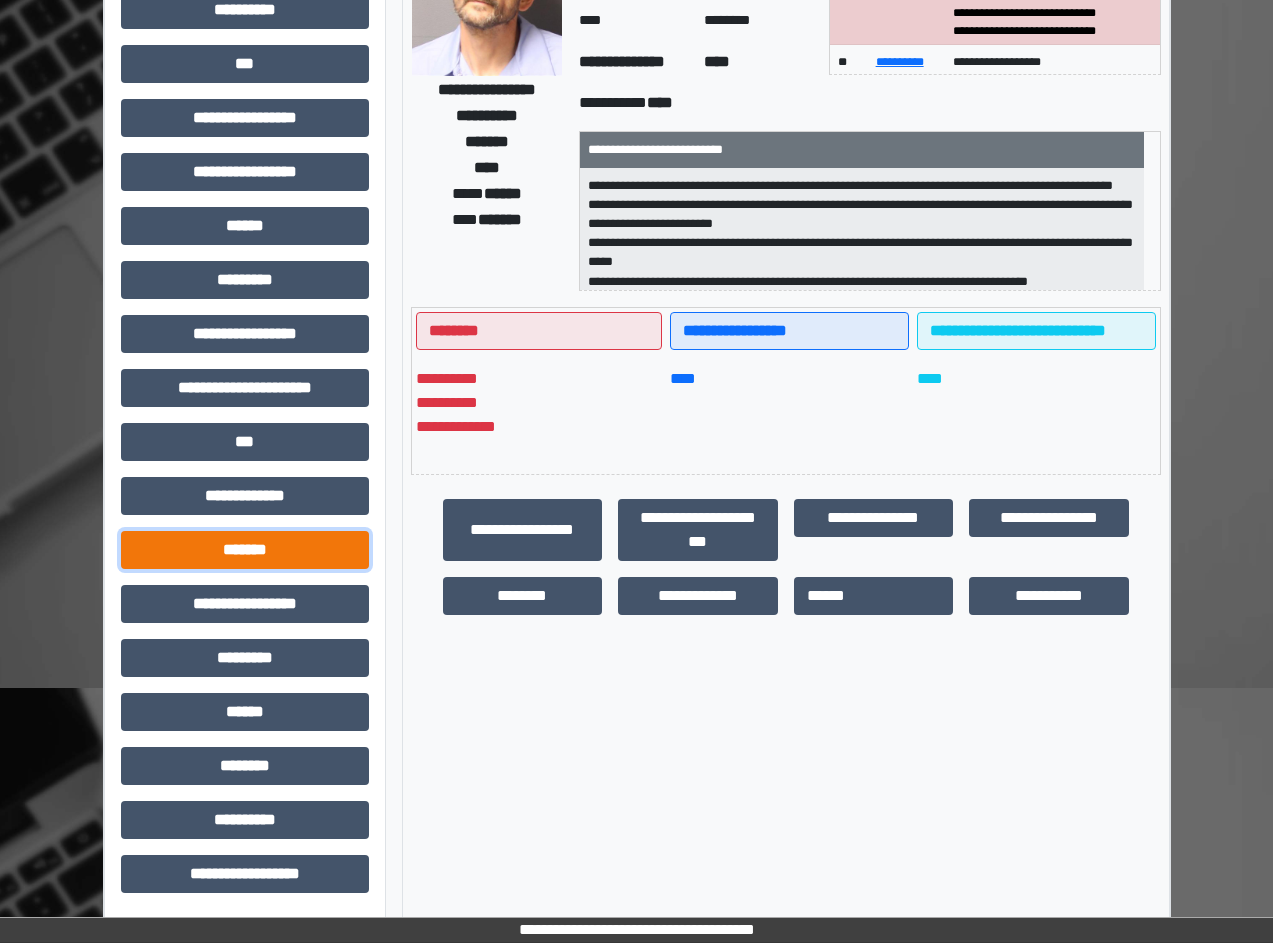 click on "*******" at bounding box center (245, 550) 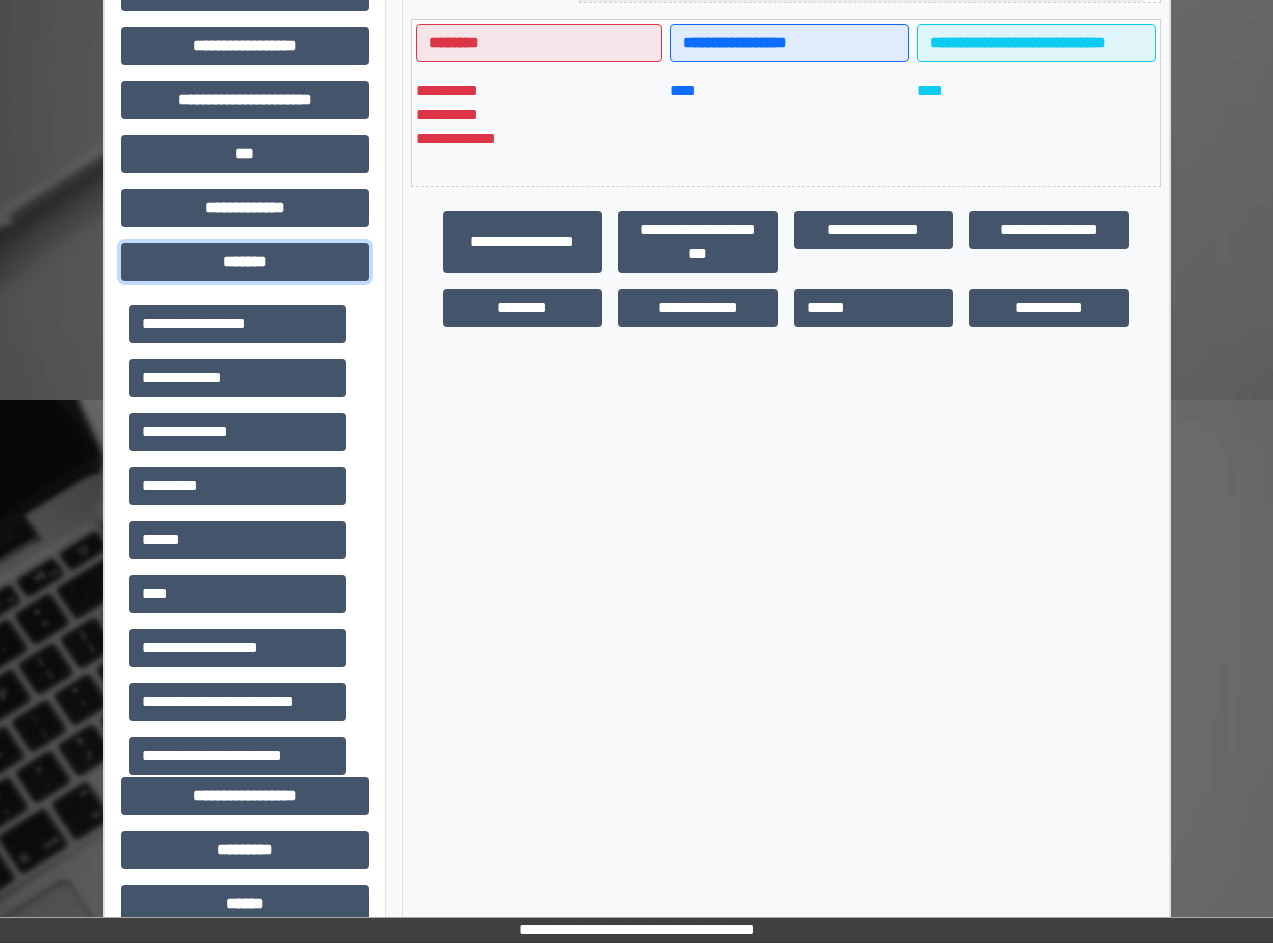 scroll, scrollTop: 555, scrollLeft: 0, axis: vertical 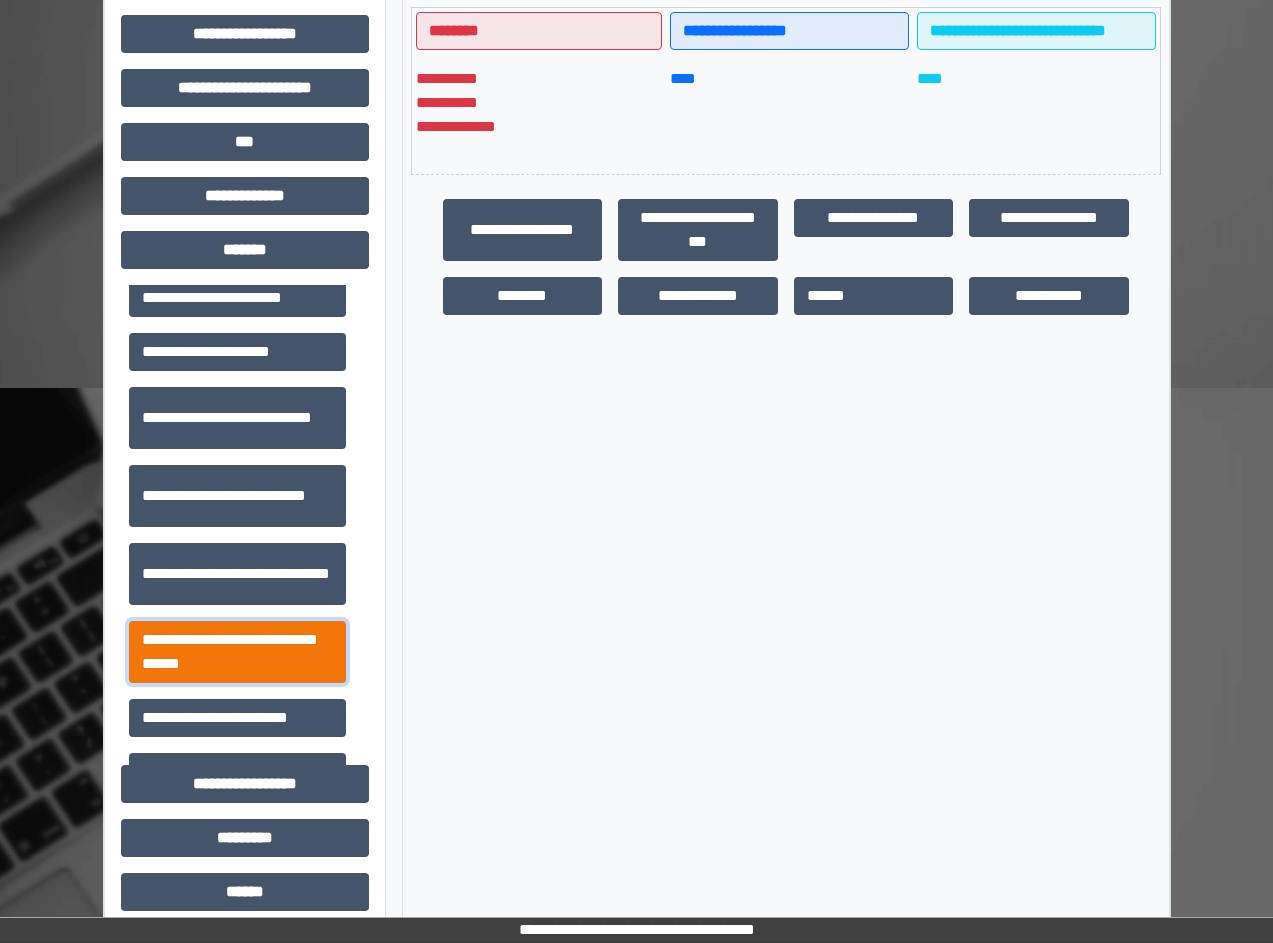click on "**********" at bounding box center (237, 652) 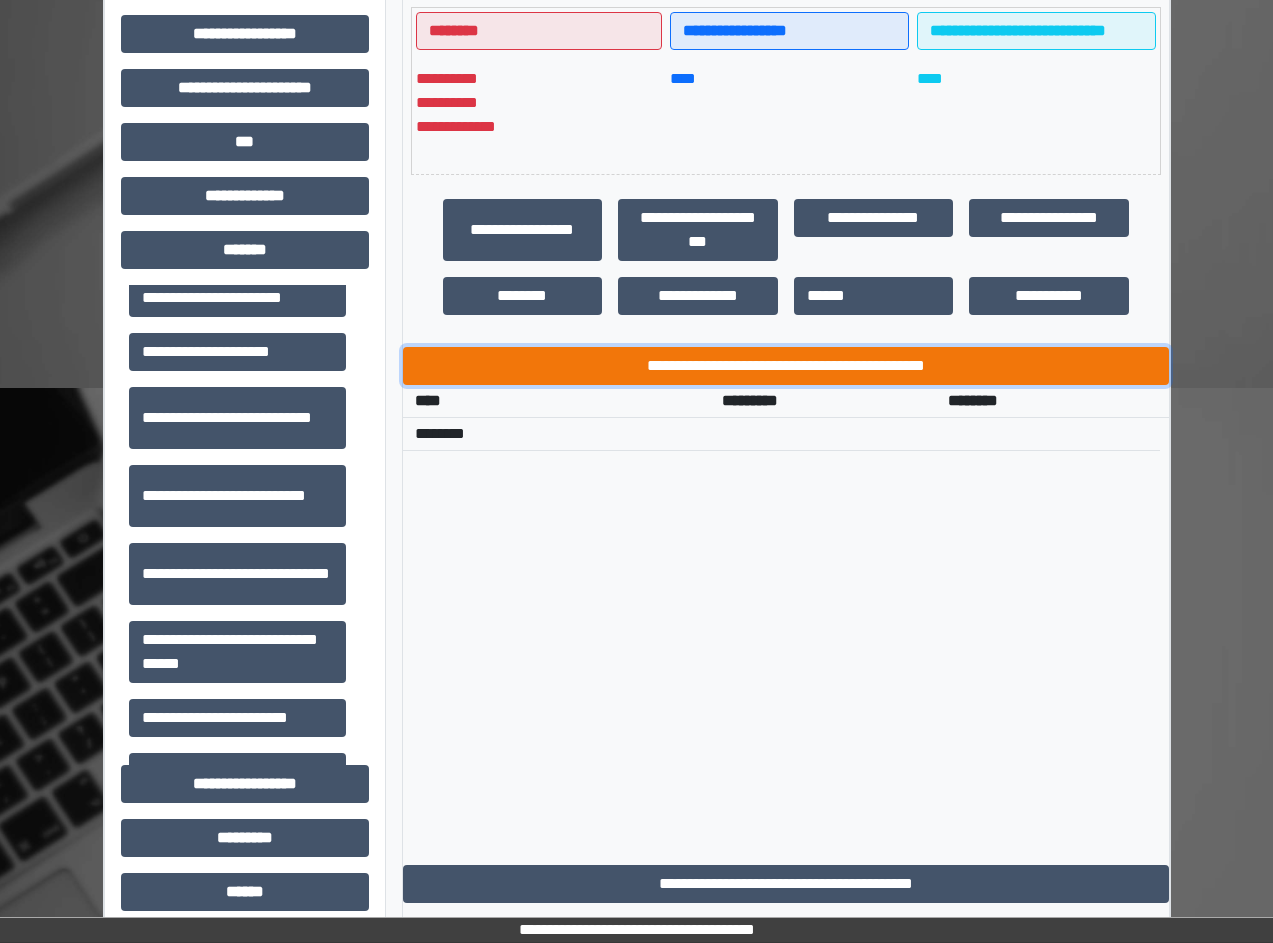 click on "**********" at bounding box center (786, 366) 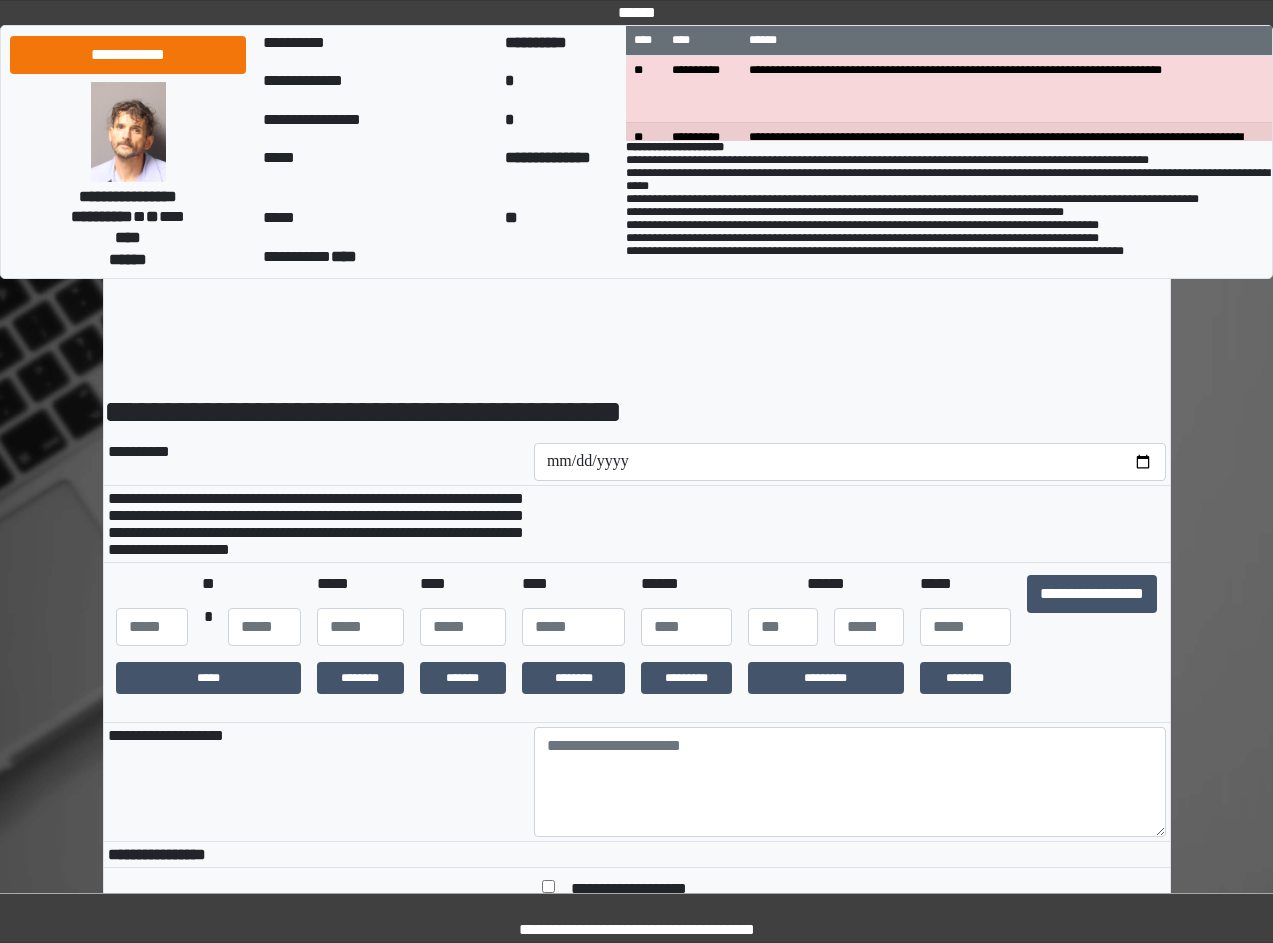 scroll, scrollTop: 0, scrollLeft: 0, axis: both 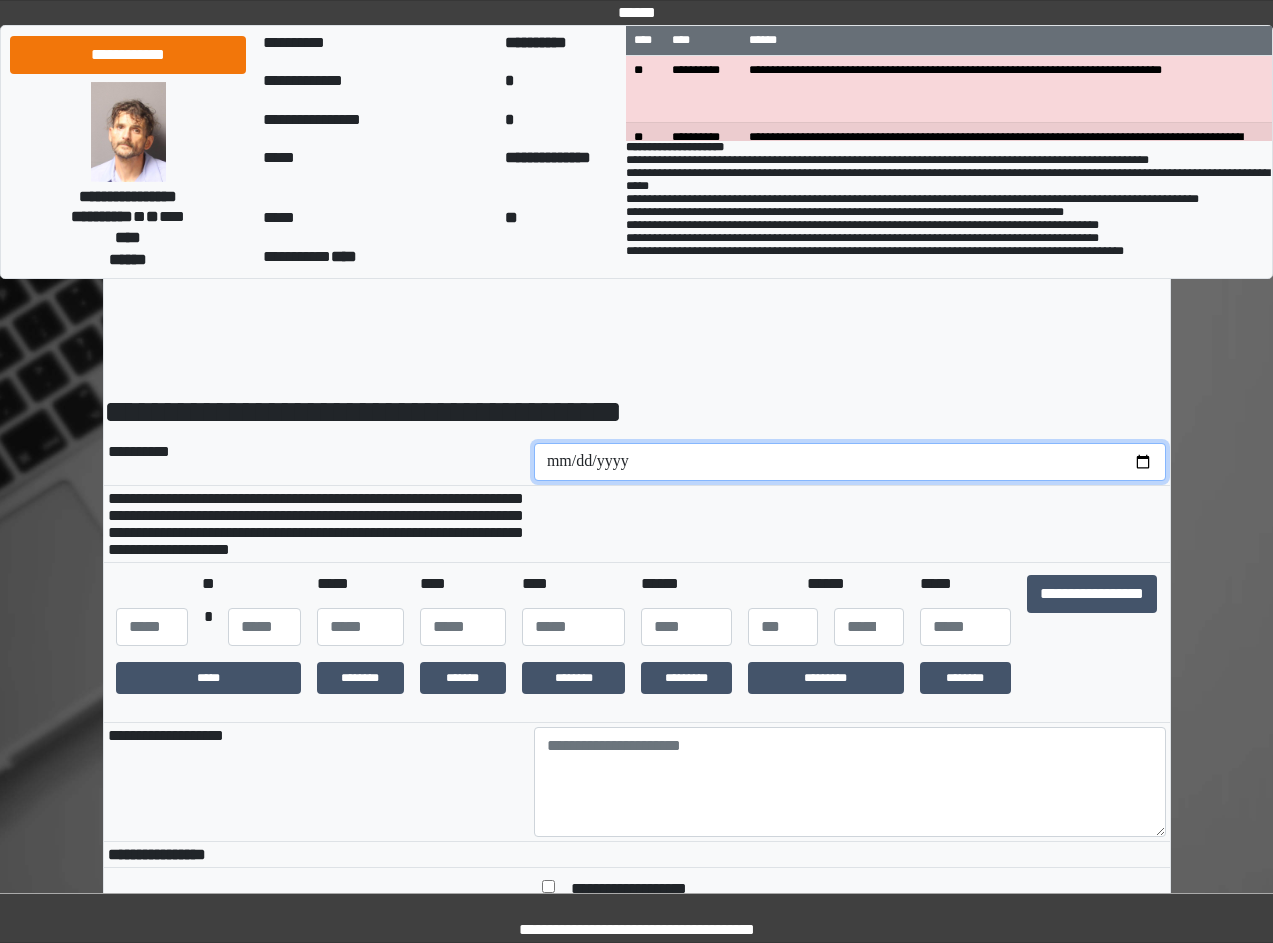 click at bounding box center (850, 462) 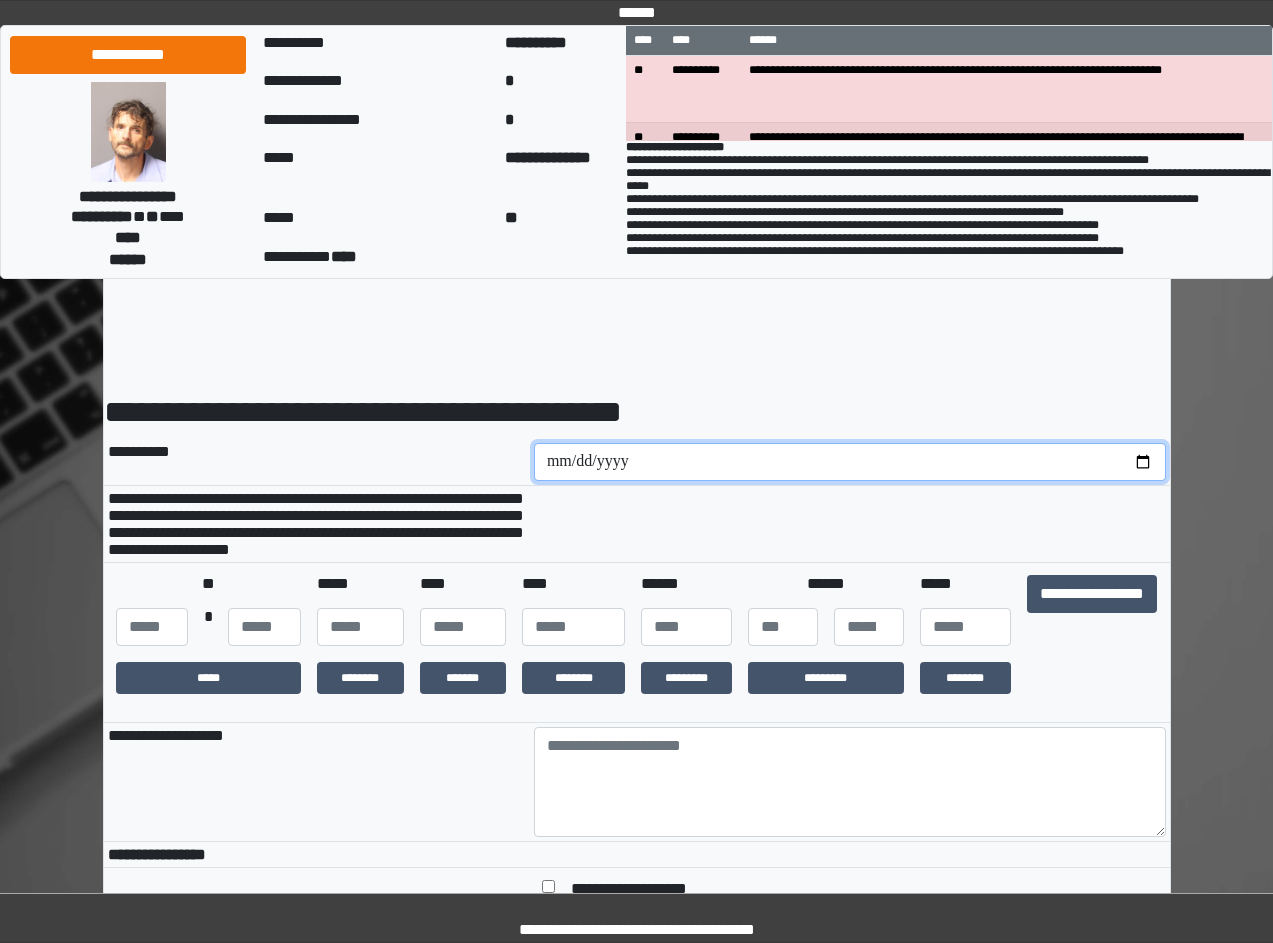 type on "**********" 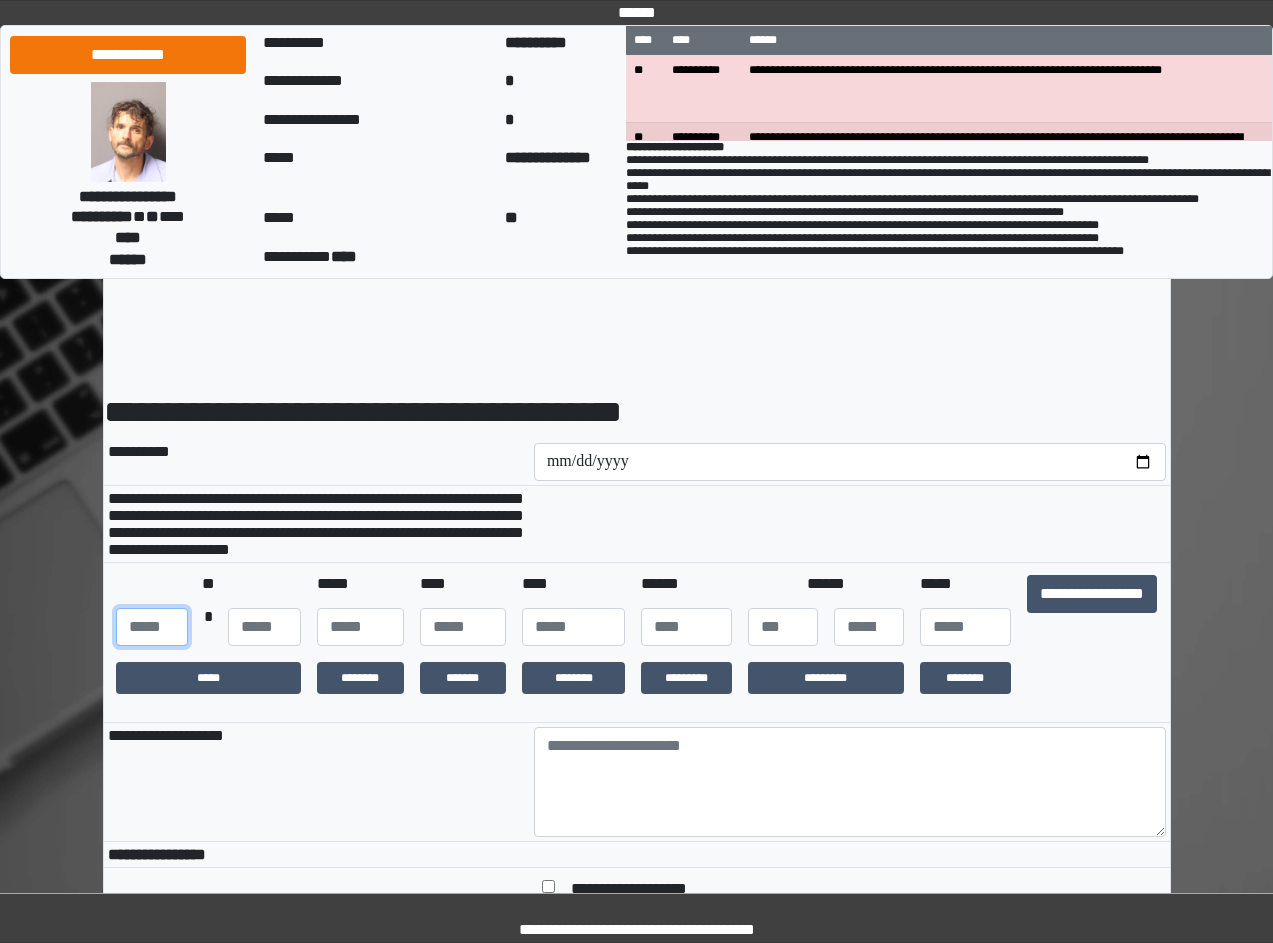 click at bounding box center [152, 627] 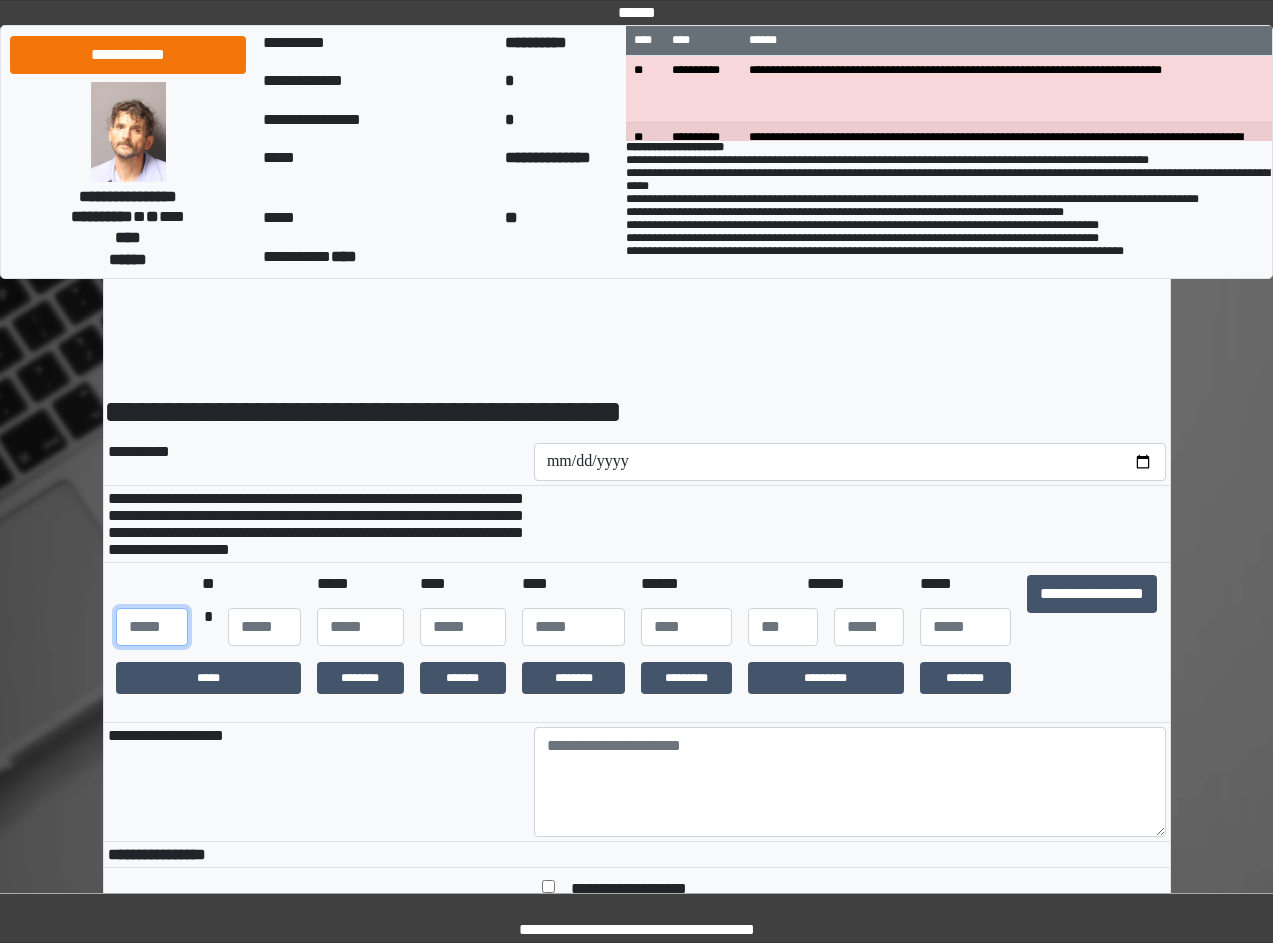 type on "***" 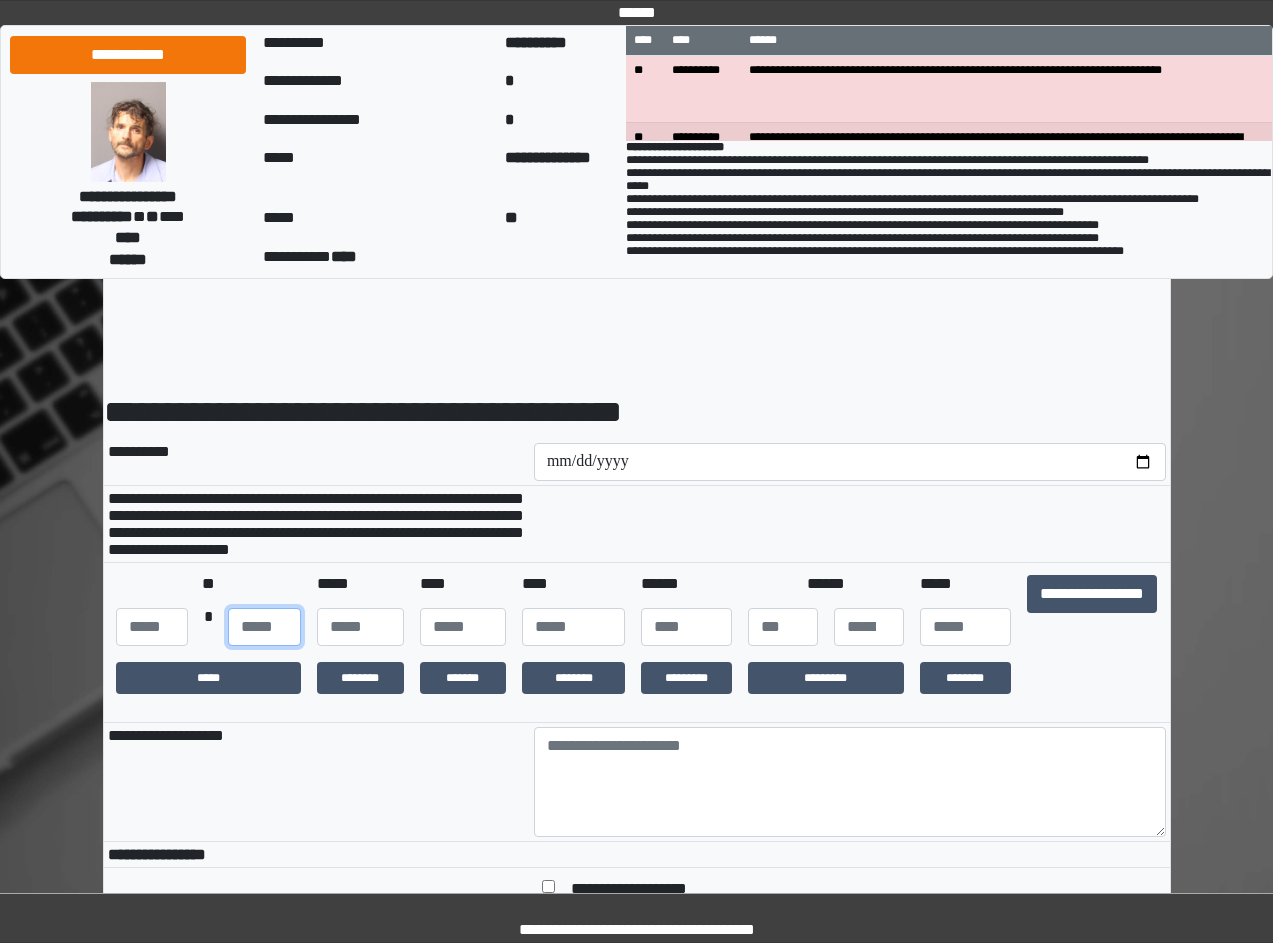 type on "**" 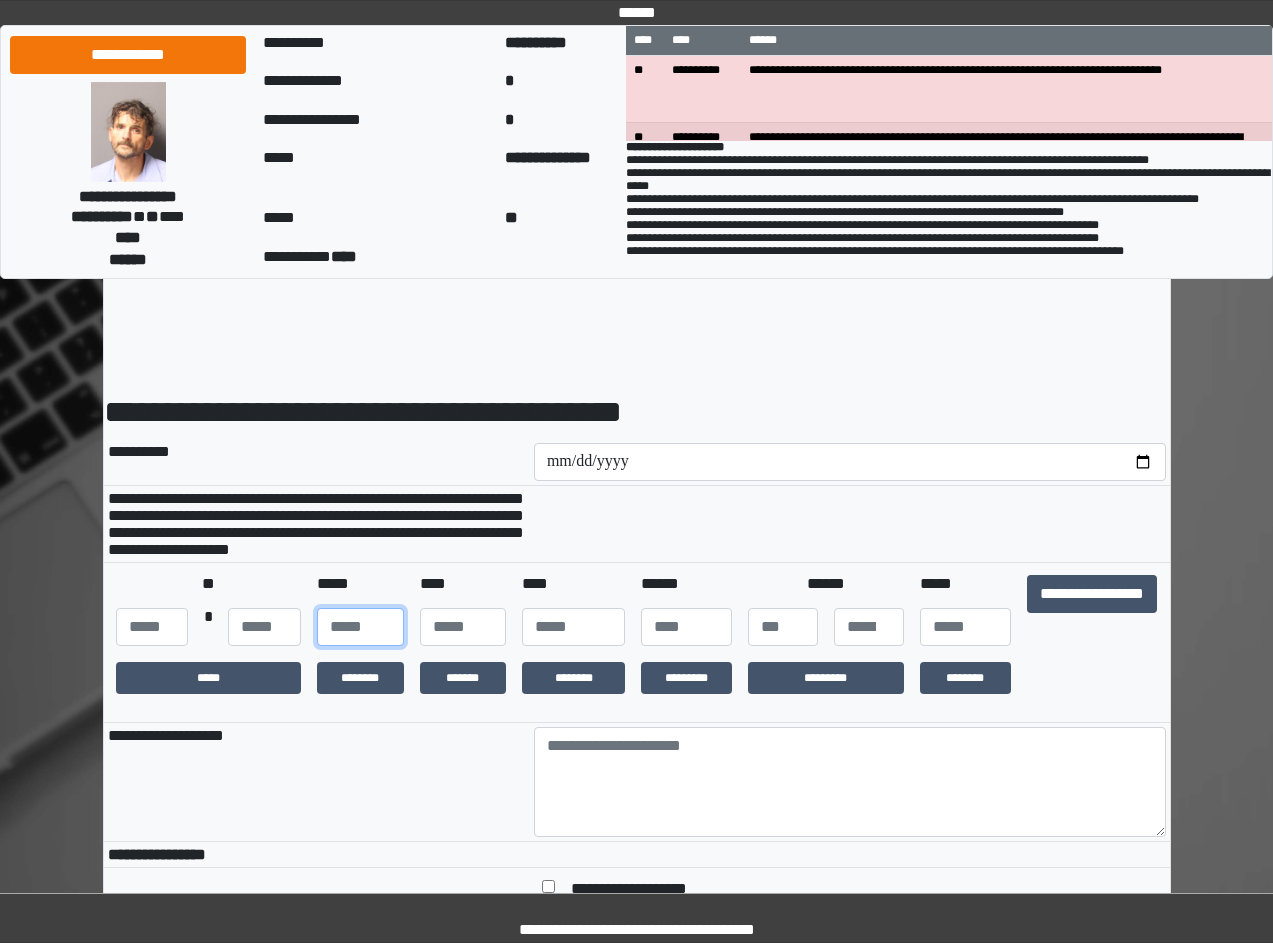 type on "**" 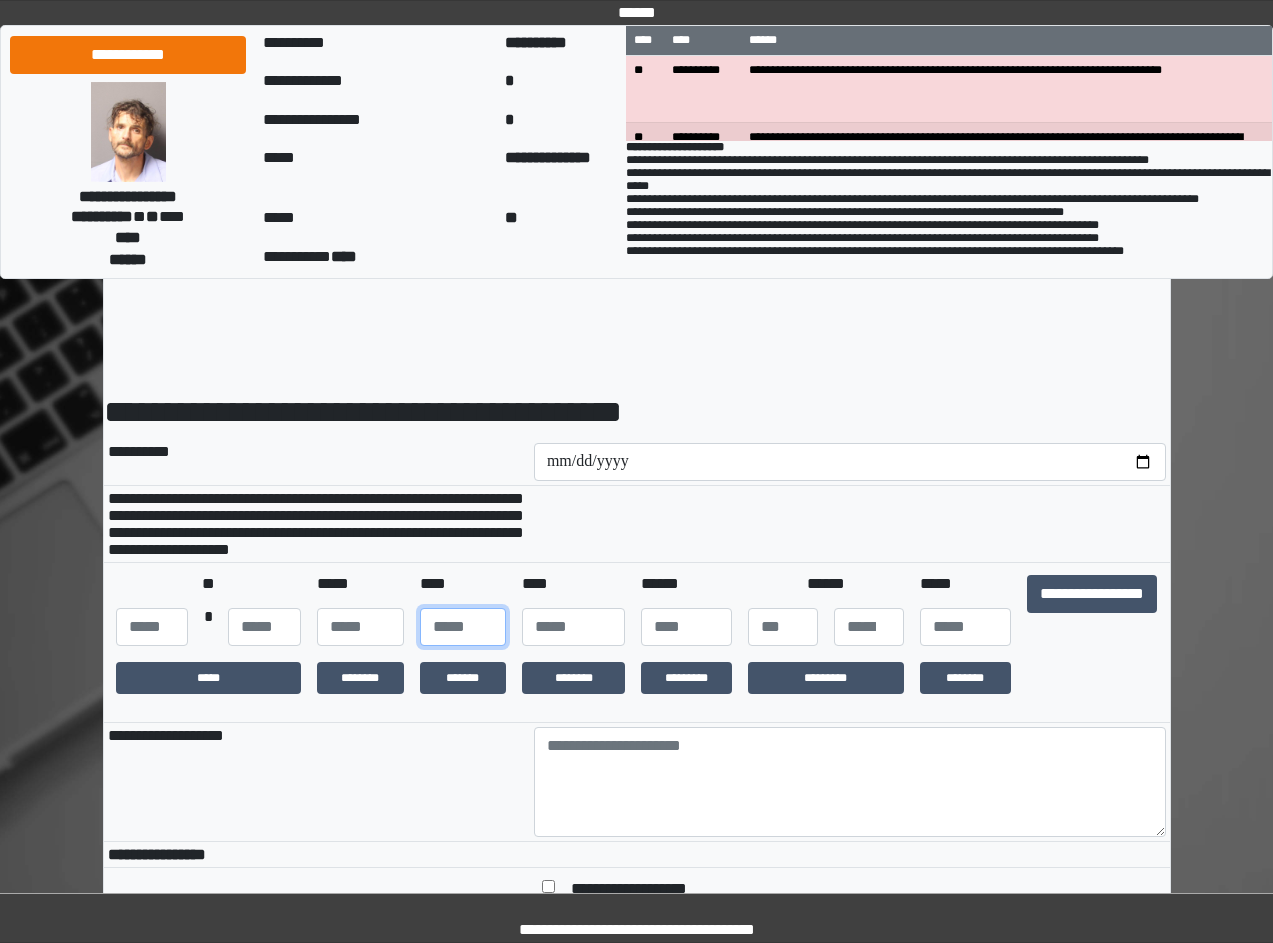 type on "***" 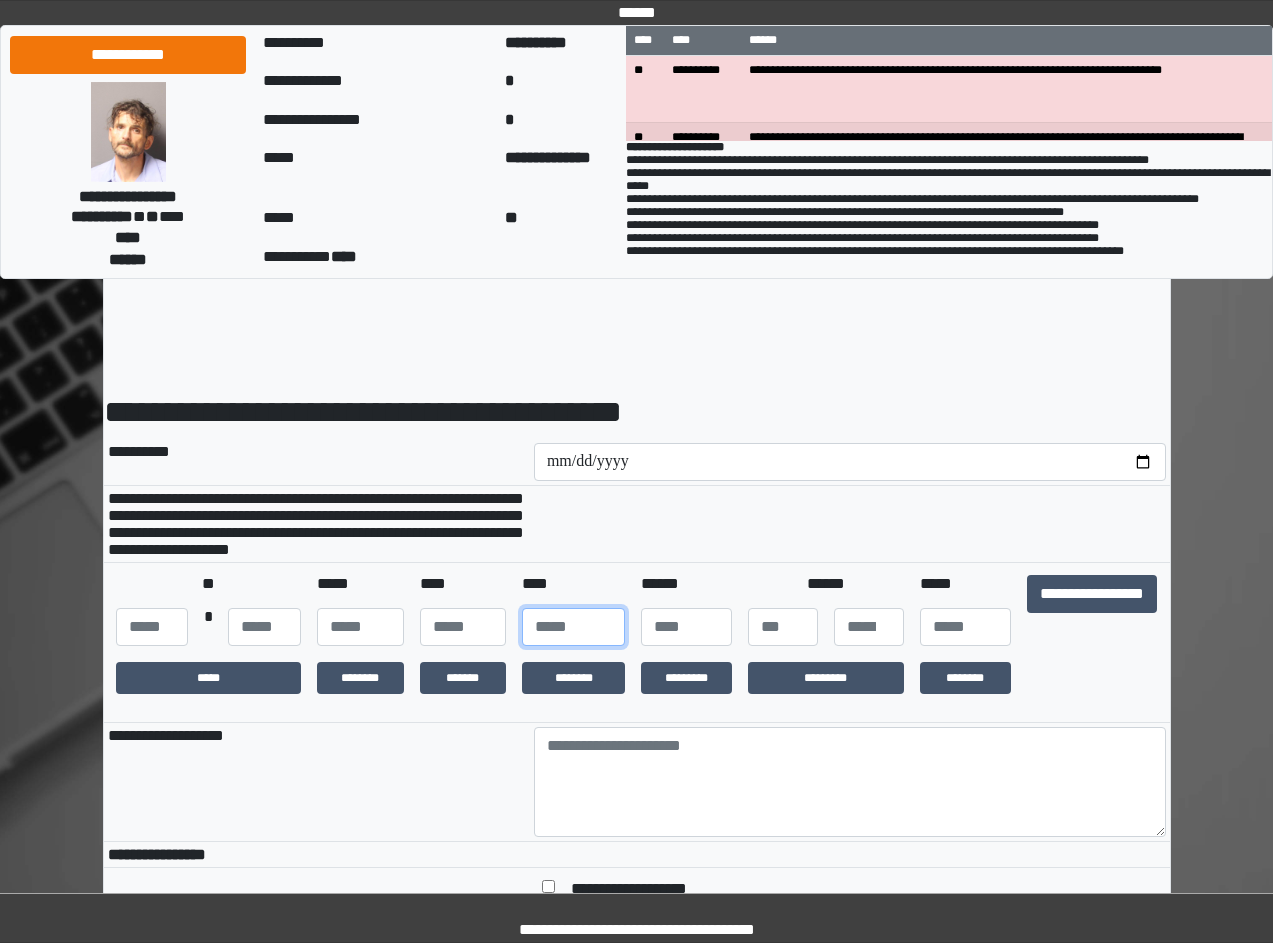type on "**" 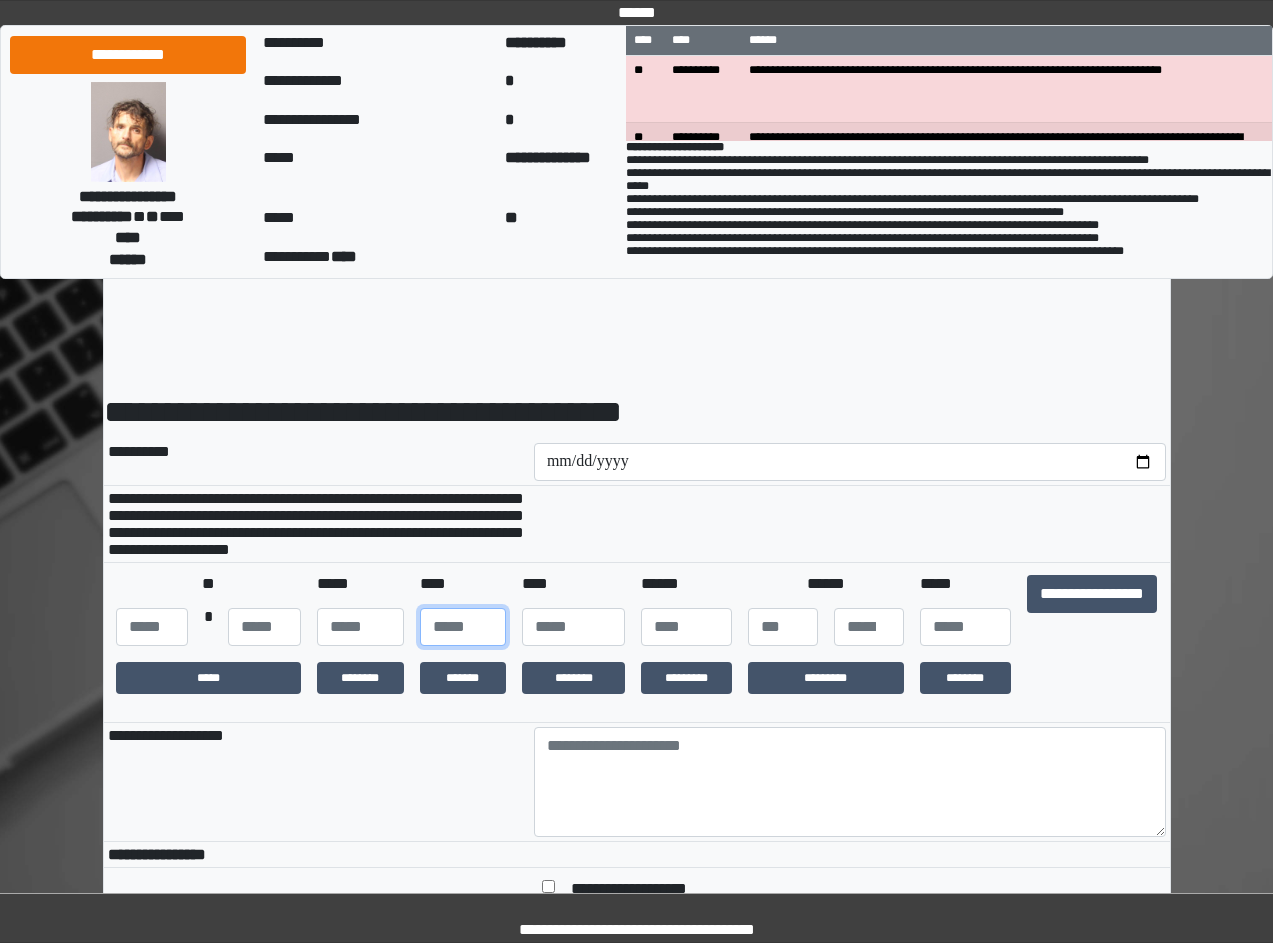 drag, startPoint x: 465, startPoint y: 666, endPoint x: 354, endPoint y: 674, distance: 111.28792 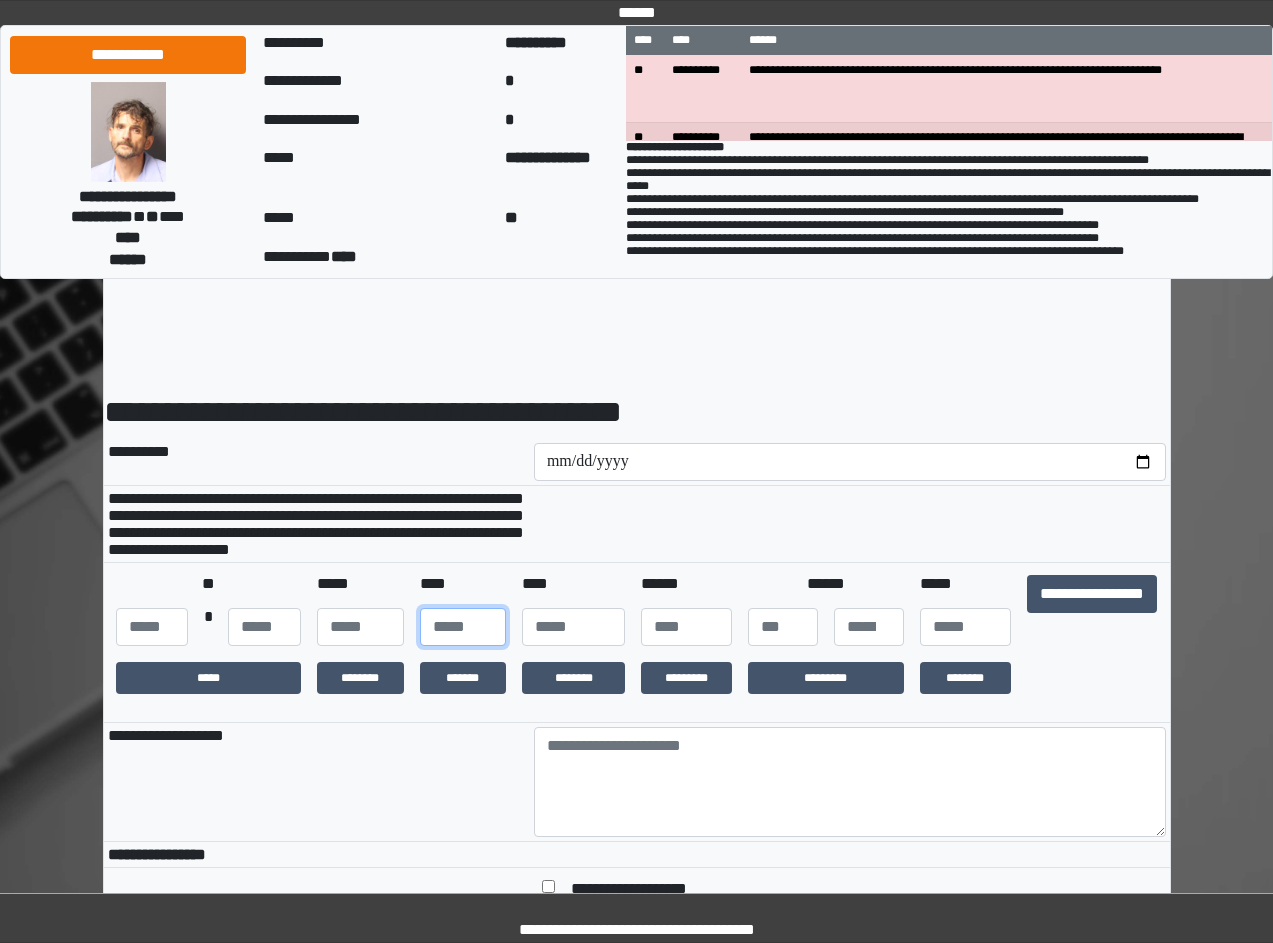 click on "***
*
**
**
***
**" at bounding box center [637, 627] 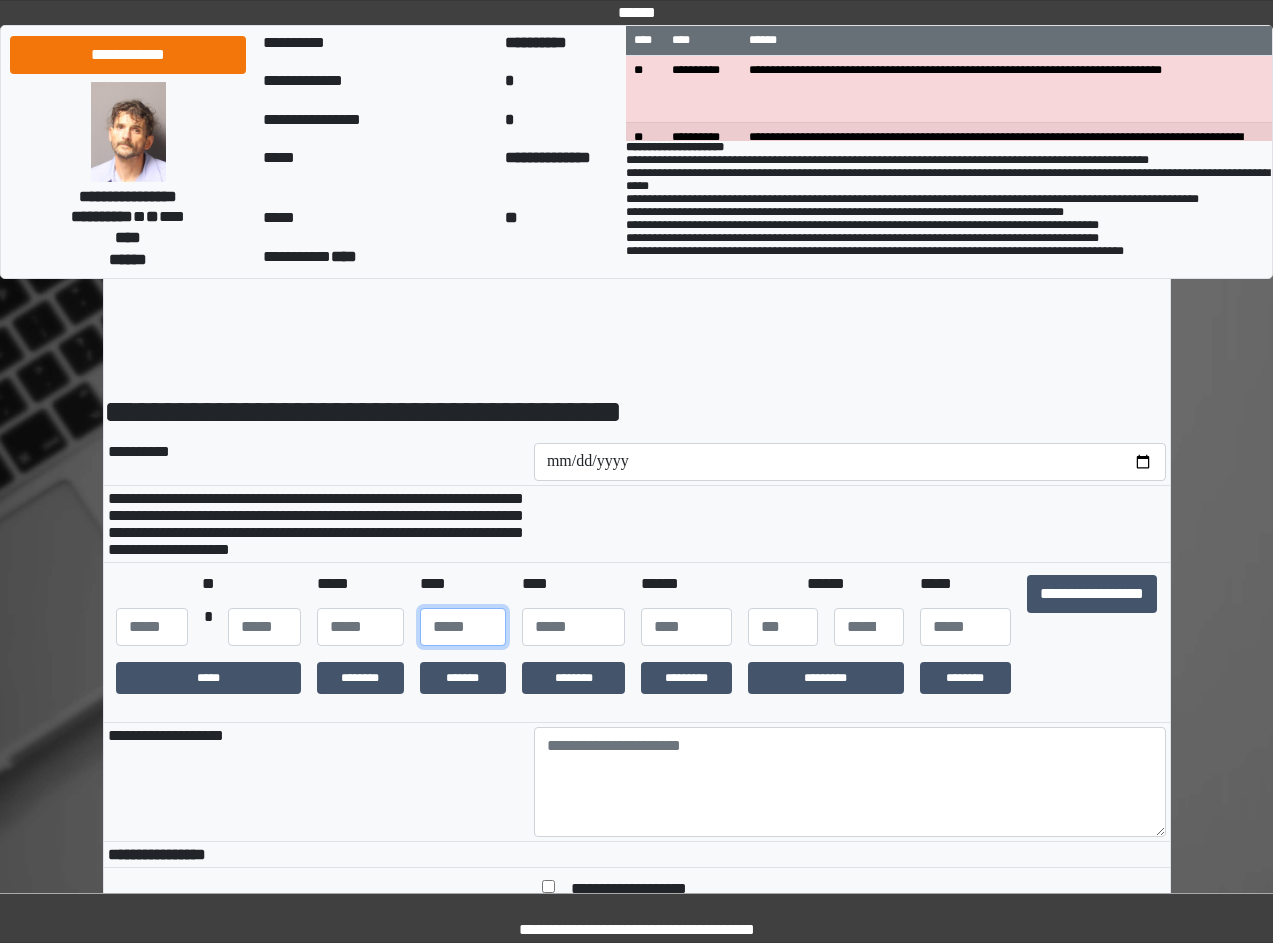 click on "***" at bounding box center (463, 627) 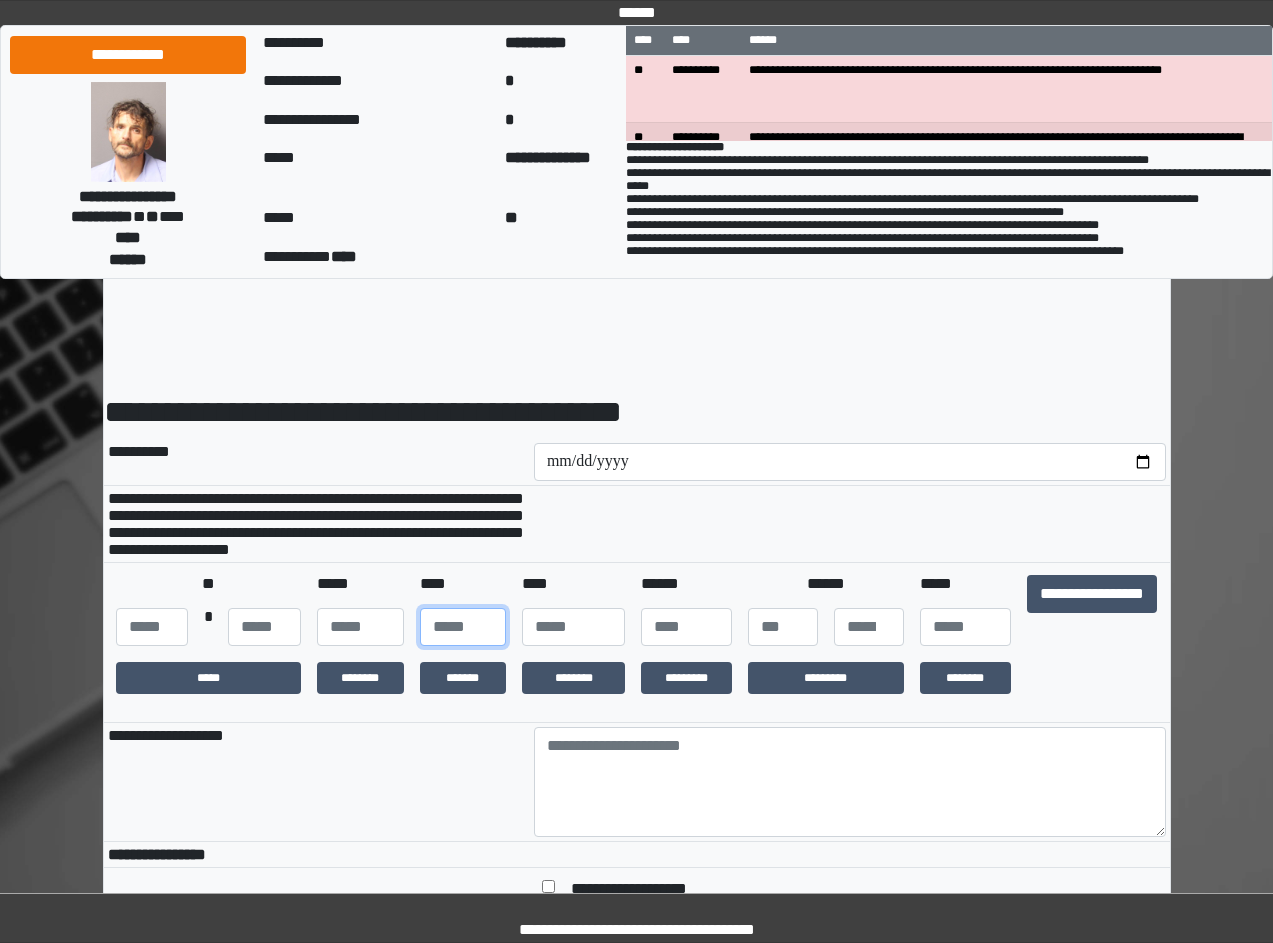 type on "*" 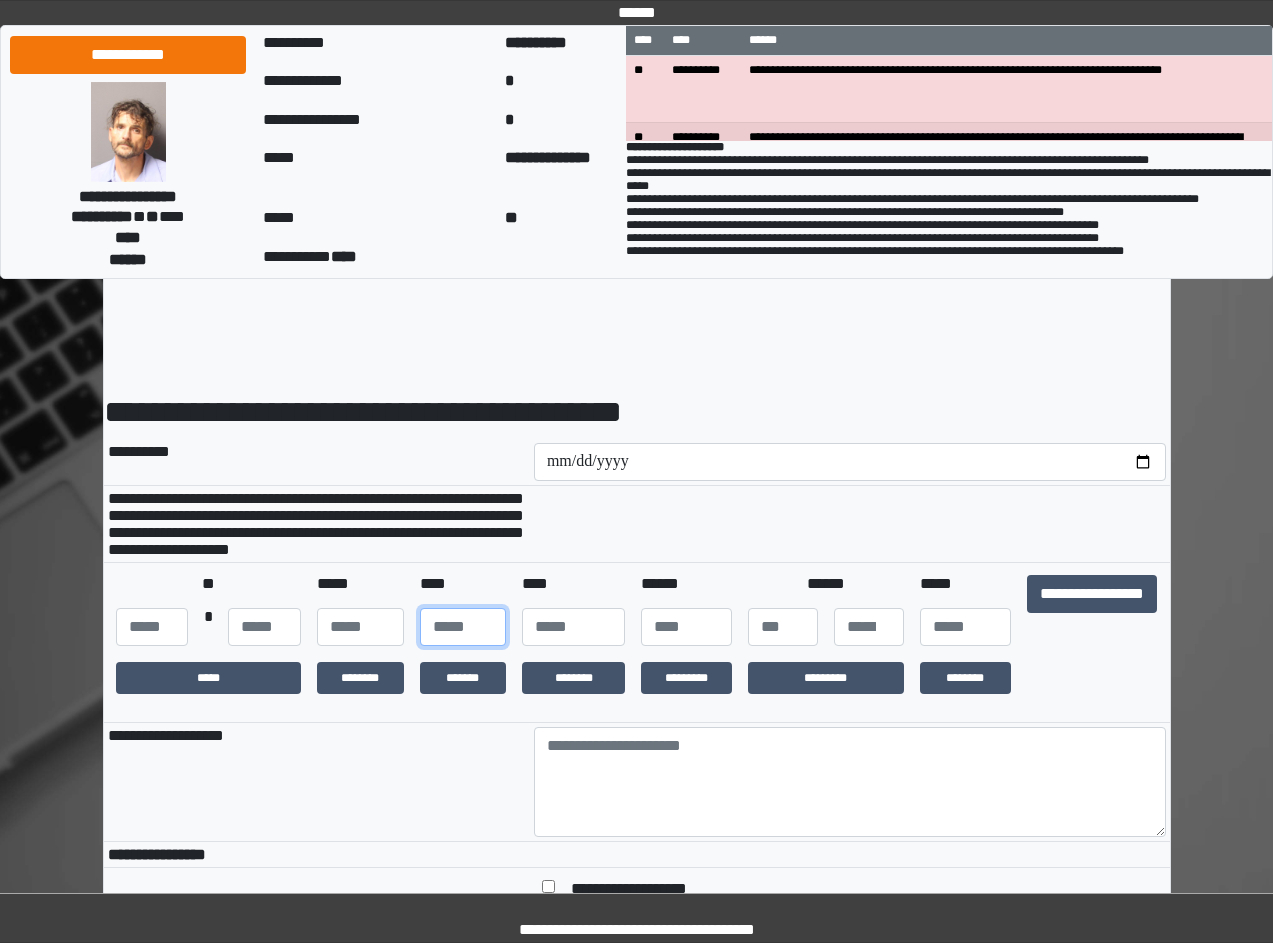 type on "**" 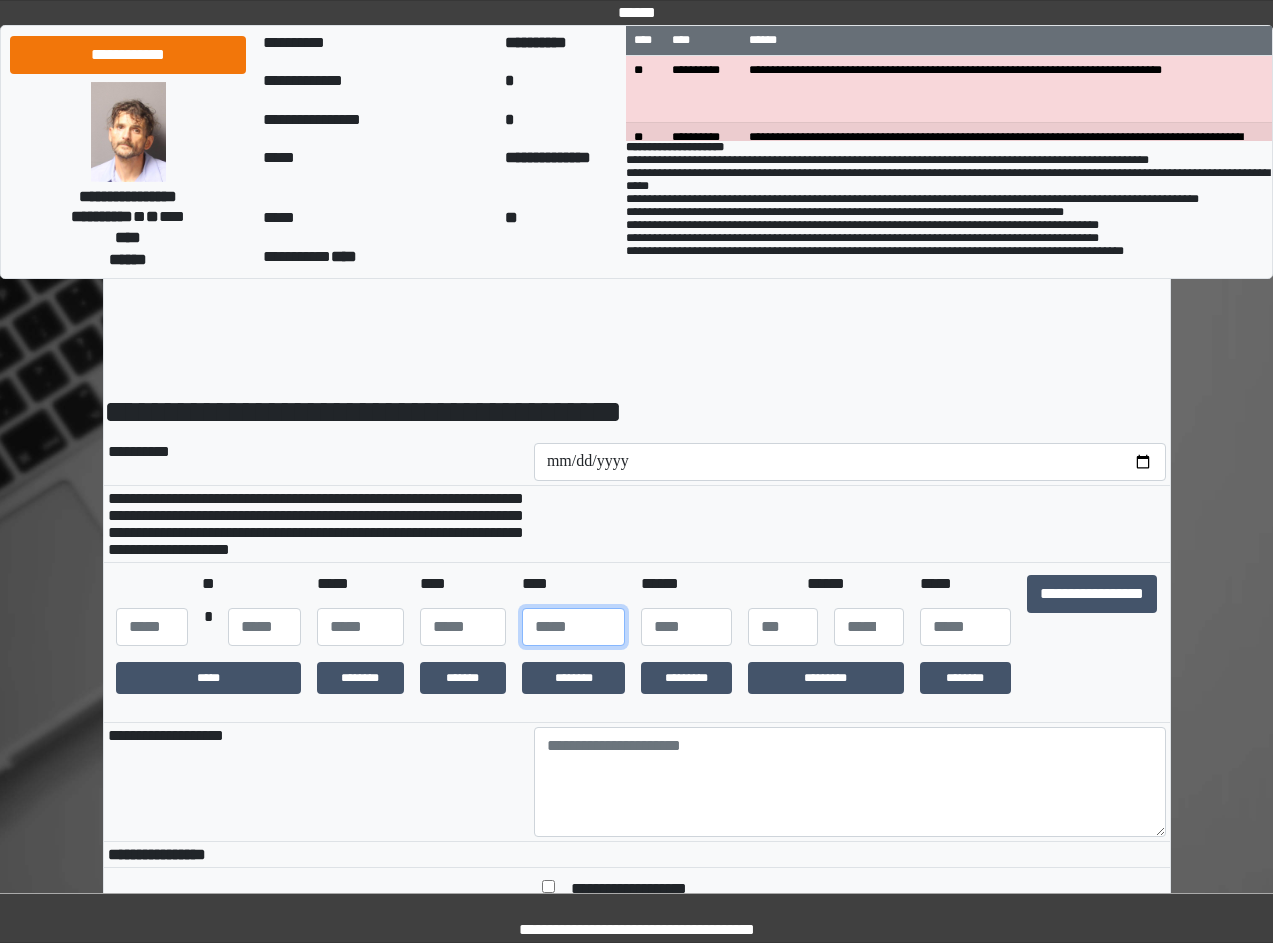 click on "**" at bounding box center (573, 627) 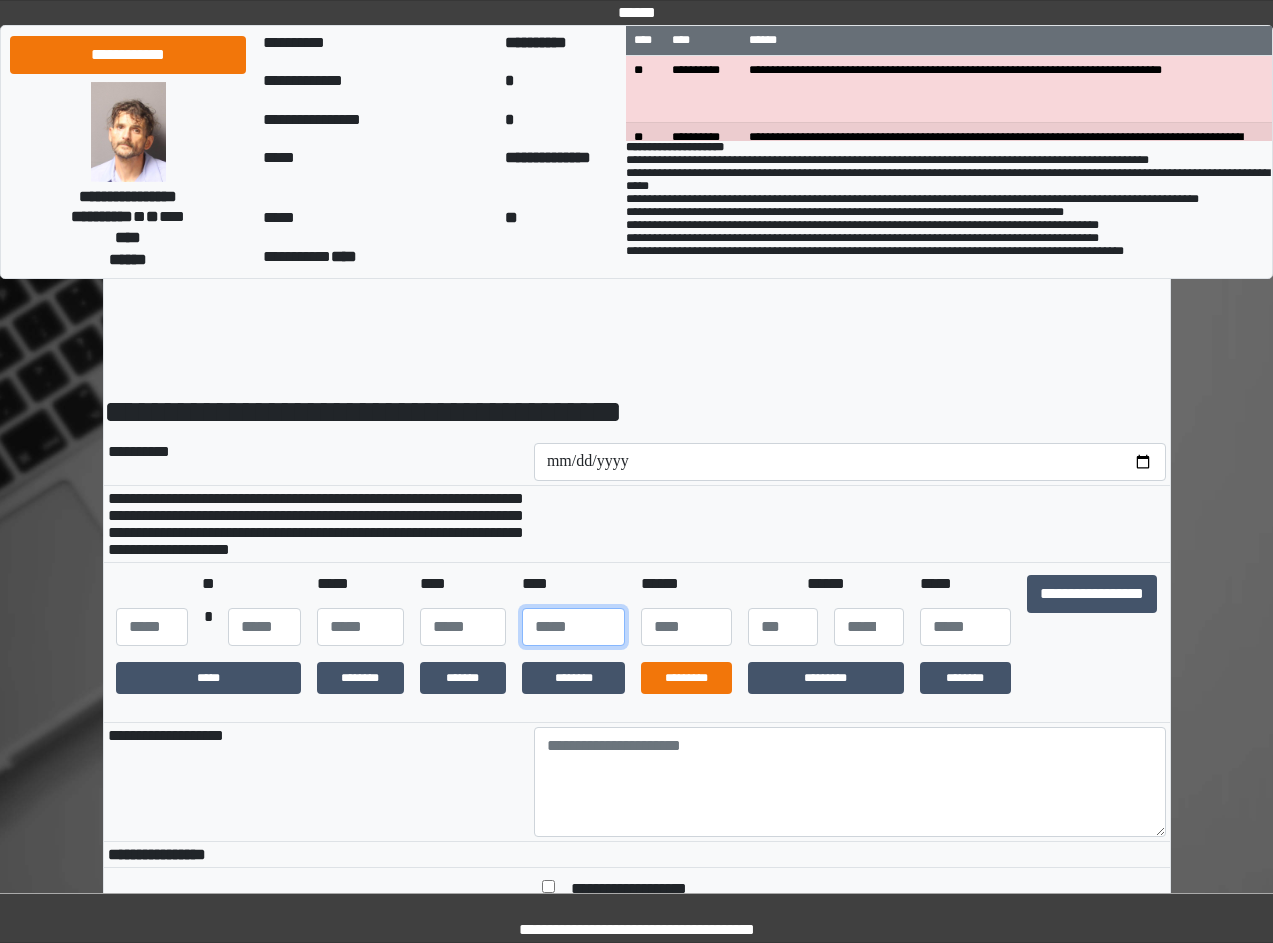 type on "****" 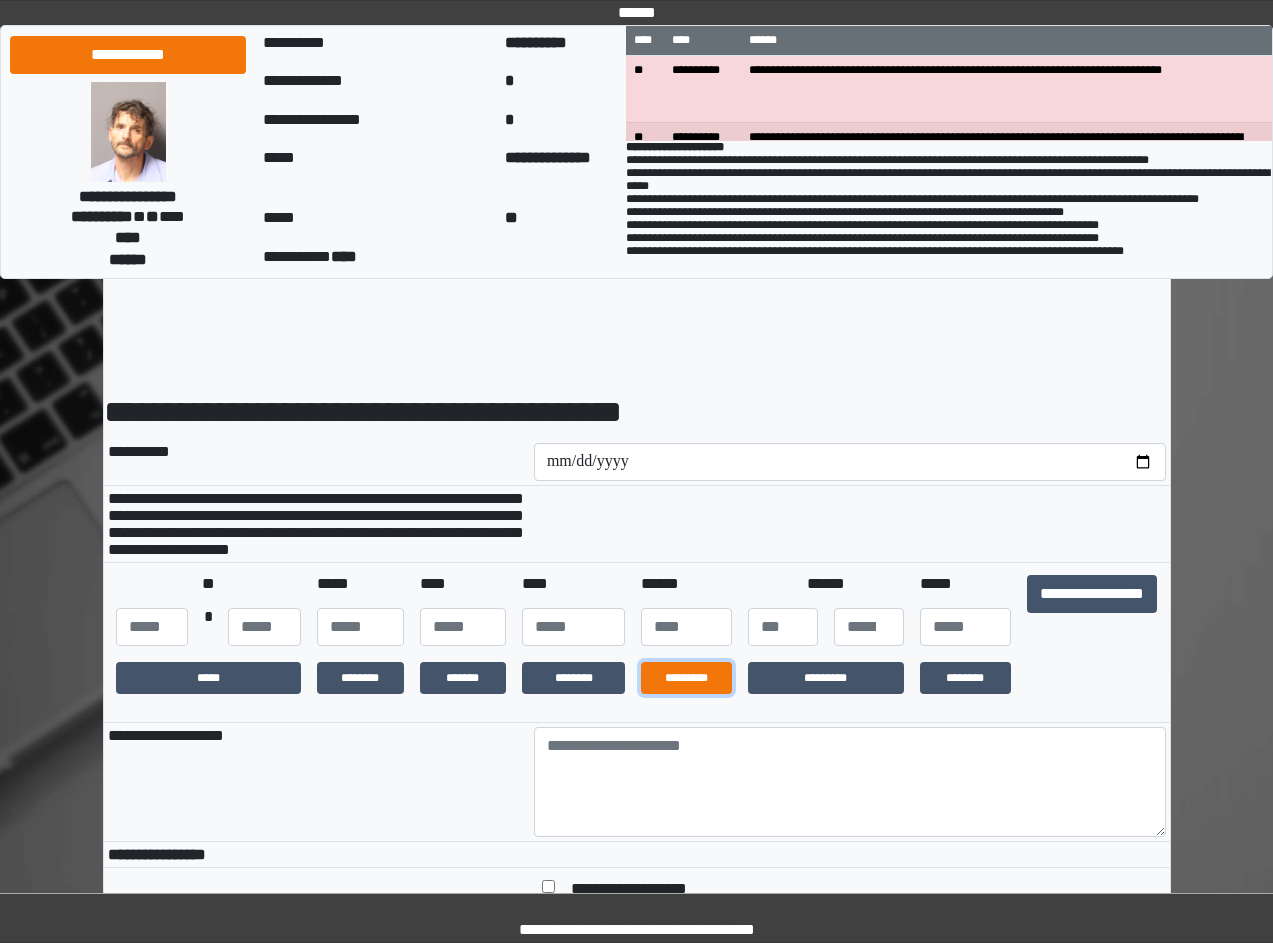 click on "*********" at bounding box center (686, 678) 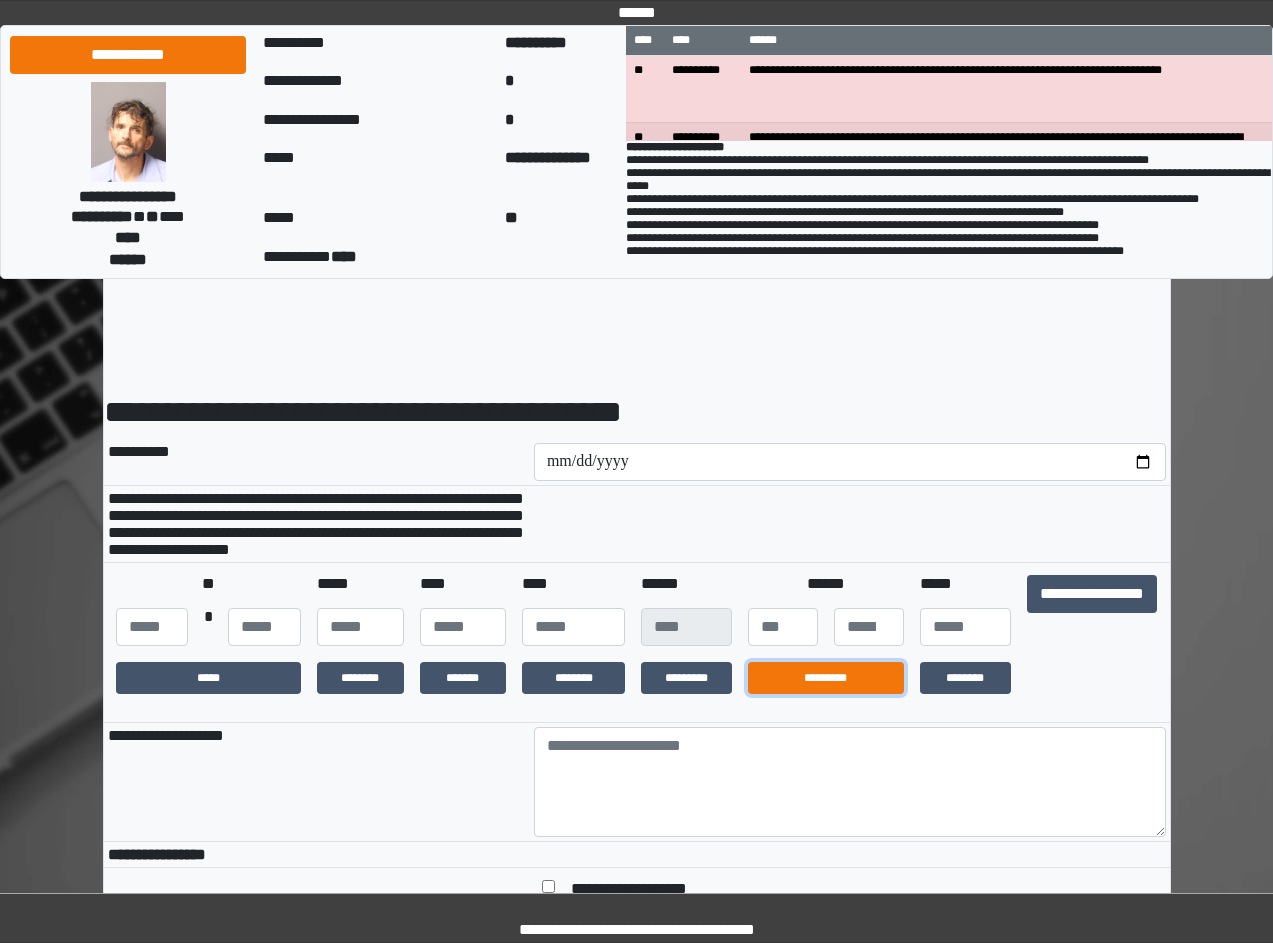 drag, startPoint x: 781, startPoint y: 724, endPoint x: 825, endPoint y: 716, distance: 44.72136 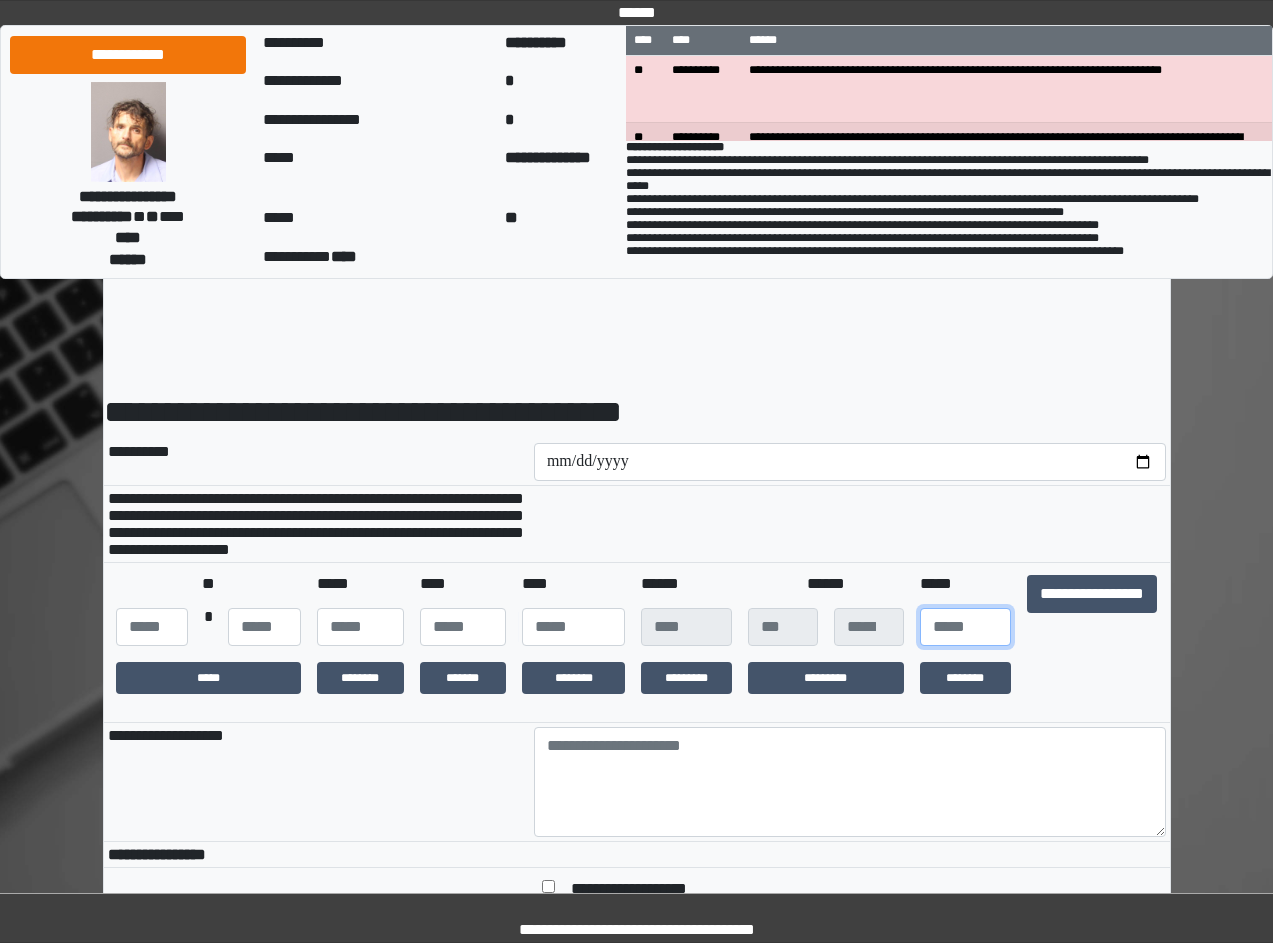 click at bounding box center [965, 627] 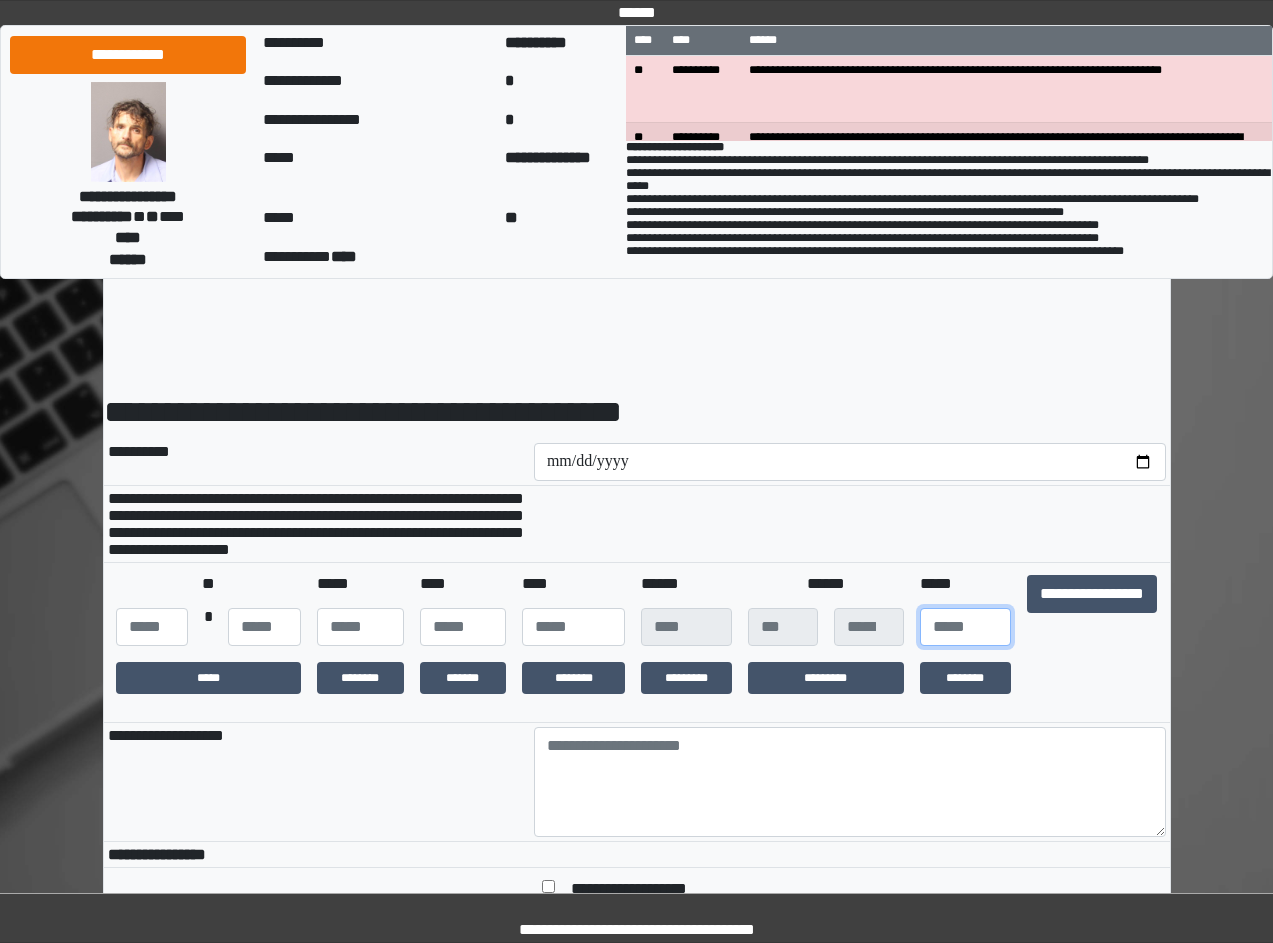 type on "***" 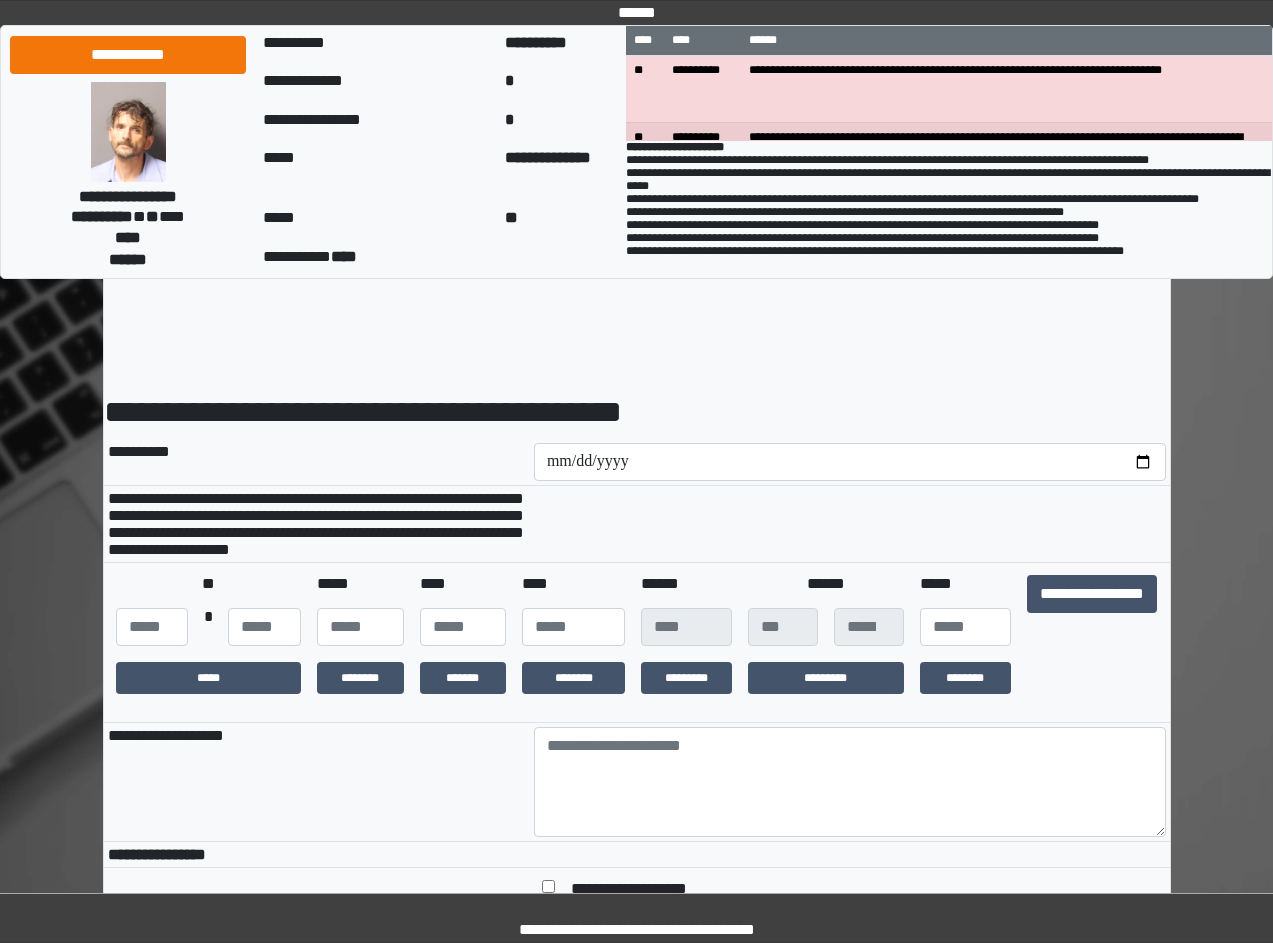 click at bounding box center (850, 524) 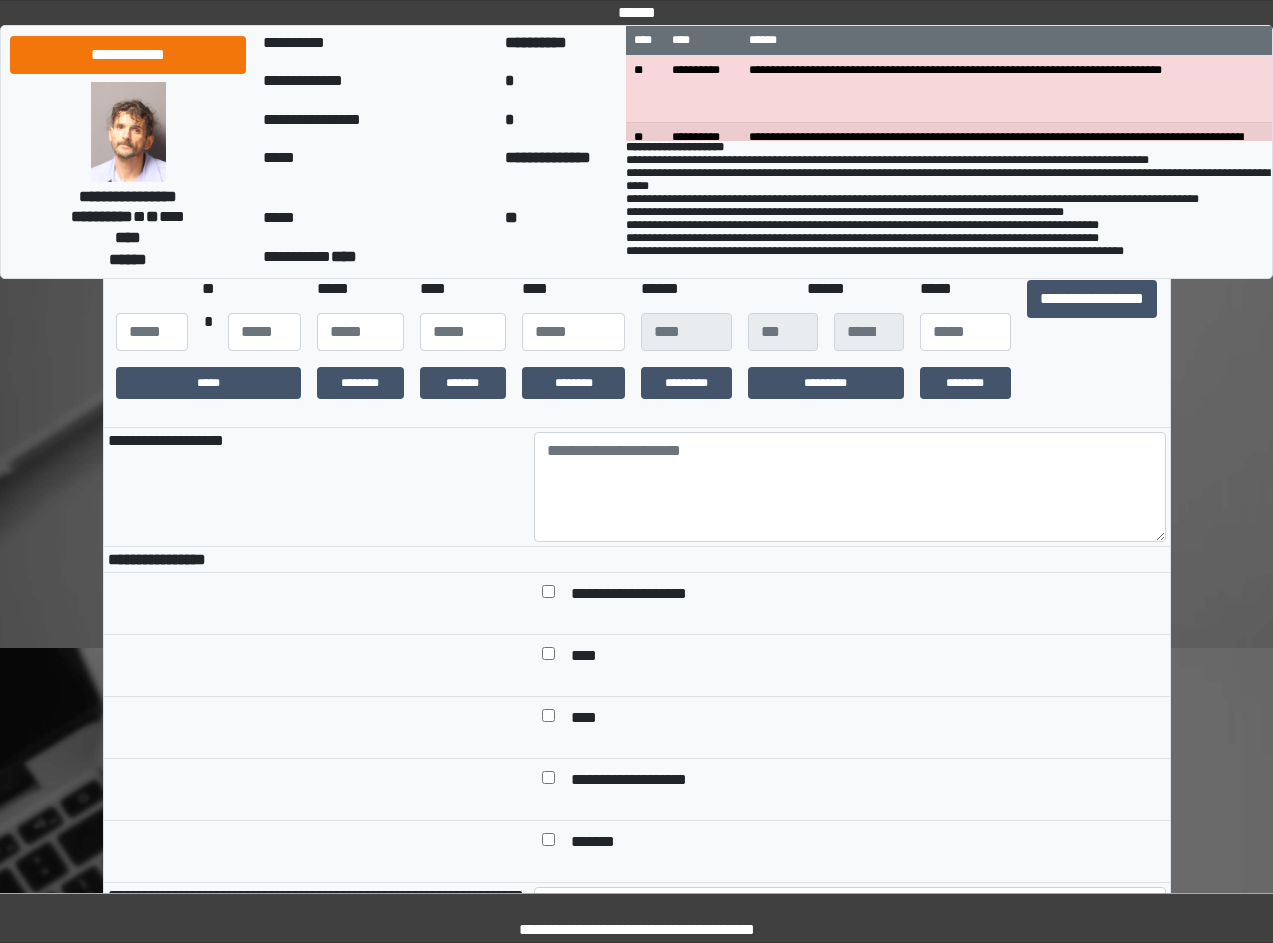 scroll, scrollTop: 400, scrollLeft: 0, axis: vertical 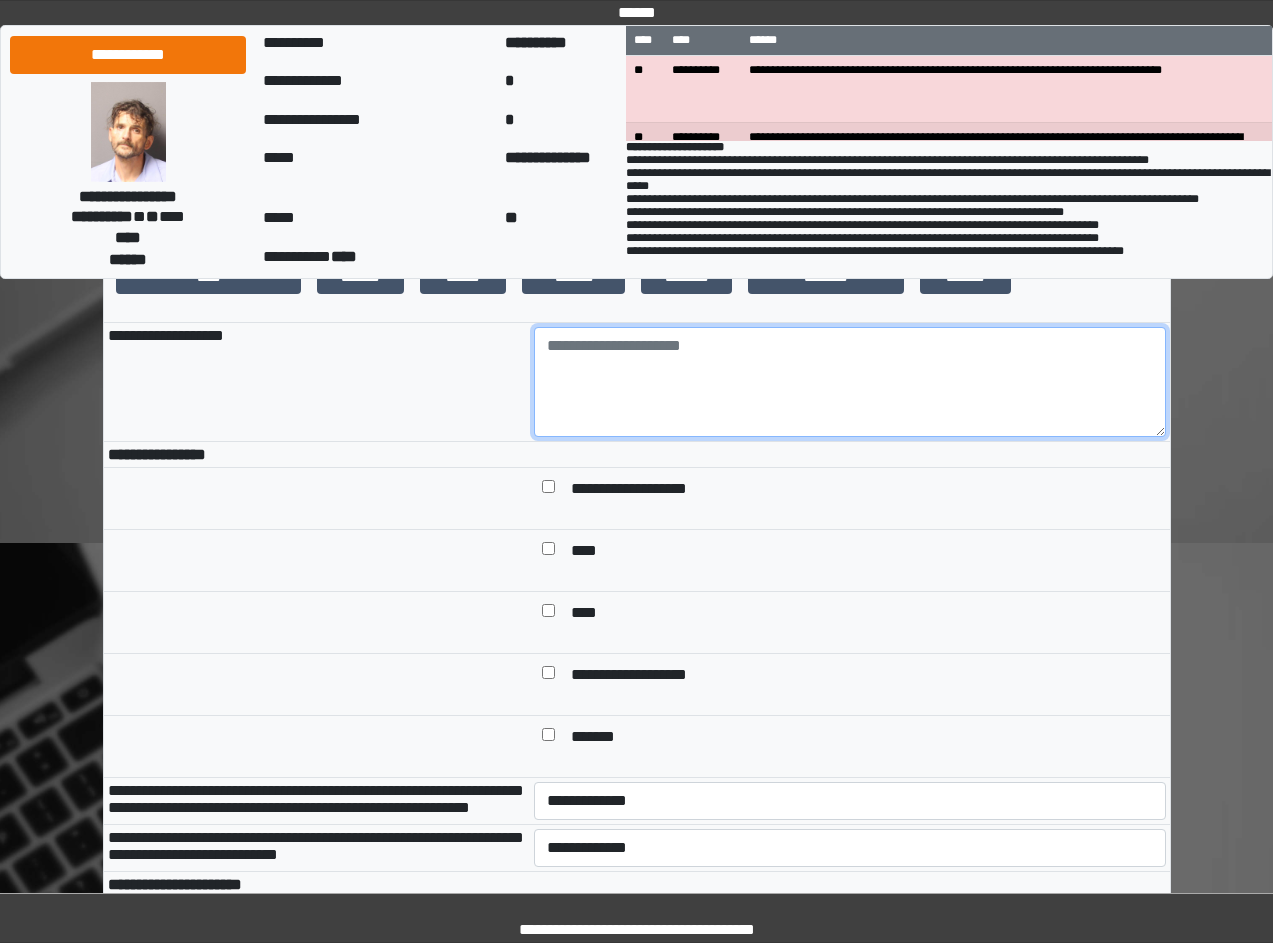 click at bounding box center [850, 382] 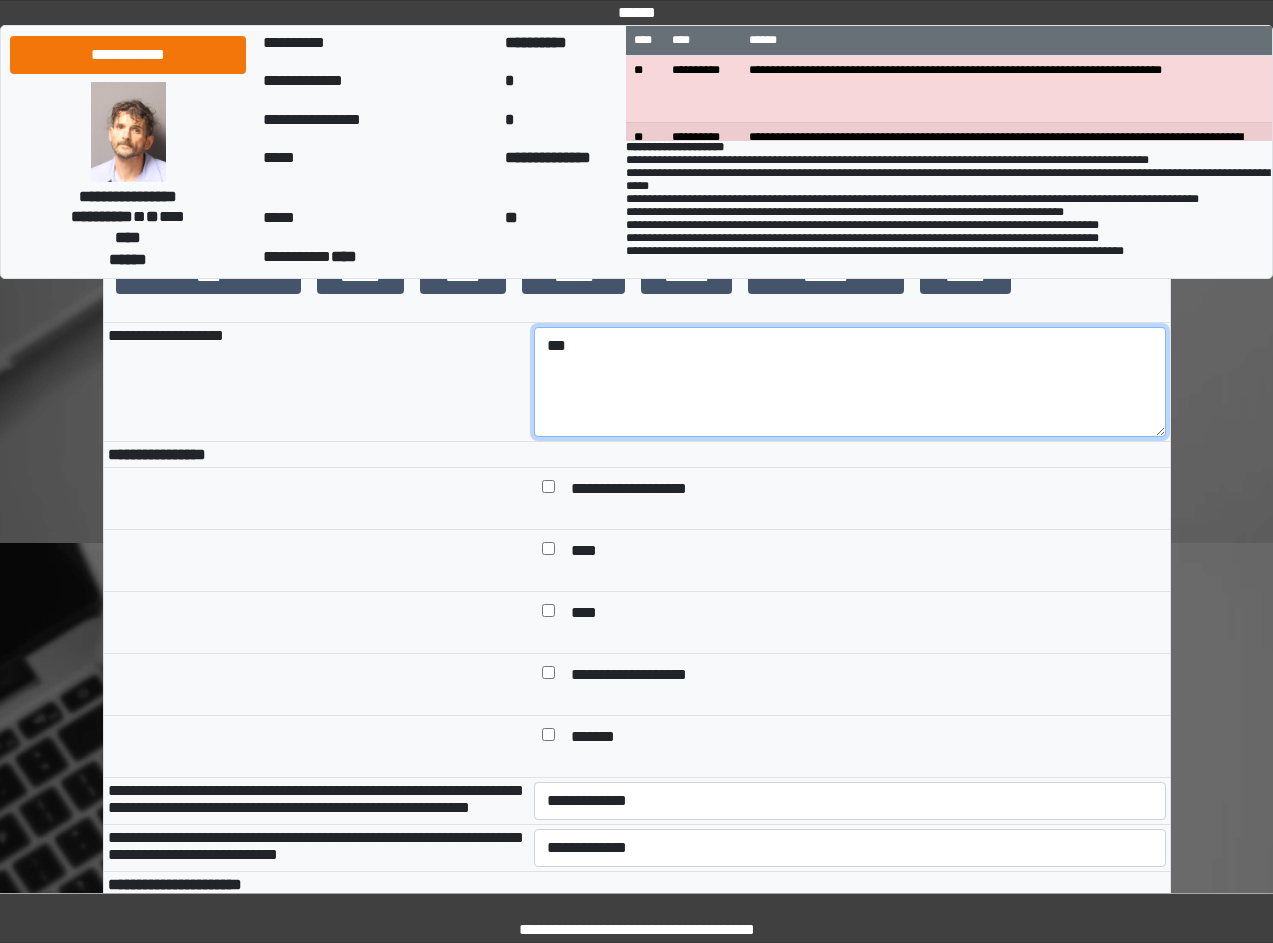 type on "***" 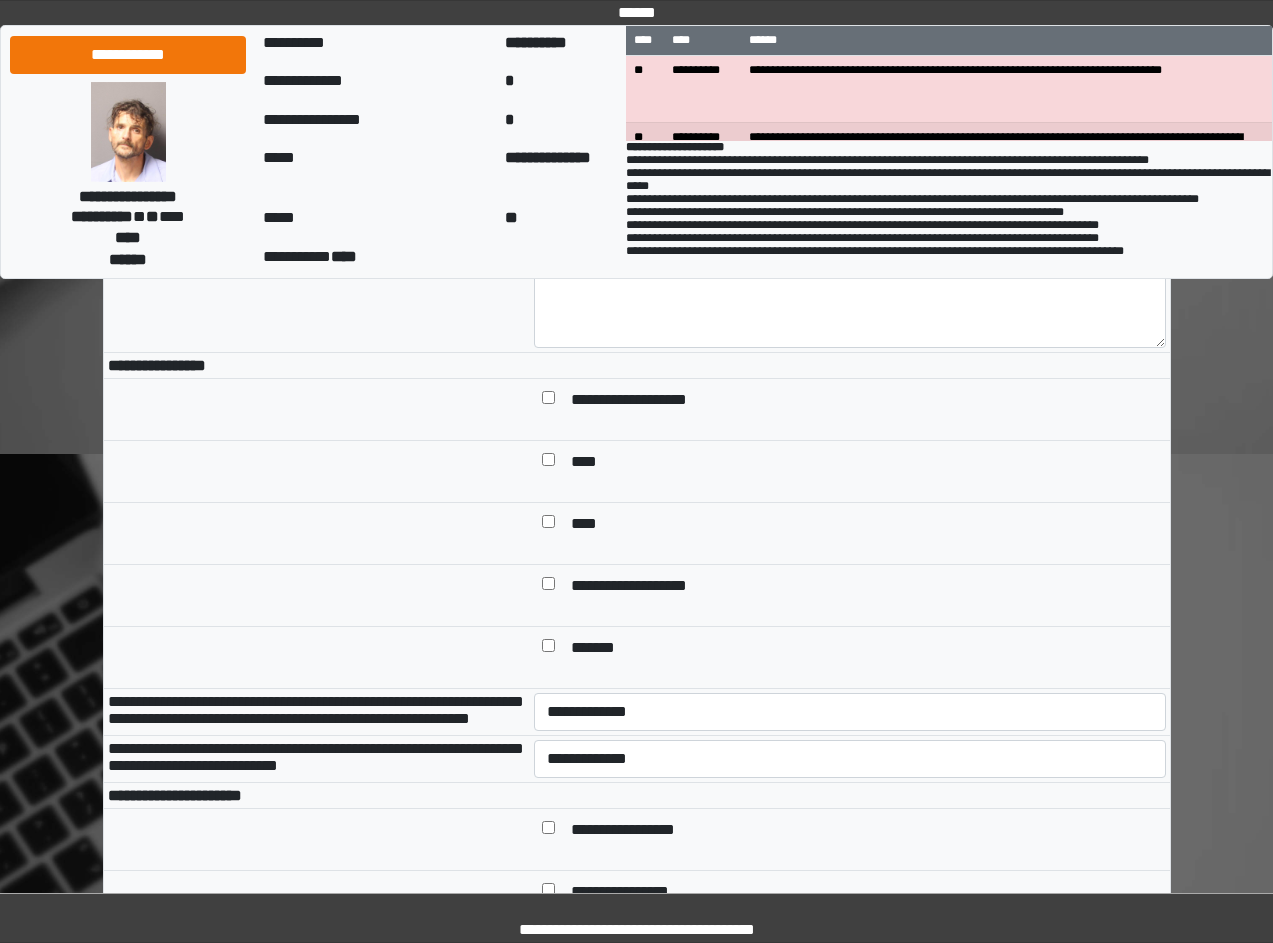 scroll, scrollTop: 700, scrollLeft: 0, axis: vertical 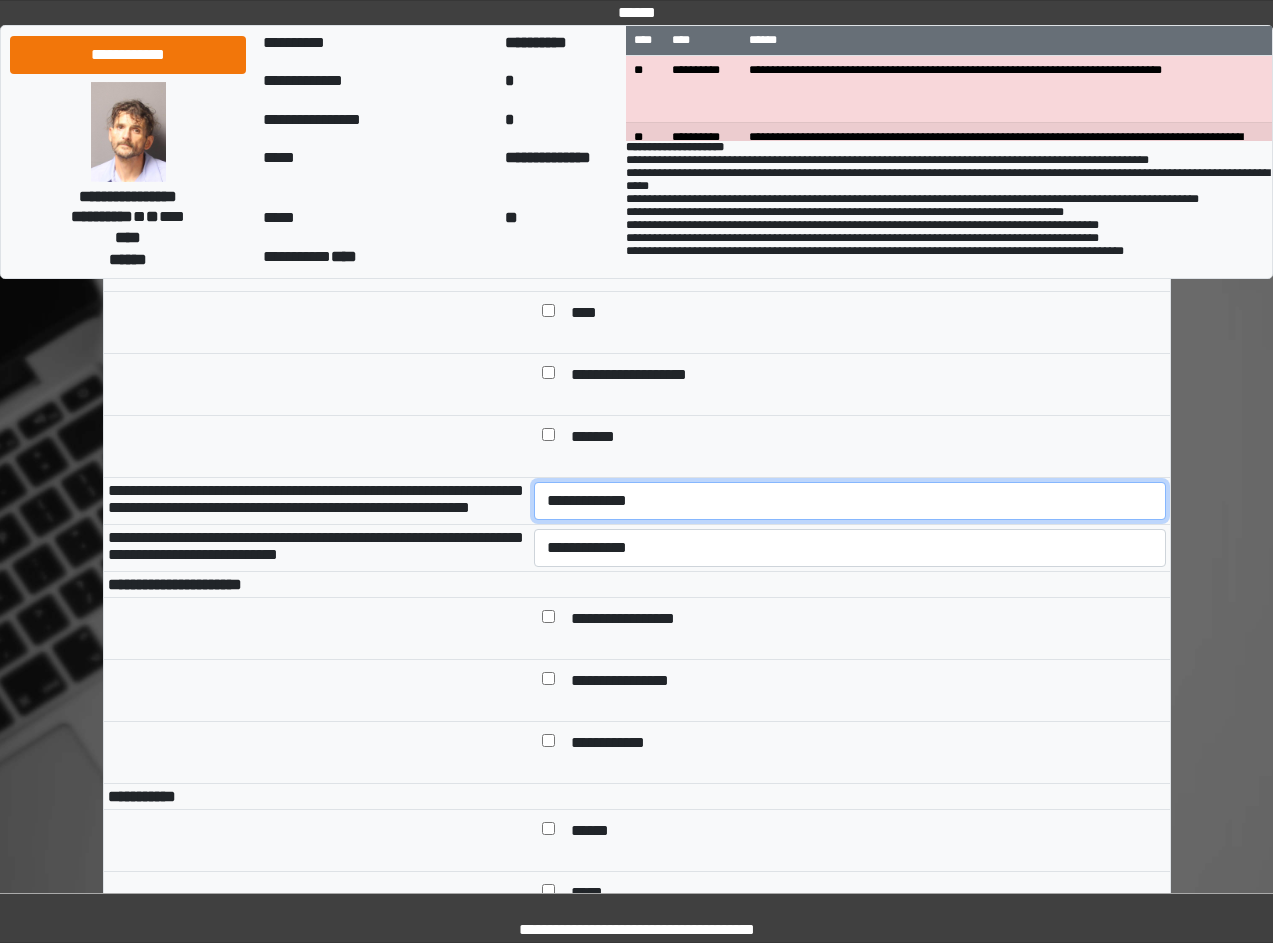 click on "**********" at bounding box center [850, 501] 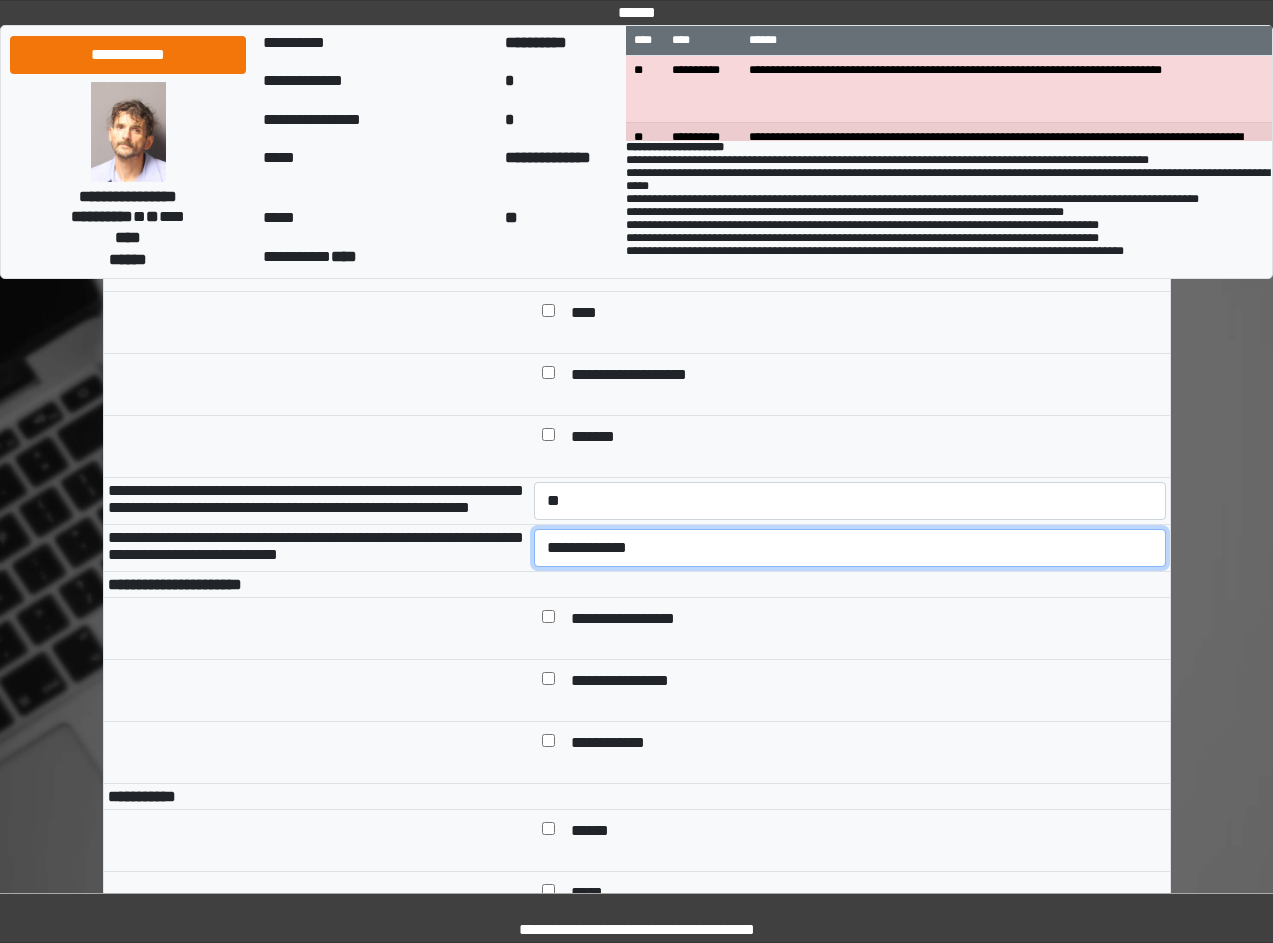 click on "**********" at bounding box center [850, 548] 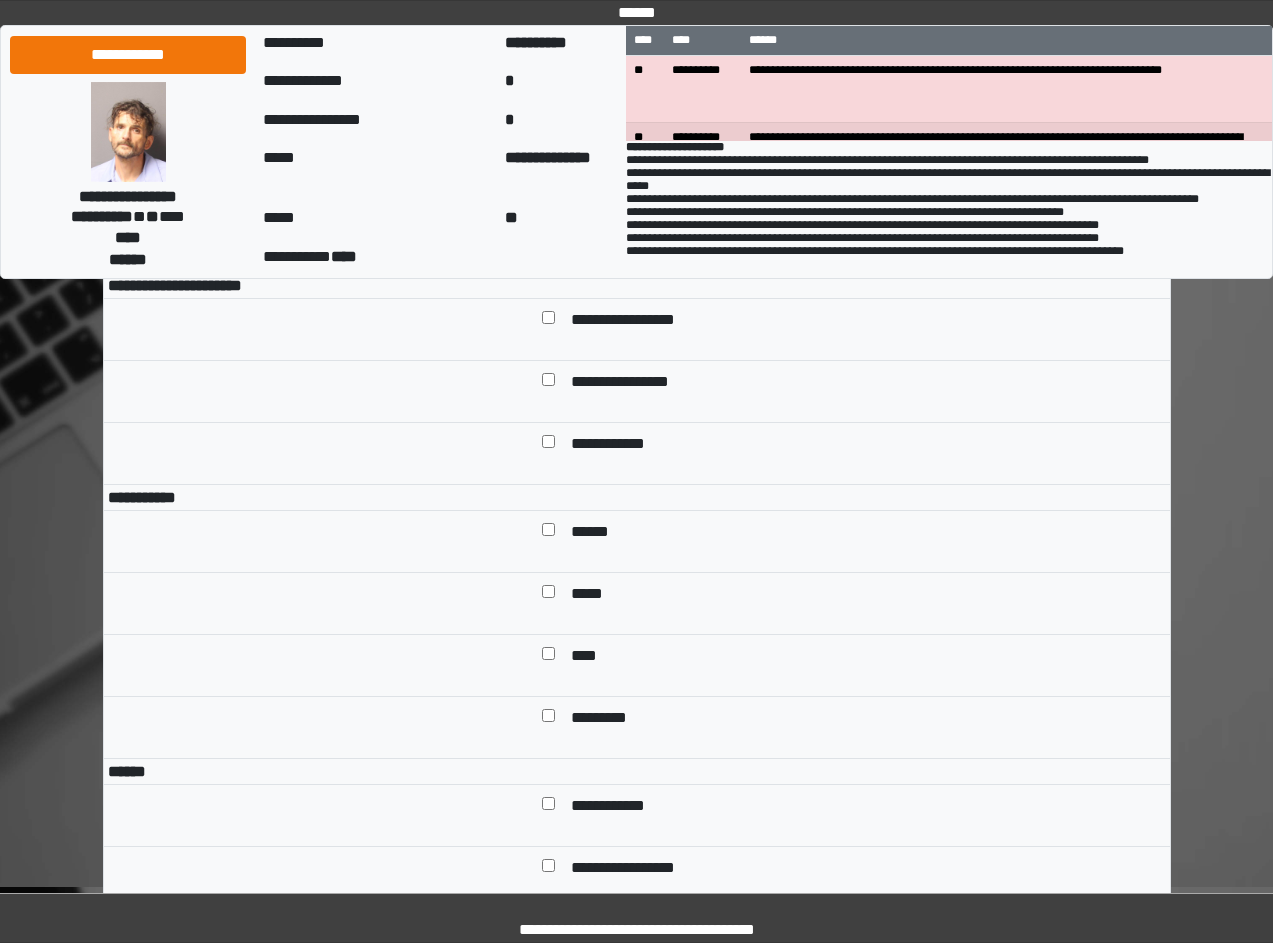 scroll, scrollTop: 1000, scrollLeft: 0, axis: vertical 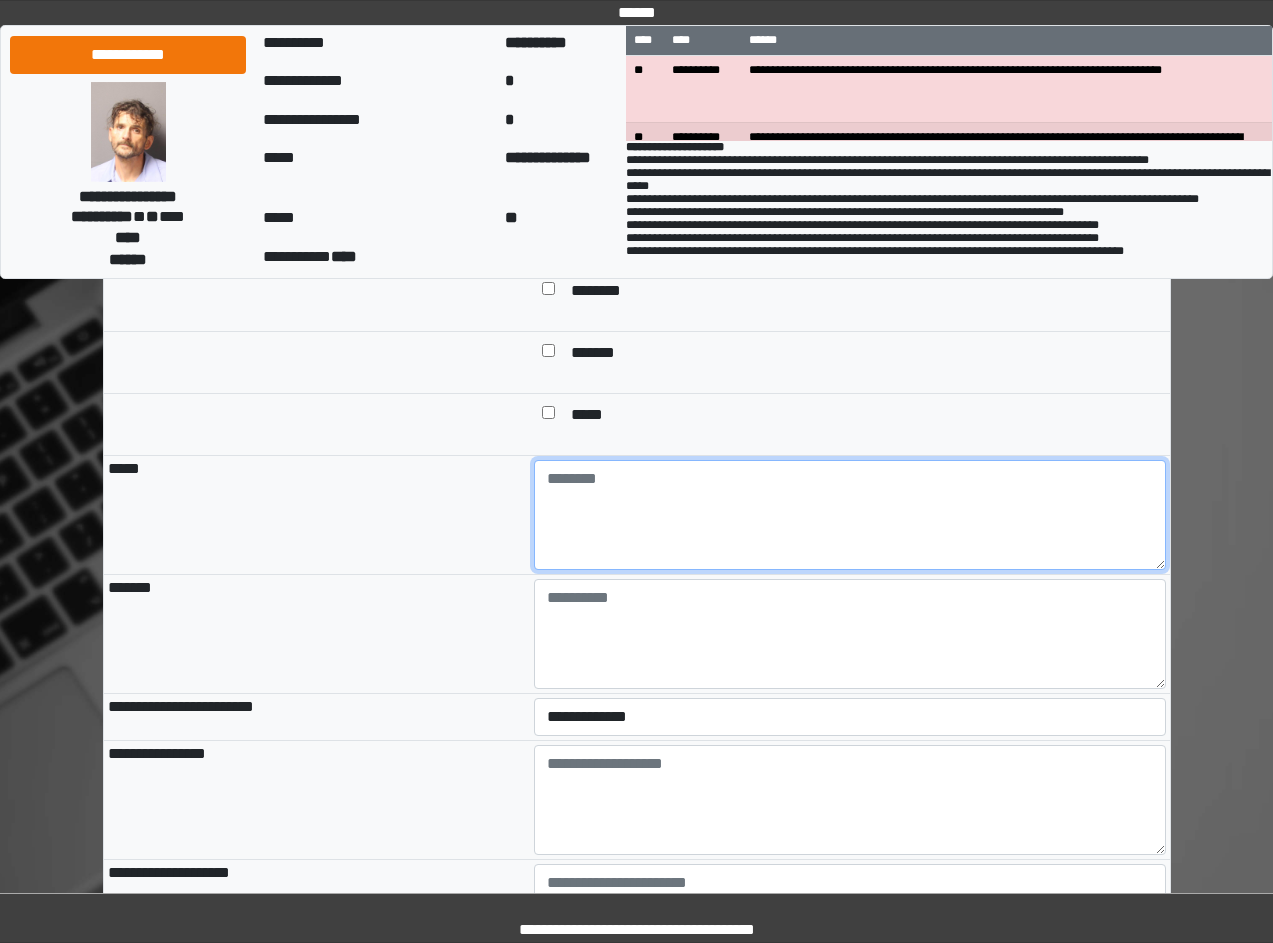 click at bounding box center [850, 515] 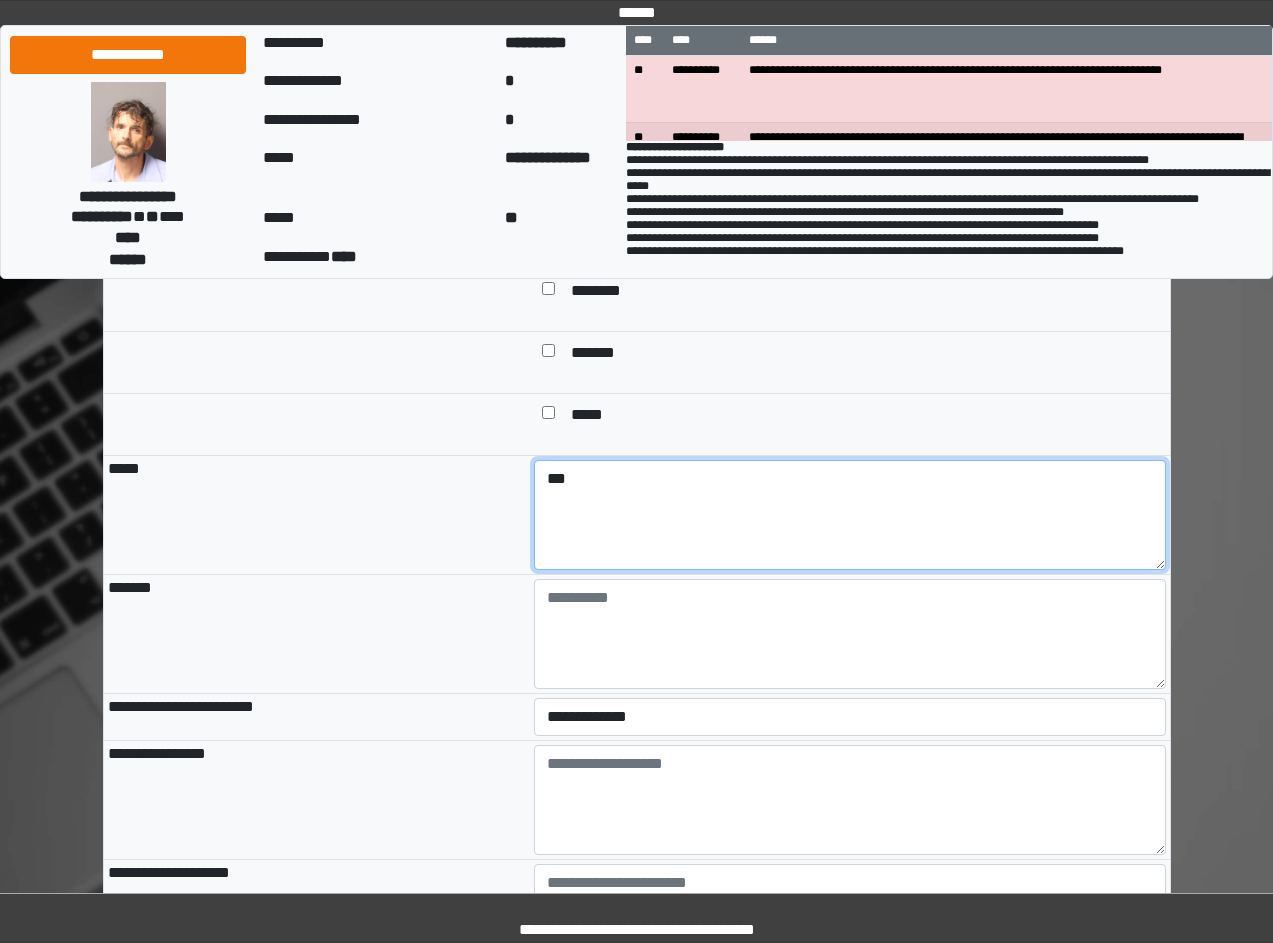 type on "***" 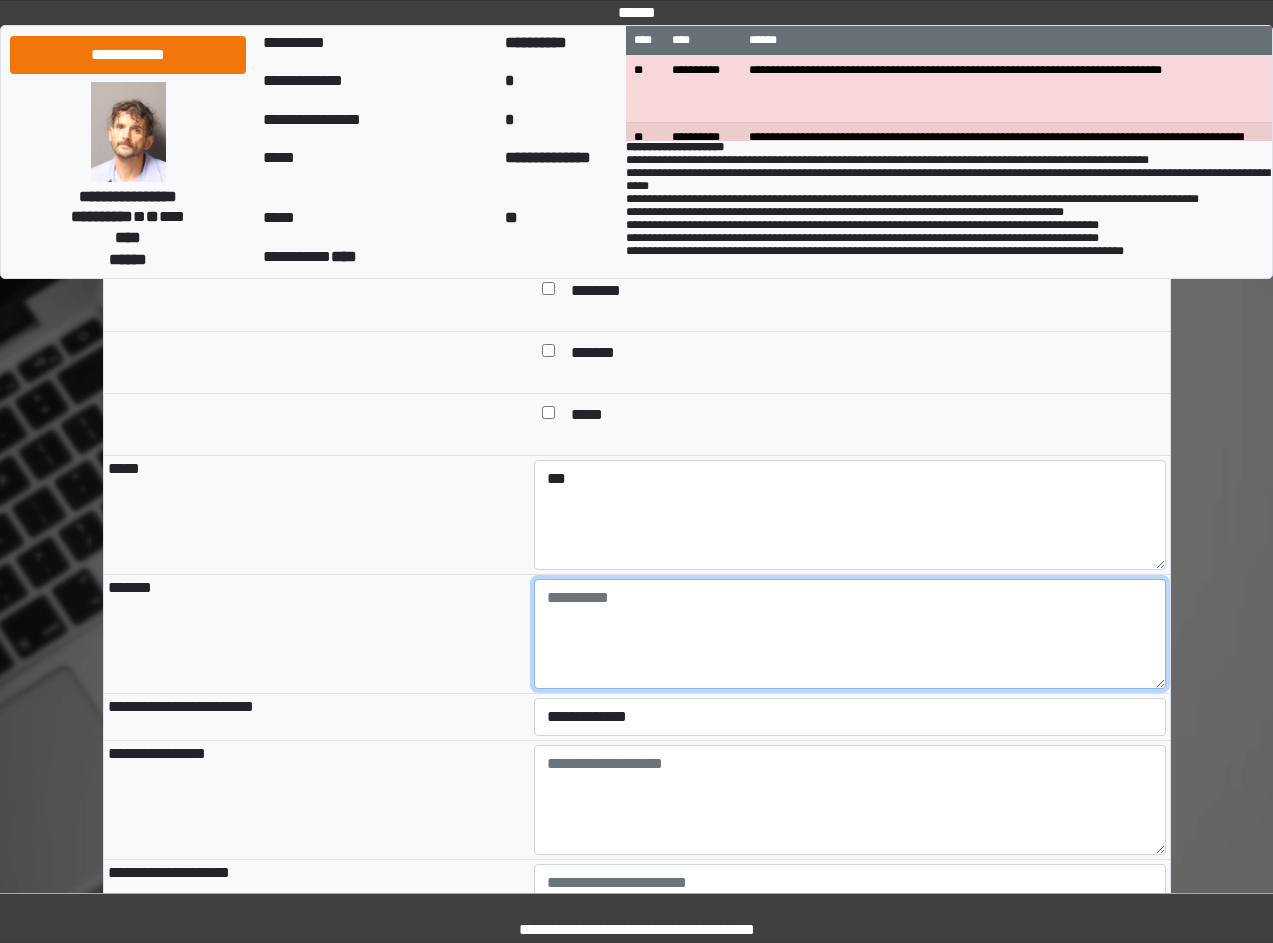 click at bounding box center [850, 634] 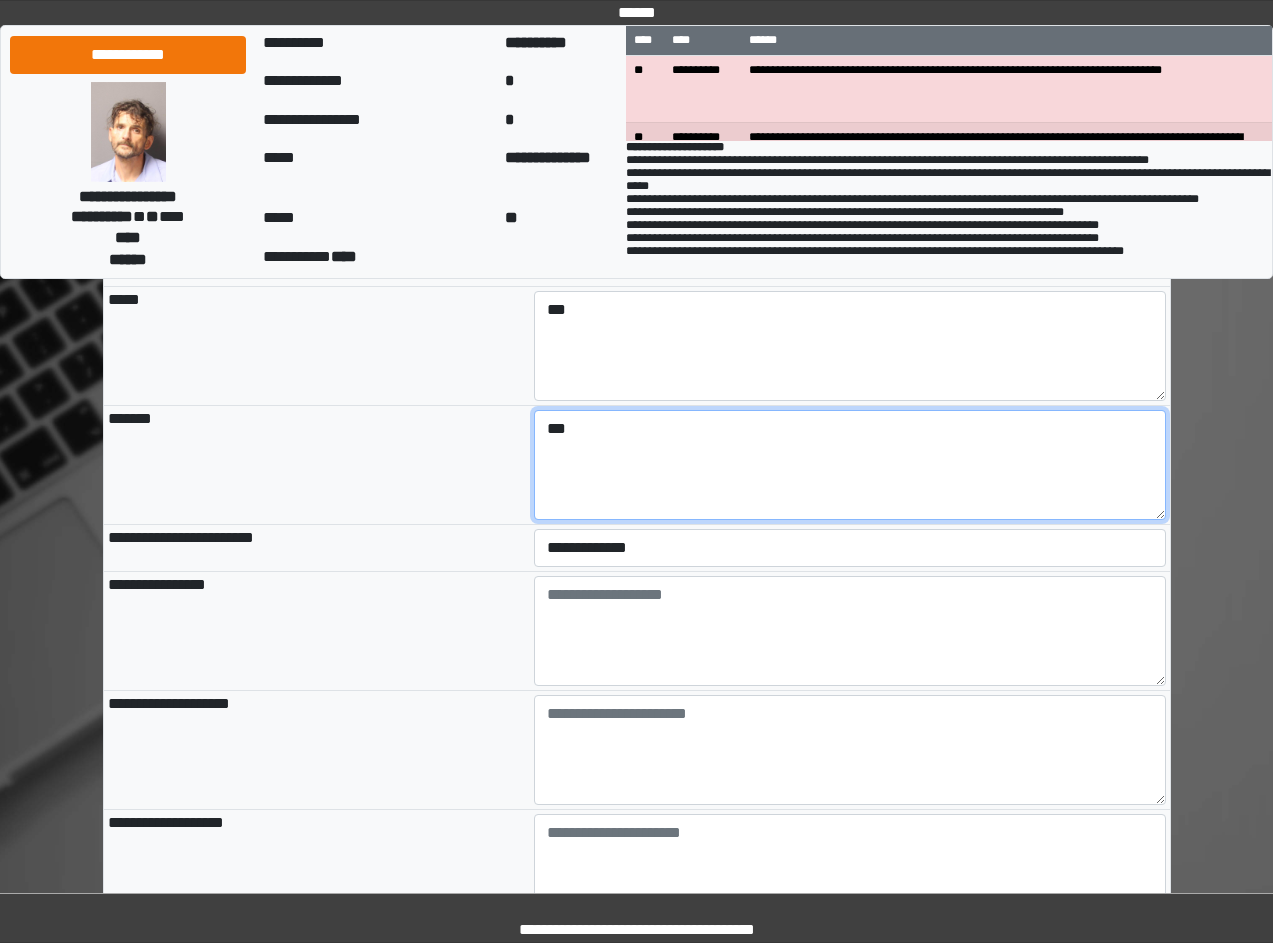 scroll, scrollTop: 1900, scrollLeft: 0, axis: vertical 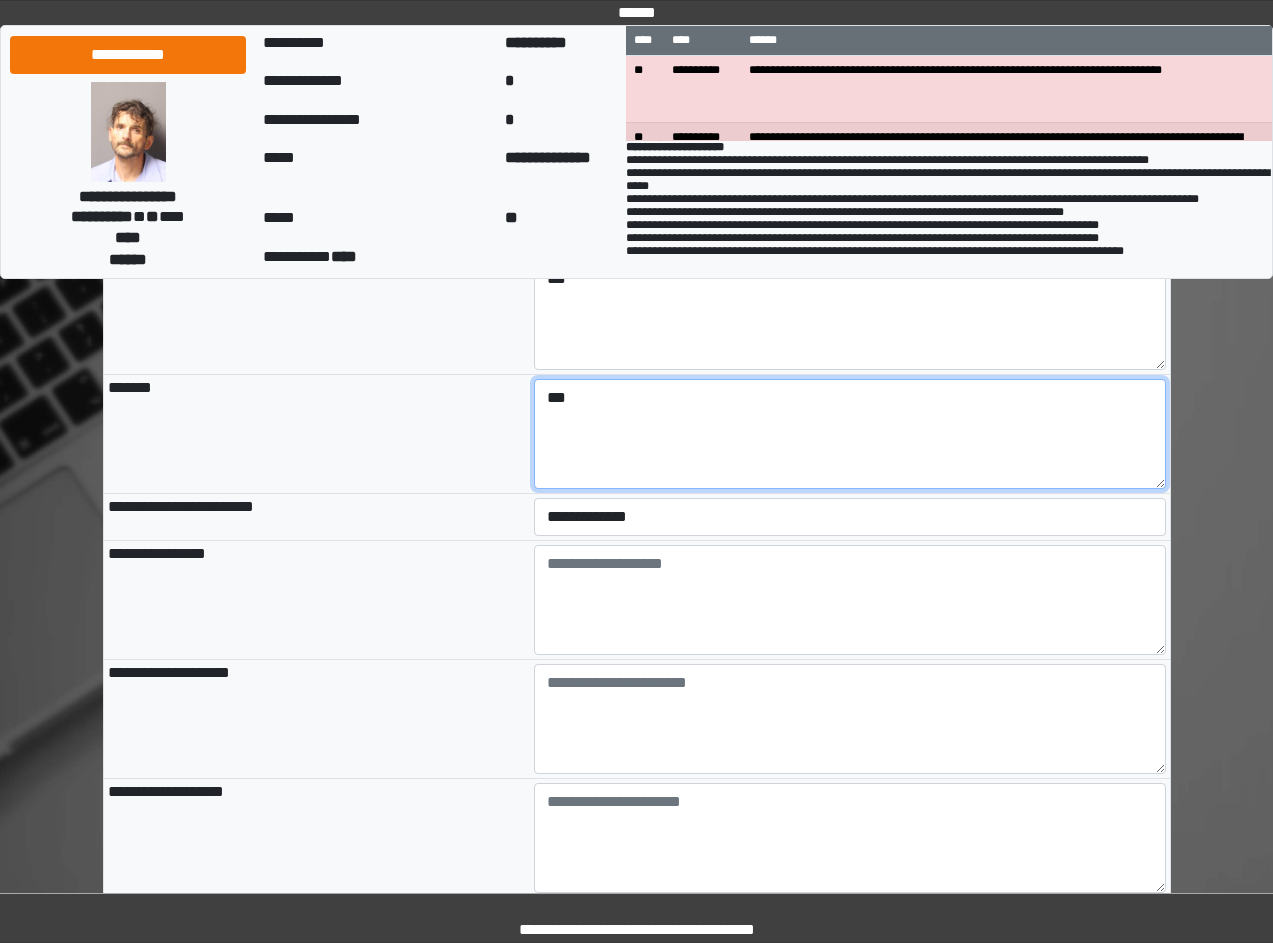 type on "***" 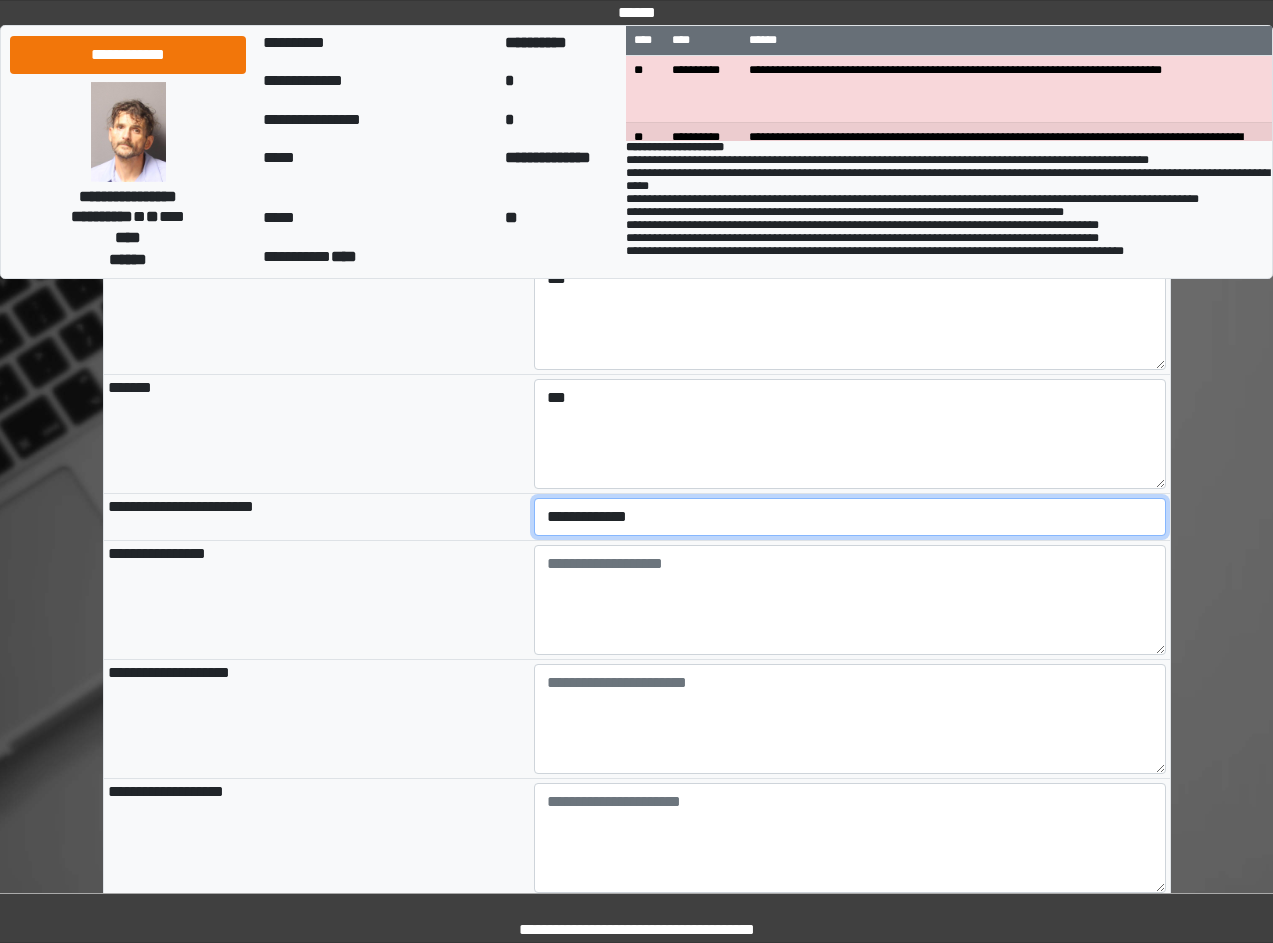 click on "**********" at bounding box center (850, 517) 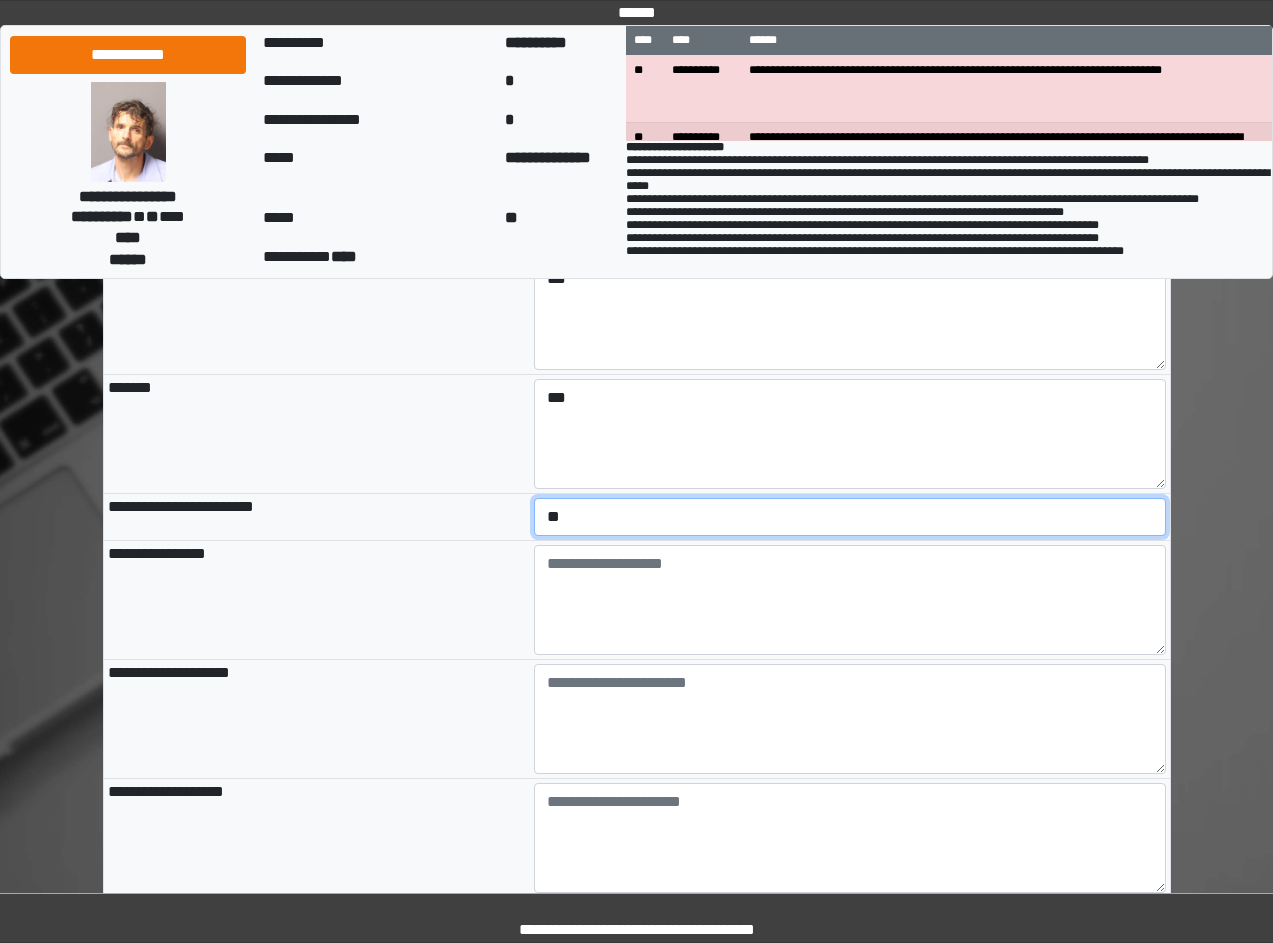 click on "**********" at bounding box center (850, 517) 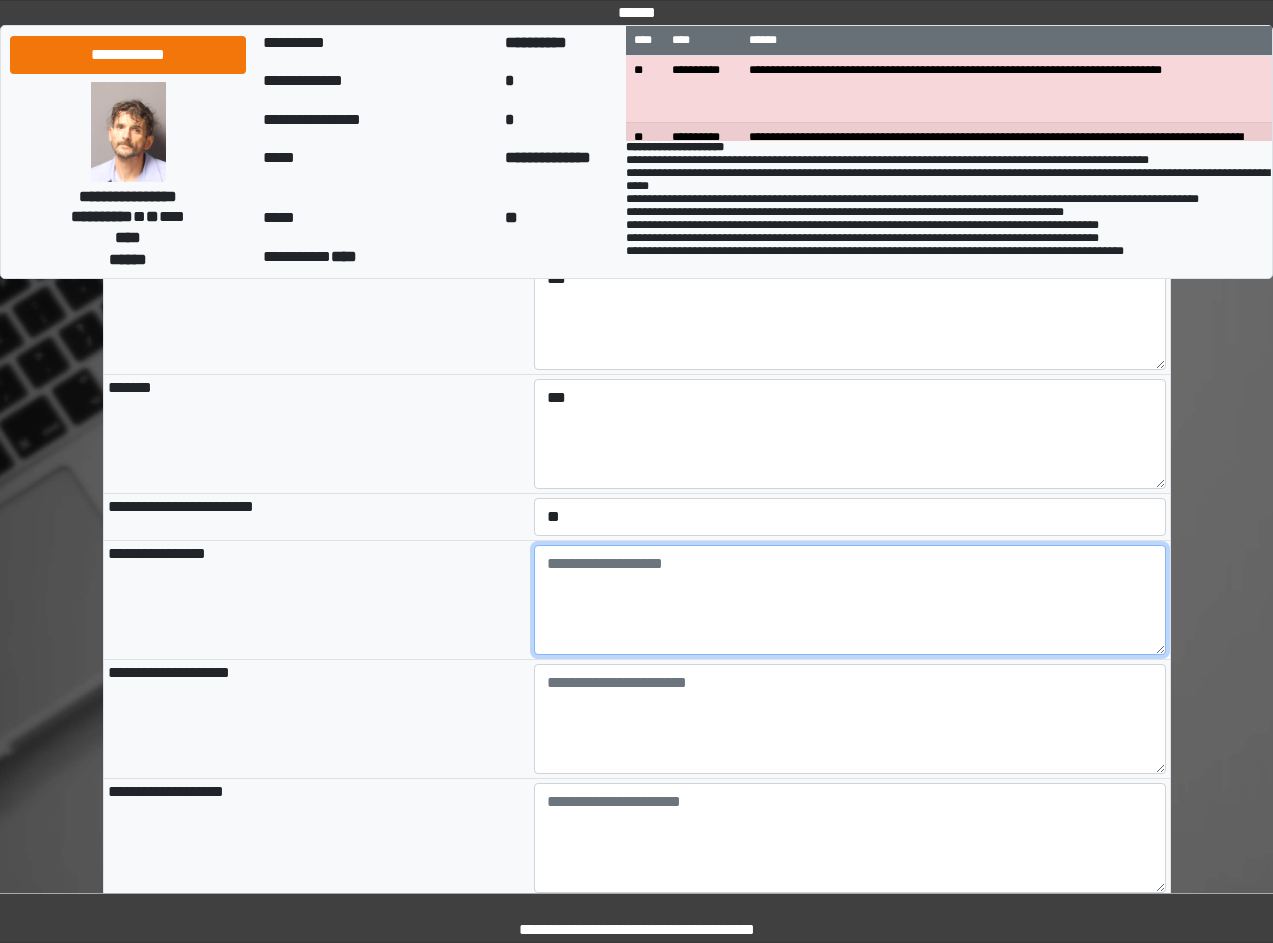 drag, startPoint x: 606, startPoint y: 711, endPoint x: 614, endPoint y: 726, distance: 17 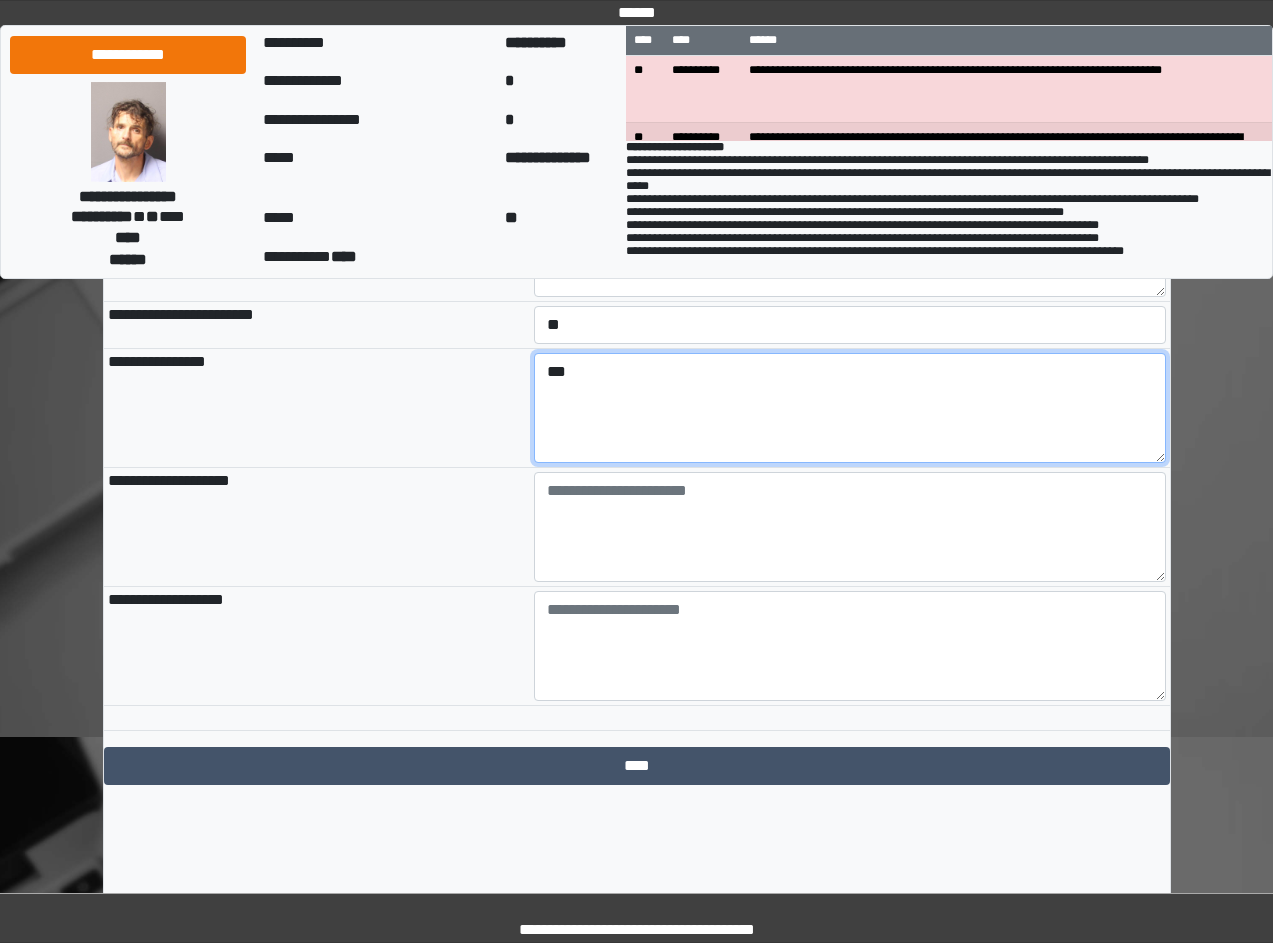 scroll, scrollTop: 2100, scrollLeft: 0, axis: vertical 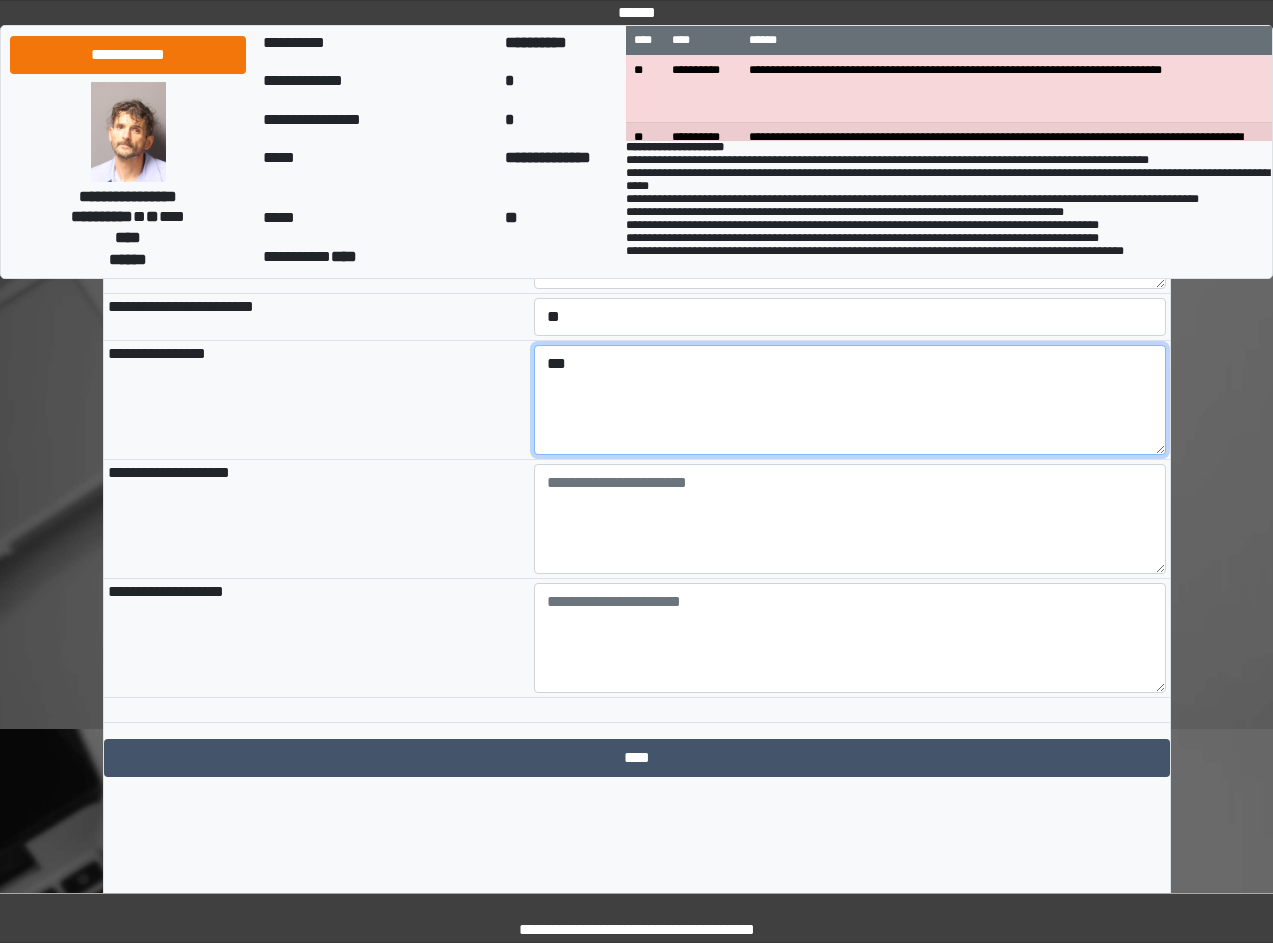 type on "***" 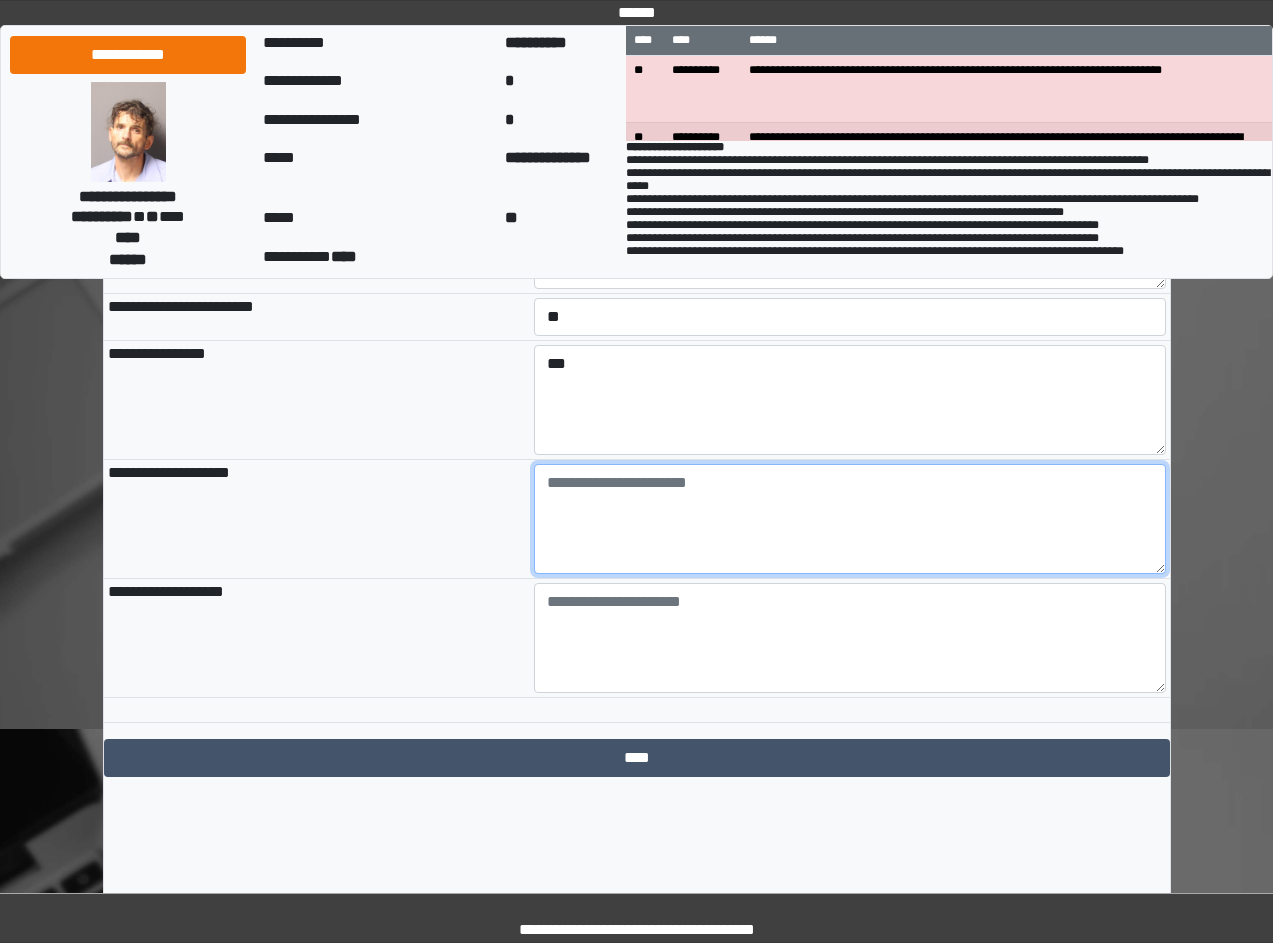 click at bounding box center [850, 519] 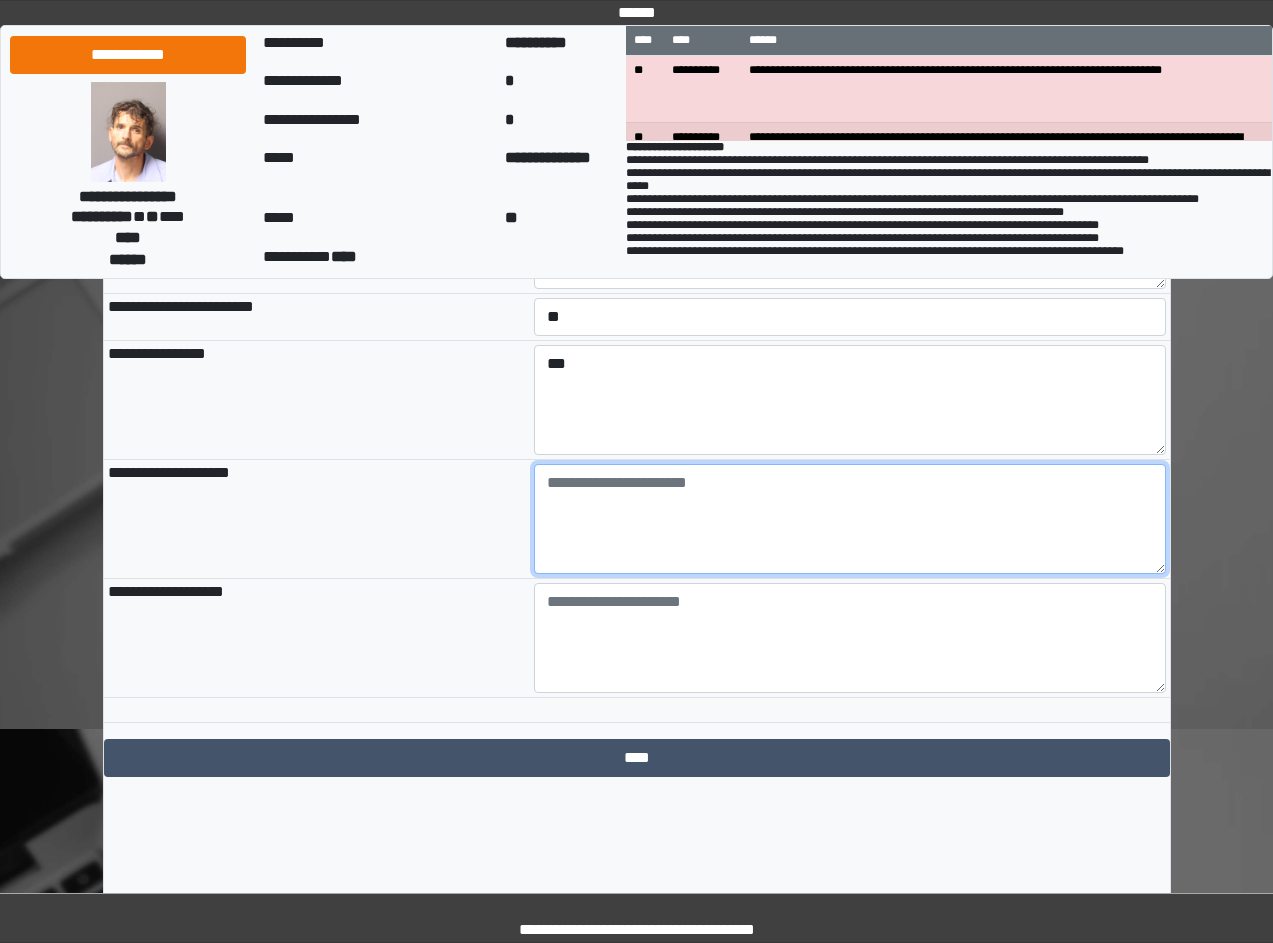 paste on "**********" 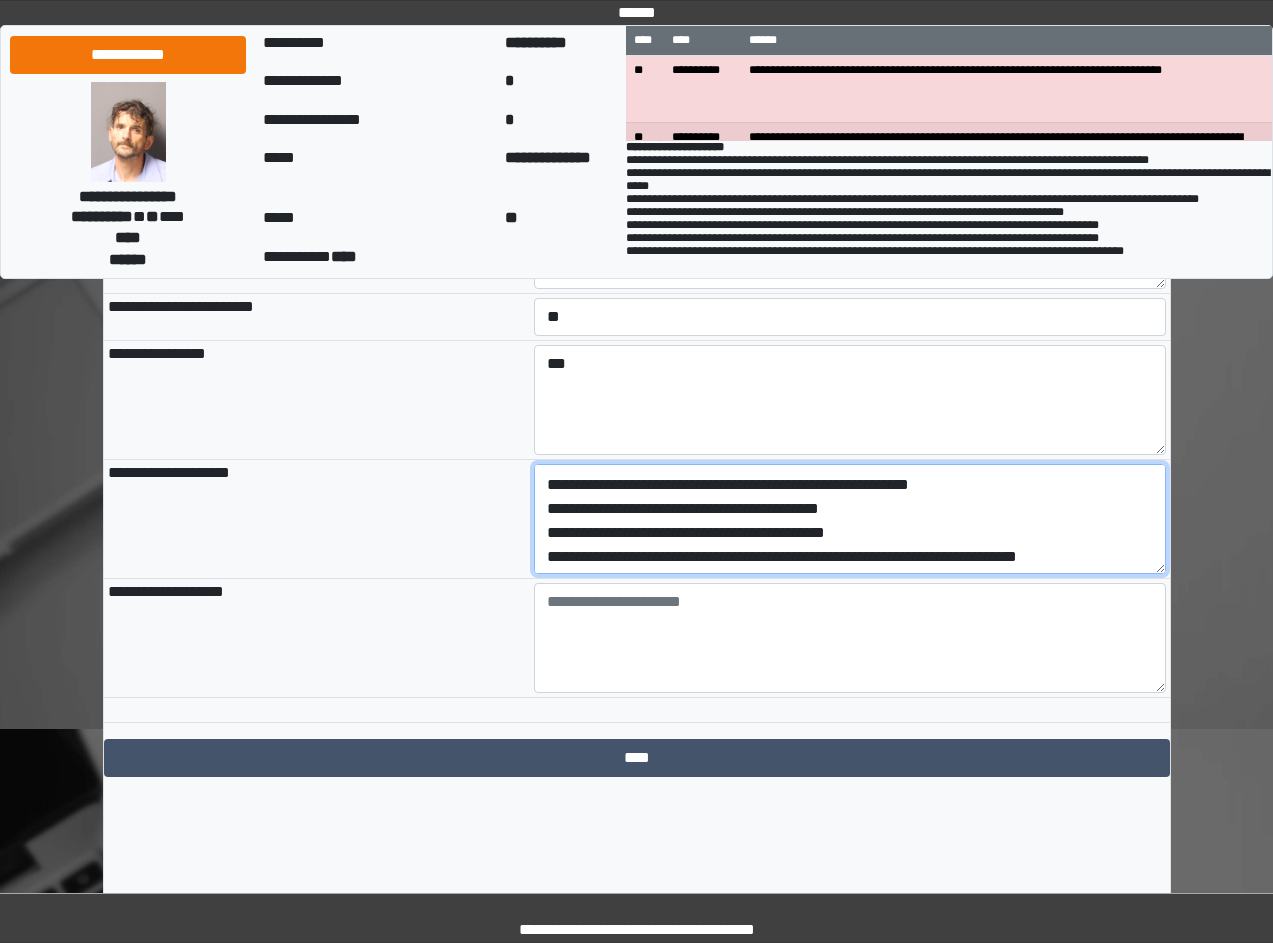 scroll, scrollTop: 0, scrollLeft: 0, axis: both 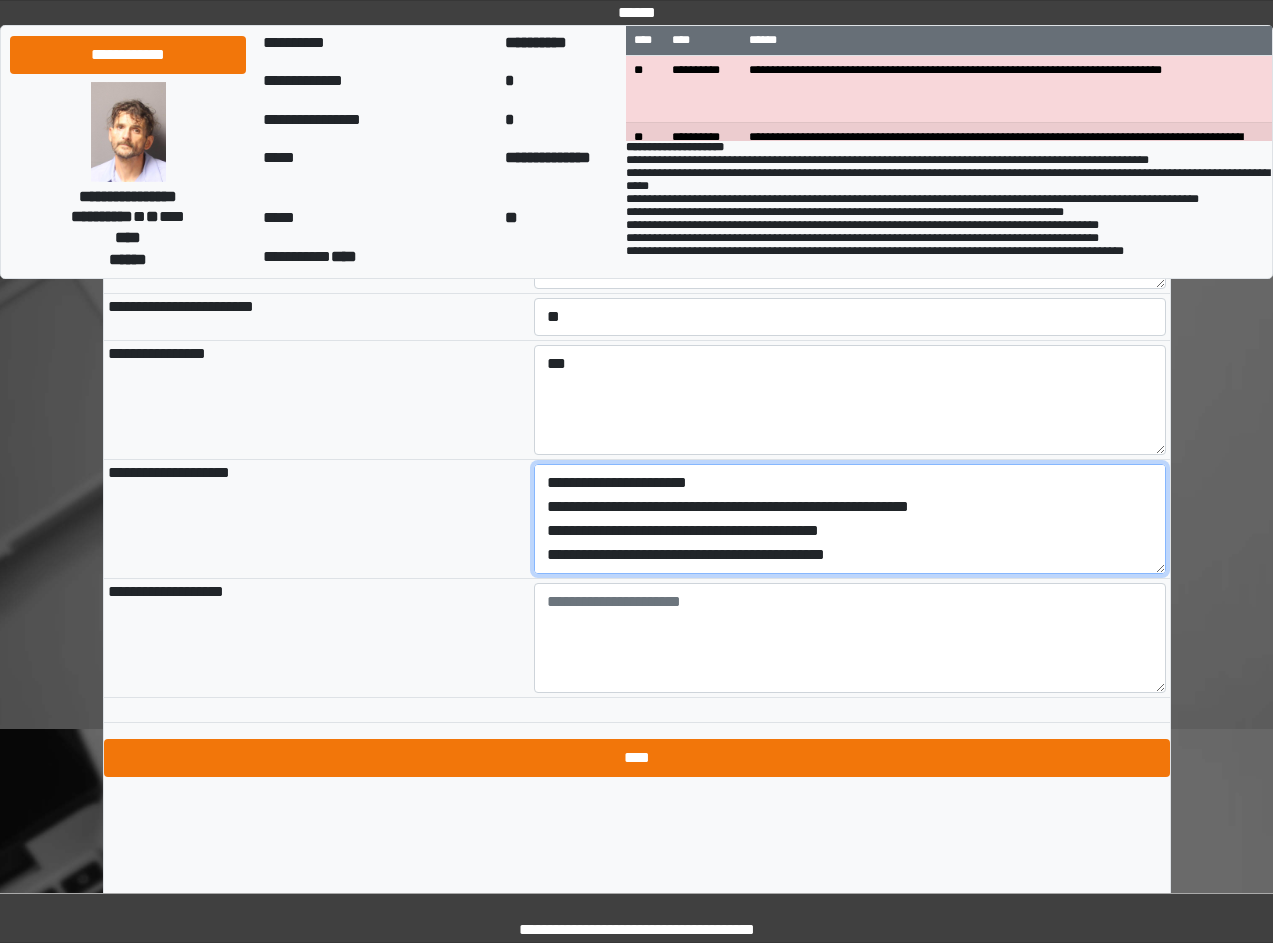 type on "**********" 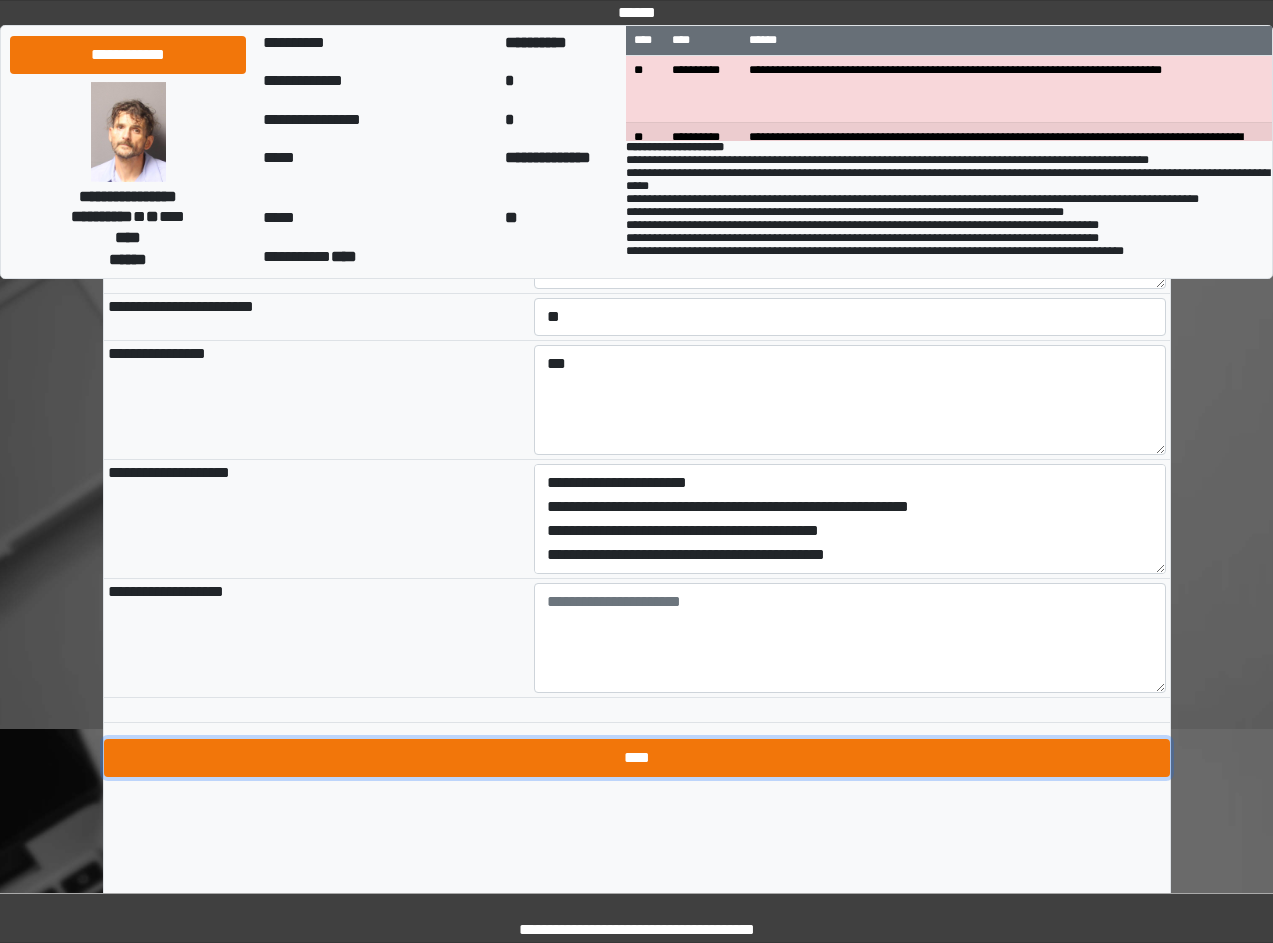 click on "****" at bounding box center (637, 758) 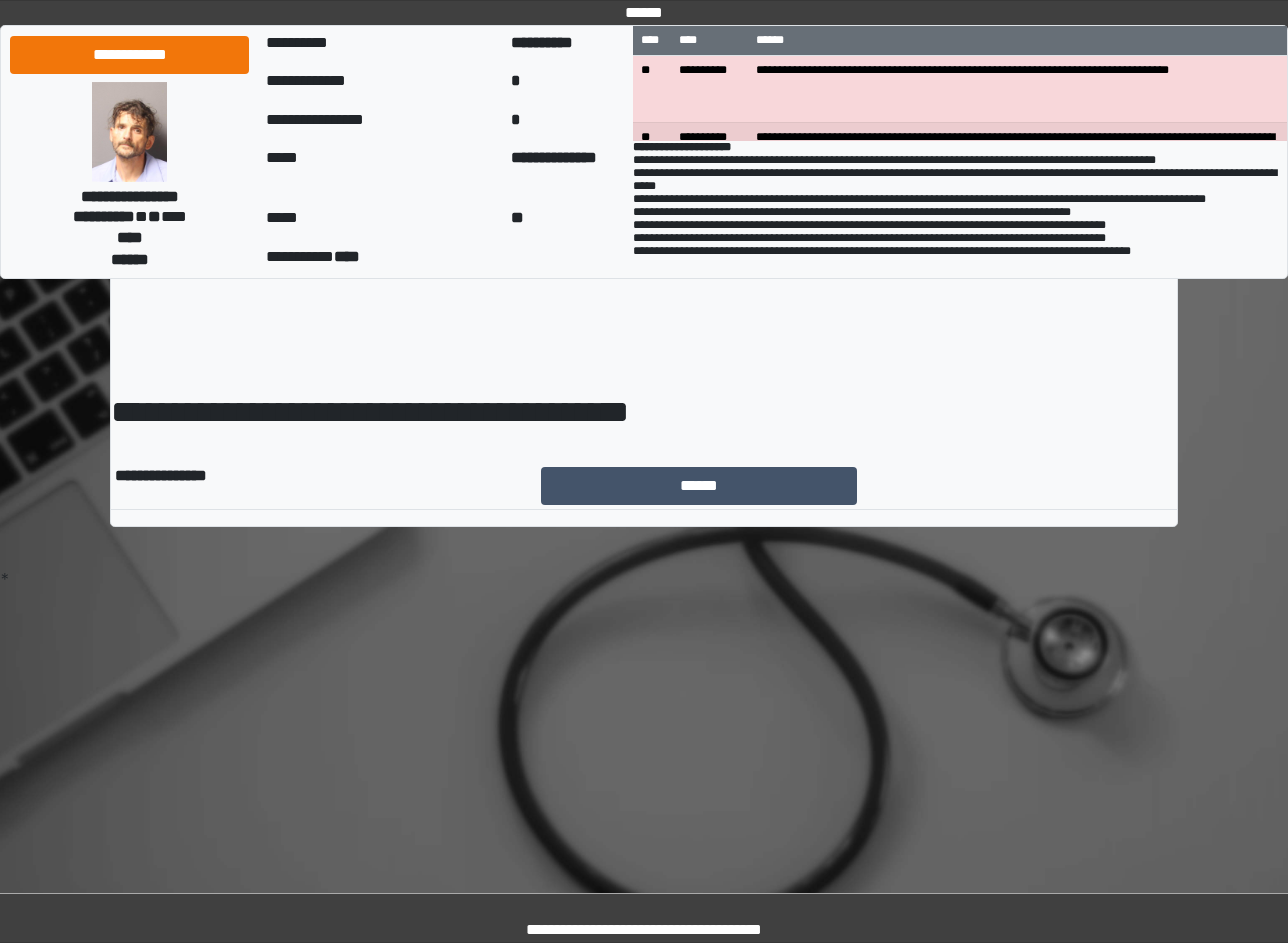 scroll, scrollTop: 0, scrollLeft: 0, axis: both 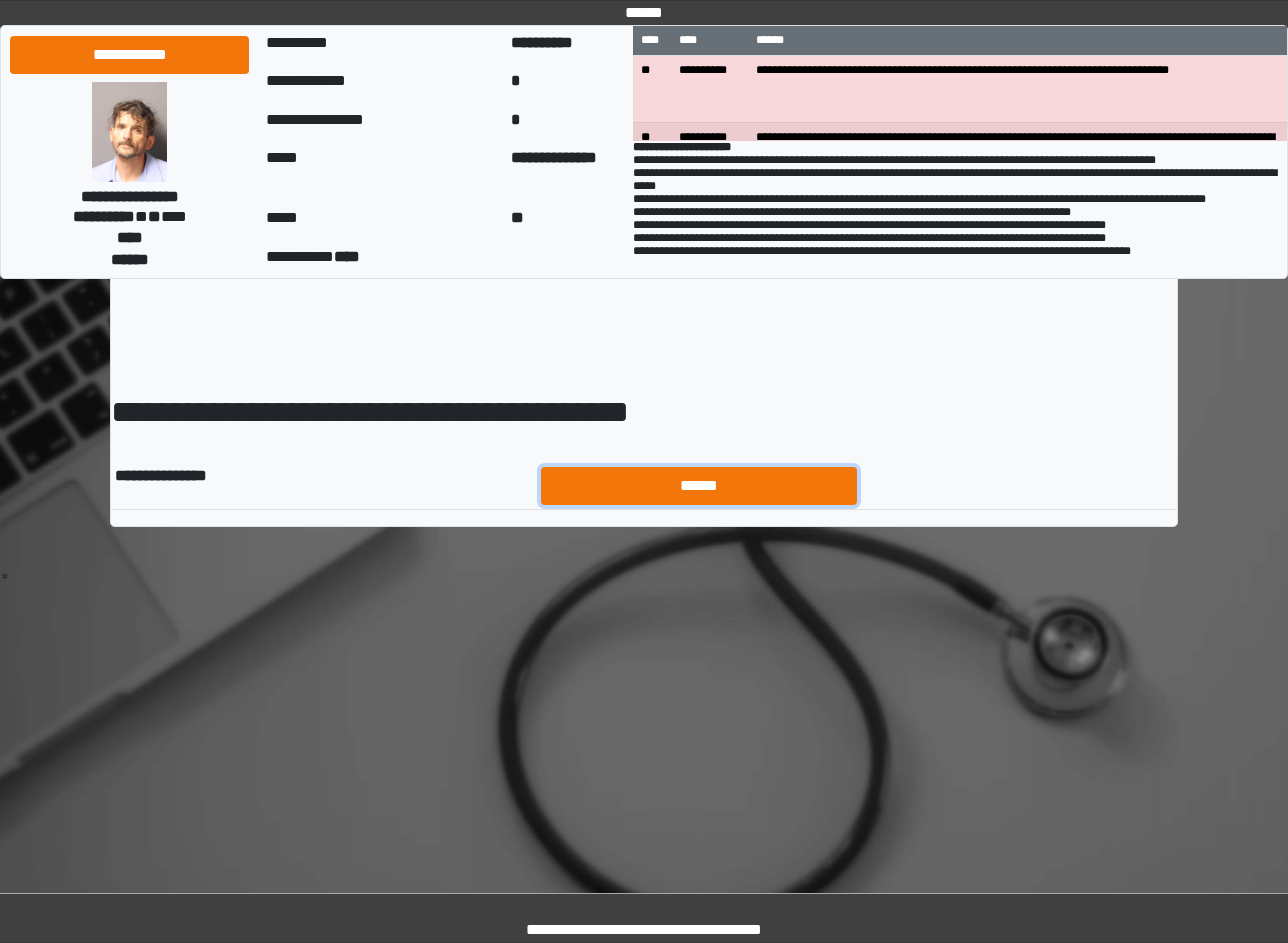 click on "******" at bounding box center (699, 486) 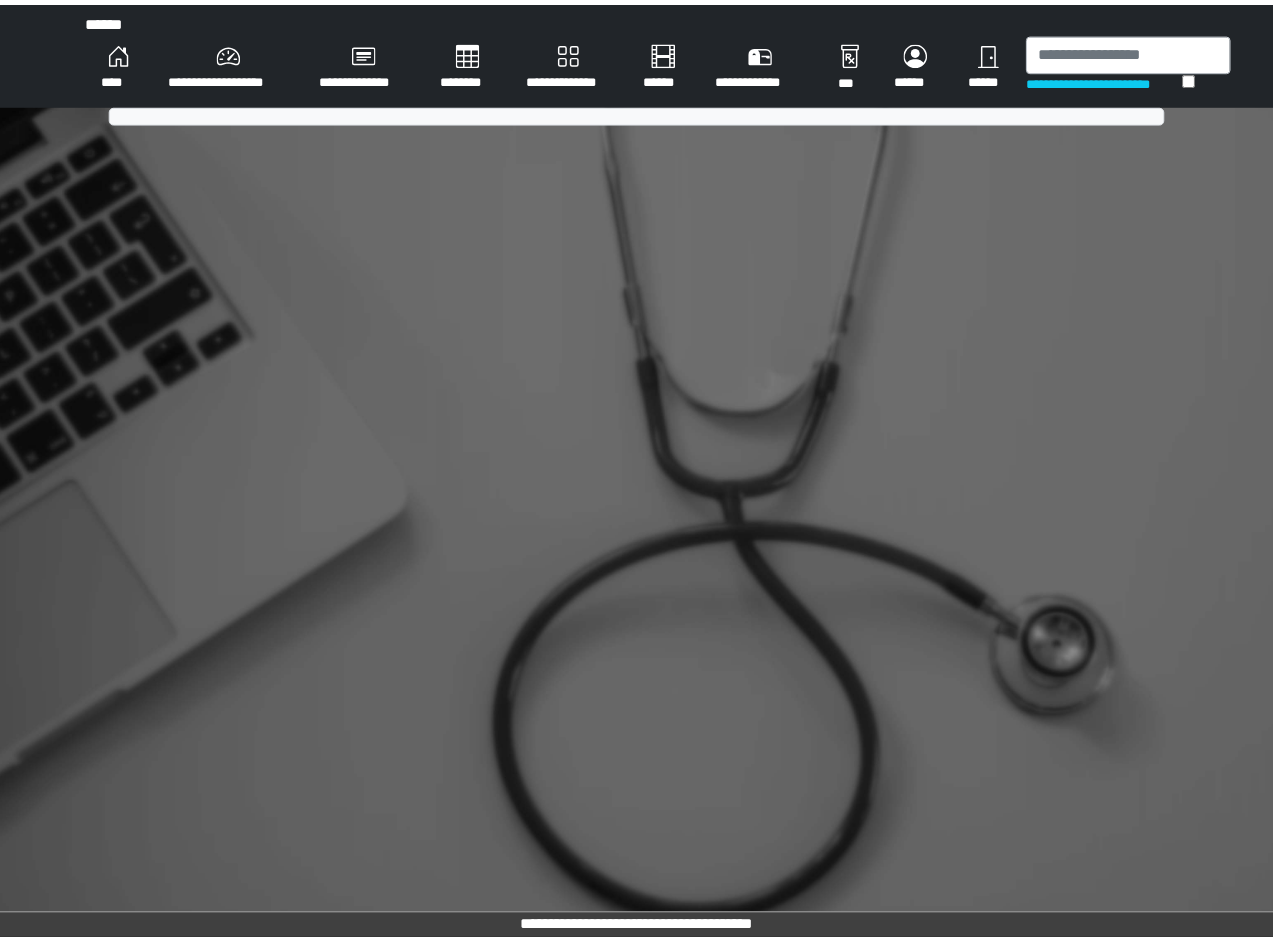 scroll, scrollTop: 0, scrollLeft: 0, axis: both 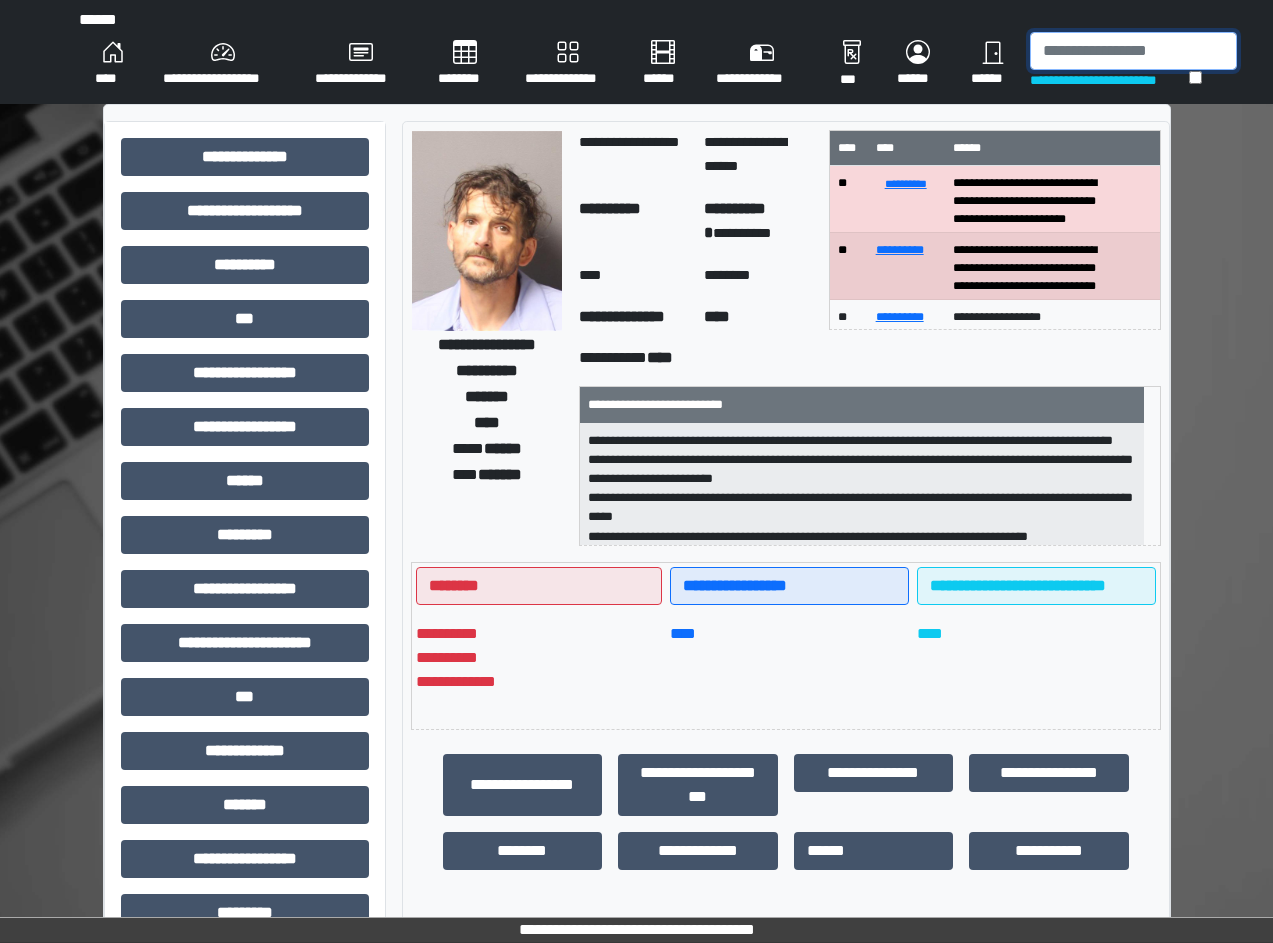 click at bounding box center [1133, 51] 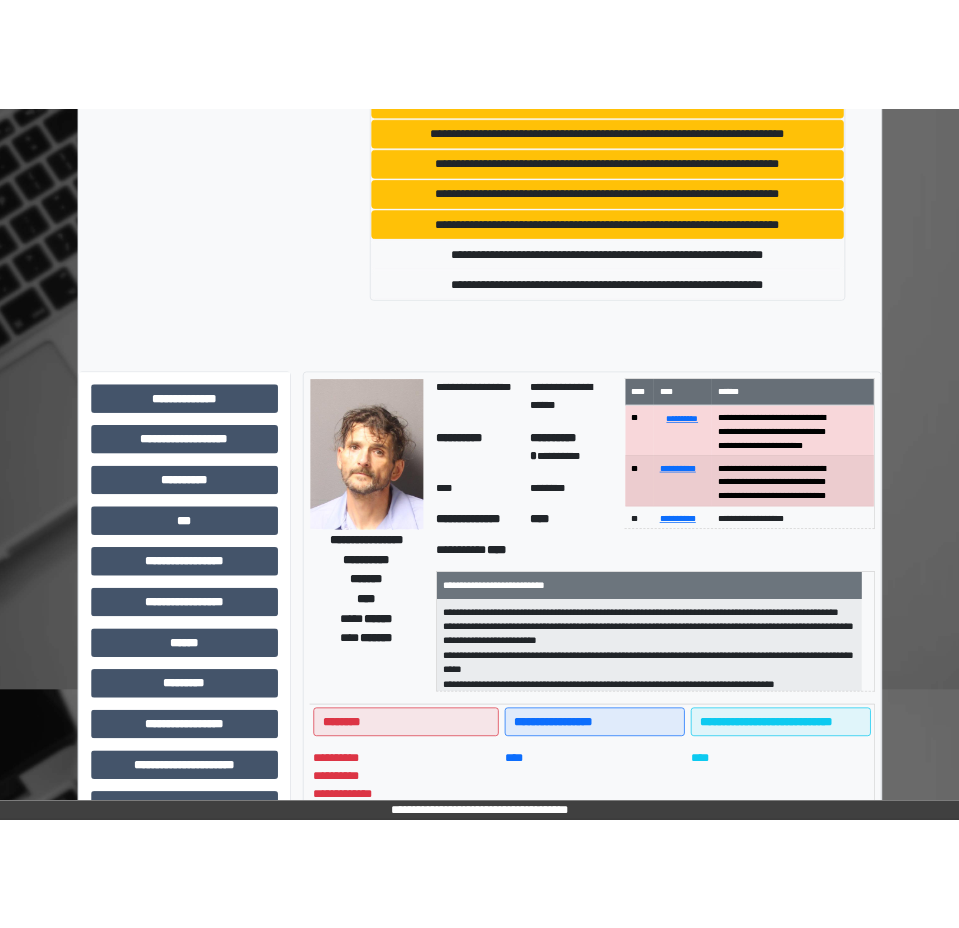 scroll, scrollTop: 0, scrollLeft: 0, axis: both 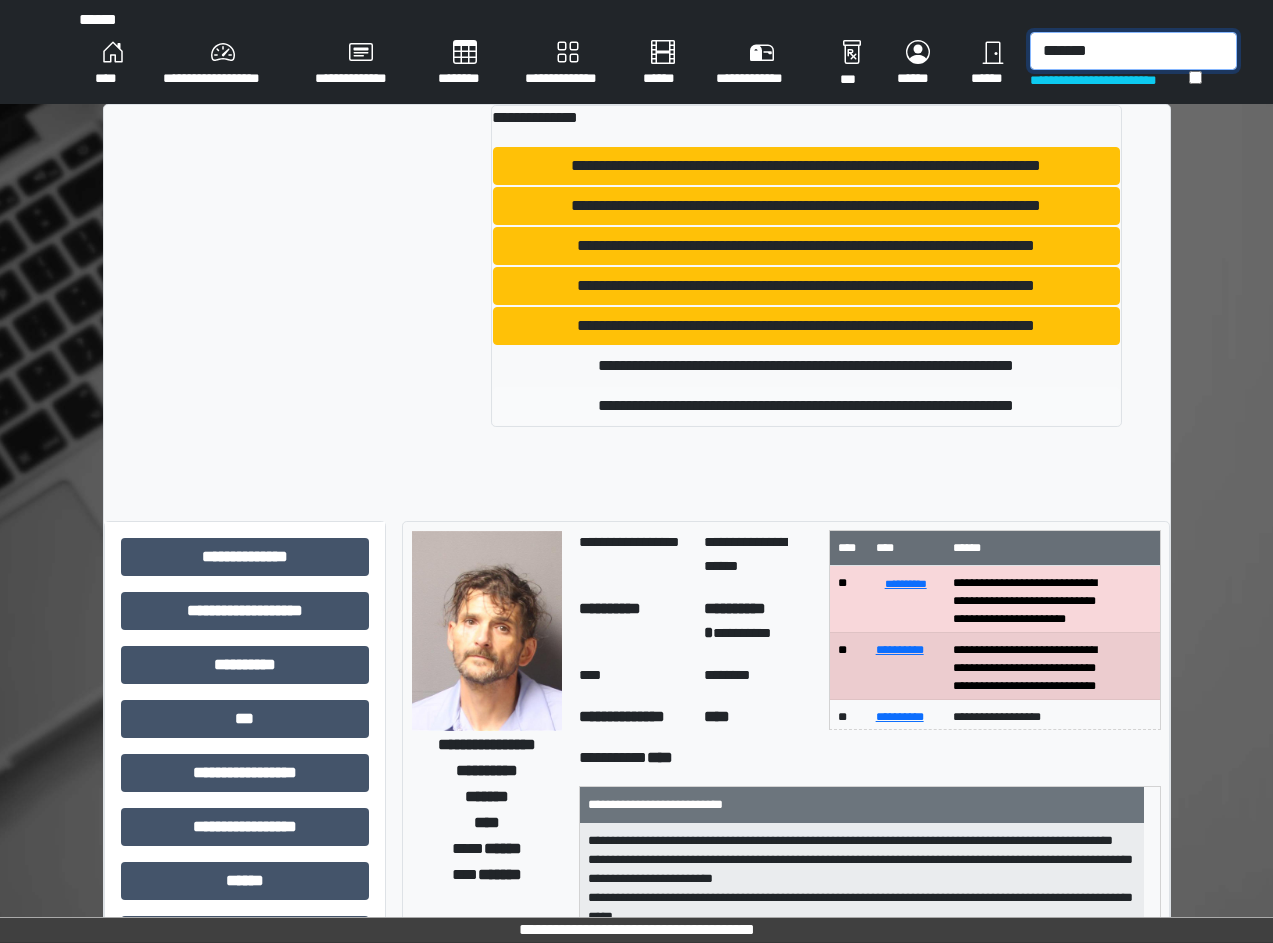 type on "*******" 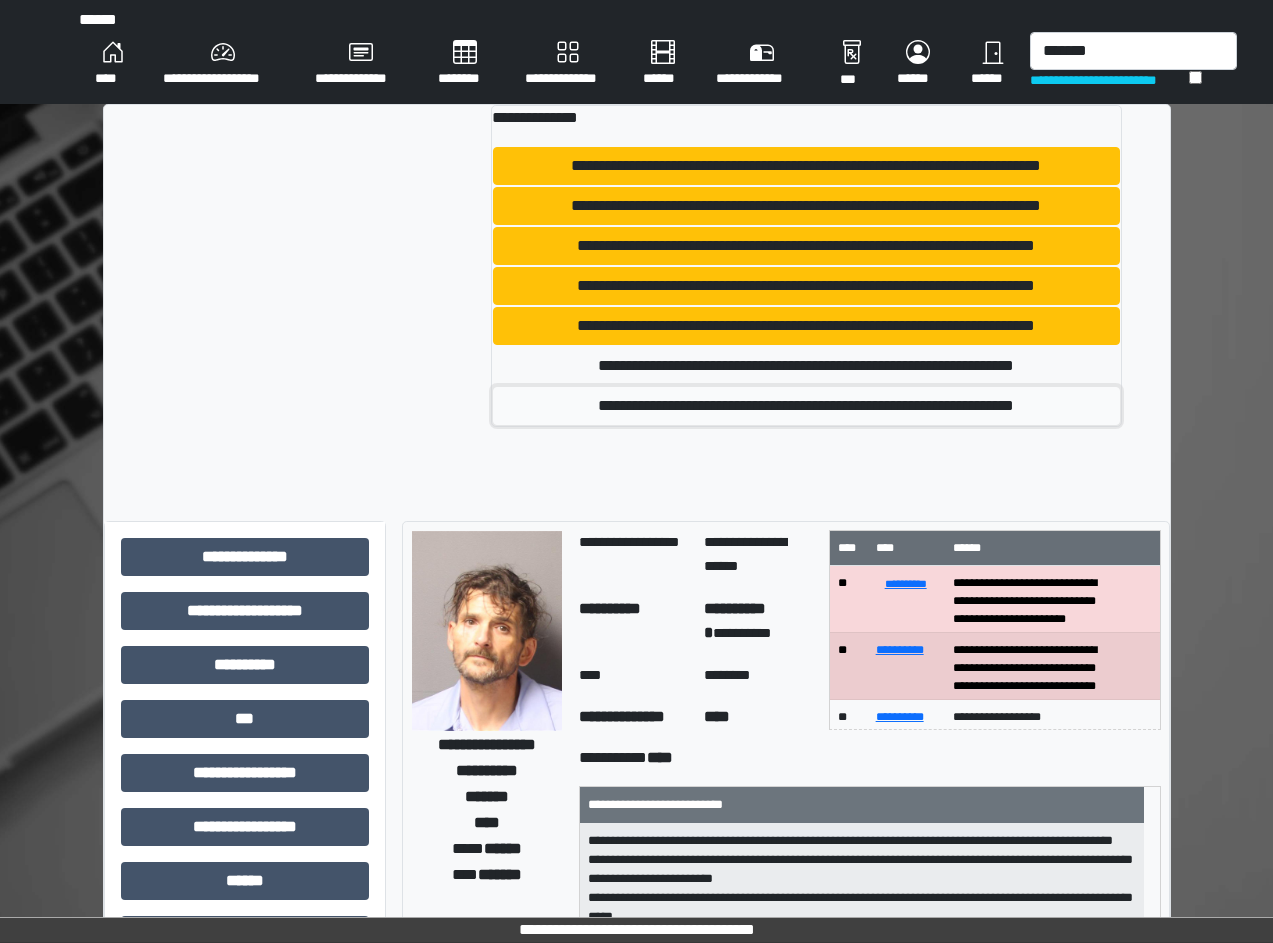 click on "**********" at bounding box center (806, 406) 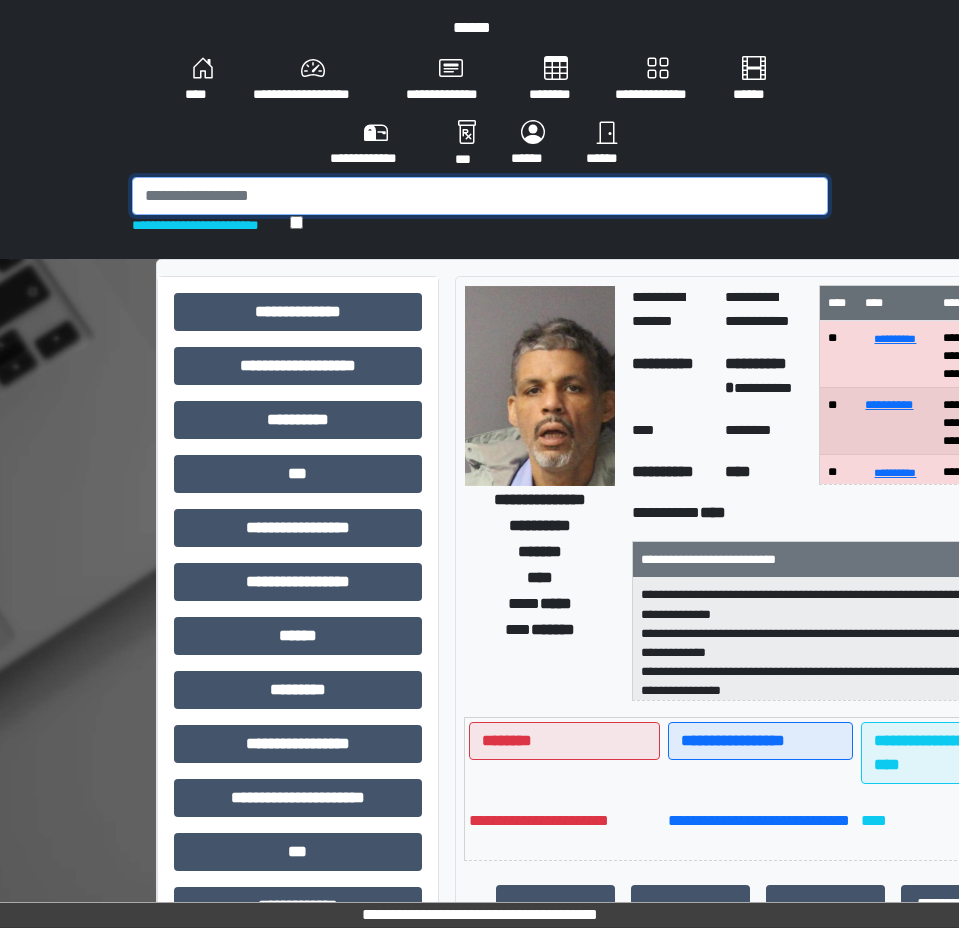 click at bounding box center [480, 196] 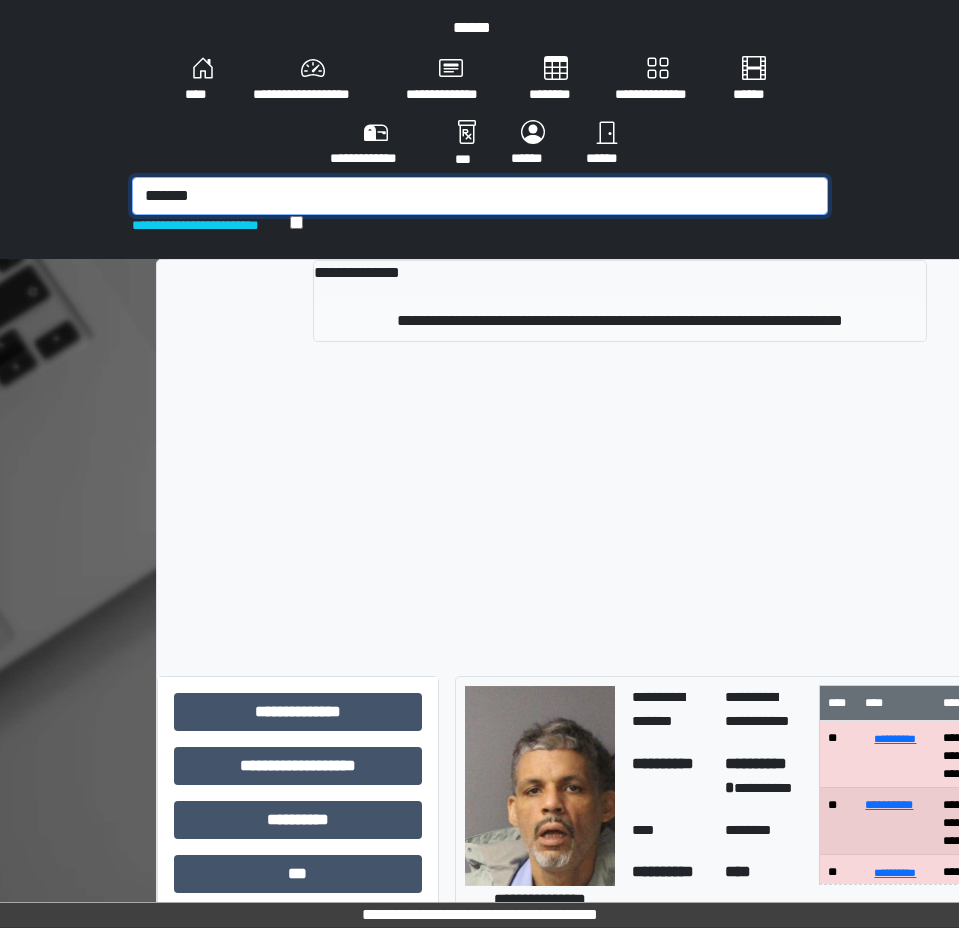 type on "*******" 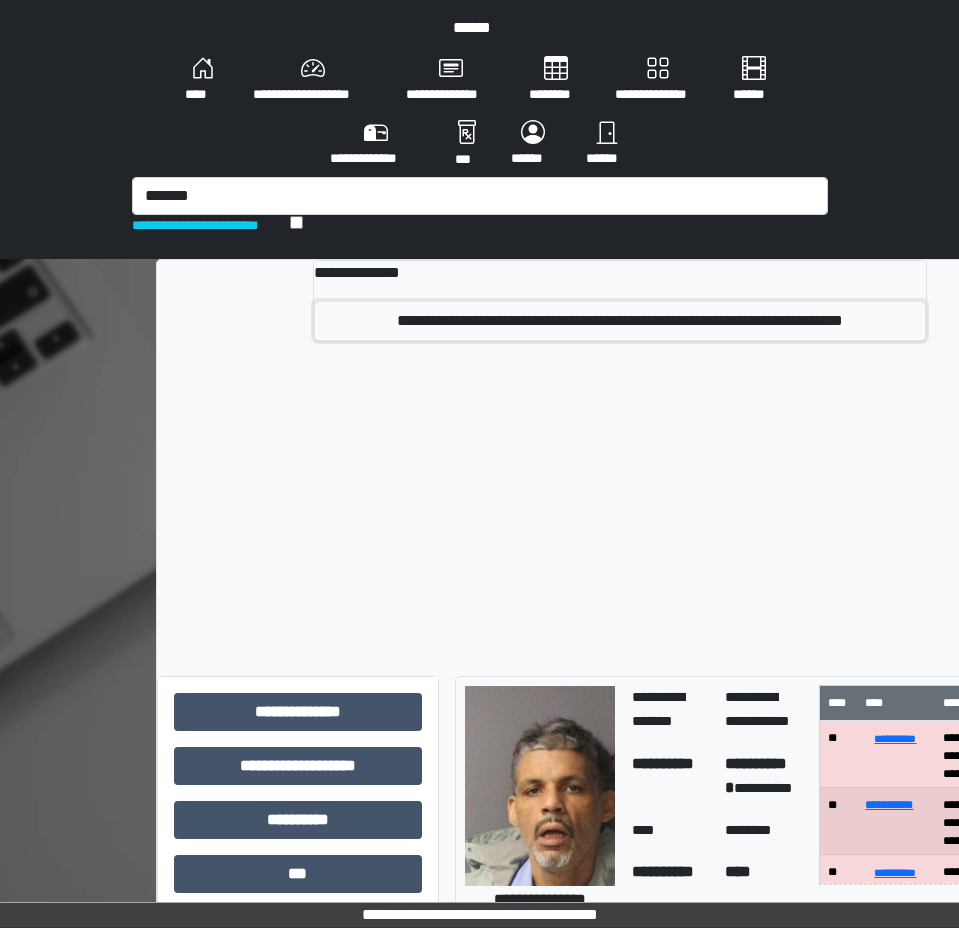 click on "**********" at bounding box center (620, 321) 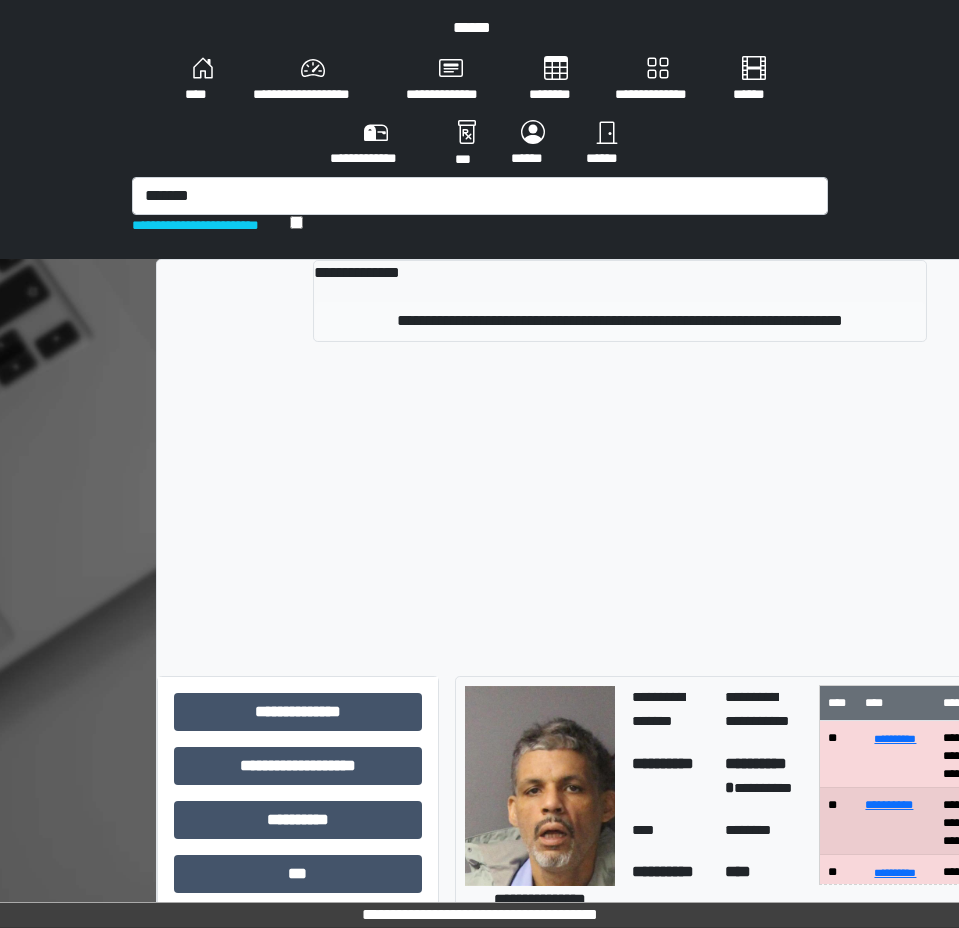 type 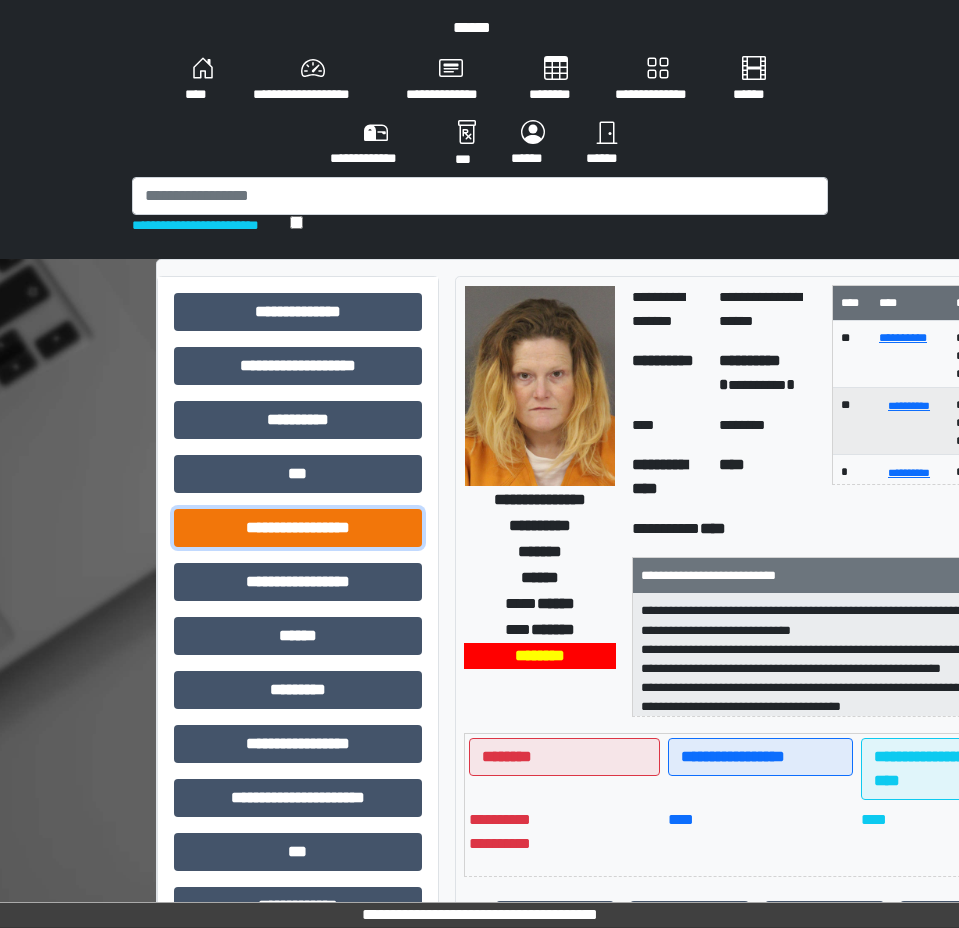 click on "**********" at bounding box center [298, 528] 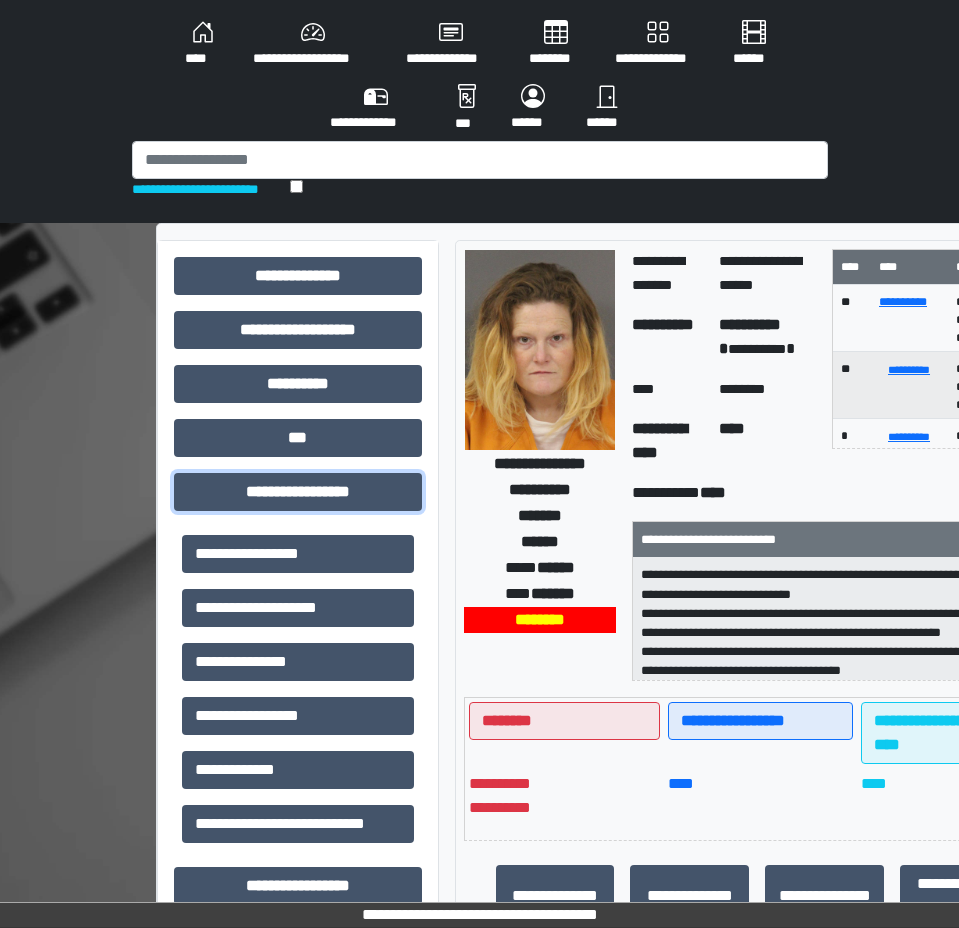 scroll, scrollTop: 100, scrollLeft: 0, axis: vertical 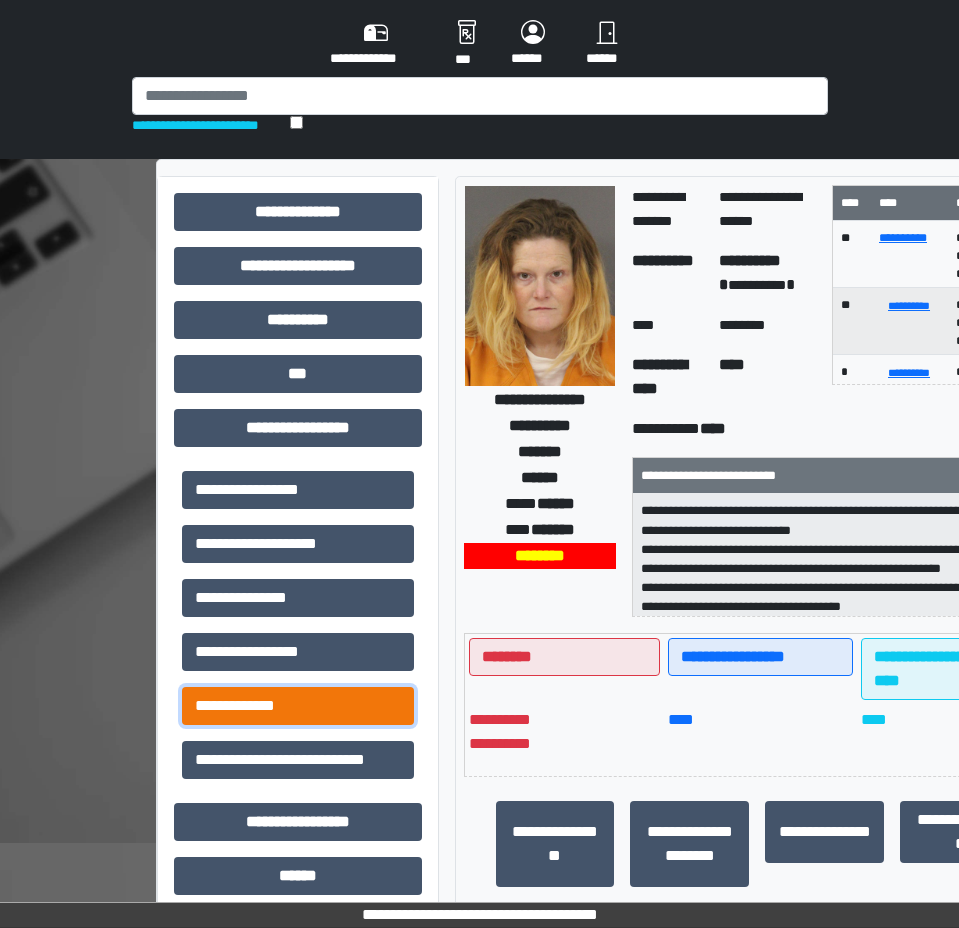 click on "**********" at bounding box center (298, 706) 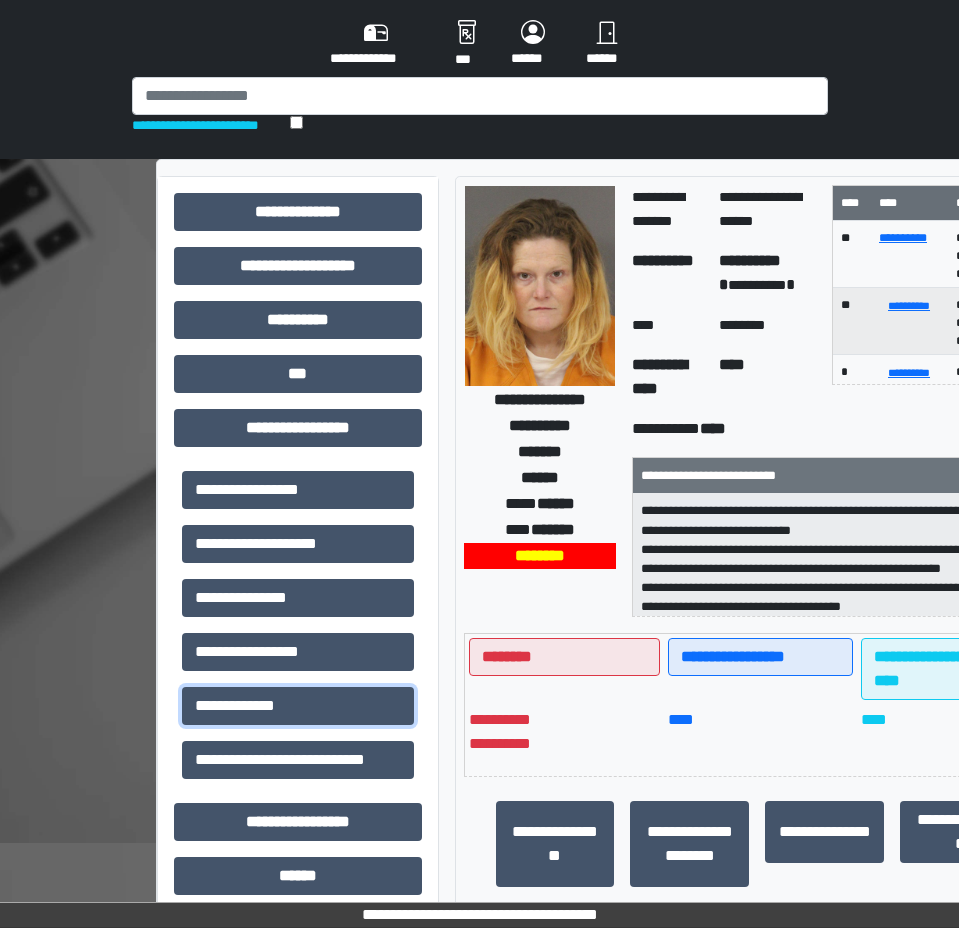 scroll, scrollTop: 2, scrollLeft: 0, axis: vertical 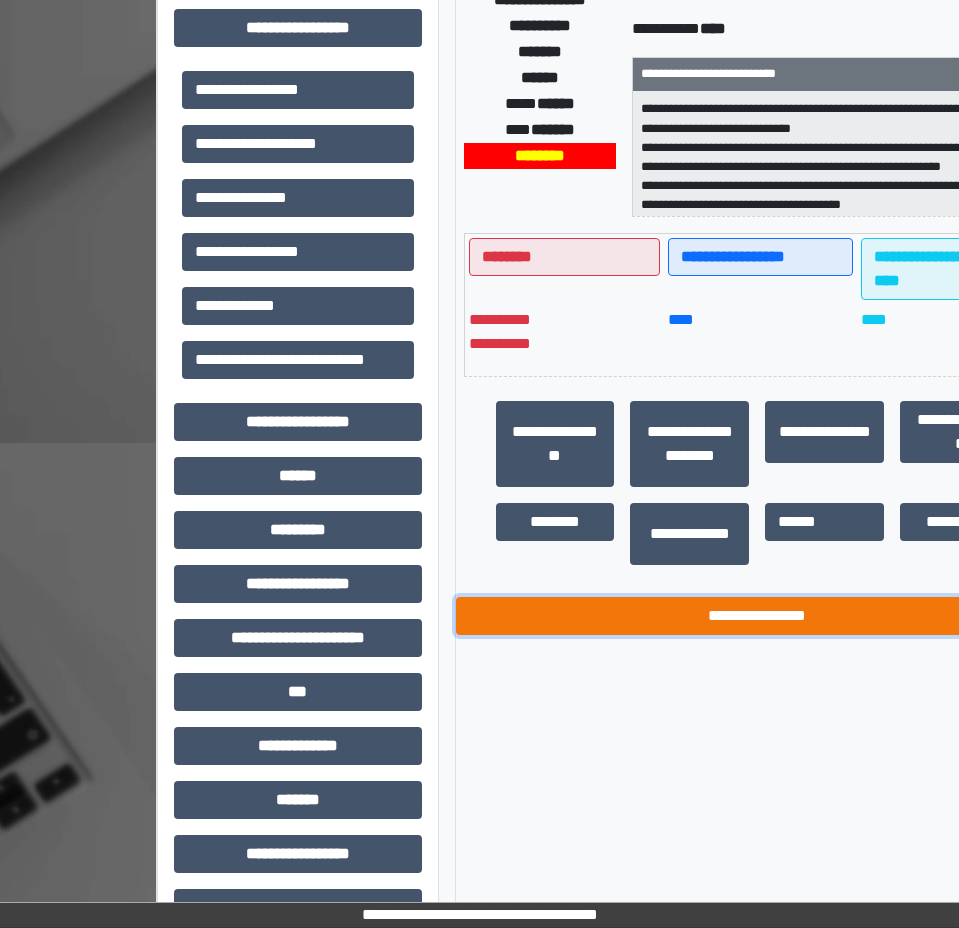 click on "**********" at bounding box center [758, 616] 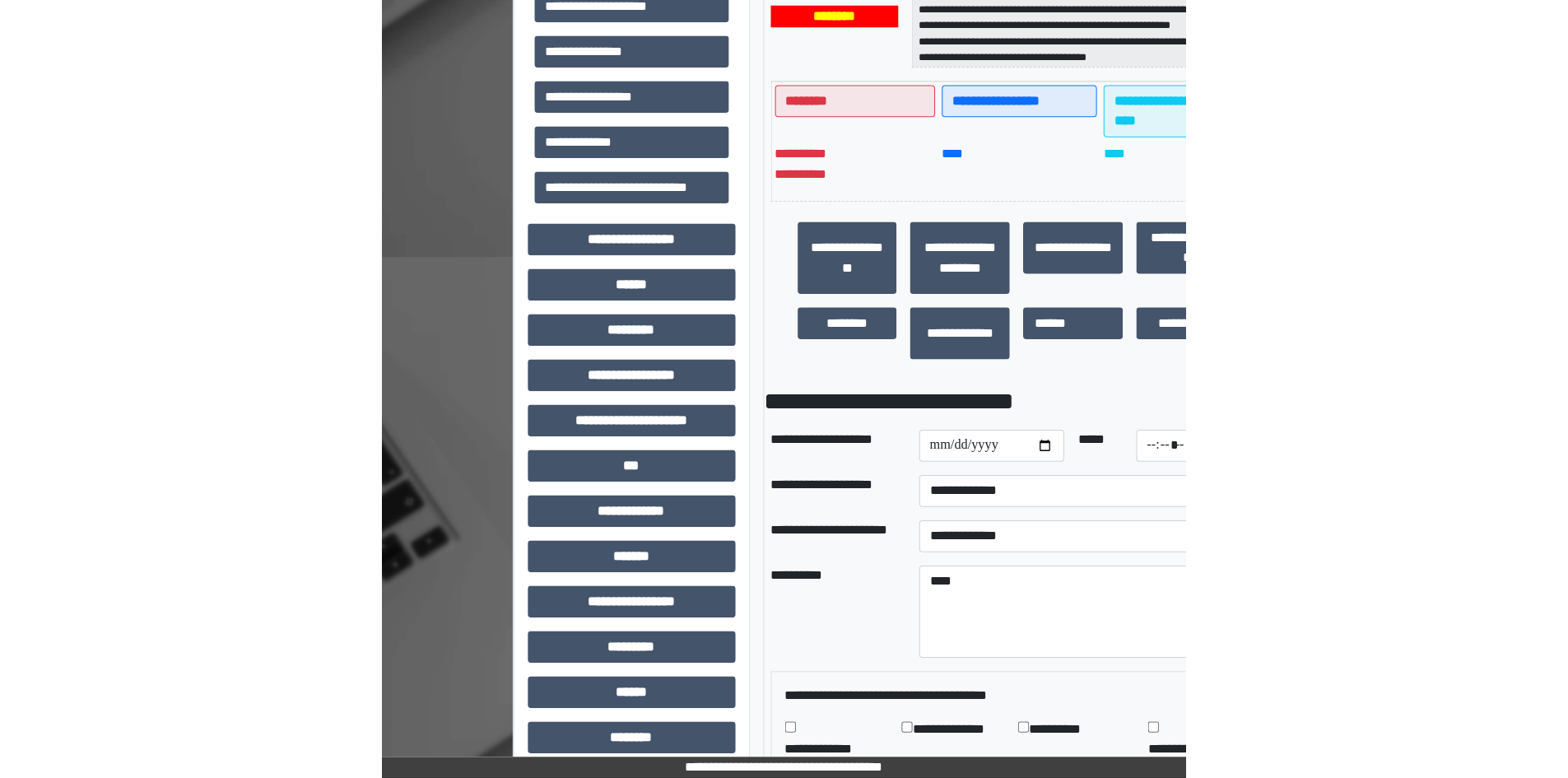scroll, scrollTop: 659, scrollLeft: 0, axis: vertical 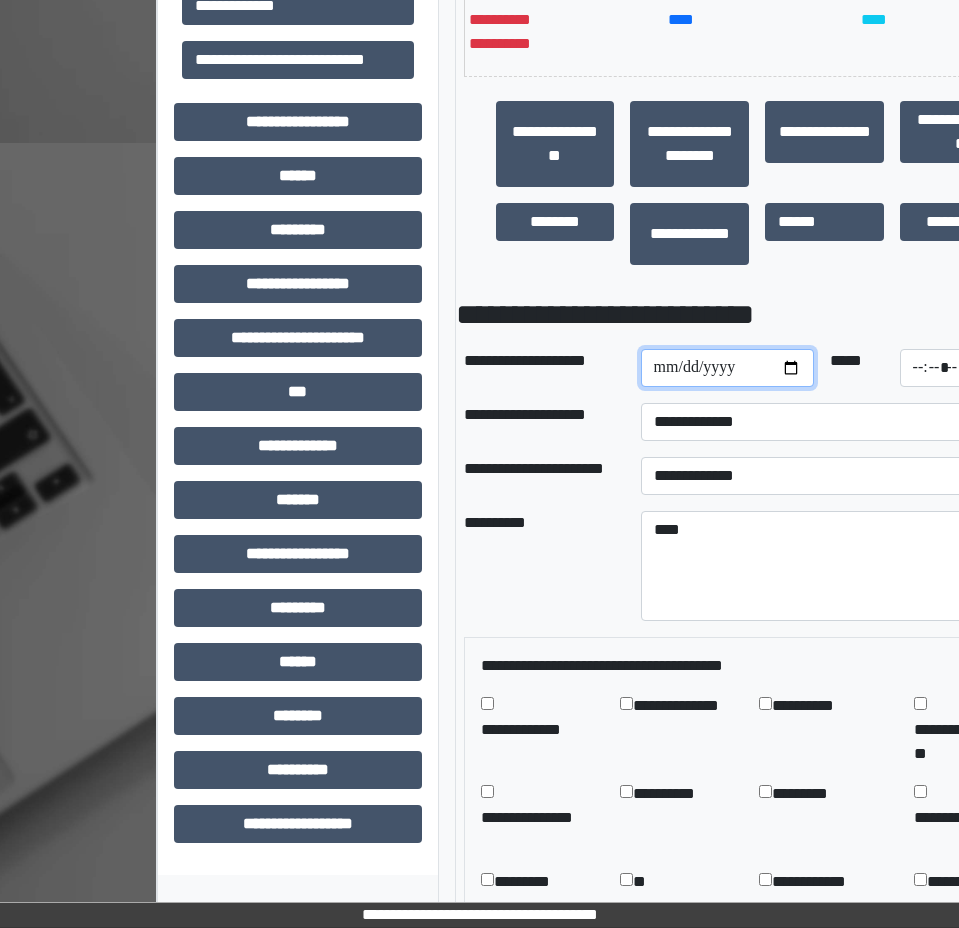 click at bounding box center [728, 368] 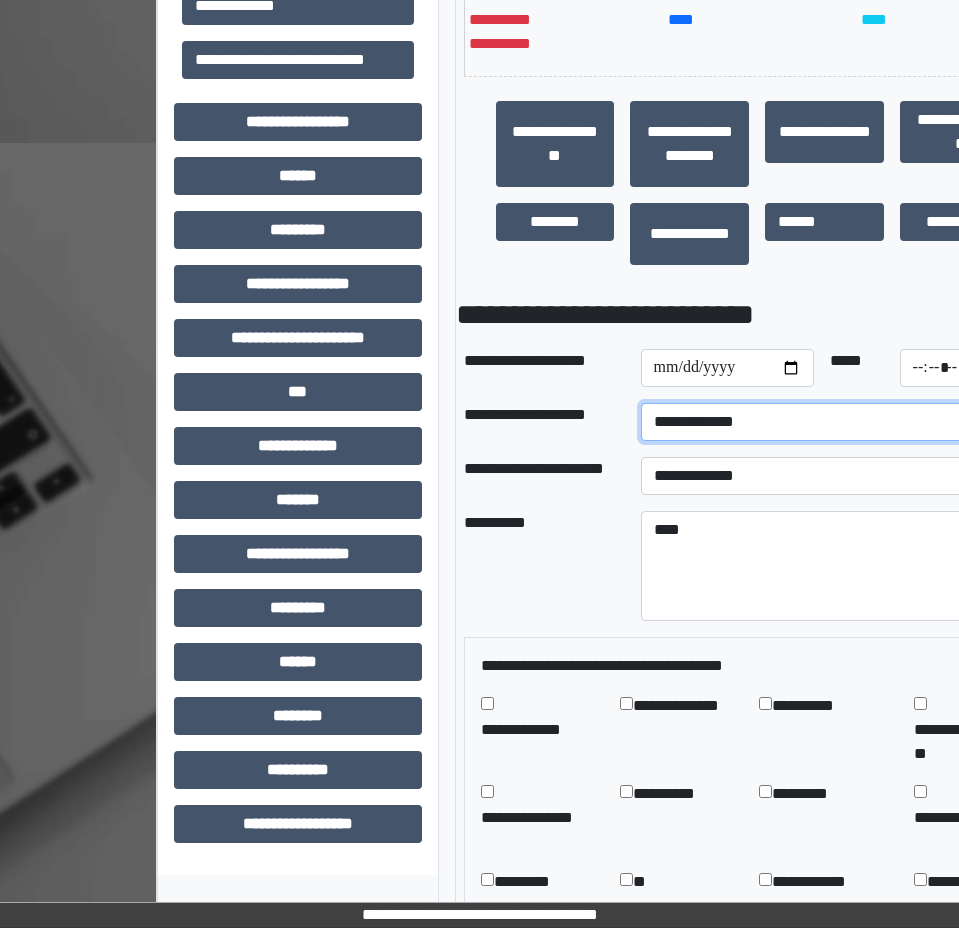 click on "**********" at bounding box center [846, 422] 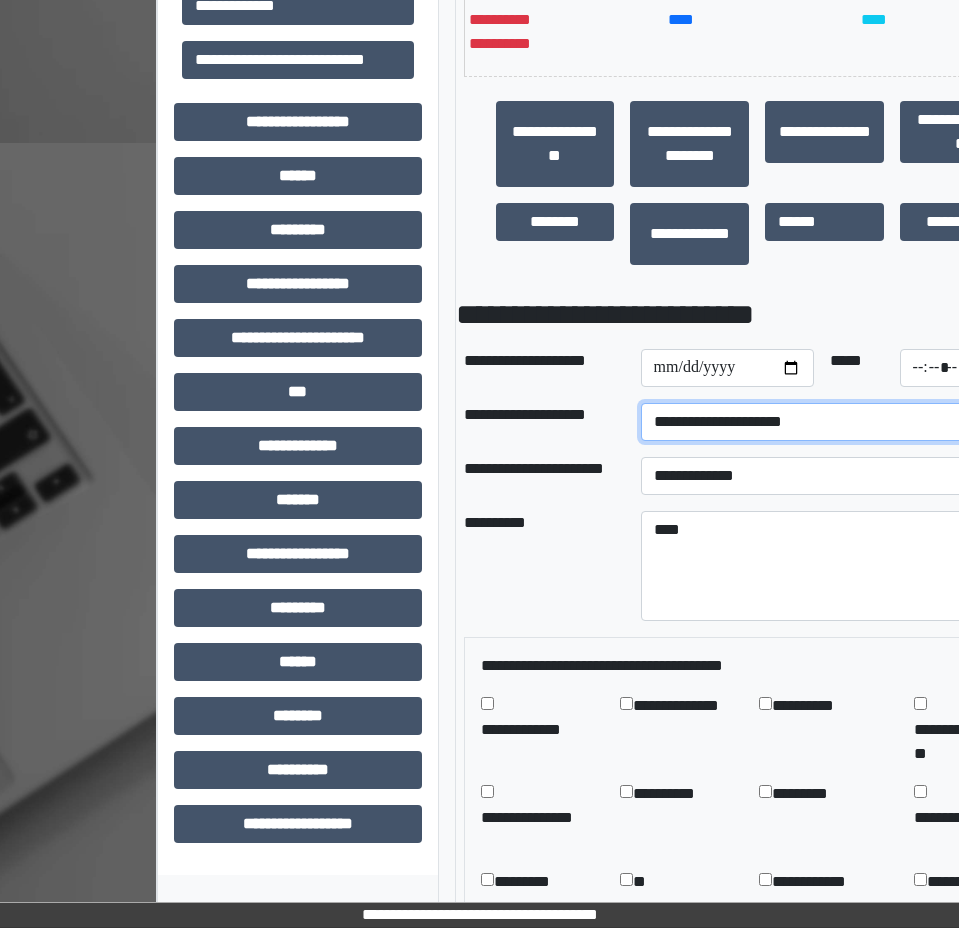click on "**********" at bounding box center (846, 422) 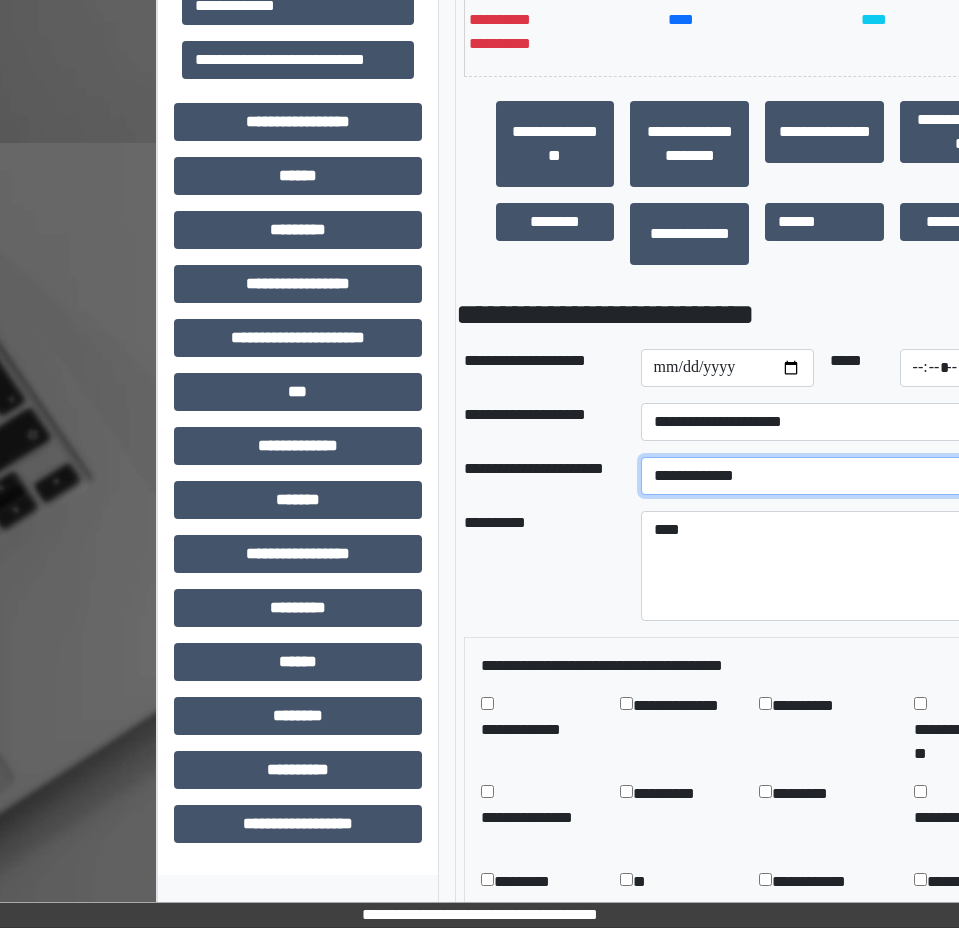 click on "**********" at bounding box center [846, 476] 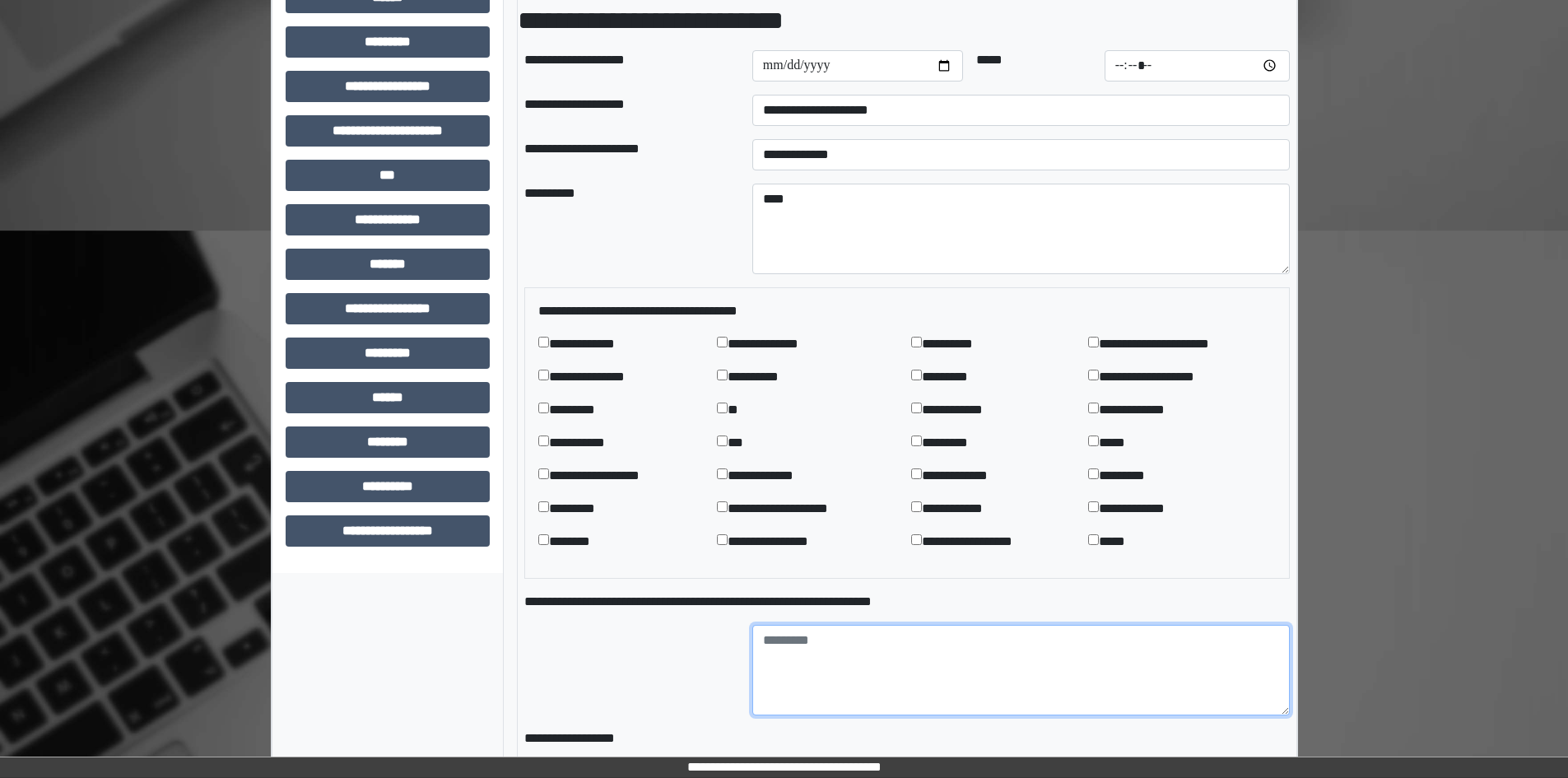 click at bounding box center (1021, 670) 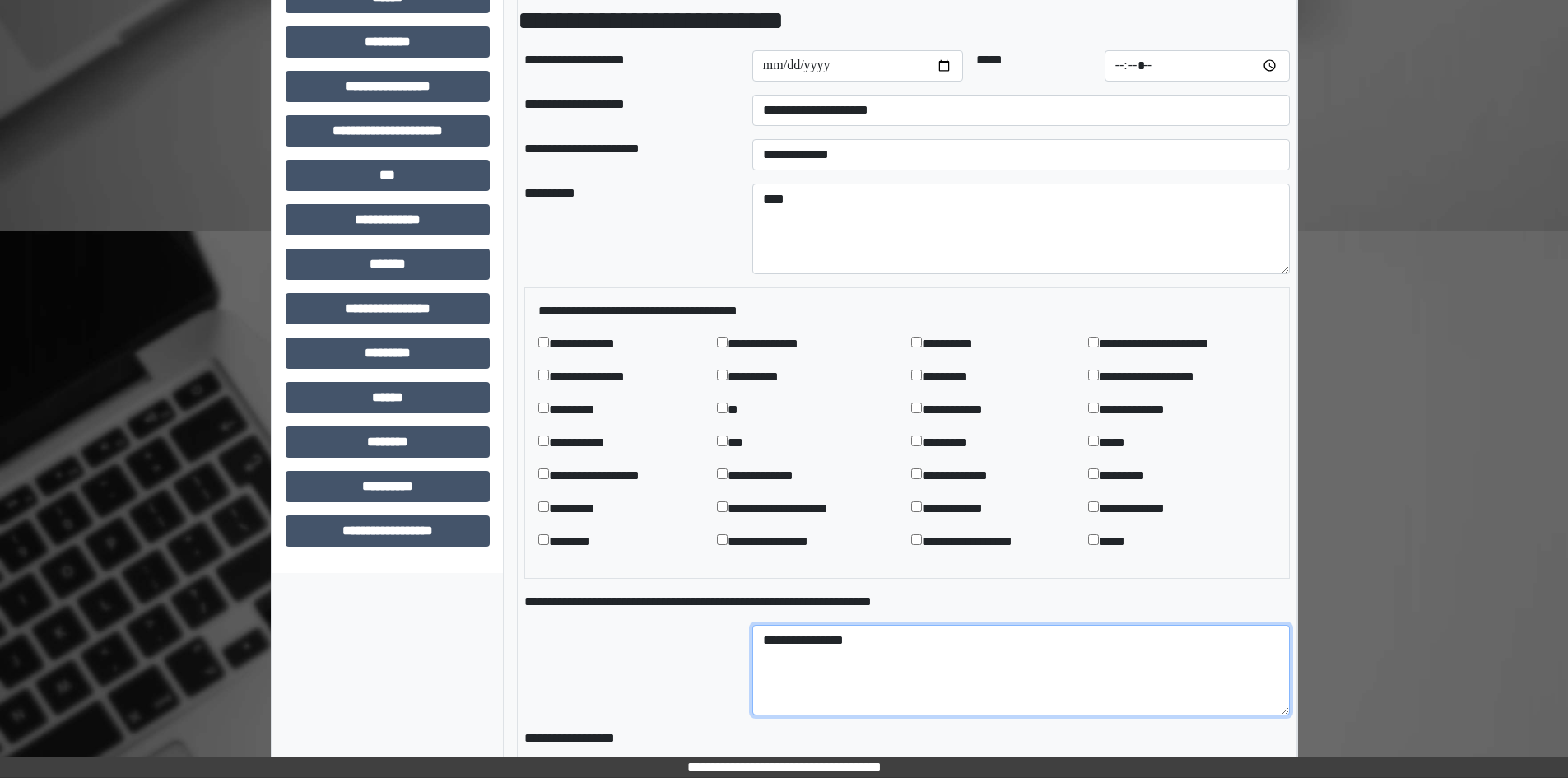scroll, scrollTop: 576, scrollLeft: 0, axis: vertical 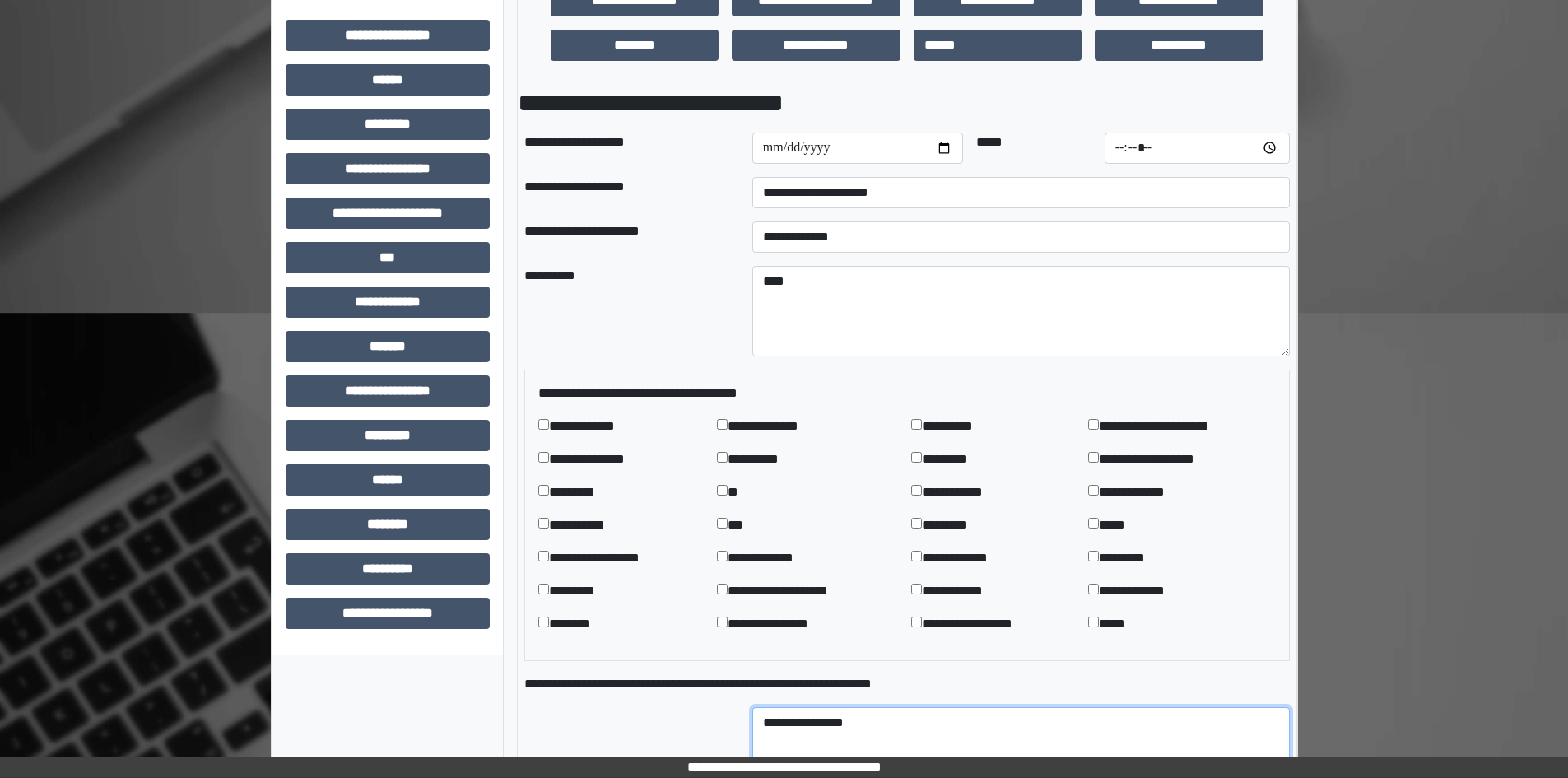 type on "**********" 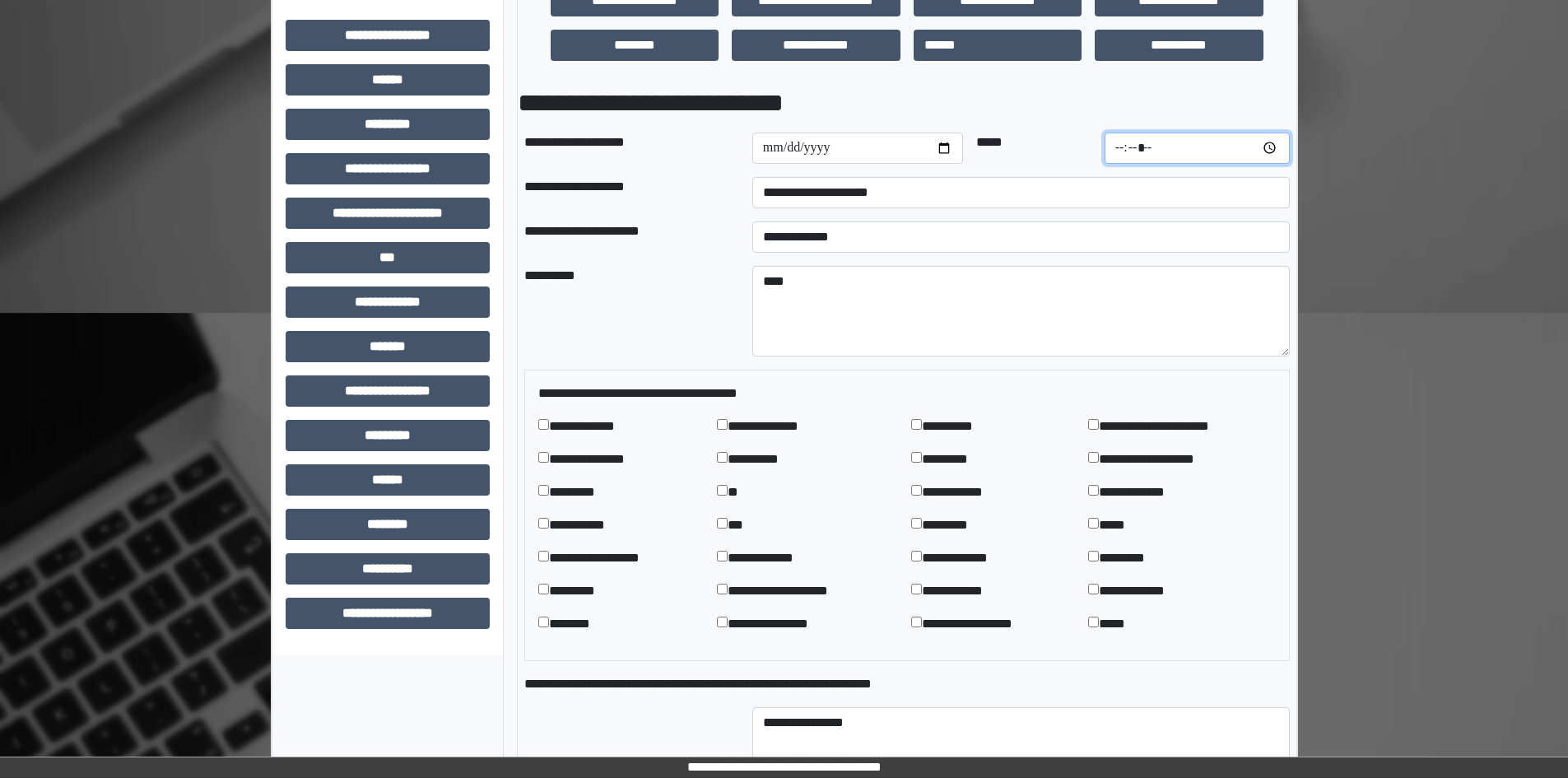 click at bounding box center [1197, 148] 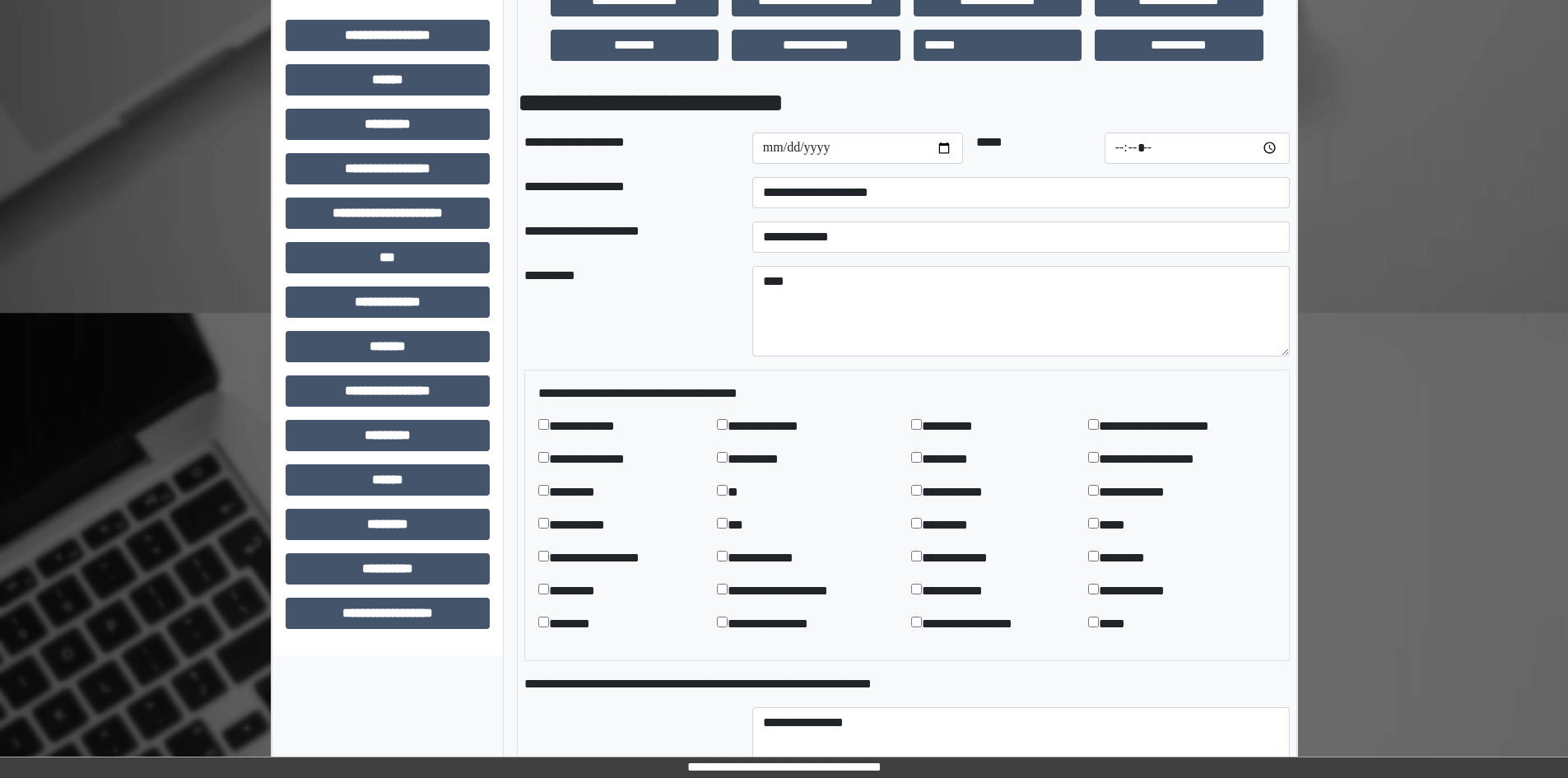 click on "**********" at bounding box center [784, 263] 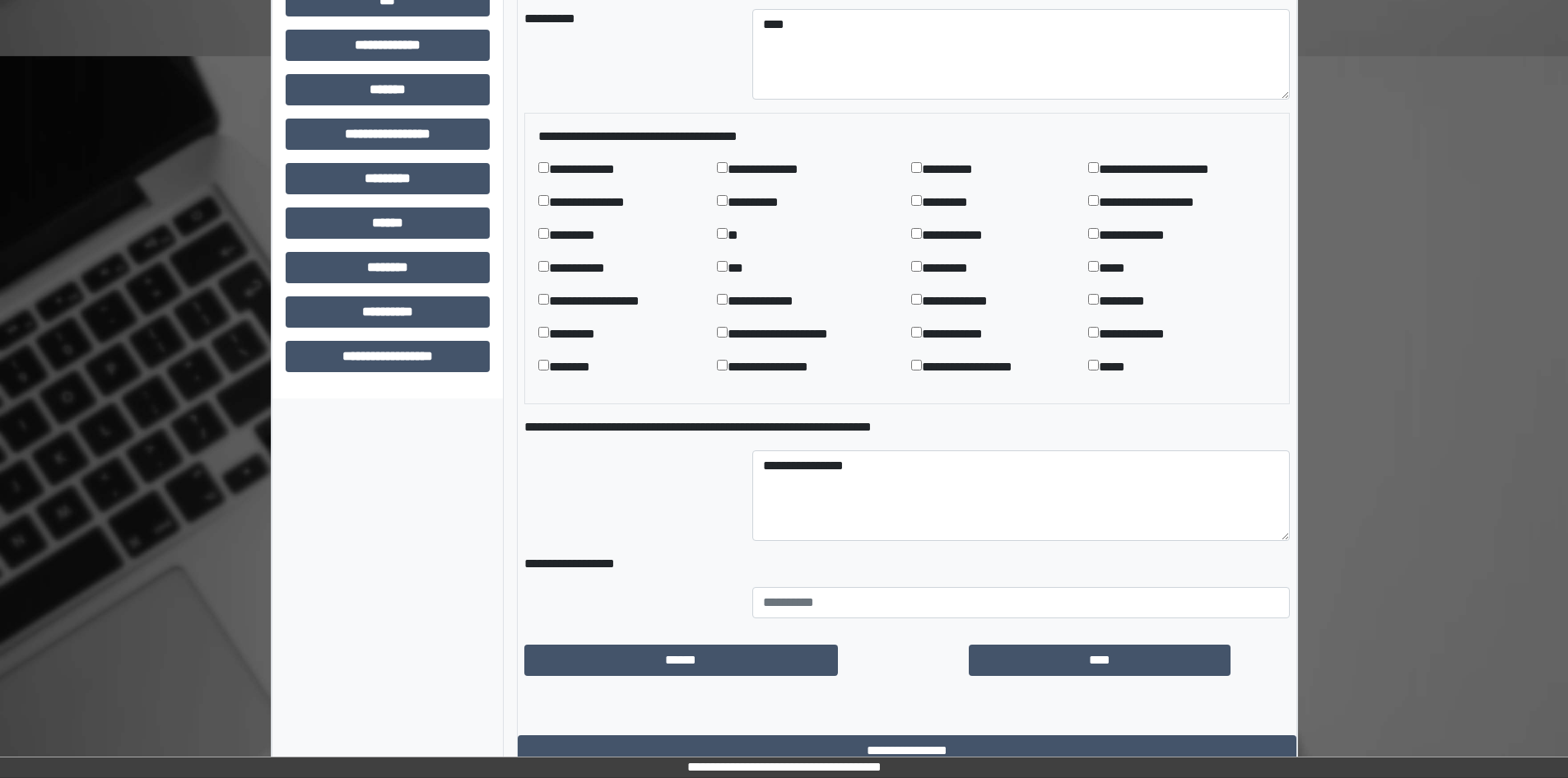 scroll, scrollTop: 836, scrollLeft: 0, axis: vertical 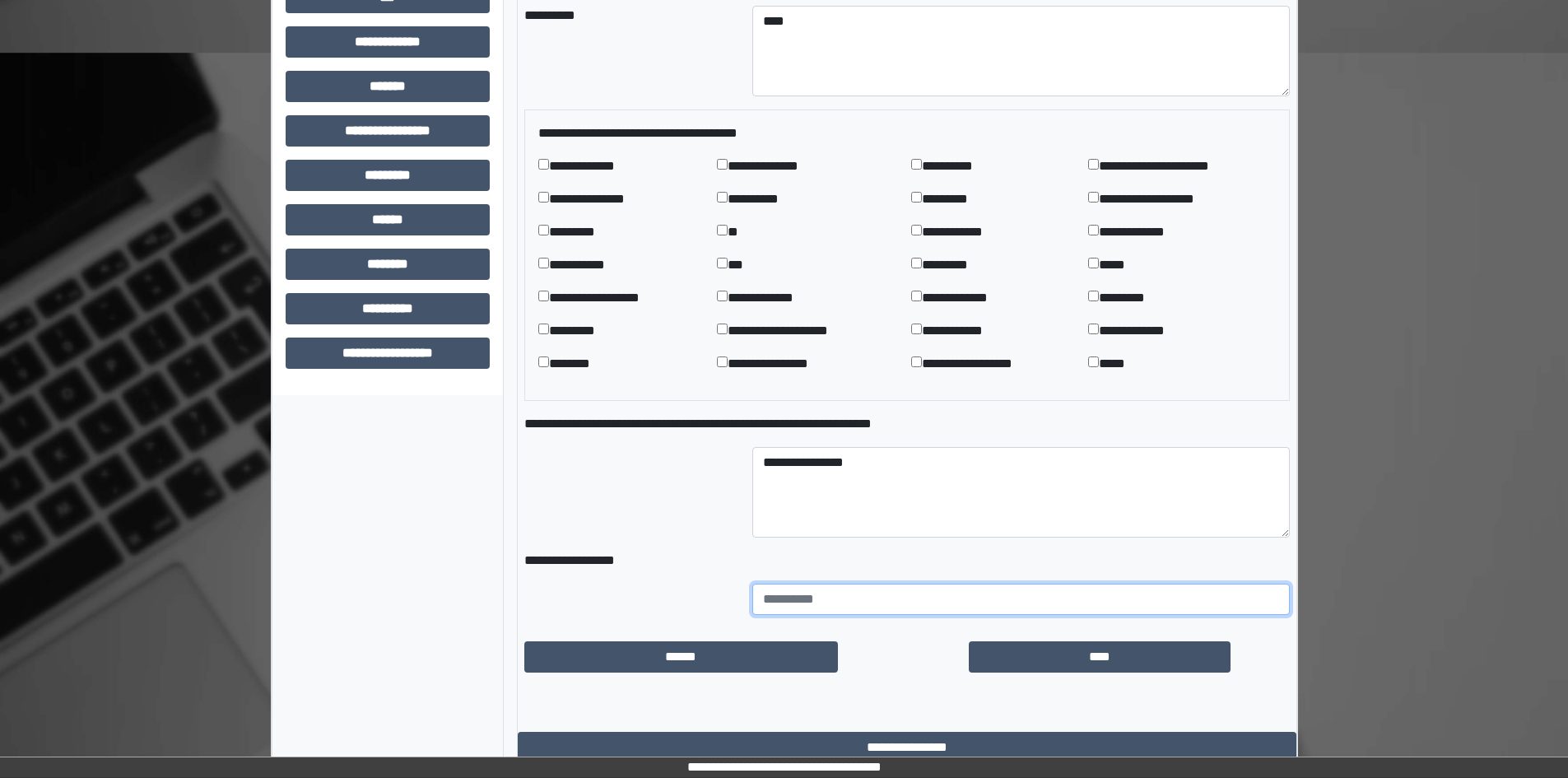 click at bounding box center (1021, 599) 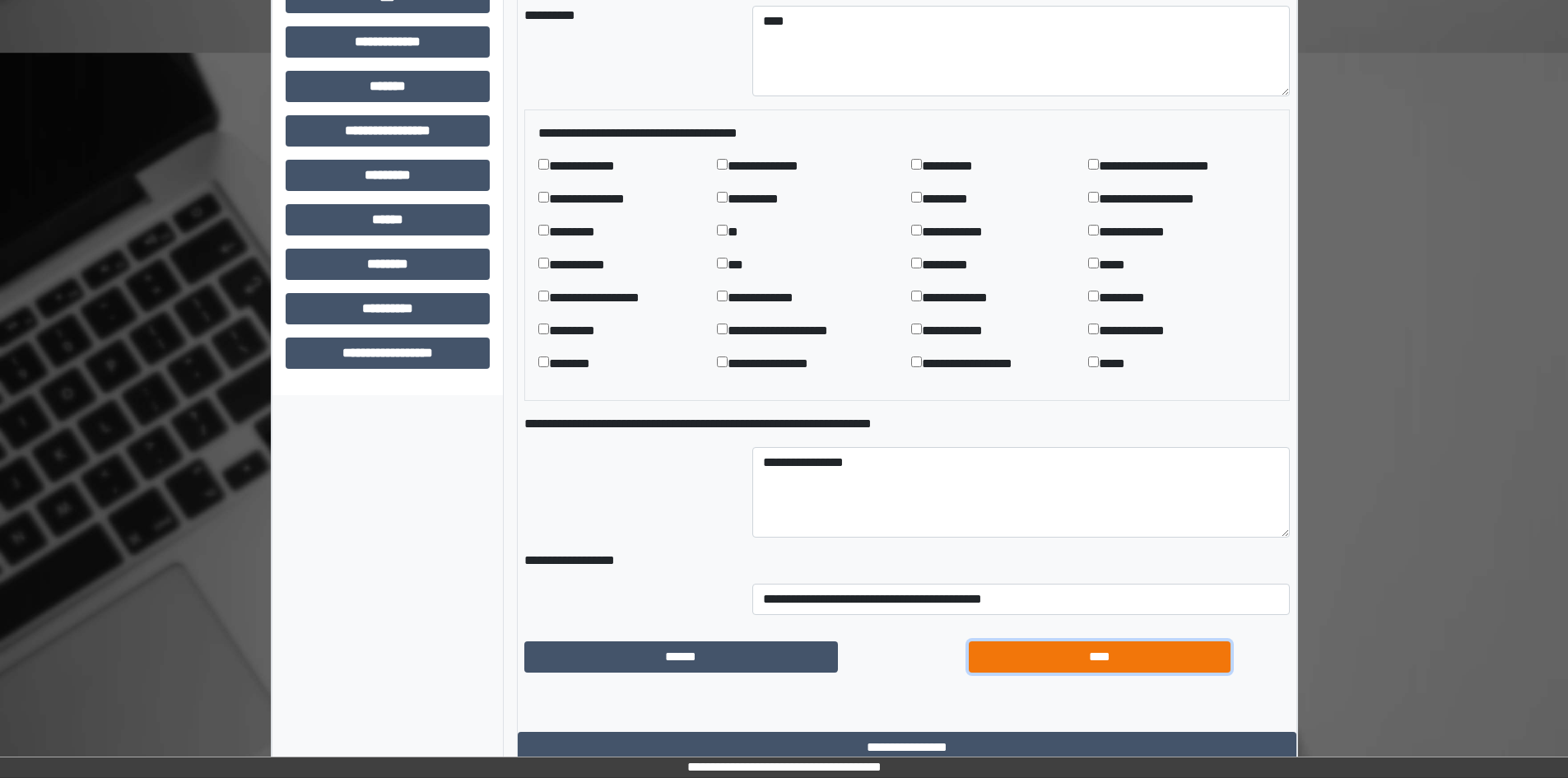 click on "****" at bounding box center [1100, 657] 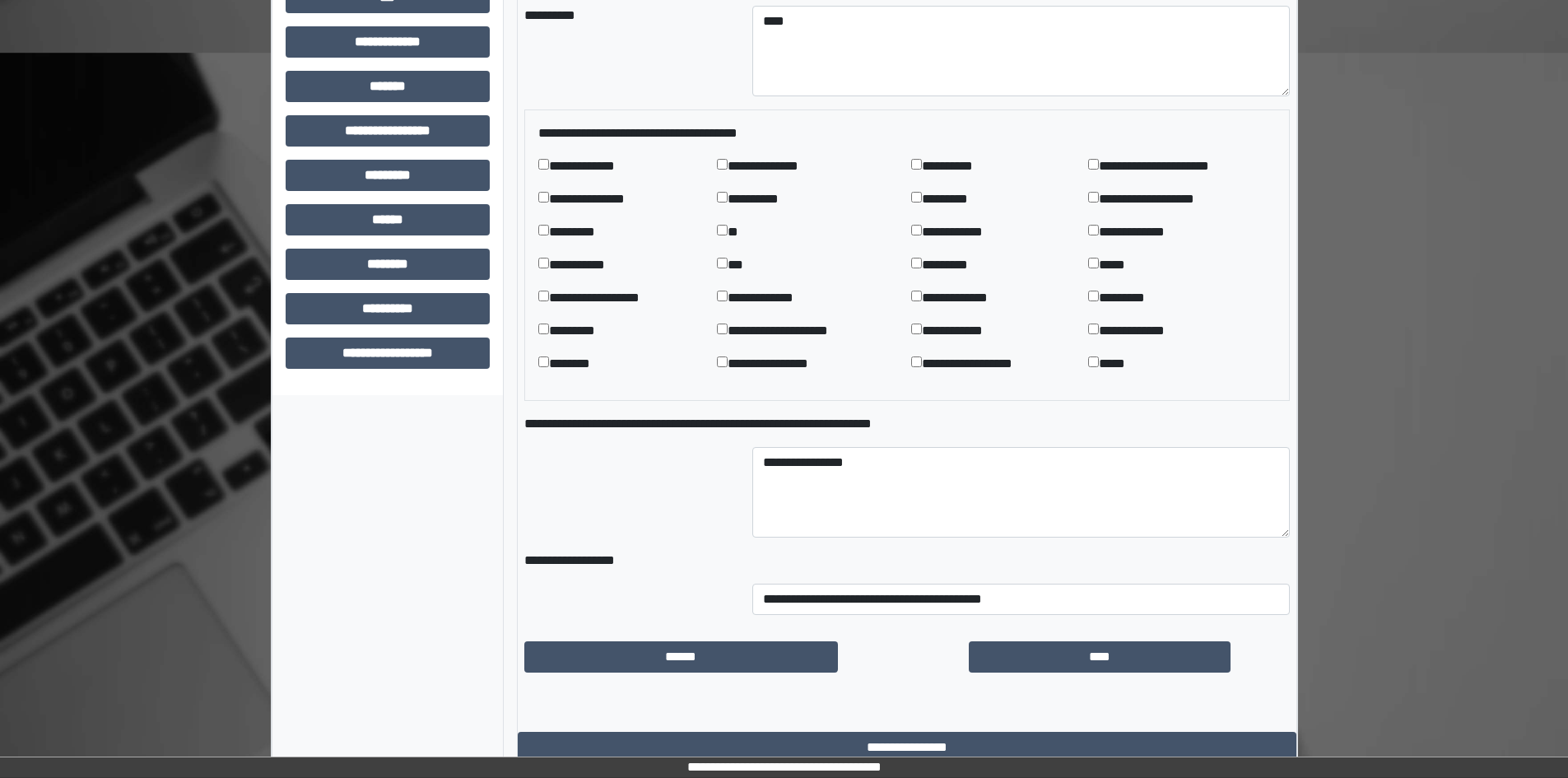 scroll, scrollTop: 468, scrollLeft: 0, axis: vertical 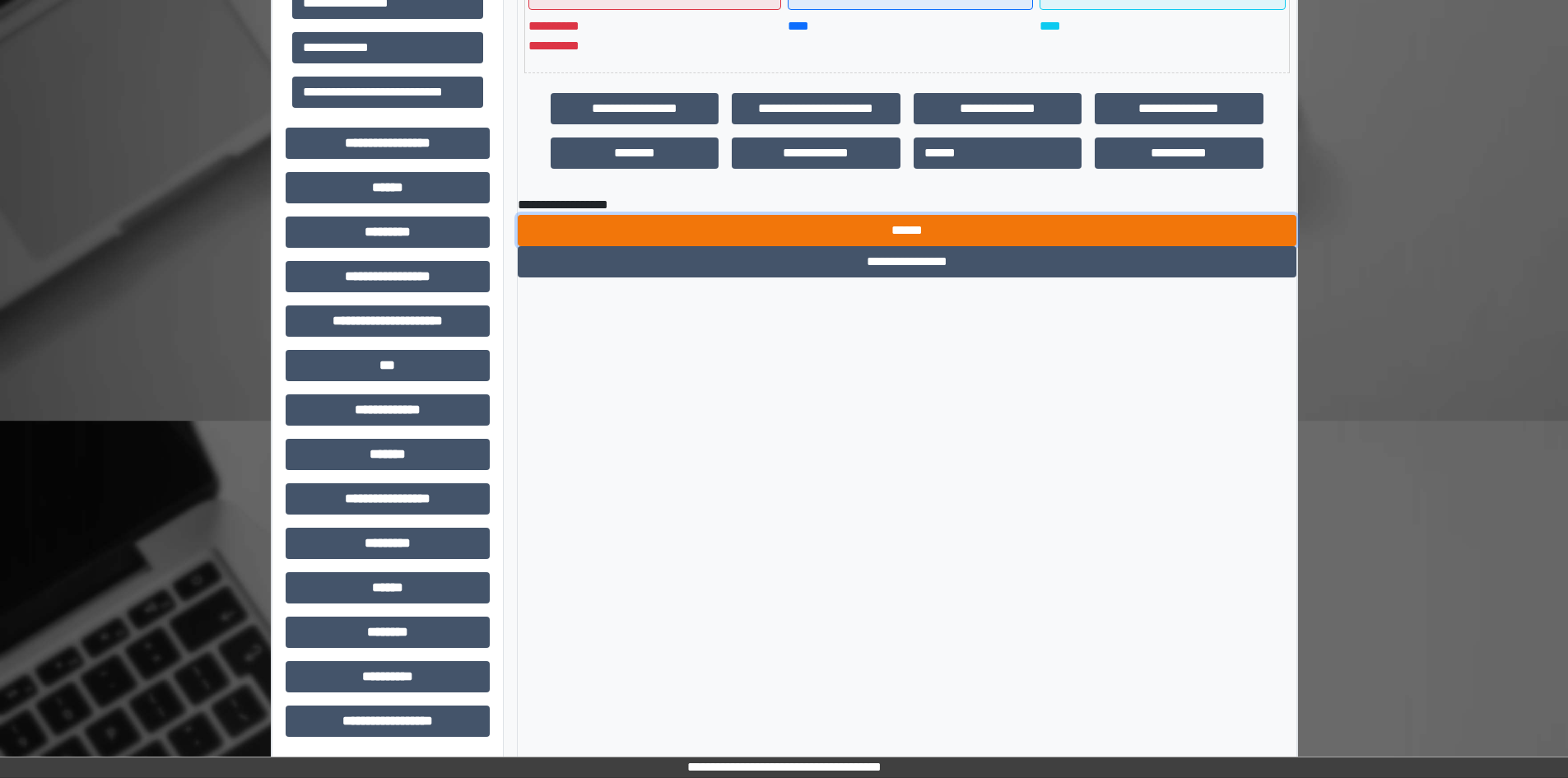 click on "******" at bounding box center (907, 231) 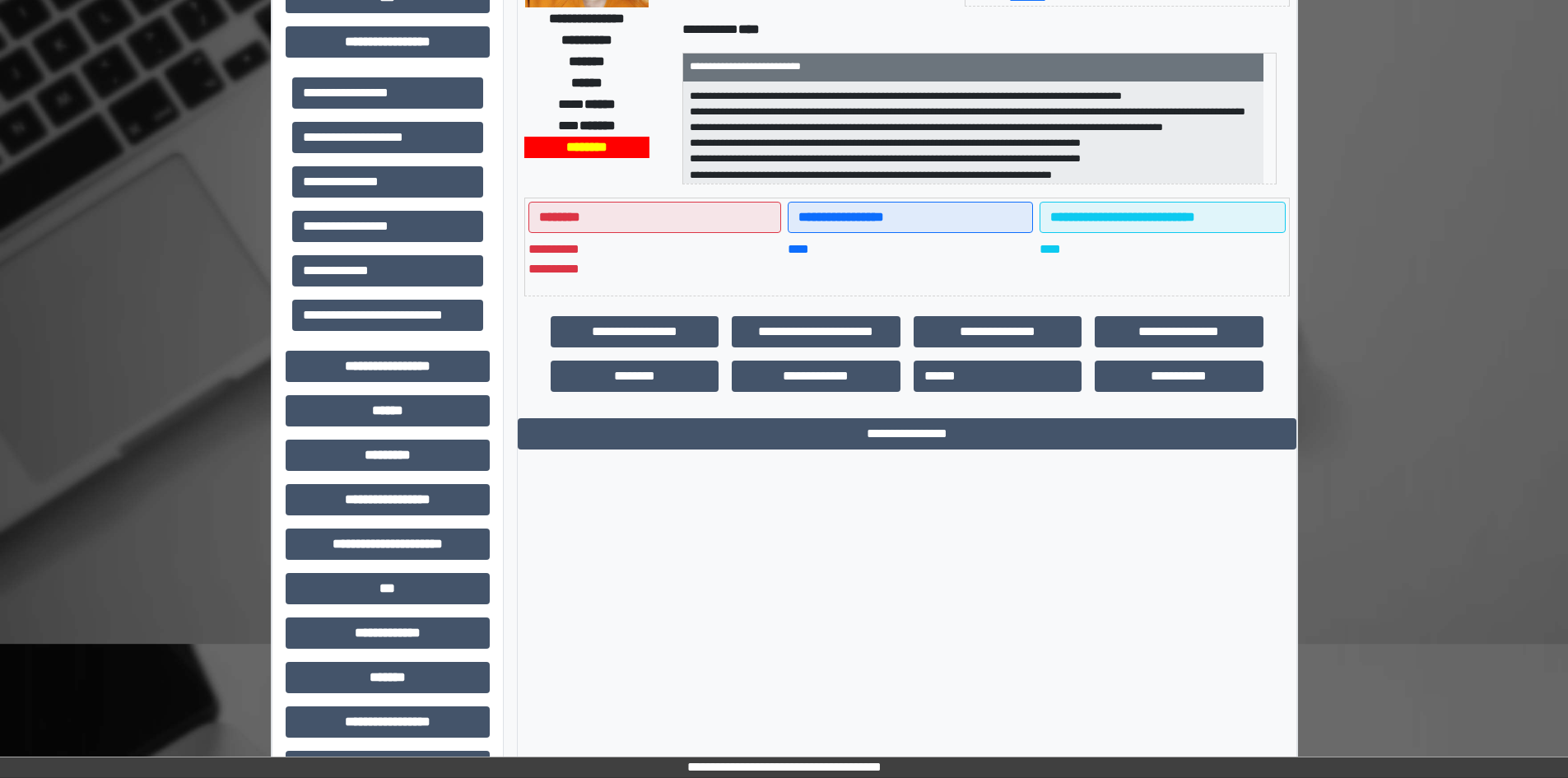 scroll, scrollTop: 221, scrollLeft: 0, axis: vertical 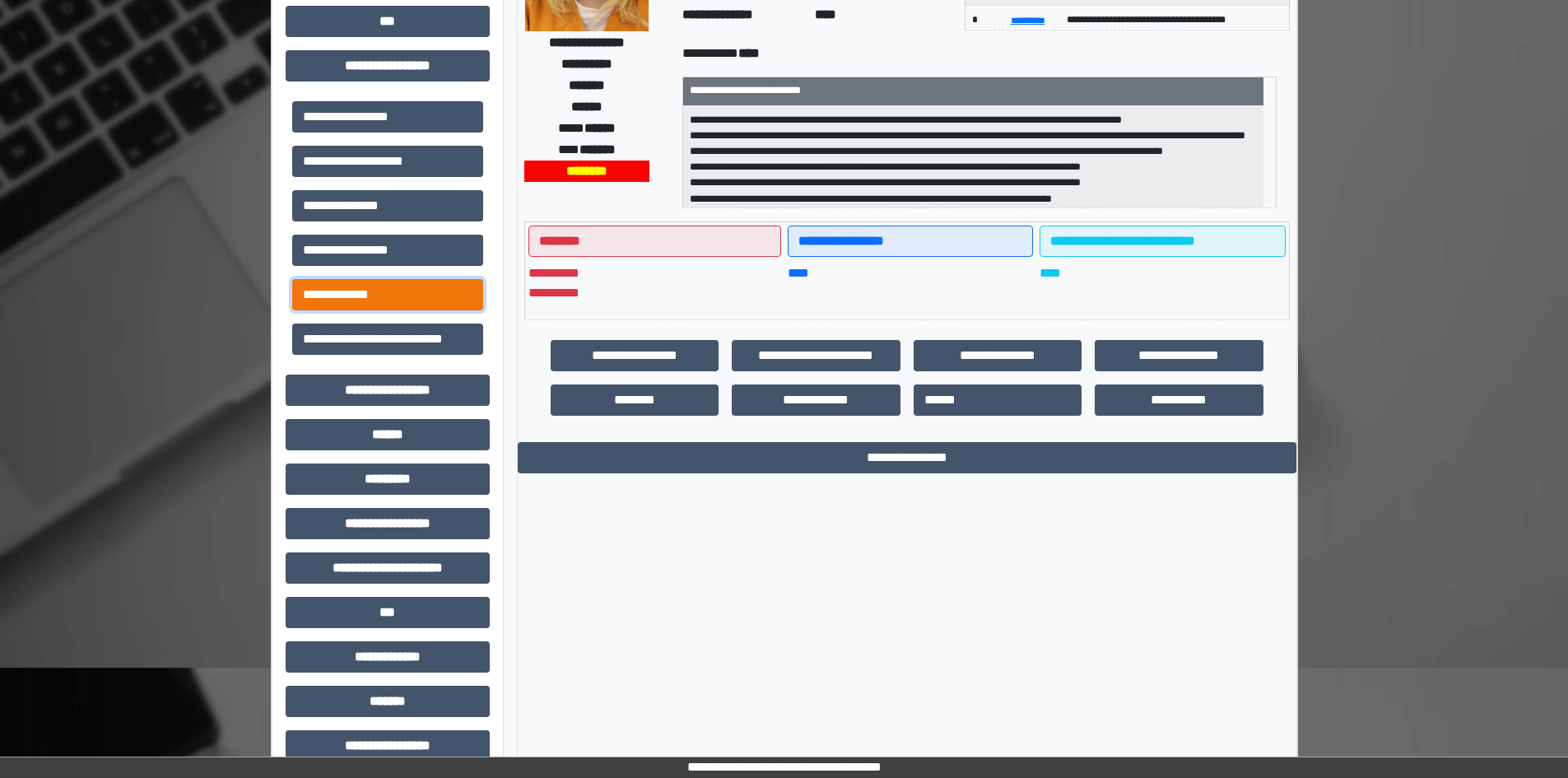 click on "**********" at bounding box center (388, 295) 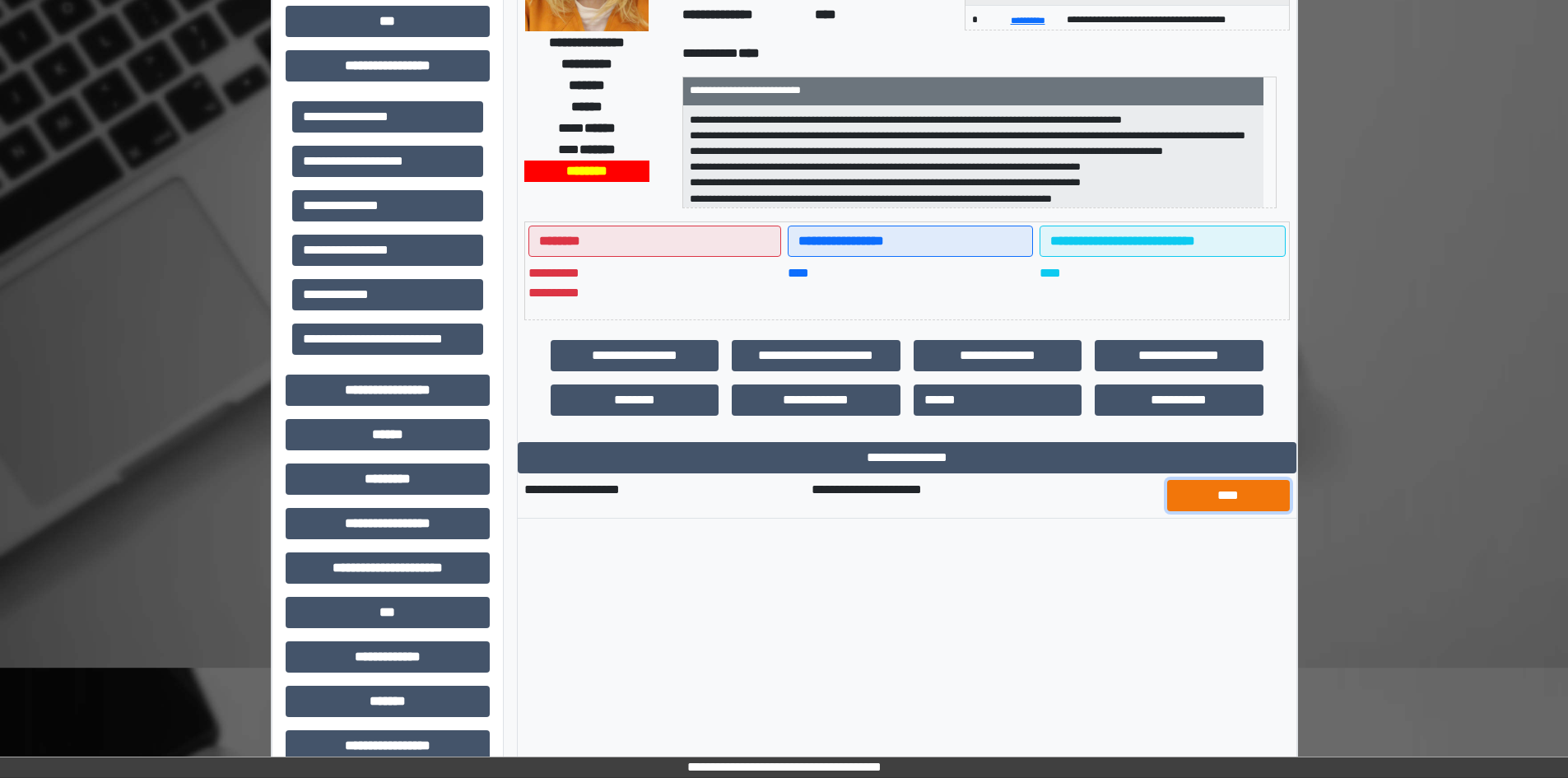 click on "****" at bounding box center [1228, 496] 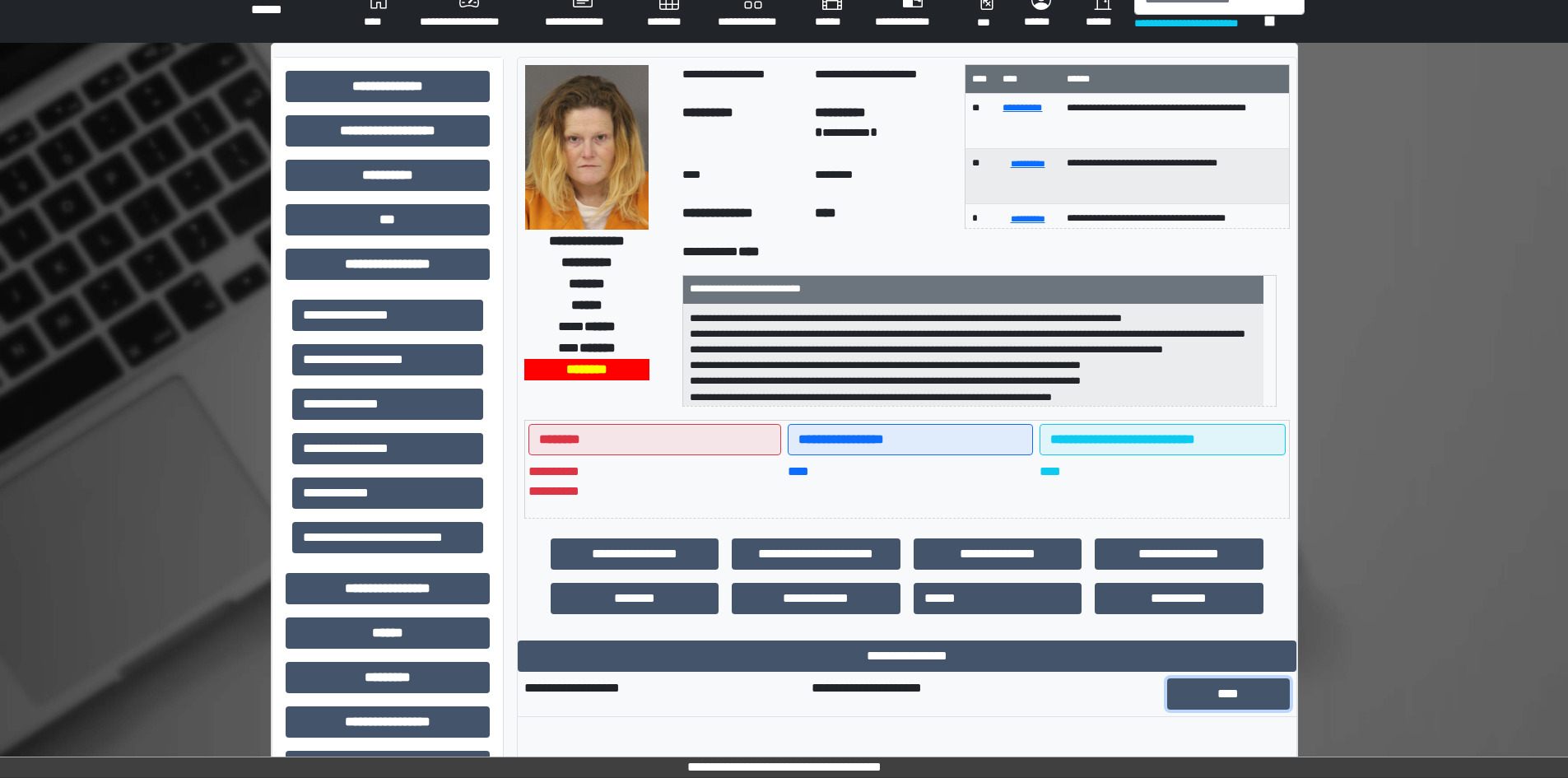 scroll, scrollTop: 0, scrollLeft: 0, axis: both 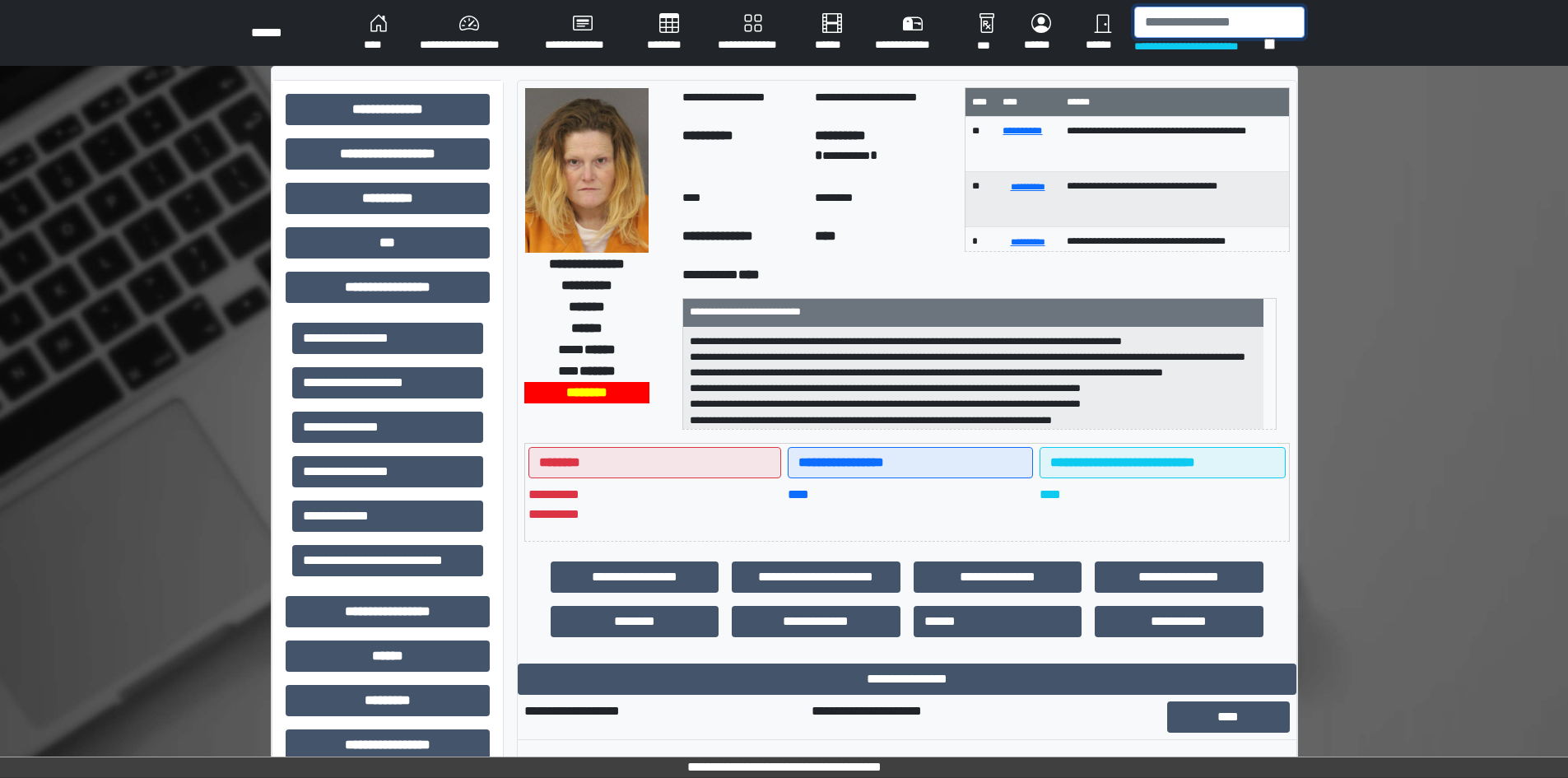 click at bounding box center [1219, 22] 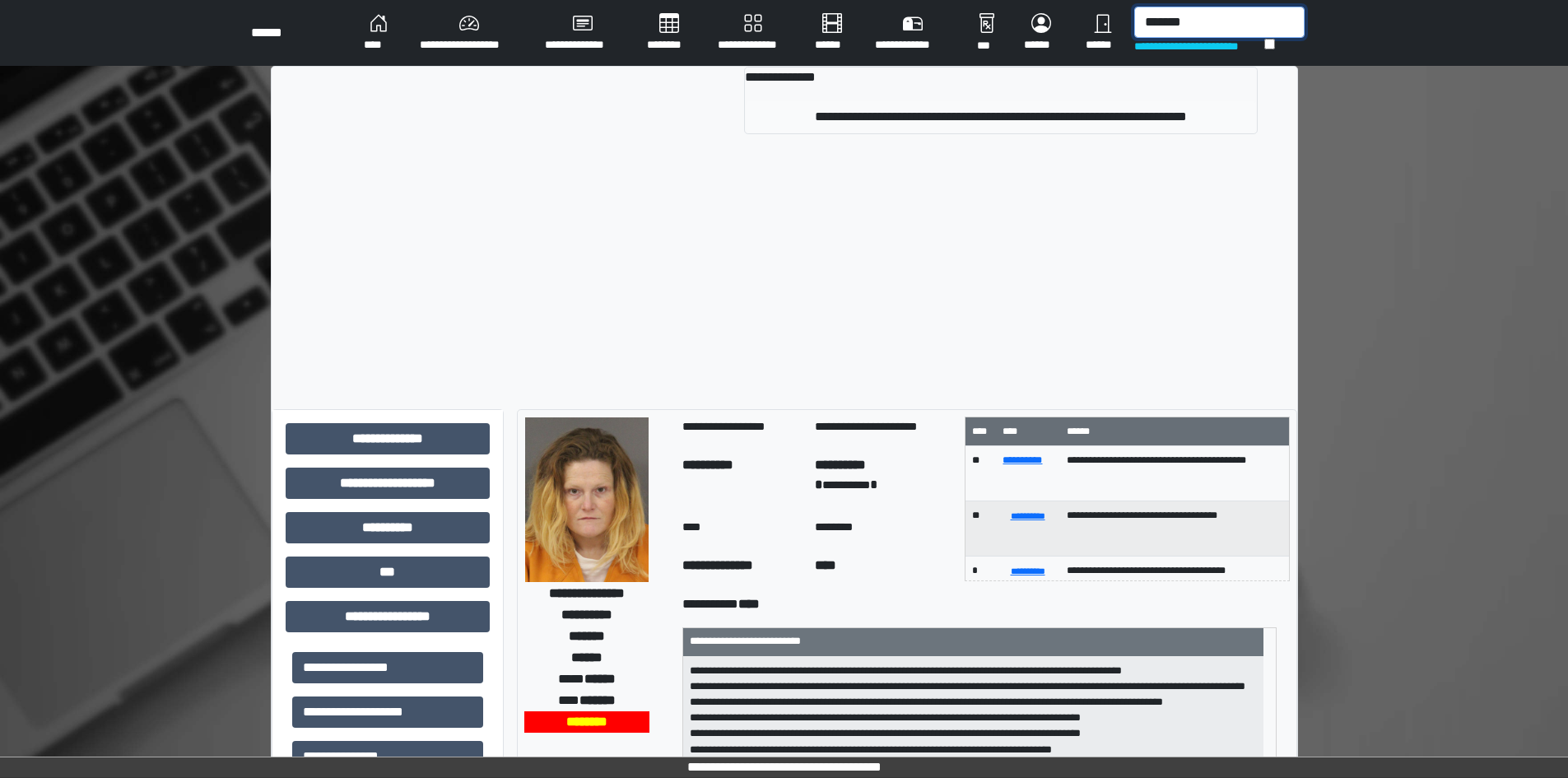 type on "*******" 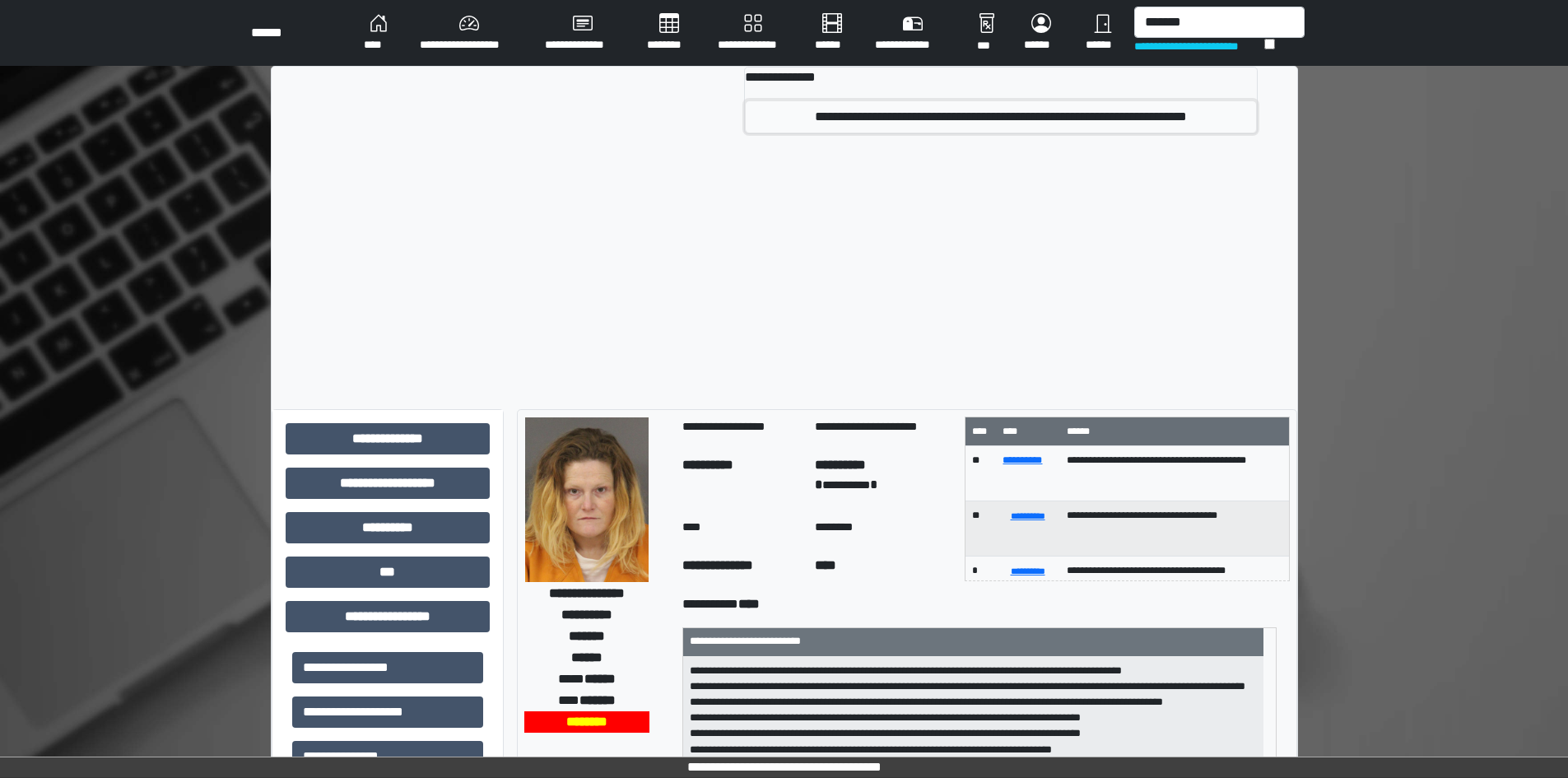 click on "**********" at bounding box center (1001, 117) 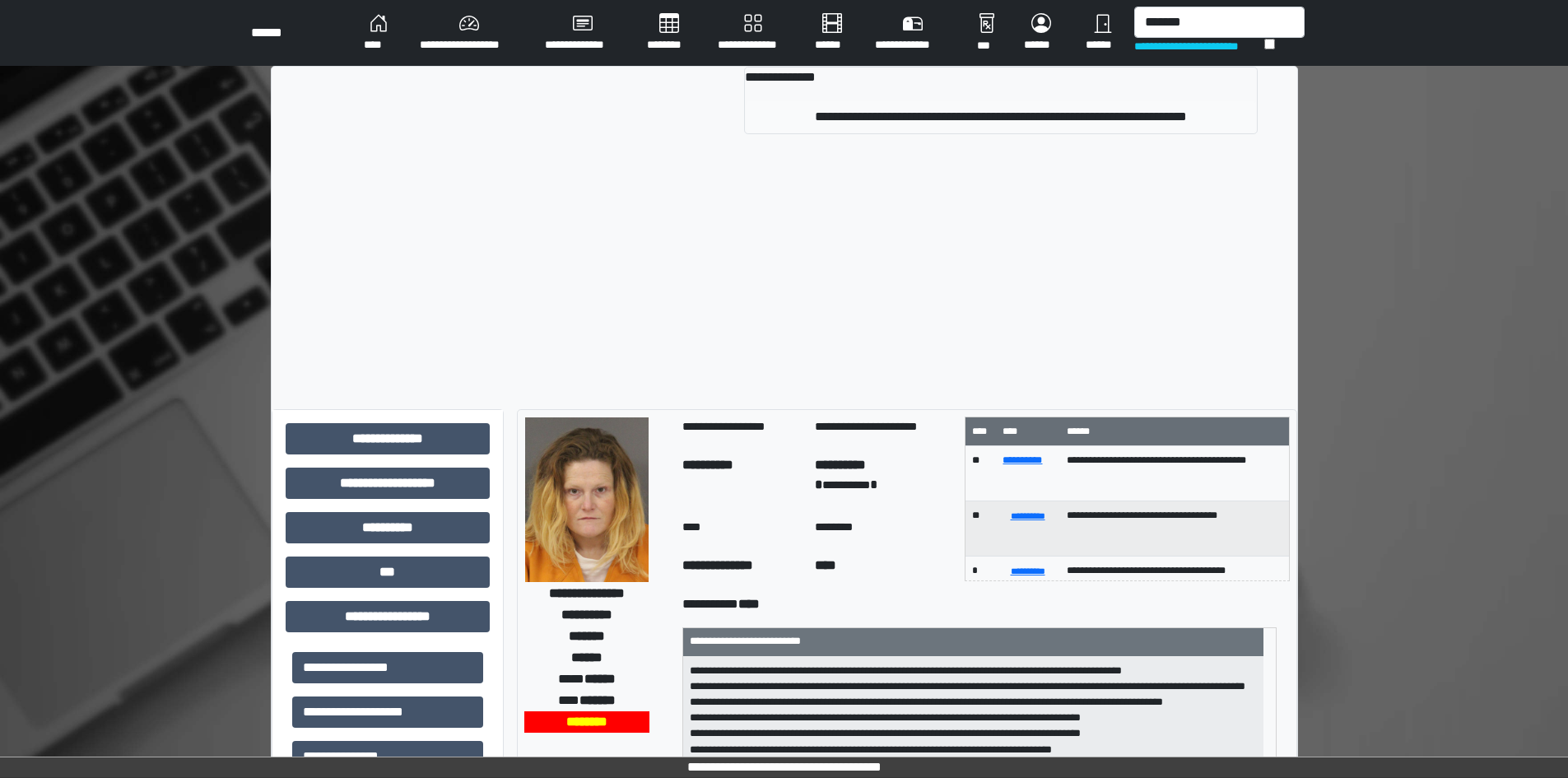 type 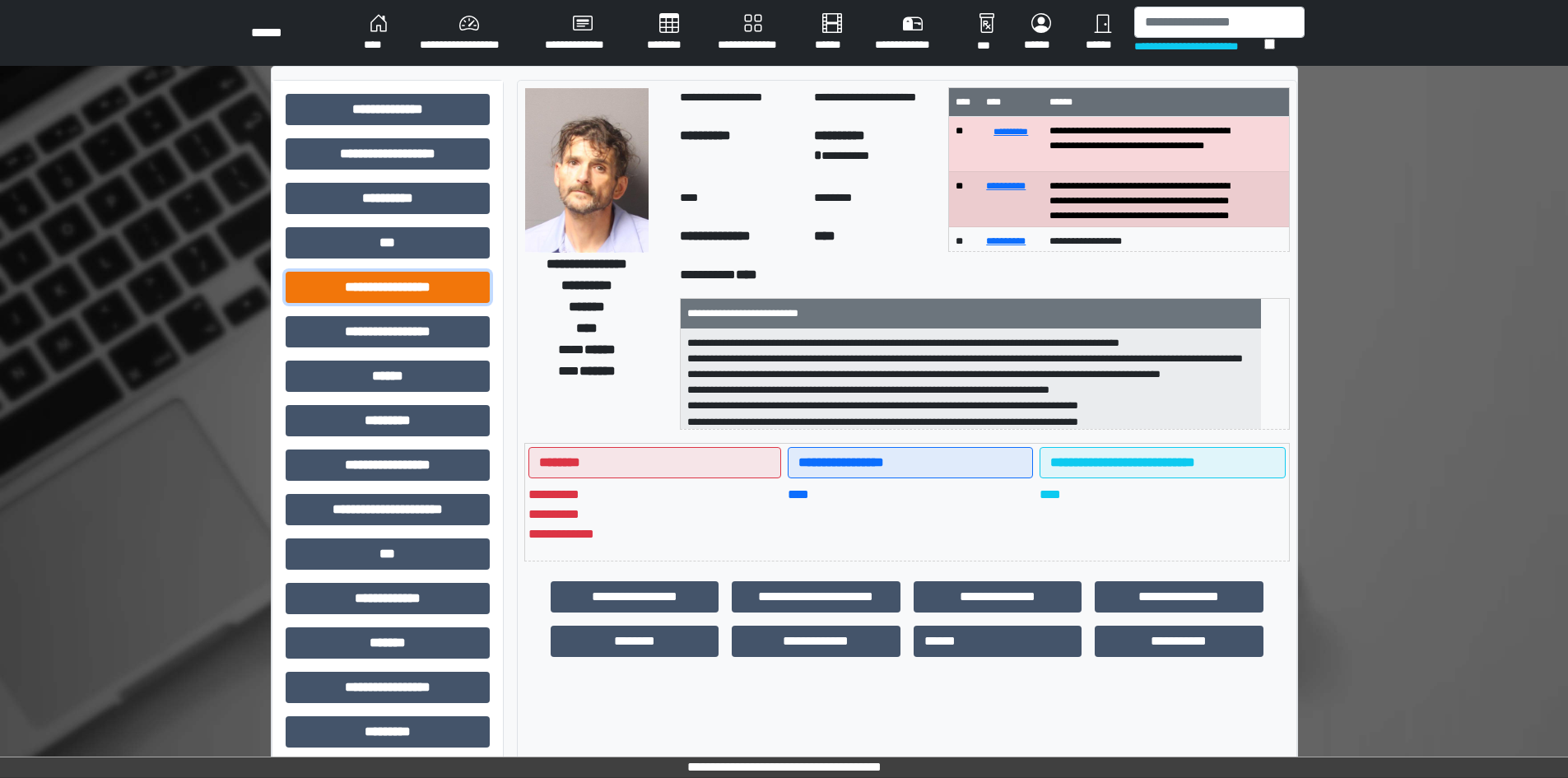 click on "**********" at bounding box center (388, 287) 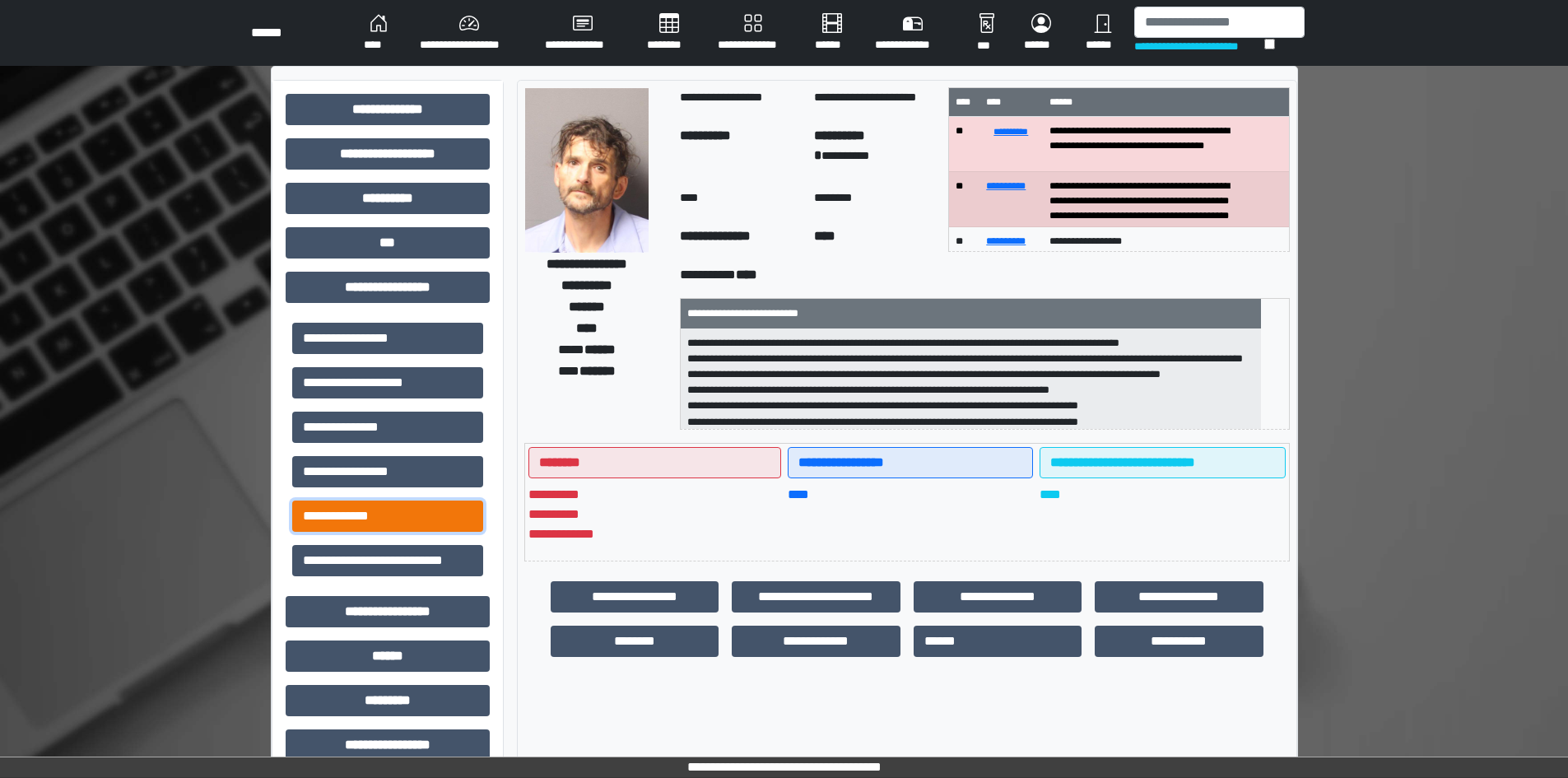 click on "**********" at bounding box center [388, 516] 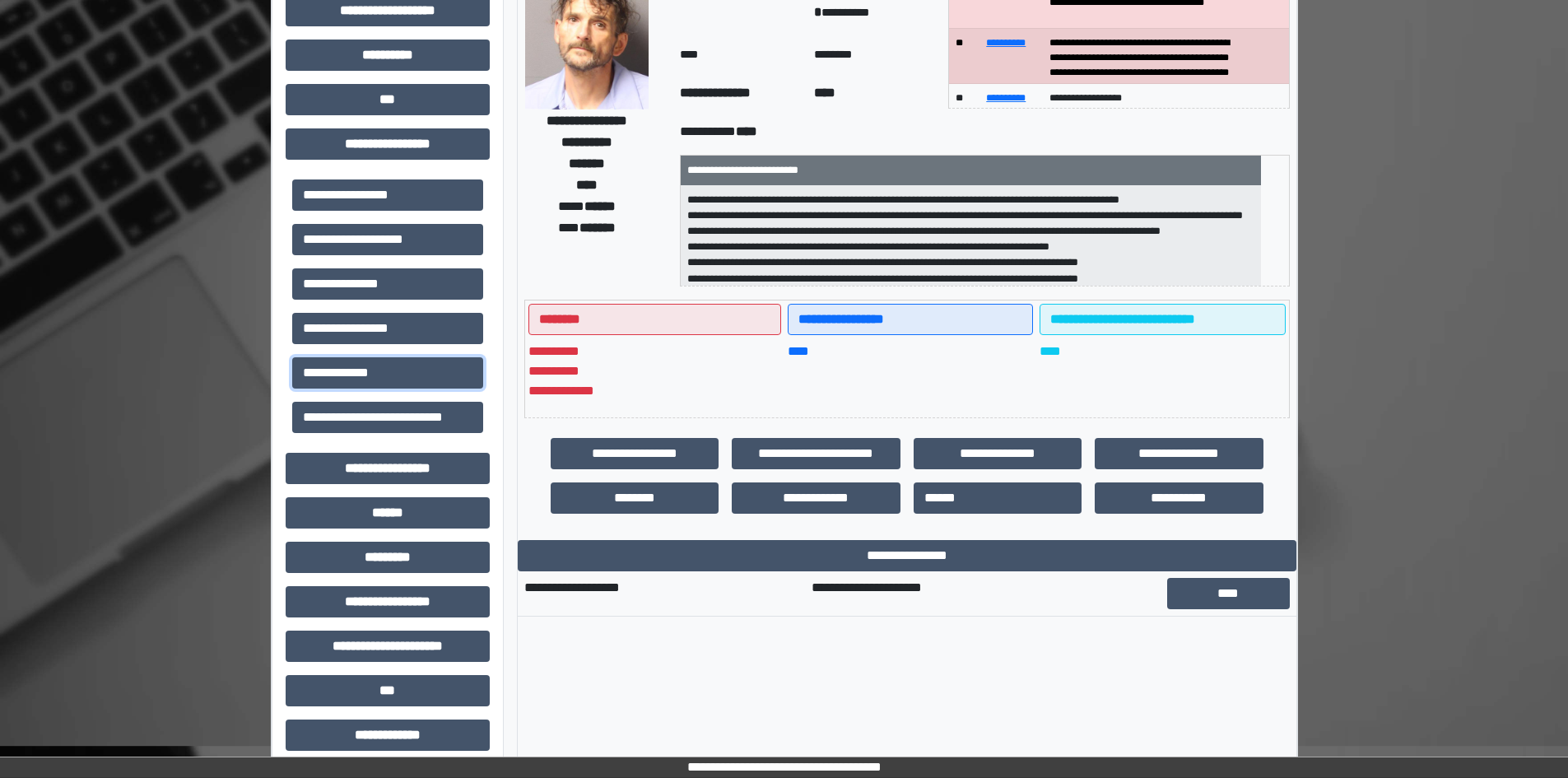 scroll, scrollTop: 165, scrollLeft: 0, axis: vertical 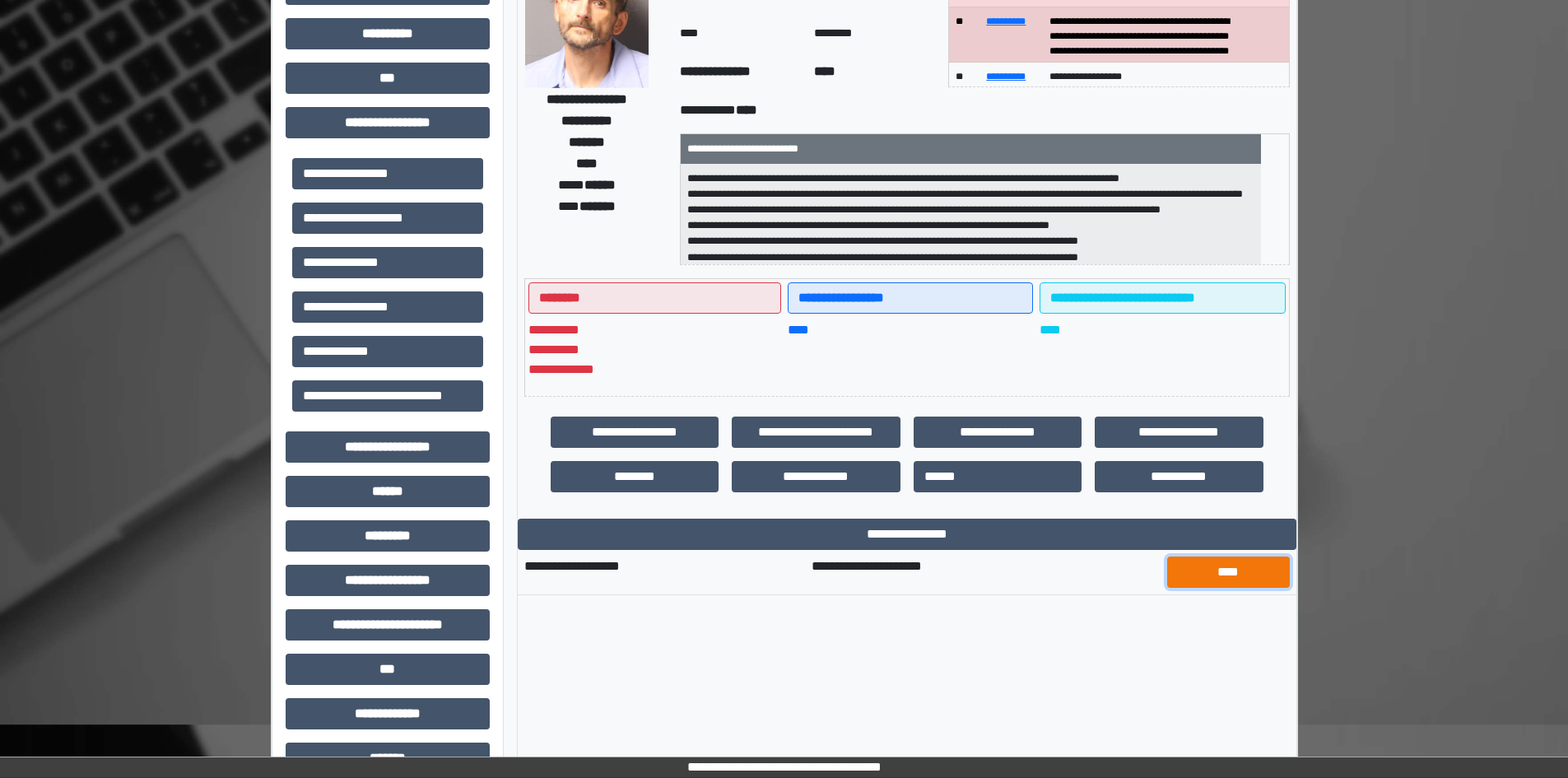 click on "****" at bounding box center [1228, 572] 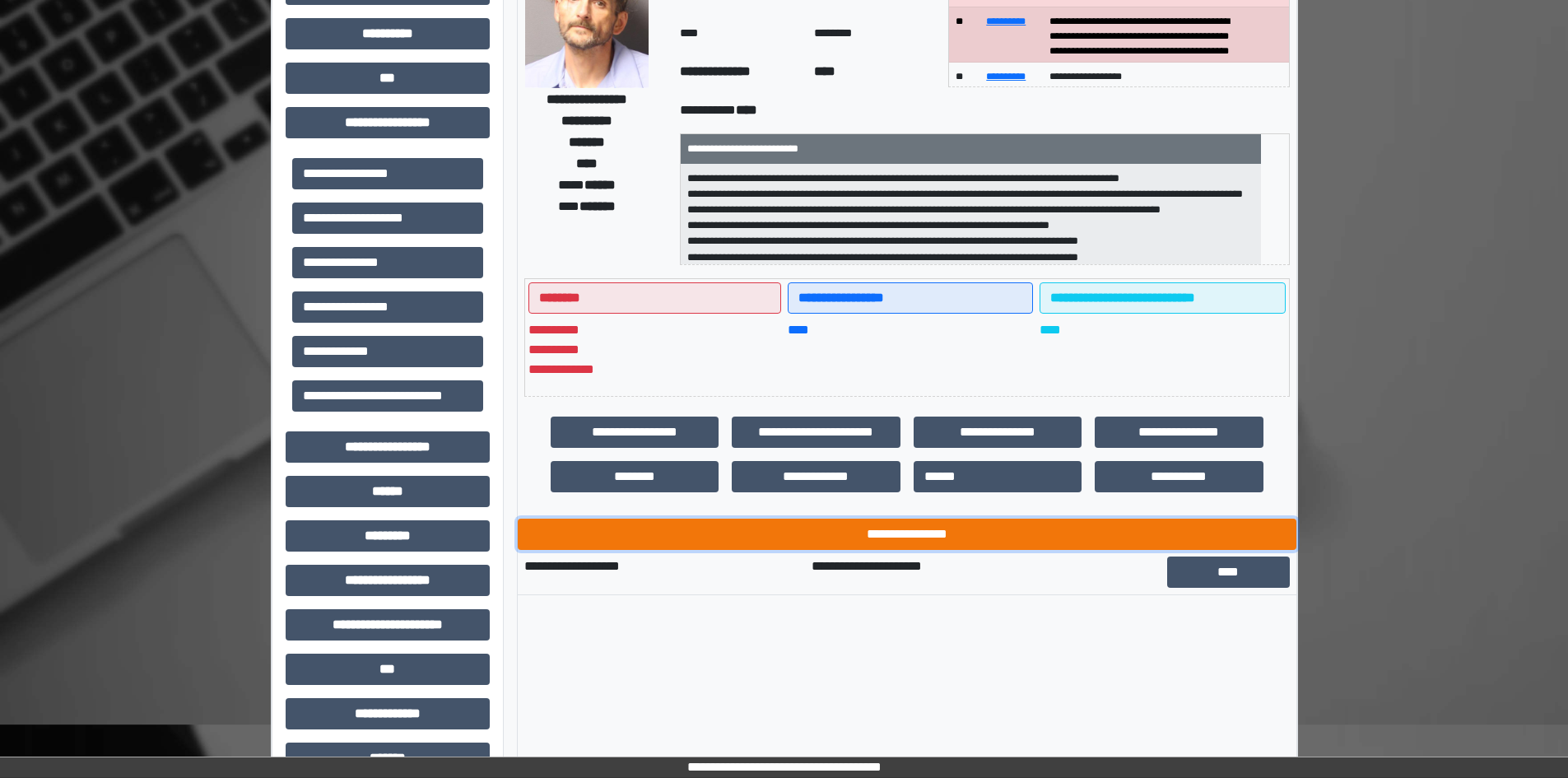 click on "**********" at bounding box center [907, 534] 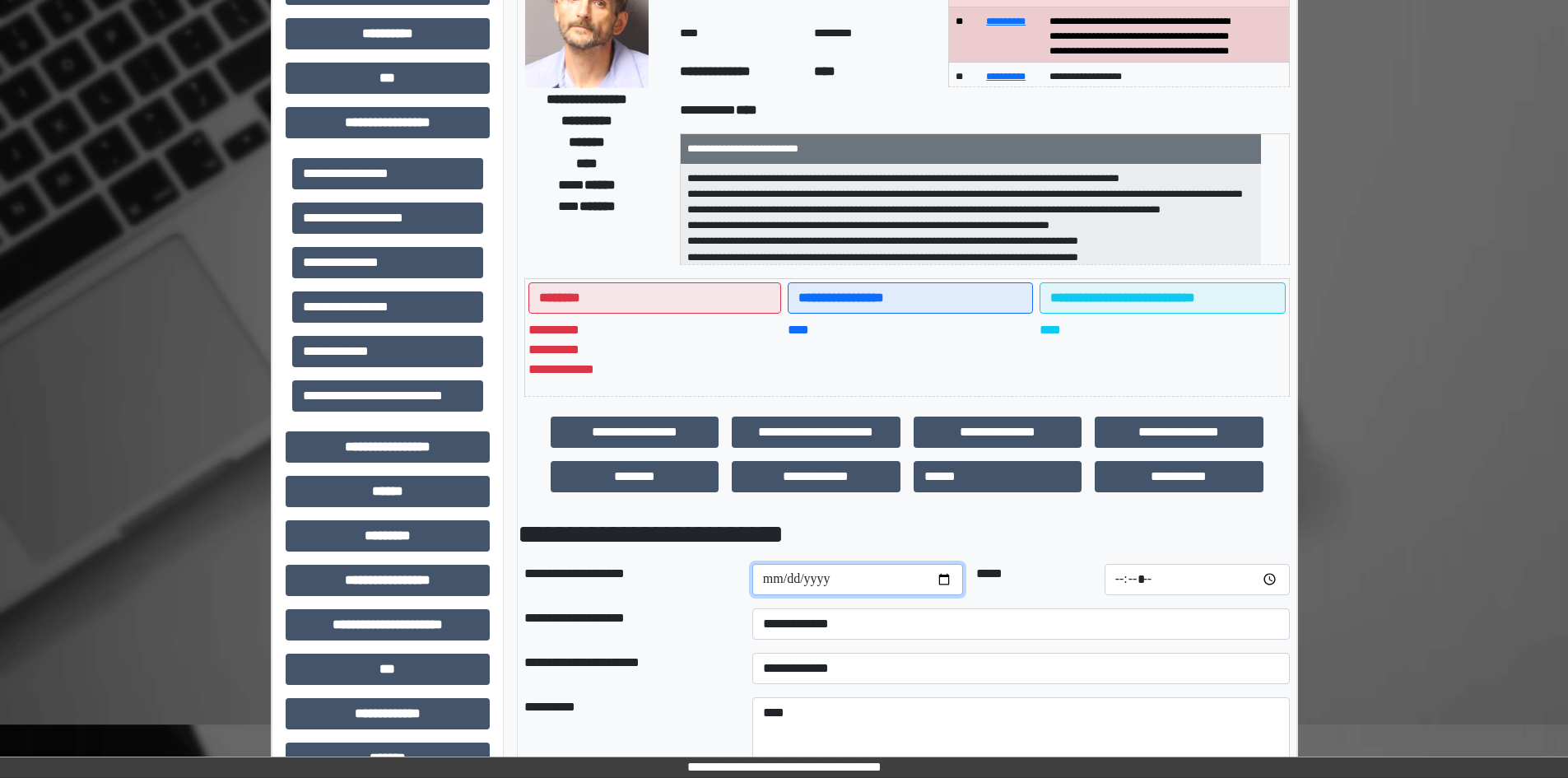 click at bounding box center [858, 580] 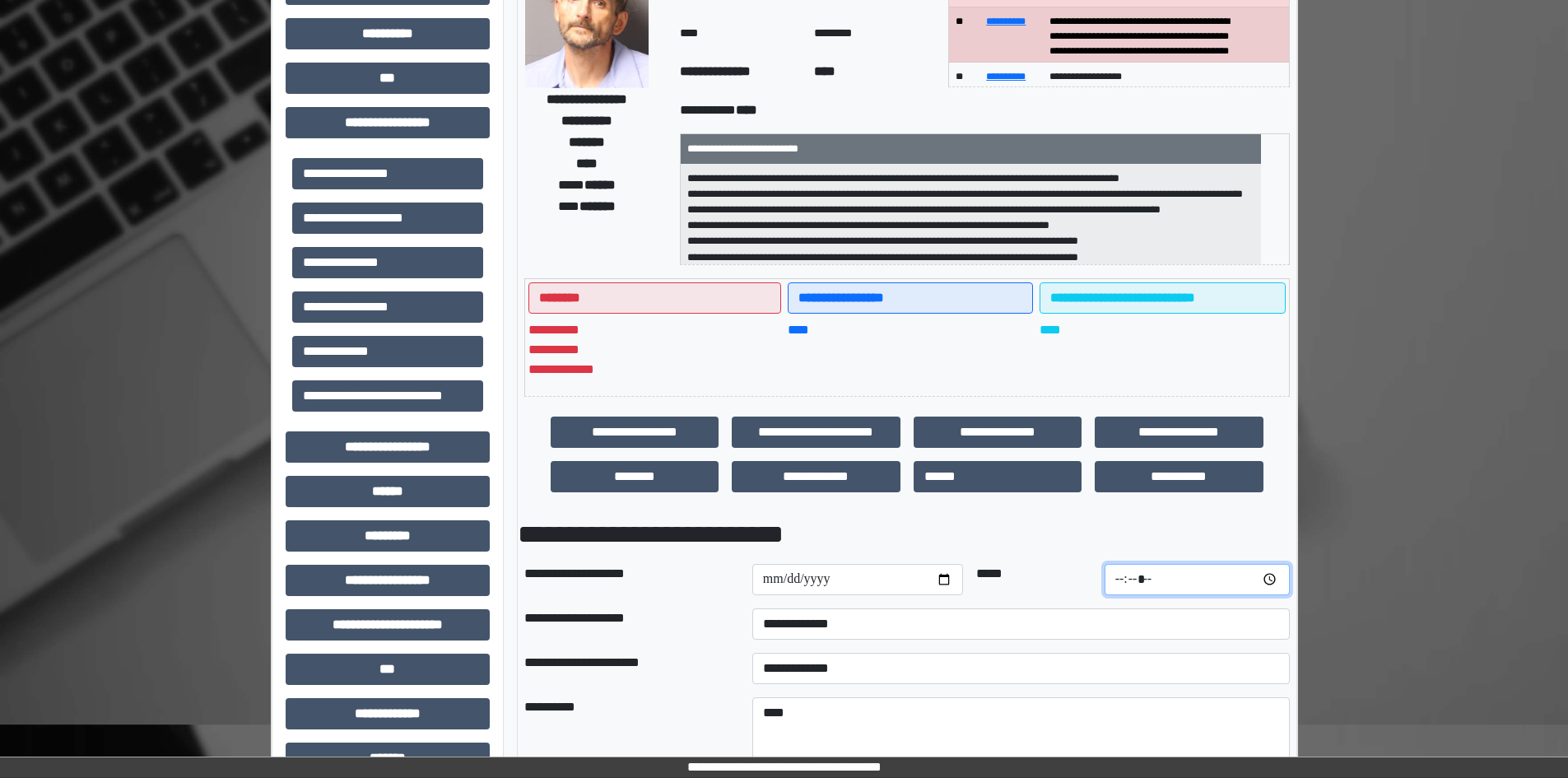 click at bounding box center (1197, 580) 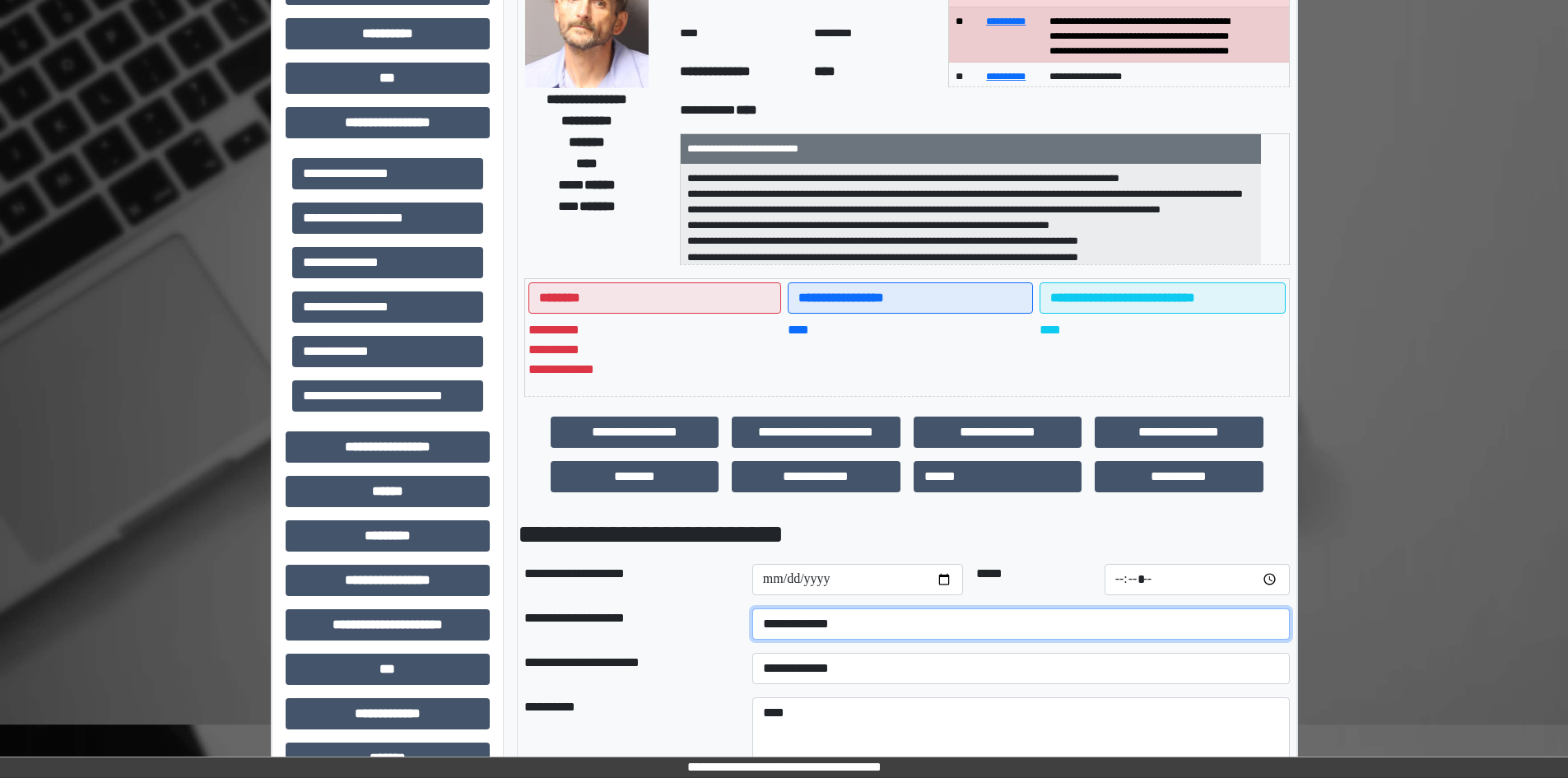 type on "*****" 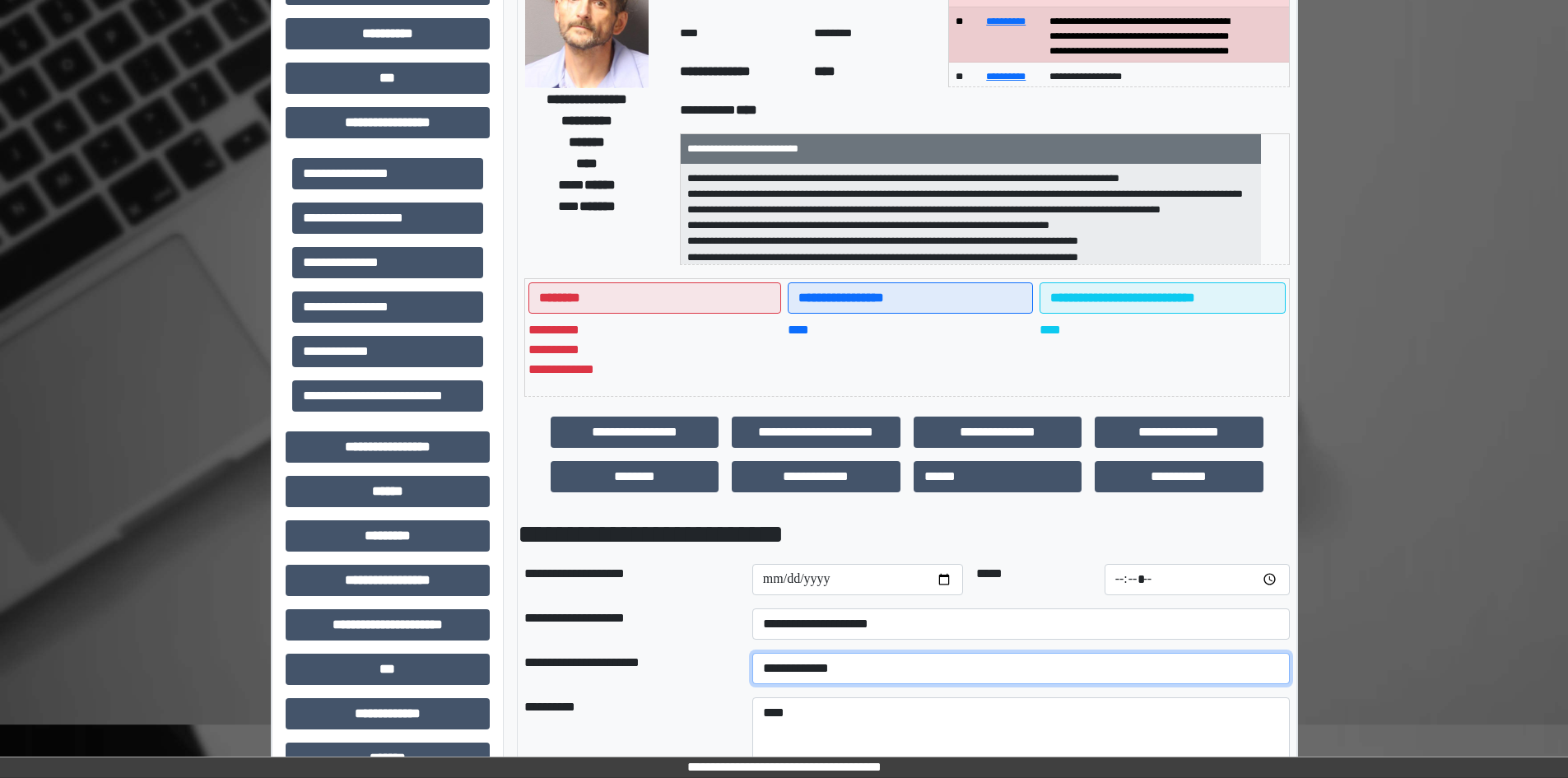click on "**********" at bounding box center [1021, 669] 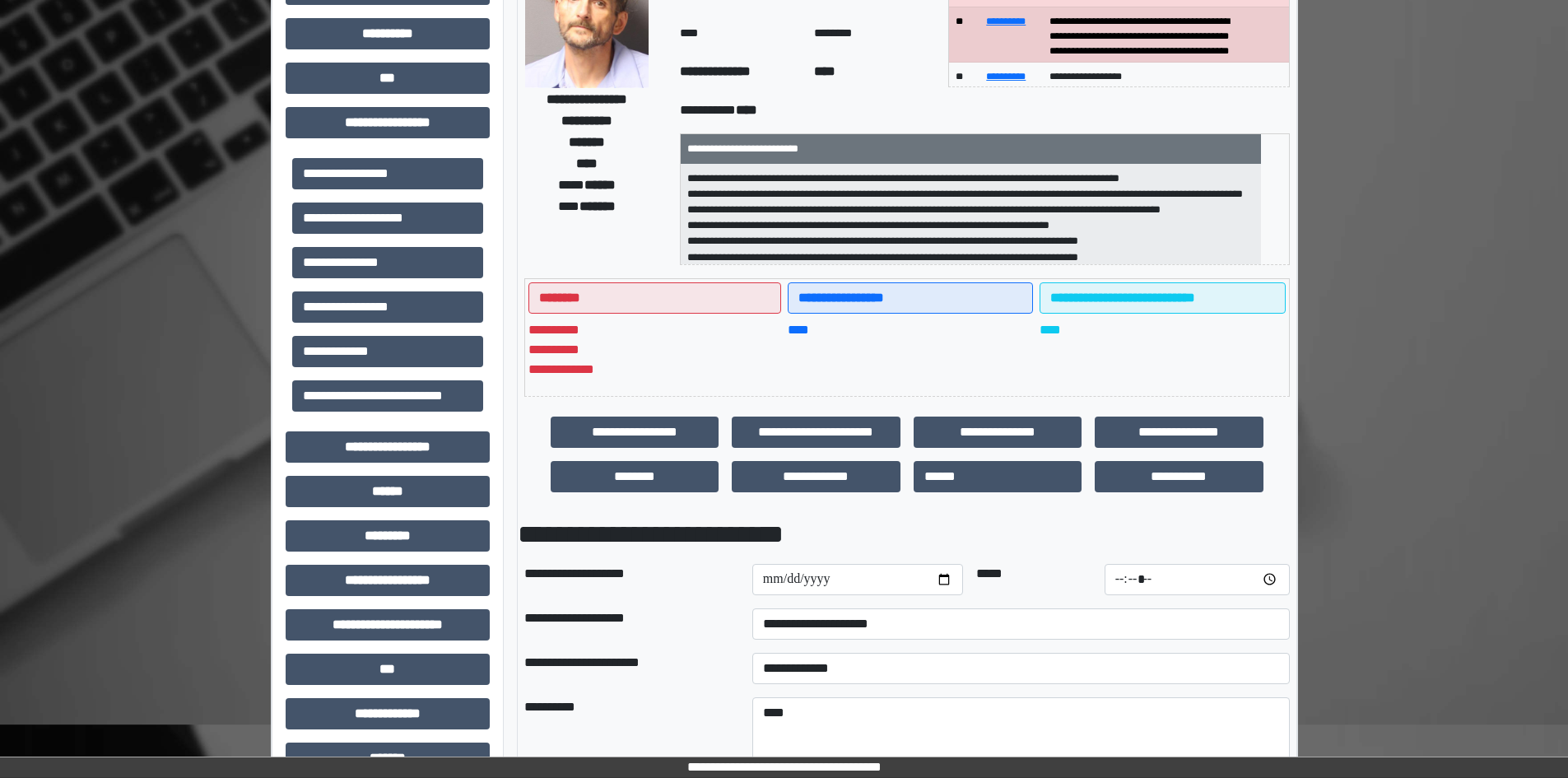 click on "**********" at bounding box center (631, 624) 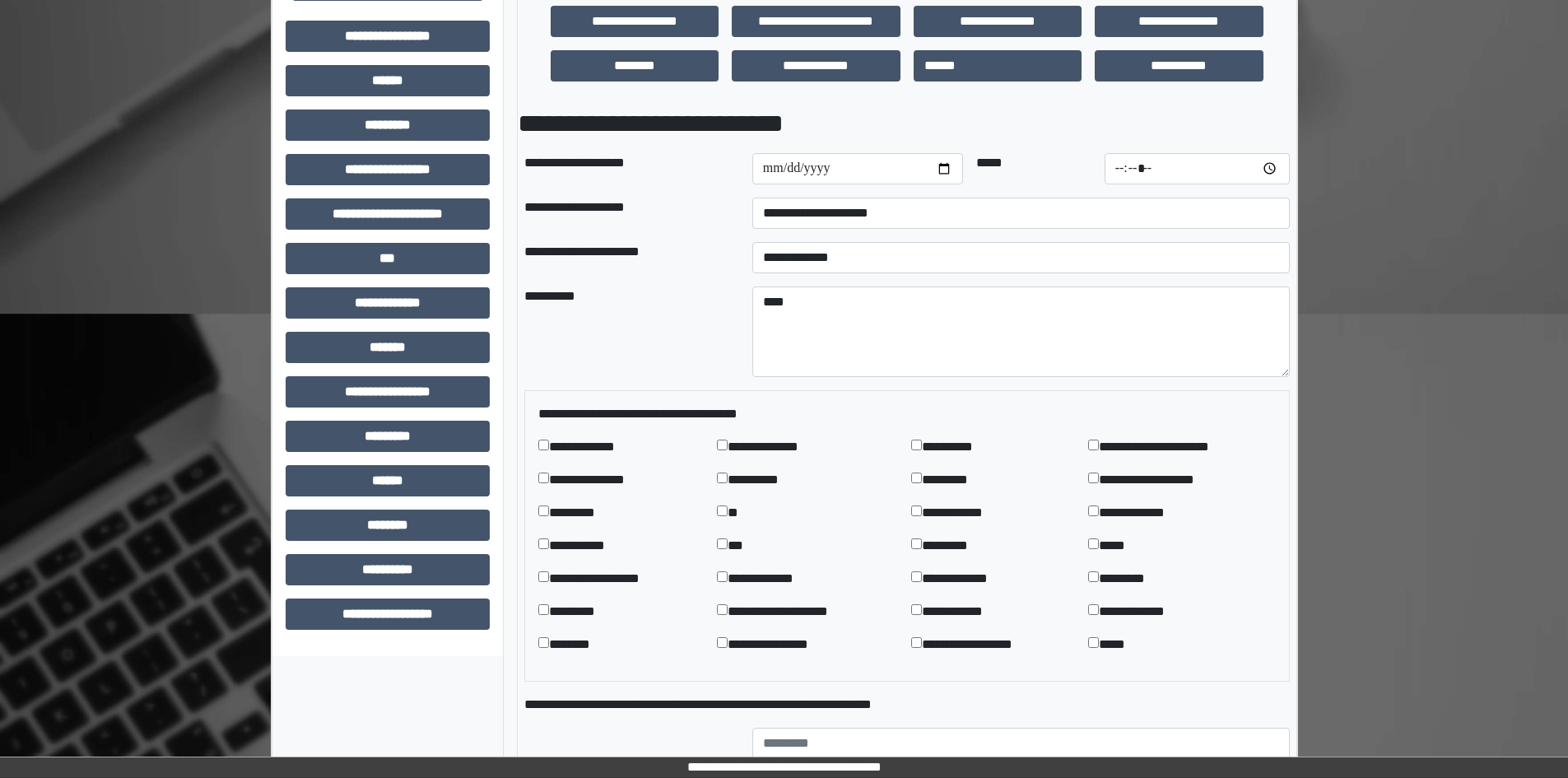 scroll, scrollTop: 576, scrollLeft: 0, axis: vertical 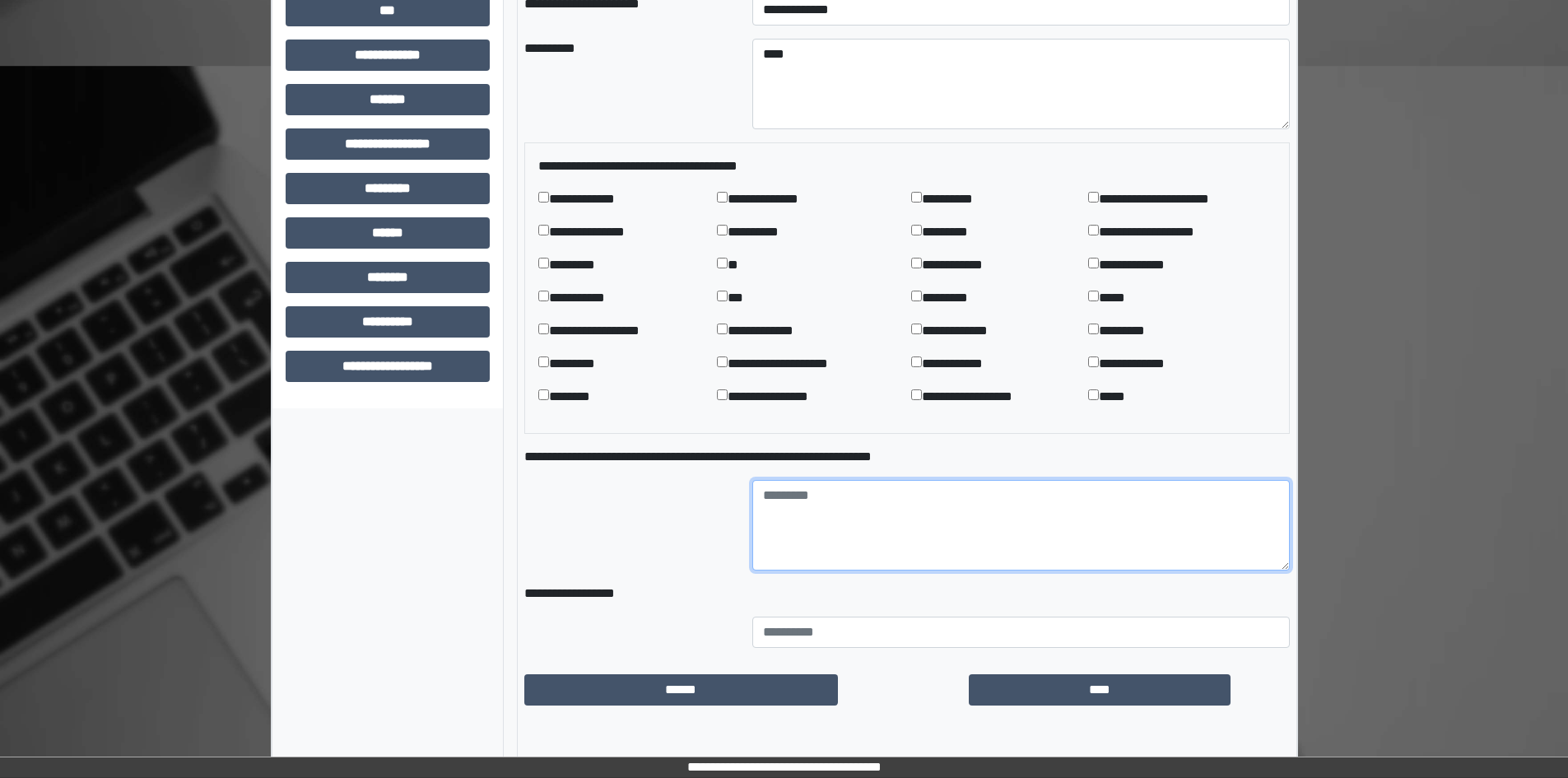 click at bounding box center (1021, 525) 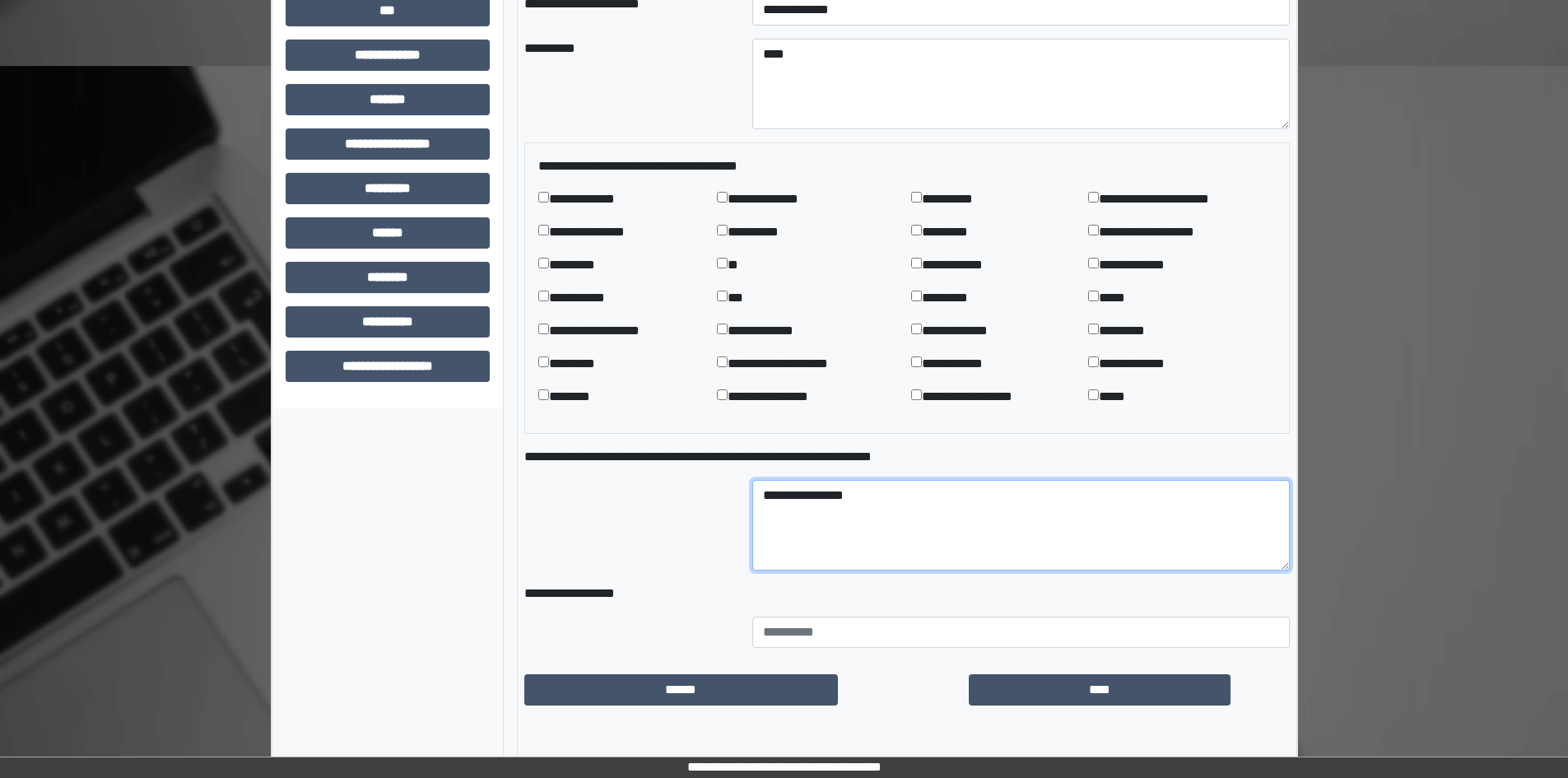 type on "**********" 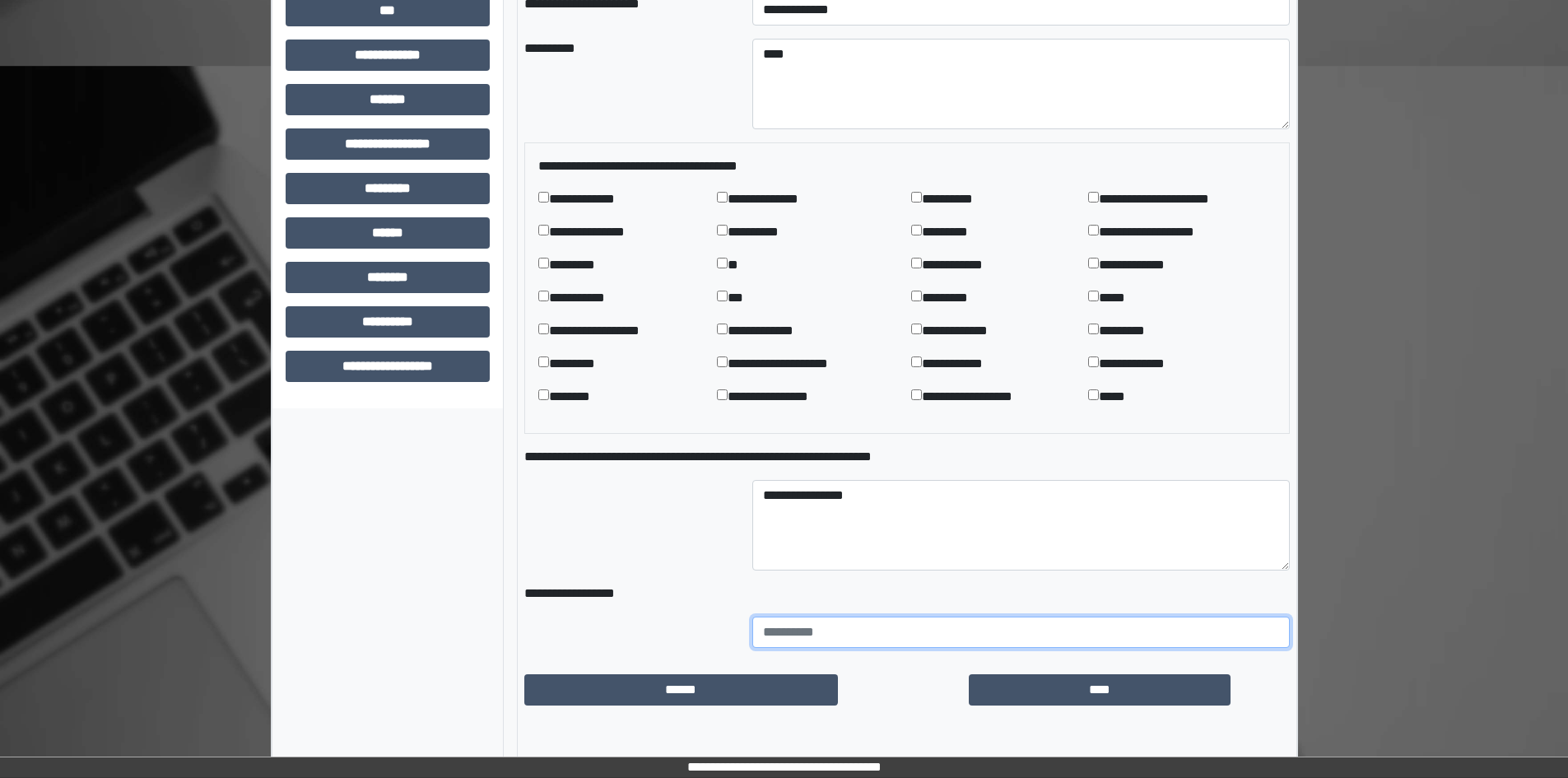 click at bounding box center [1021, 632] 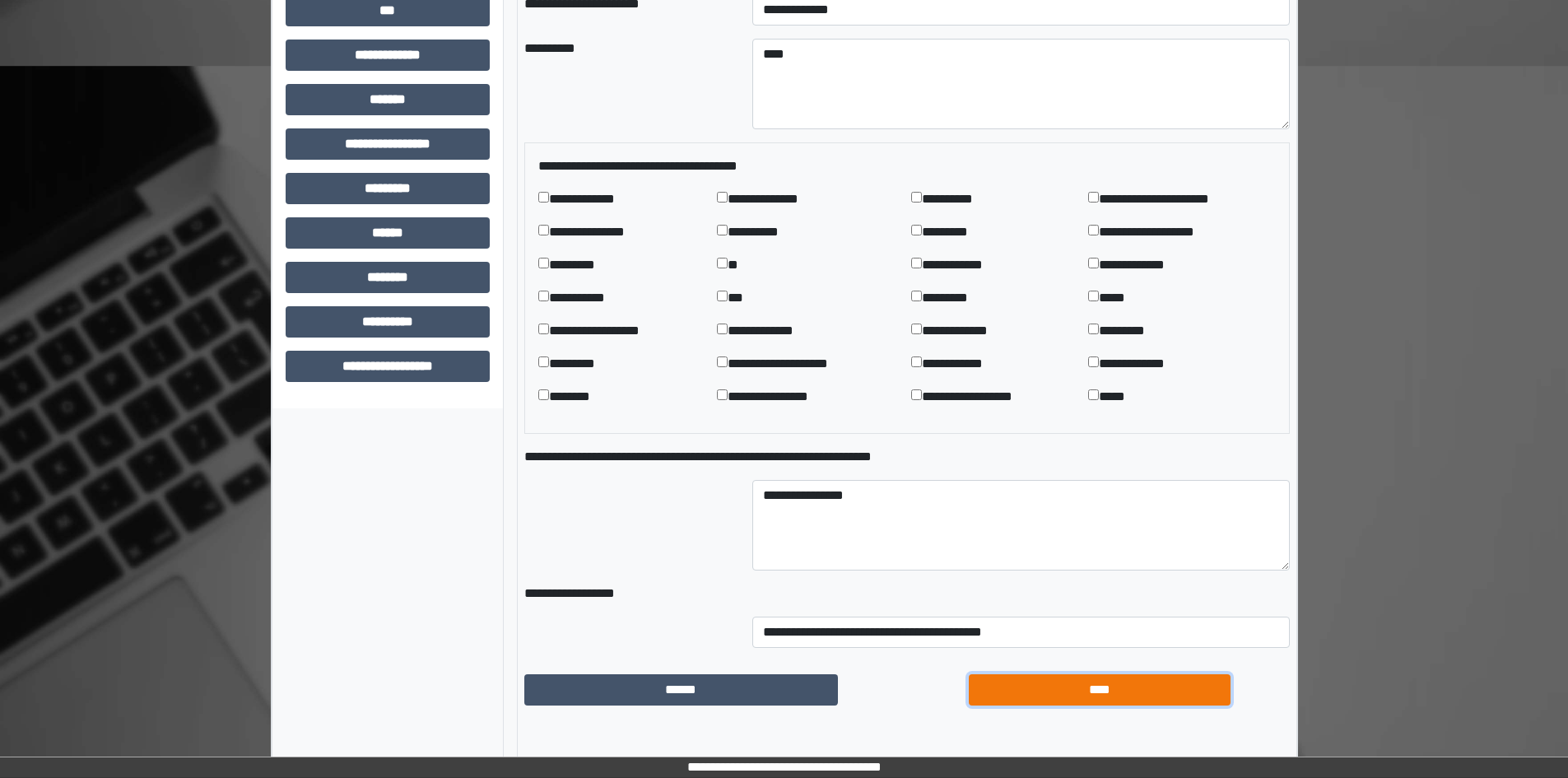 click on "****" at bounding box center (1100, 690) 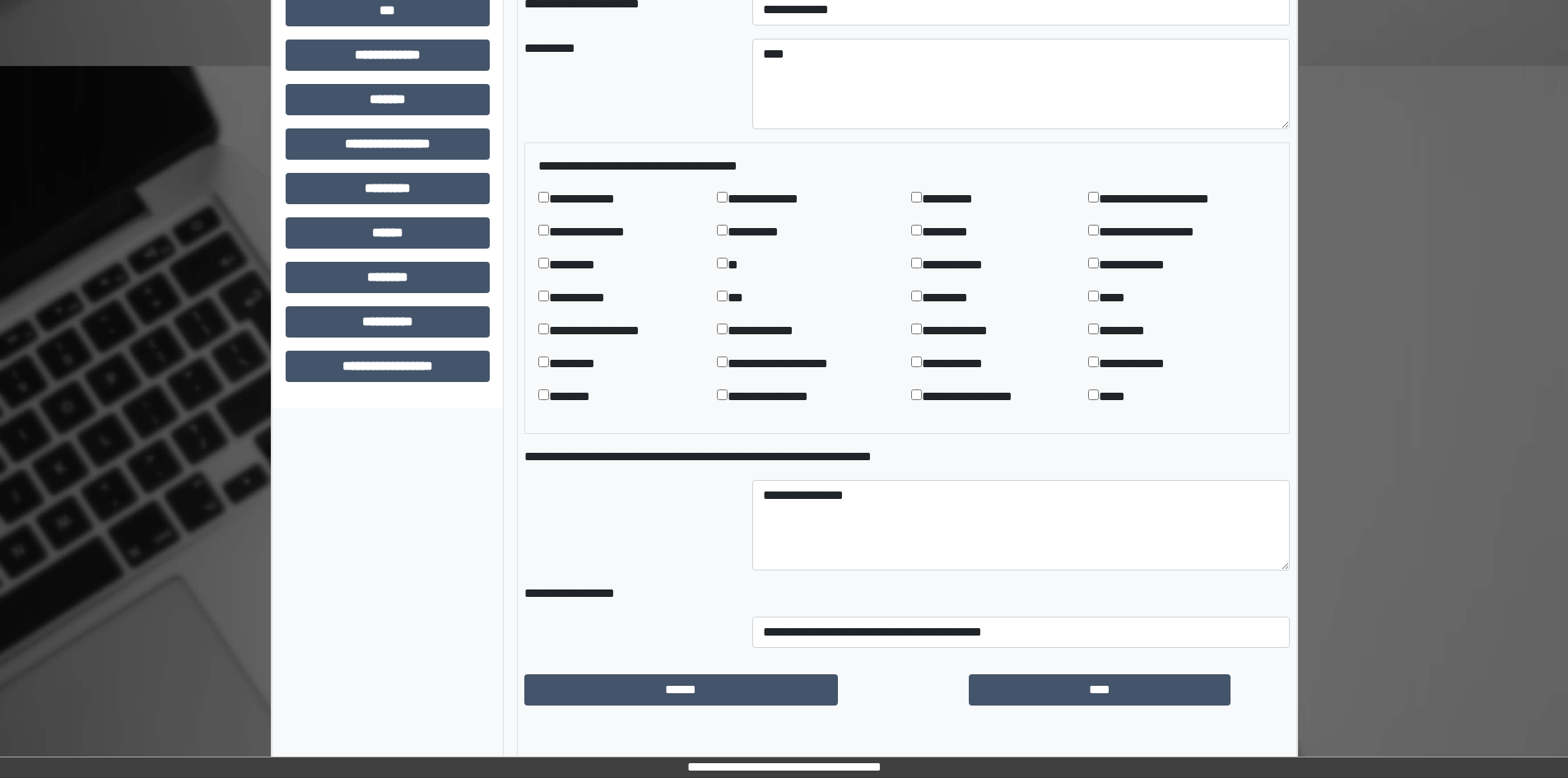 scroll, scrollTop: 468, scrollLeft: 0, axis: vertical 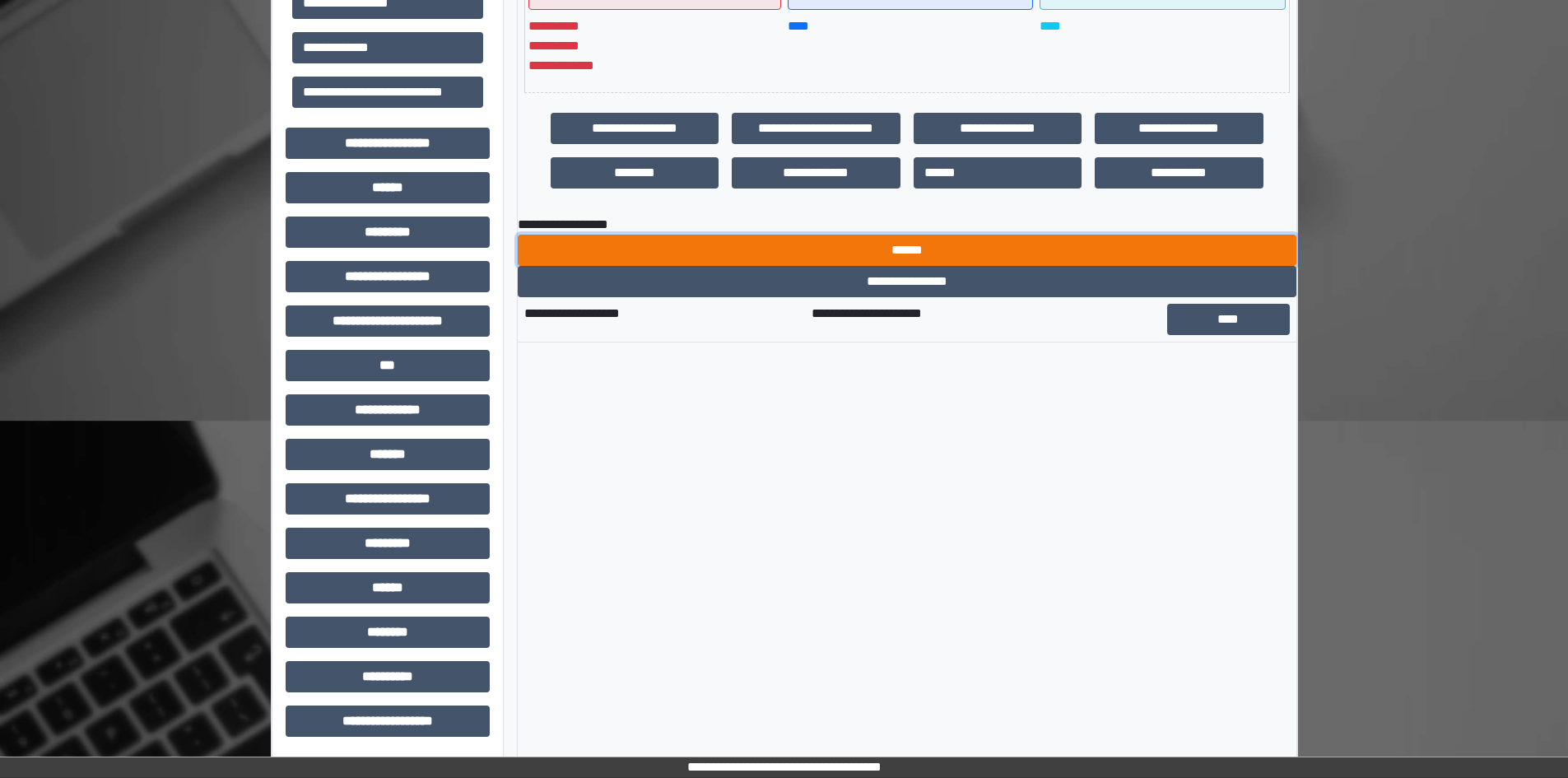click on "******" at bounding box center [907, 250] 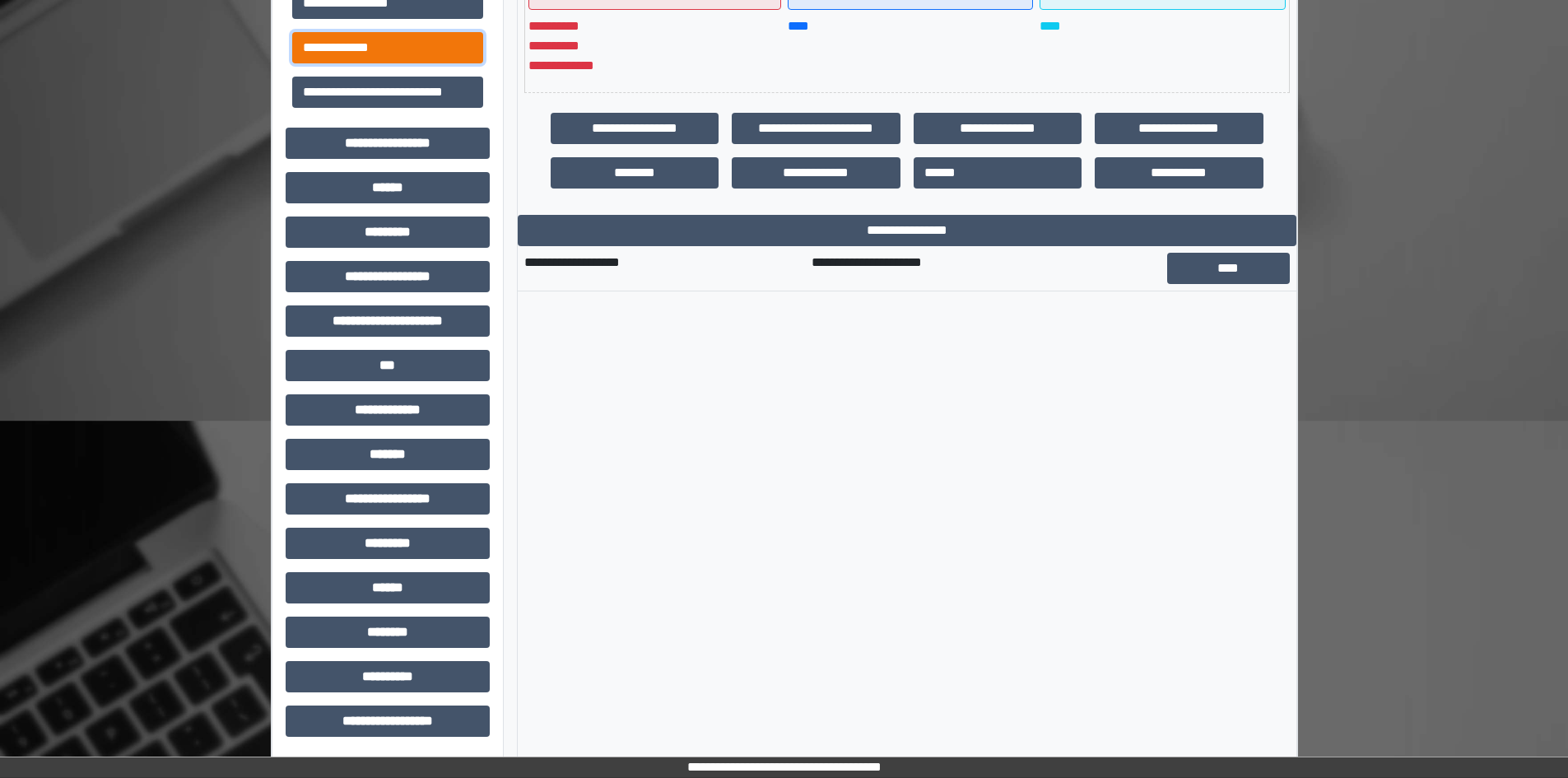 click on "**********" at bounding box center [388, 48] 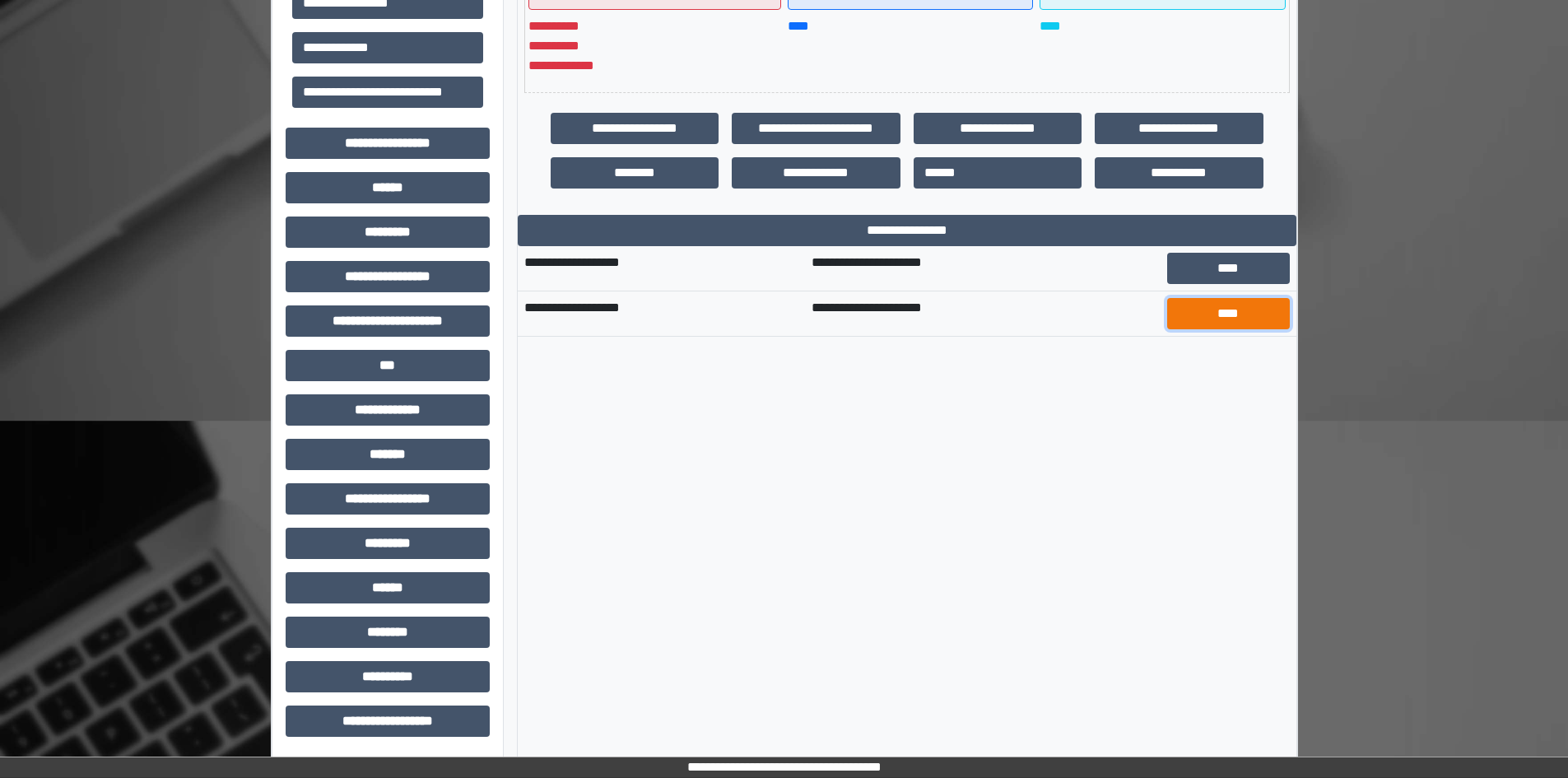 click on "****" at bounding box center (1228, 314) 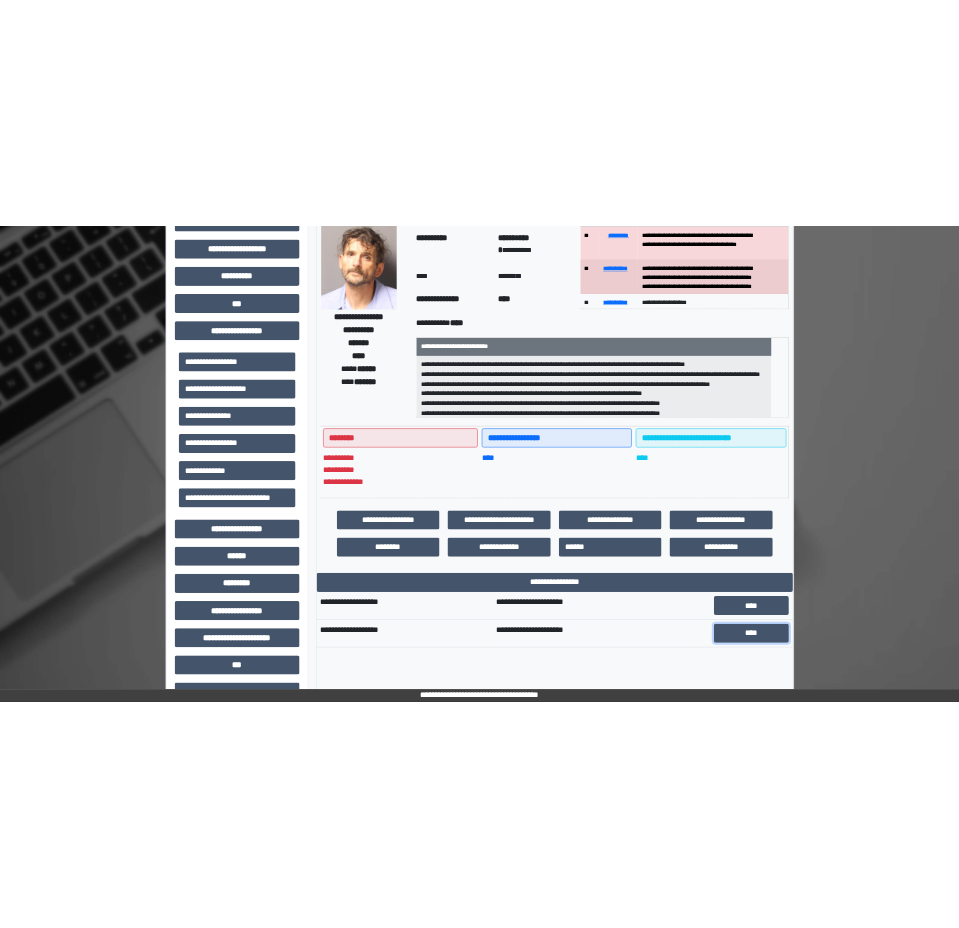 scroll, scrollTop: 0, scrollLeft: 0, axis: both 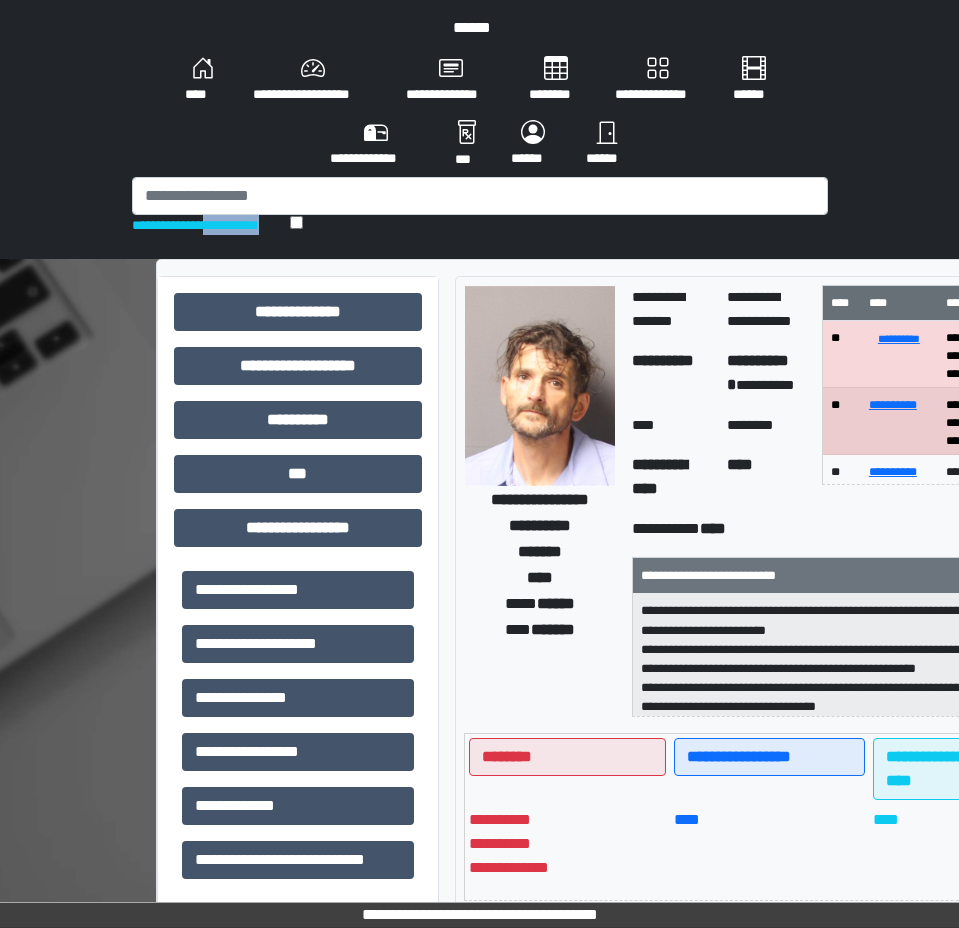 click on "**********" at bounding box center (479, 846) 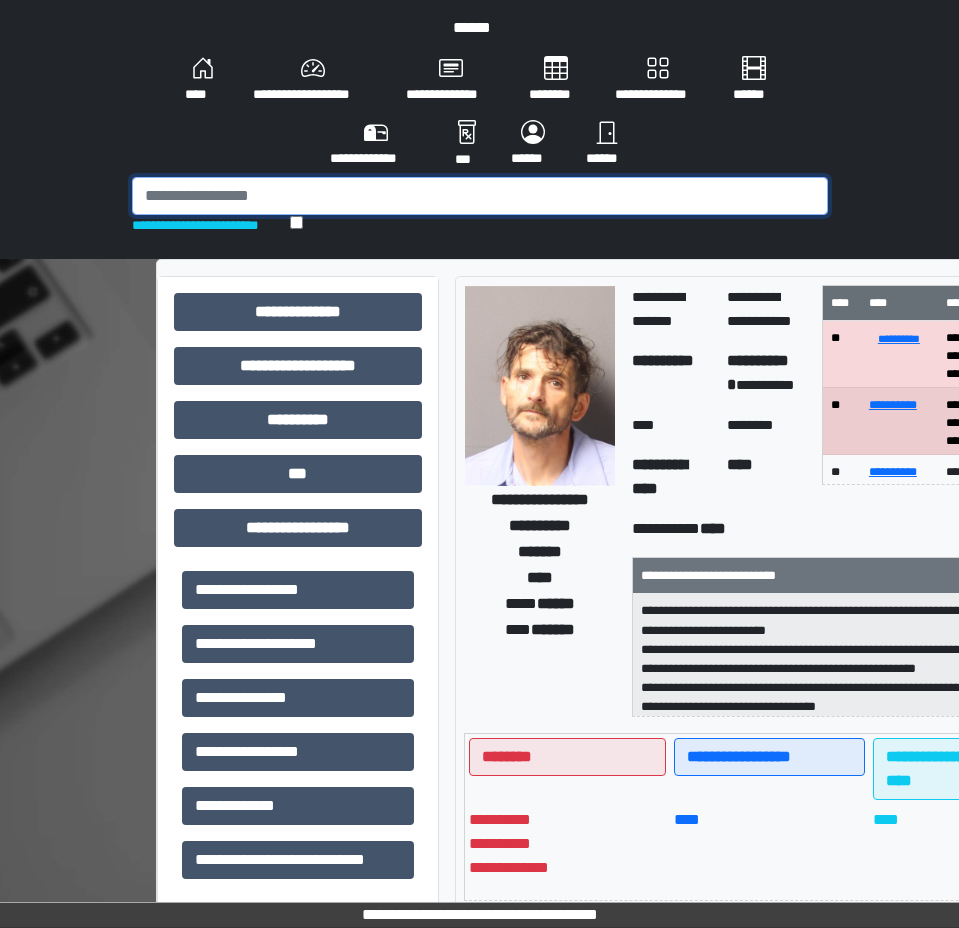 click at bounding box center [480, 196] 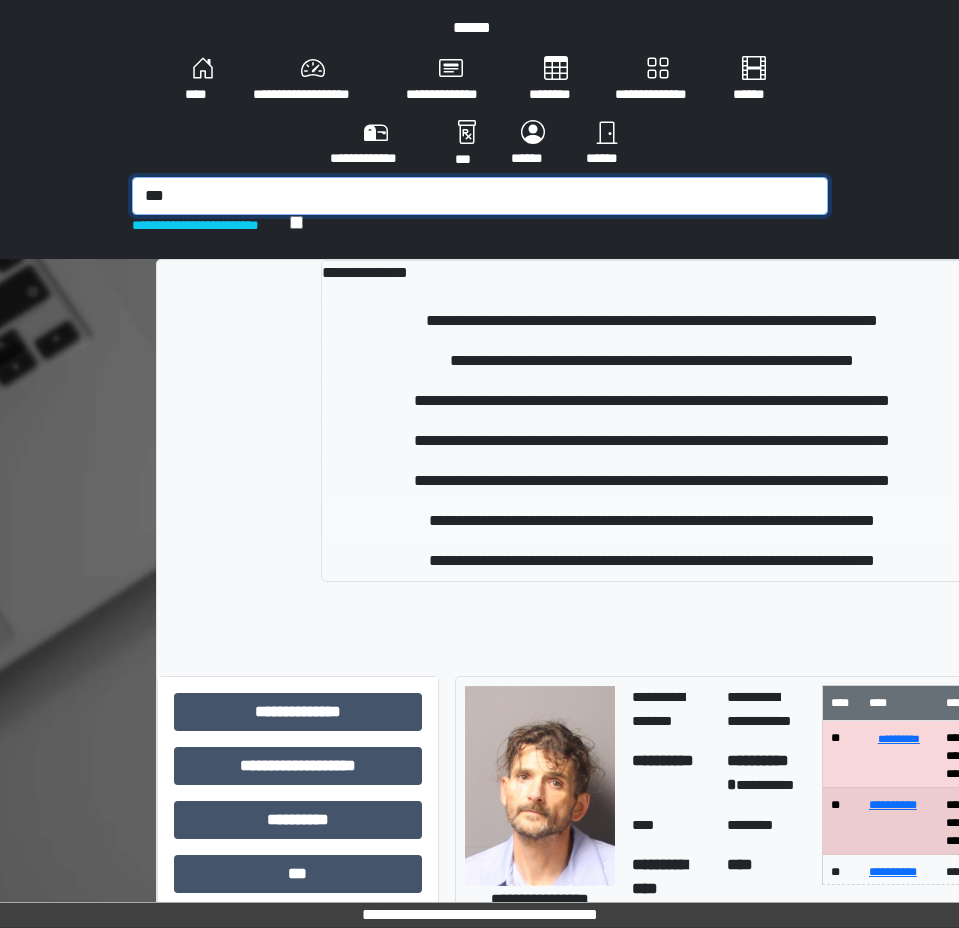 type on "***" 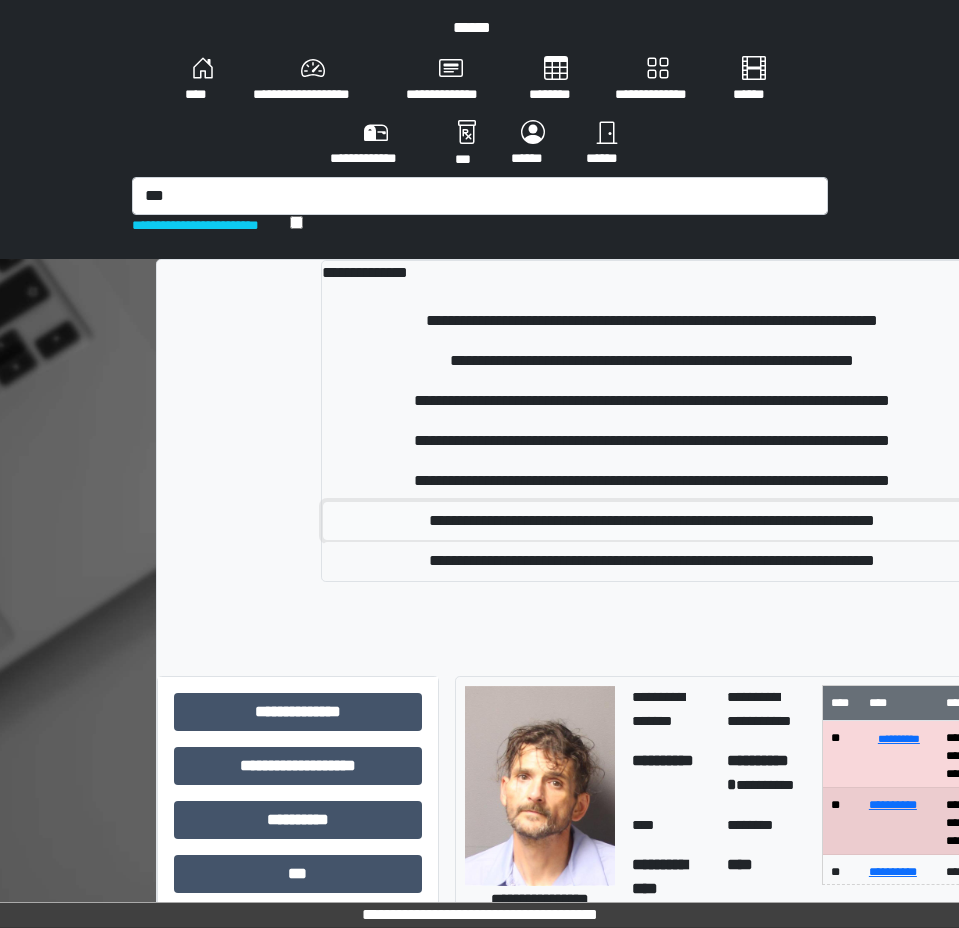 click on "**********" at bounding box center [652, 521] 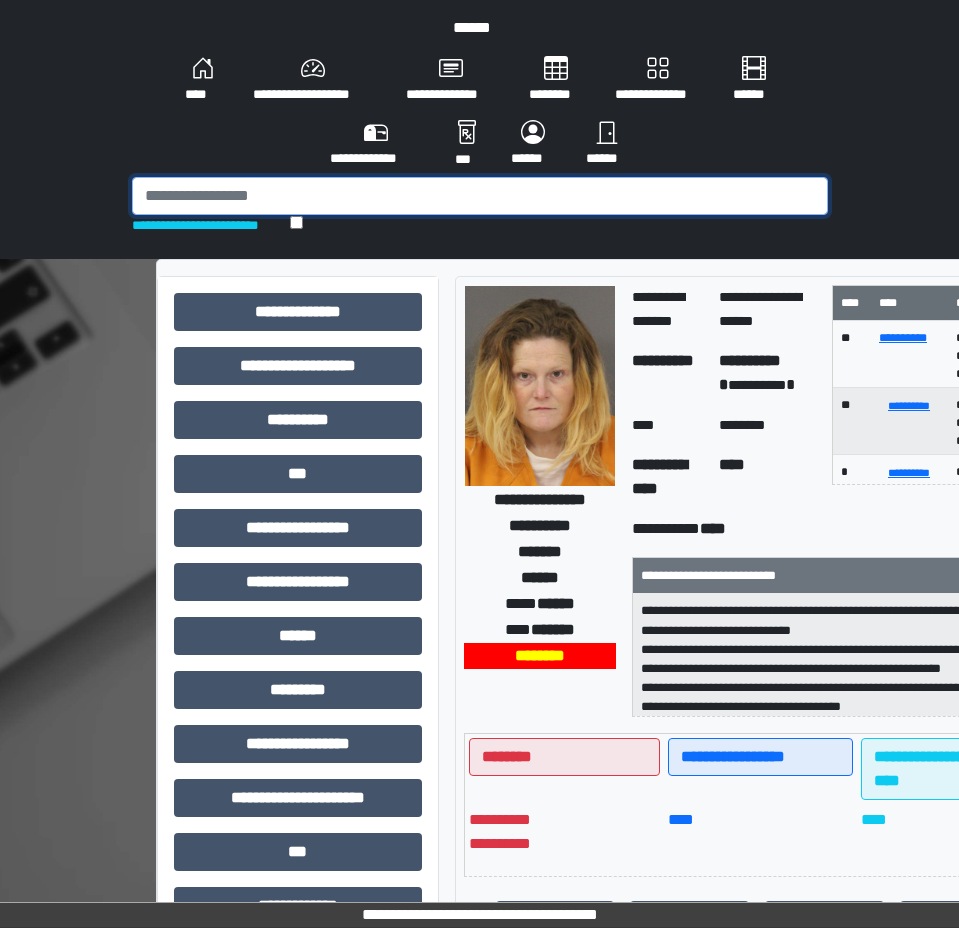 click at bounding box center (480, 196) 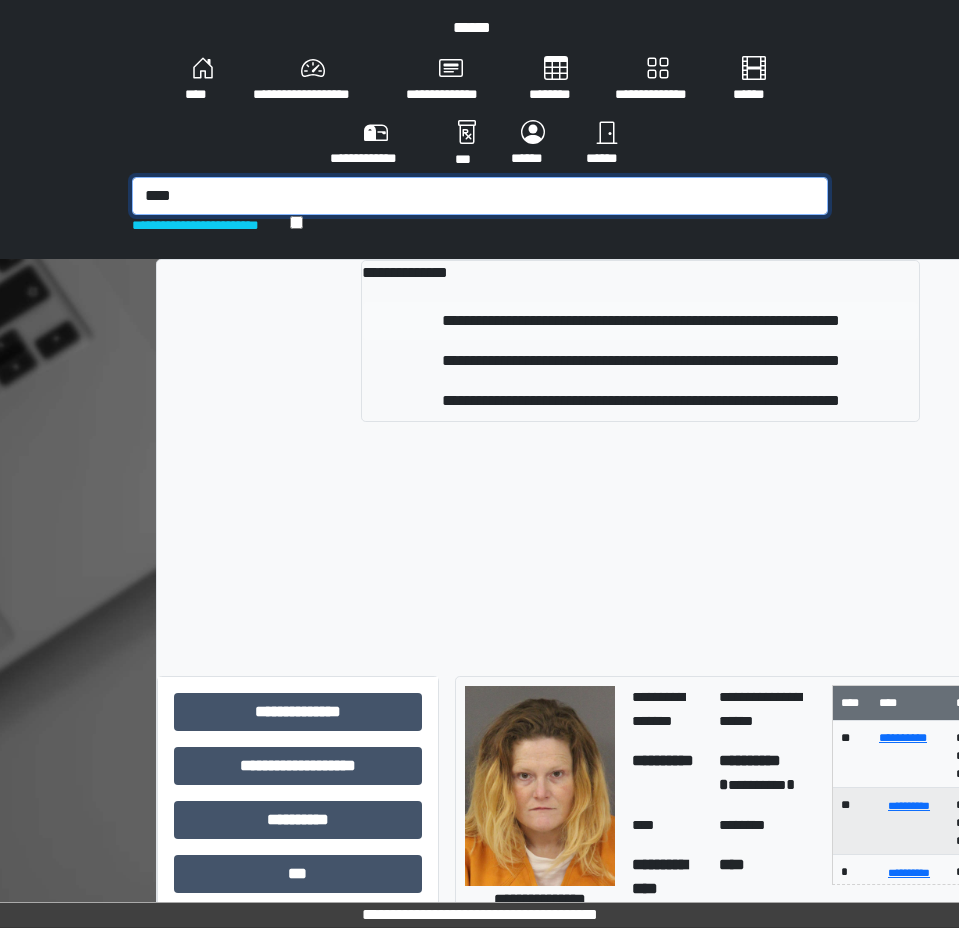 type on "****" 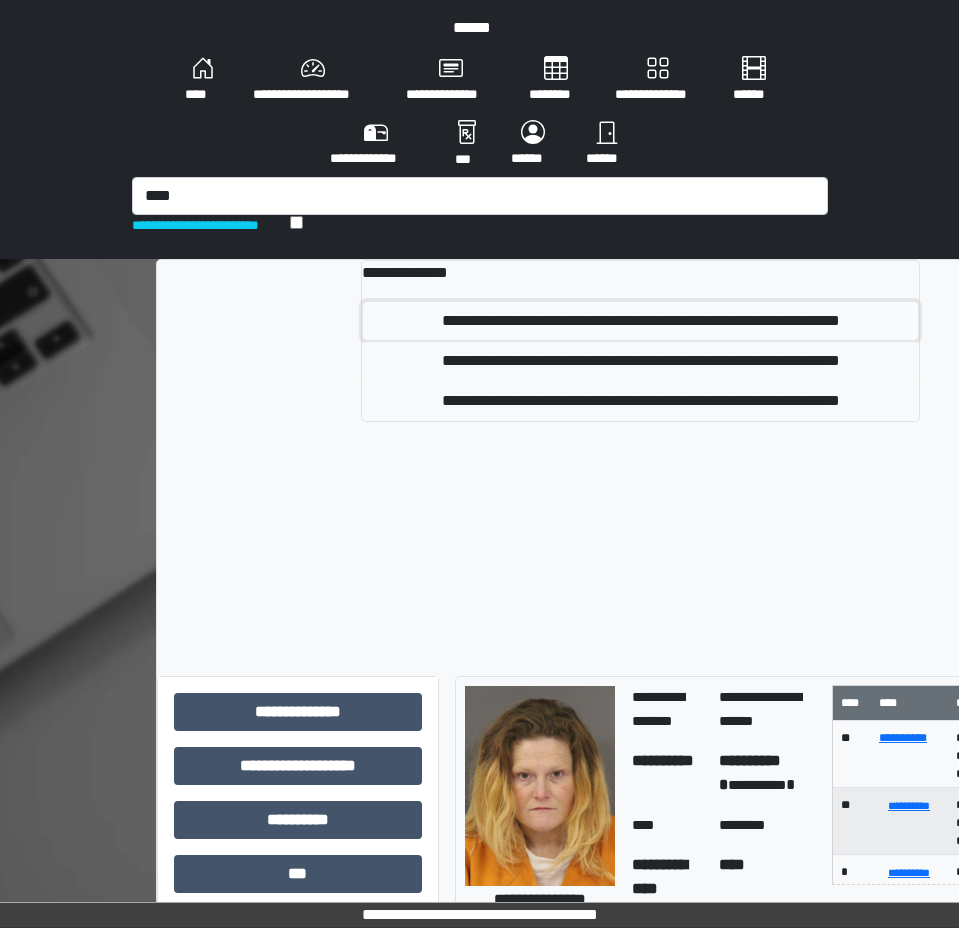 click on "**********" at bounding box center (641, 321) 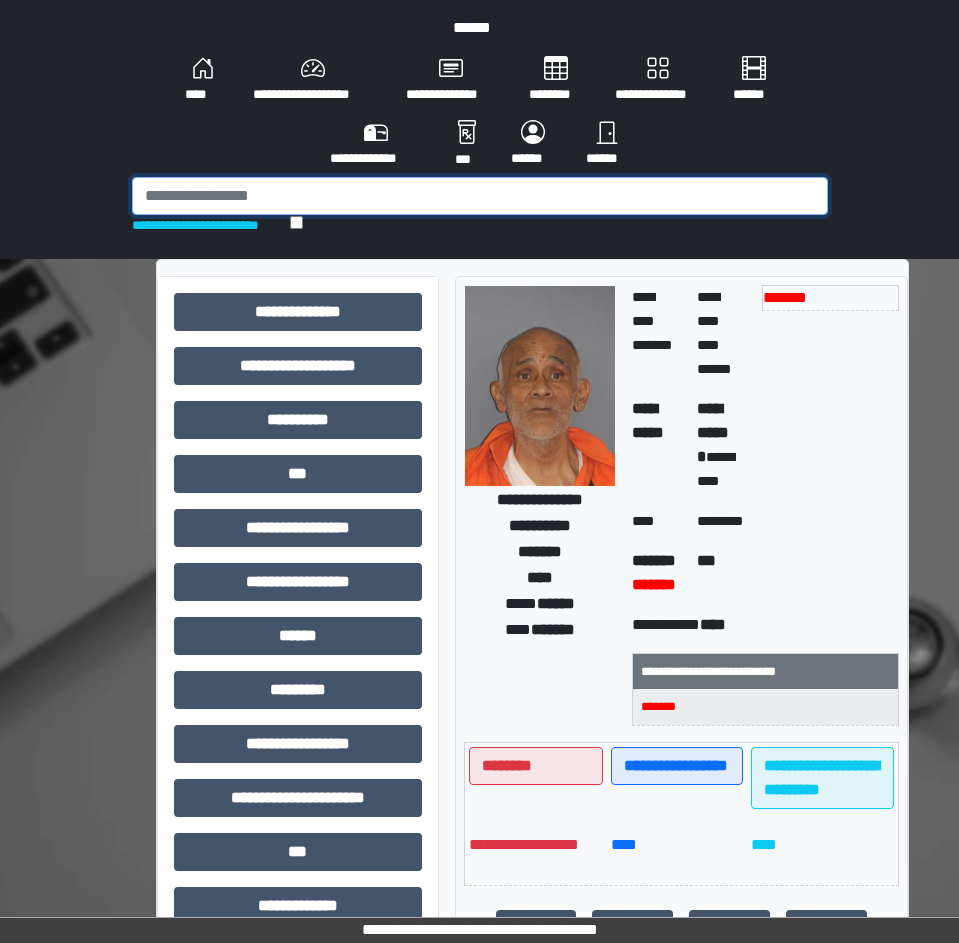 click at bounding box center [480, 196] 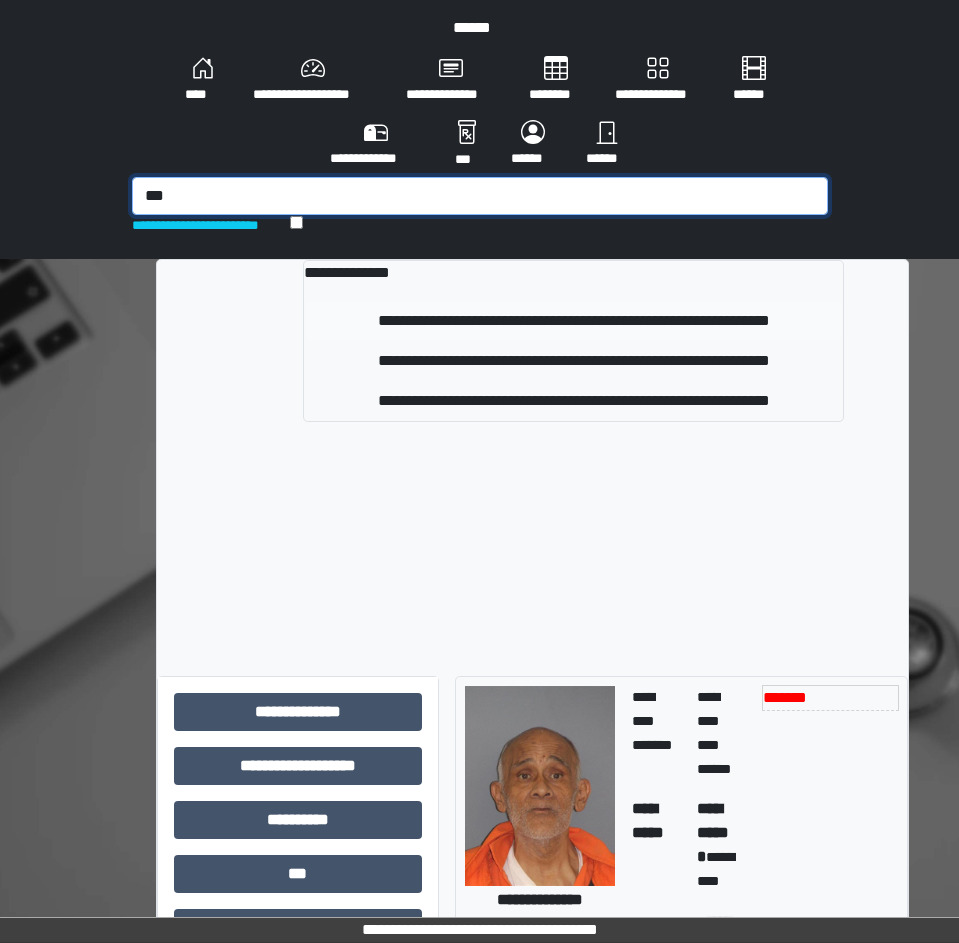 type on "***" 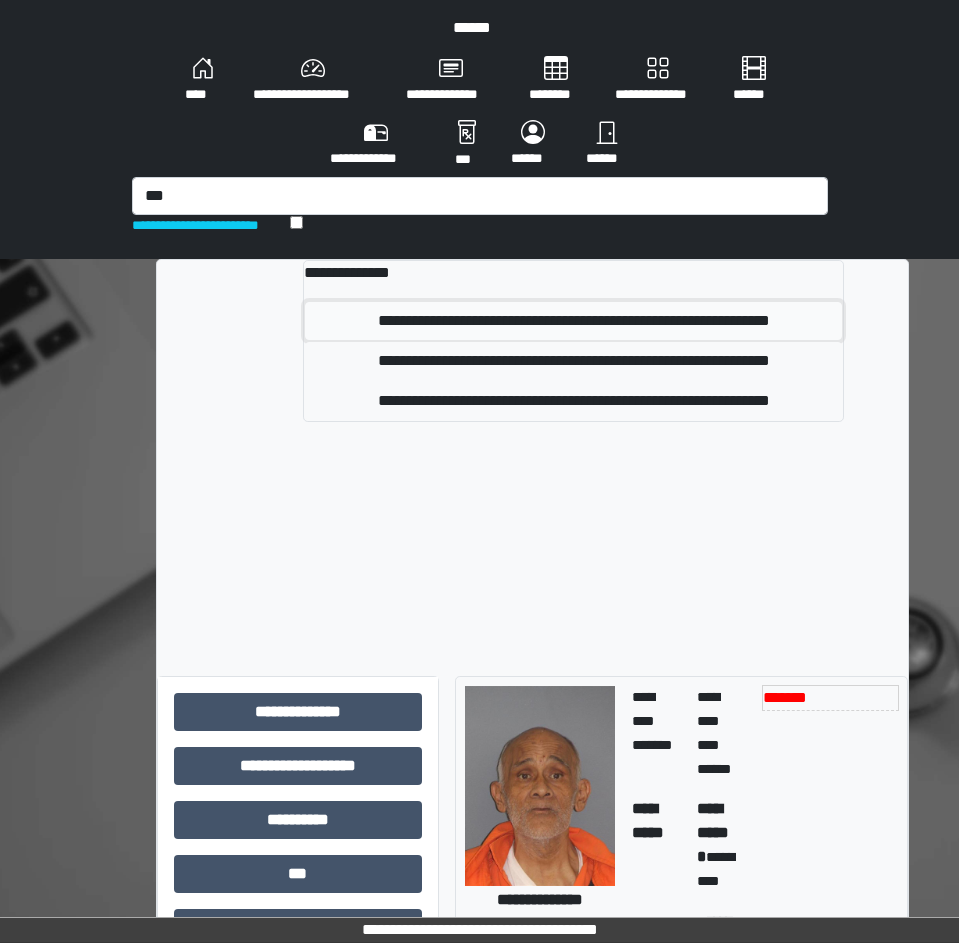 click on "**********" at bounding box center [573, 321] 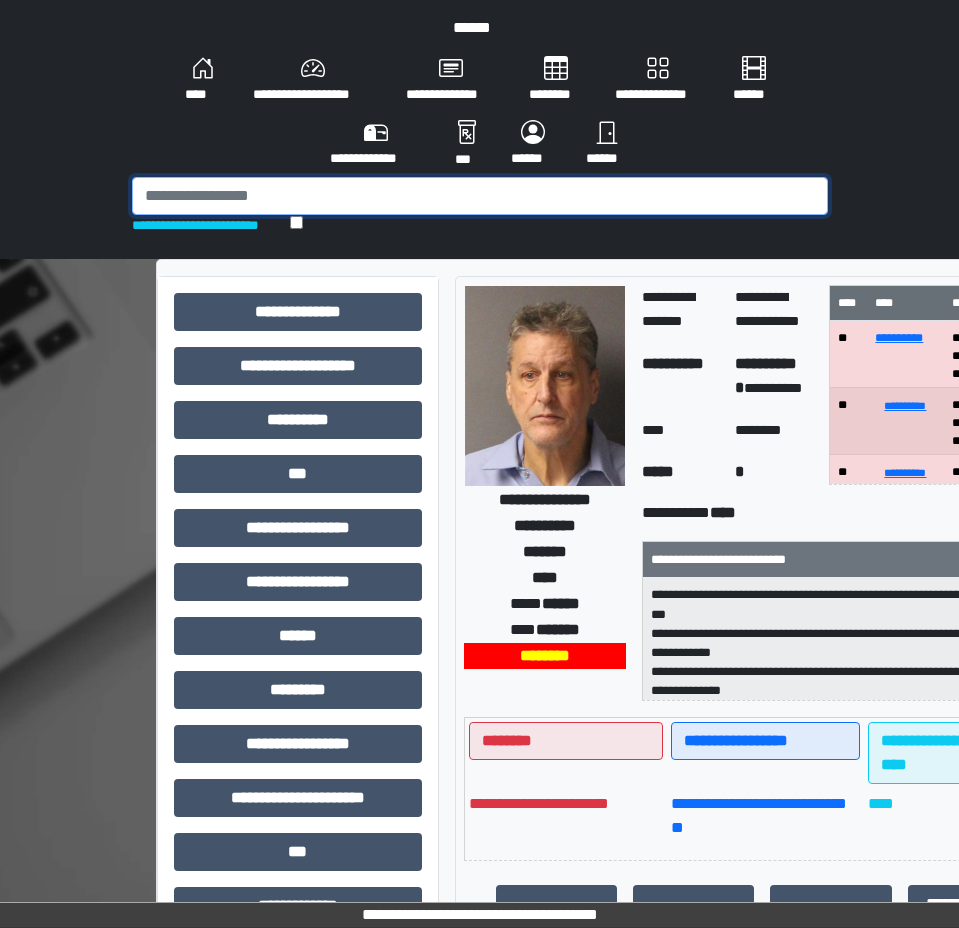 click at bounding box center [480, 196] 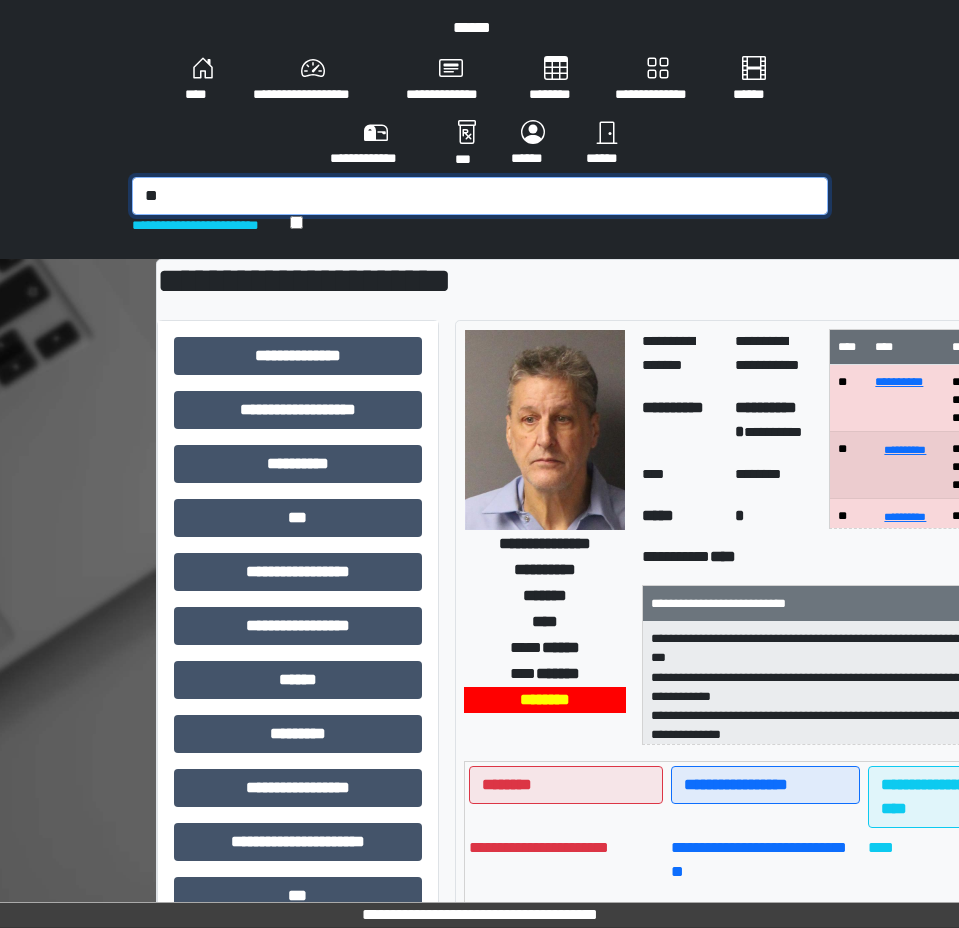 type on "*" 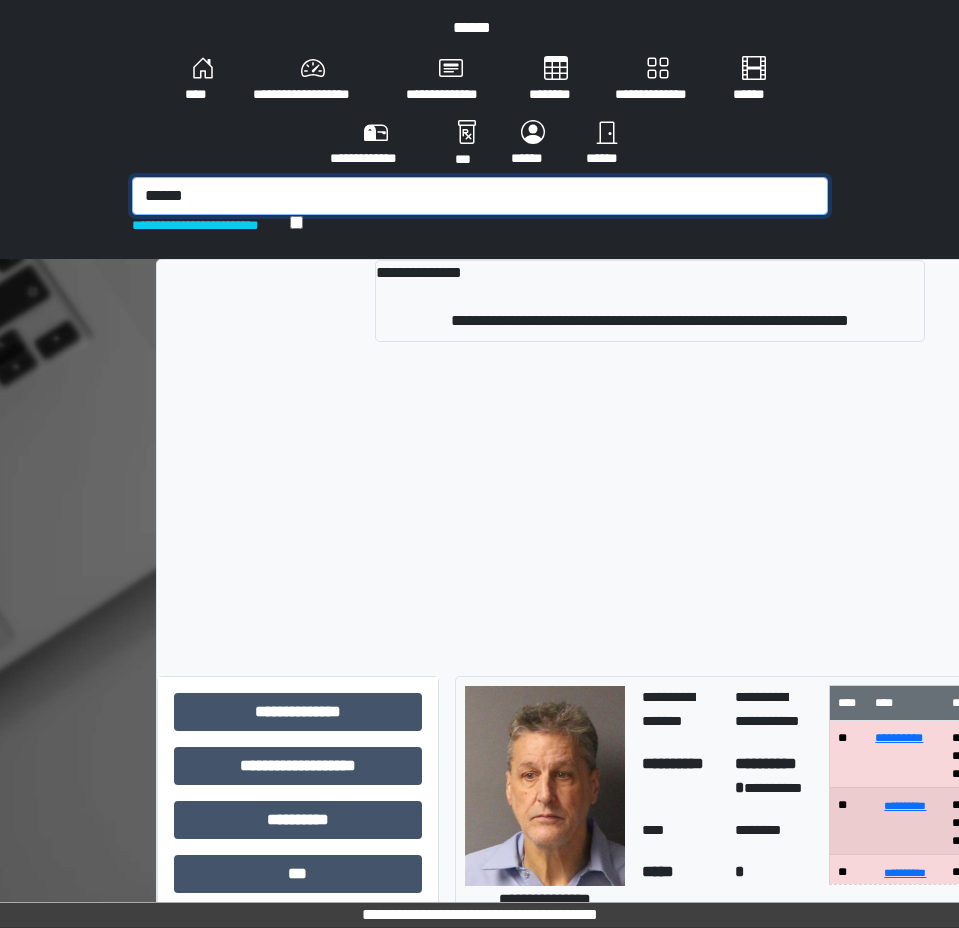 type on "******" 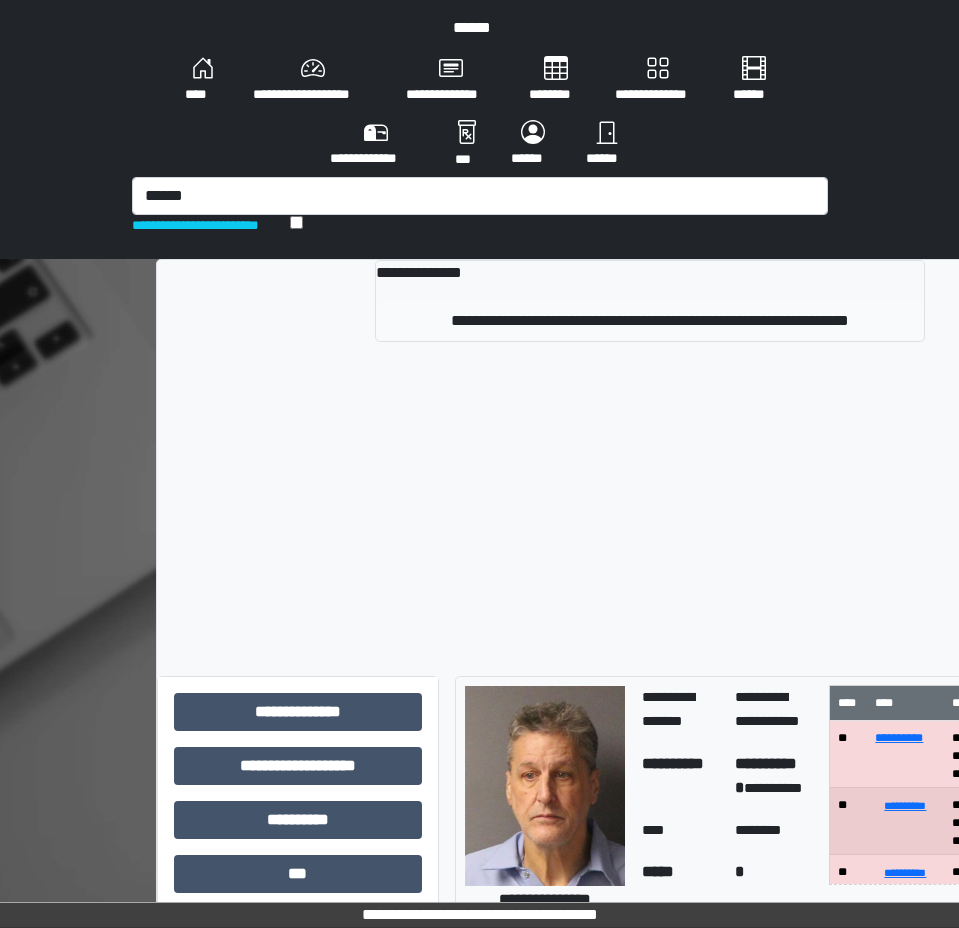 drag, startPoint x: 425, startPoint y: 290, endPoint x: 426, endPoint y: 310, distance: 20.024984 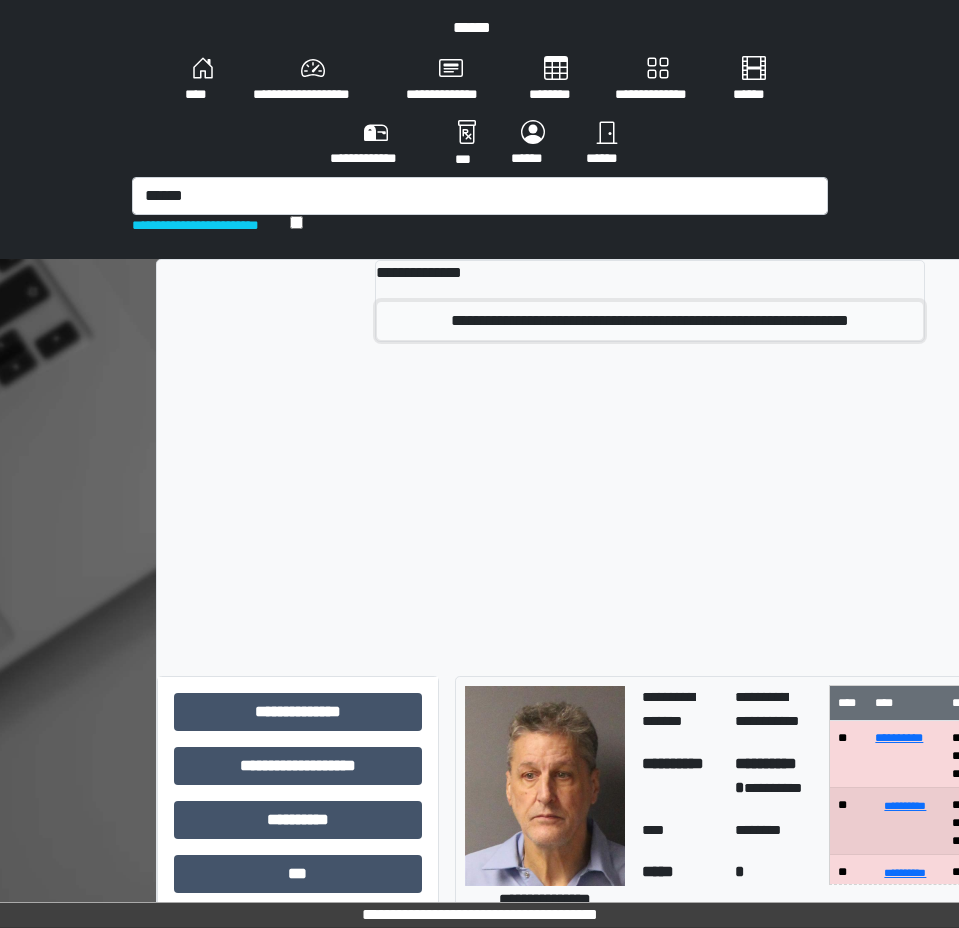 click on "**********" at bounding box center (650, 321) 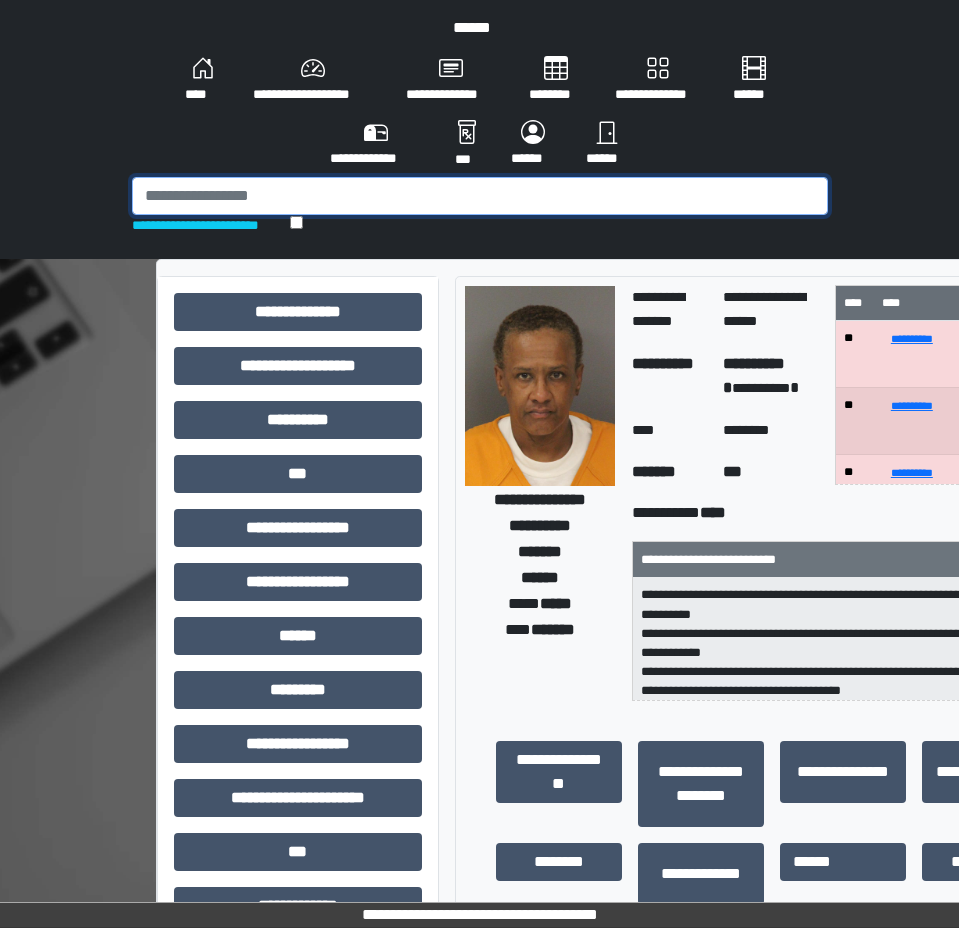 click at bounding box center (480, 196) 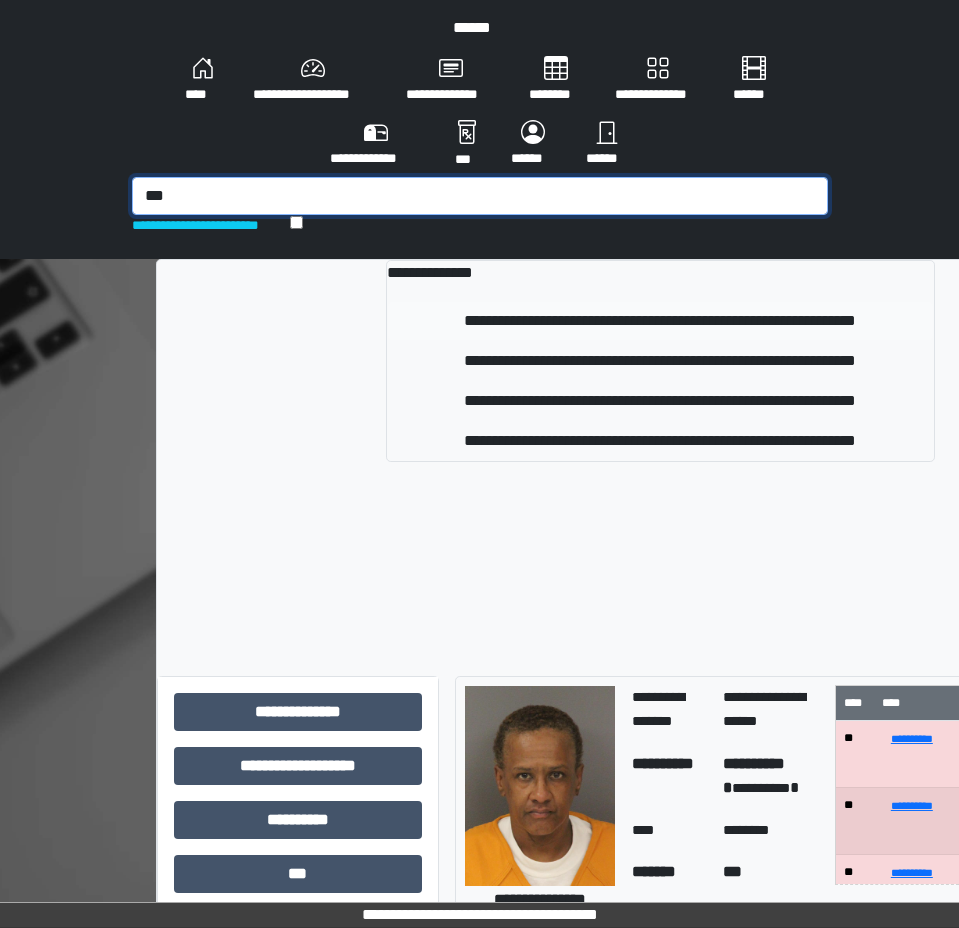 type on "***" 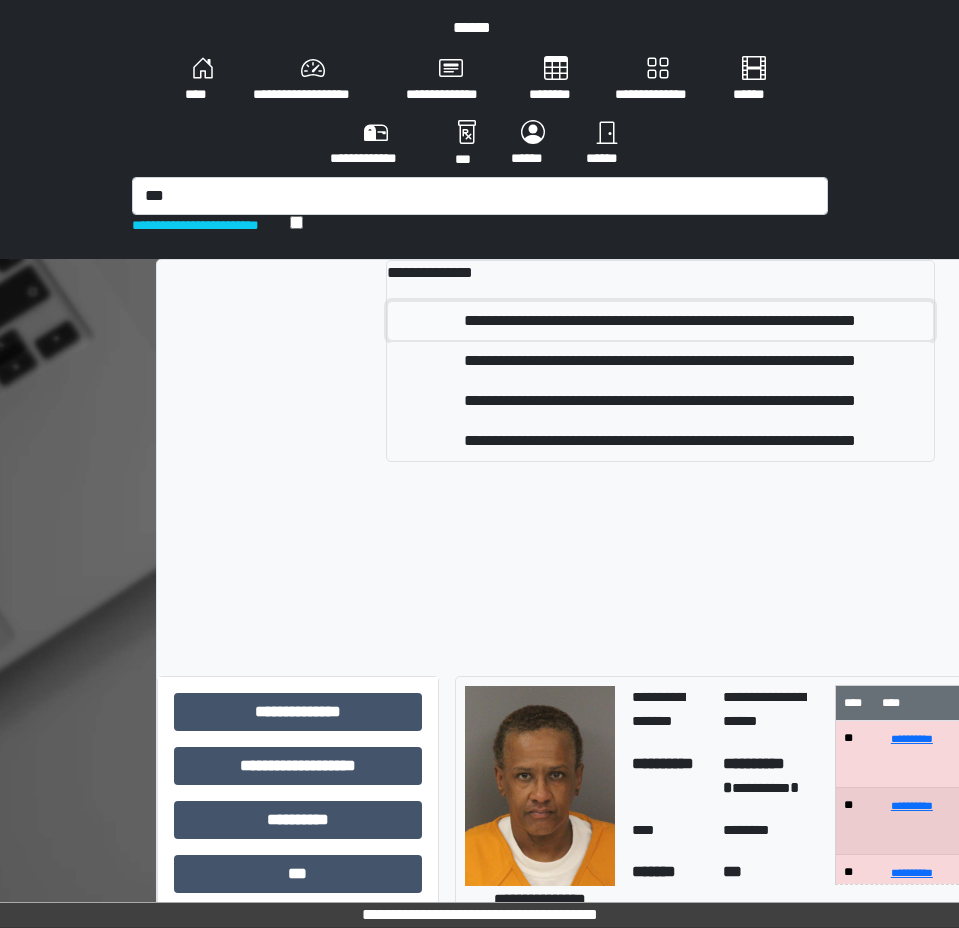 click on "**********" at bounding box center (660, 321) 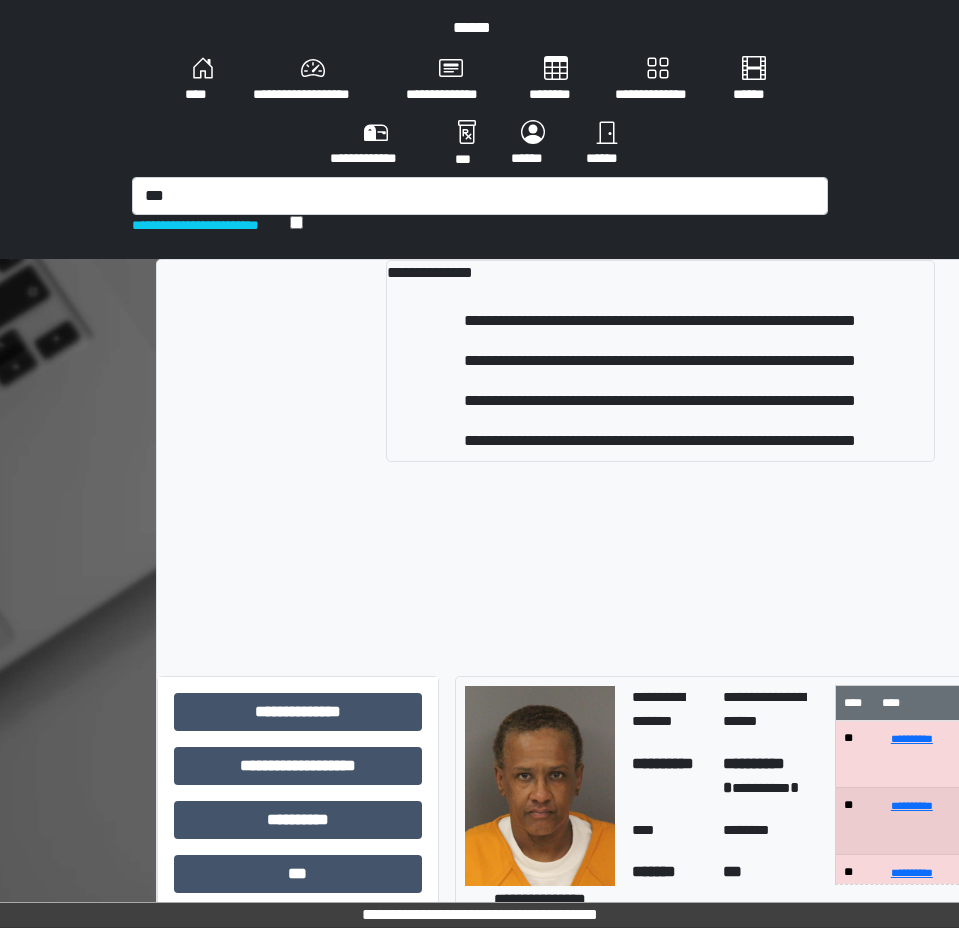 type 